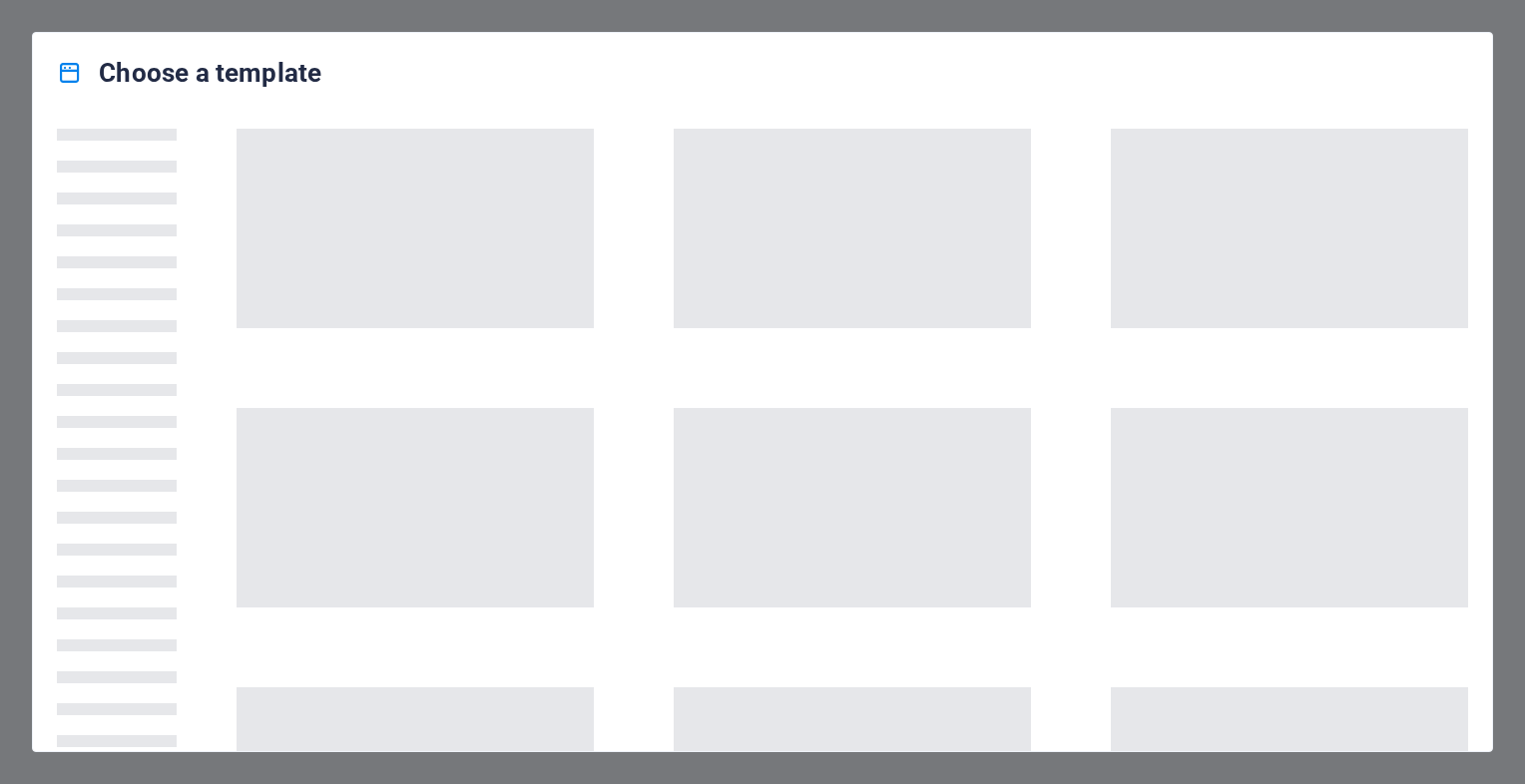 scroll, scrollTop: 0, scrollLeft: 0, axis: both 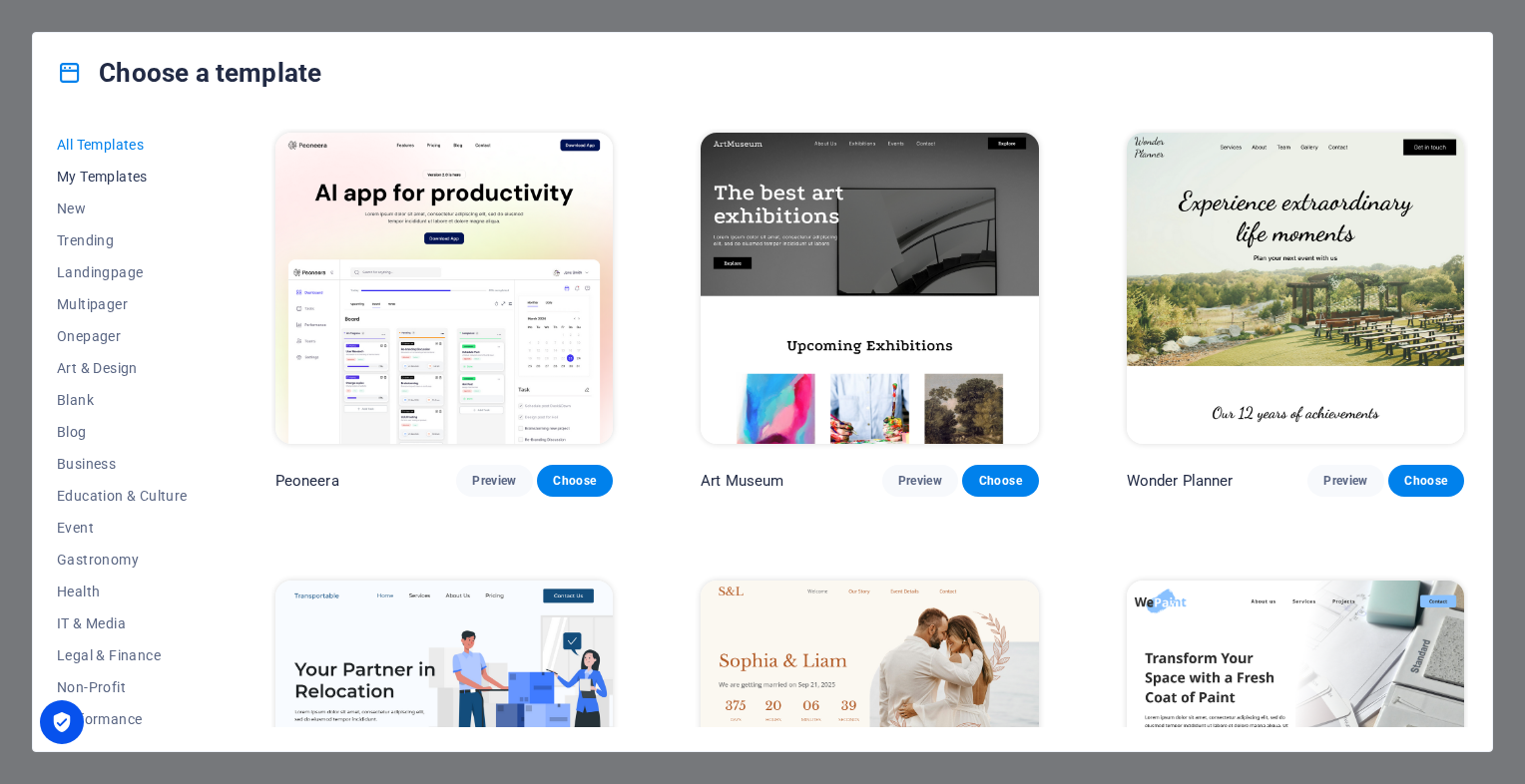 click on "My Templates" at bounding box center [122, 177] 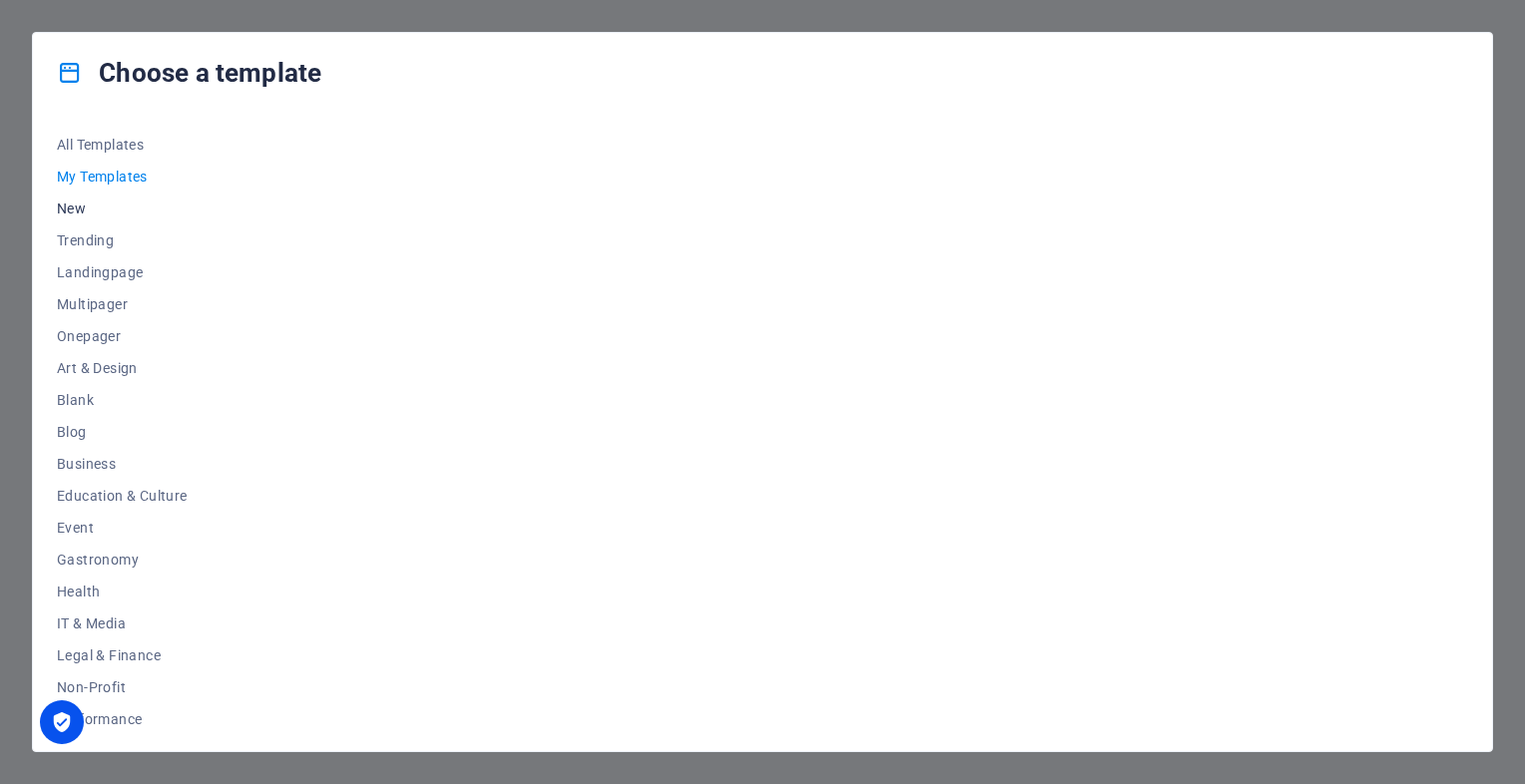 click on "New" at bounding box center [122, 208] 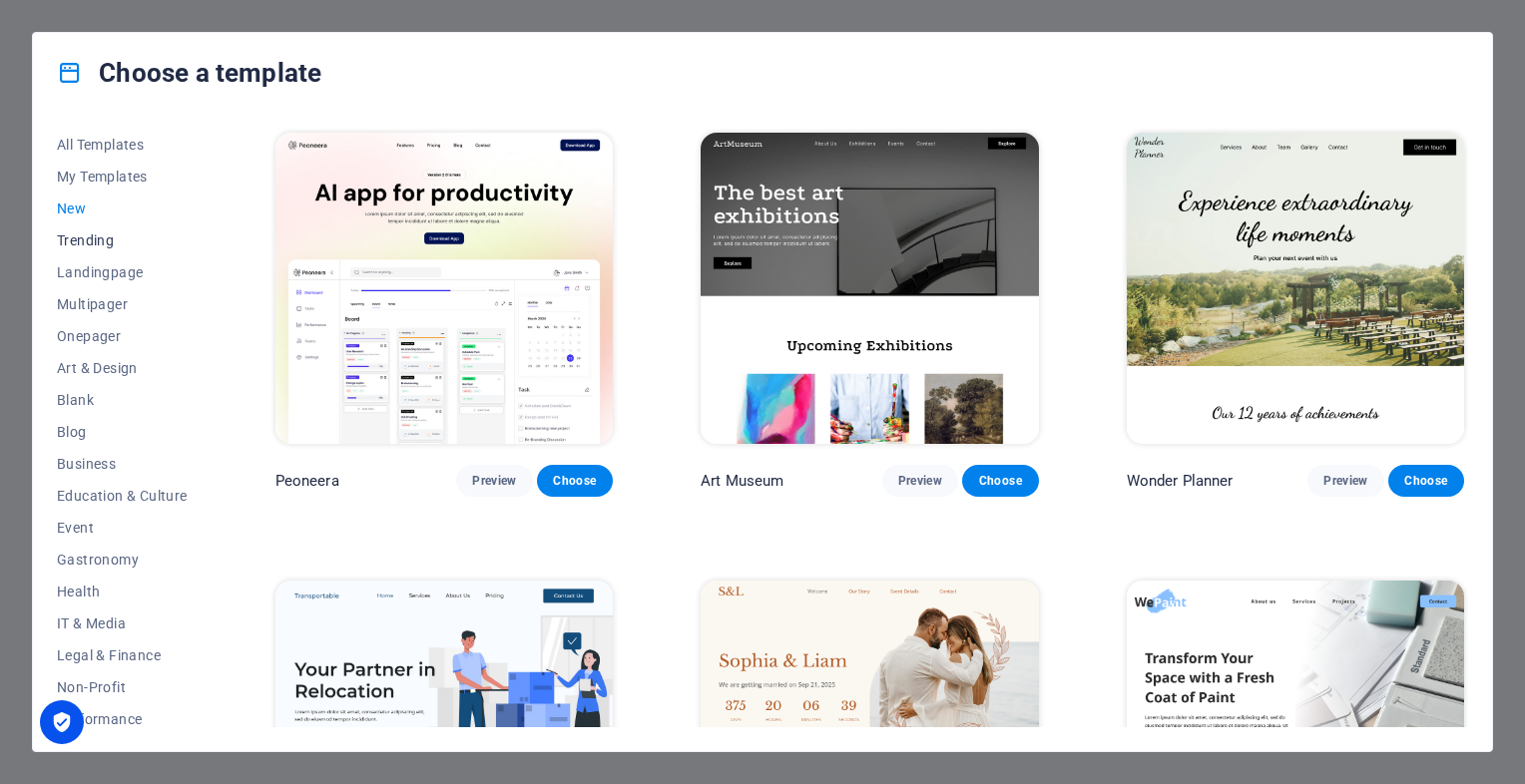 click on "Trending" at bounding box center [122, 240] 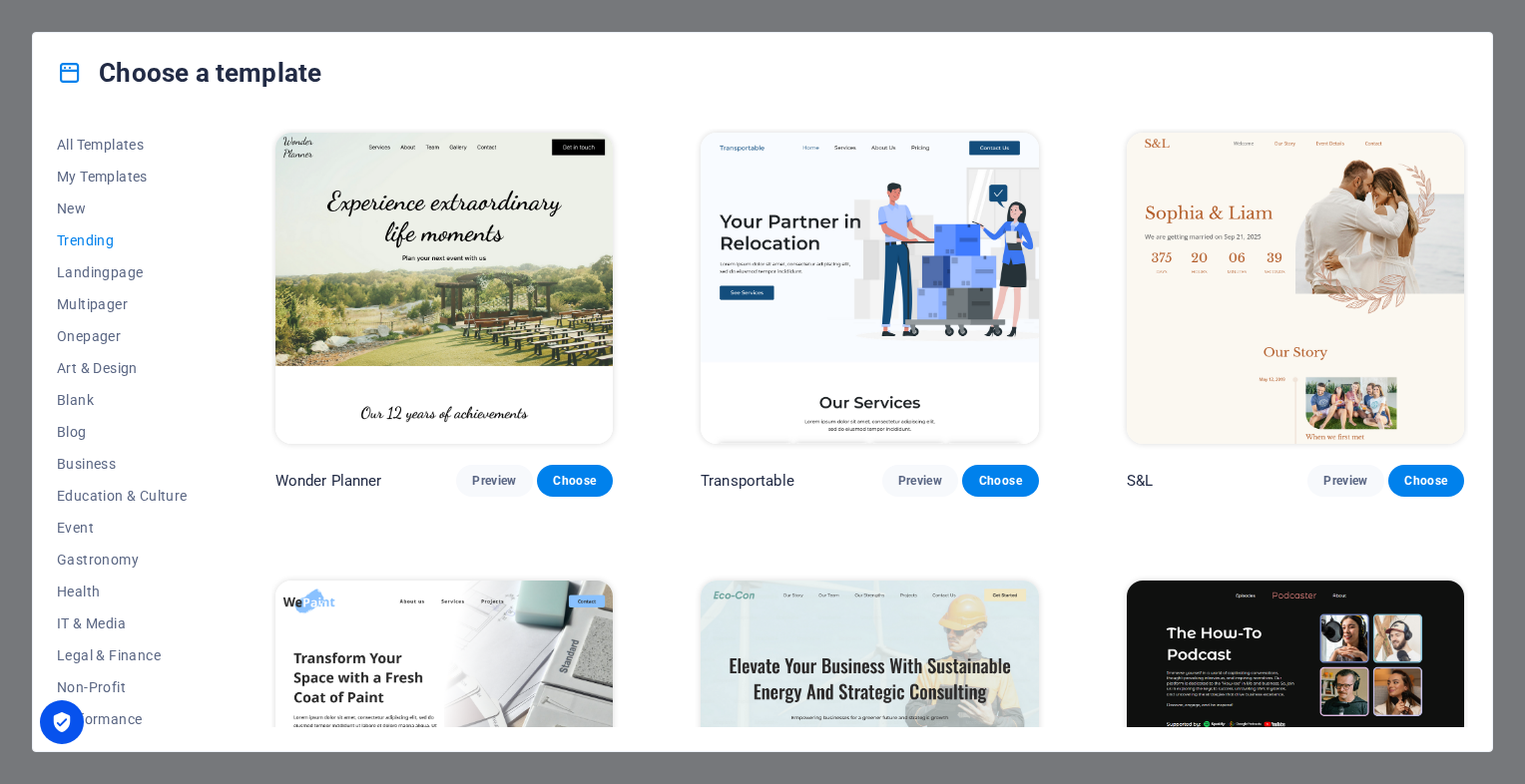 drag, startPoint x: 1468, startPoint y: 183, endPoint x: 1479, endPoint y: 269, distance: 86.70063 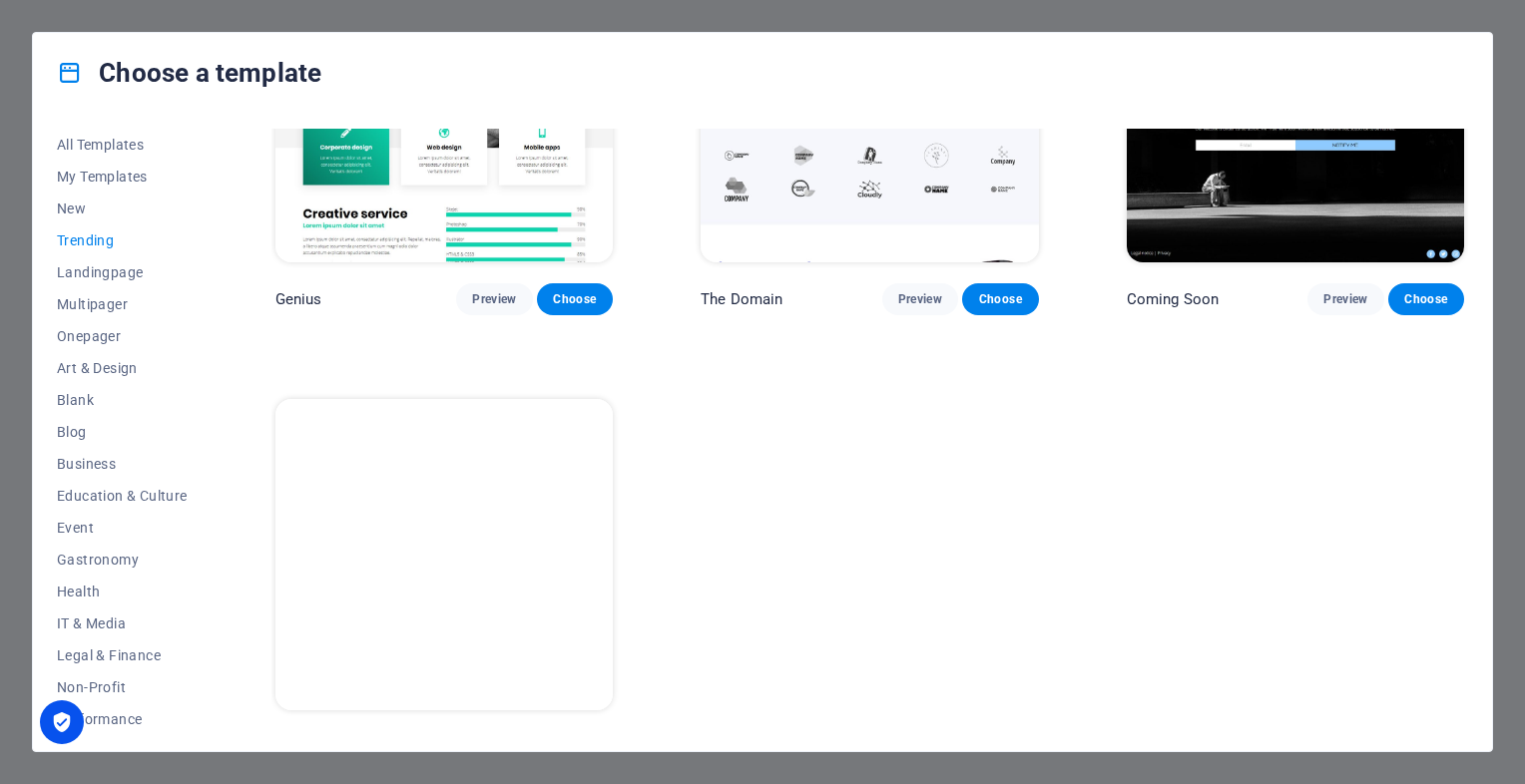 scroll, scrollTop: 1996, scrollLeft: 0, axis: vertical 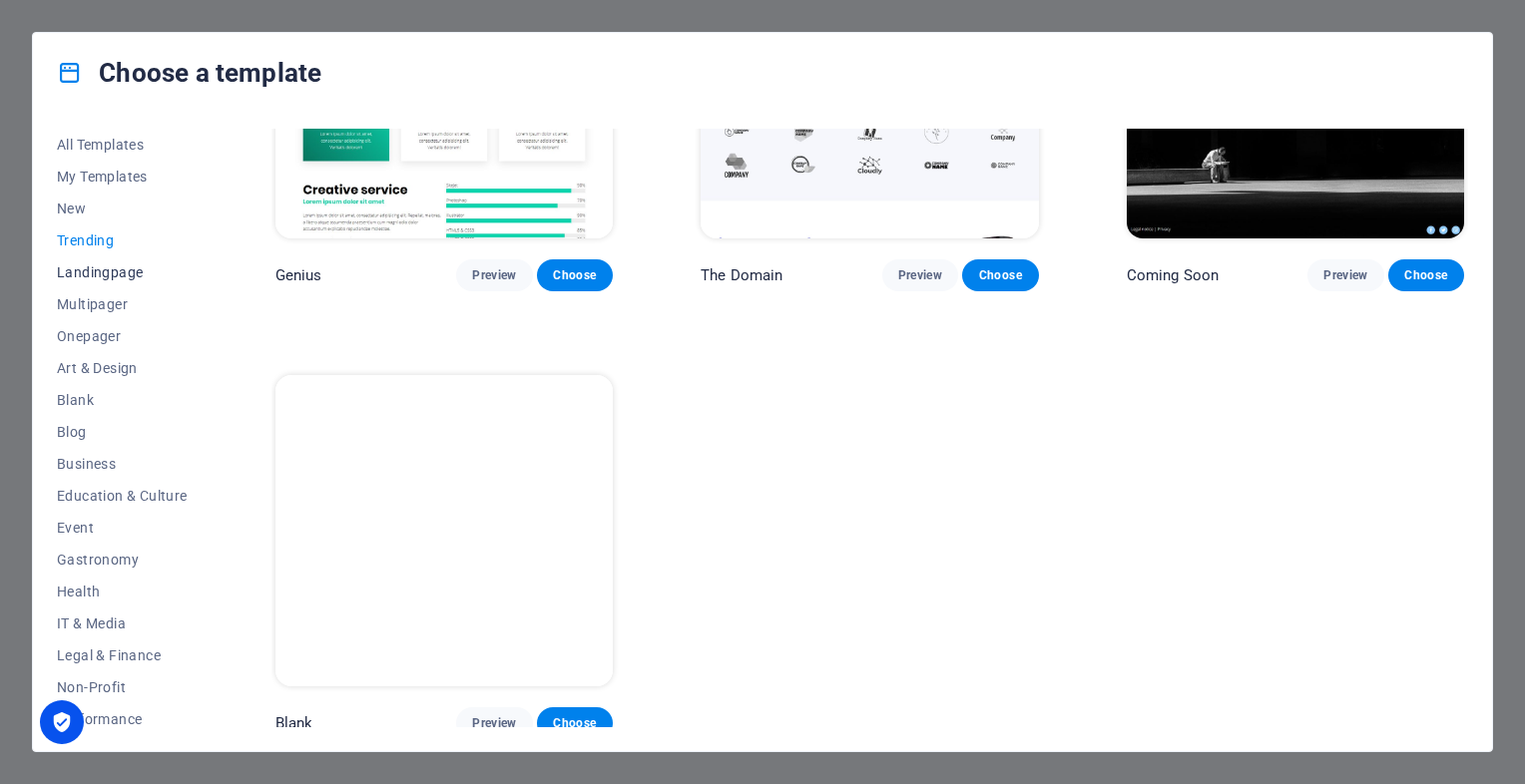 click on "Landingpage" at bounding box center (122, 272) 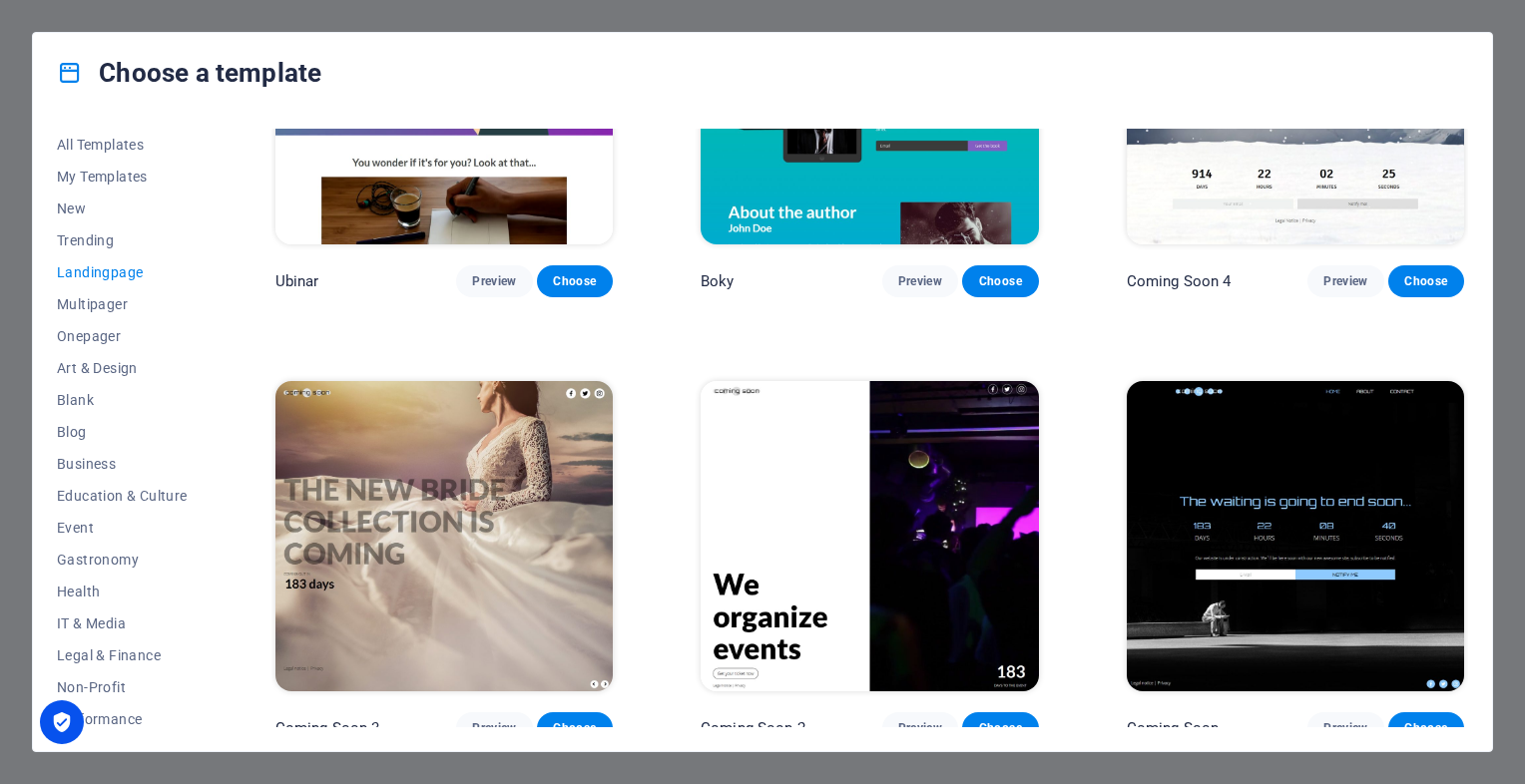 drag, startPoint x: 1489, startPoint y: 291, endPoint x: 1502, endPoint y: 294, distance: 13.341664 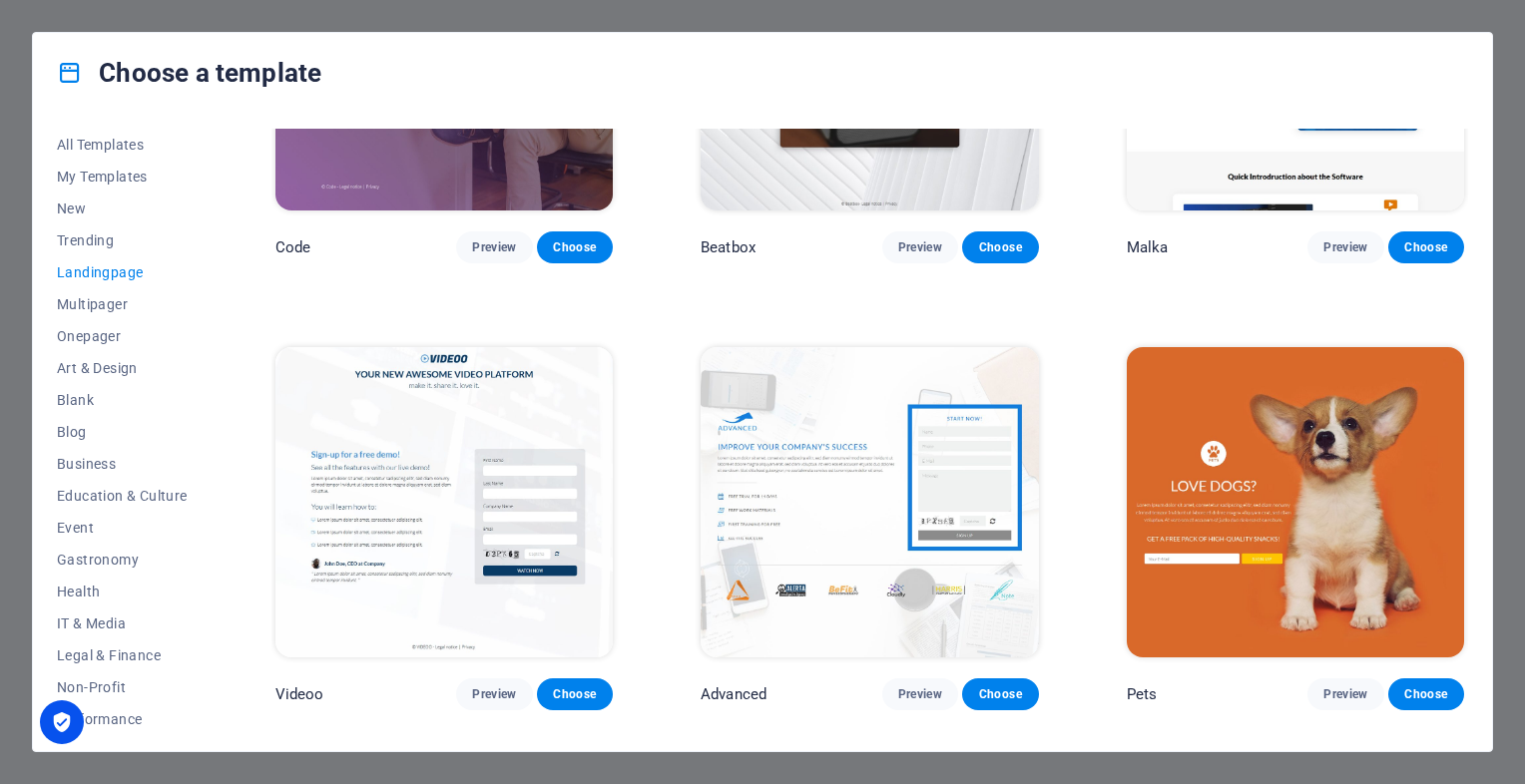 scroll, scrollTop: 675, scrollLeft: 0, axis: vertical 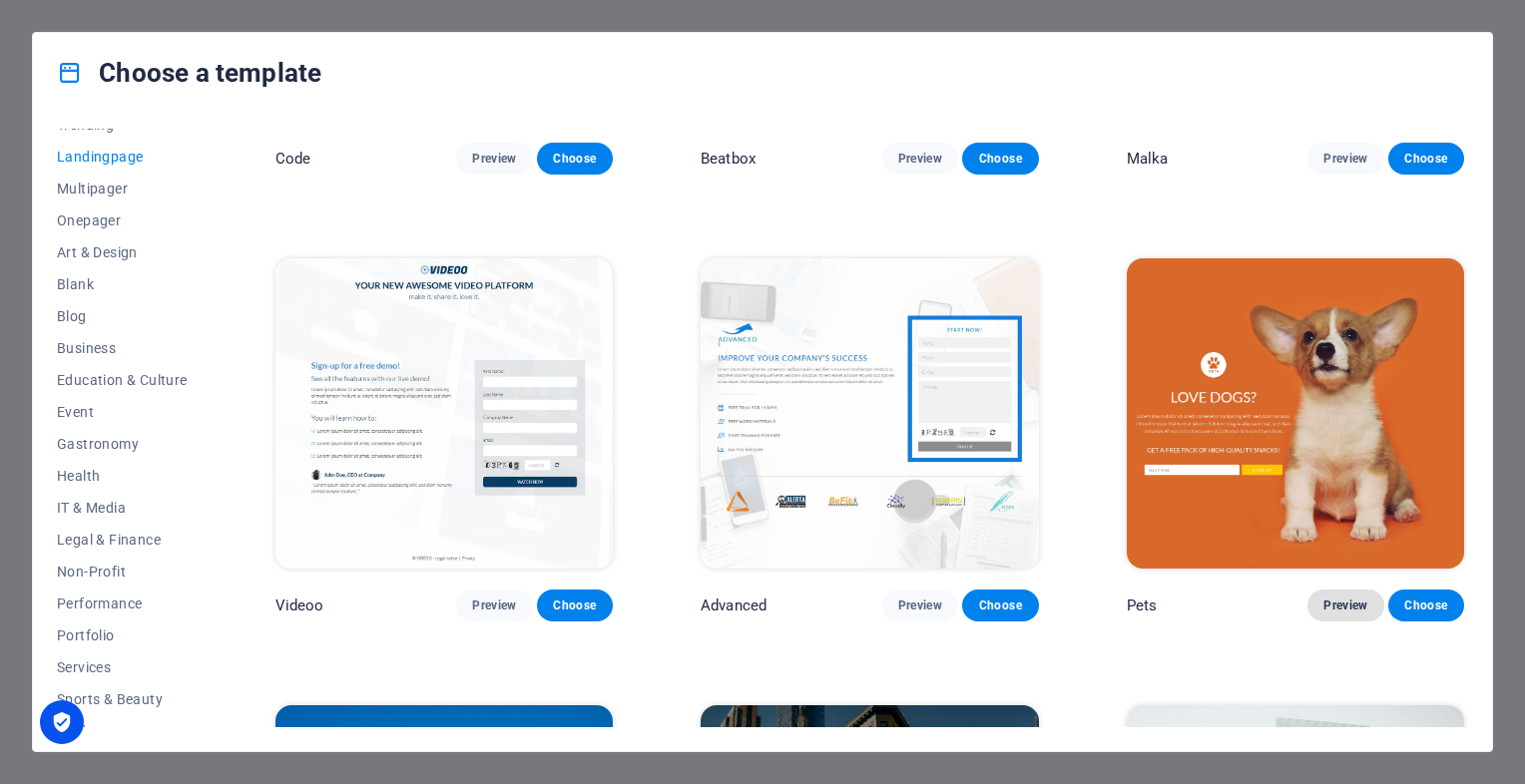 click on "Preview" at bounding box center (1345, 605) 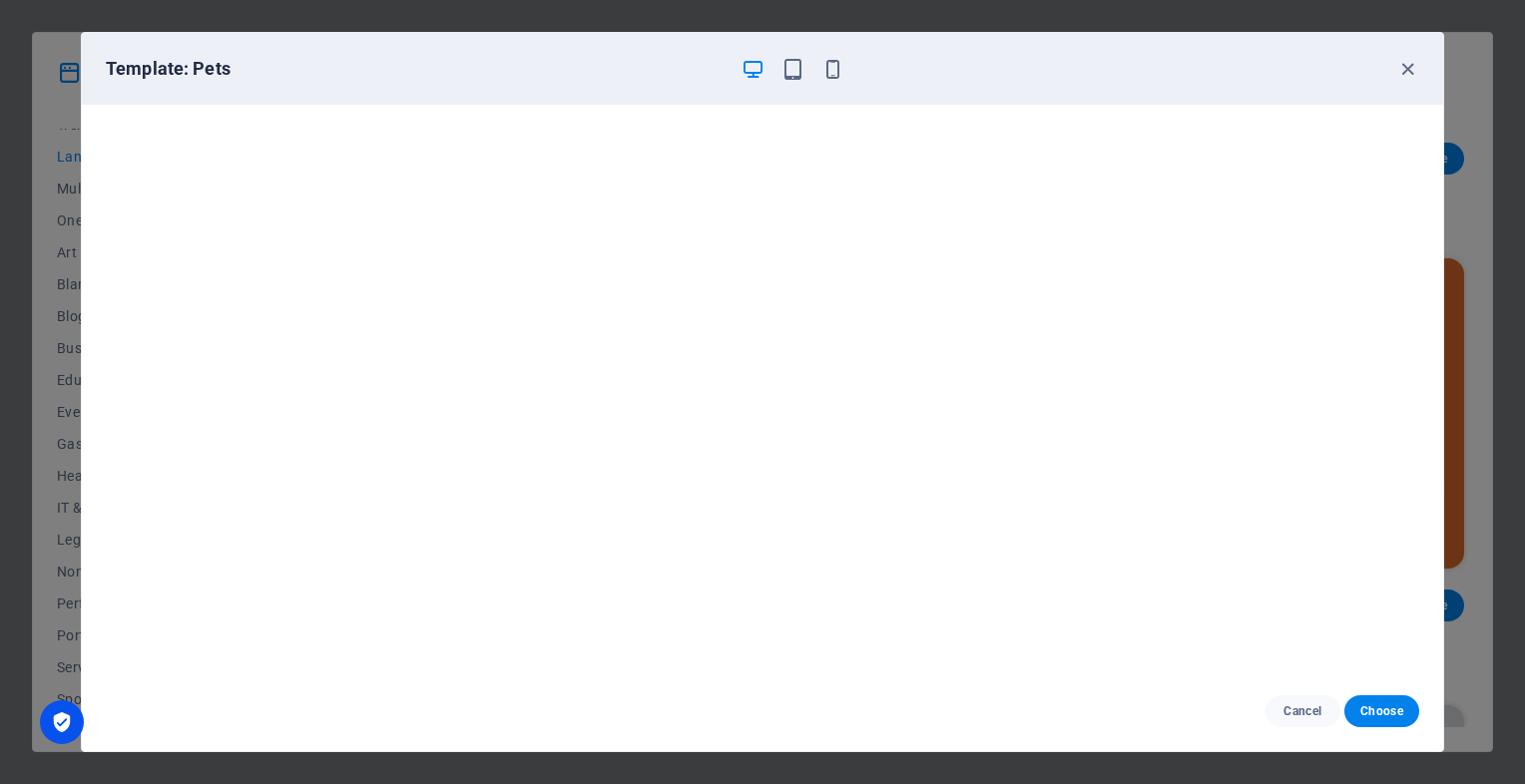 click on "Template: Pets" at bounding box center [762, 69] 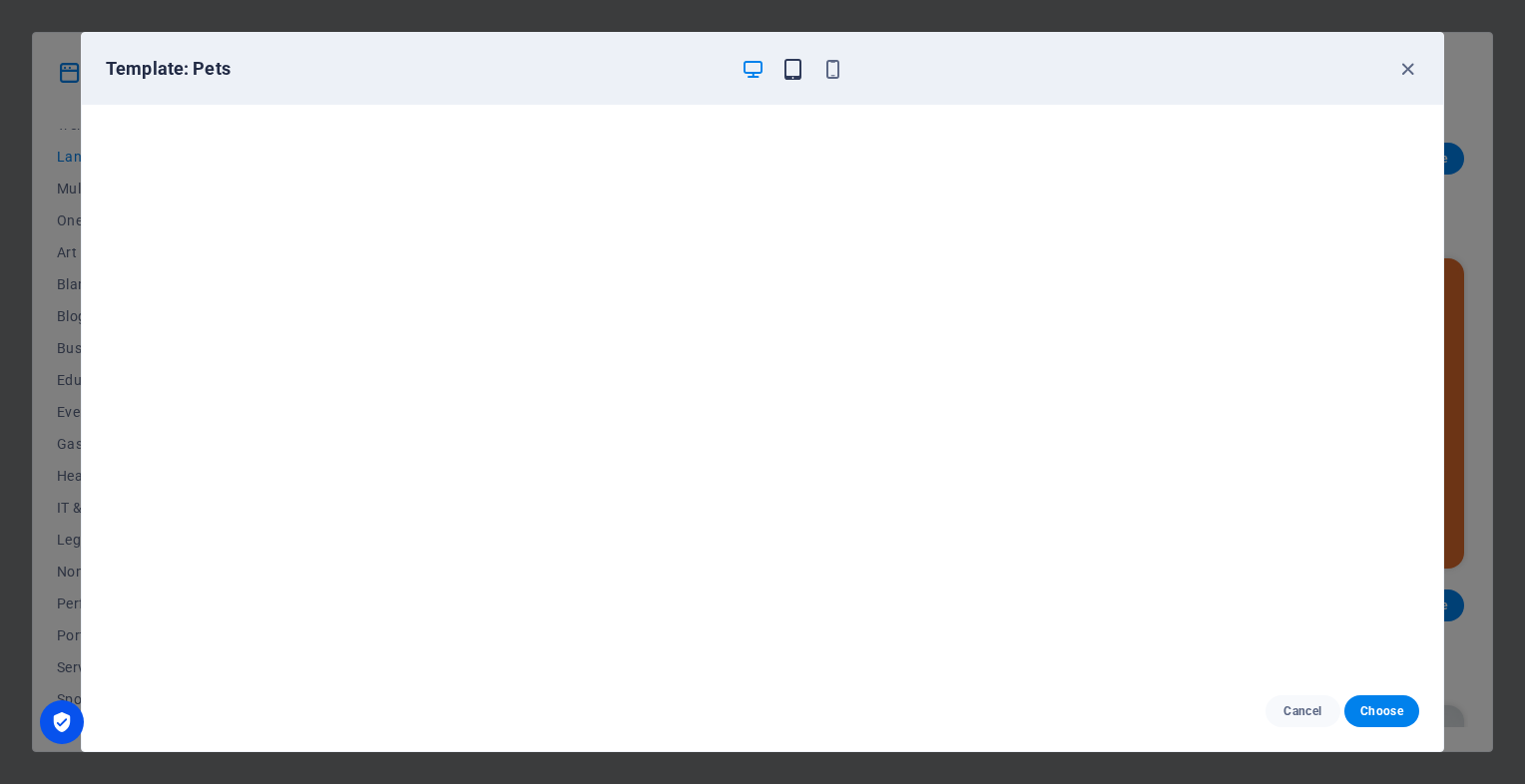 click at bounding box center [792, 69] 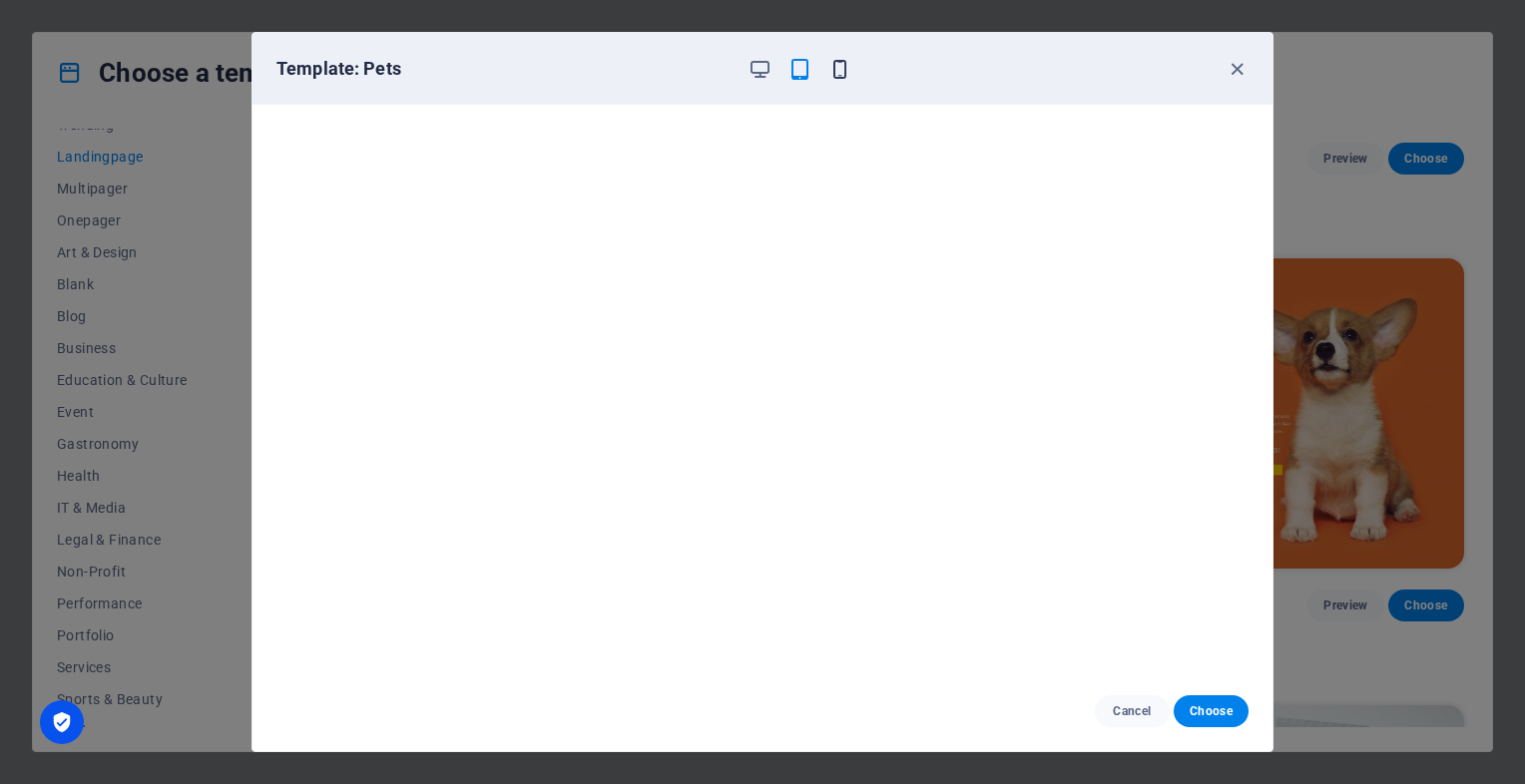 click at bounding box center (839, 69) 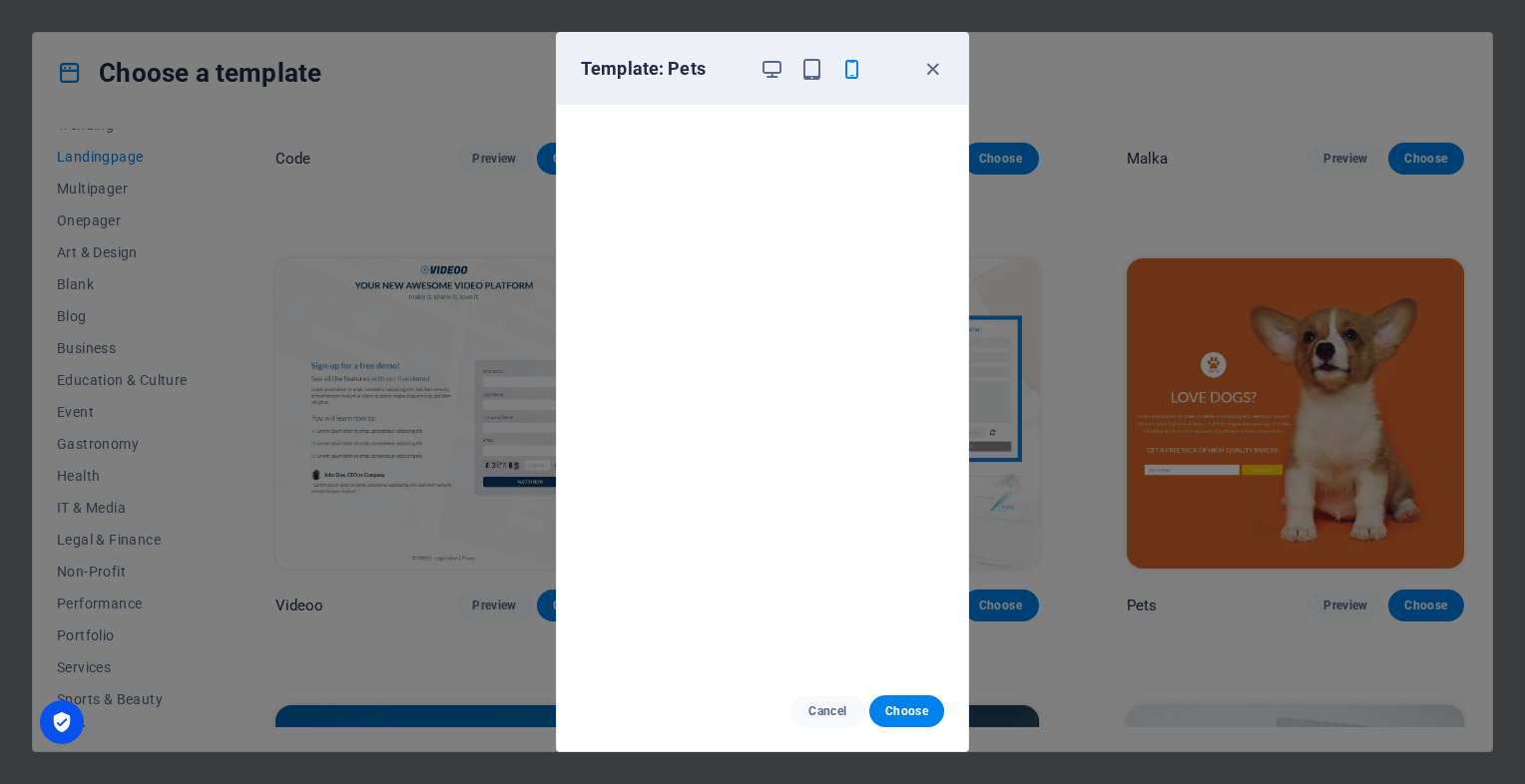 click on "Template: Pets" at bounding box center [751, 69] 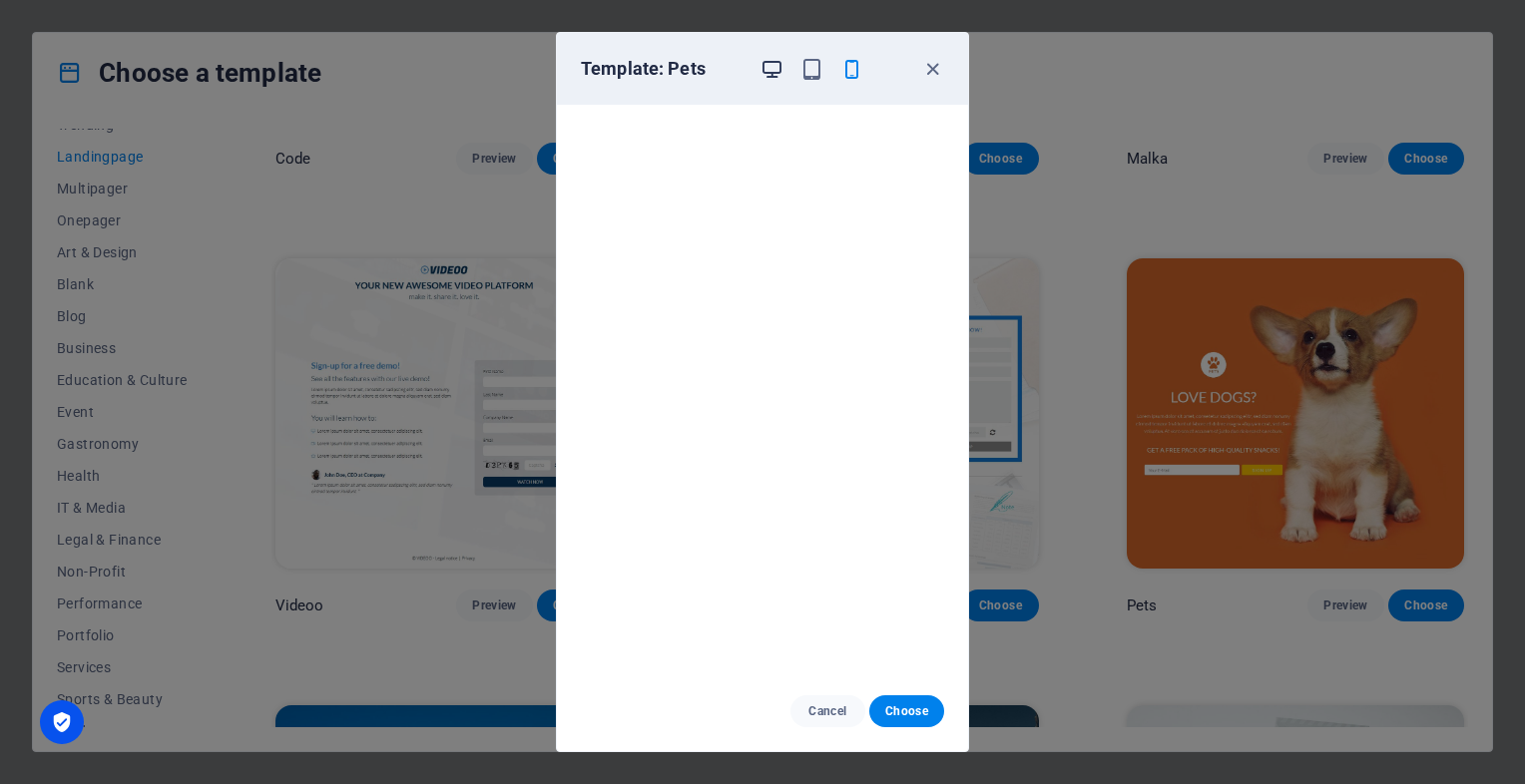 click at bounding box center (771, 69) 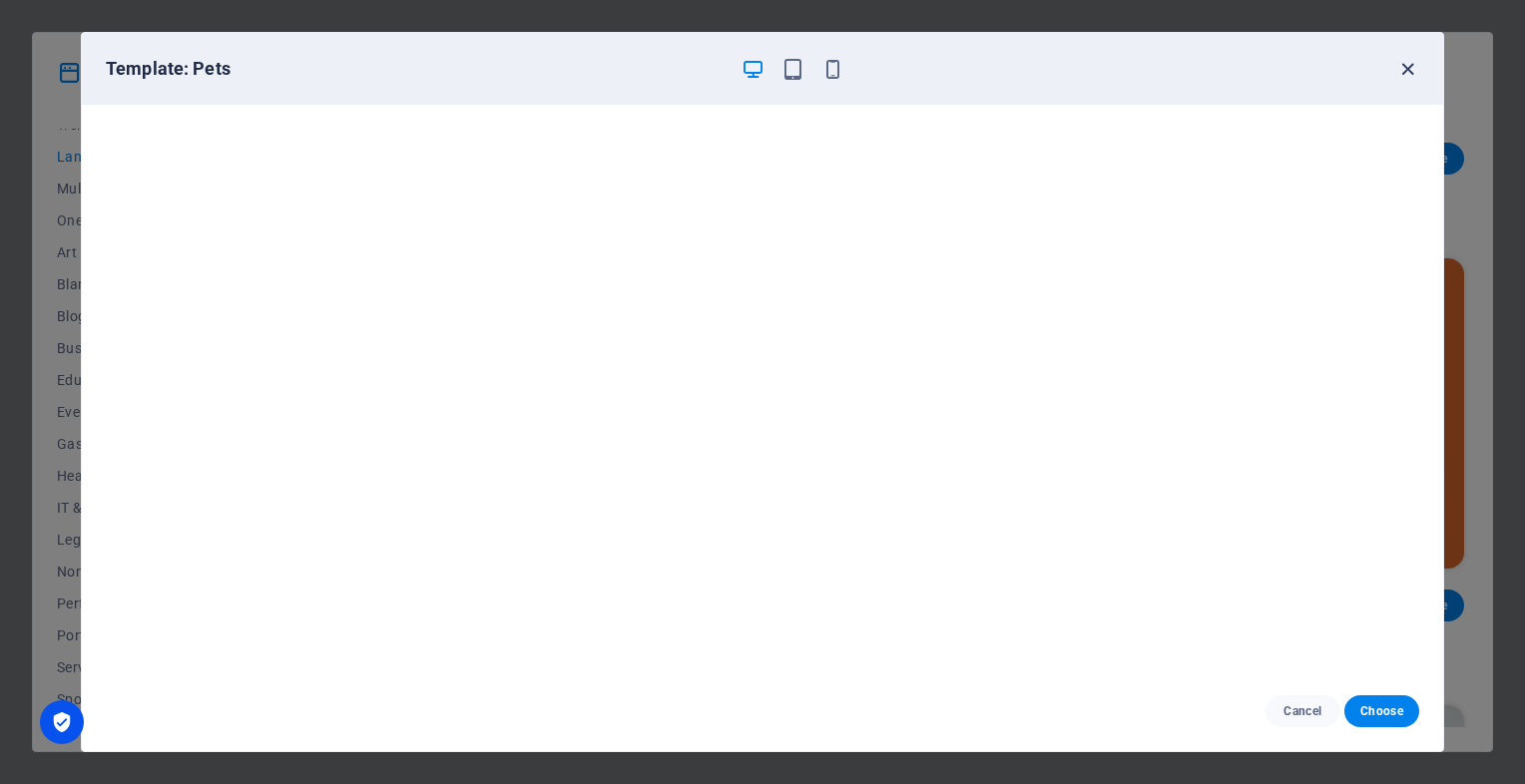 click at bounding box center (1407, 69) 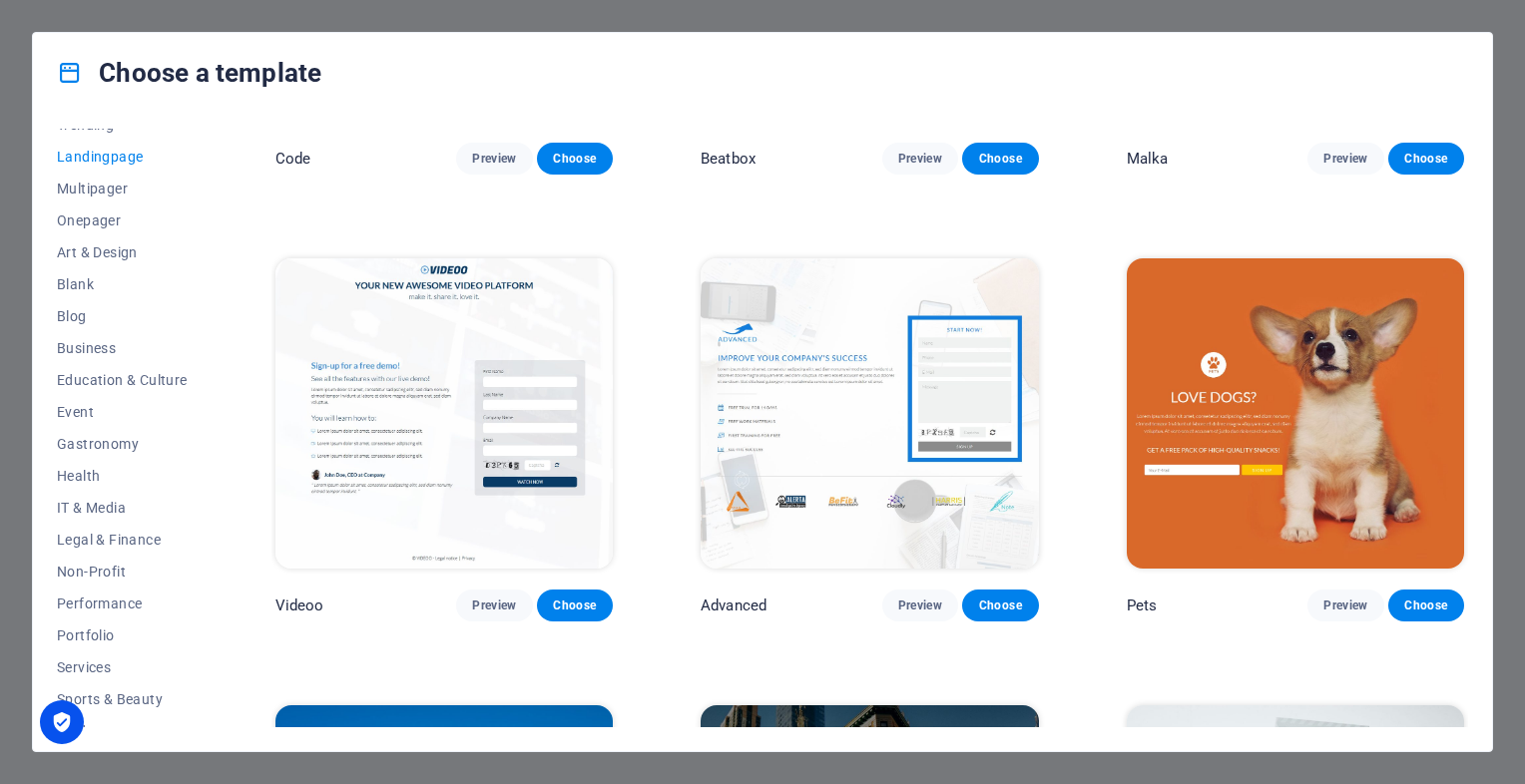 drag, startPoint x: 1469, startPoint y: 264, endPoint x: 1470, endPoint y: 328, distance: 64.00781 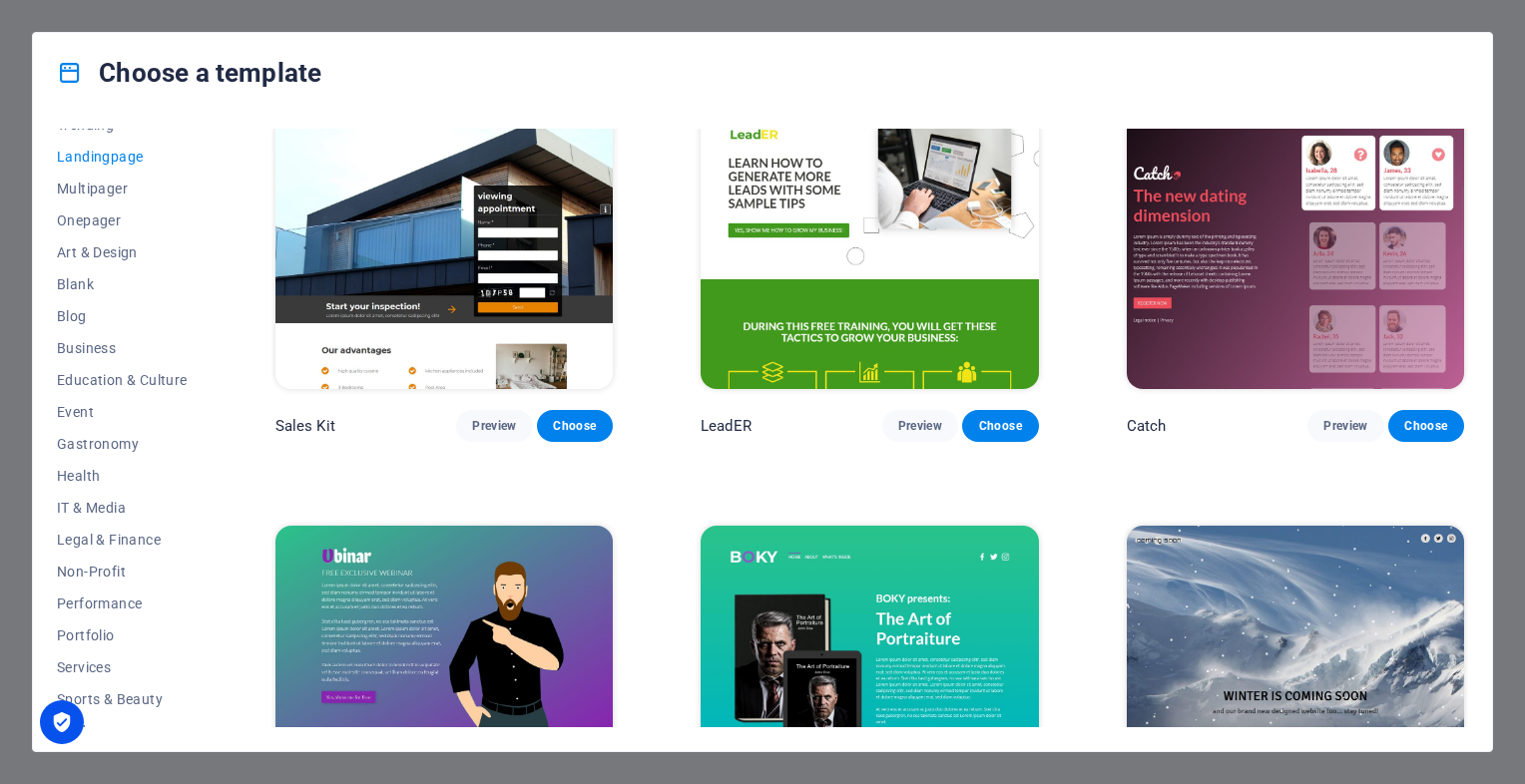 scroll, scrollTop: 2730, scrollLeft: 0, axis: vertical 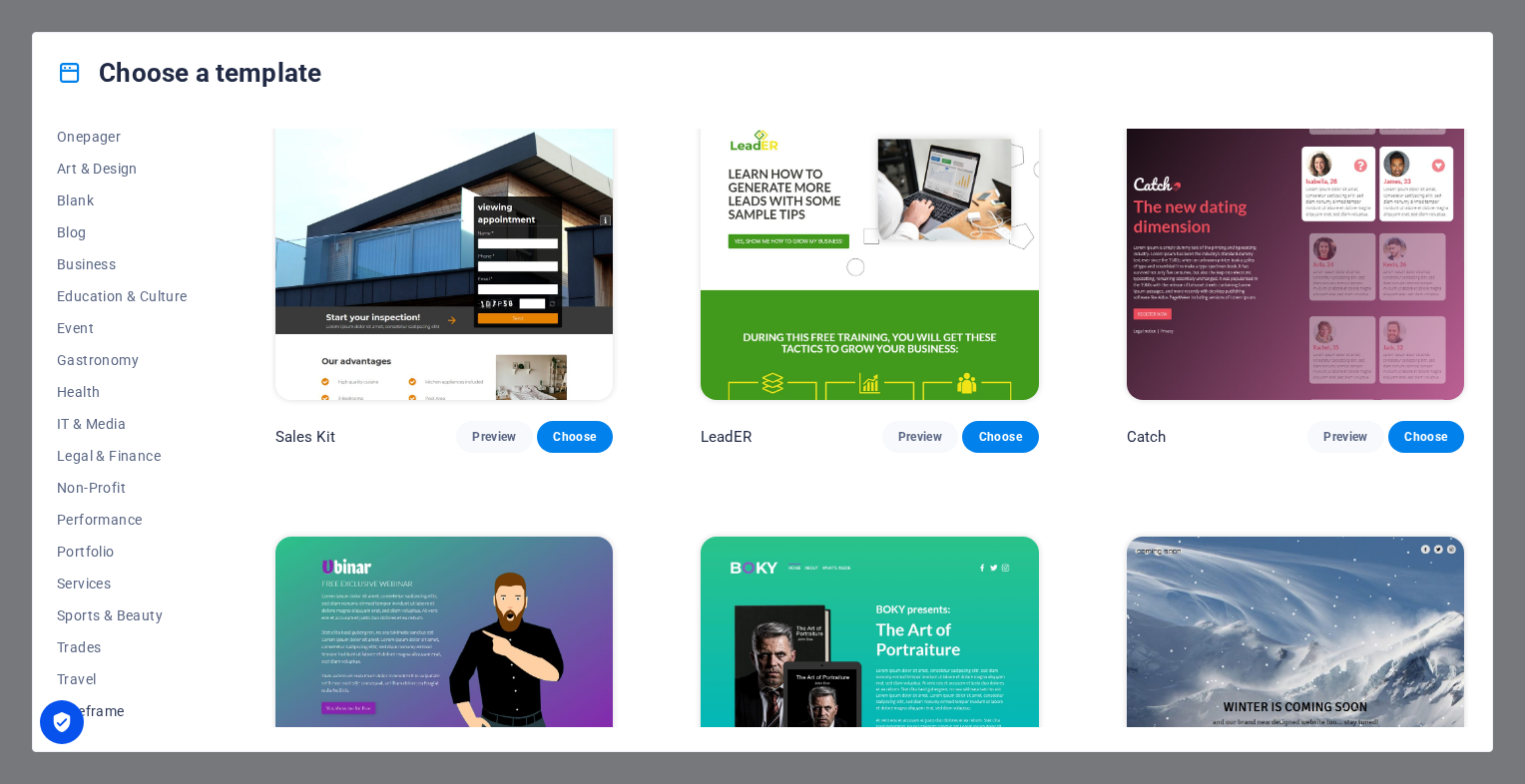 click on "Wireframe" at bounding box center [122, 711] 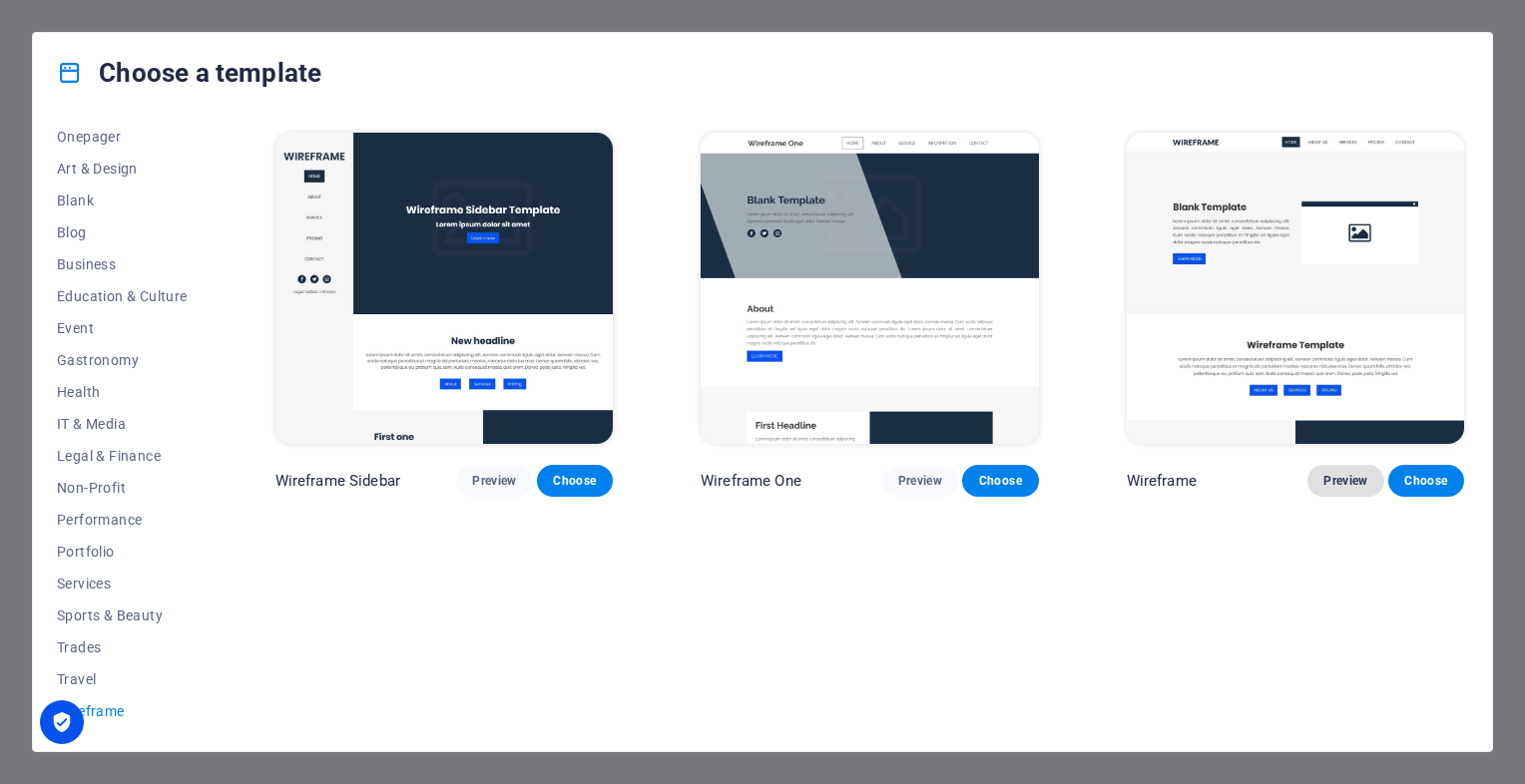 click on "Preview" at bounding box center [1345, 481] 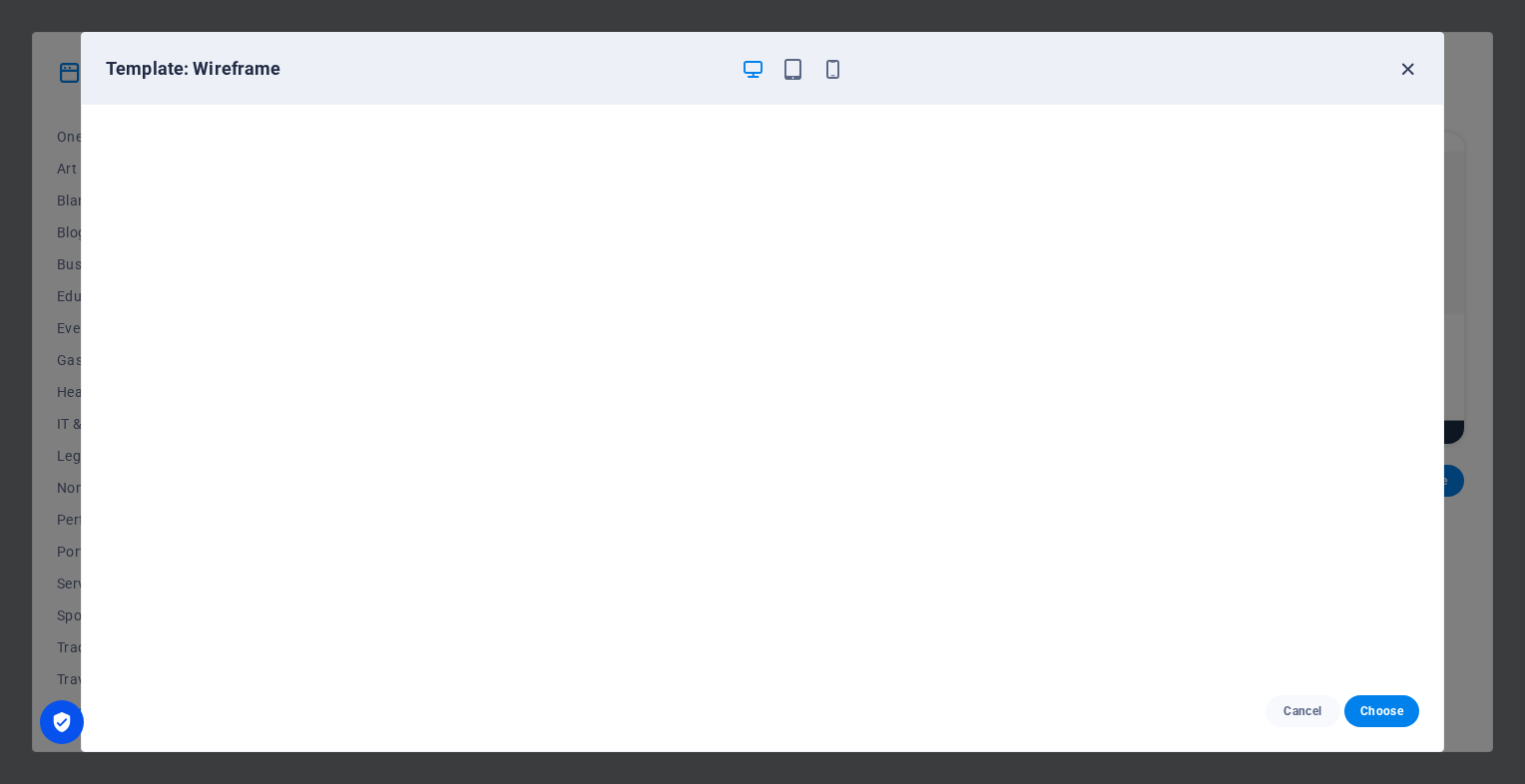 click at bounding box center (1407, 69) 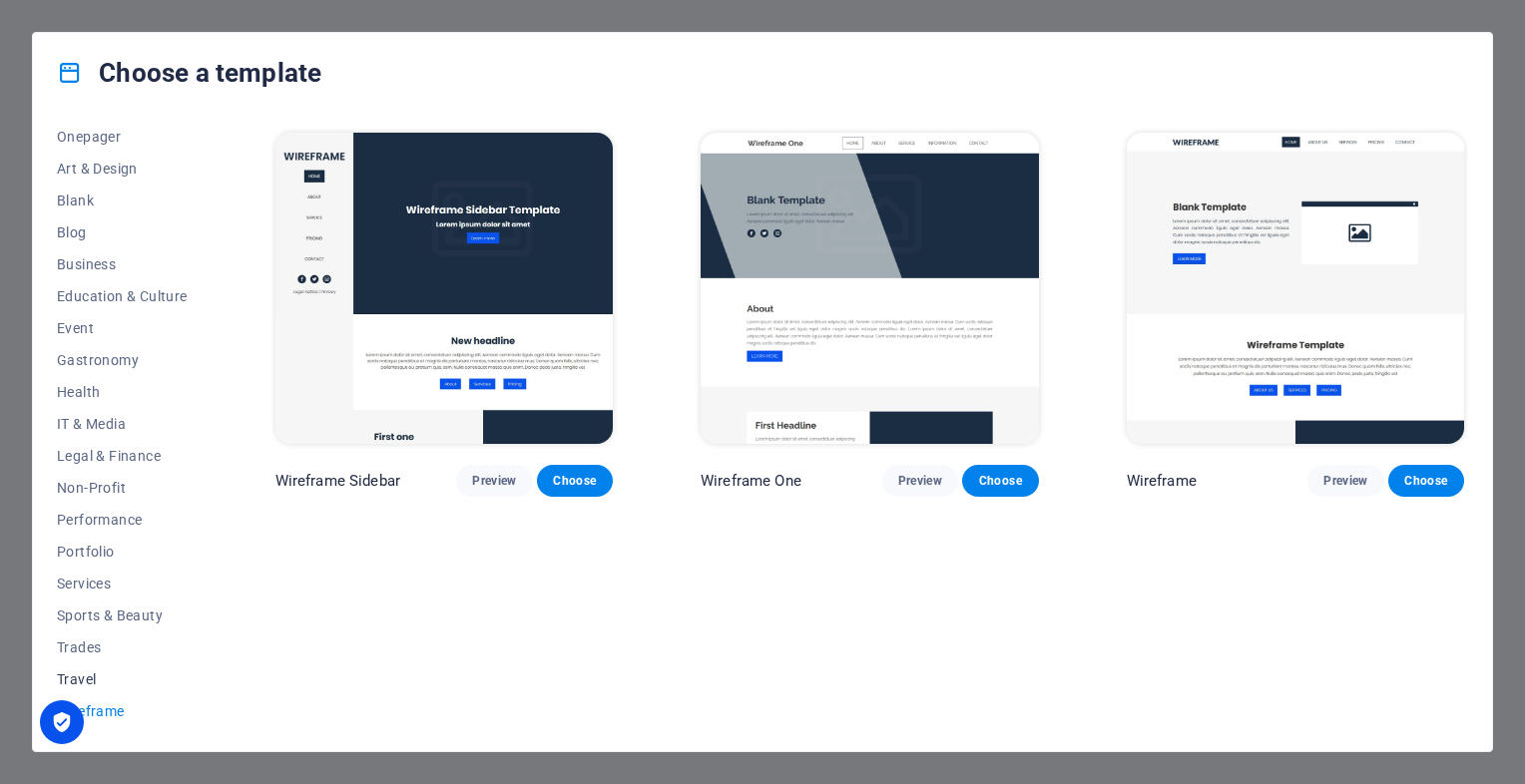 click on "Travel" at bounding box center [122, 679] 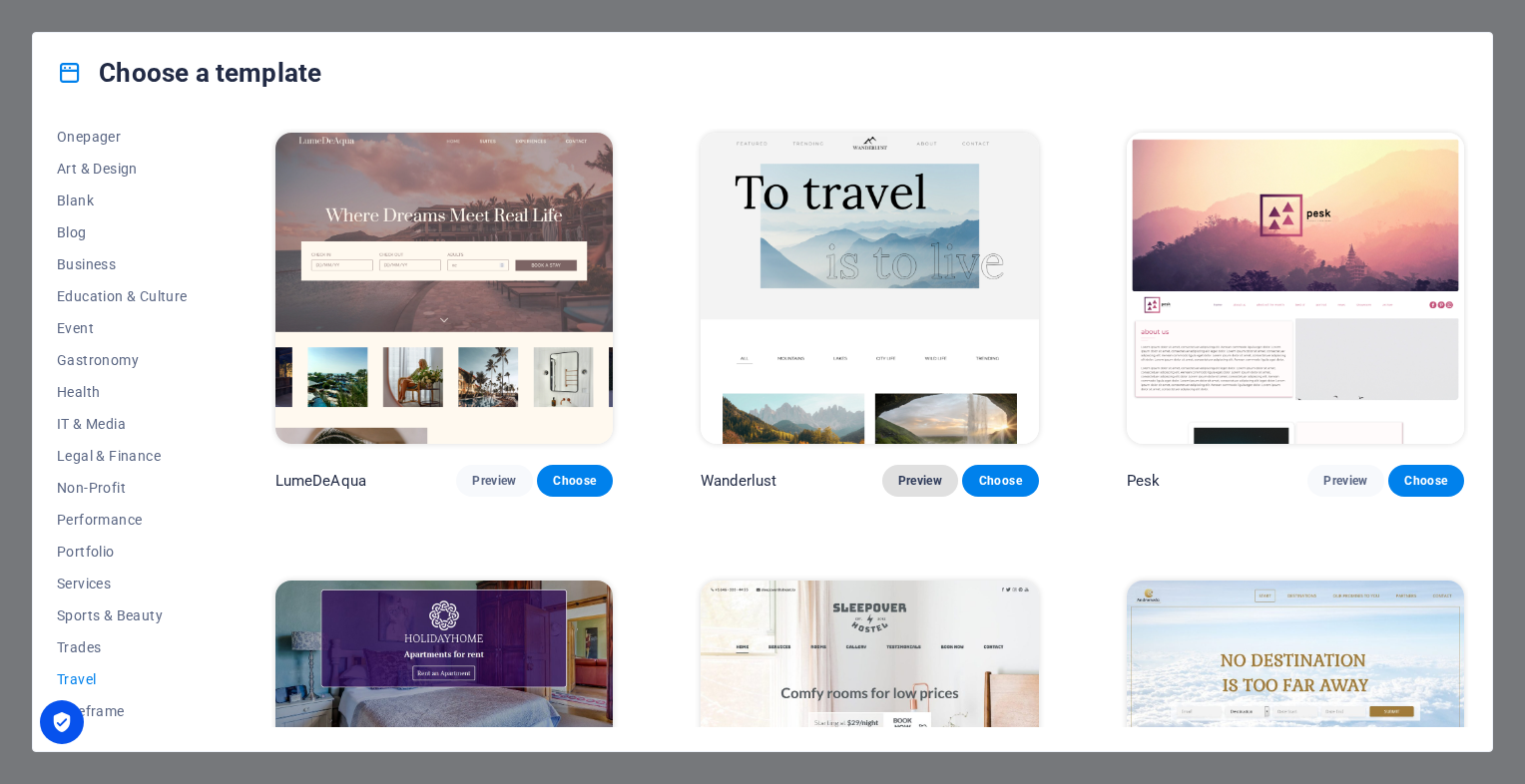 click on "Preview" at bounding box center [920, 481] 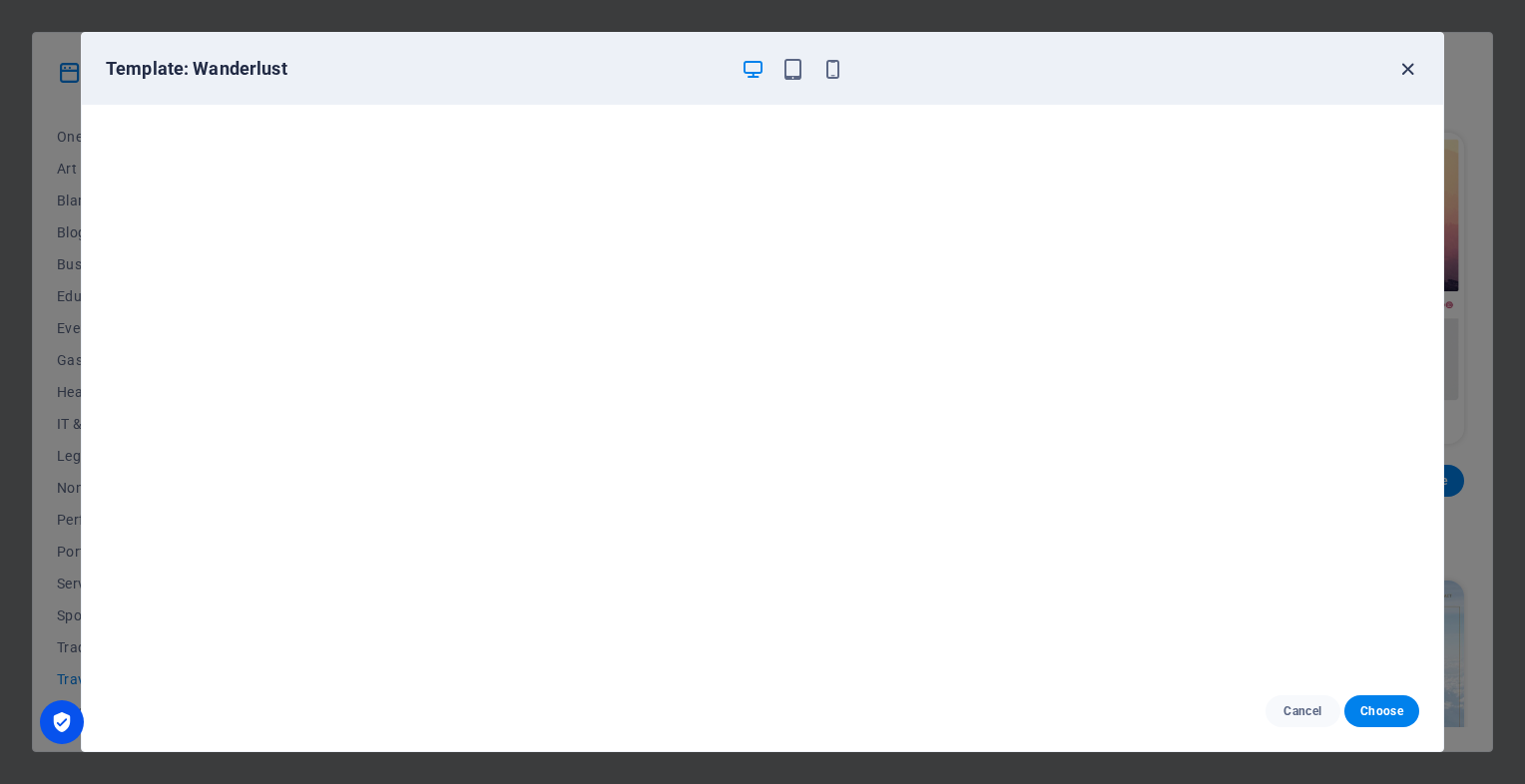 click at bounding box center (1407, 69) 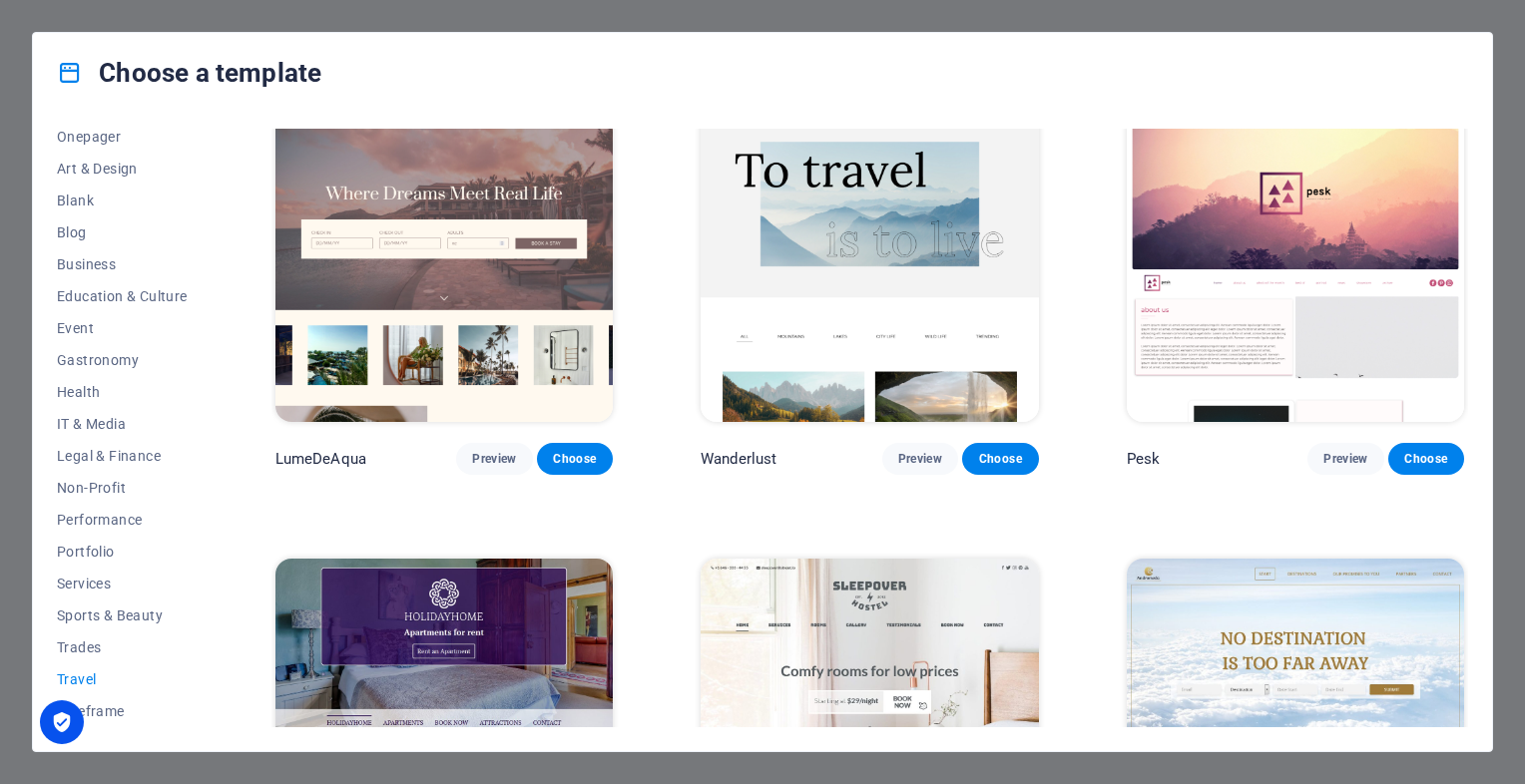 scroll, scrollTop: 0, scrollLeft: 0, axis: both 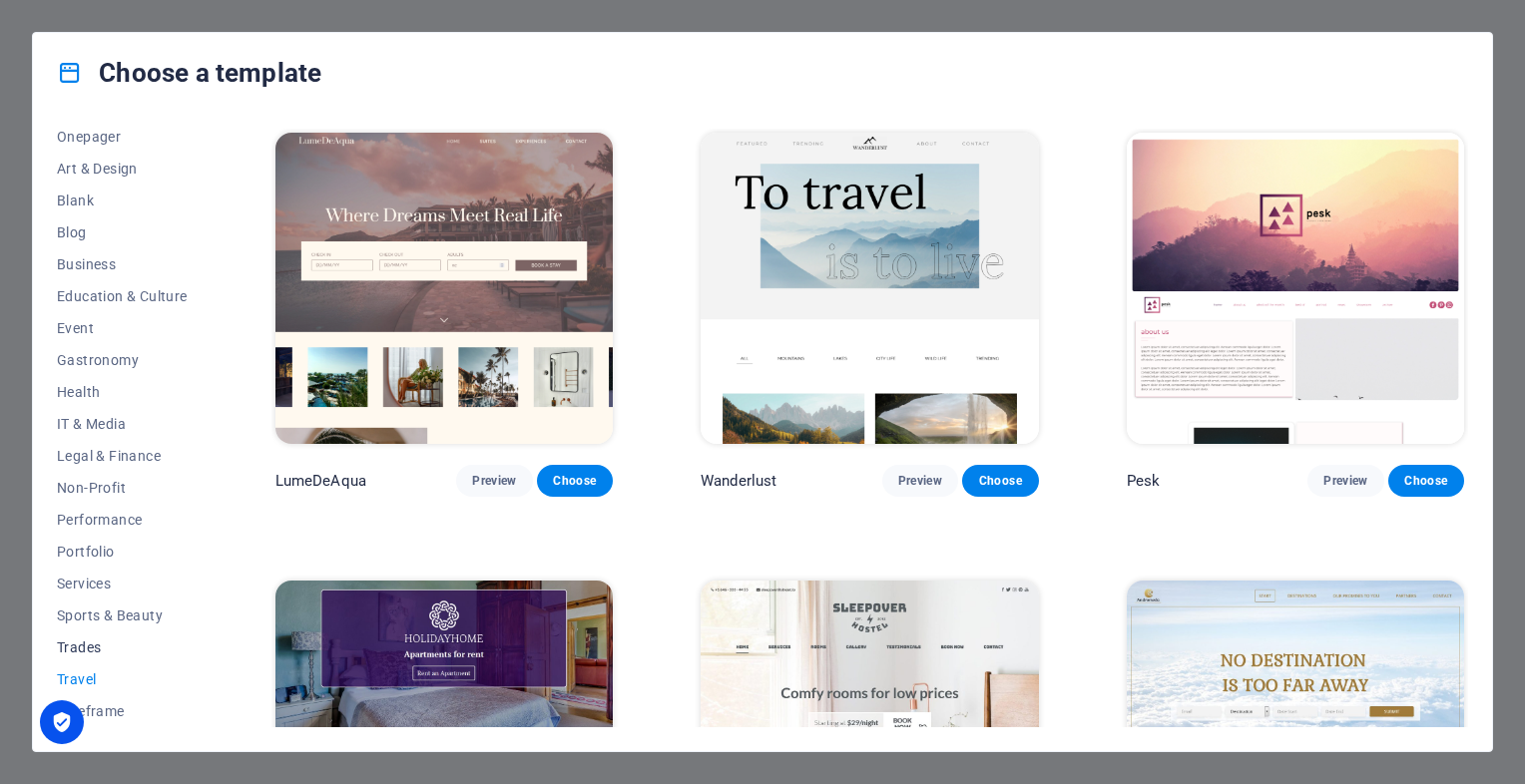 click on "Trades" at bounding box center [122, 647] 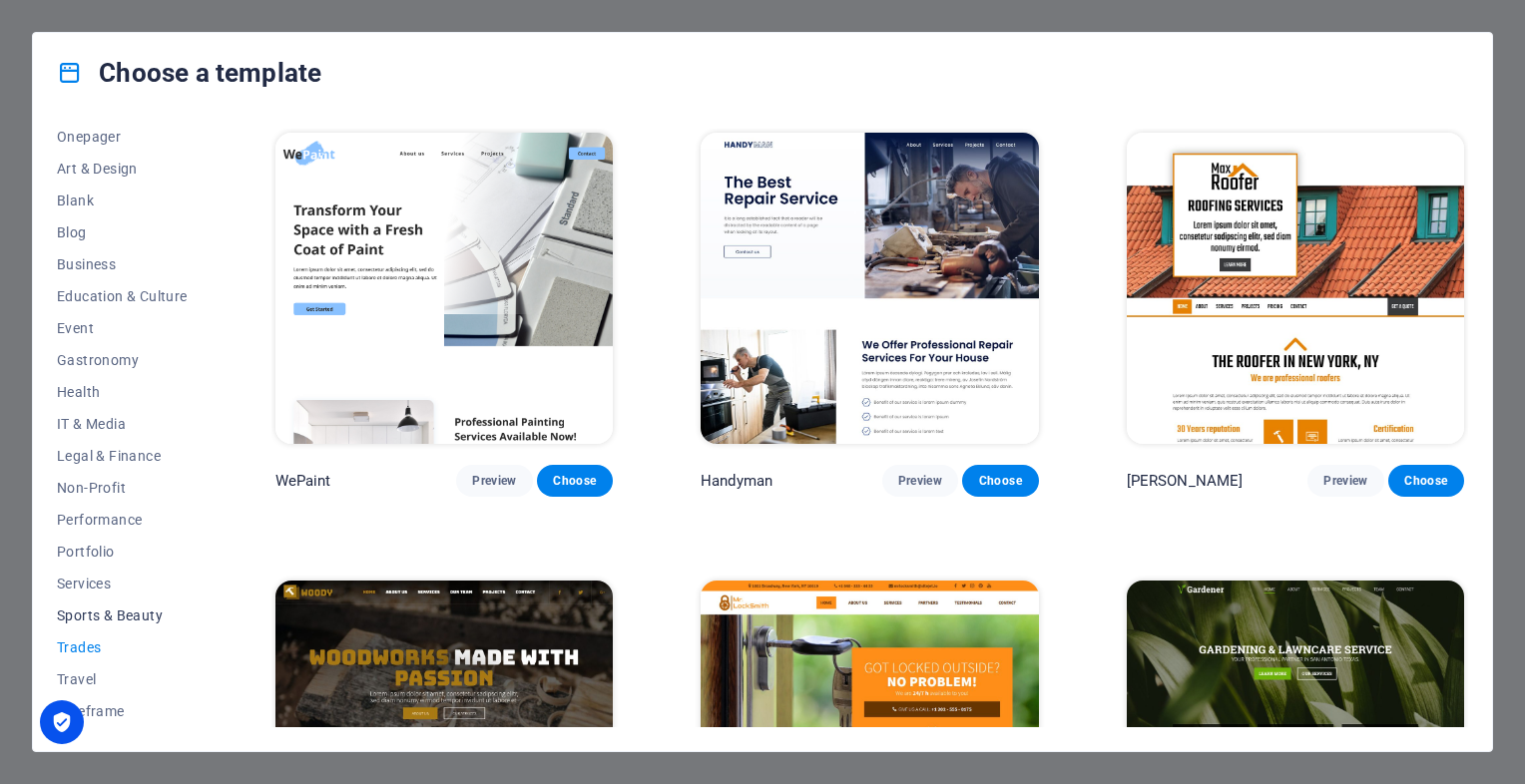 click on "Sports & Beauty" at bounding box center [122, 615] 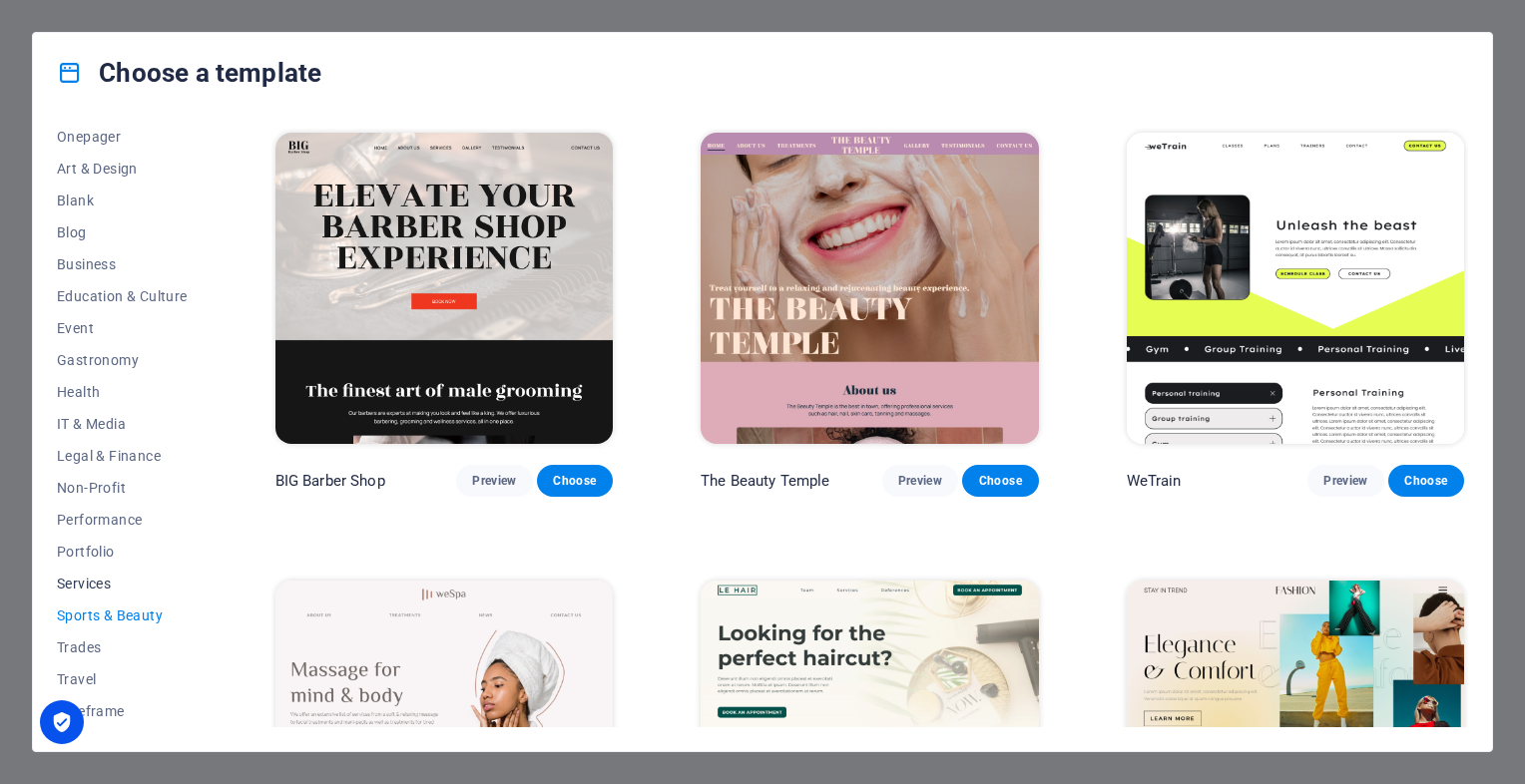 click on "Services" at bounding box center (122, 584) 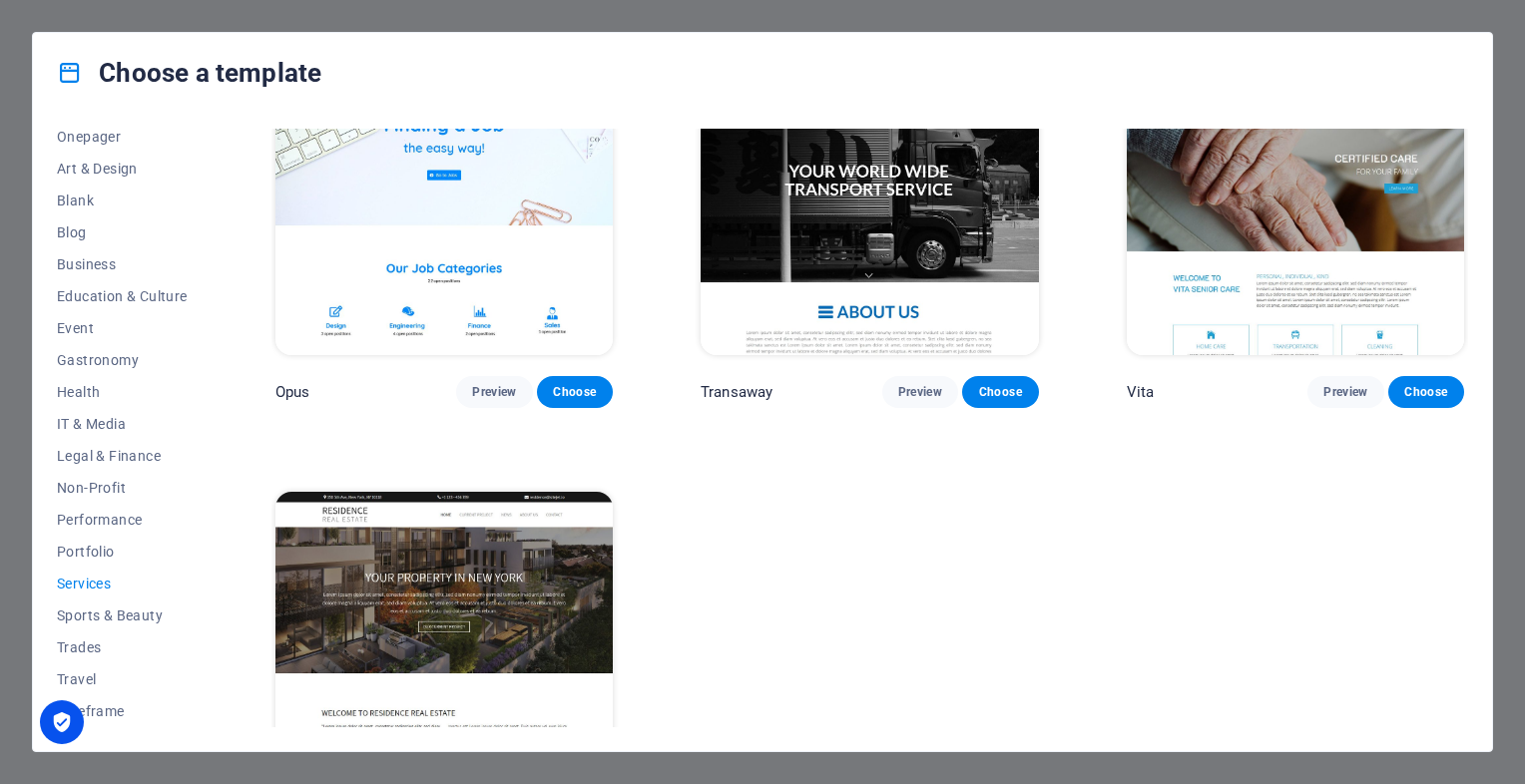 scroll, scrollTop: 2442, scrollLeft: 0, axis: vertical 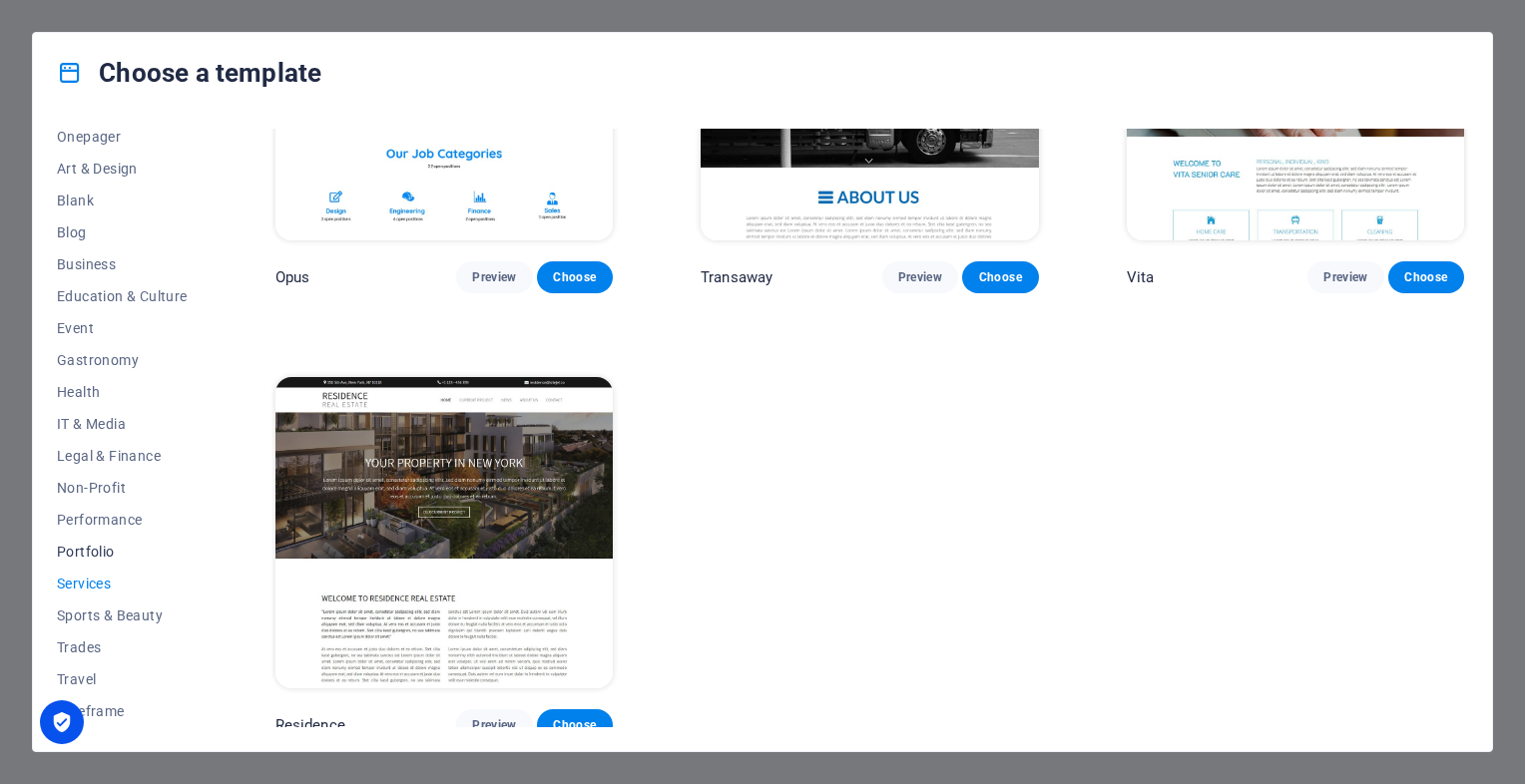 click on "Portfolio" at bounding box center (122, 552) 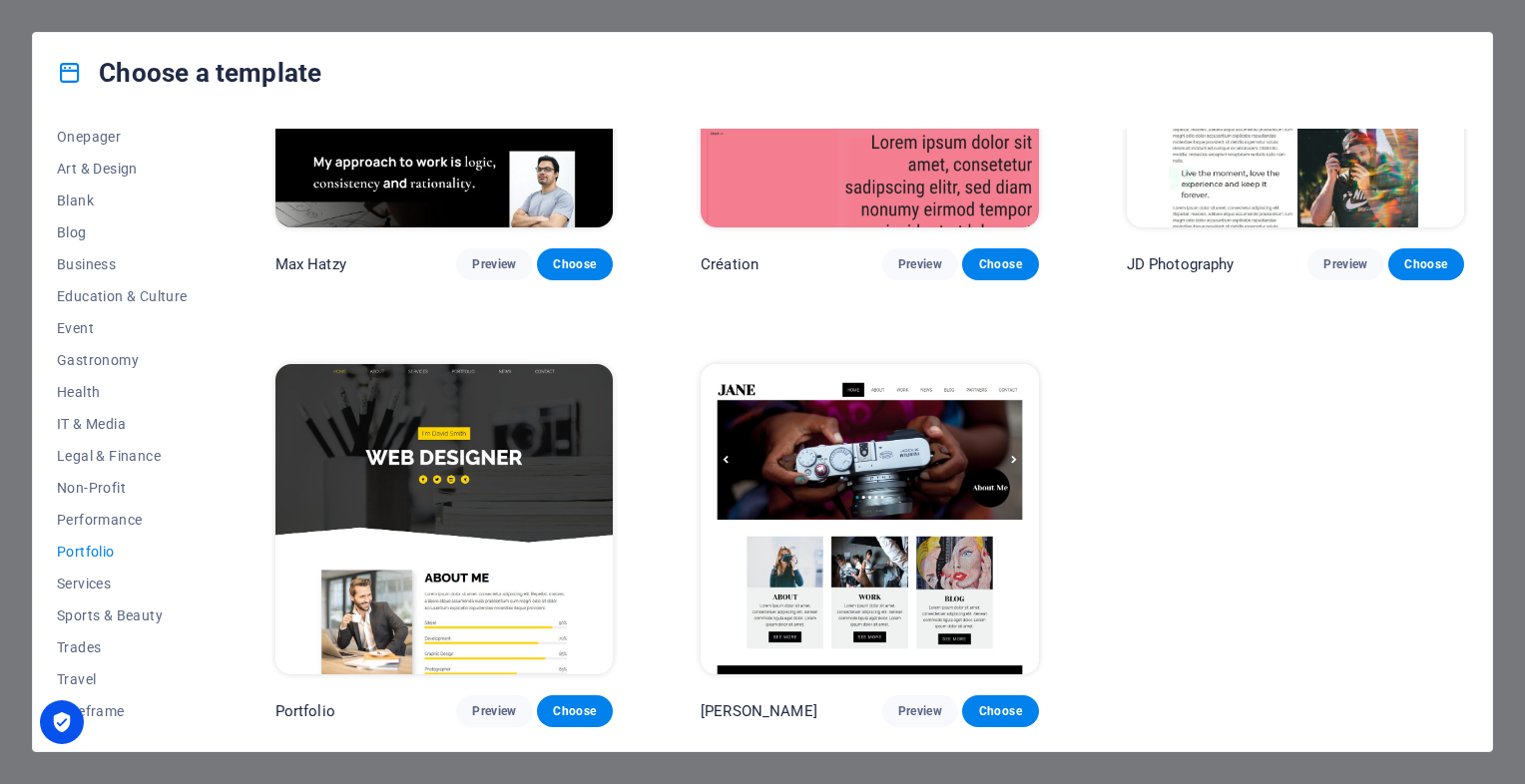 scroll, scrollTop: 658, scrollLeft: 0, axis: vertical 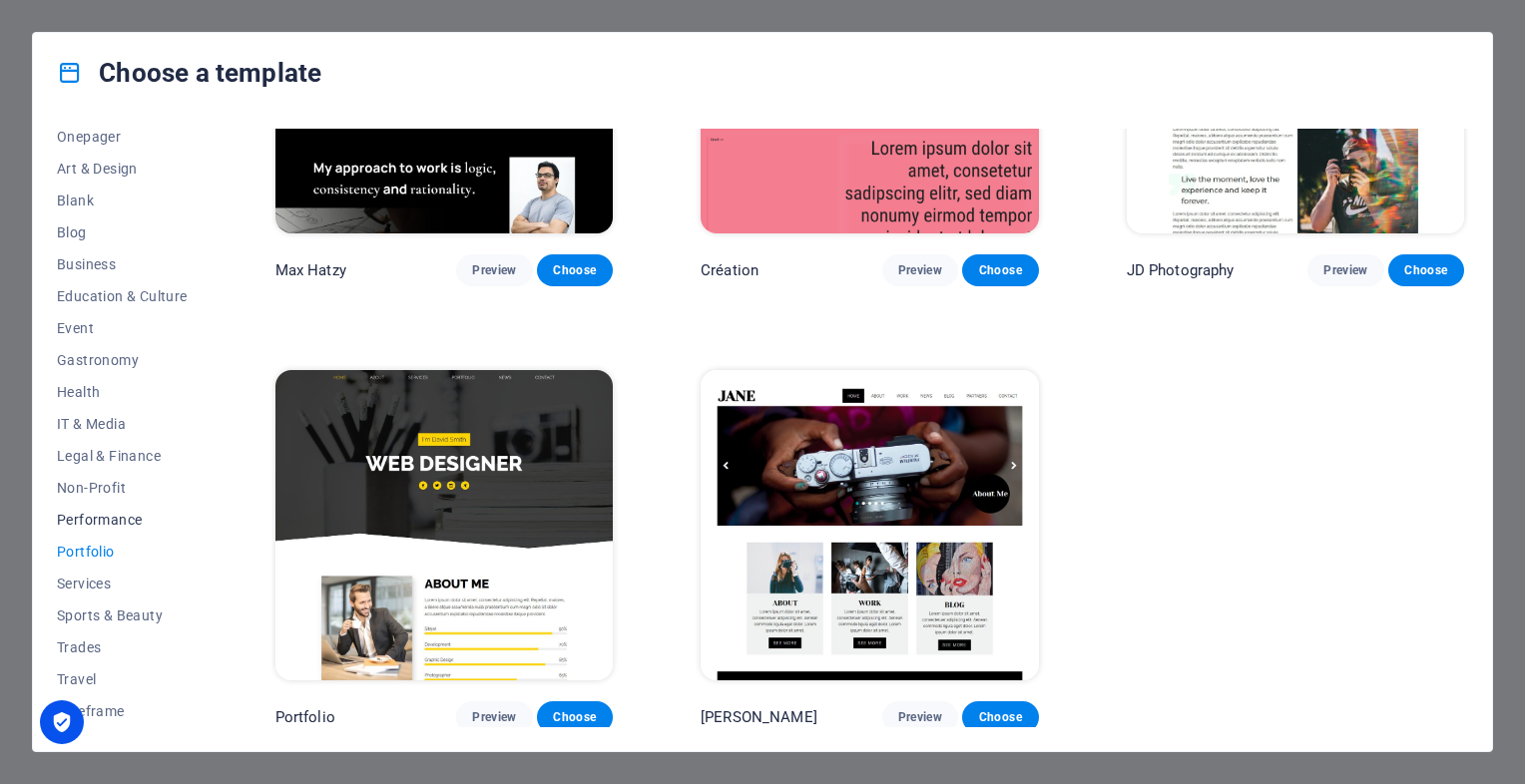 click on "Performance" at bounding box center (122, 520) 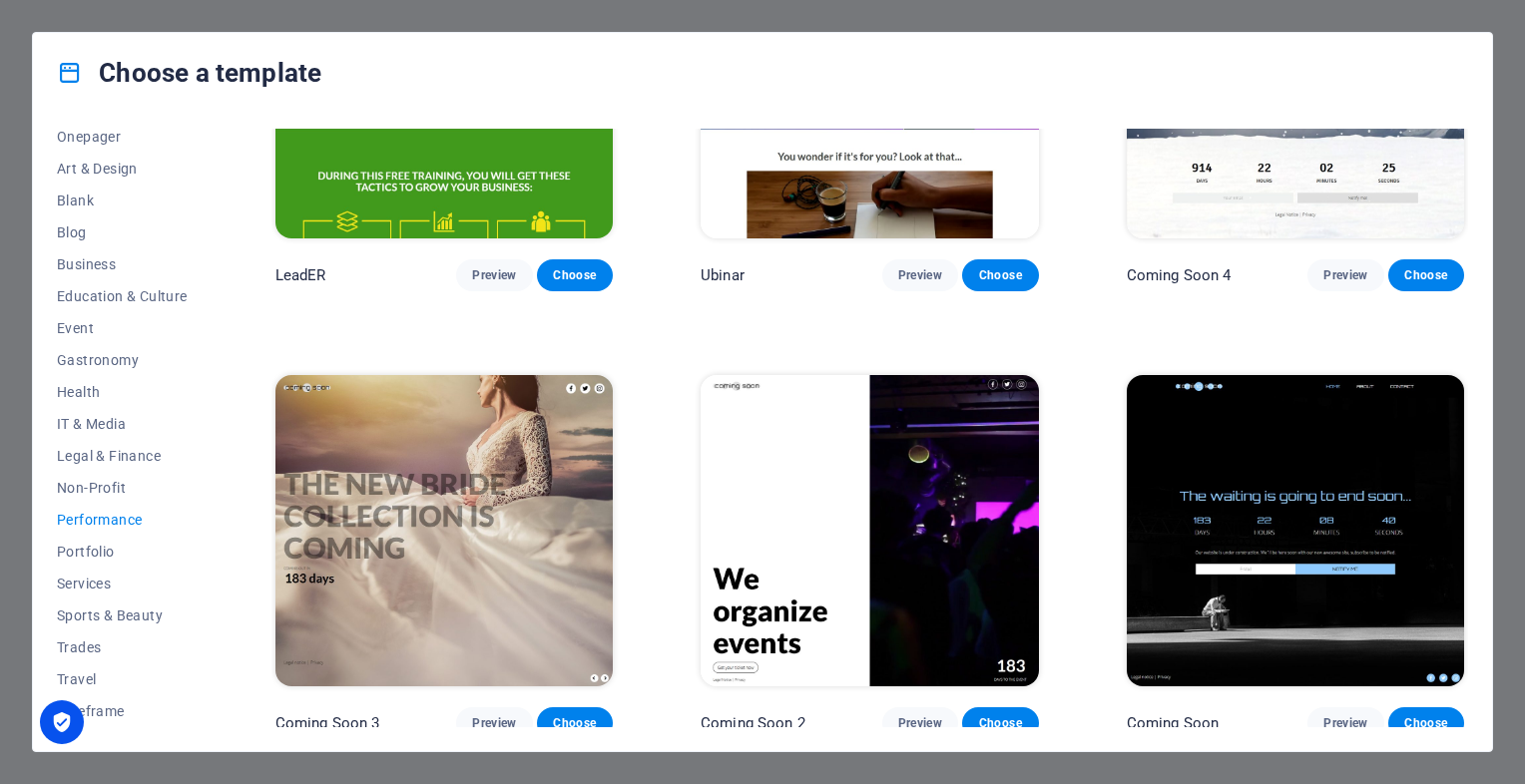 drag, startPoint x: 1469, startPoint y: 622, endPoint x: 1468, endPoint y: 549, distance: 73.00685 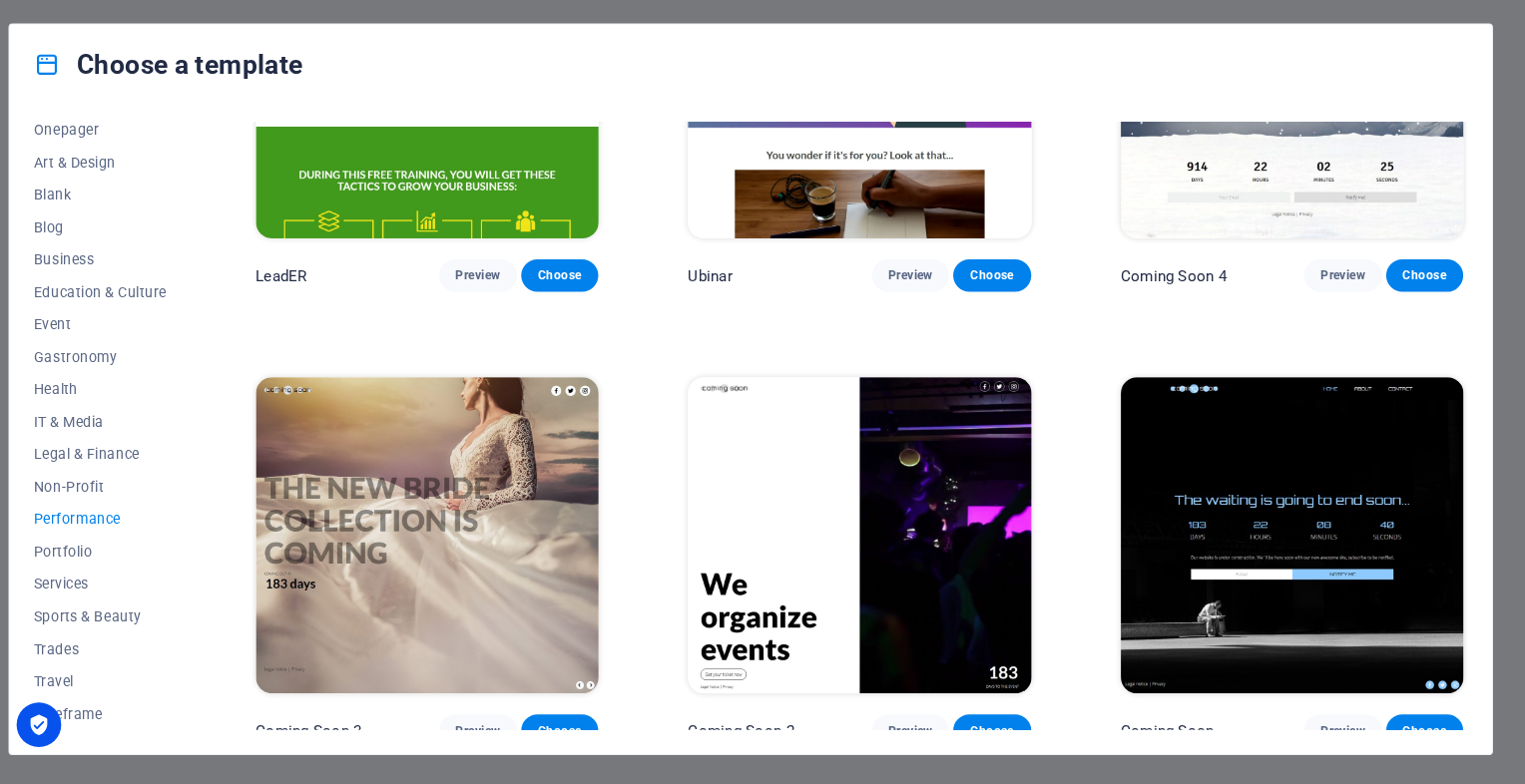 scroll, scrollTop: 0, scrollLeft: 0, axis: both 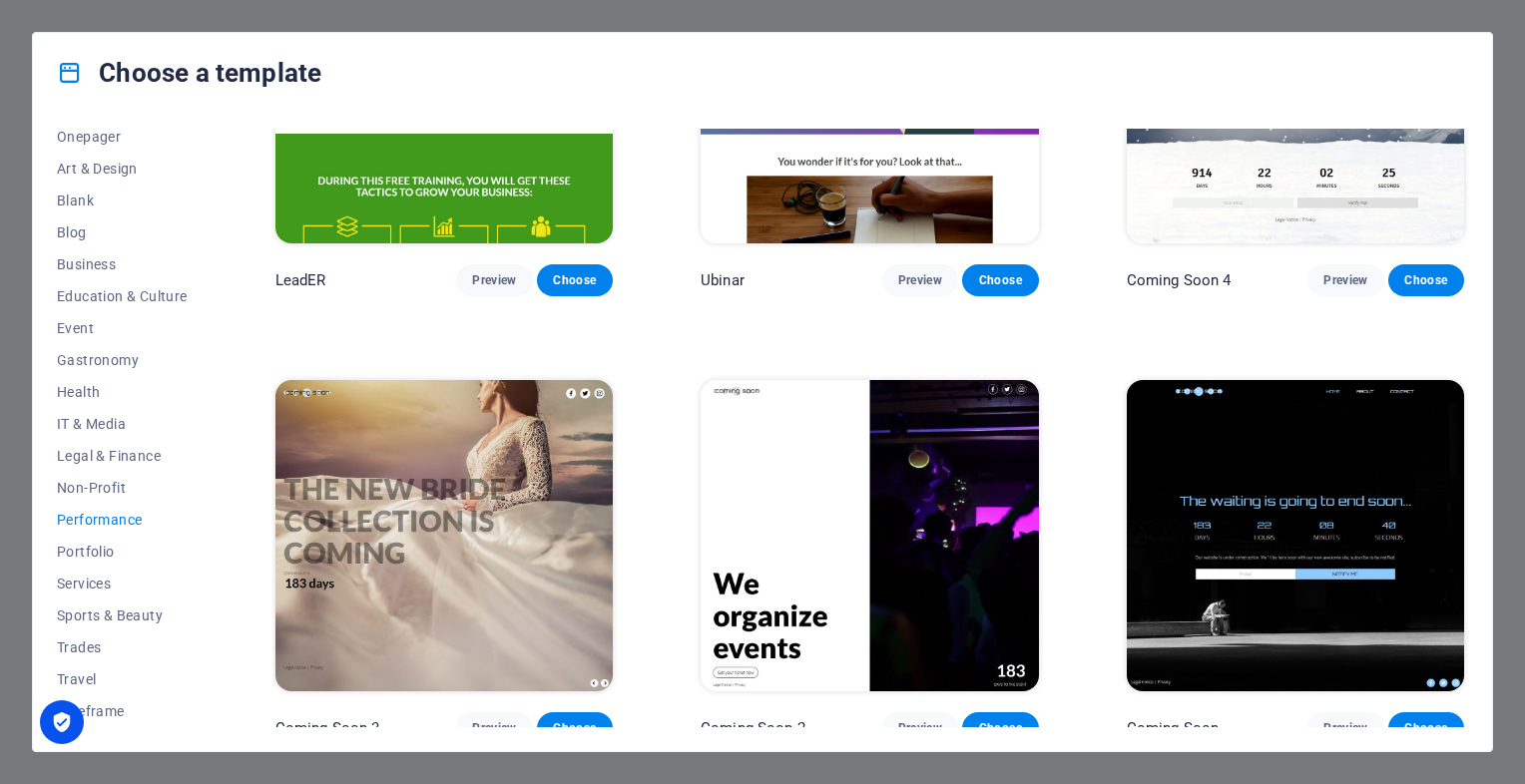 drag, startPoint x: 1463, startPoint y: 600, endPoint x: 1490, endPoint y: 437, distance: 165.2211 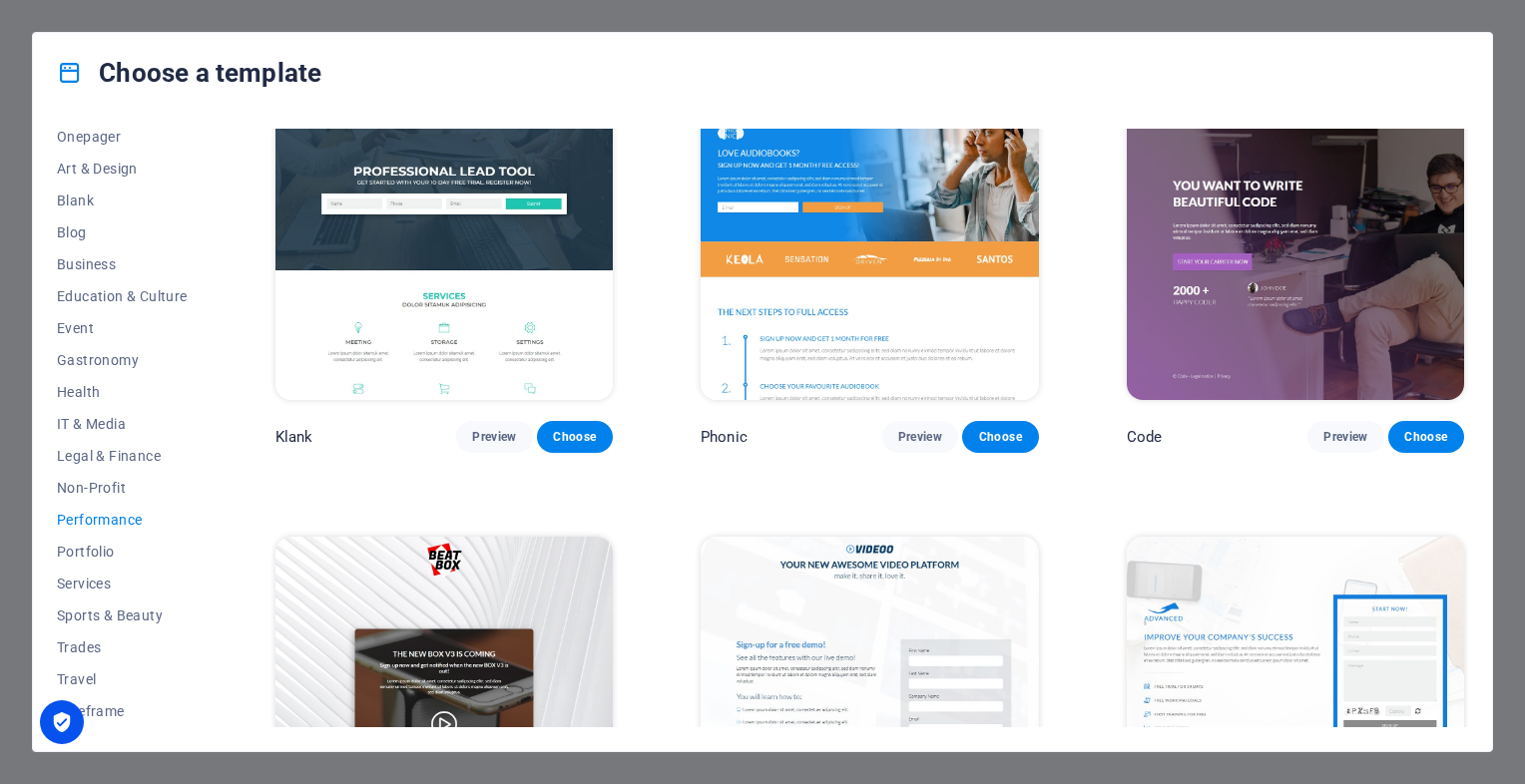 scroll, scrollTop: 0, scrollLeft: 0, axis: both 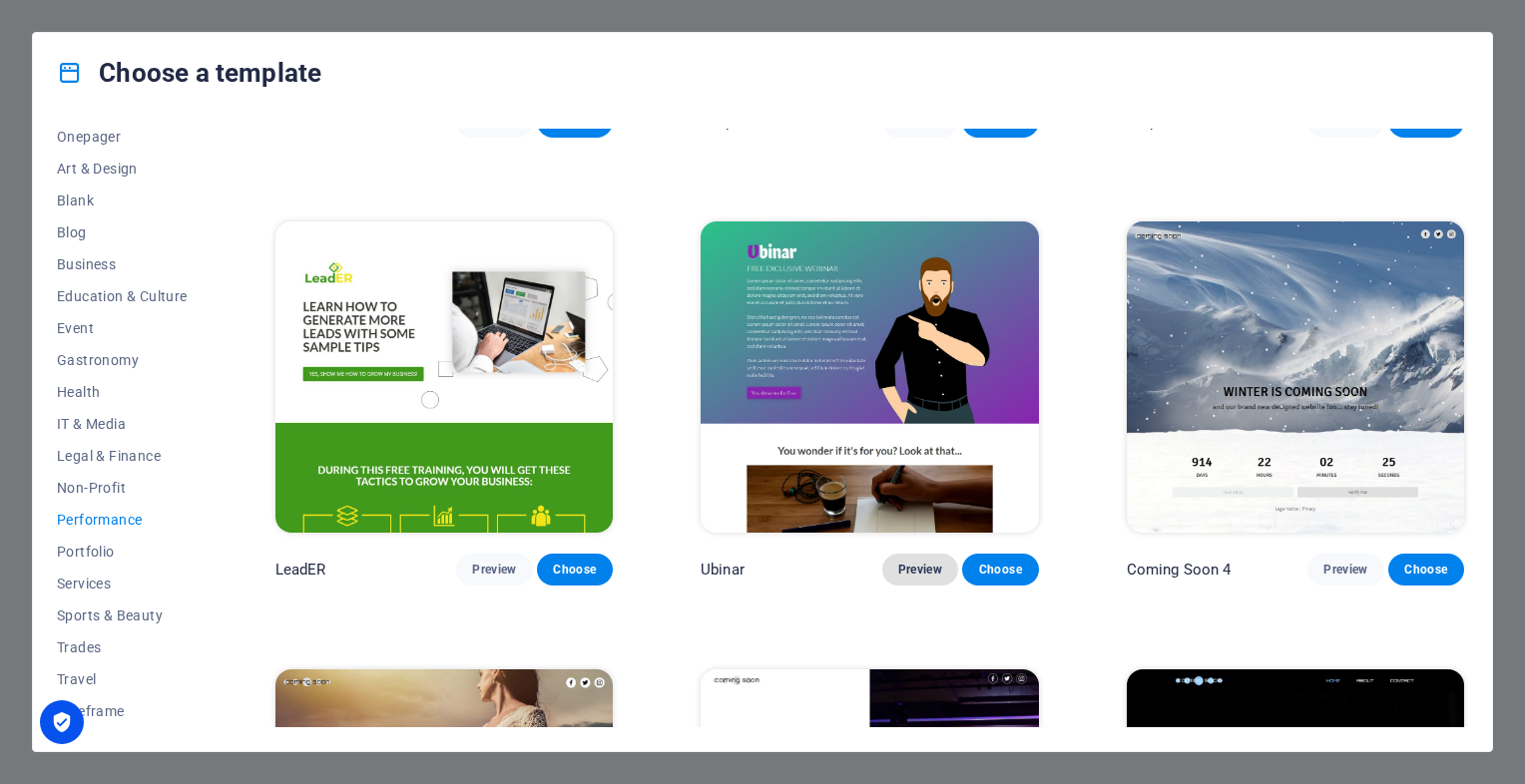 click on "Preview" at bounding box center (920, 570) 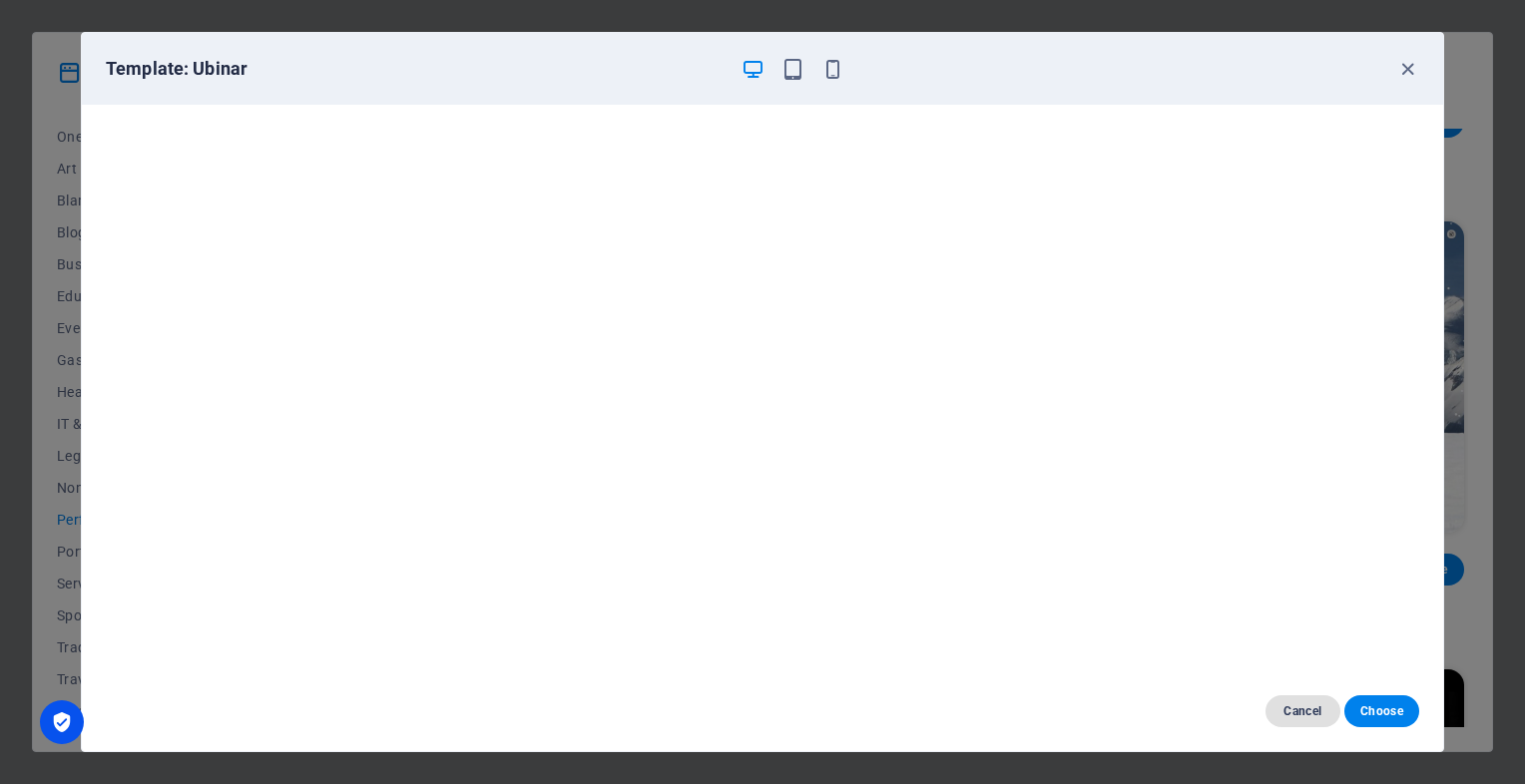 click on "Cancel" at bounding box center (1302, 711) 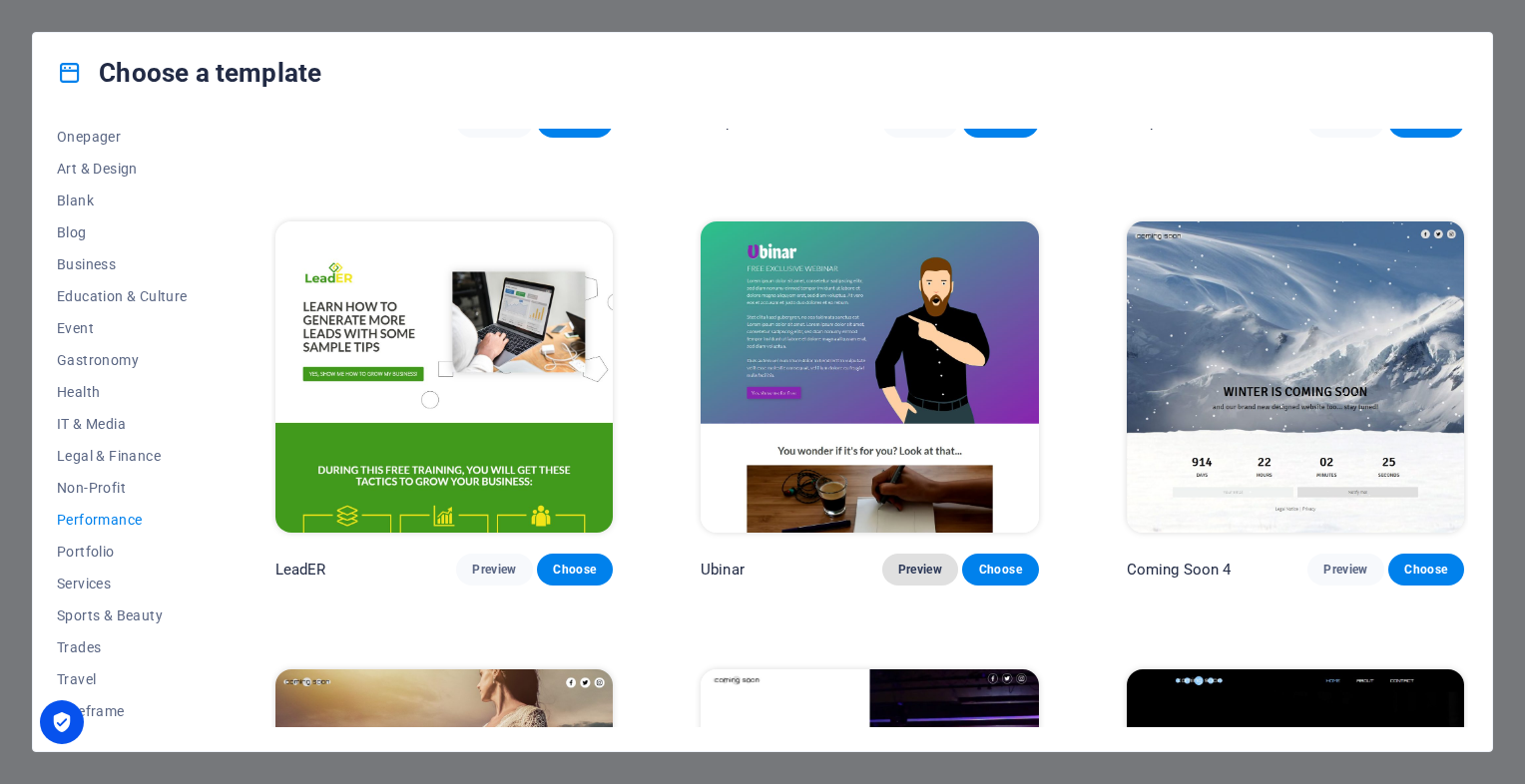 click on "Preview" at bounding box center (920, 570) 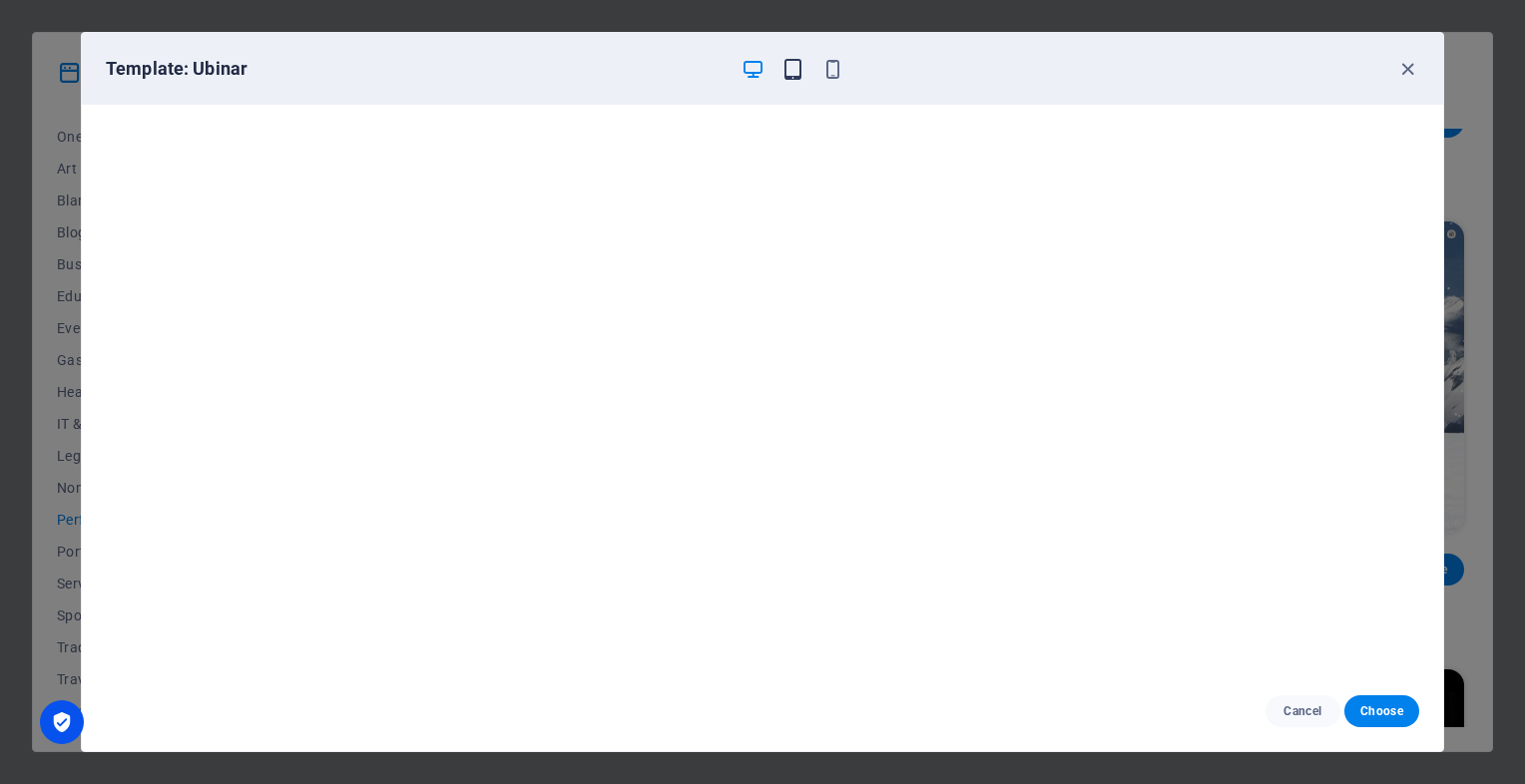 click at bounding box center (792, 69) 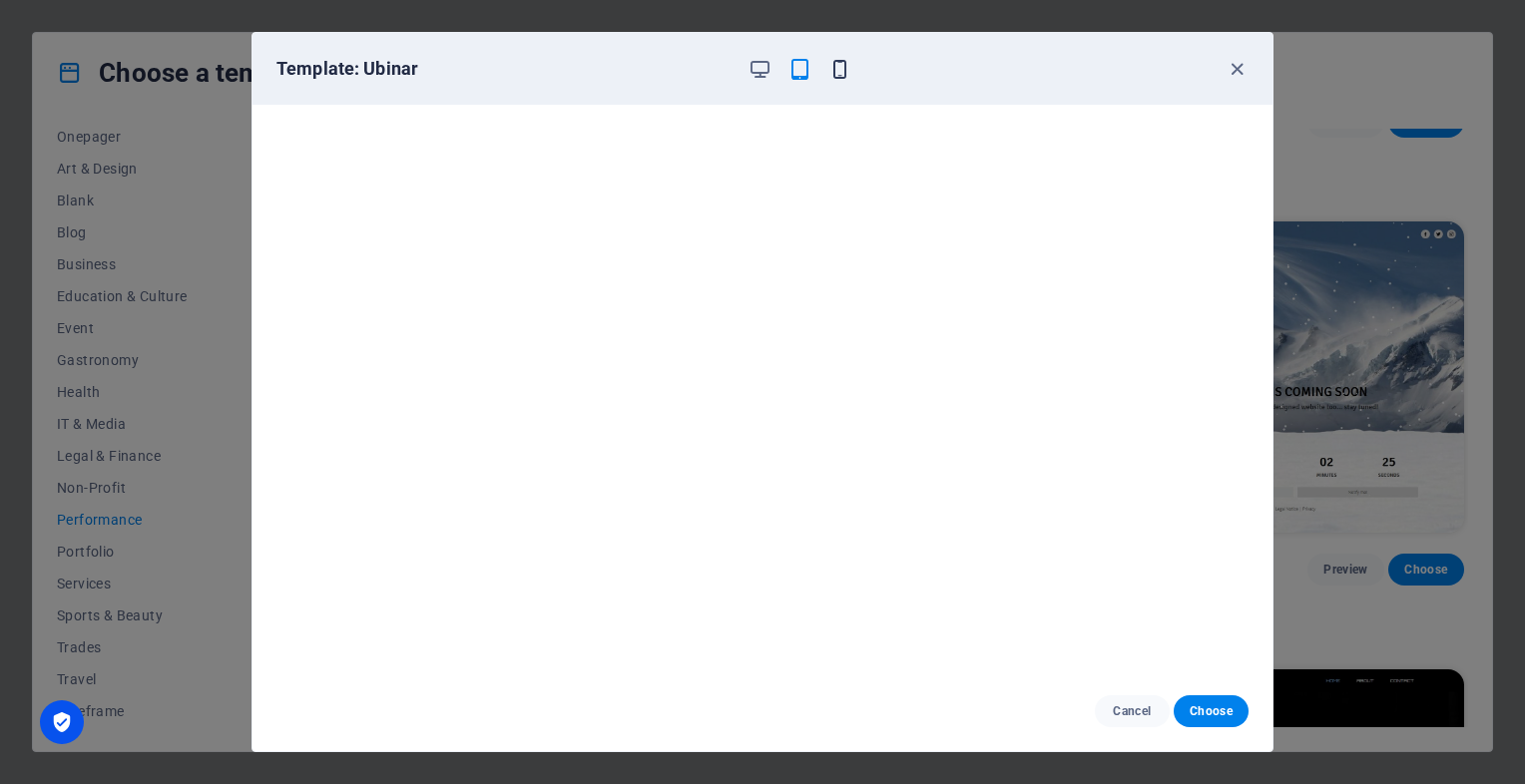 click at bounding box center [839, 69] 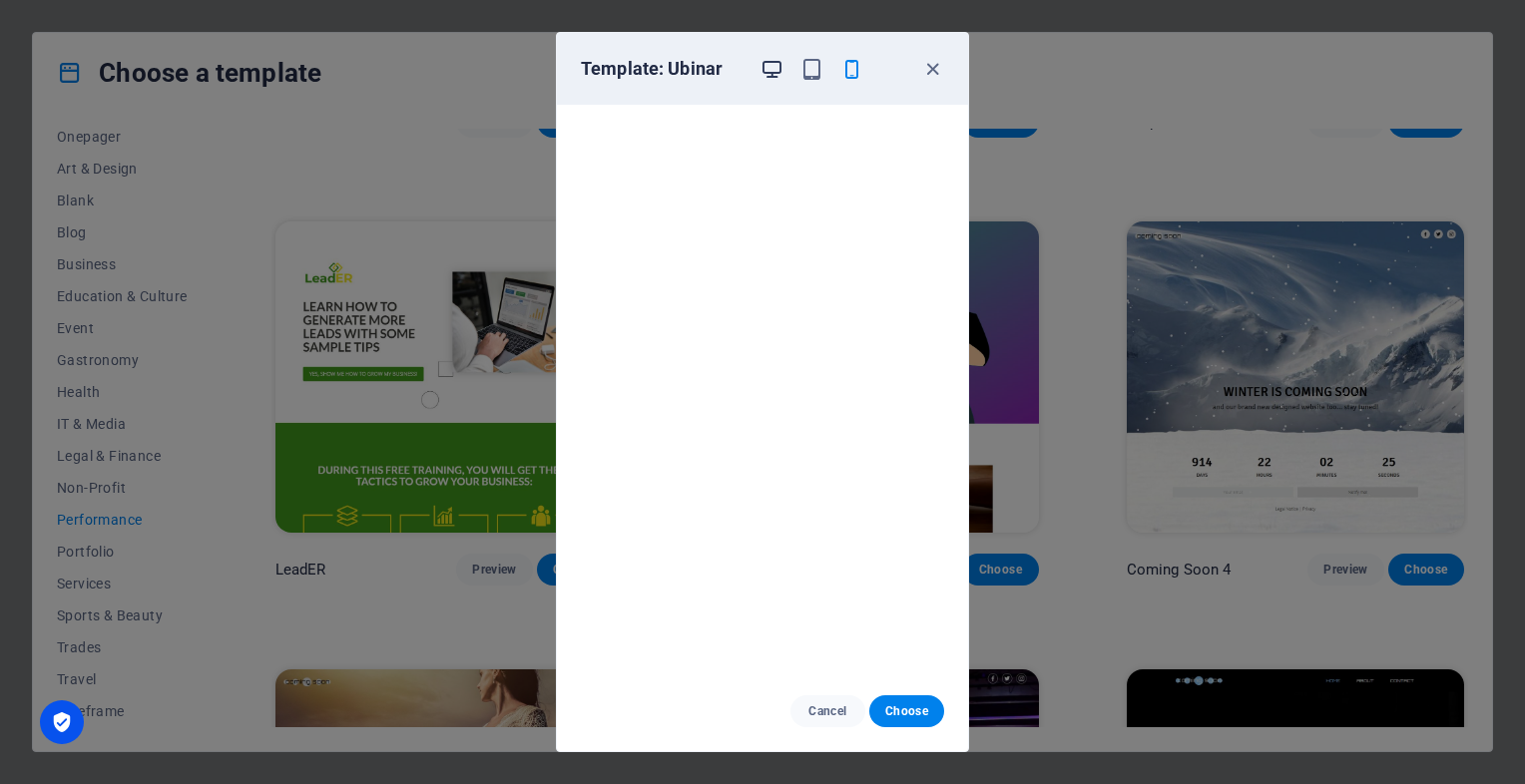 click at bounding box center [771, 69] 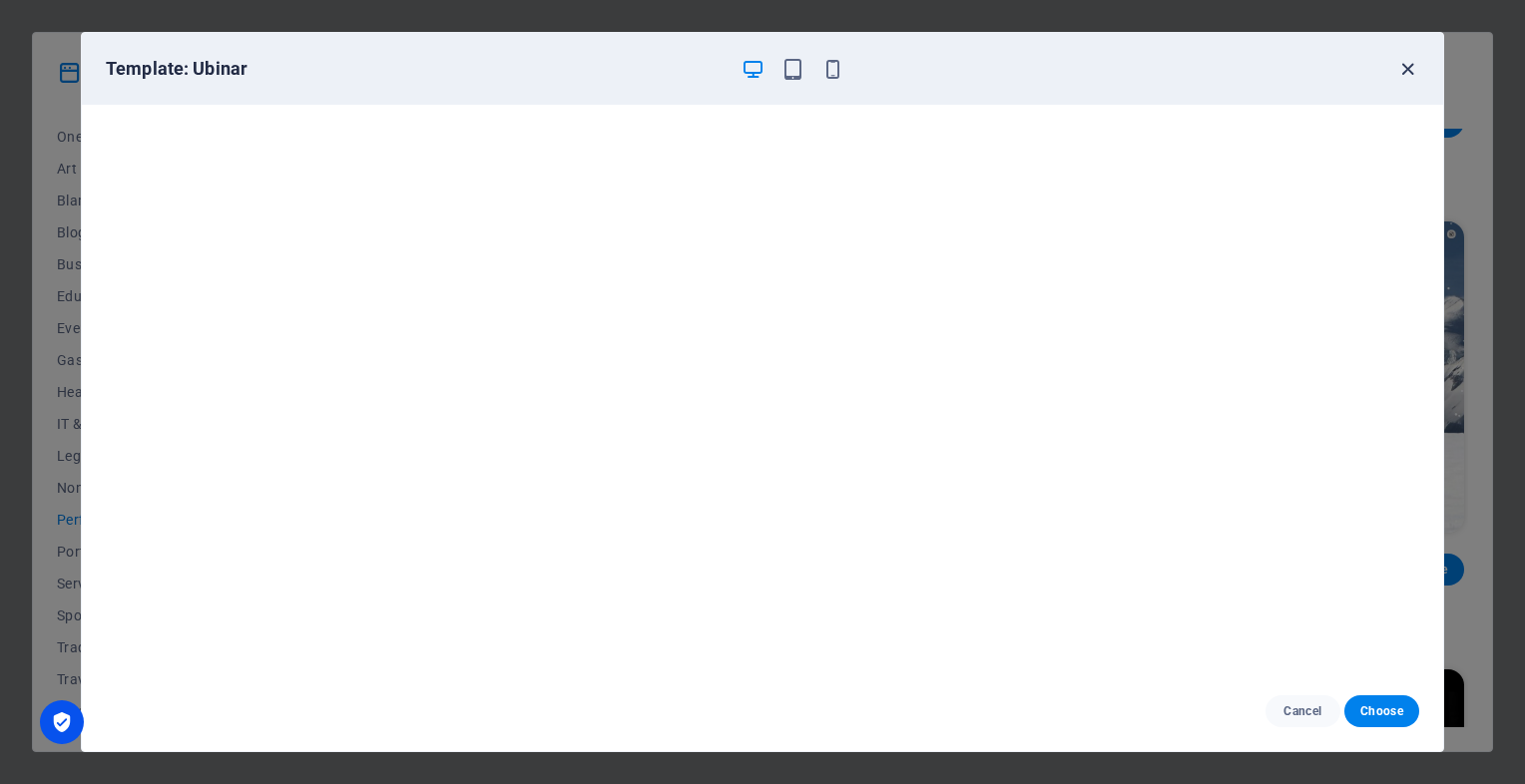 click at bounding box center [1407, 69] 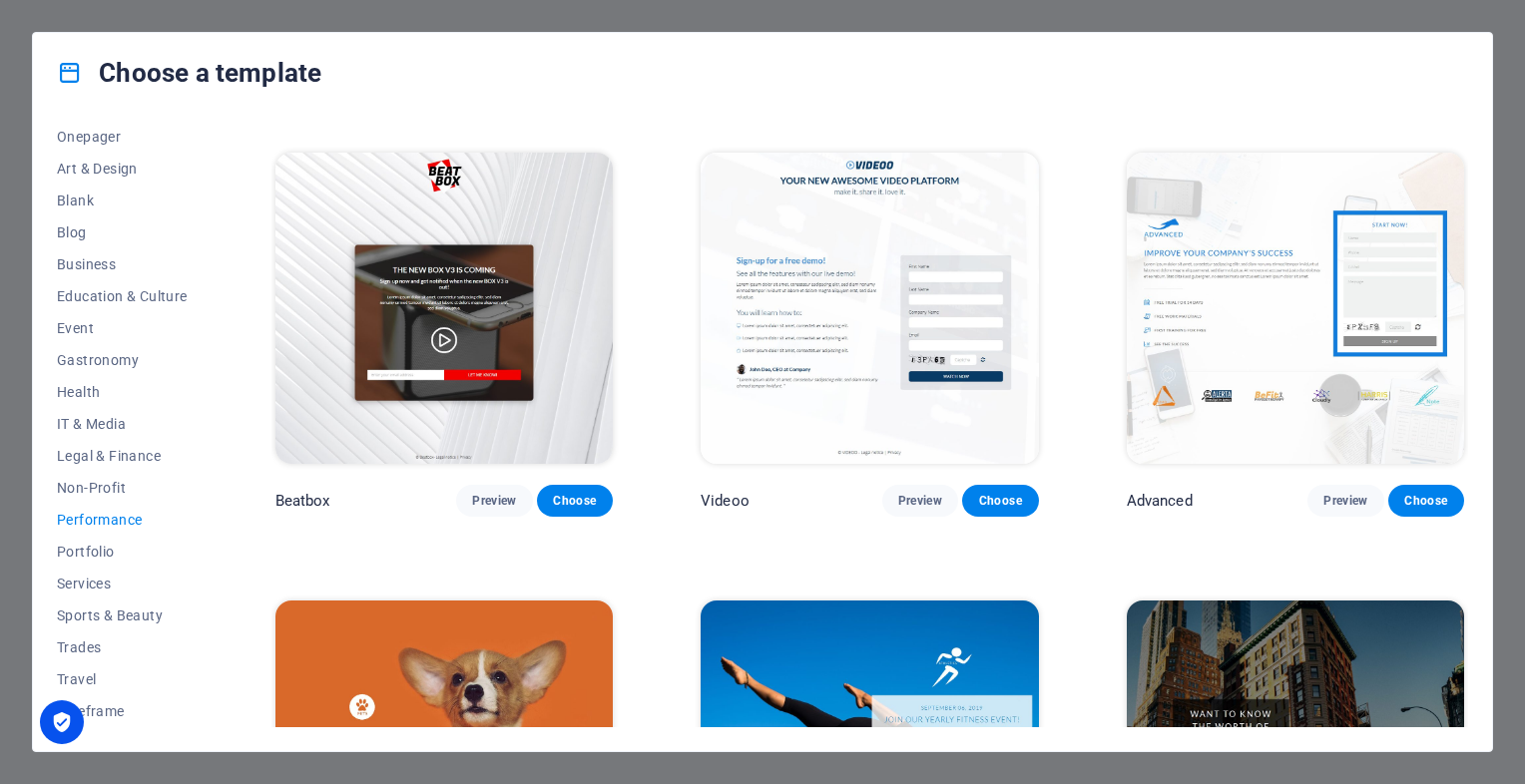 scroll, scrollTop: 415, scrollLeft: 0, axis: vertical 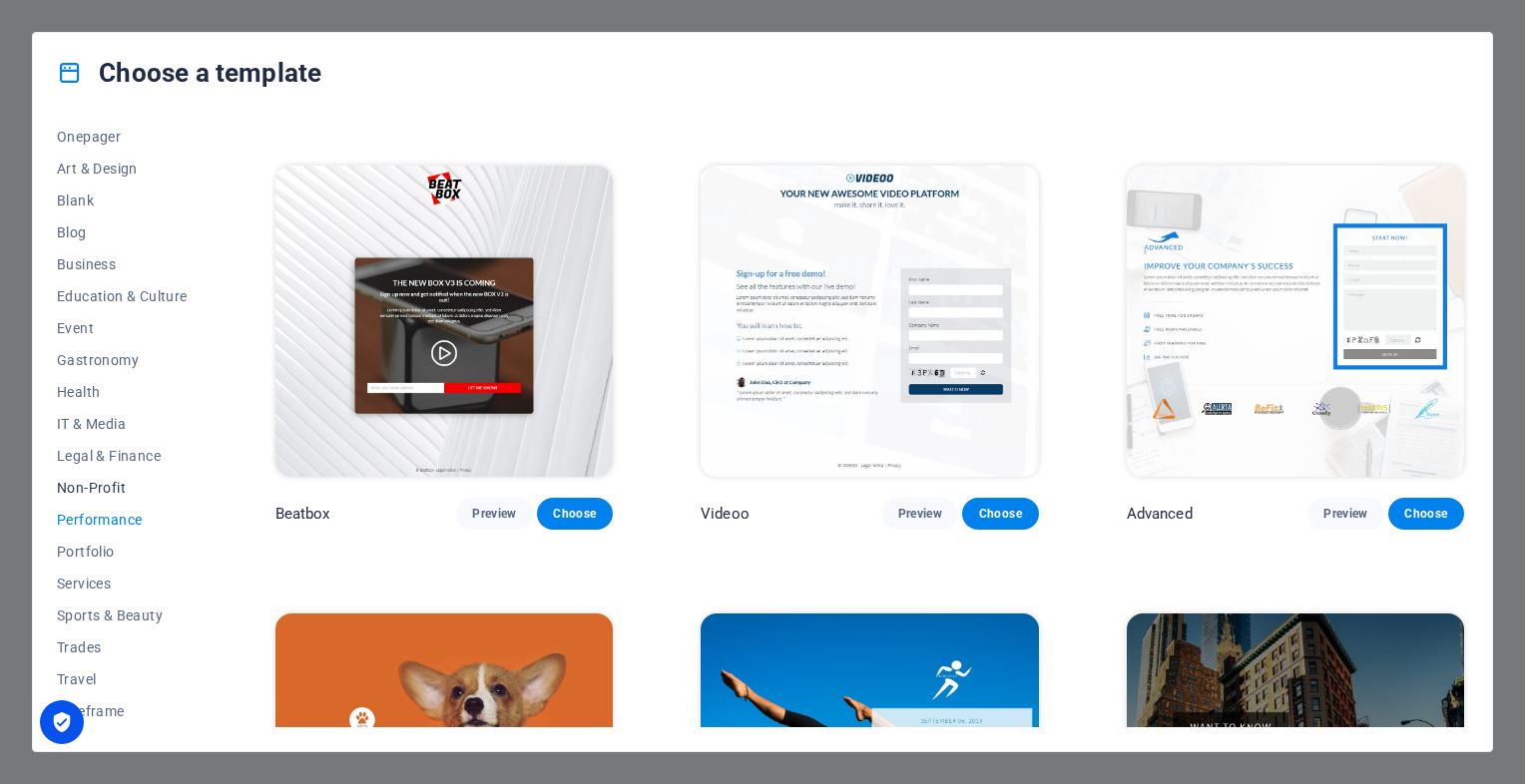 click on "Non-Profit" at bounding box center [122, 488] 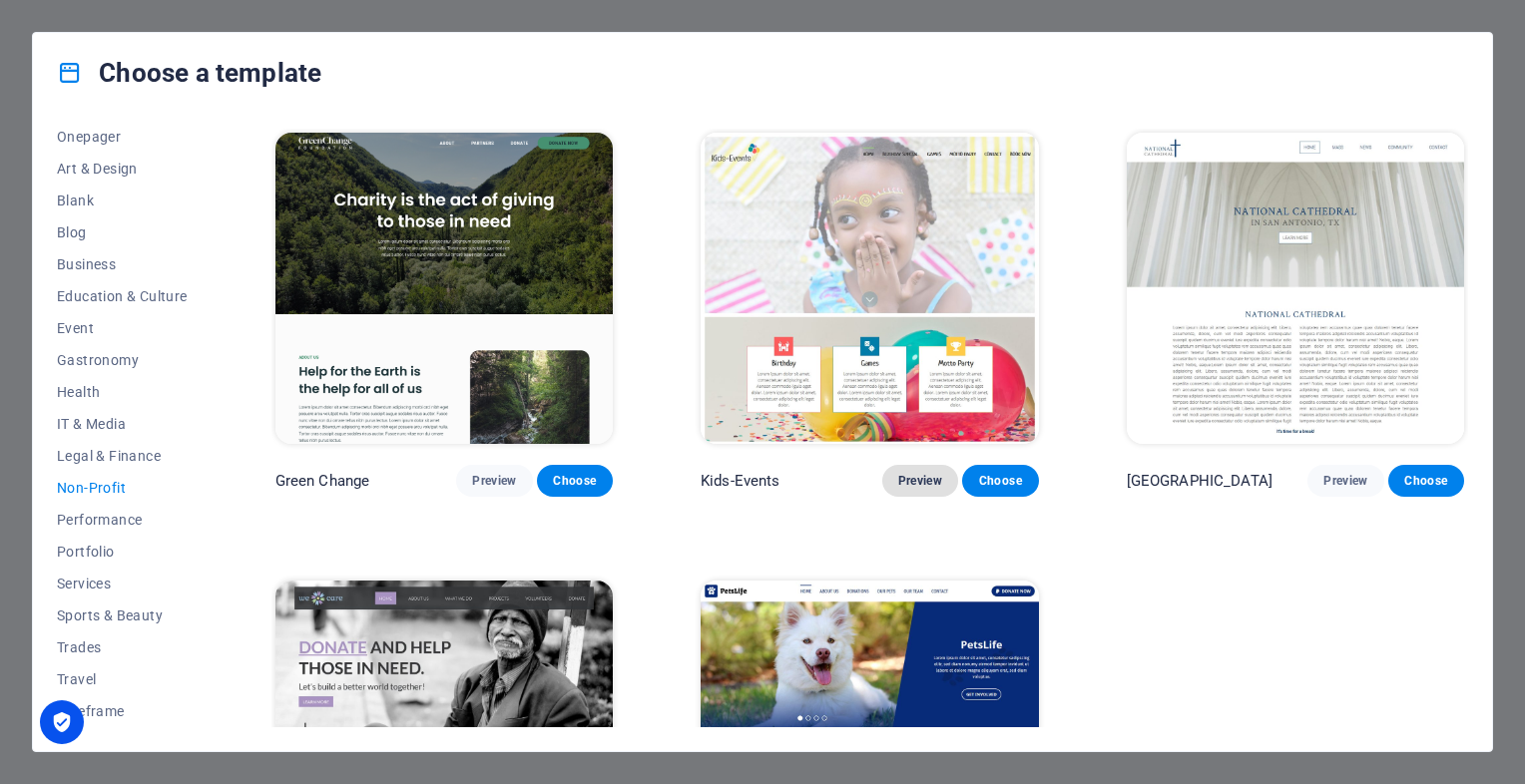 click on "Preview" at bounding box center [920, 481] 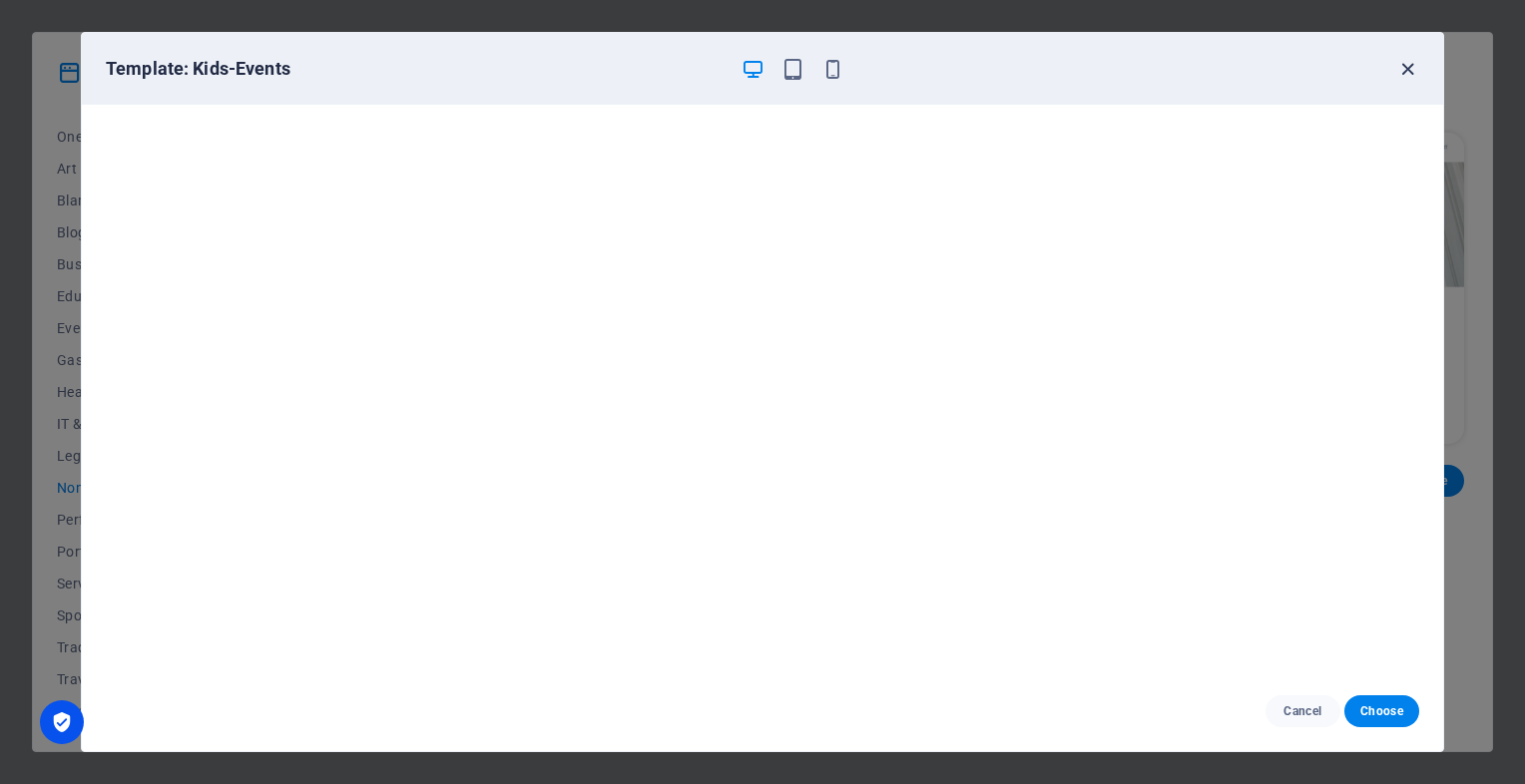 click at bounding box center [1407, 69] 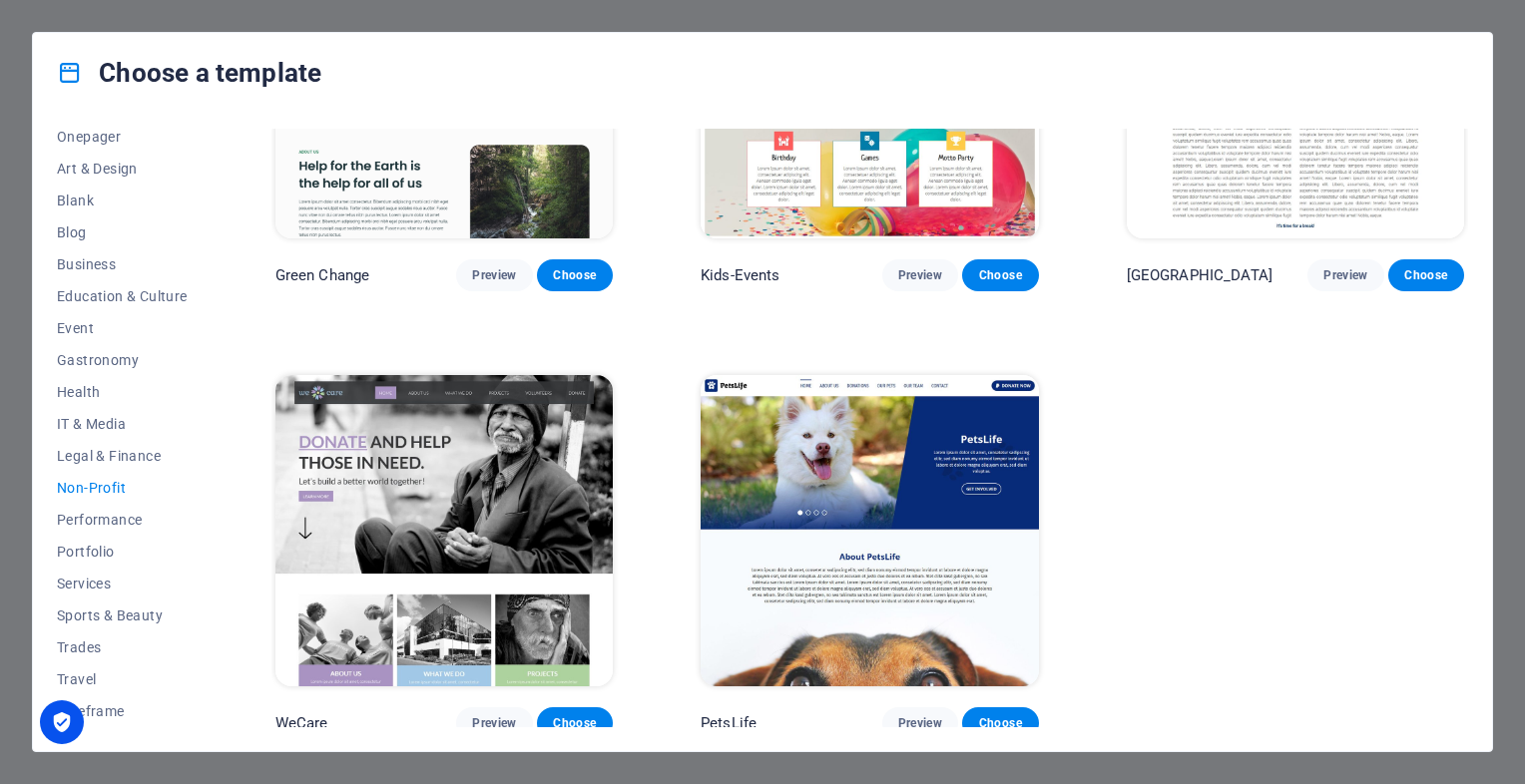 scroll, scrollTop: 212, scrollLeft: 0, axis: vertical 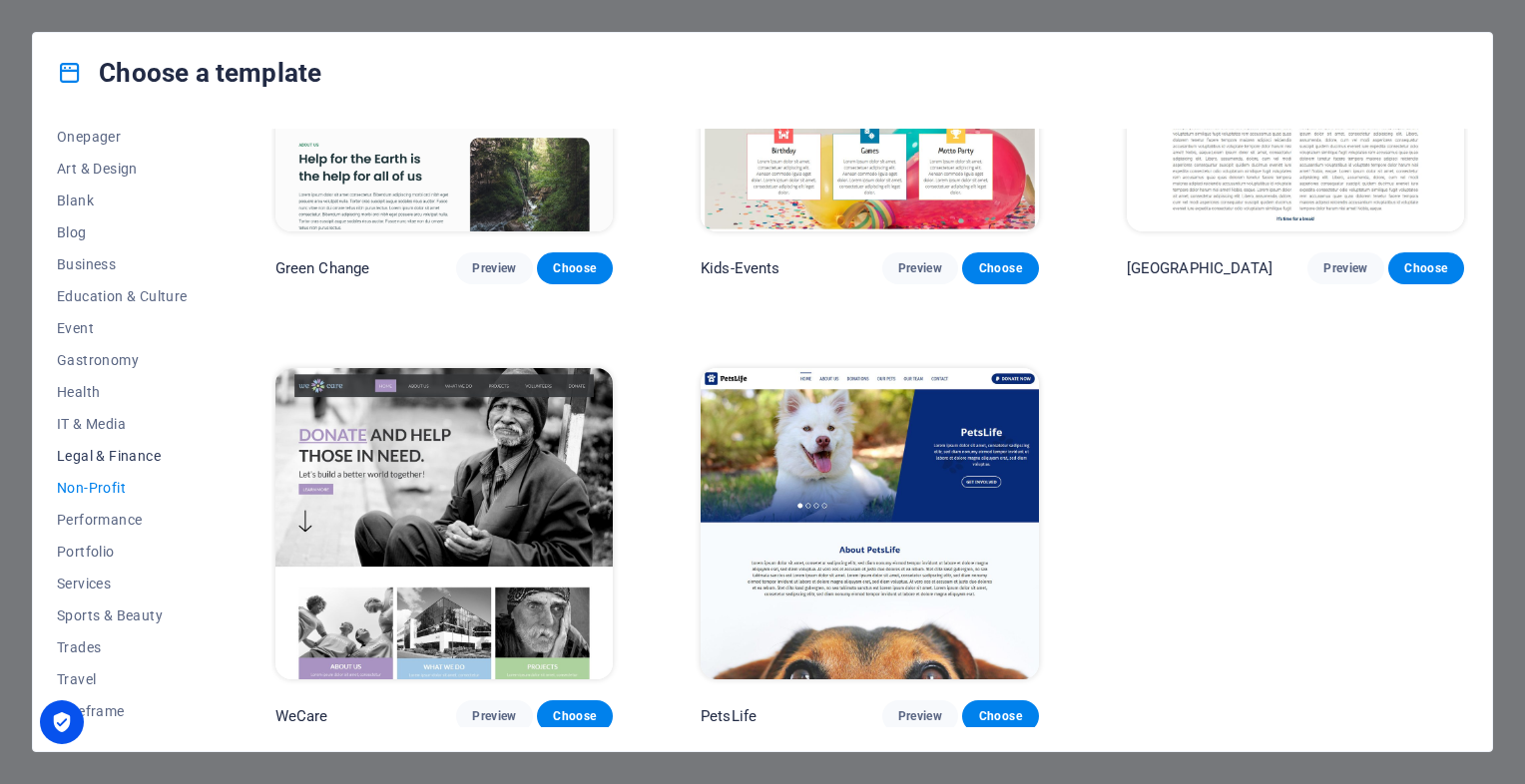 click on "Legal & Finance" at bounding box center (122, 456) 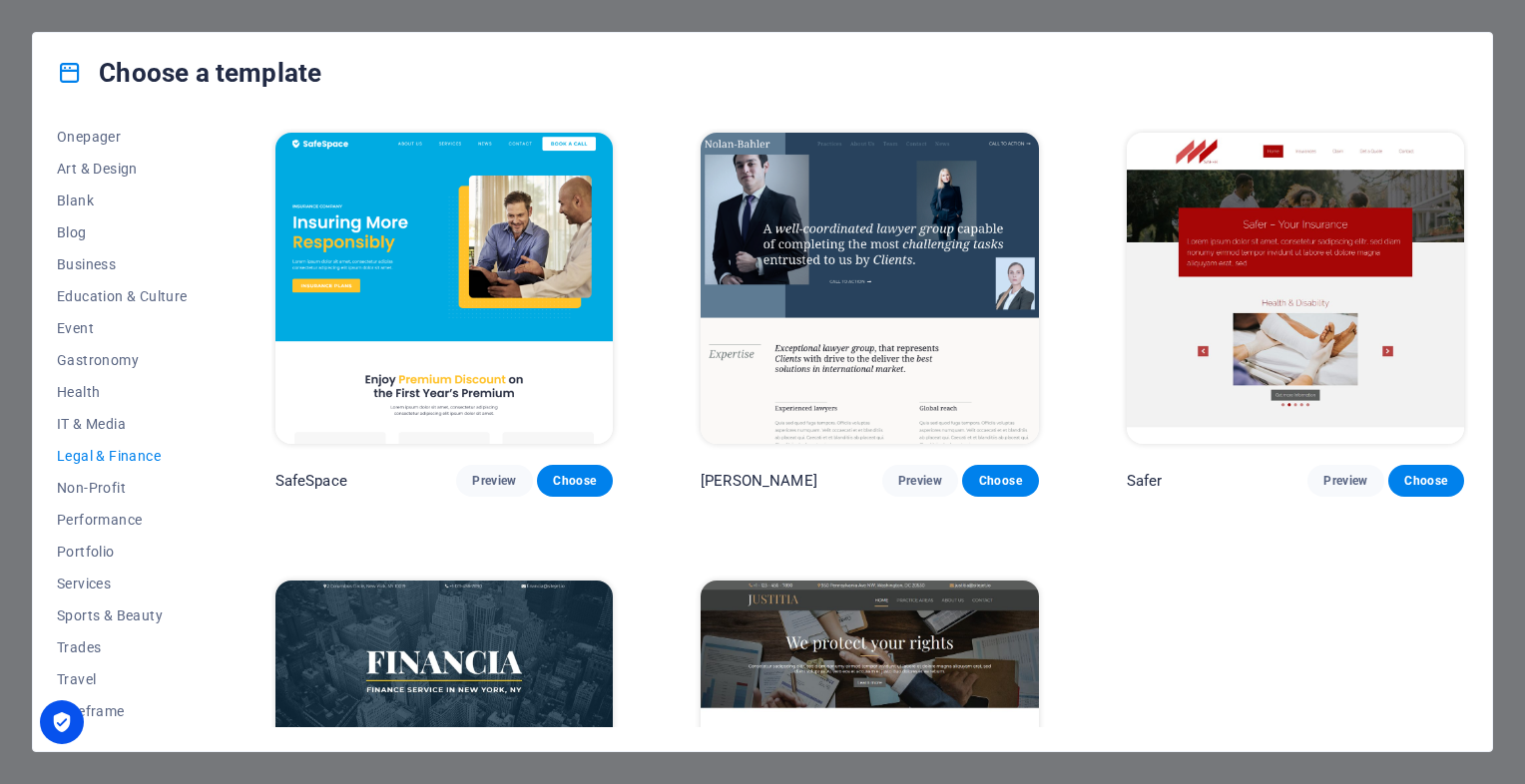 click on "Legal & Finance" at bounding box center [122, 456] 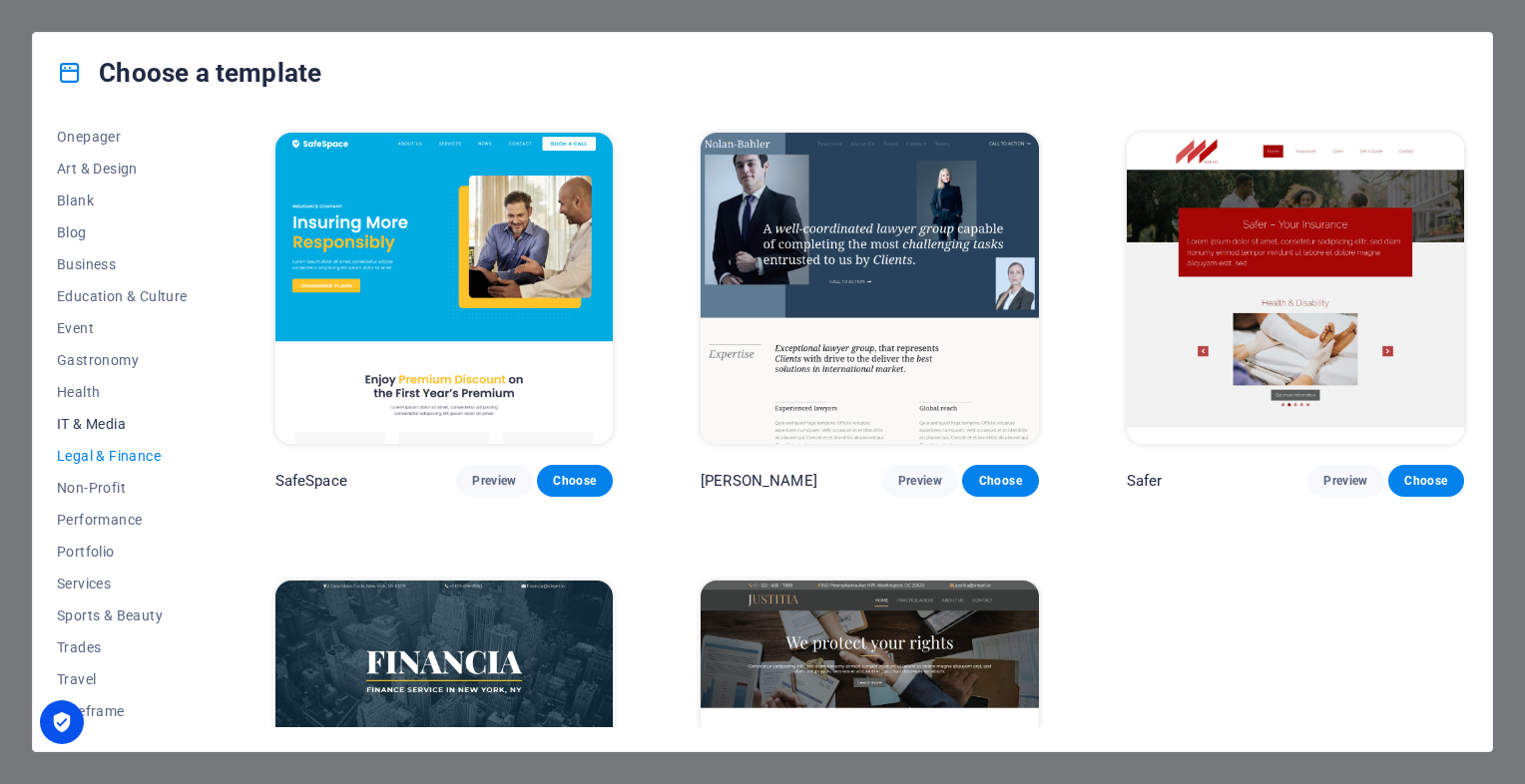 click on "IT & Media" at bounding box center (122, 424) 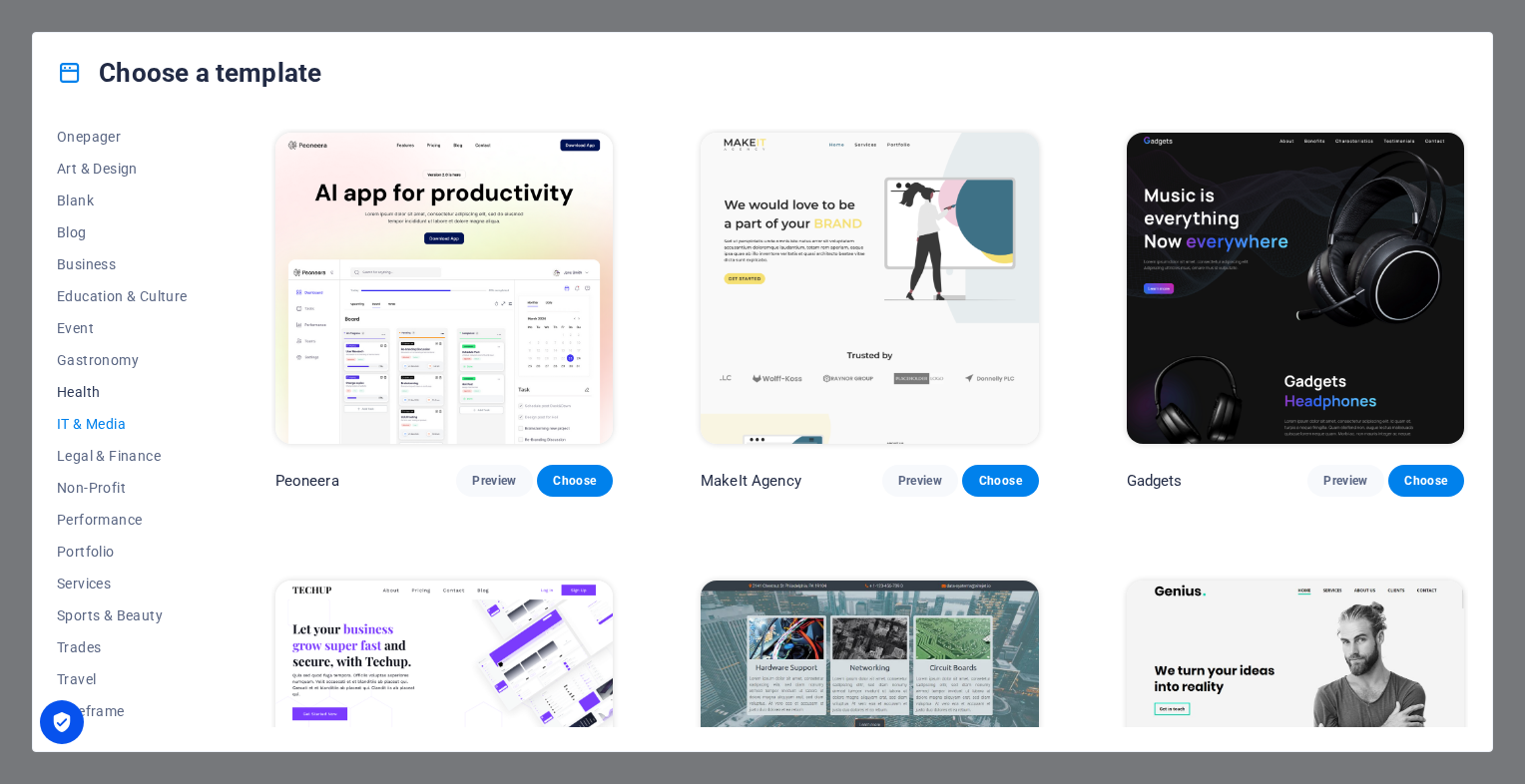 click on "Health" at bounding box center [122, 392] 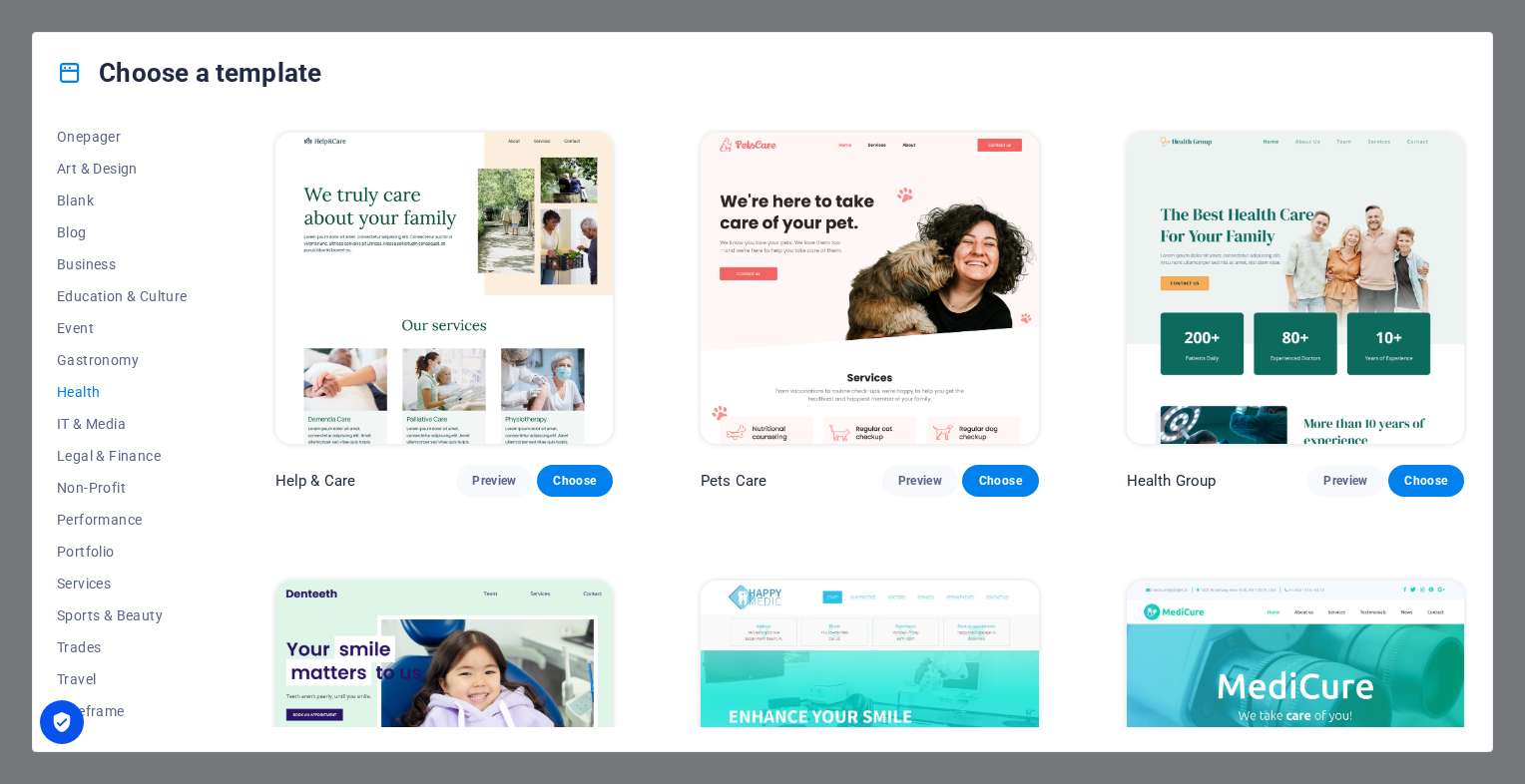 click on "All Templates My Templates New Trending Landingpage Multipager Onepager Art & Design Blank Blog Business Education & Culture Event Gastronomy Health IT & Media Legal & Finance Non-Profit Performance Portfolio Services Sports & Beauty Trades Travel Wireframe Help & Care Preview Choose Pets Care Preview Choose Health Group Preview Choose Denteeth Preview Choose Happy Medic Preview Choose MediCure Preview Choose Medicus Preview Choose" at bounding box center [762, 432] 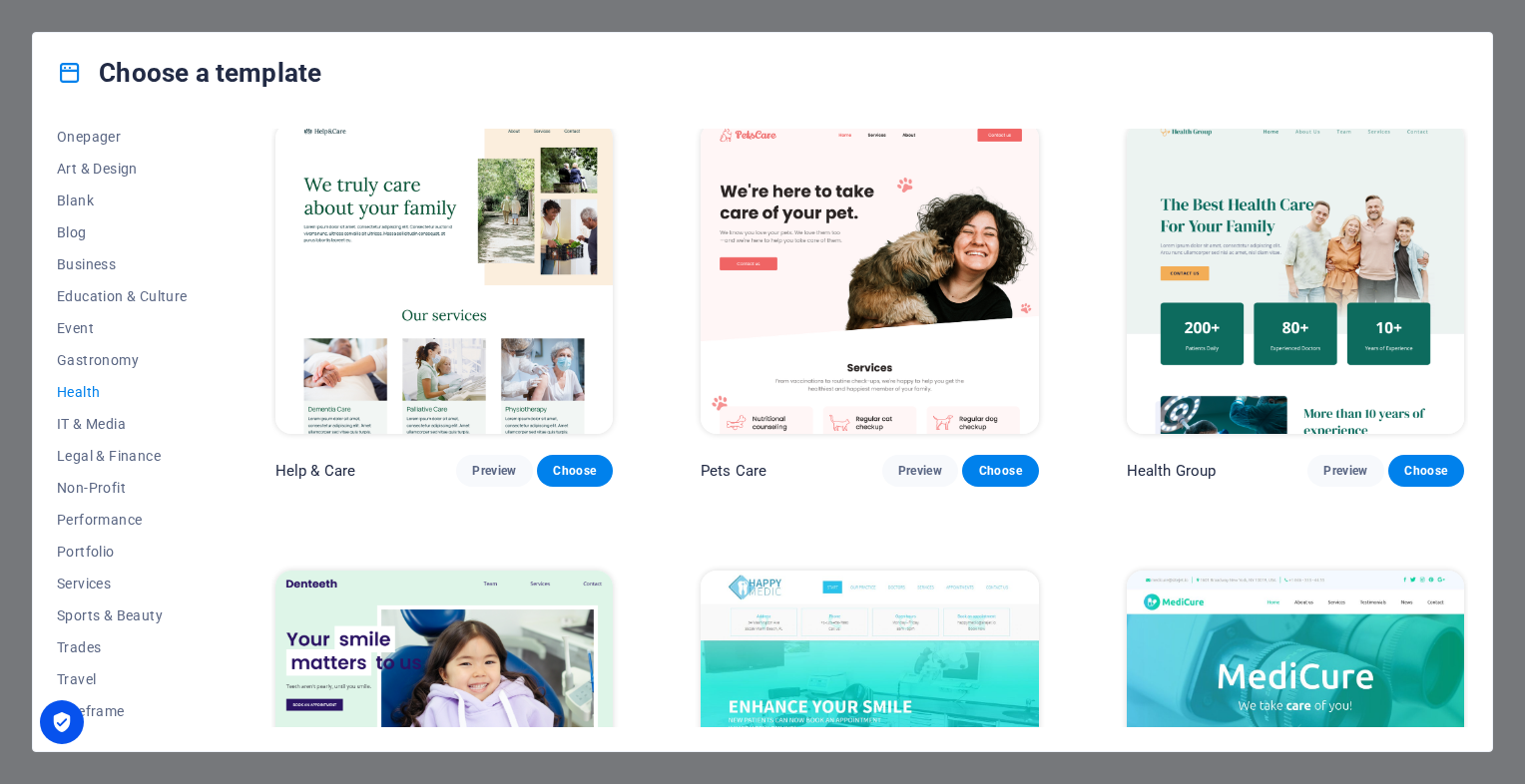 scroll, scrollTop: 1, scrollLeft: 0, axis: vertical 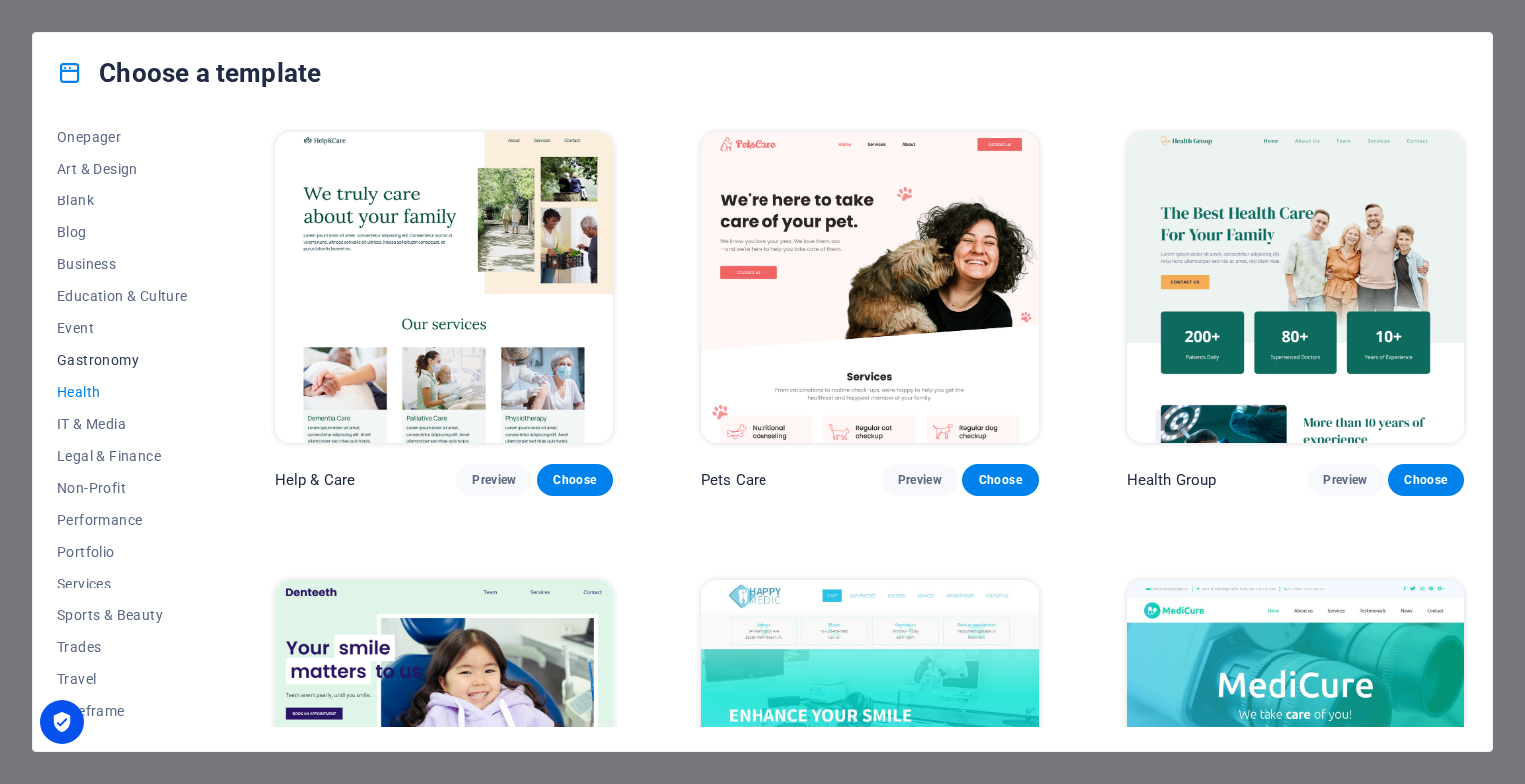 click on "Gastronomy" at bounding box center [122, 360] 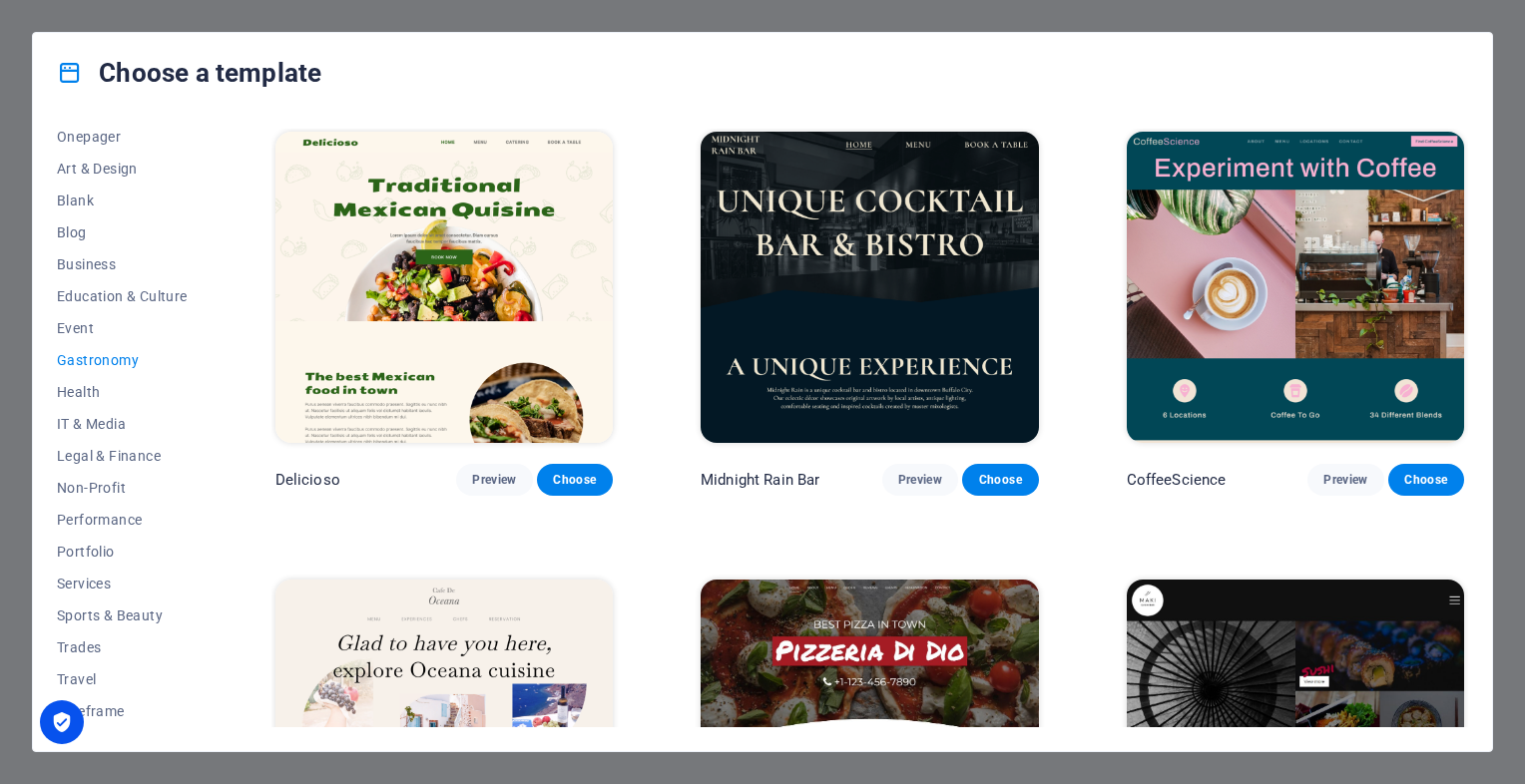 drag, startPoint x: 1469, startPoint y: 250, endPoint x: 1462, endPoint y: 354, distance: 104.23531 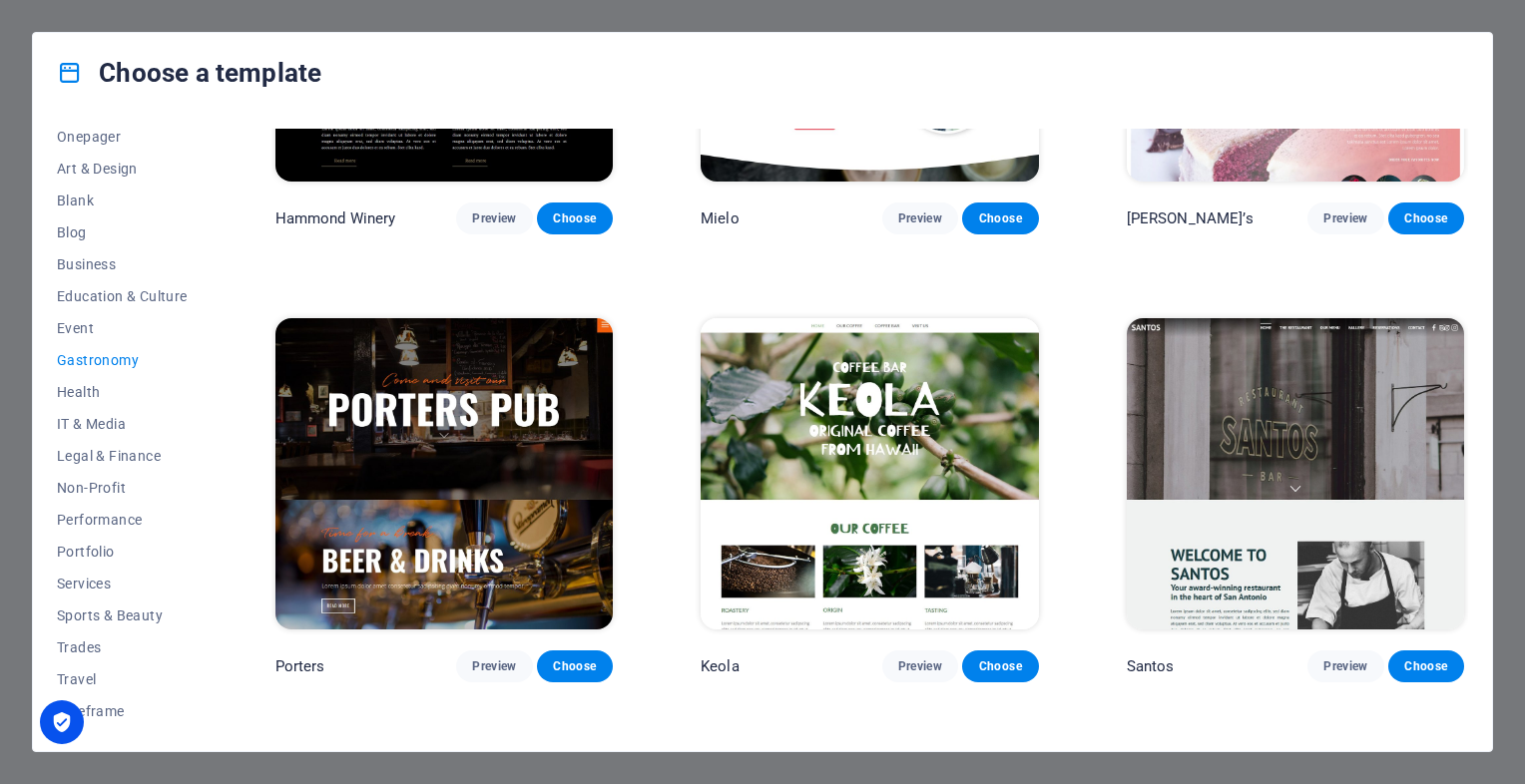 scroll, scrollTop: 0, scrollLeft: 0, axis: both 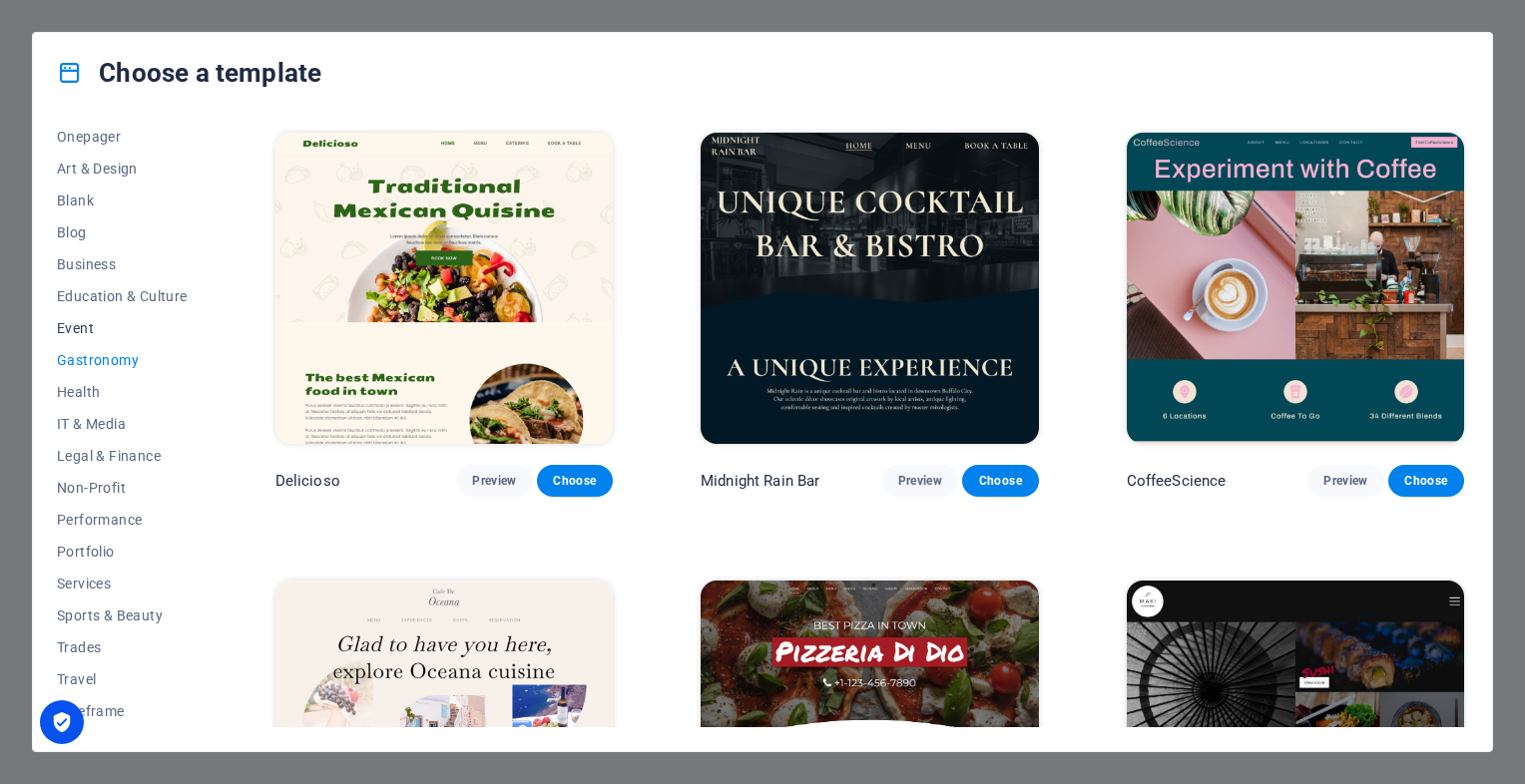 click on "Event" at bounding box center [122, 328] 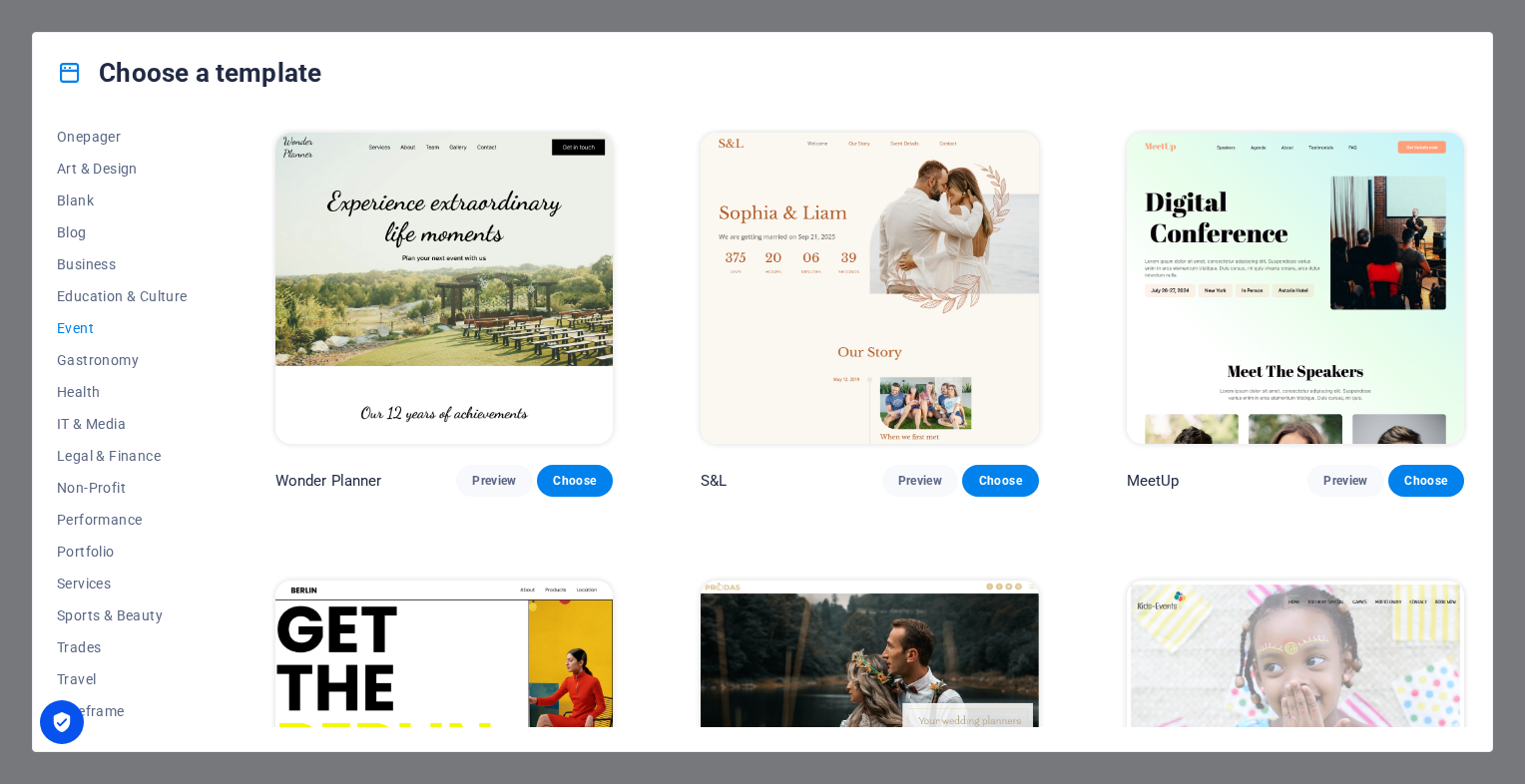 drag, startPoint x: 1463, startPoint y: 206, endPoint x: 1464, endPoint y: 325, distance: 119.0042 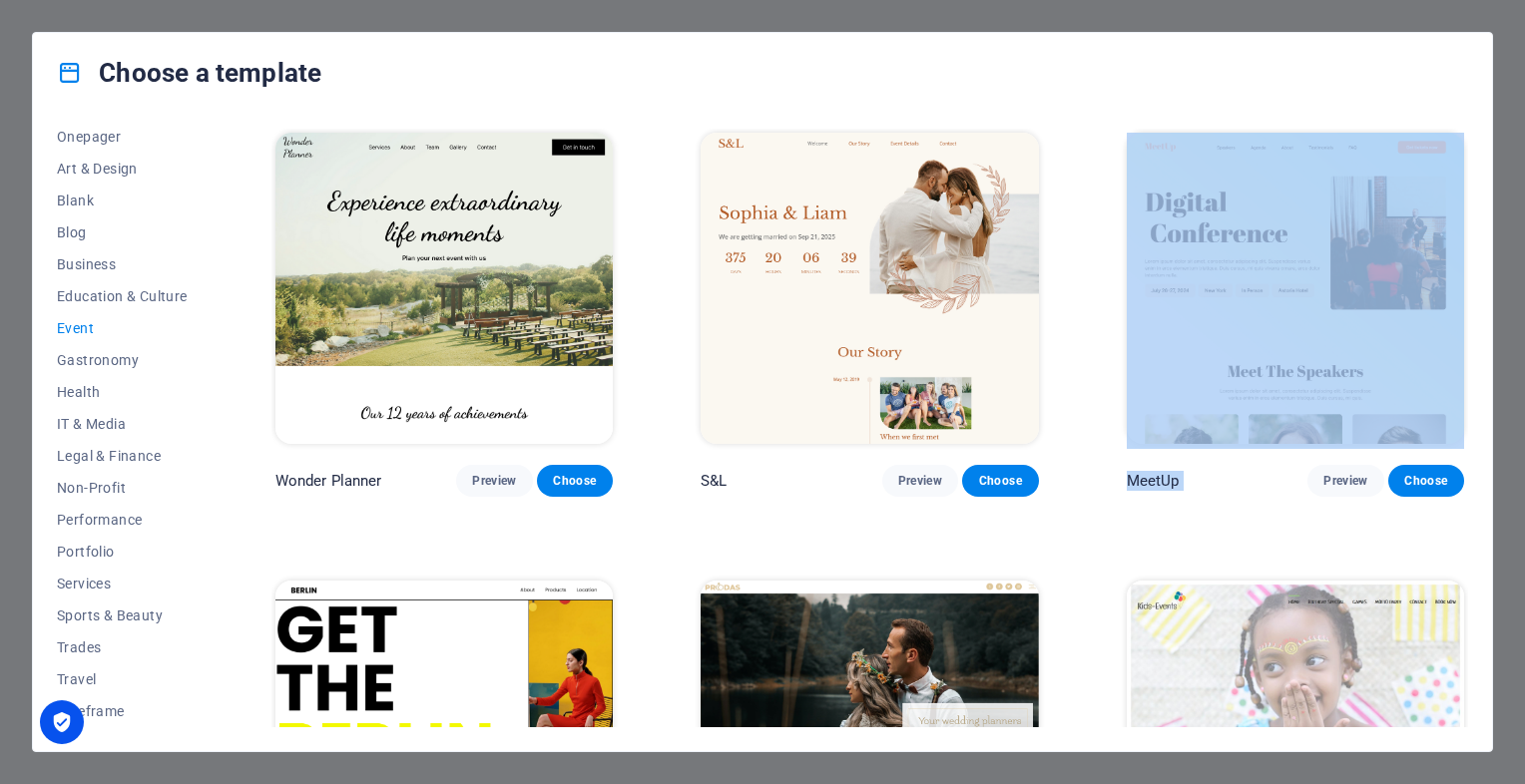 drag, startPoint x: 1469, startPoint y: 328, endPoint x: 1457, endPoint y: 517, distance: 189.38057 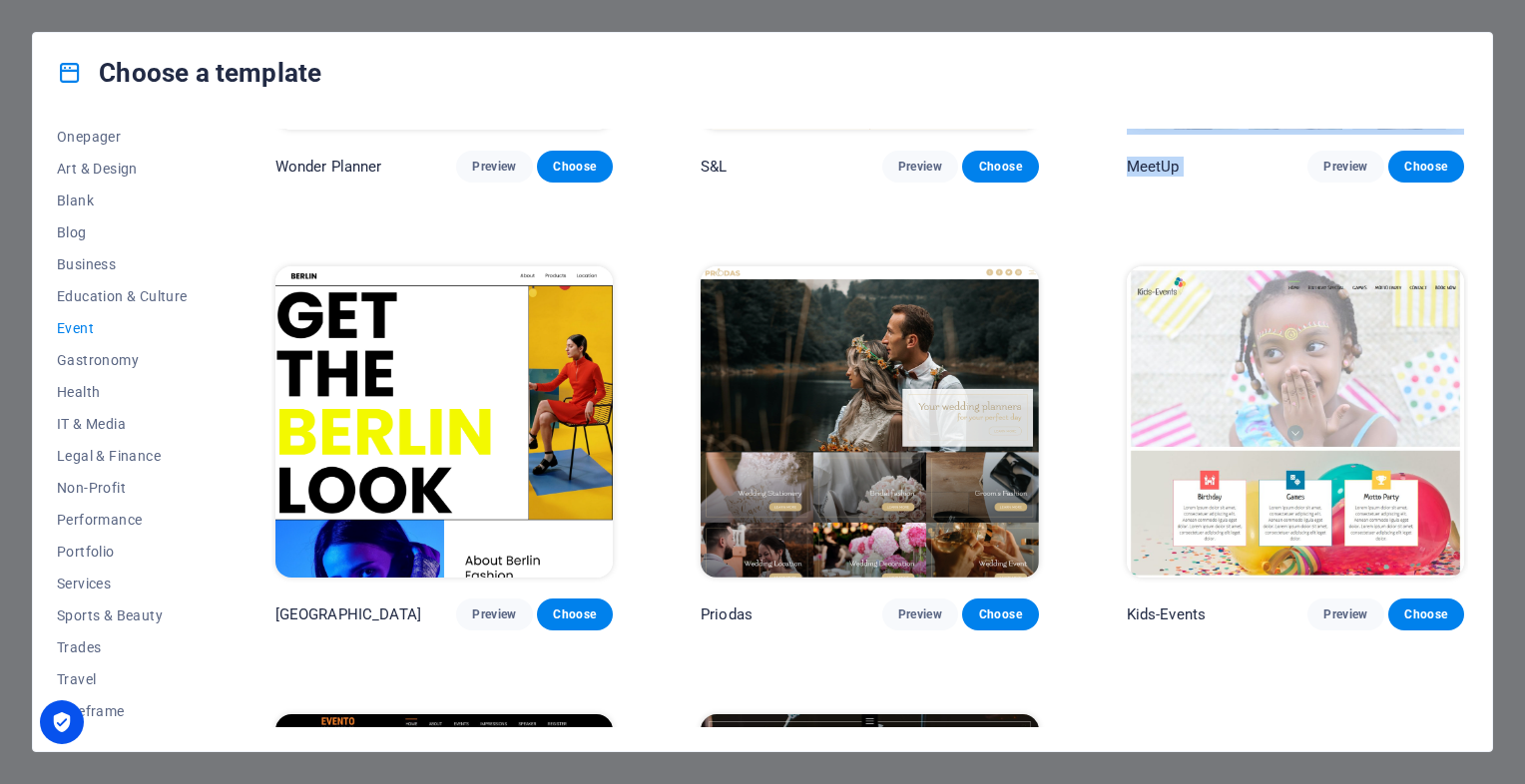 scroll, scrollTop: 309, scrollLeft: 0, axis: vertical 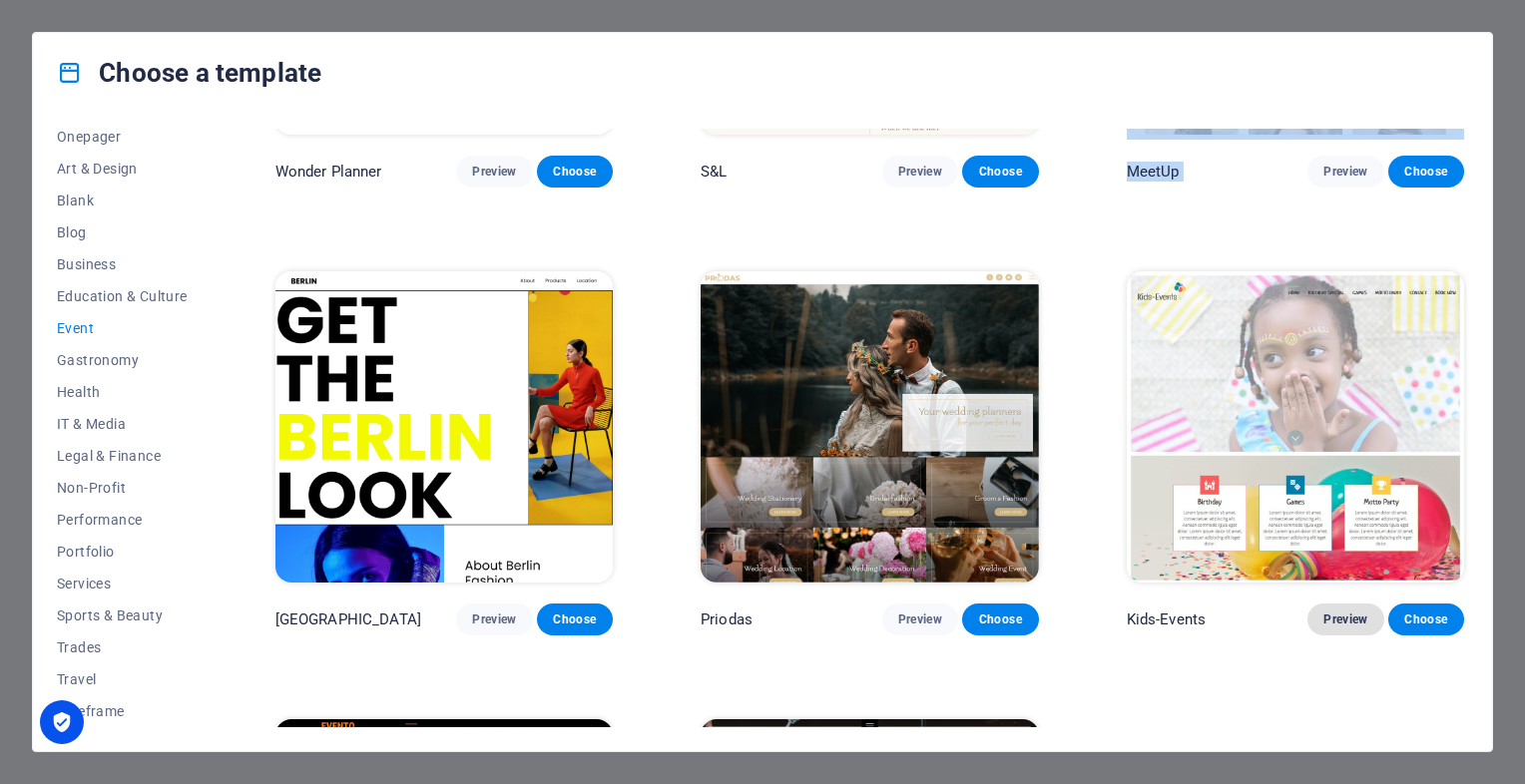 click on "Preview" at bounding box center [1345, 619] 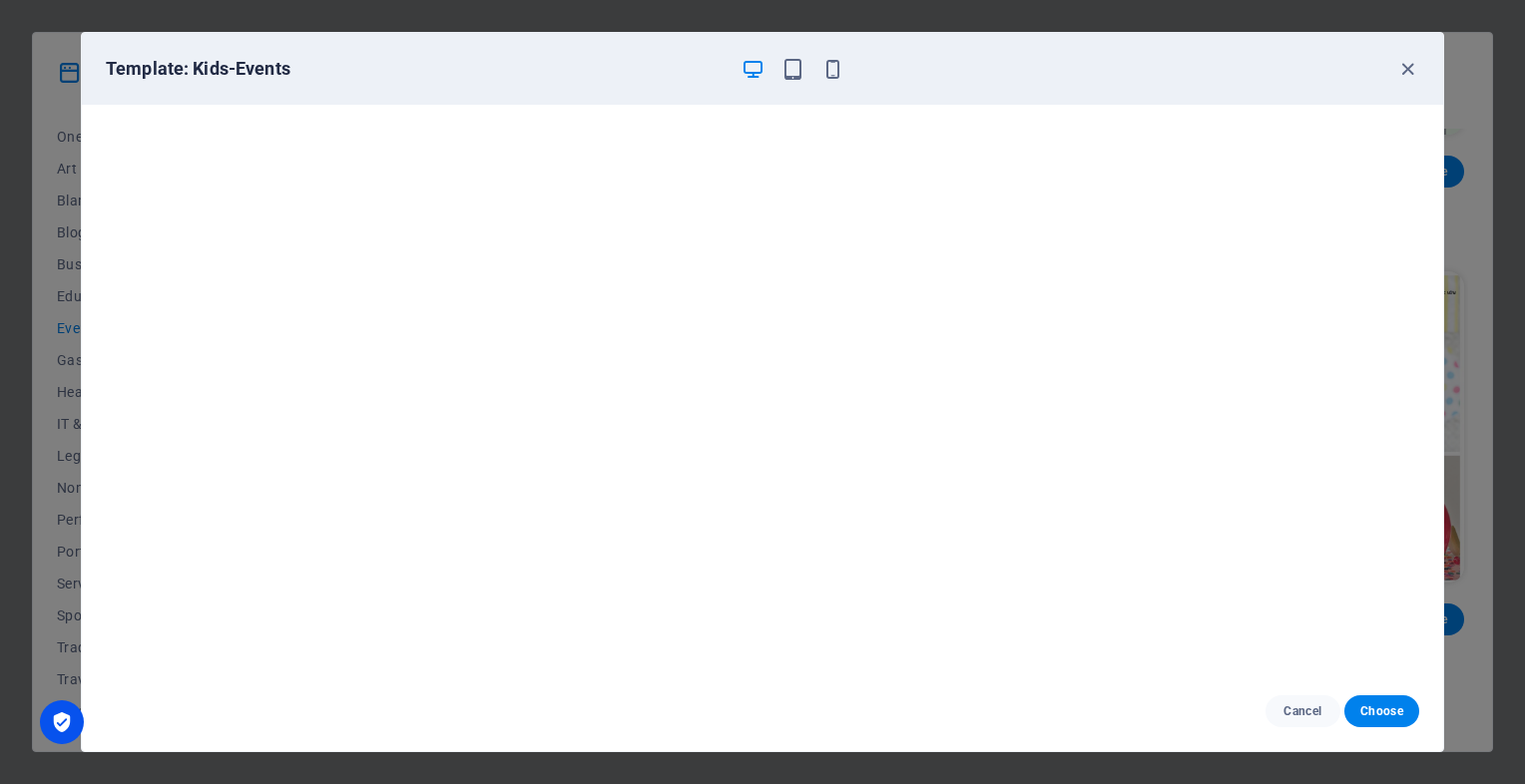 click at bounding box center [792, 69] 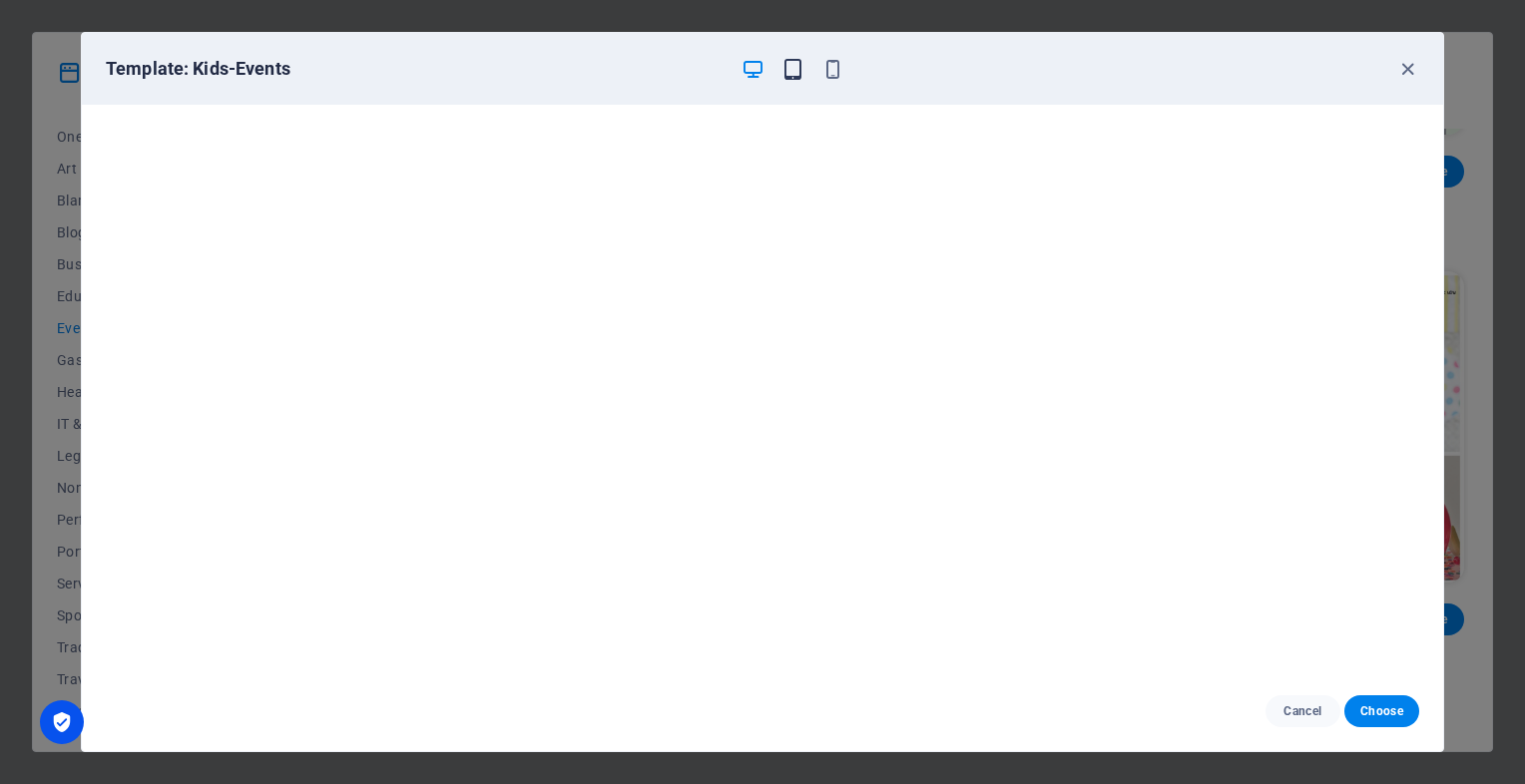 click at bounding box center (792, 69) 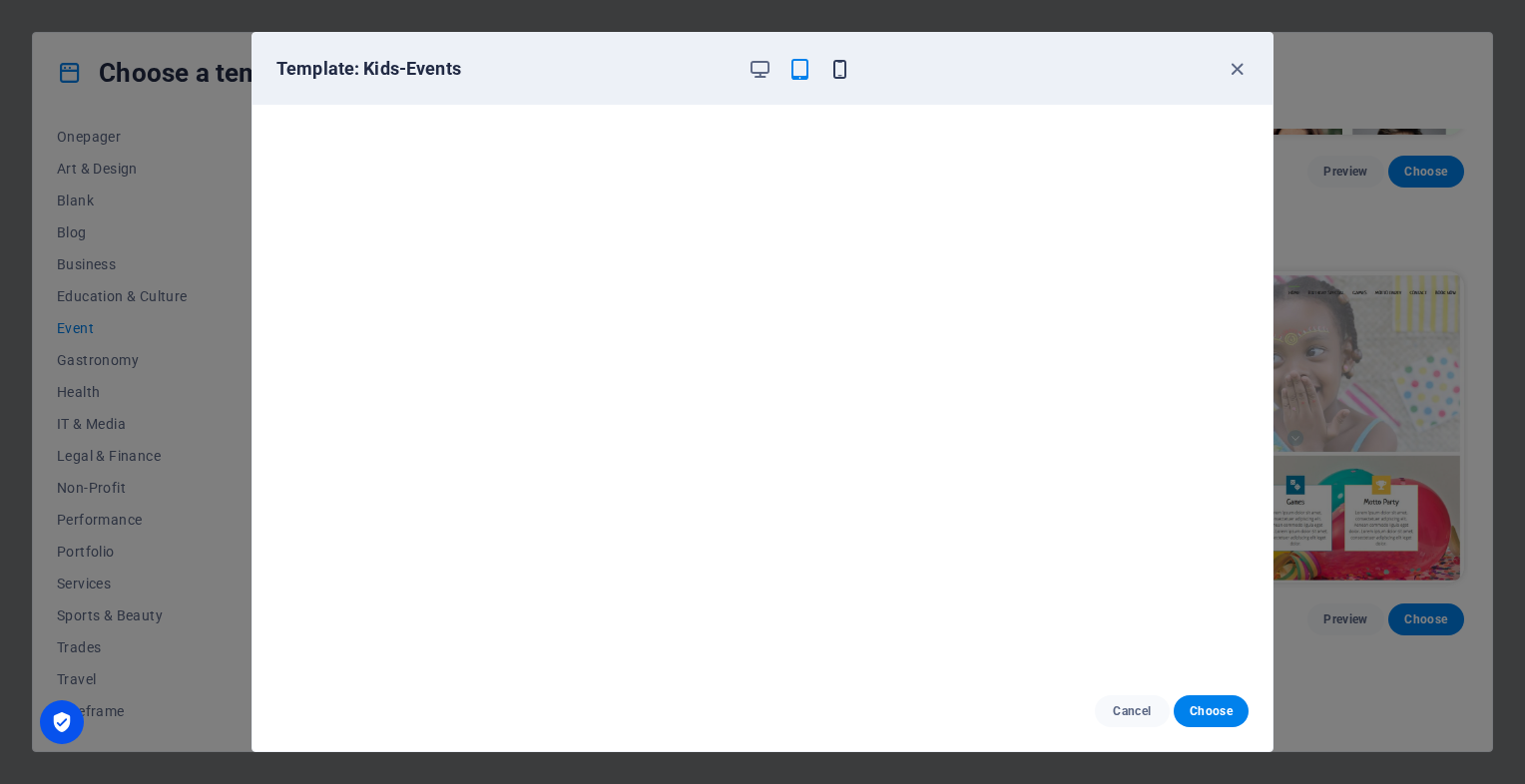 click at bounding box center (839, 69) 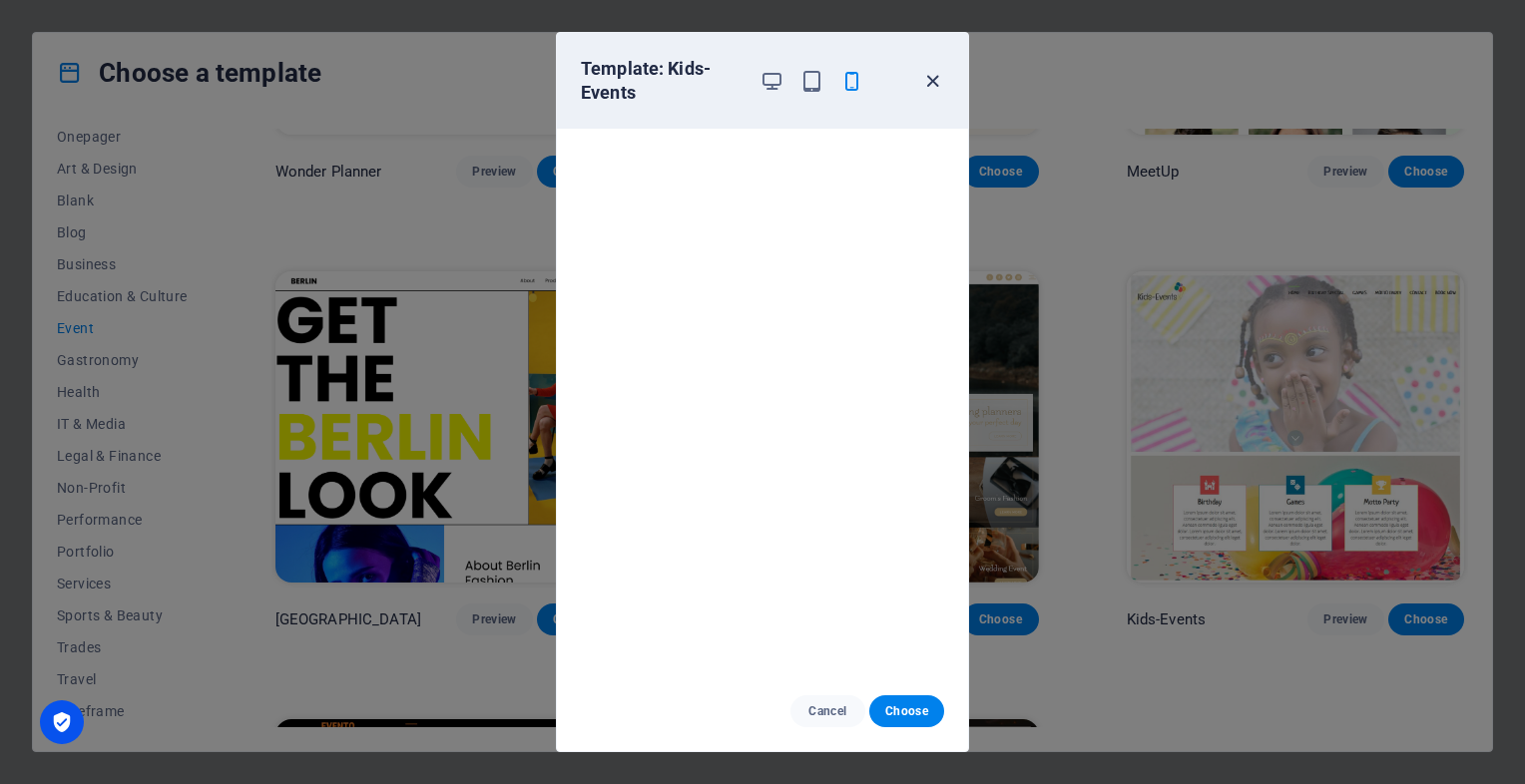 click at bounding box center [932, 81] 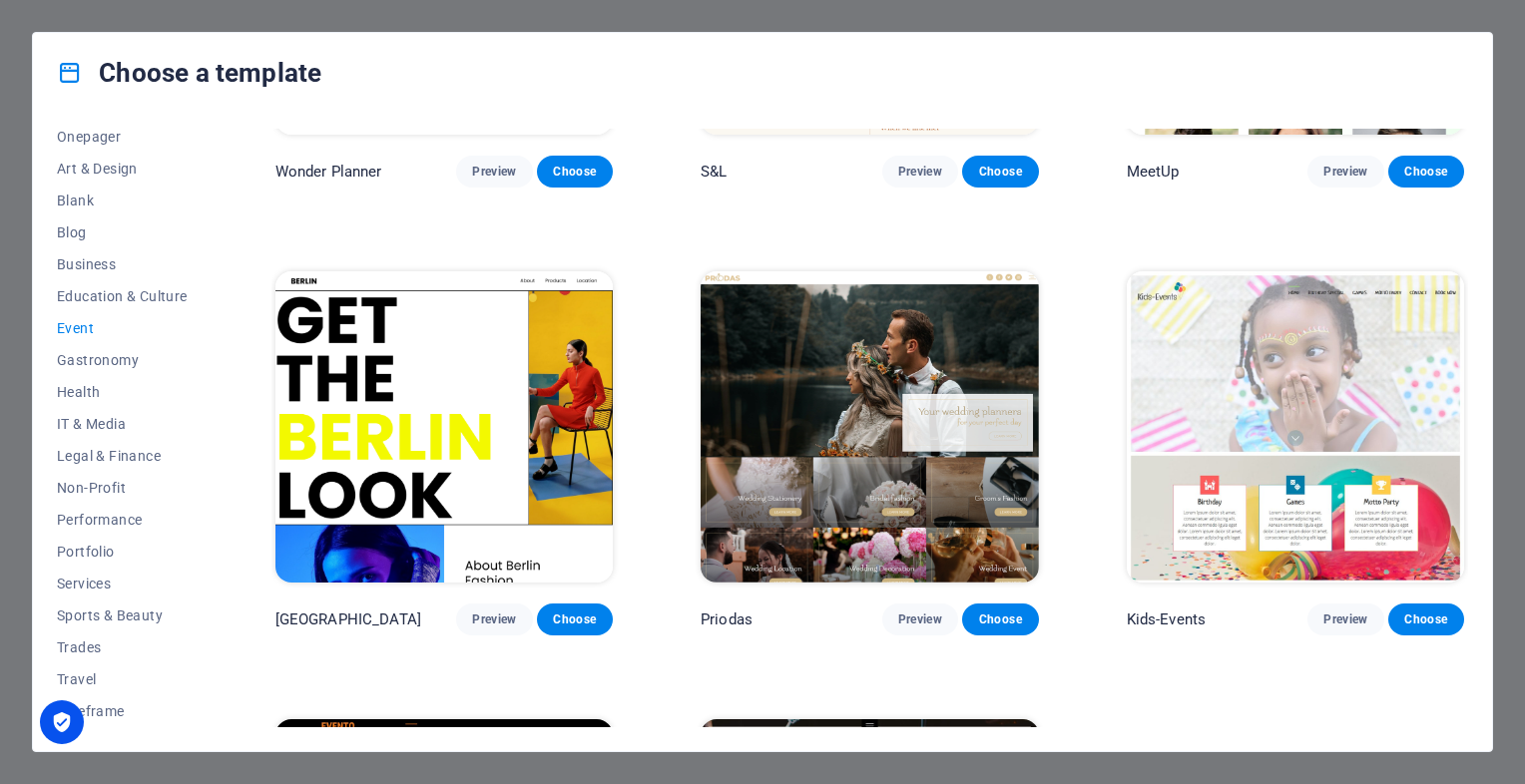 click on "All Templates My Templates New Trending Landingpage Multipager Onepager Art & Design Blank Blog Business Education & Culture Event Gastronomy Health IT & Media Legal & Finance Non-Profit Performance Portfolio Services Sports & Beauty Trades Travel Wireframe Wonder Planner Preview Choose S&L Preview Choose MeetUp Preview Choose BERLIN Preview Choose Priodas Preview Choose Kids-Events Preview Choose Evento Preview Choose Sensation Preview Choose" at bounding box center [762, 432] 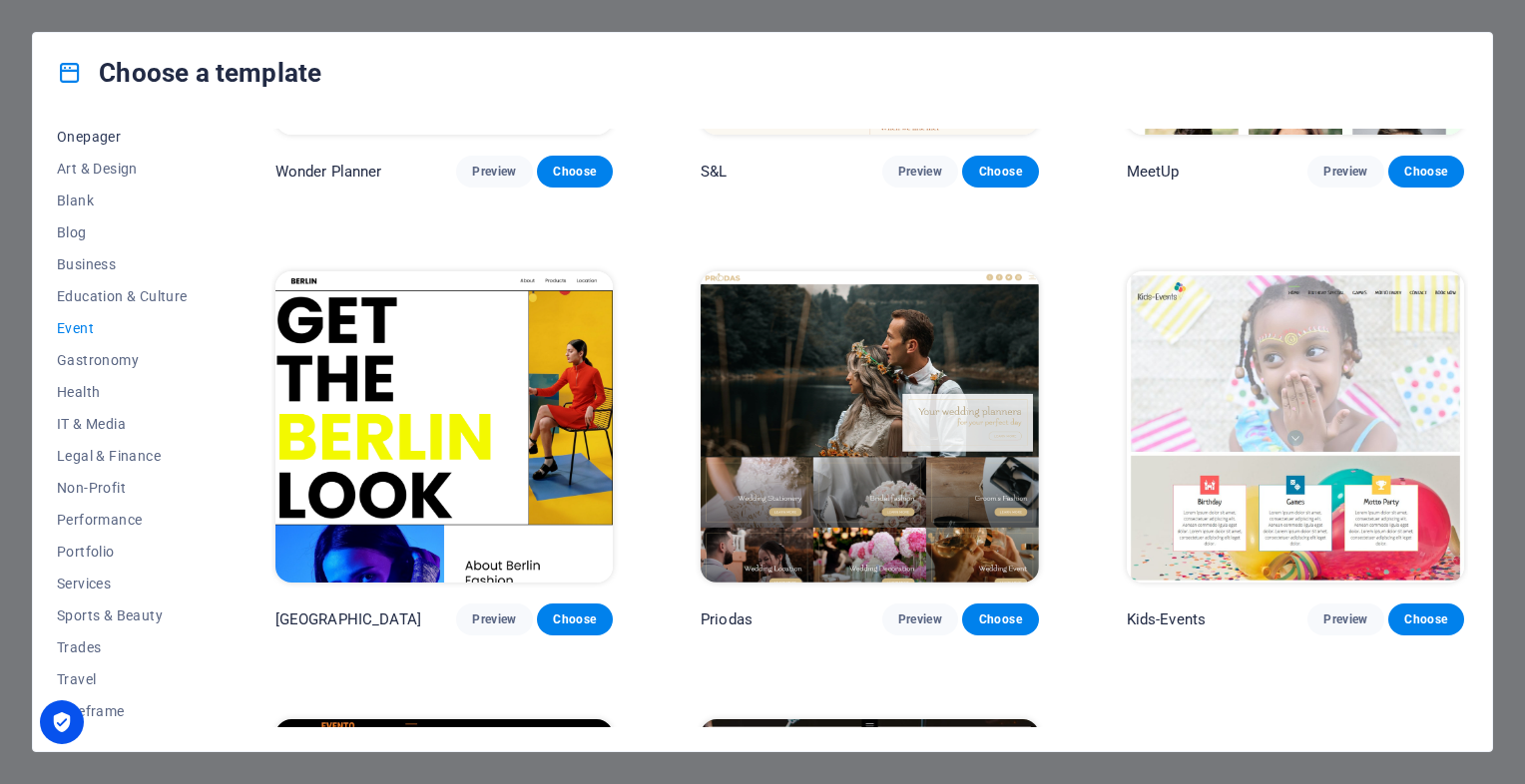click on "Onepager" at bounding box center [122, 137] 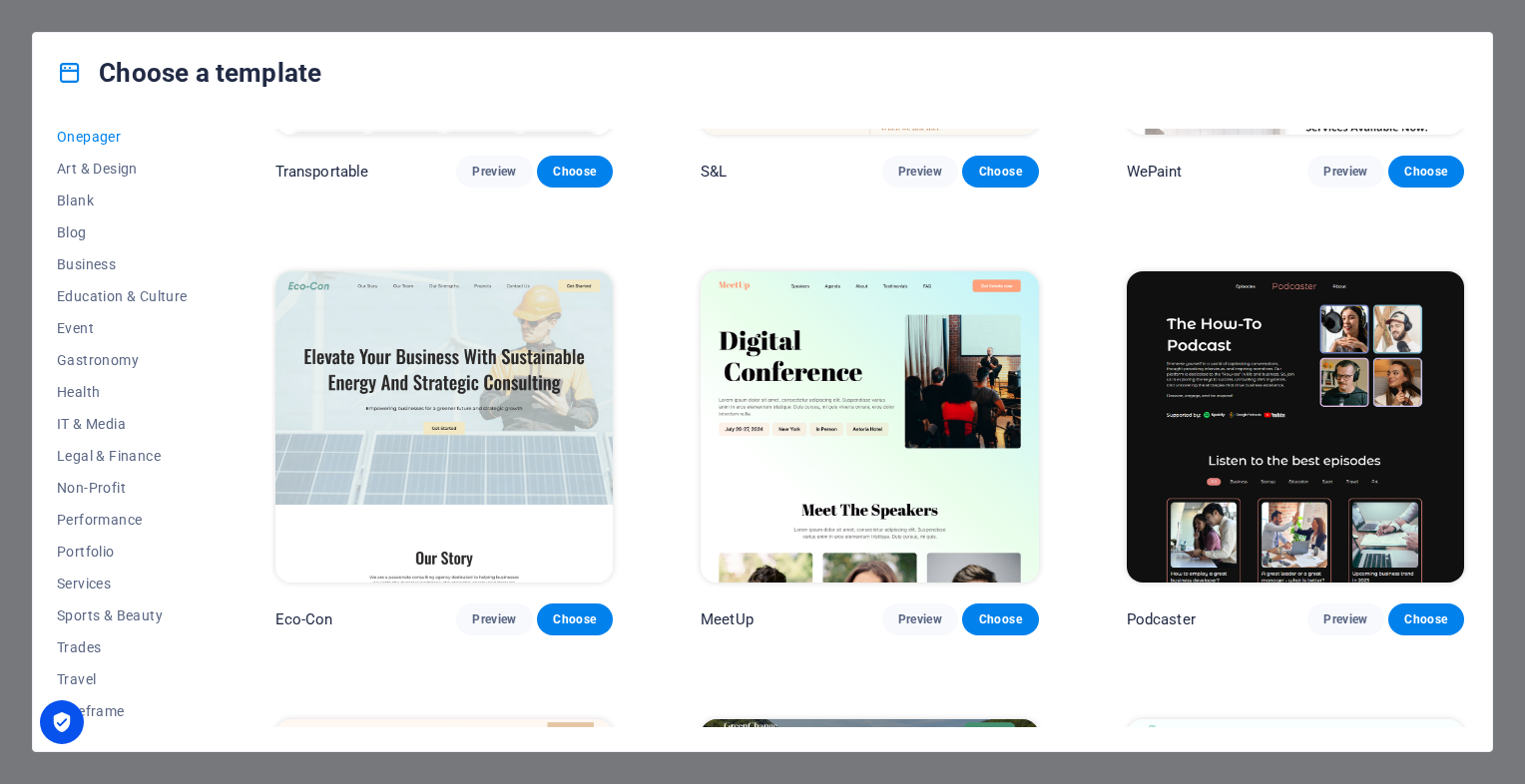 click on "All Templates My Templates New Trending Landingpage Multipager Onepager Art & Design Blank Blog Business Education & Culture Event Gastronomy Health IT & Media Legal & Finance Non-Profit Performance Portfolio Services Sports & Beauty Trades Travel Wireframe Transportable Preview Choose S&L Preview Choose WePaint Preview Choose Eco-Con Preview Choose MeetUp Preview Choose Podcaster Preview Choose UrbanNest Interiors Preview Choose Green Change Preview Choose Cleaner Preview Choose Johanna James Preview Choose Drive Preview Choose Wanderlust Preview Choose BERLIN Preview Choose Gadgets Preview Choose Max Hatzy Preview Choose Handyman Preview Choose Blogger Preview Choose Création Preview Choose Pesk Preview Choose Priodas Preview Choose Wireframe One Preview Choose Evergreen Preview Choose Kids-Events Preview Choose CleanCar Preview Choose Protector Preview Choose Pizzeria Di Dio Preview Choose Vinyasa Preview Choose Maki Preview Choose Woody Preview Choose BRGs Preview Choose Genius Preview Choose Volare Opus" at bounding box center (762, 432) 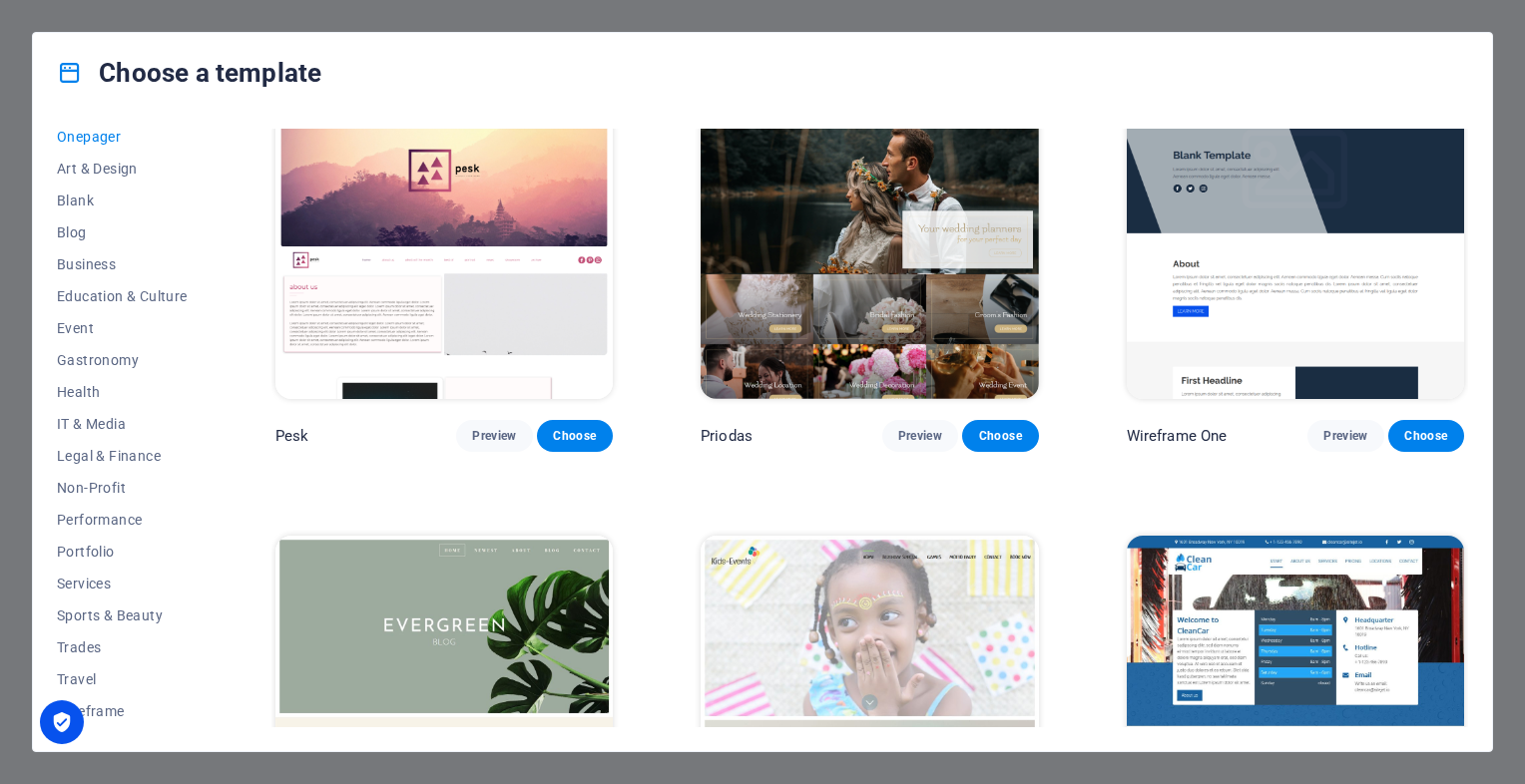 scroll, scrollTop: 2617, scrollLeft: 0, axis: vertical 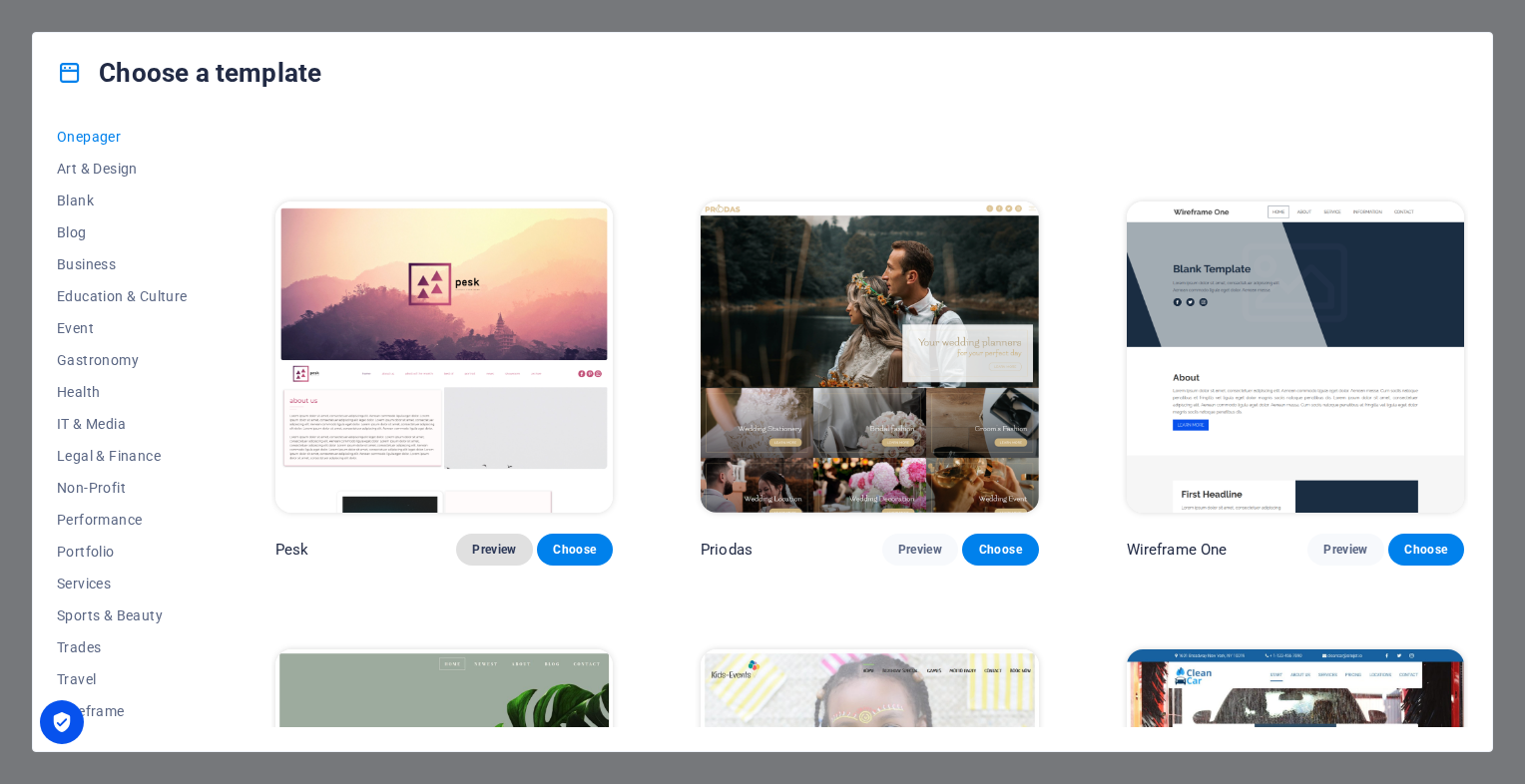 click on "Preview" at bounding box center [494, 550] 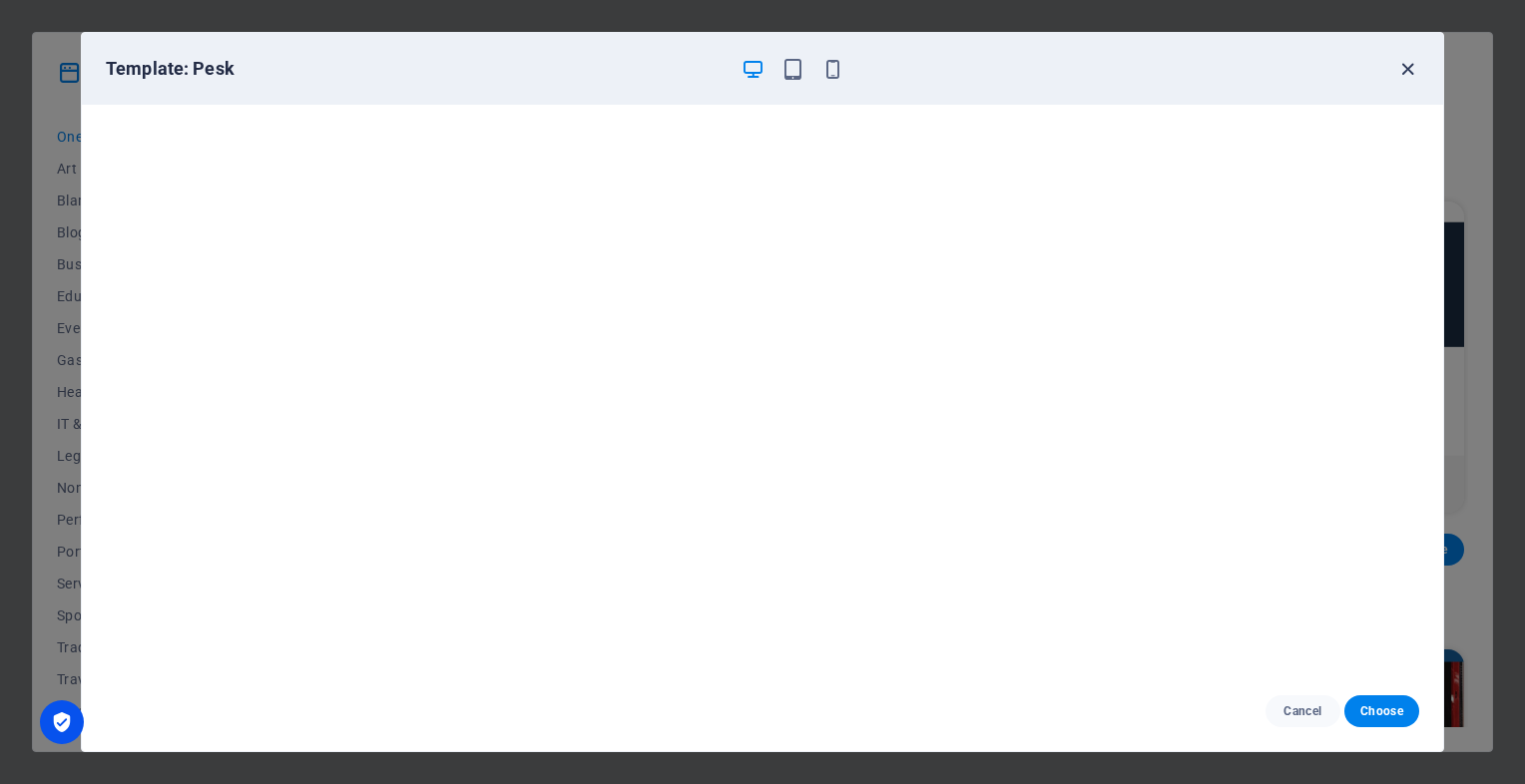 click at bounding box center (1407, 69) 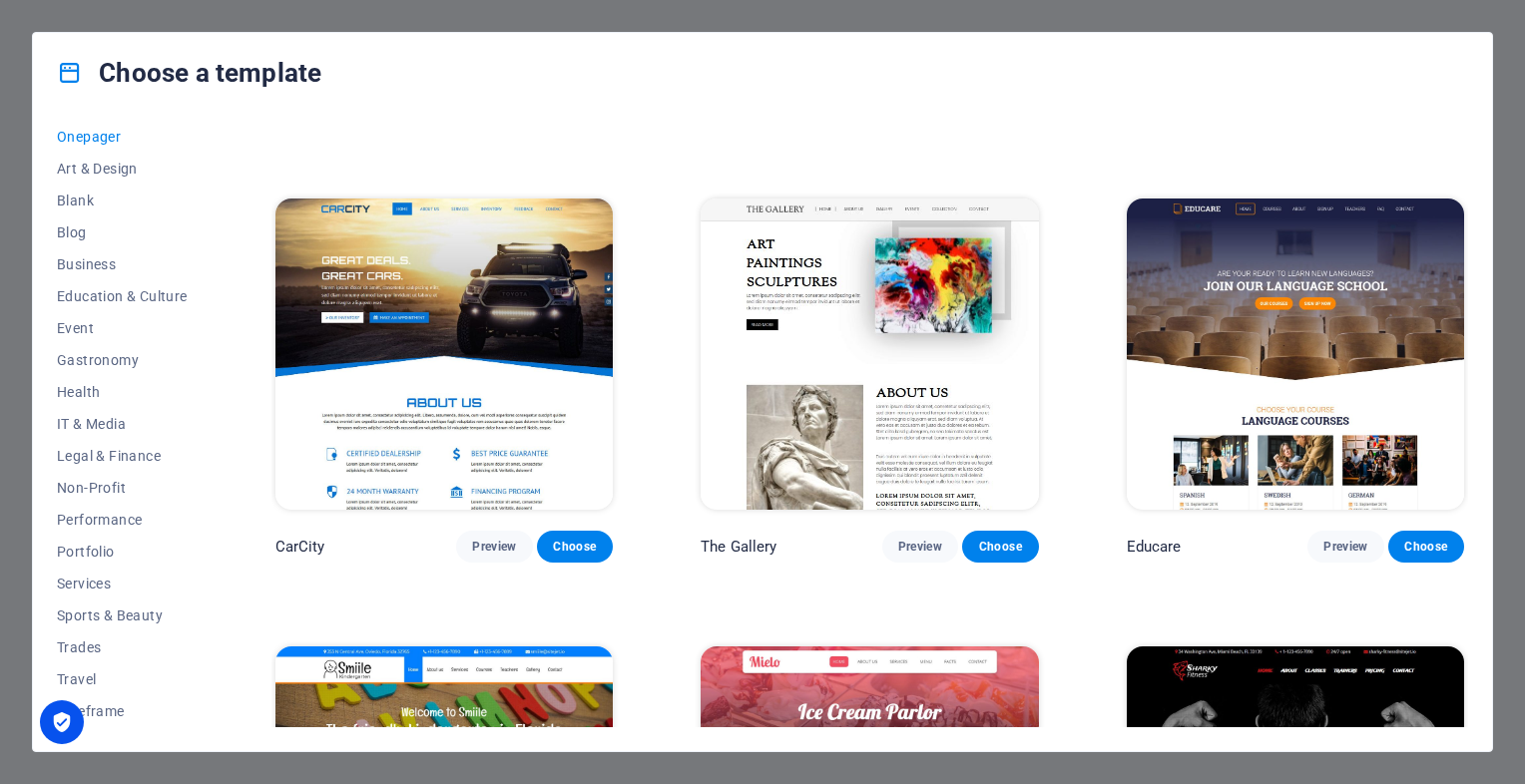 scroll, scrollTop: 5320, scrollLeft: 0, axis: vertical 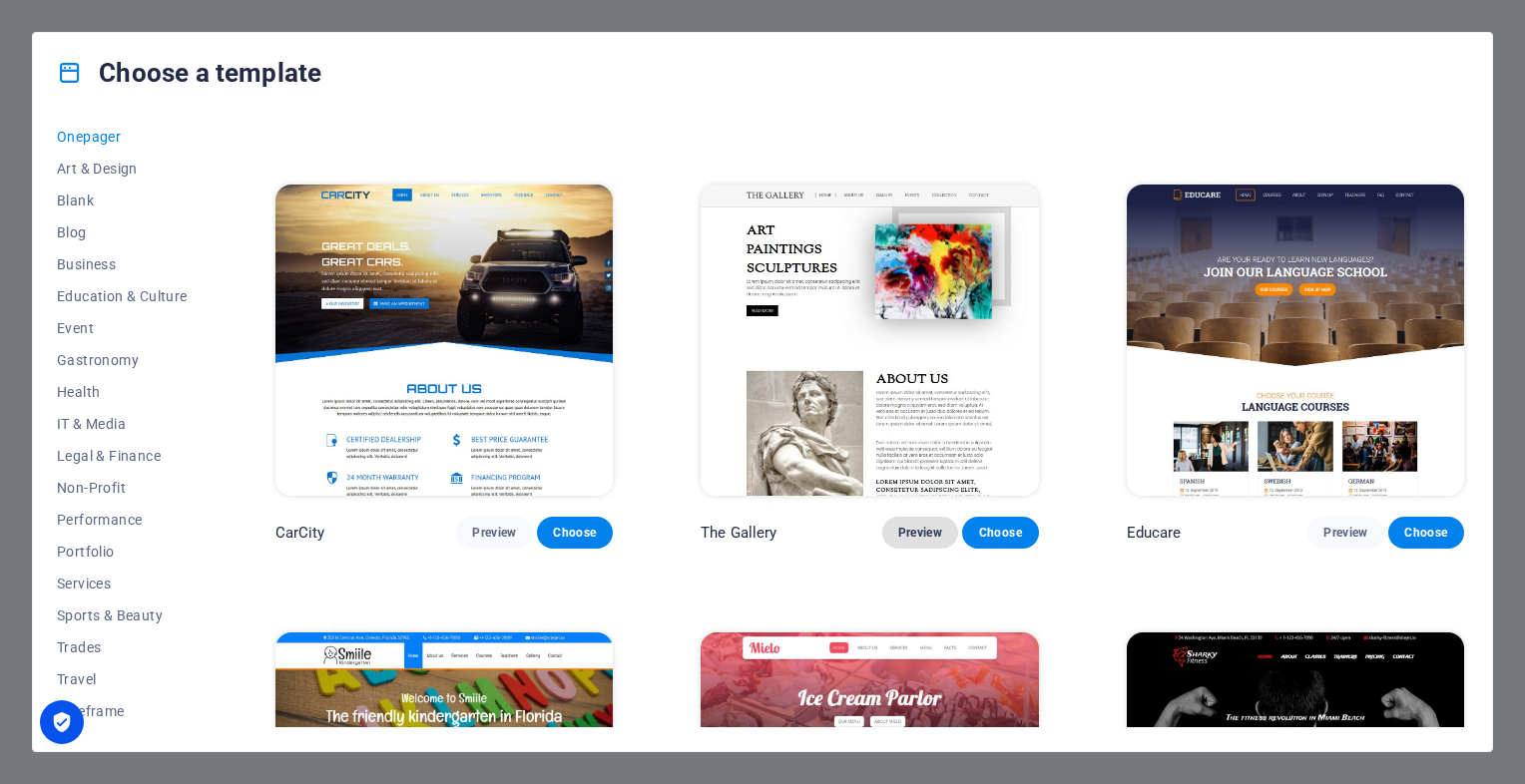 click on "Preview" at bounding box center [920, 533] 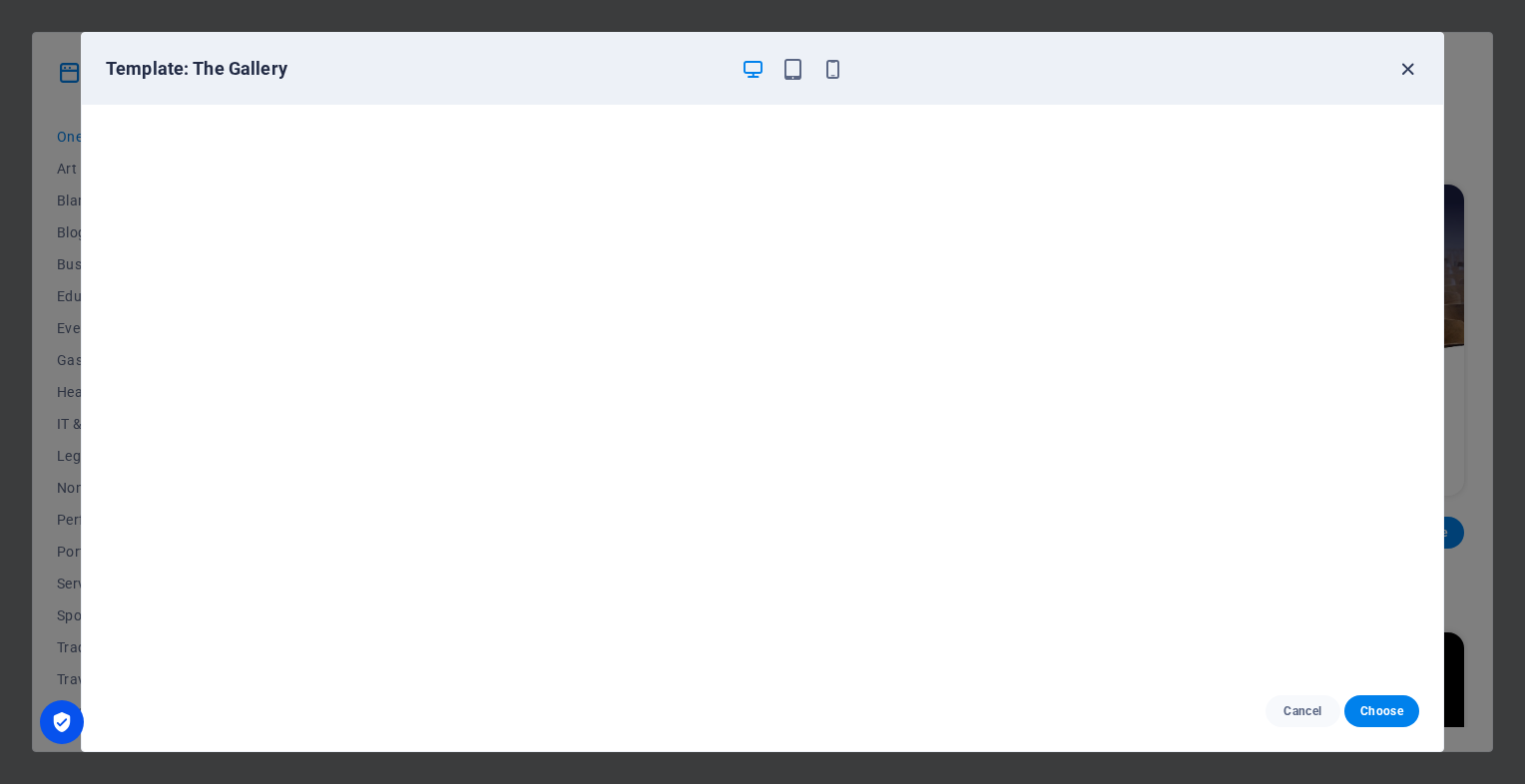 click at bounding box center (1407, 69) 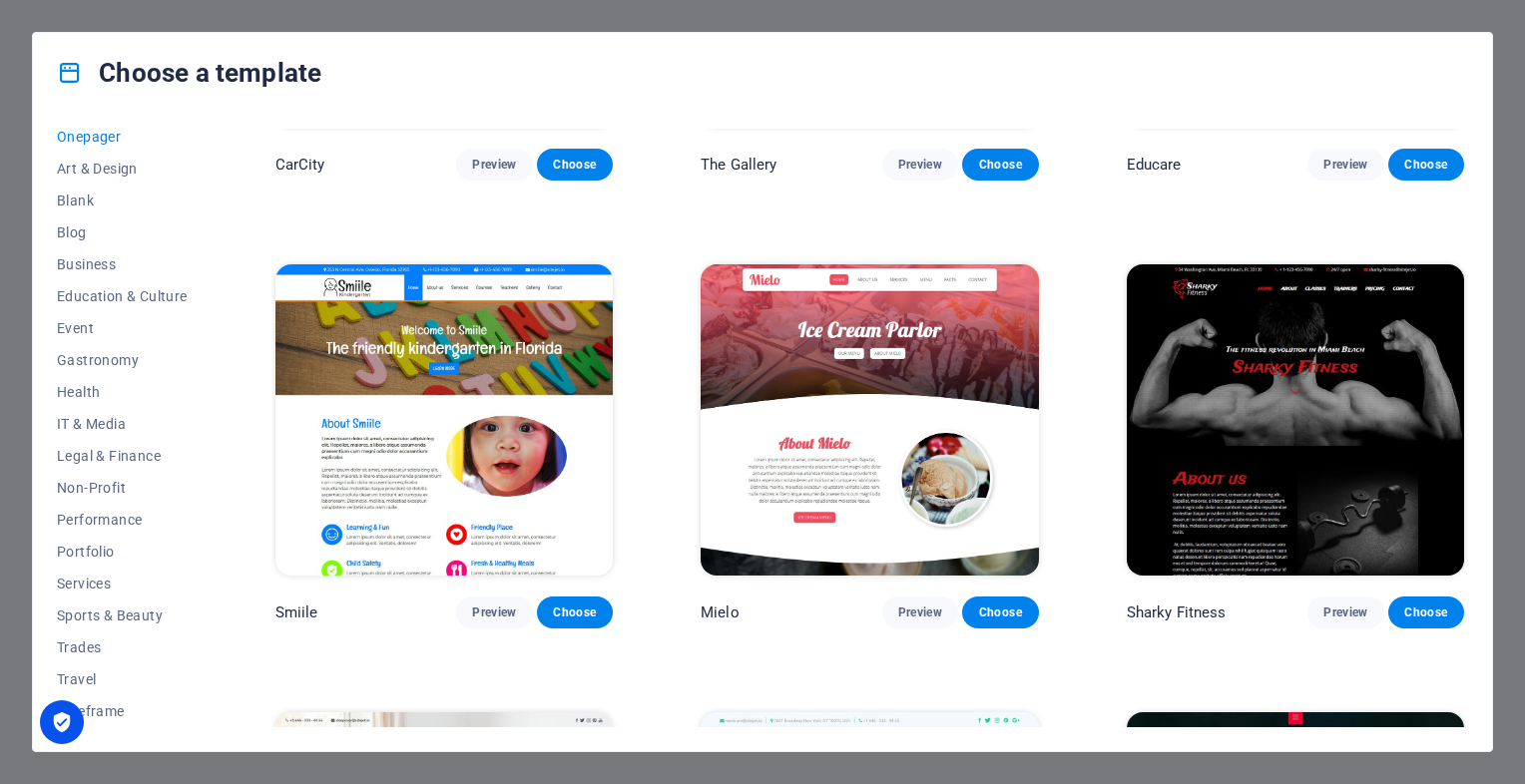 scroll, scrollTop: 5703, scrollLeft: 0, axis: vertical 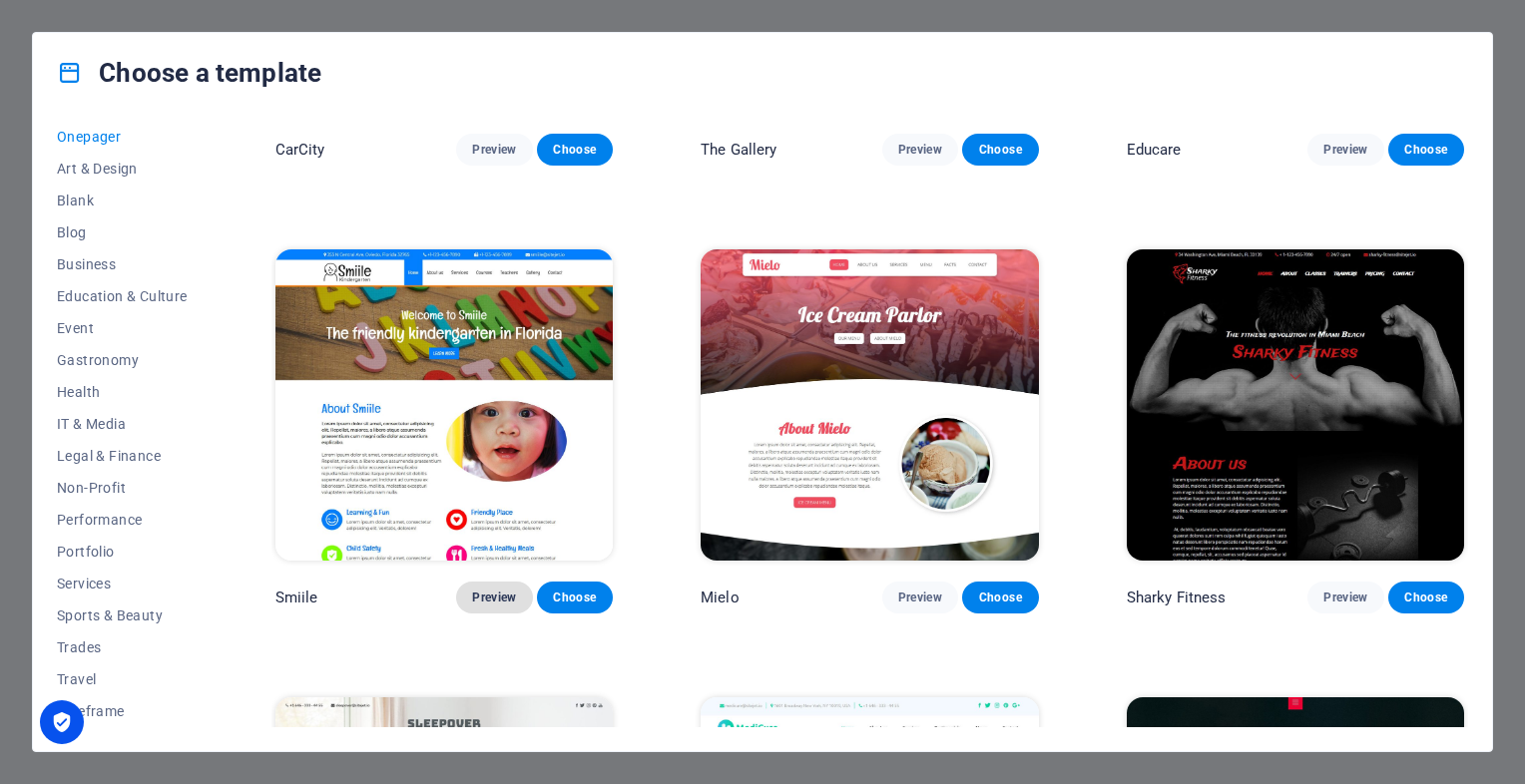 click on "Preview" at bounding box center (494, 597) 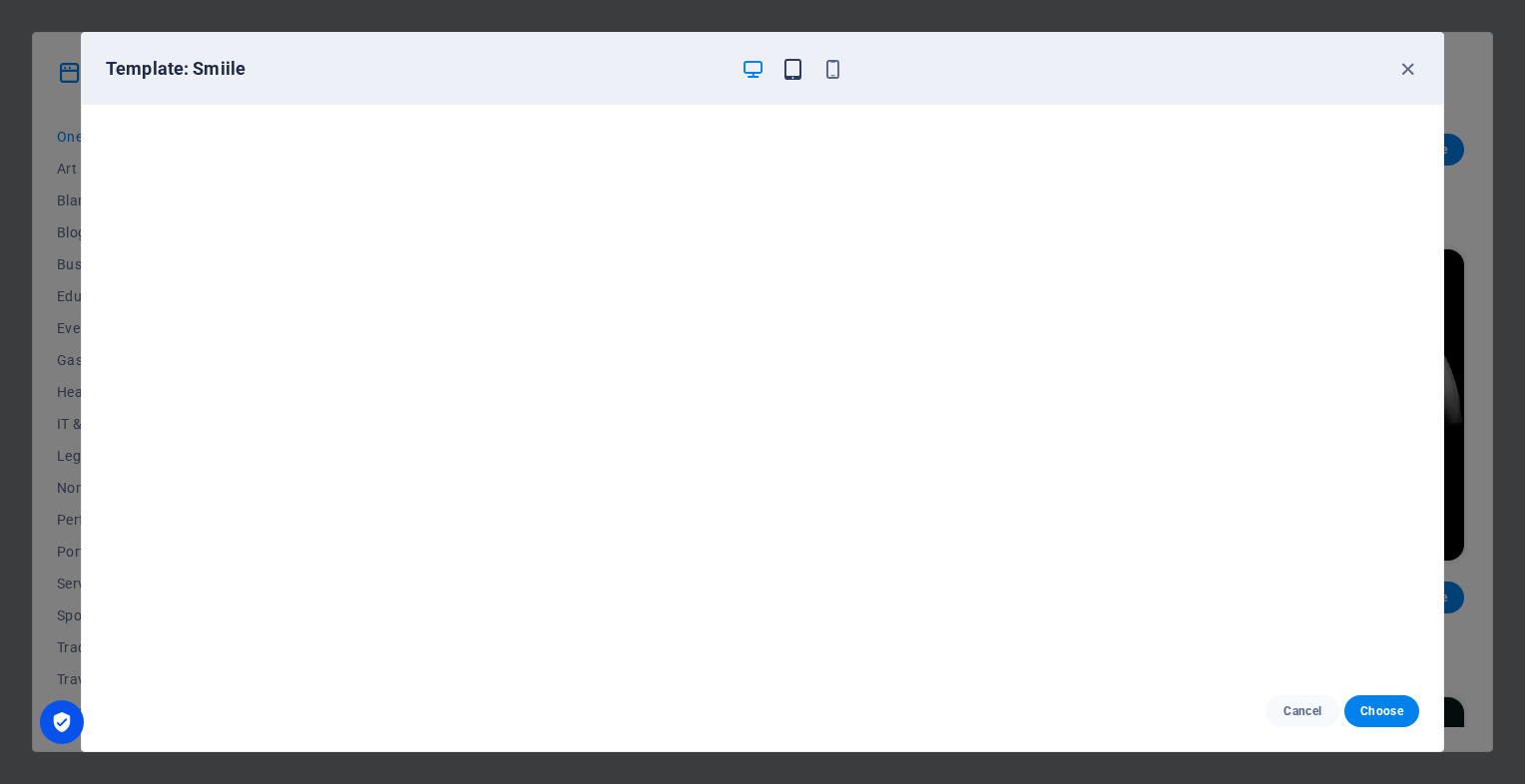 click at bounding box center (792, 69) 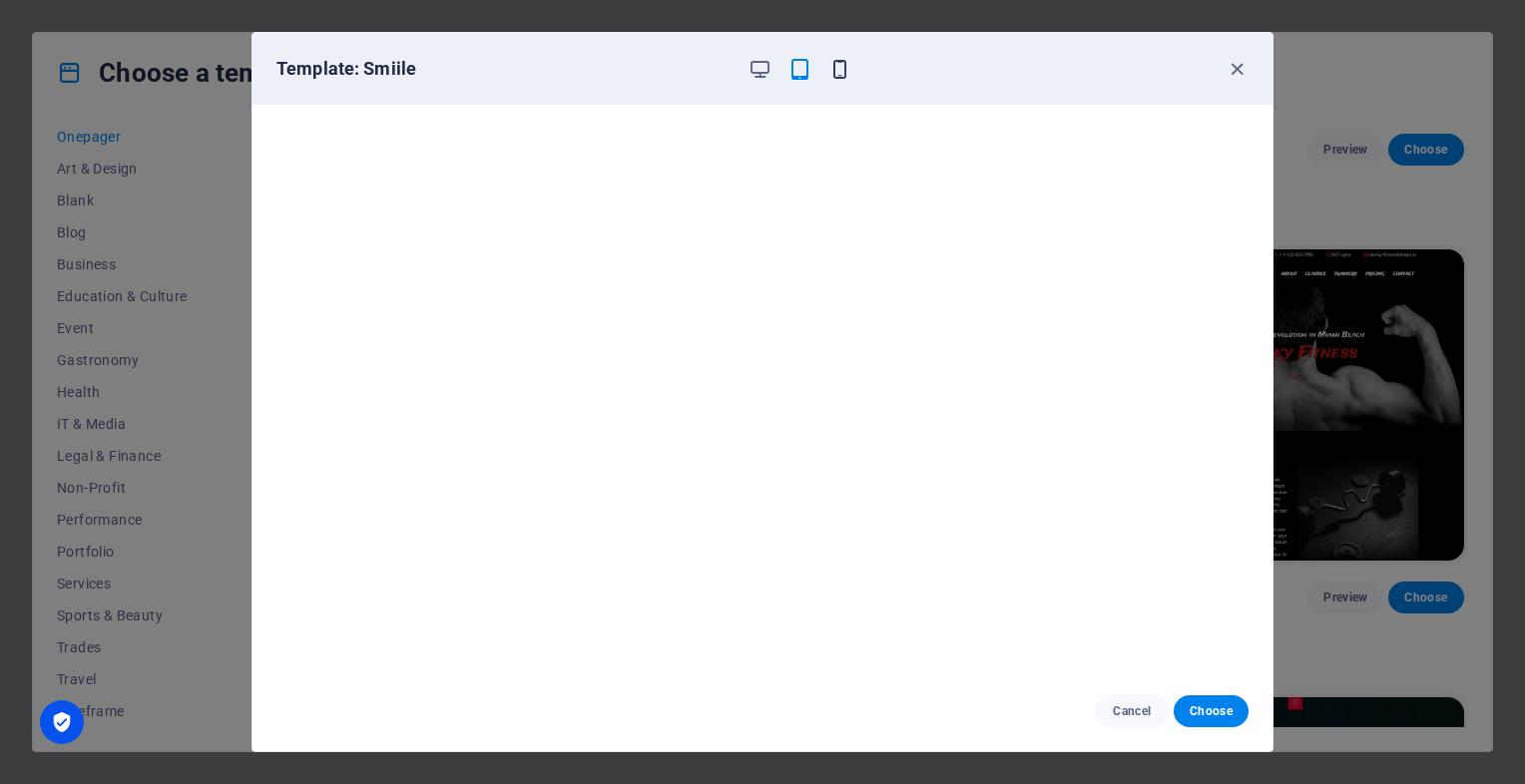 click at bounding box center [839, 69] 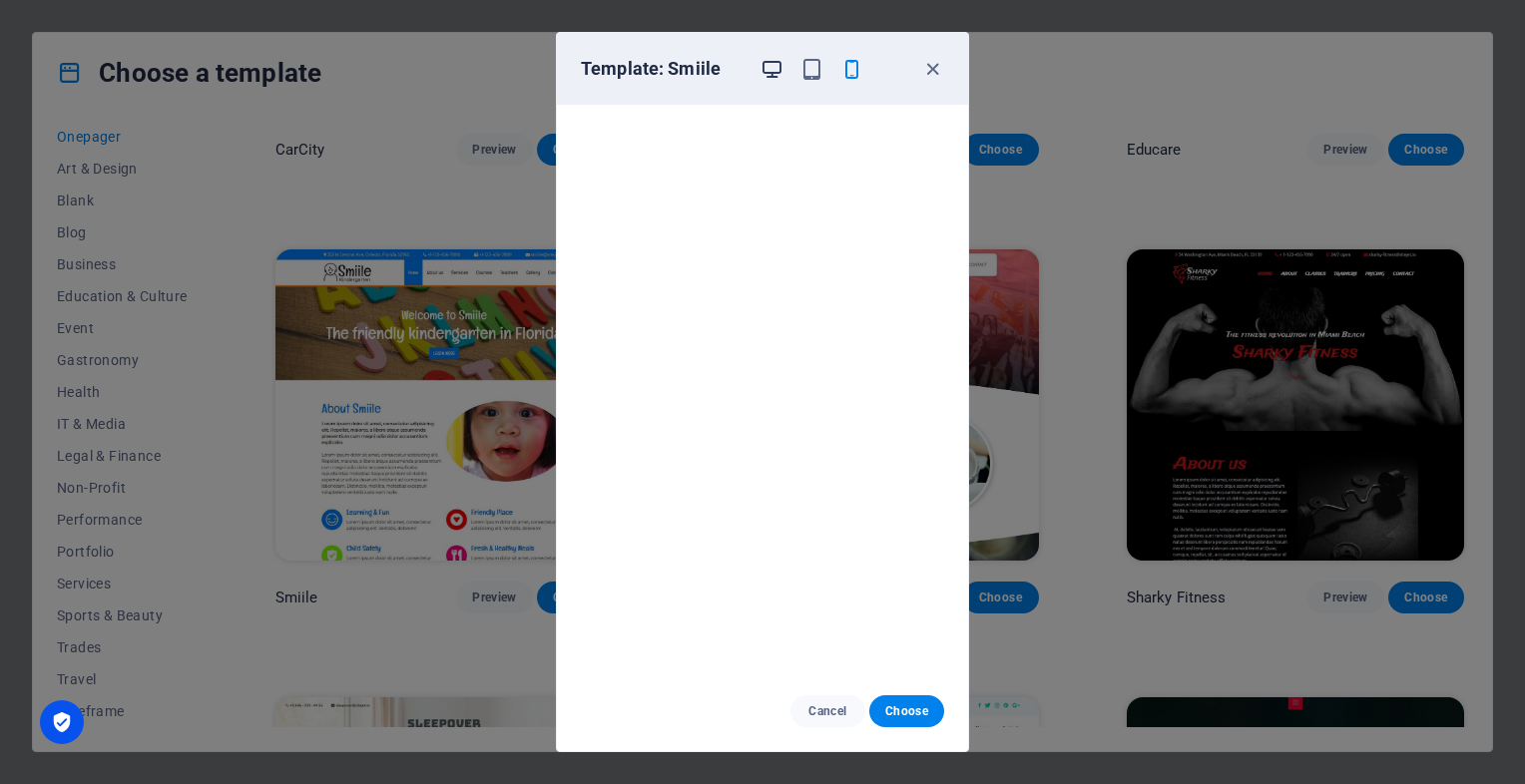 click at bounding box center [771, 69] 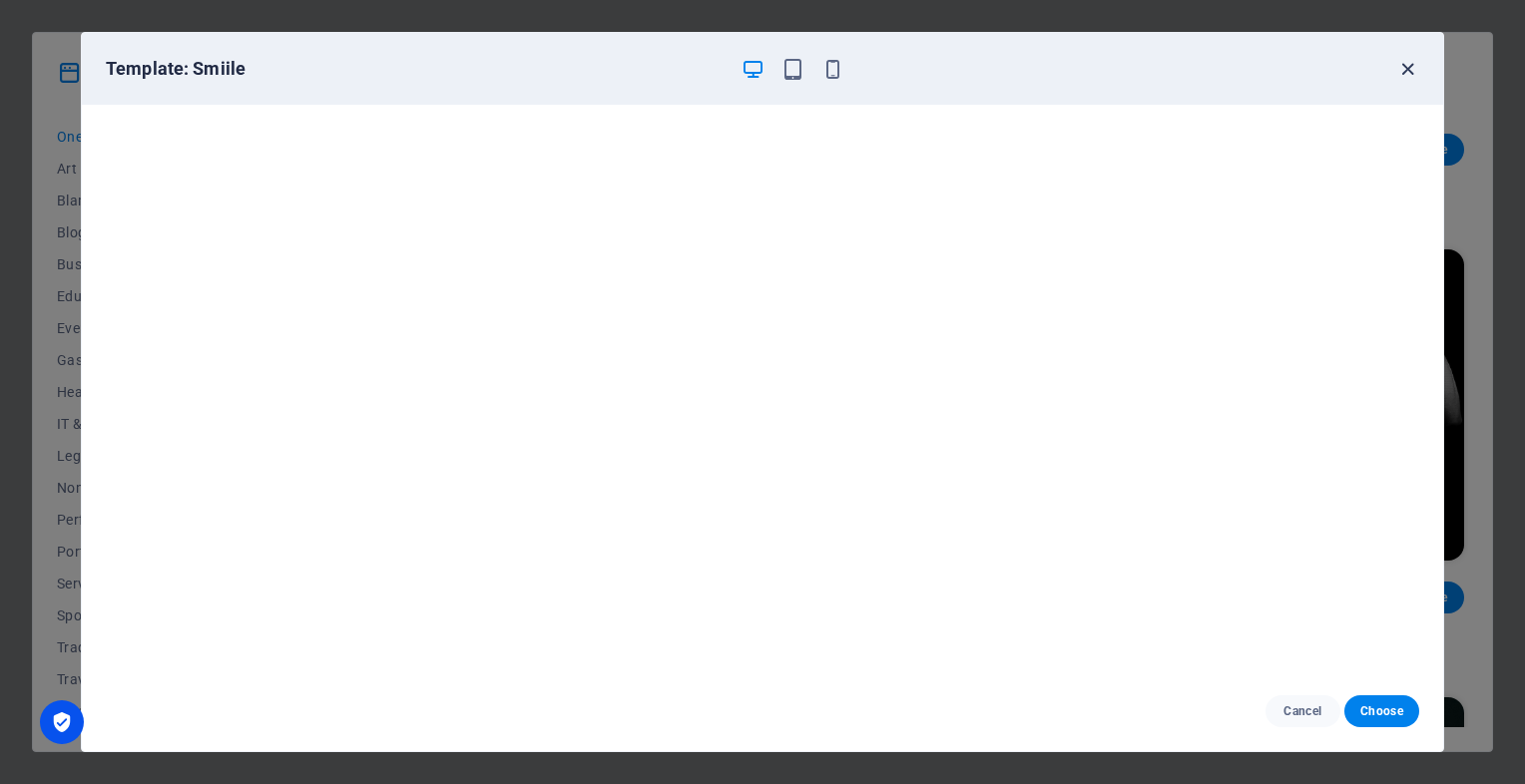 click at bounding box center (1407, 69) 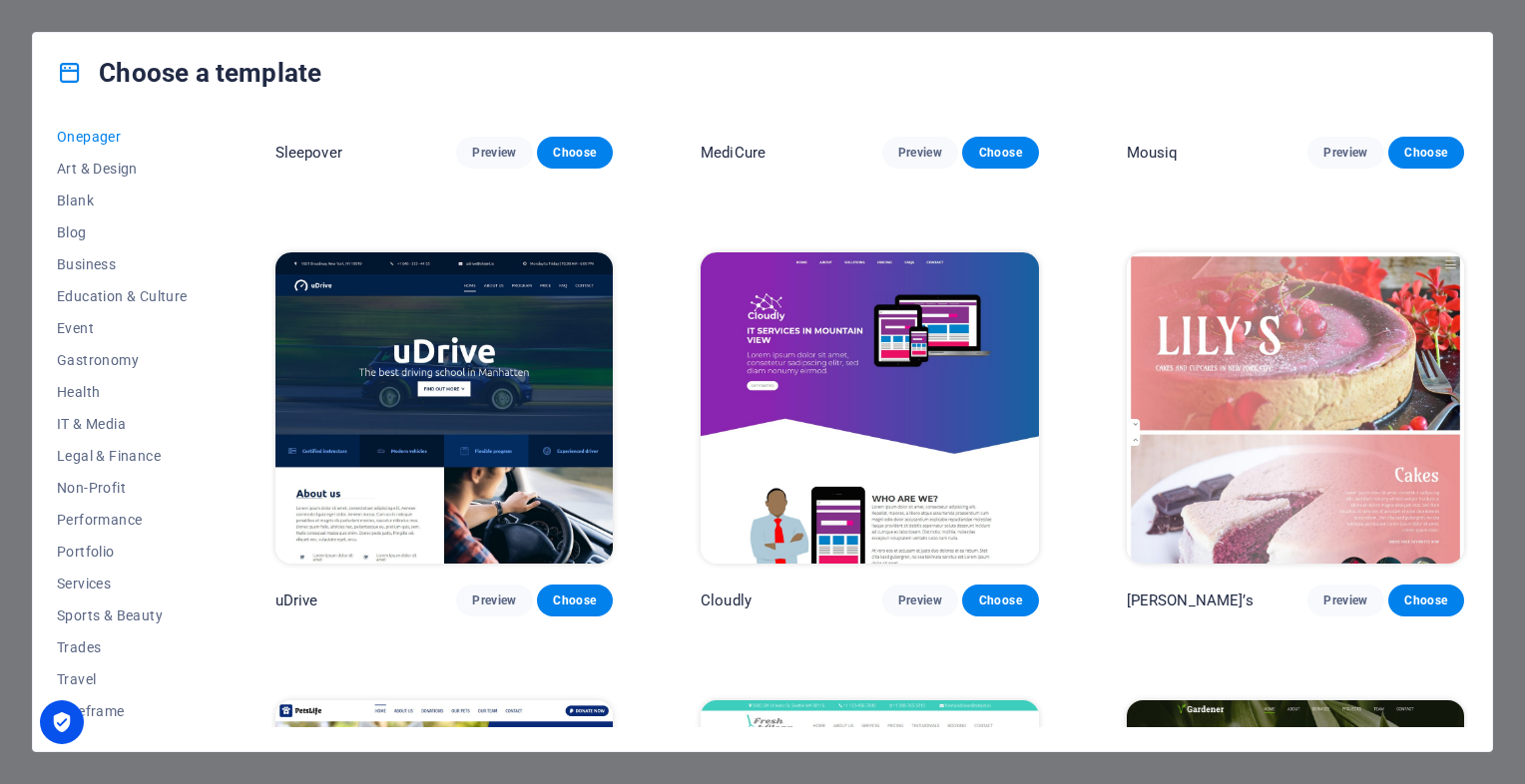 scroll, scrollTop: 6666, scrollLeft: 0, axis: vertical 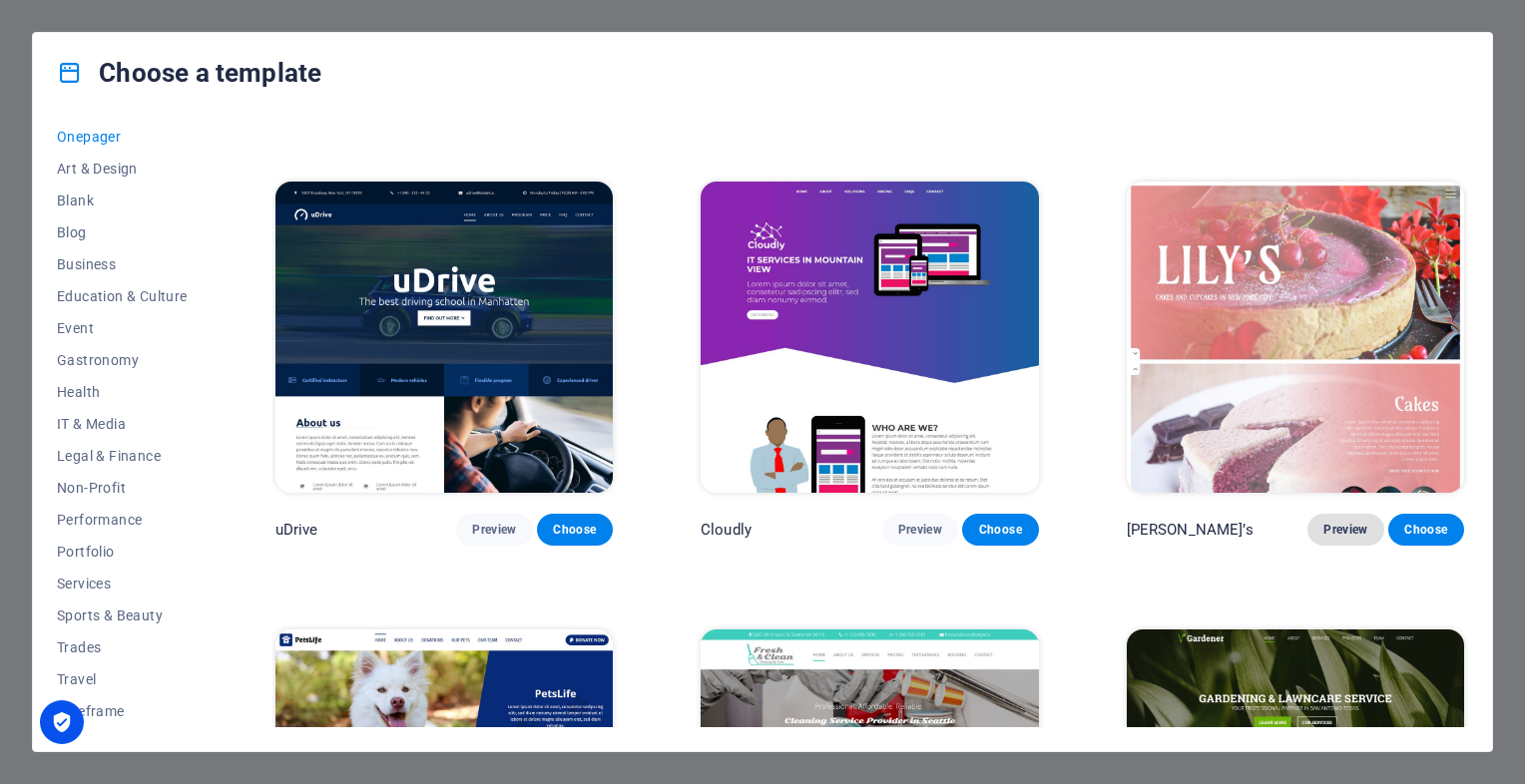 click on "Preview" at bounding box center [1345, 530] 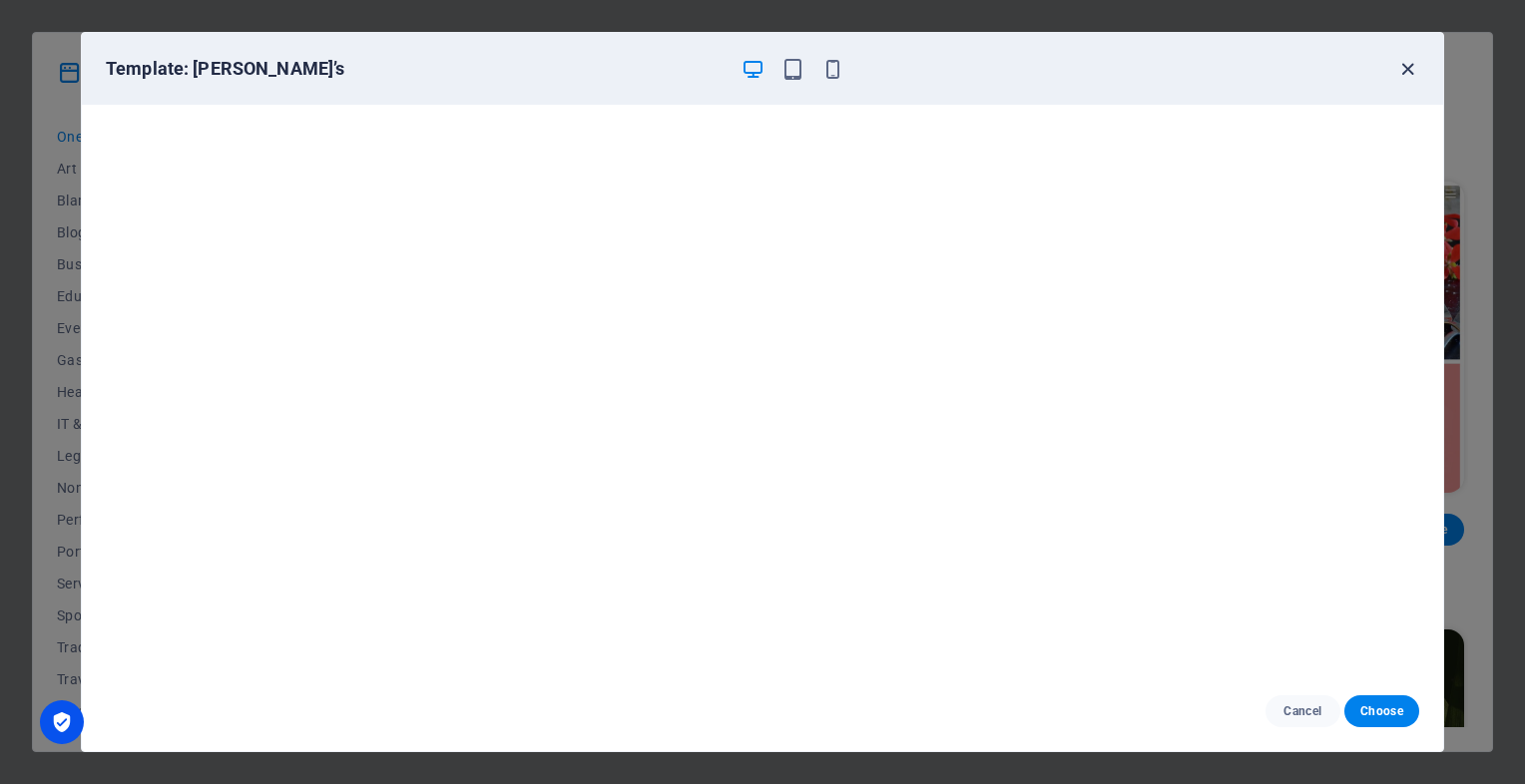 click at bounding box center [1407, 69] 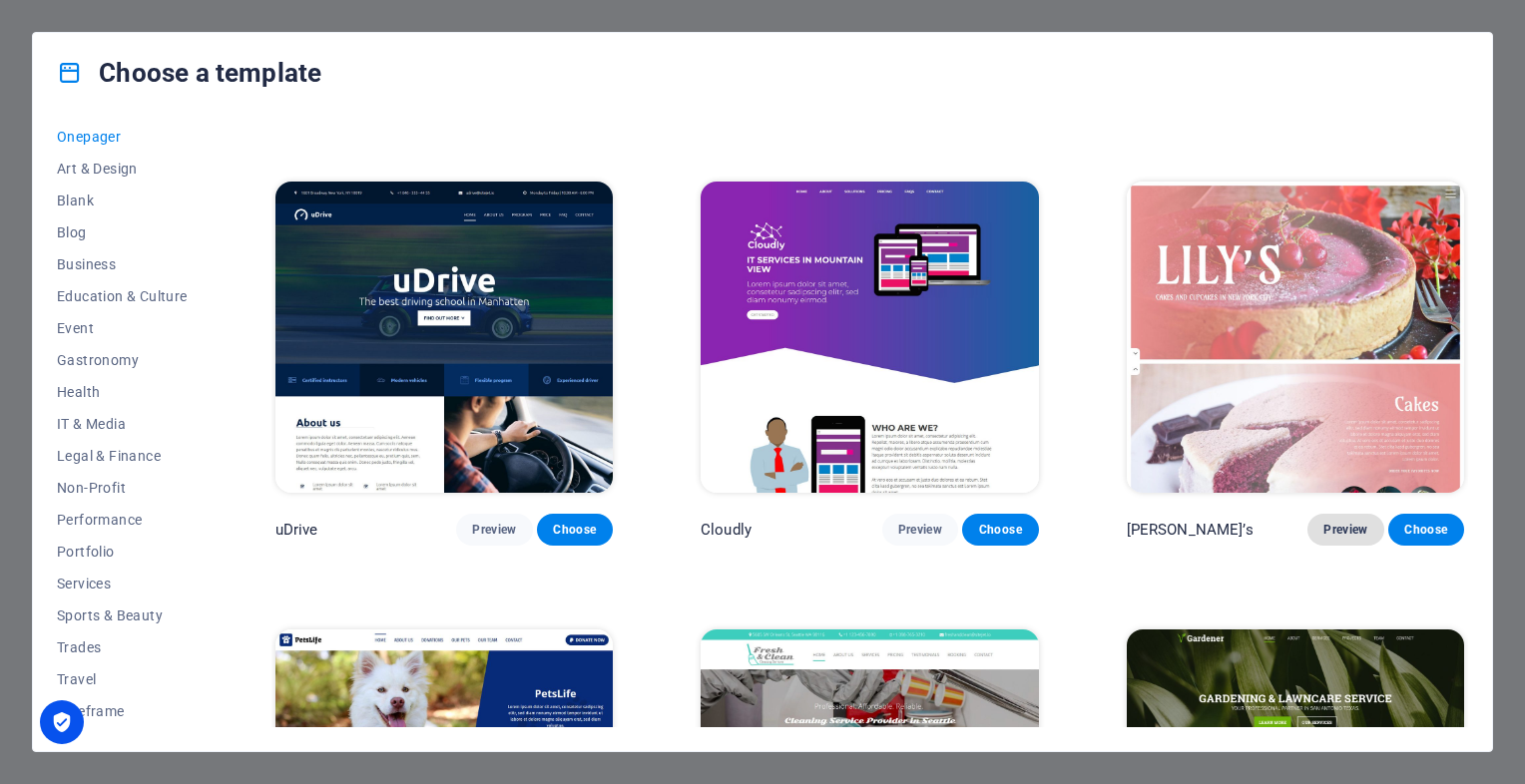 click on "Preview" at bounding box center (1345, 530) 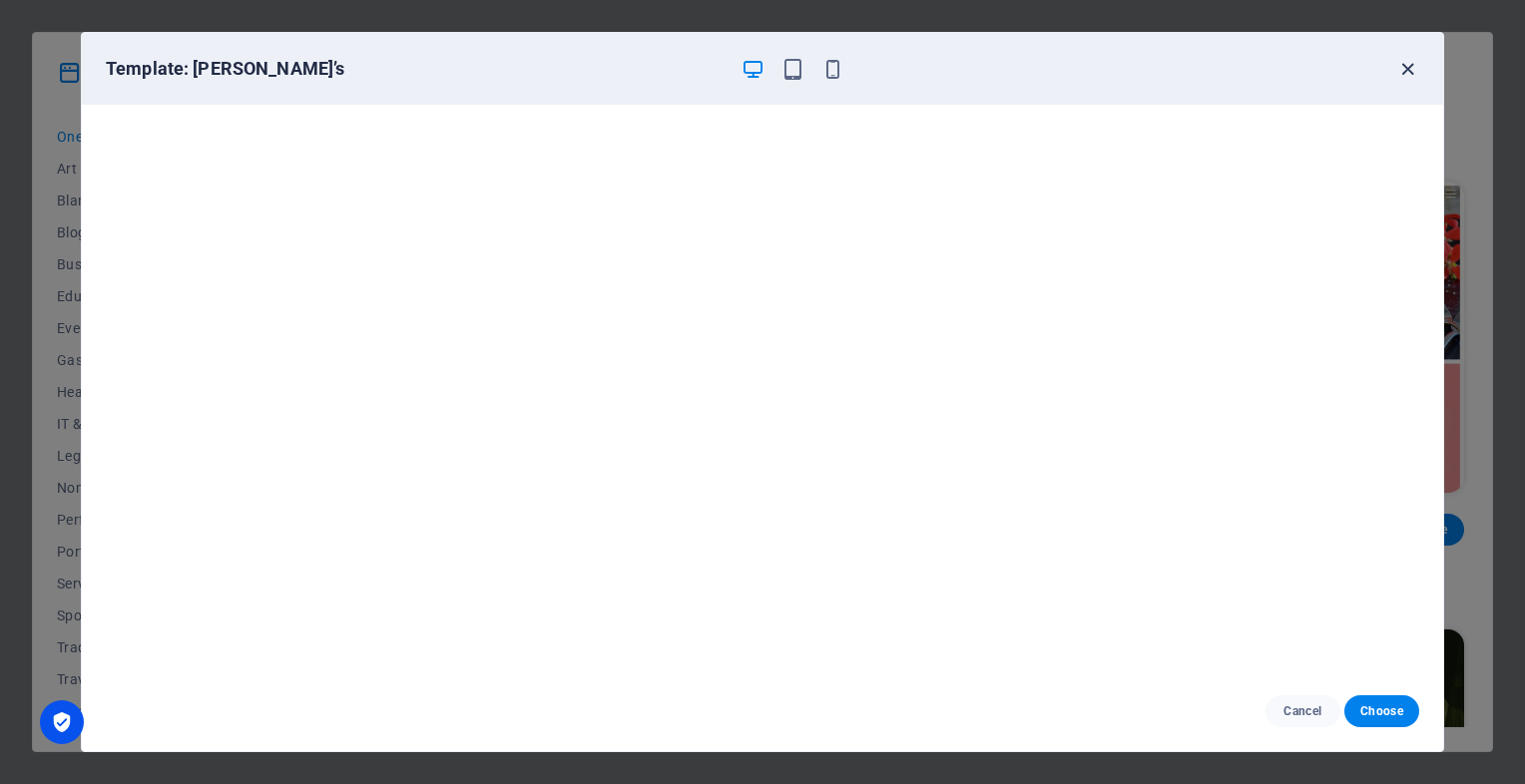 click at bounding box center [1407, 69] 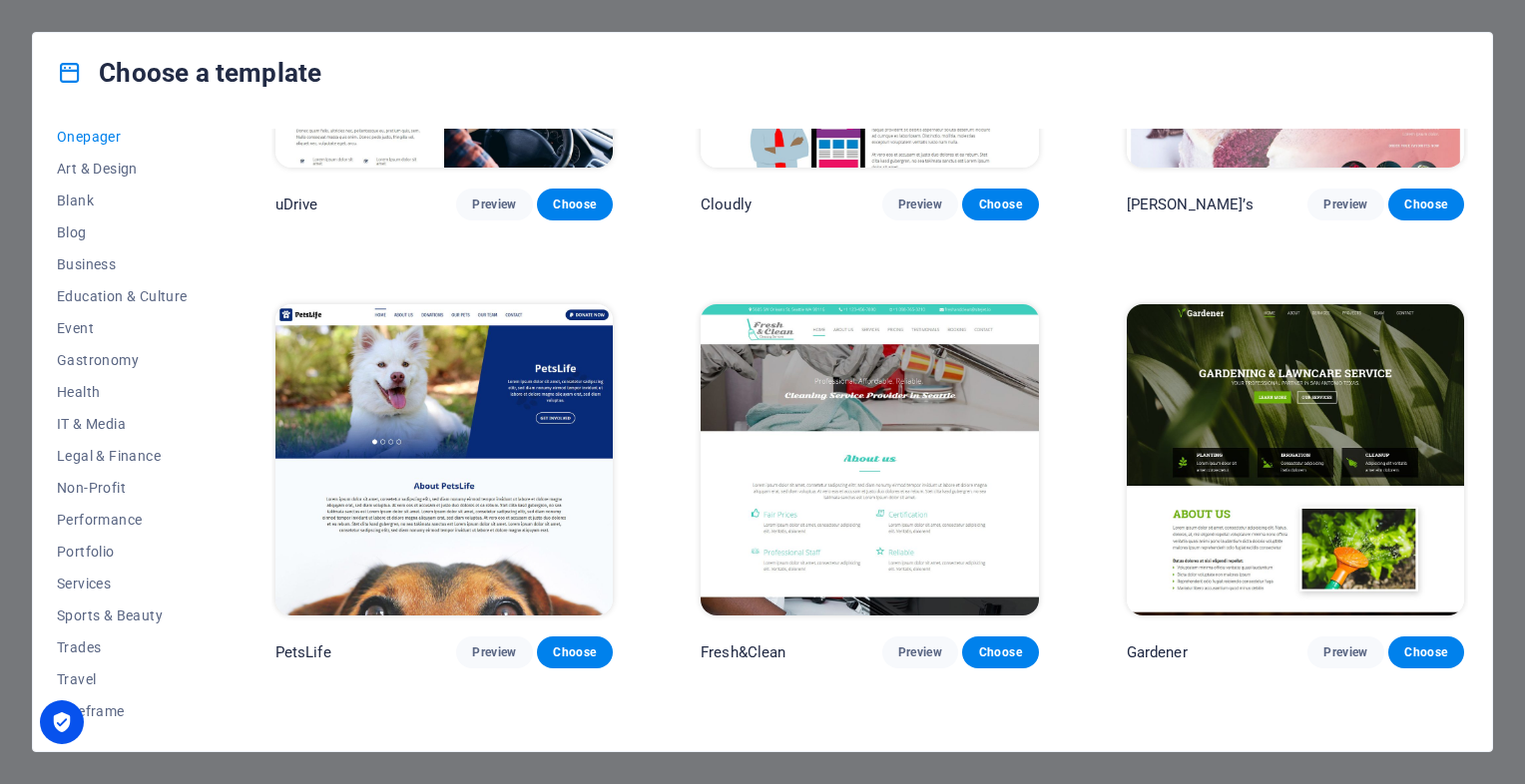 scroll, scrollTop: 7005, scrollLeft: 0, axis: vertical 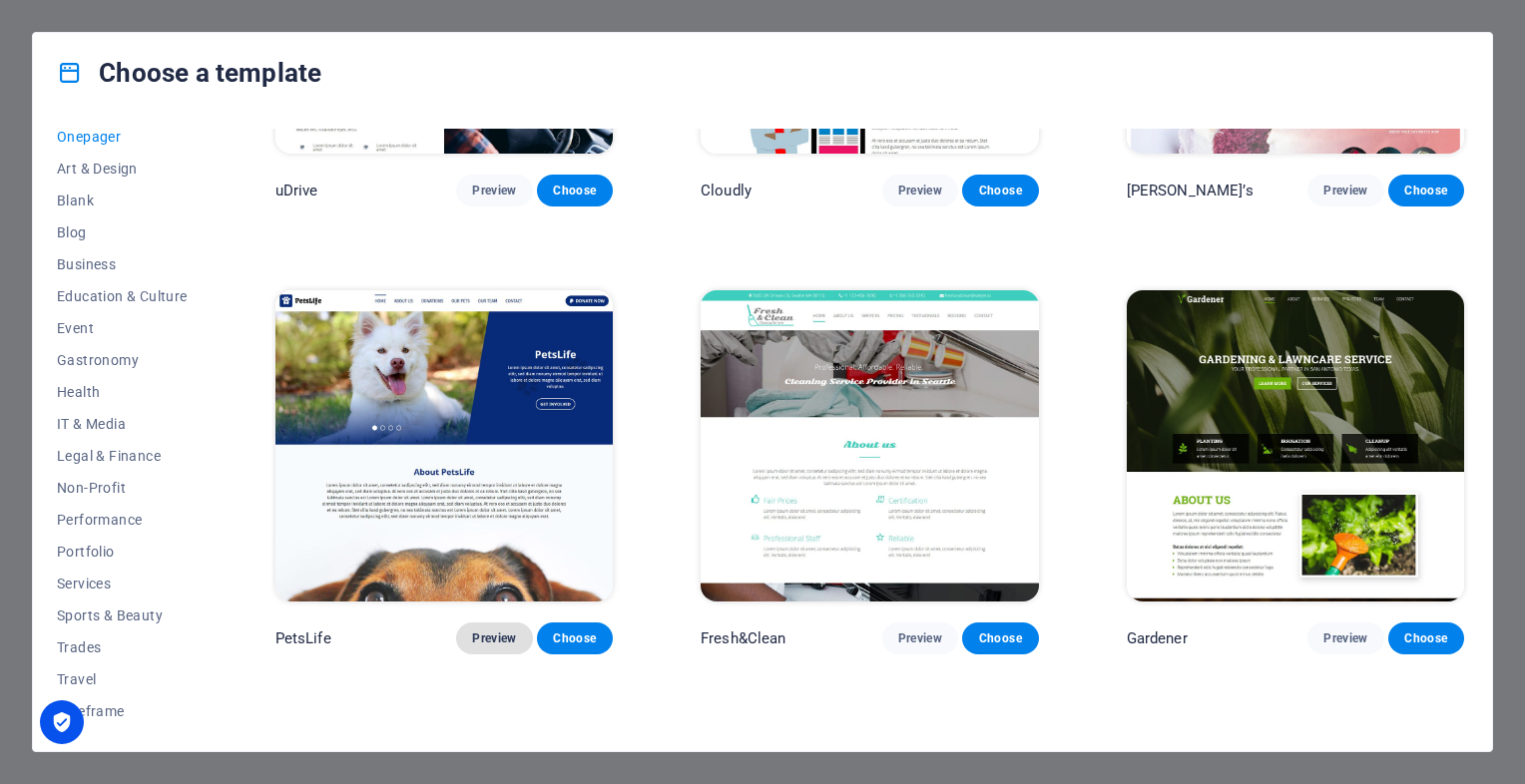 click on "Preview" at bounding box center [494, 638] 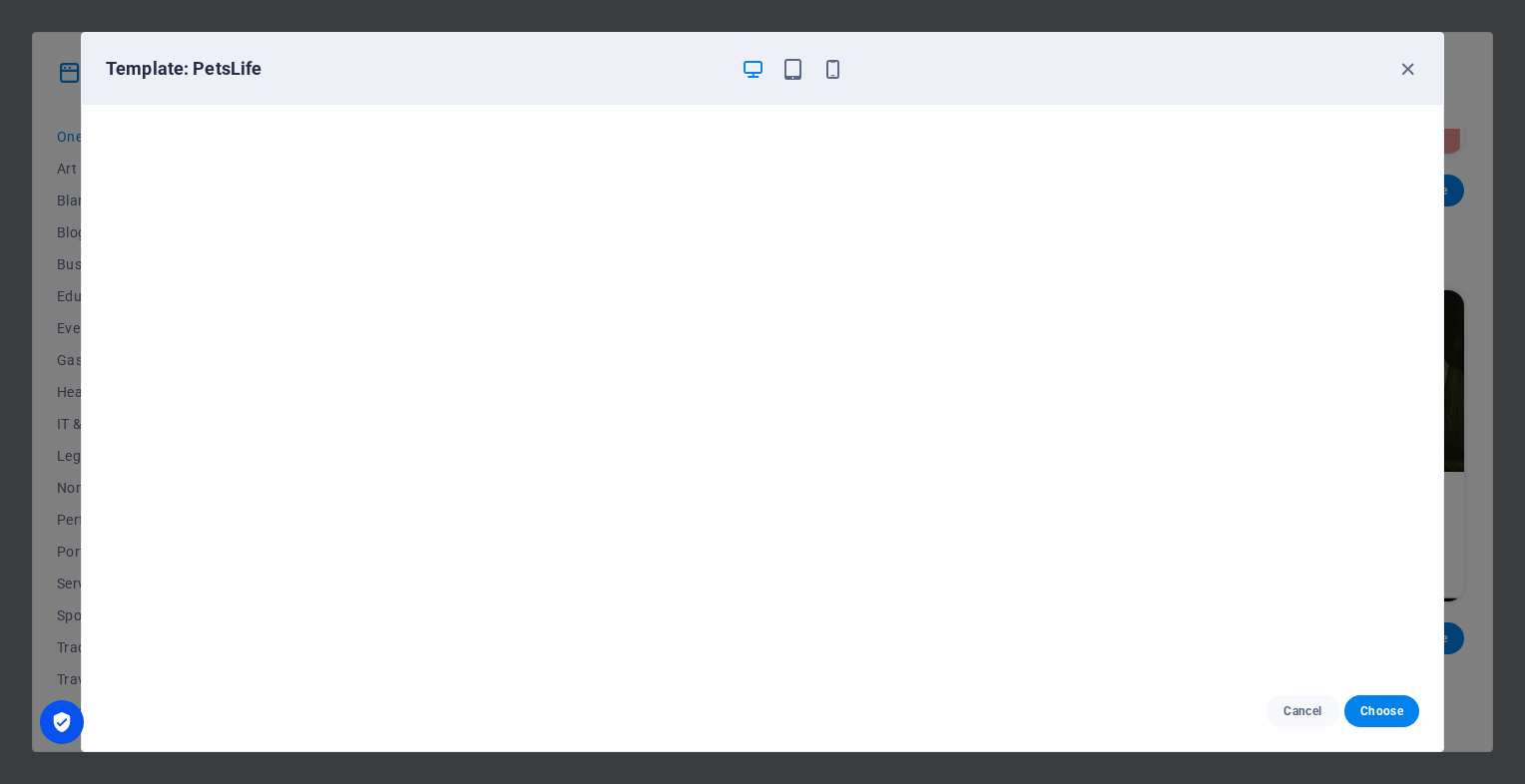 click on "Template: PetsLife" at bounding box center [751, 69] 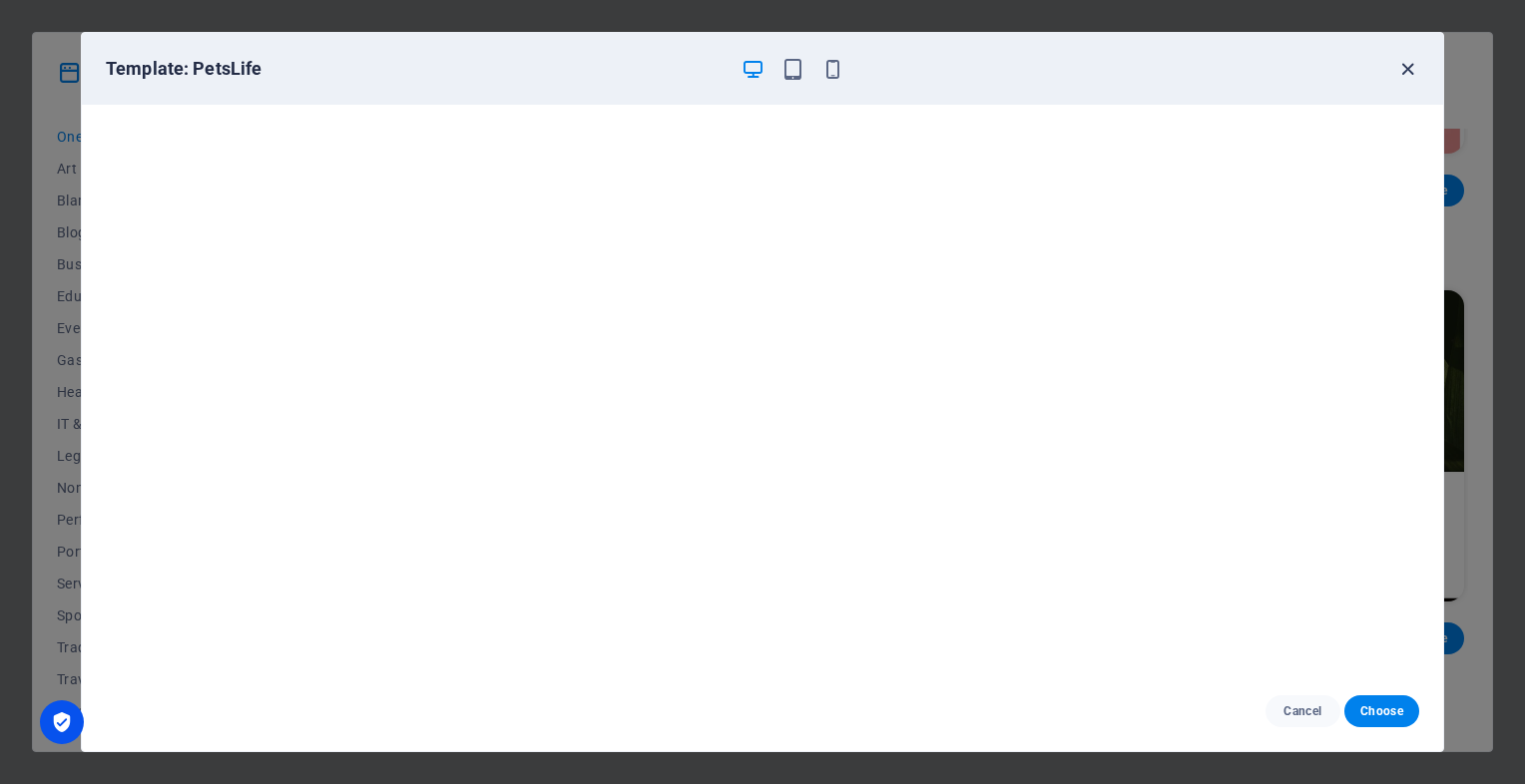 click at bounding box center [1407, 69] 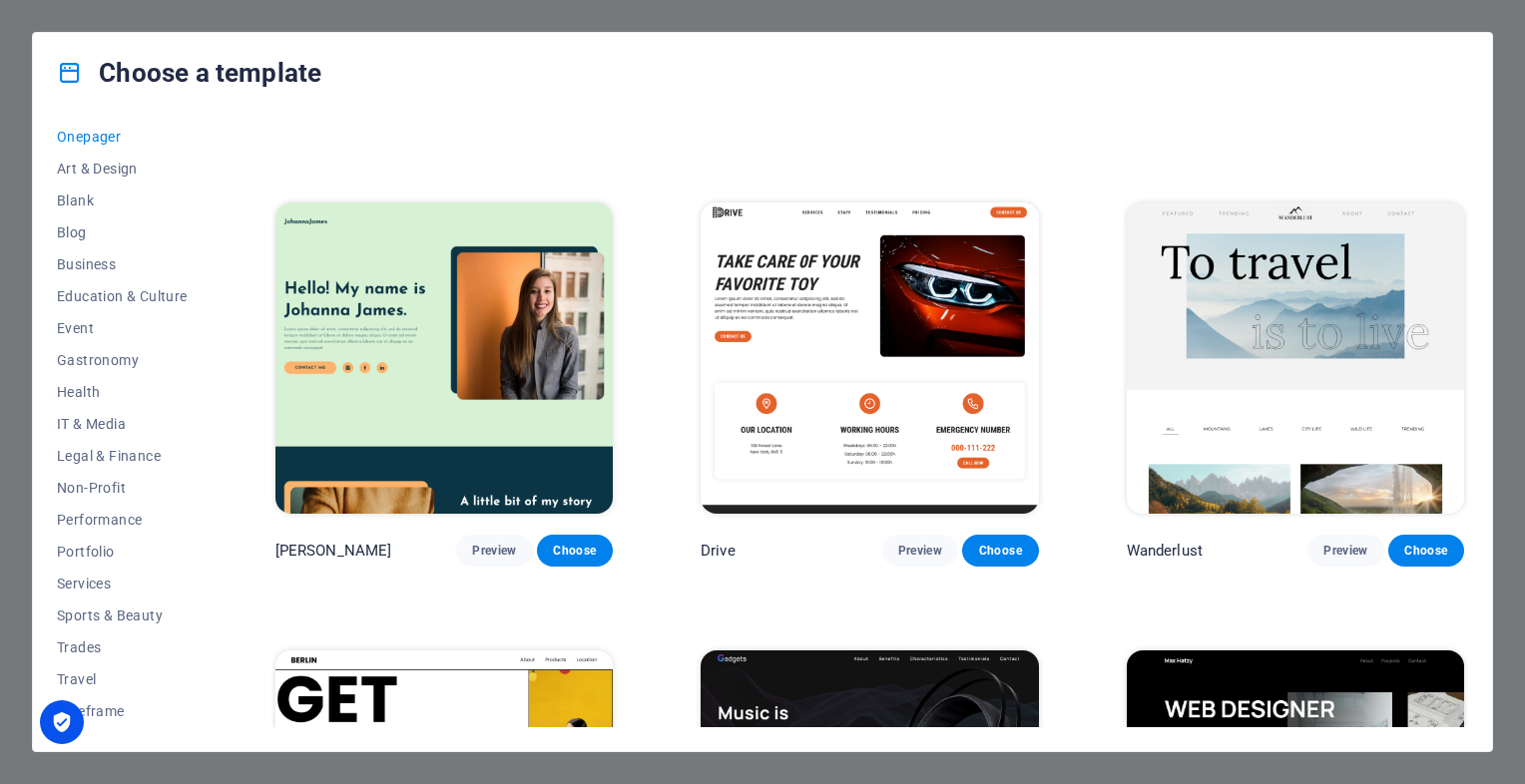 scroll, scrollTop: 1231, scrollLeft: 0, axis: vertical 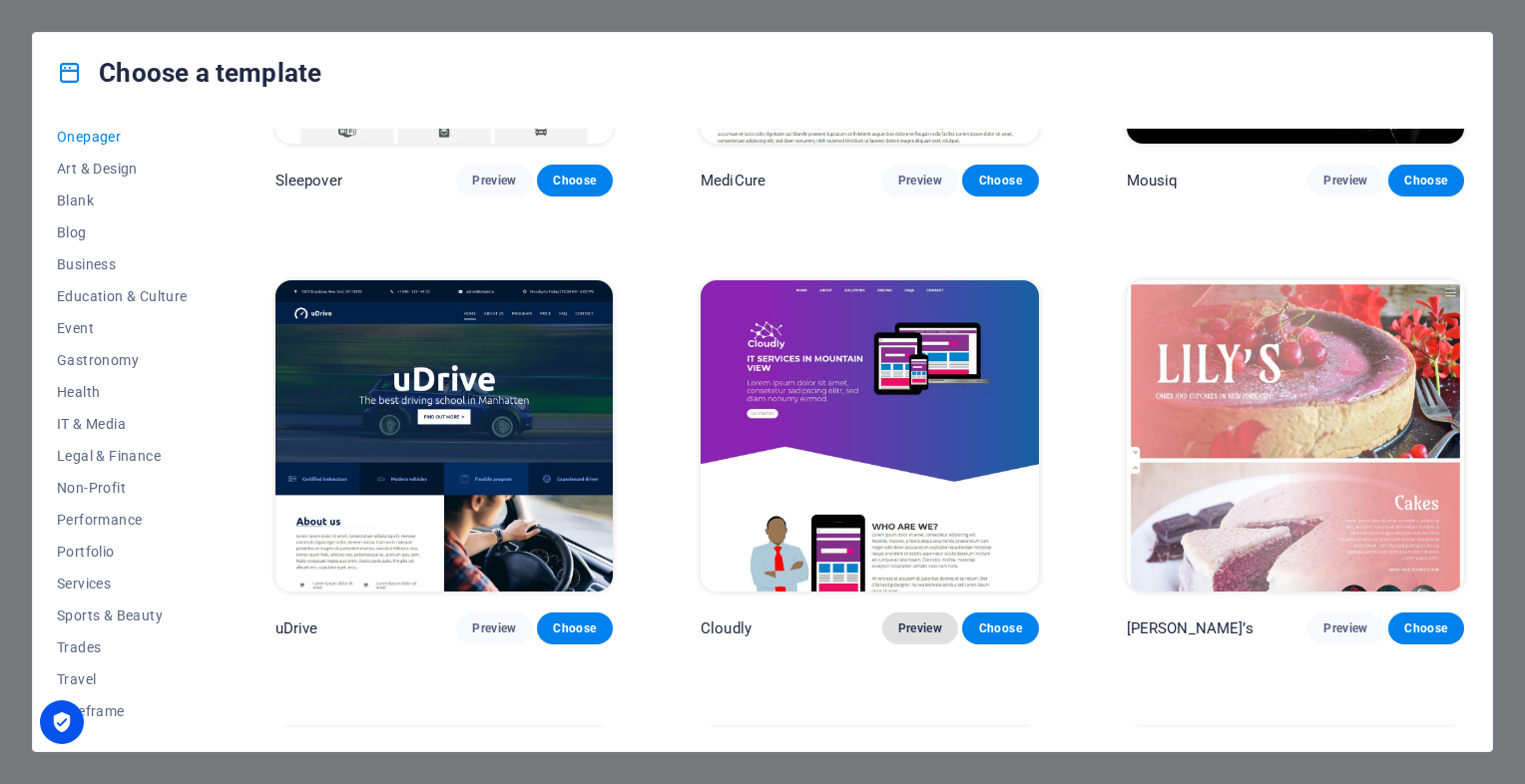 click on "Preview" at bounding box center [920, 628] 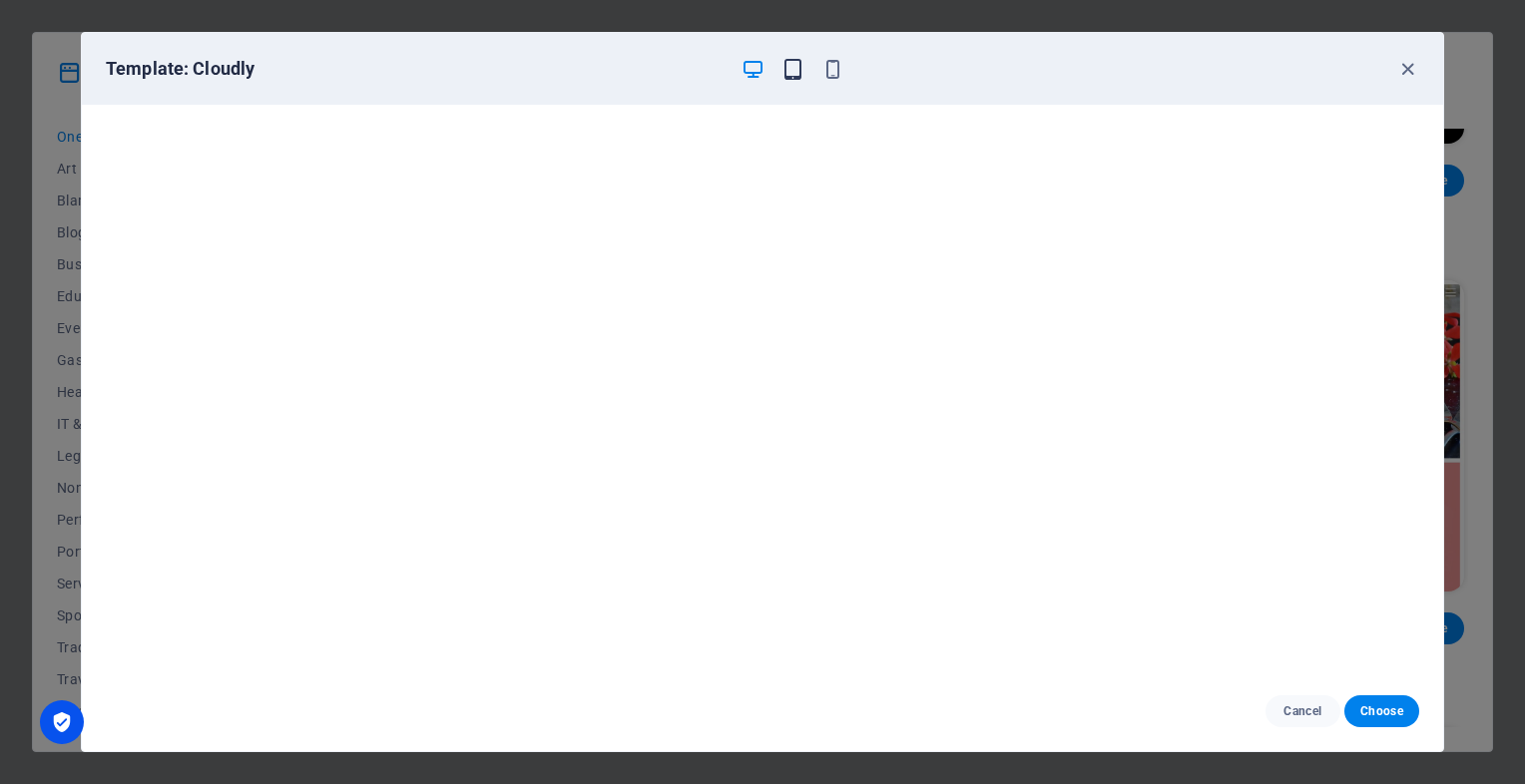 click at bounding box center (792, 69) 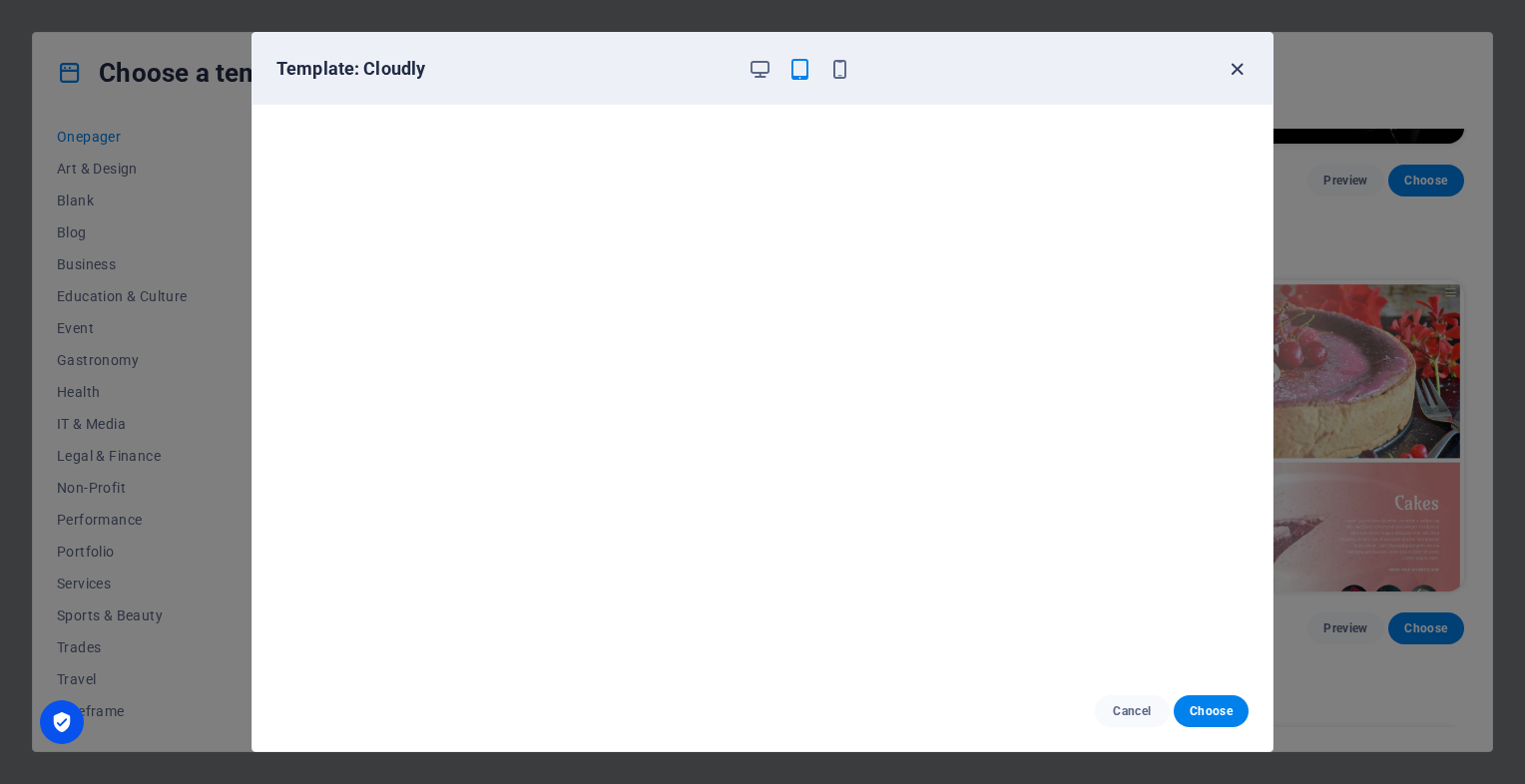click at bounding box center (1237, 69) 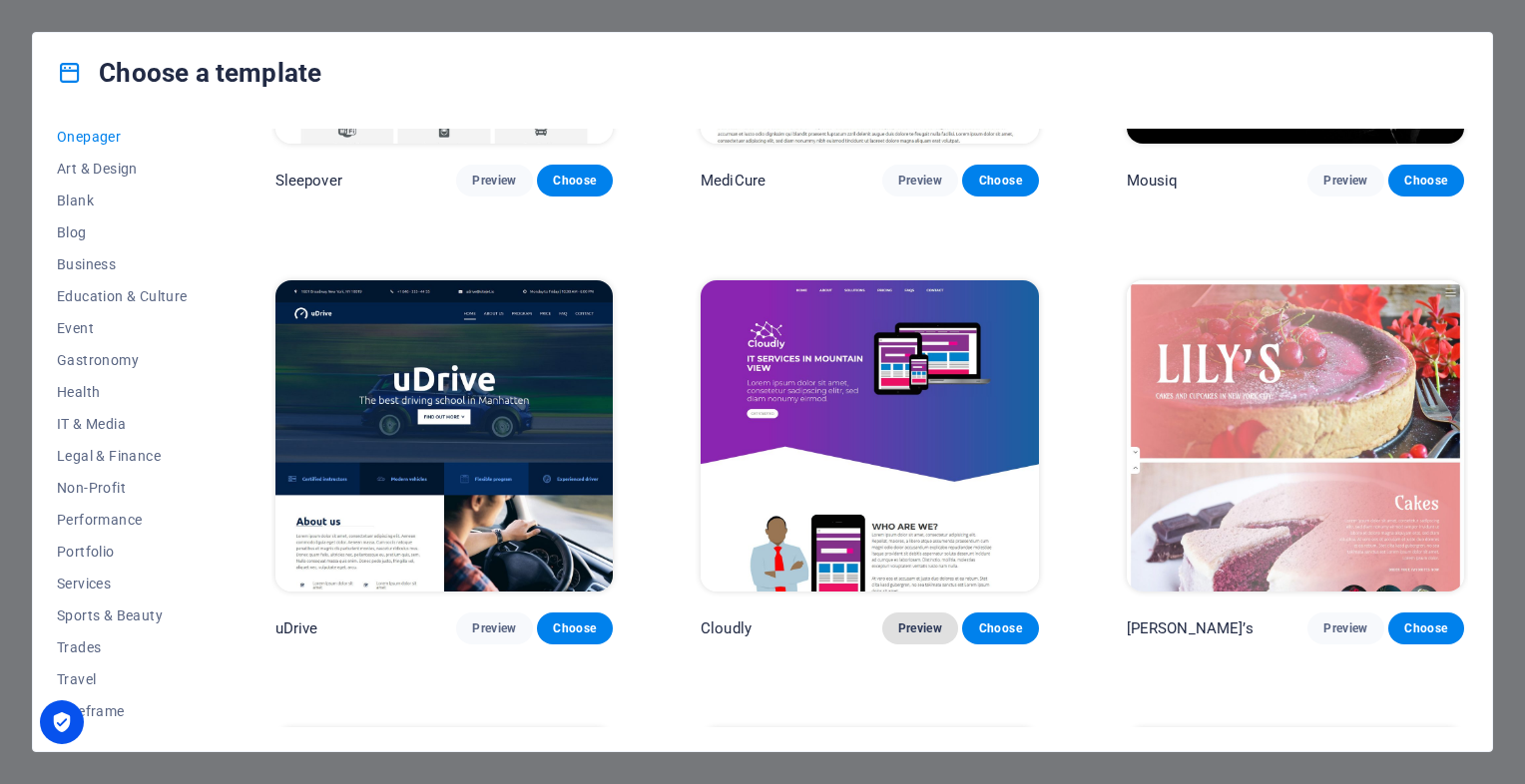 click on "Preview" at bounding box center [920, 628] 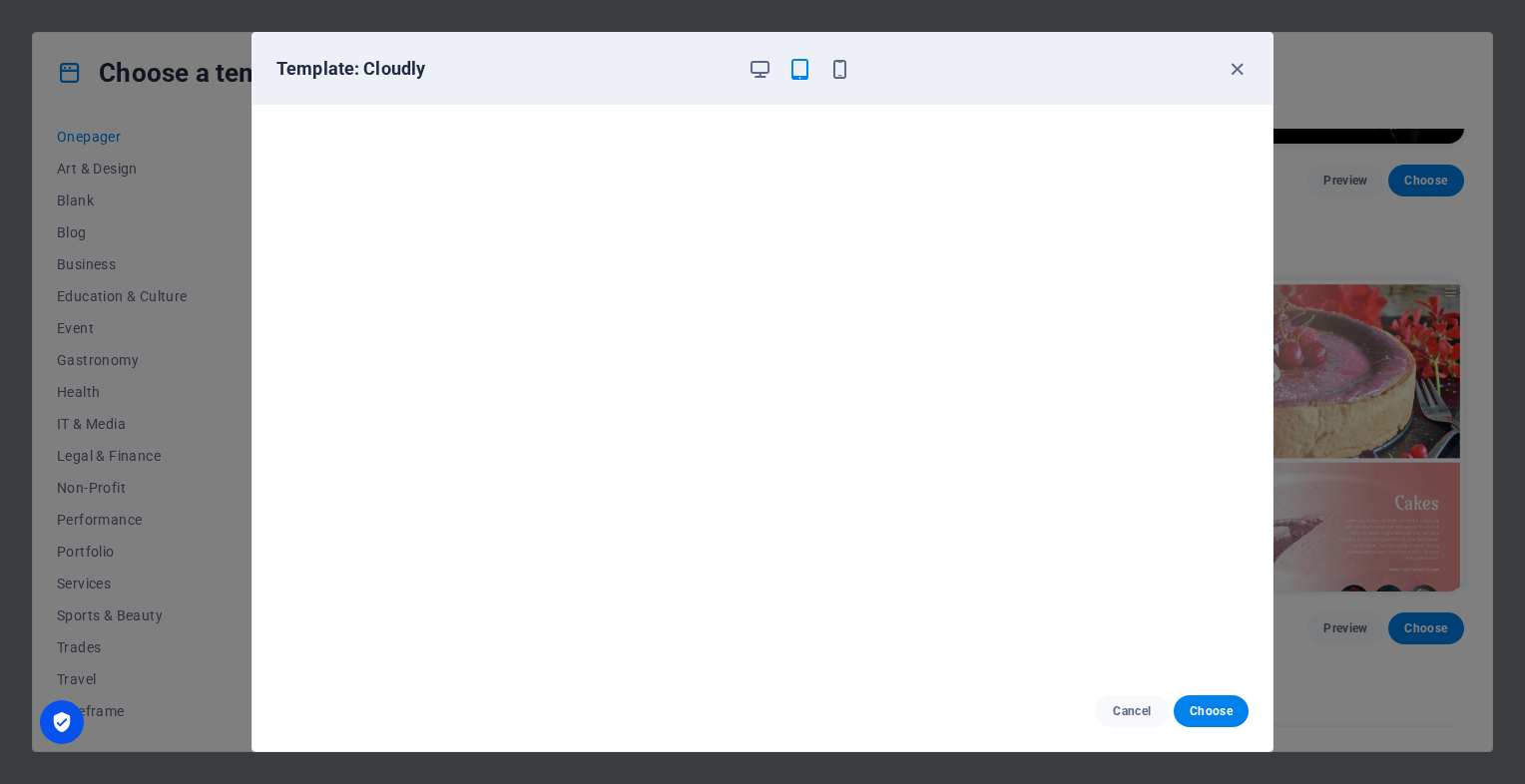click on "Template: Cloudly" at bounding box center (762, 69) 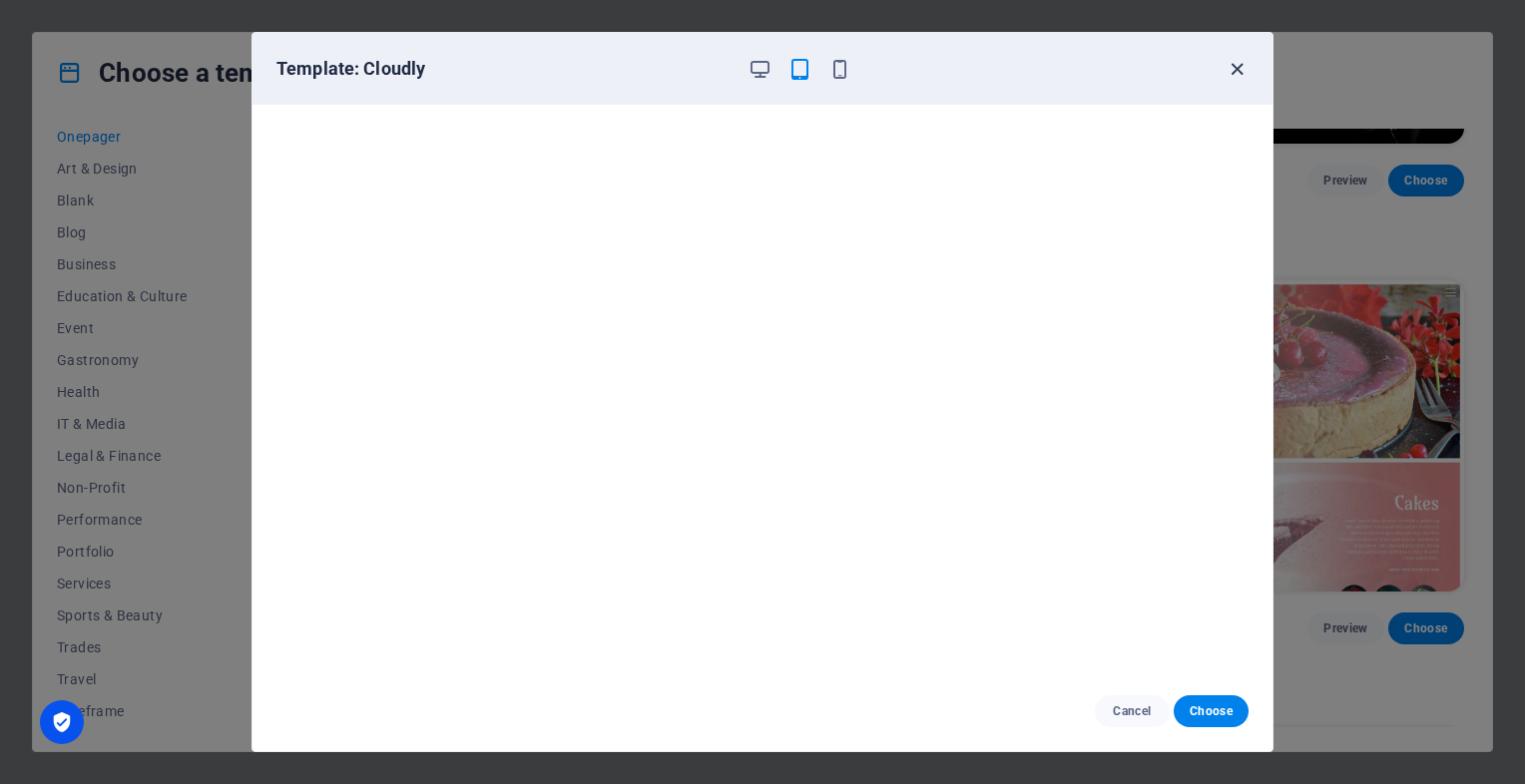 click at bounding box center [1237, 69] 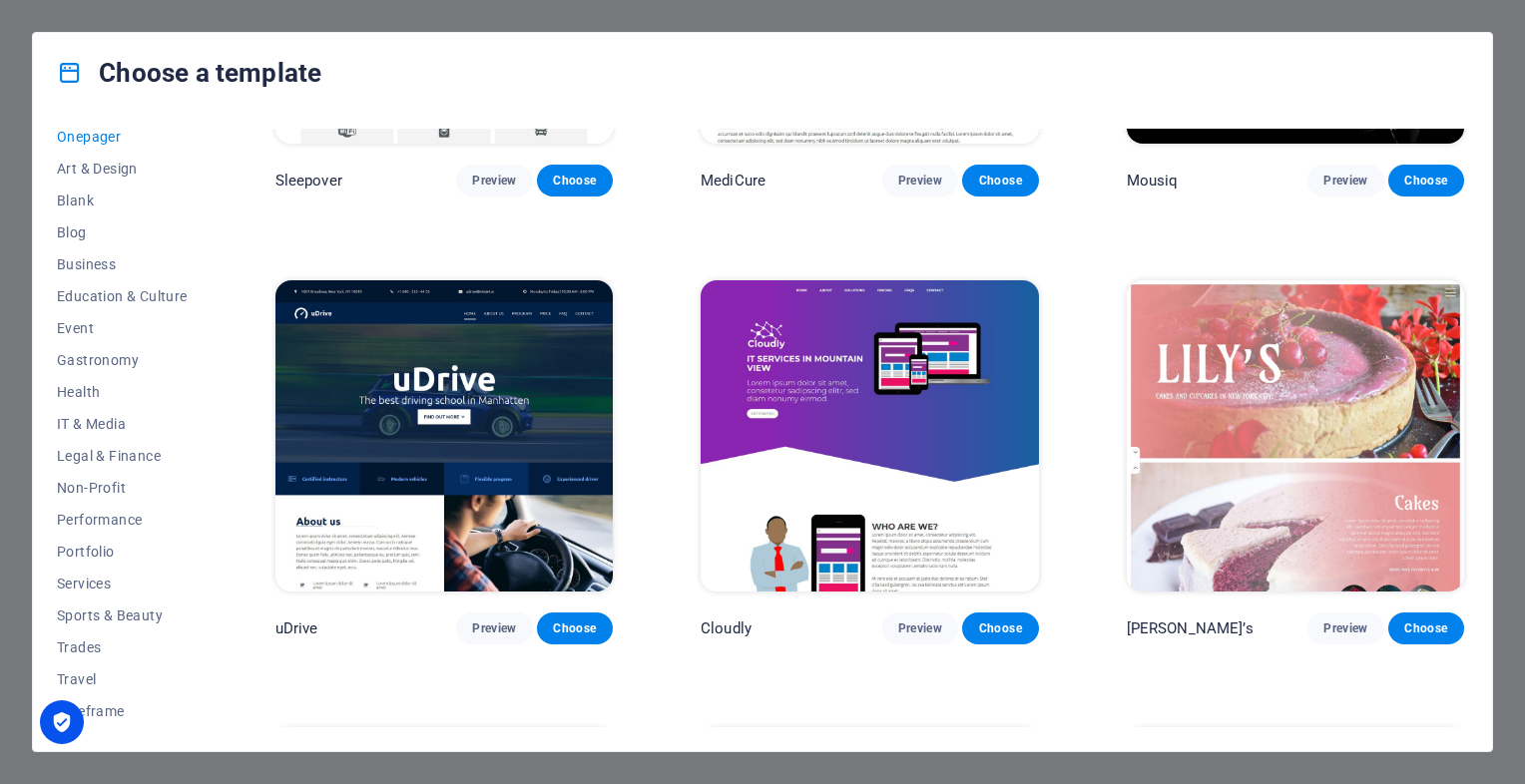 drag, startPoint x: 1463, startPoint y: 515, endPoint x: 1465, endPoint y: 528, distance: 13.152946 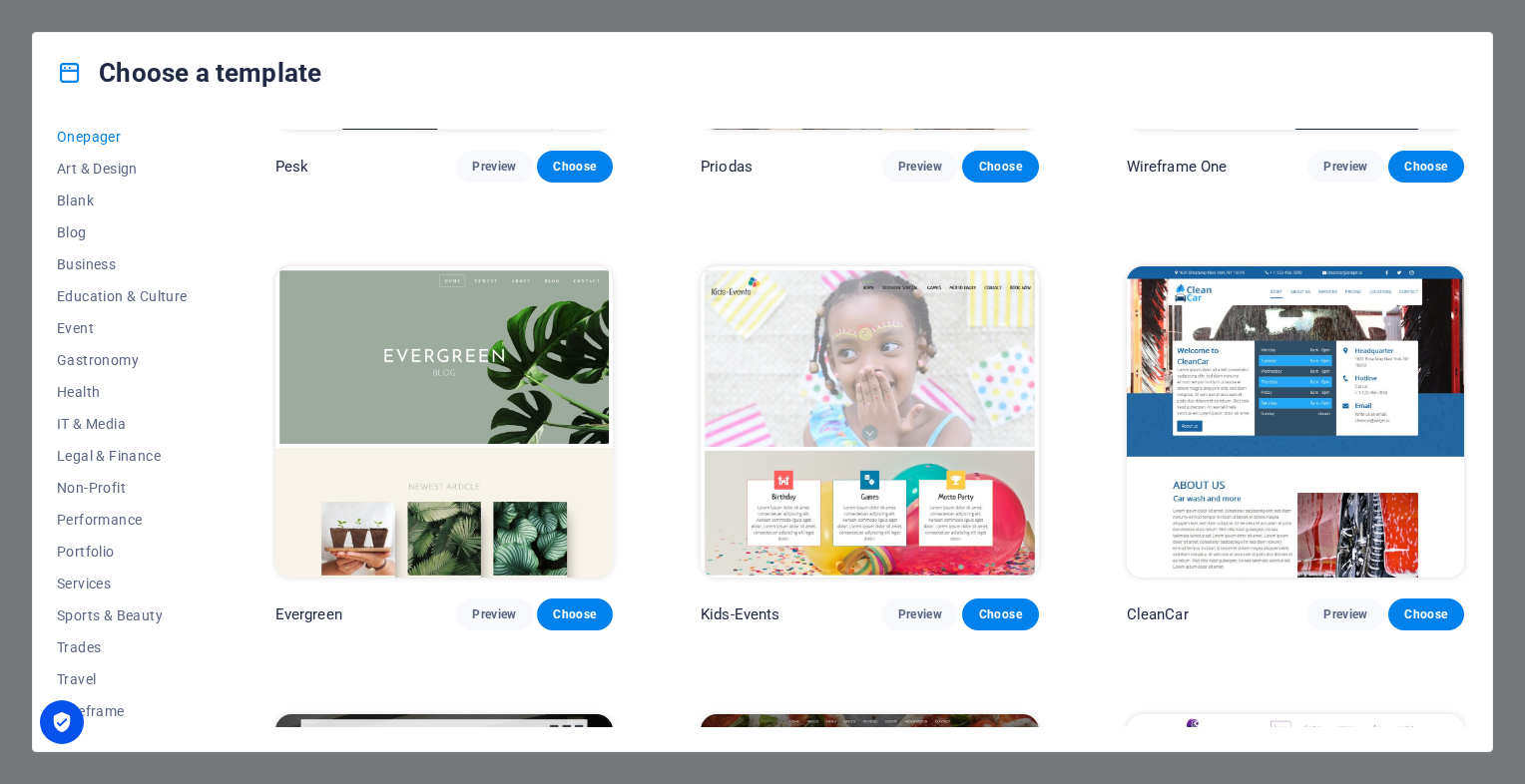 scroll, scrollTop: 2986, scrollLeft: 0, axis: vertical 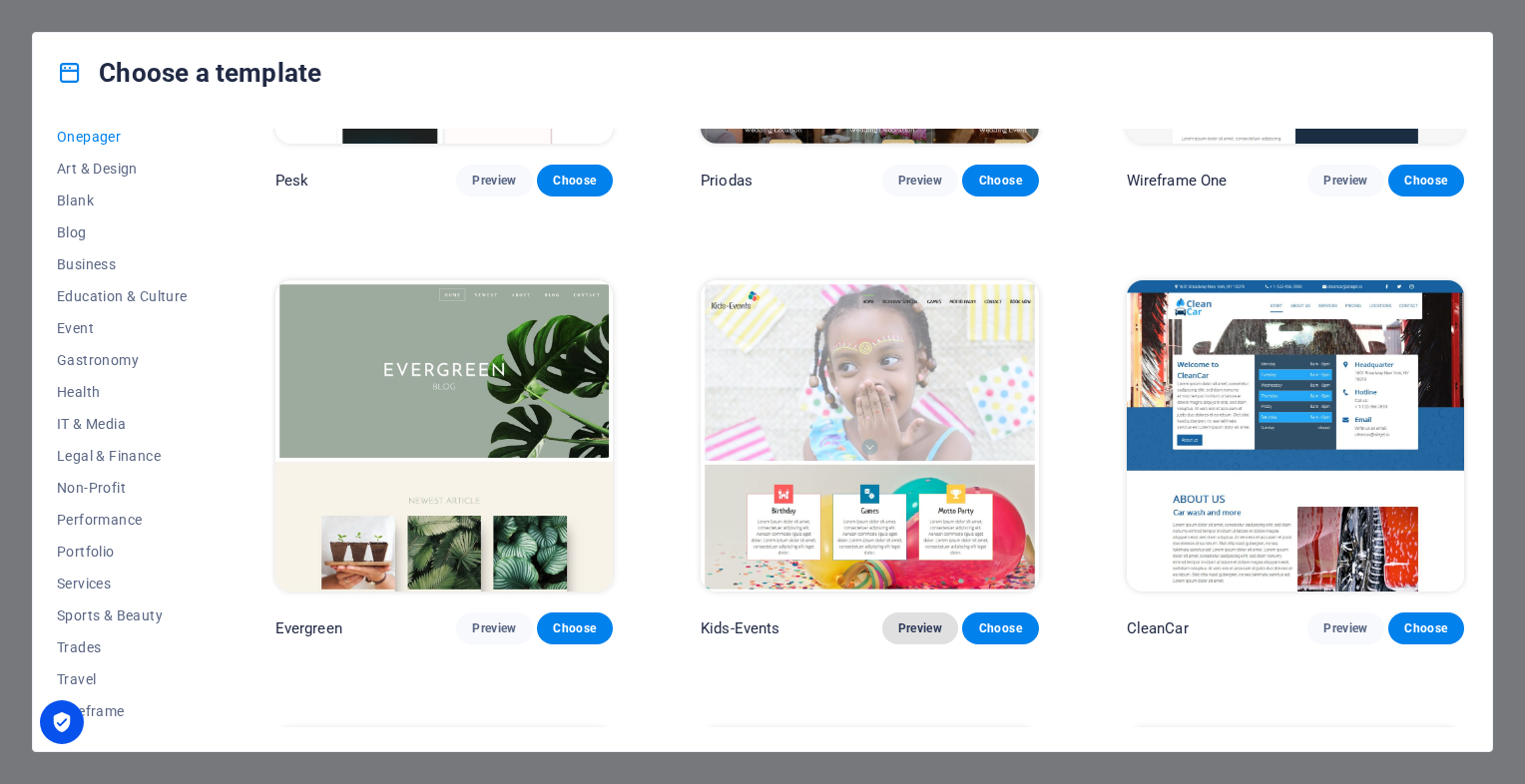 click on "Preview" at bounding box center (920, 628) 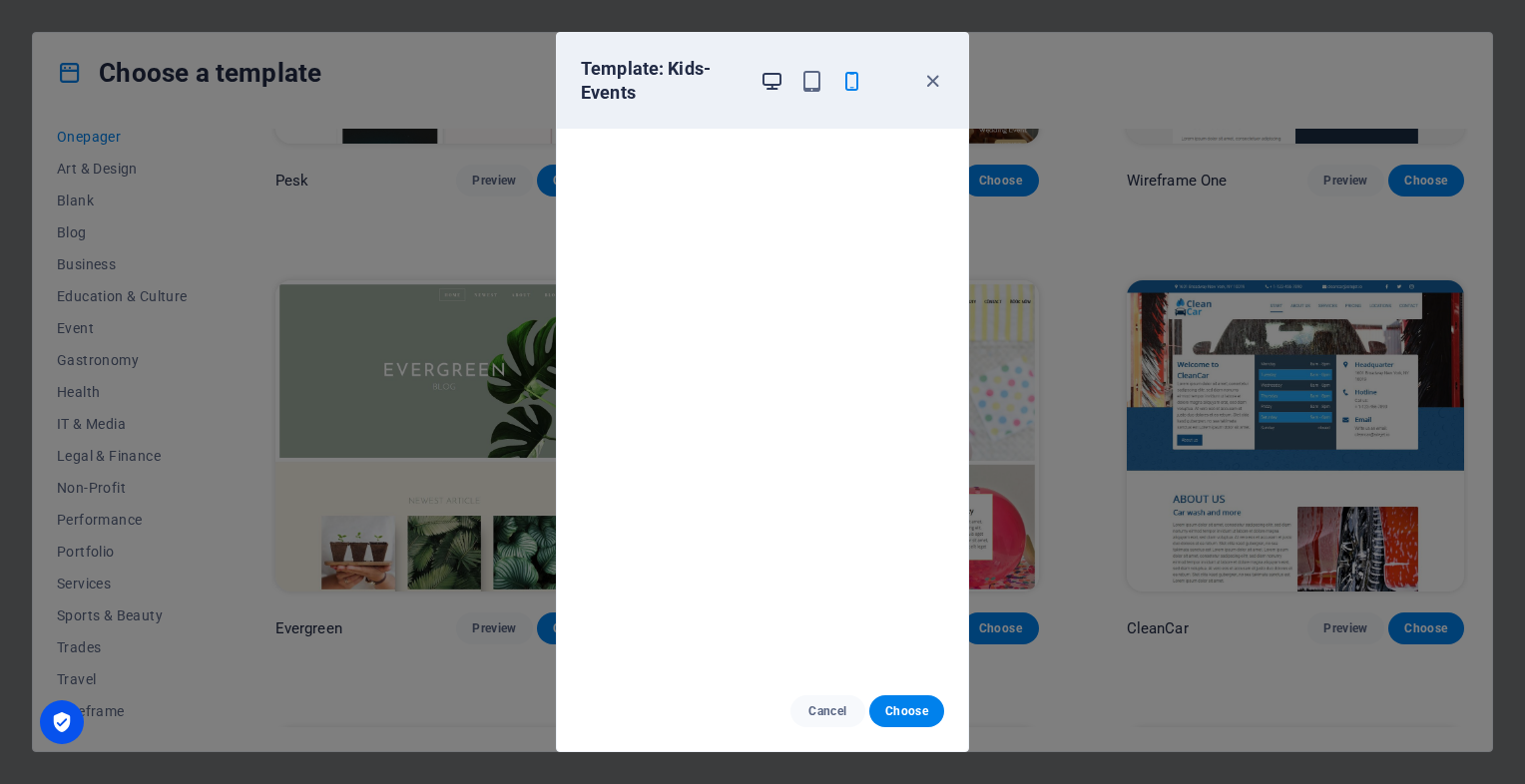 click at bounding box center (771, 81) 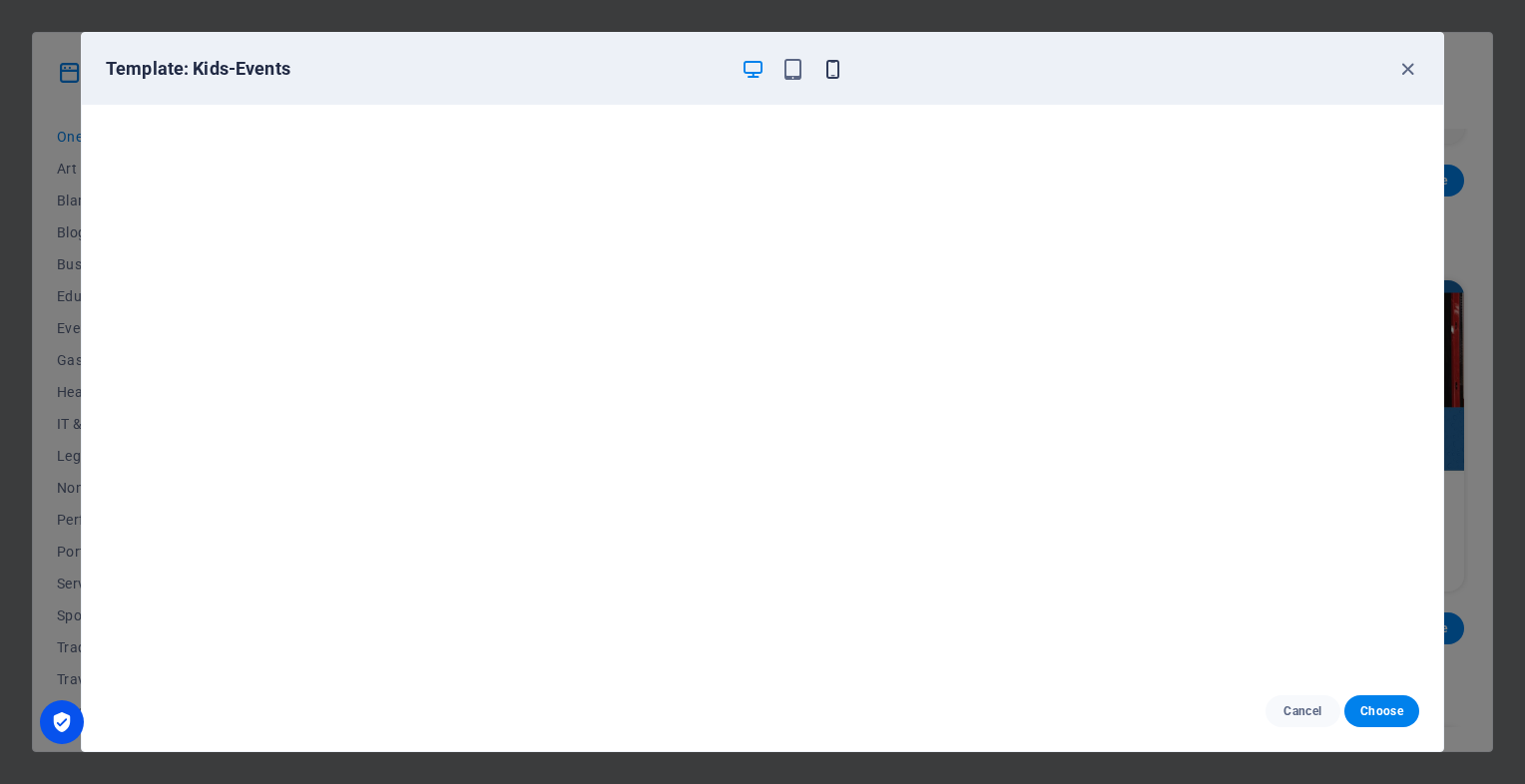 click at bounding box center [832, 69] 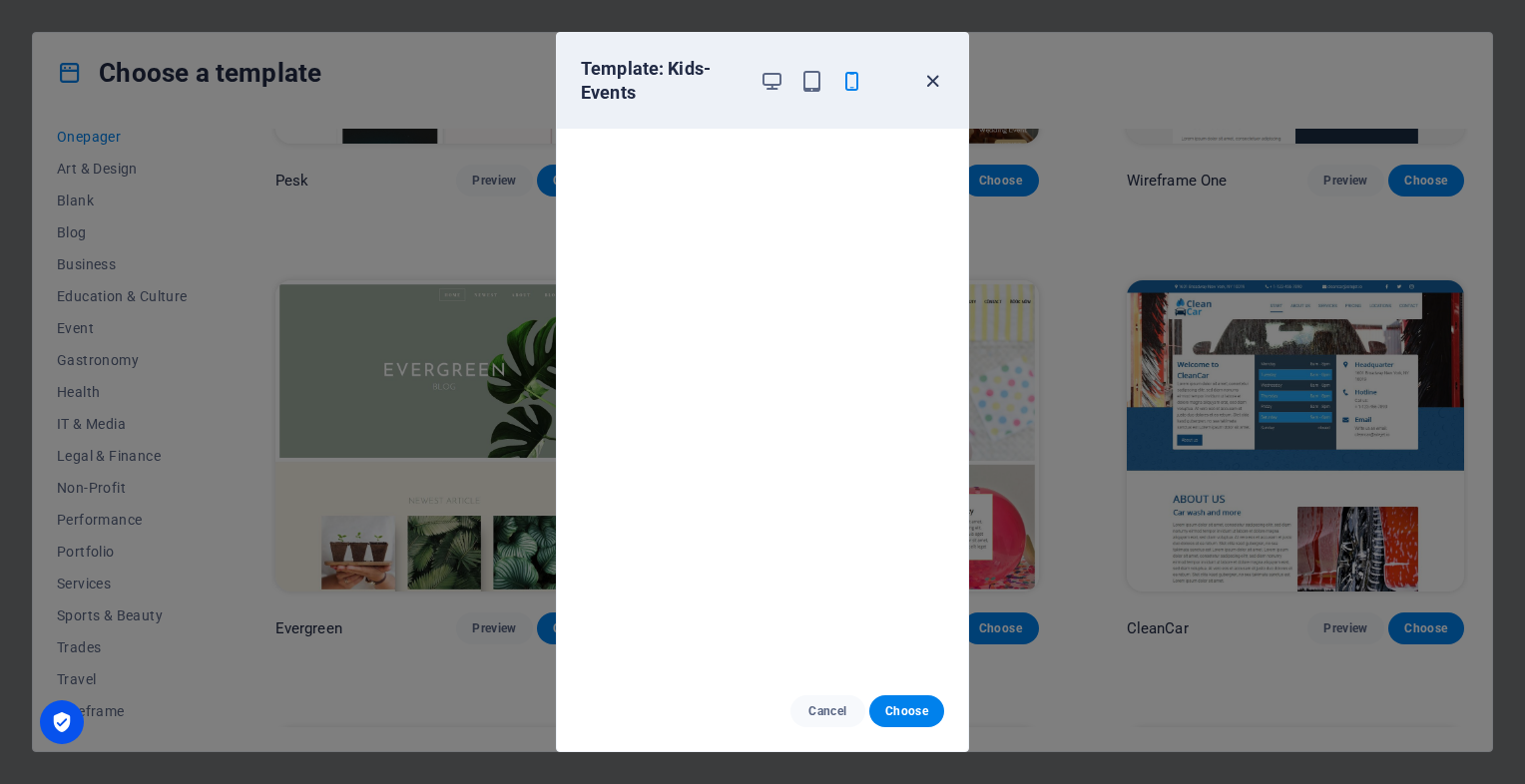 click at bounding box center (932, 81) 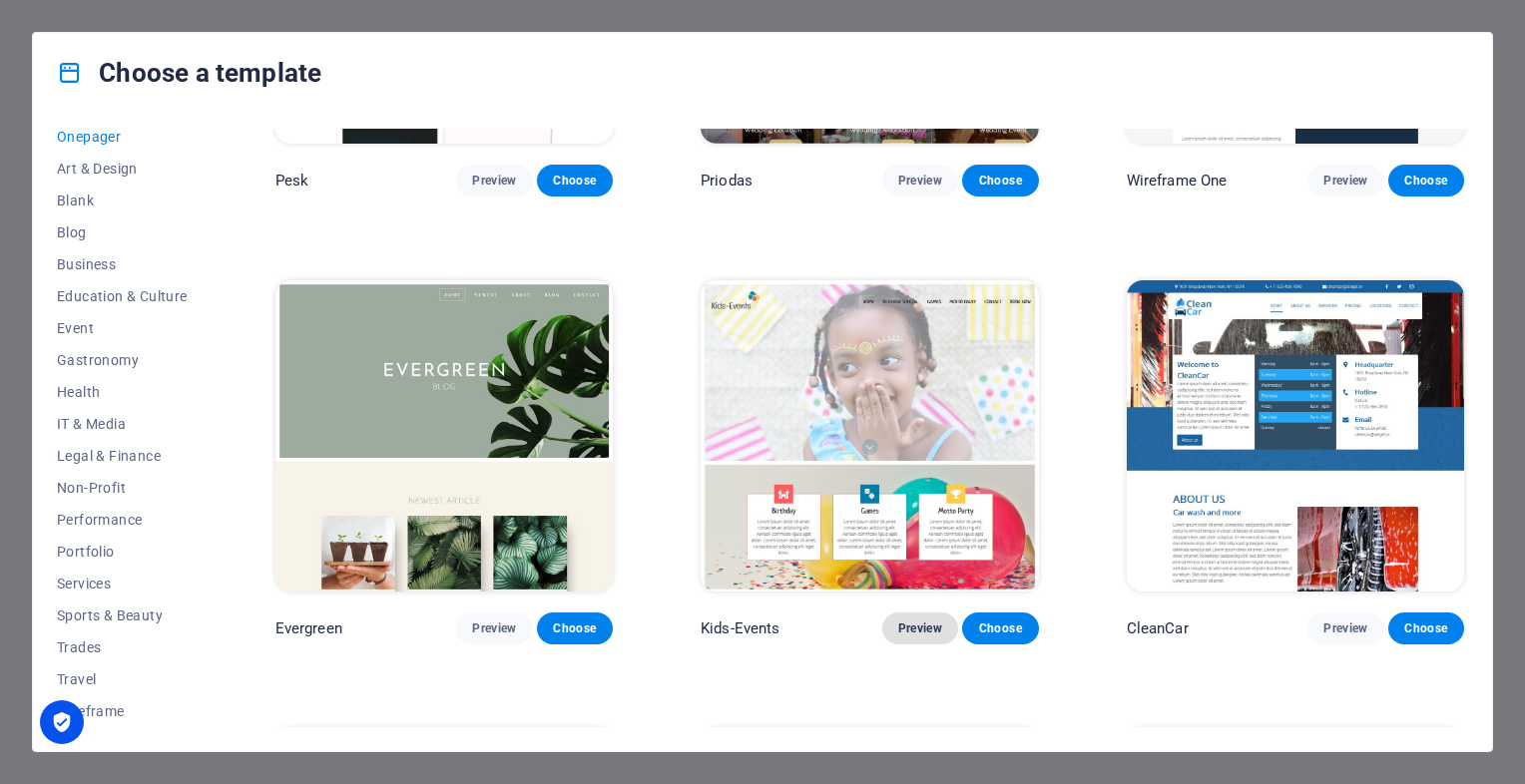 click on "Preview" at bounding box center [920, 628] 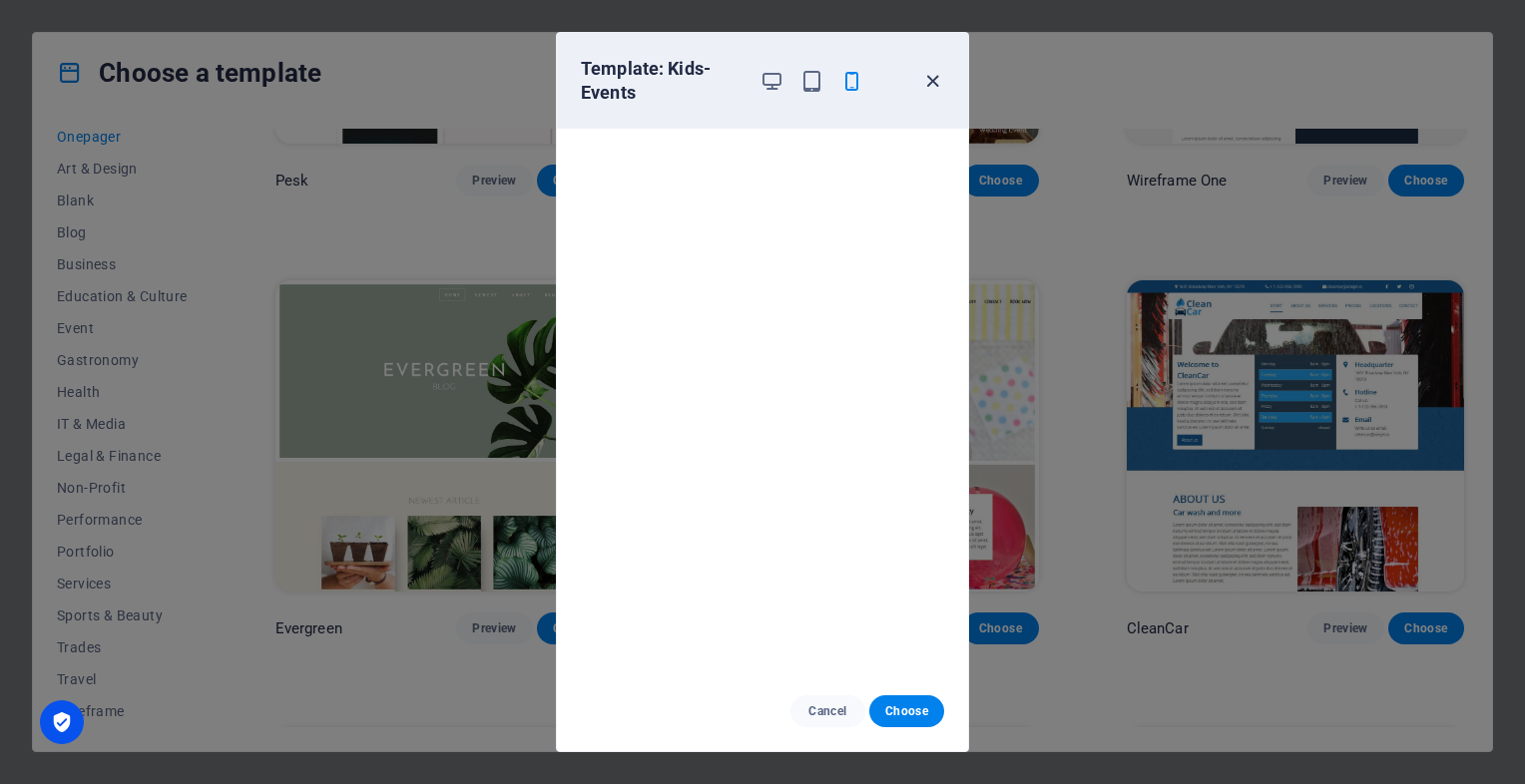 click at bounding box center (932, 81) 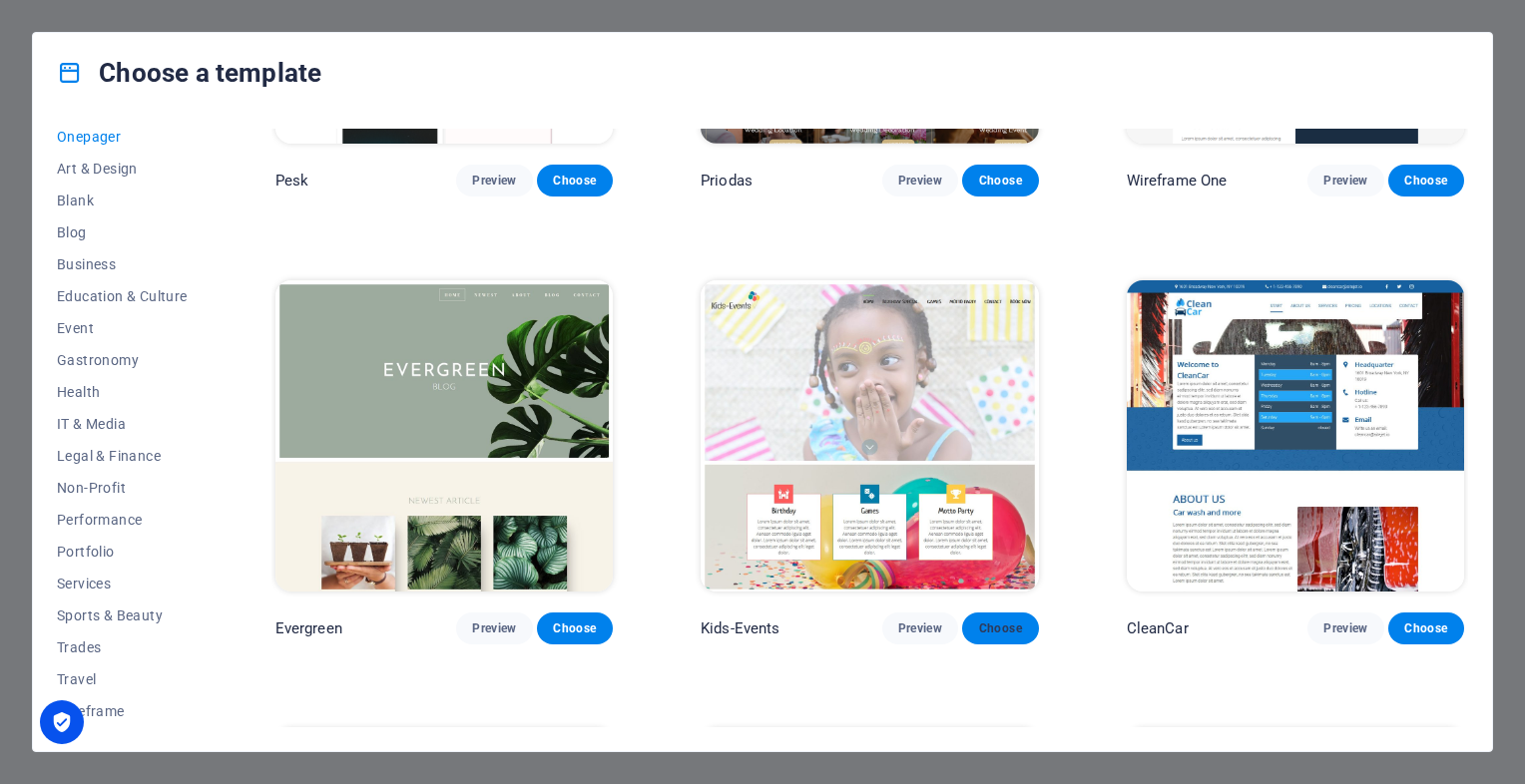 click on "Choose" at bounding box center [1000, 628] 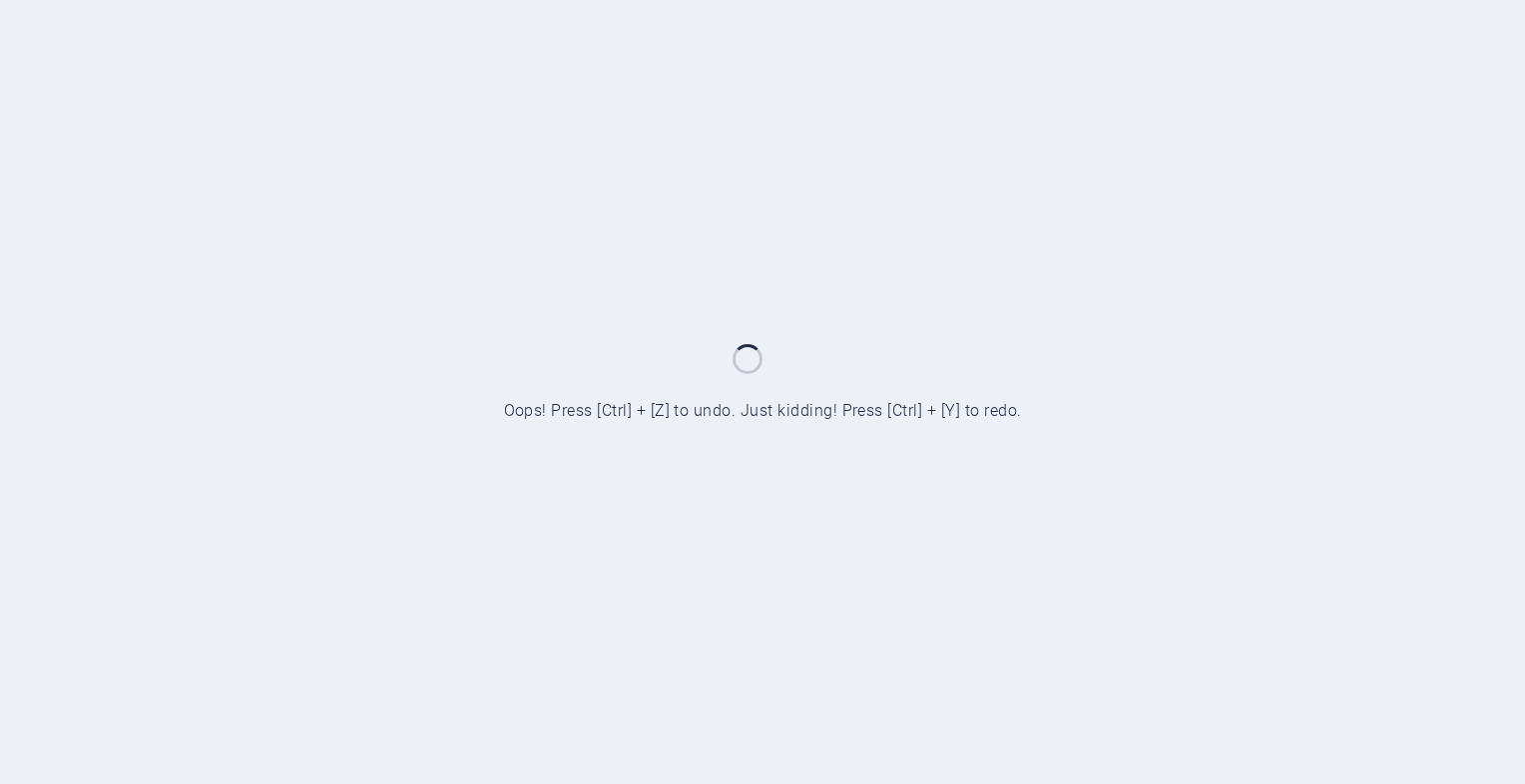scroll, scrollTop: 0, scrollLeft: 0, axis: both 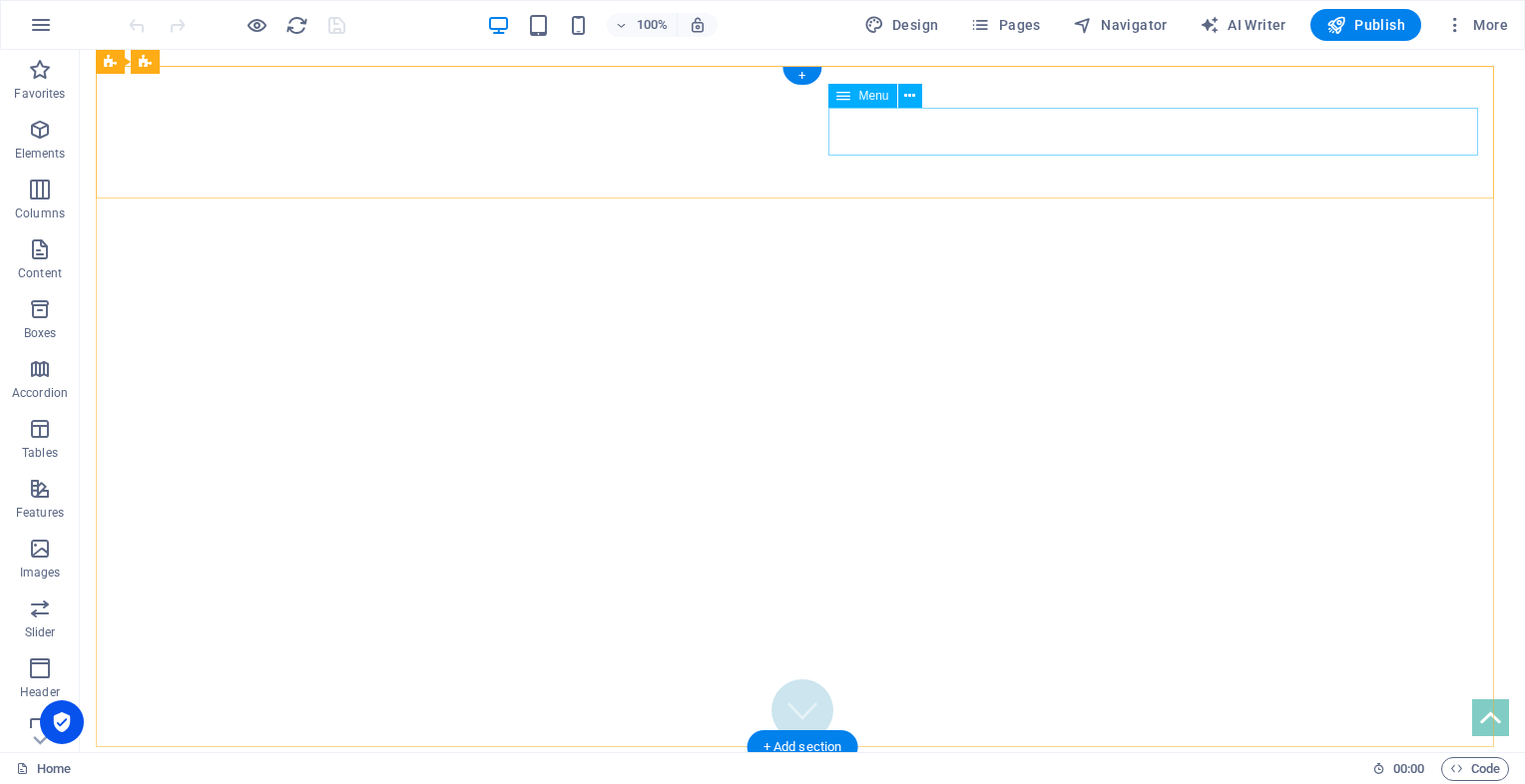 click on "Home Birthday Special Games Motto Party Contact Book now" at bounding box center (802, 888) 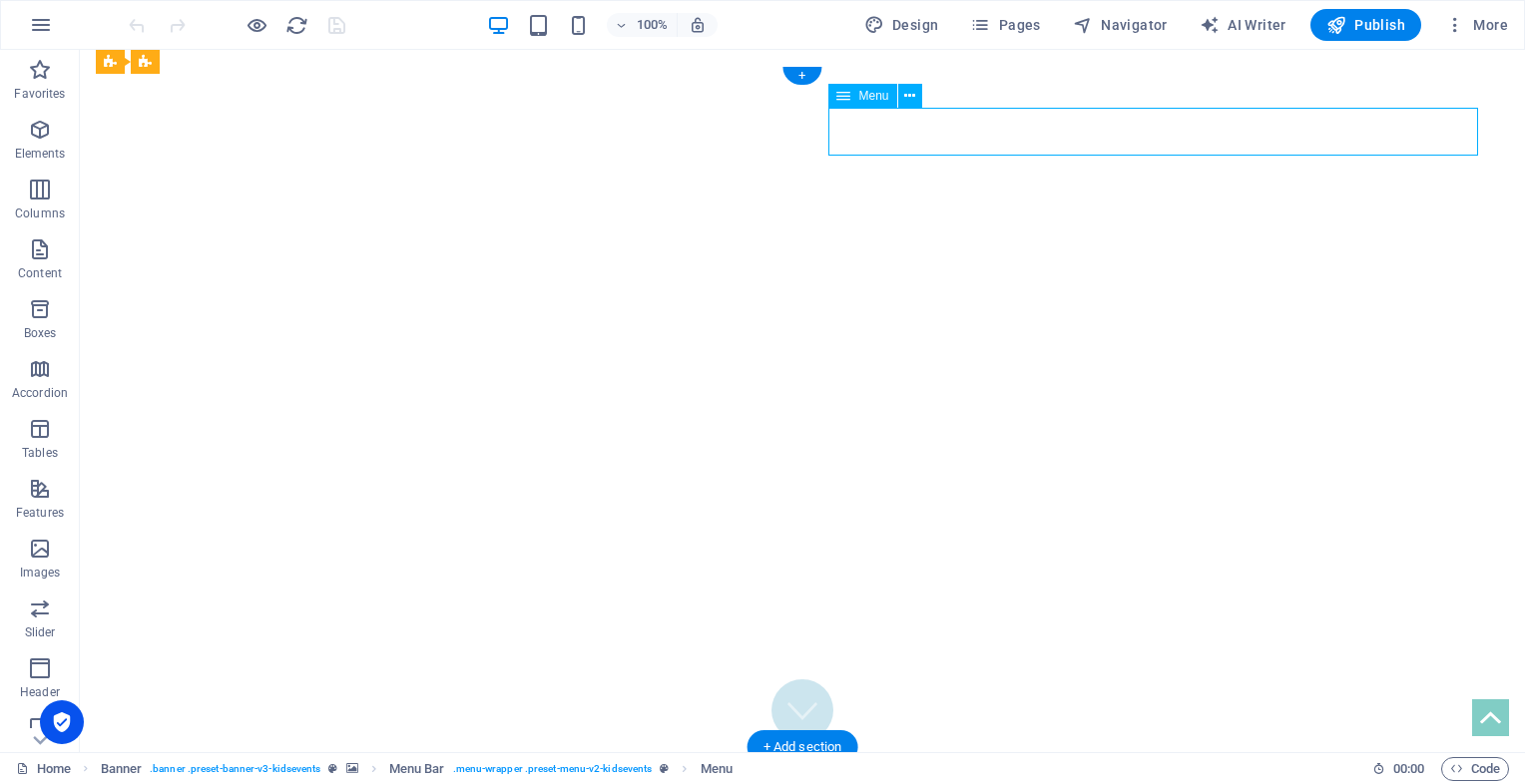 click on "Home Birthday Special Games Motto Party Contact Book now" at bounding box center (802, 888) 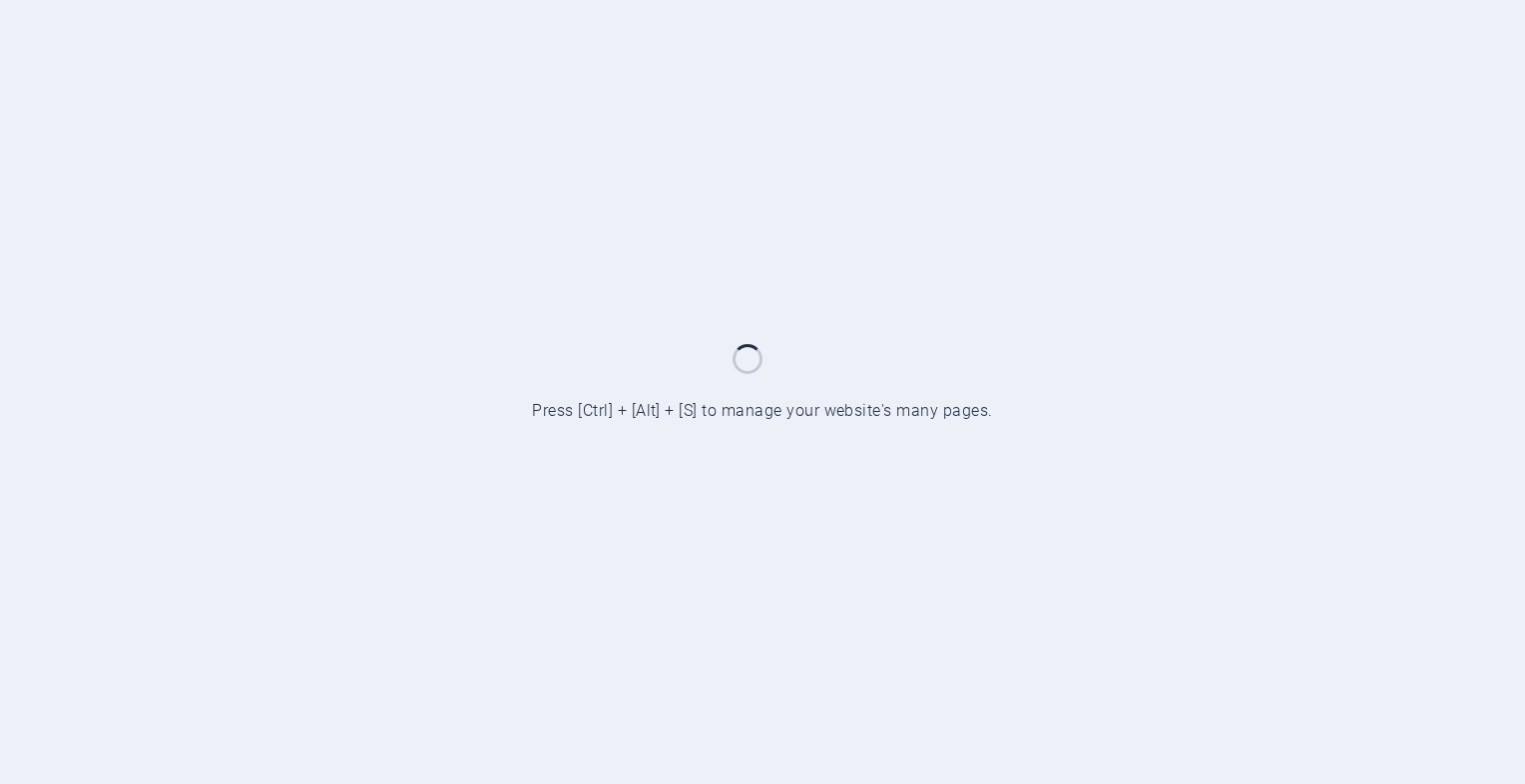scroll, scrollTop: 0, scrollLeft: 0, axis: both 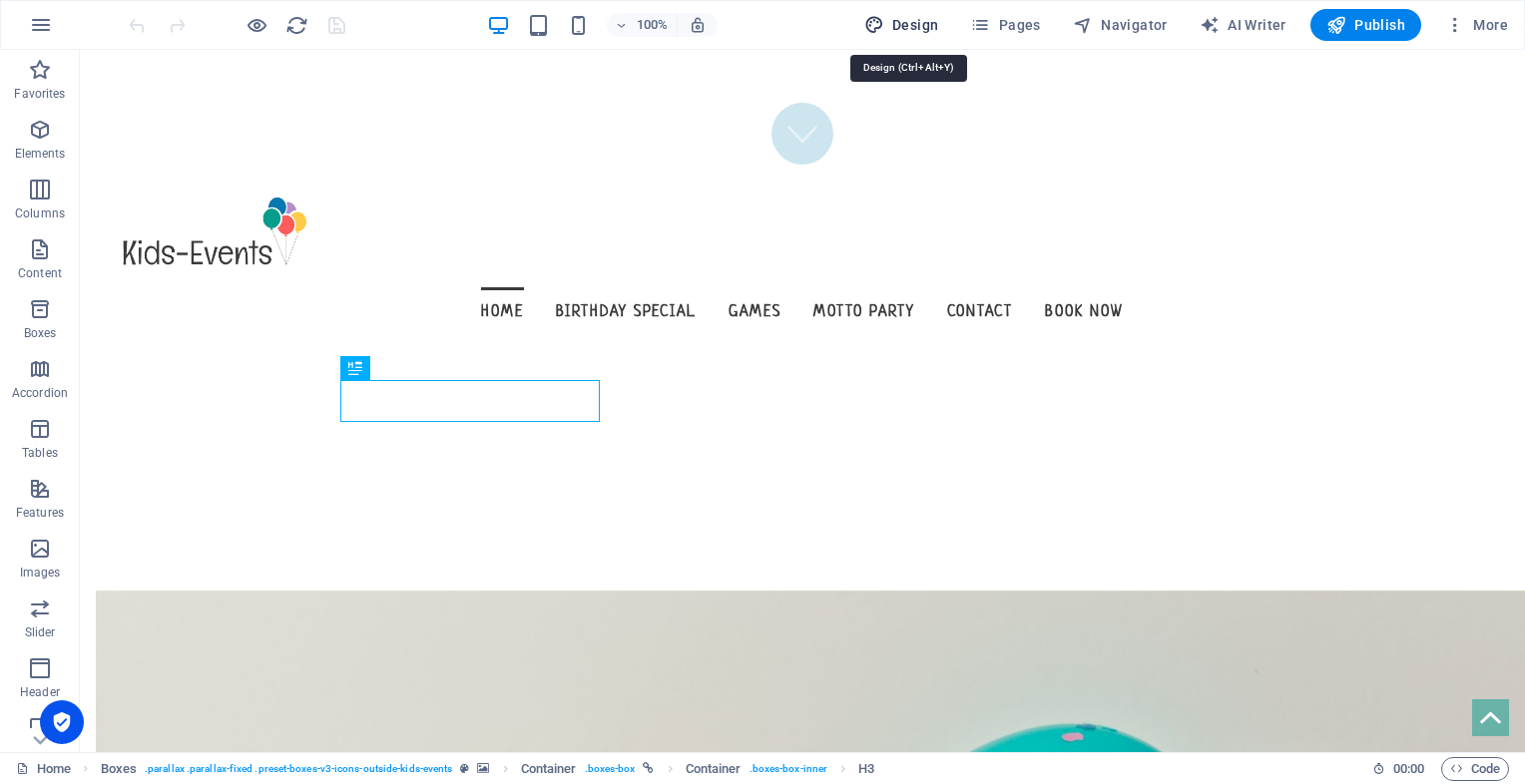 click on "Design" at bounding box center [901, 25] 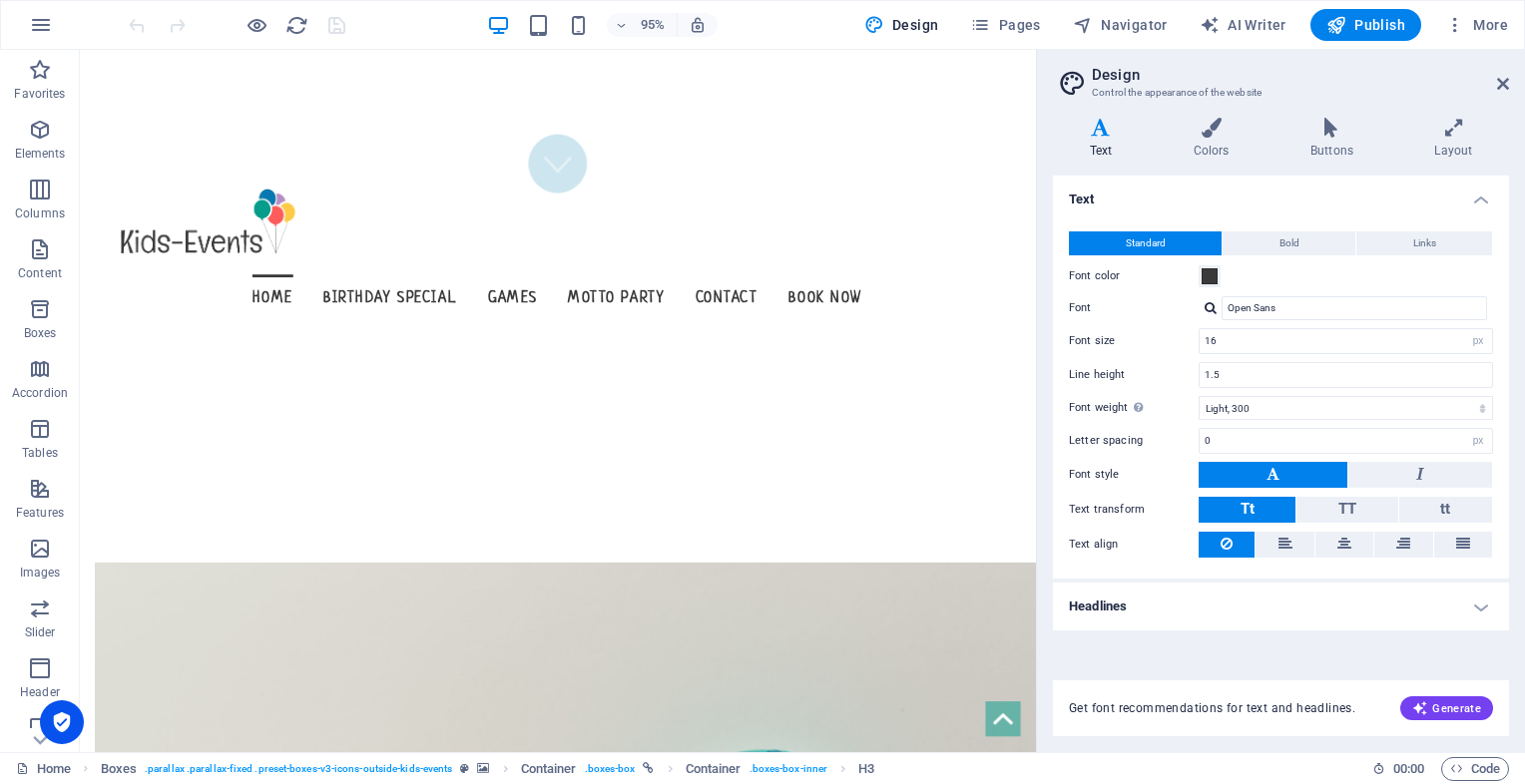 scroll, scrollTop: 0, scrollLeft: 0, axis: both 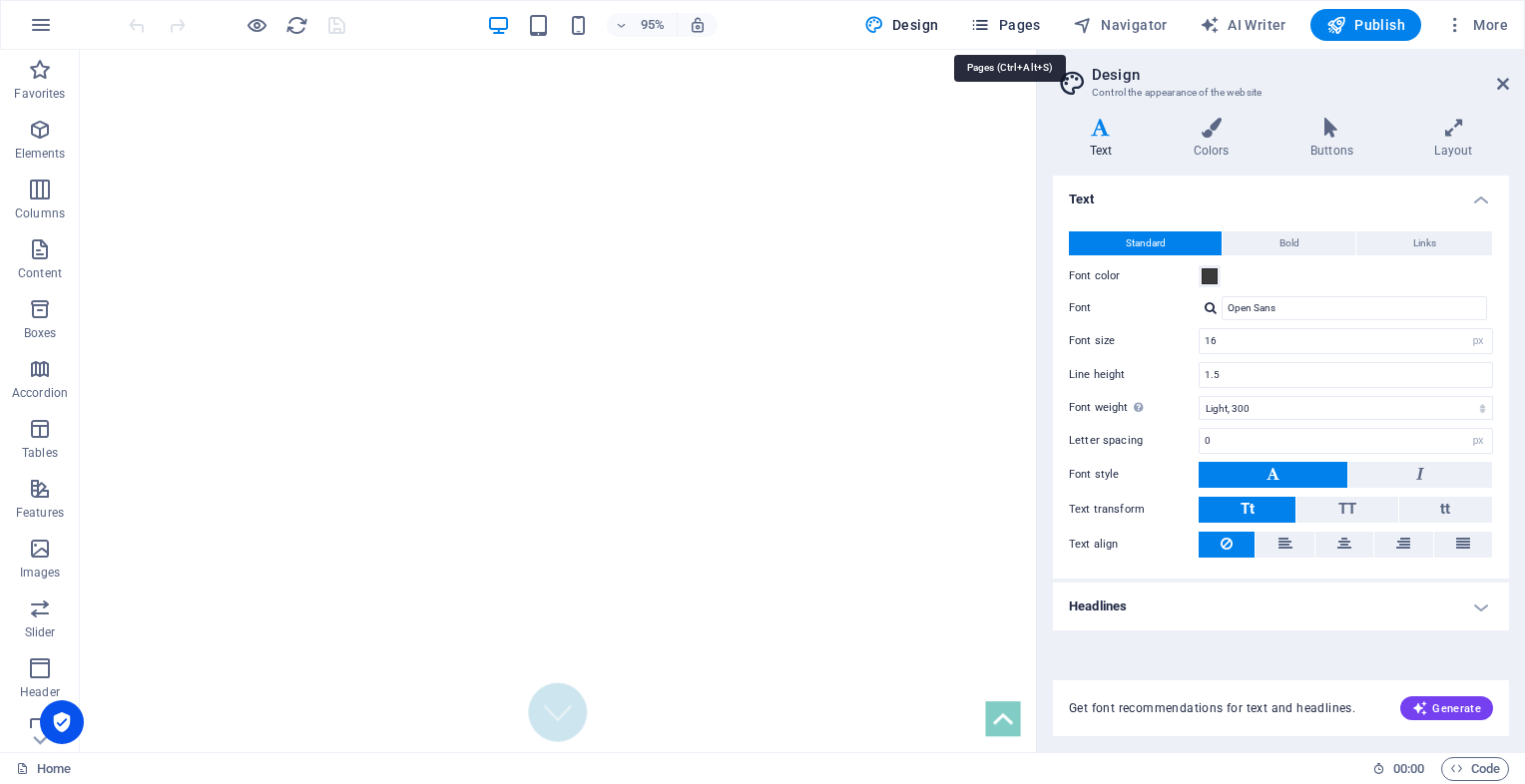 click on "Pages" at bounding box center (1005, 25) 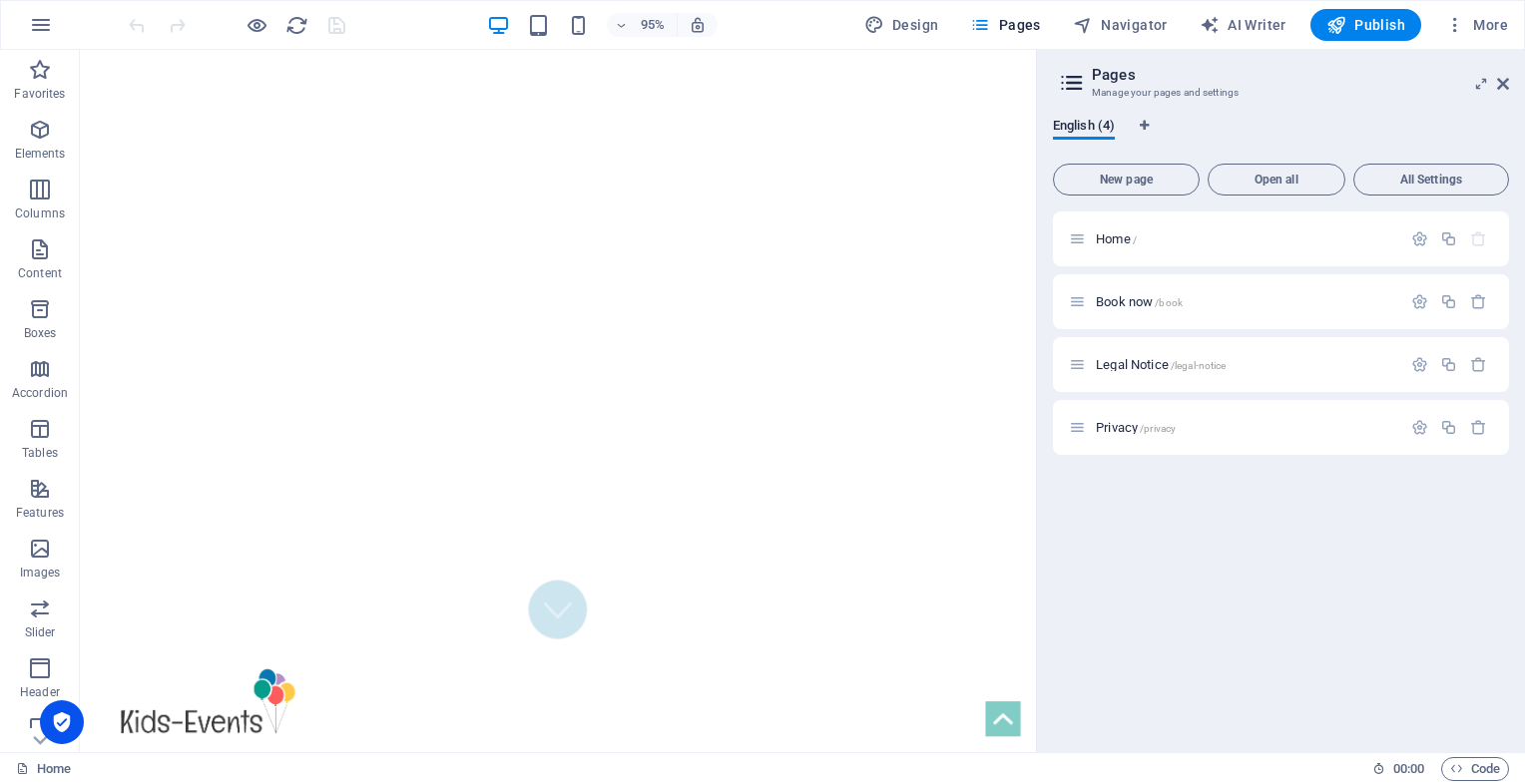 scroll, scrollTop: 0, scrollLeft: 0, axis: both 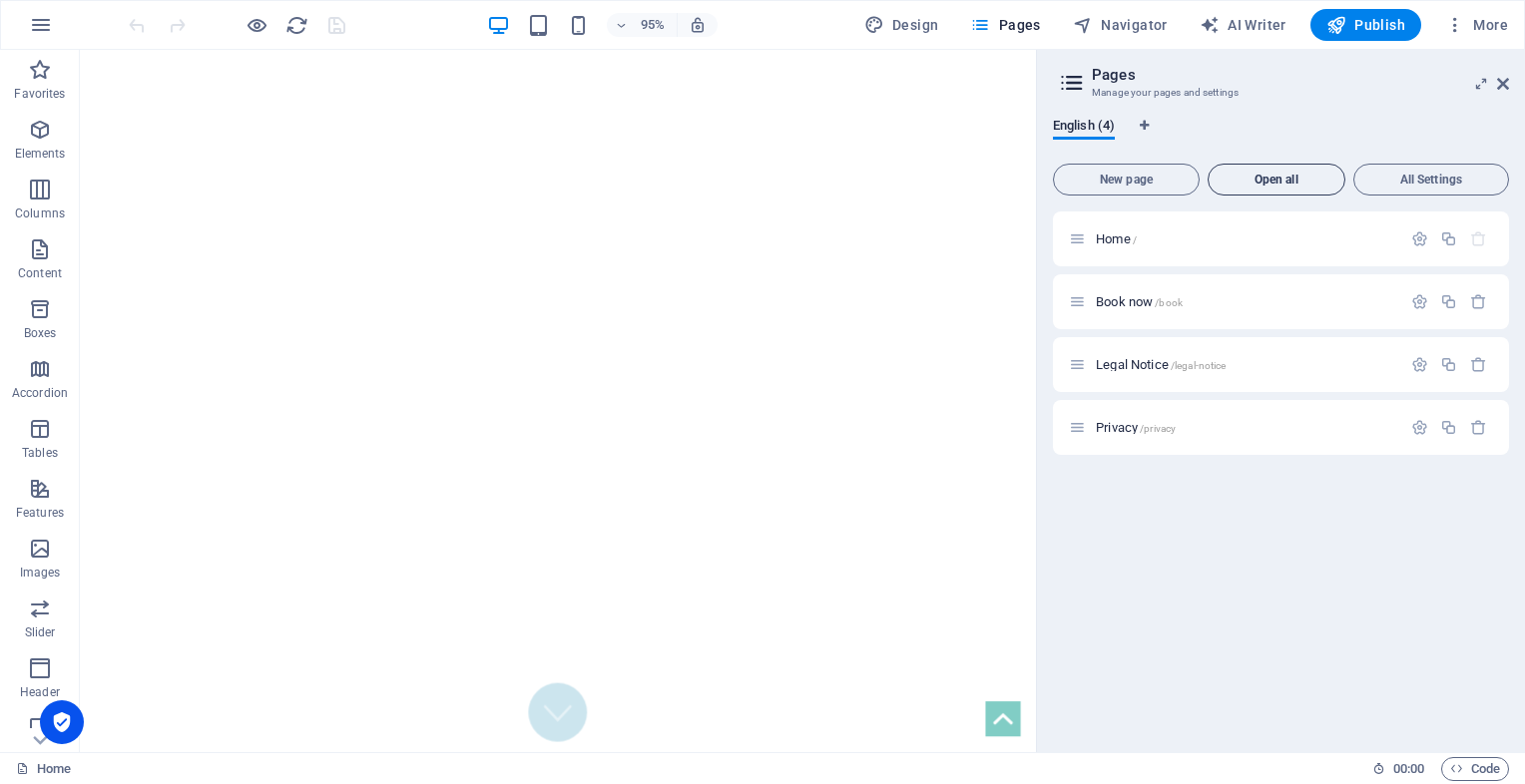 click on "Open all" at bounding box center [1276, 180] 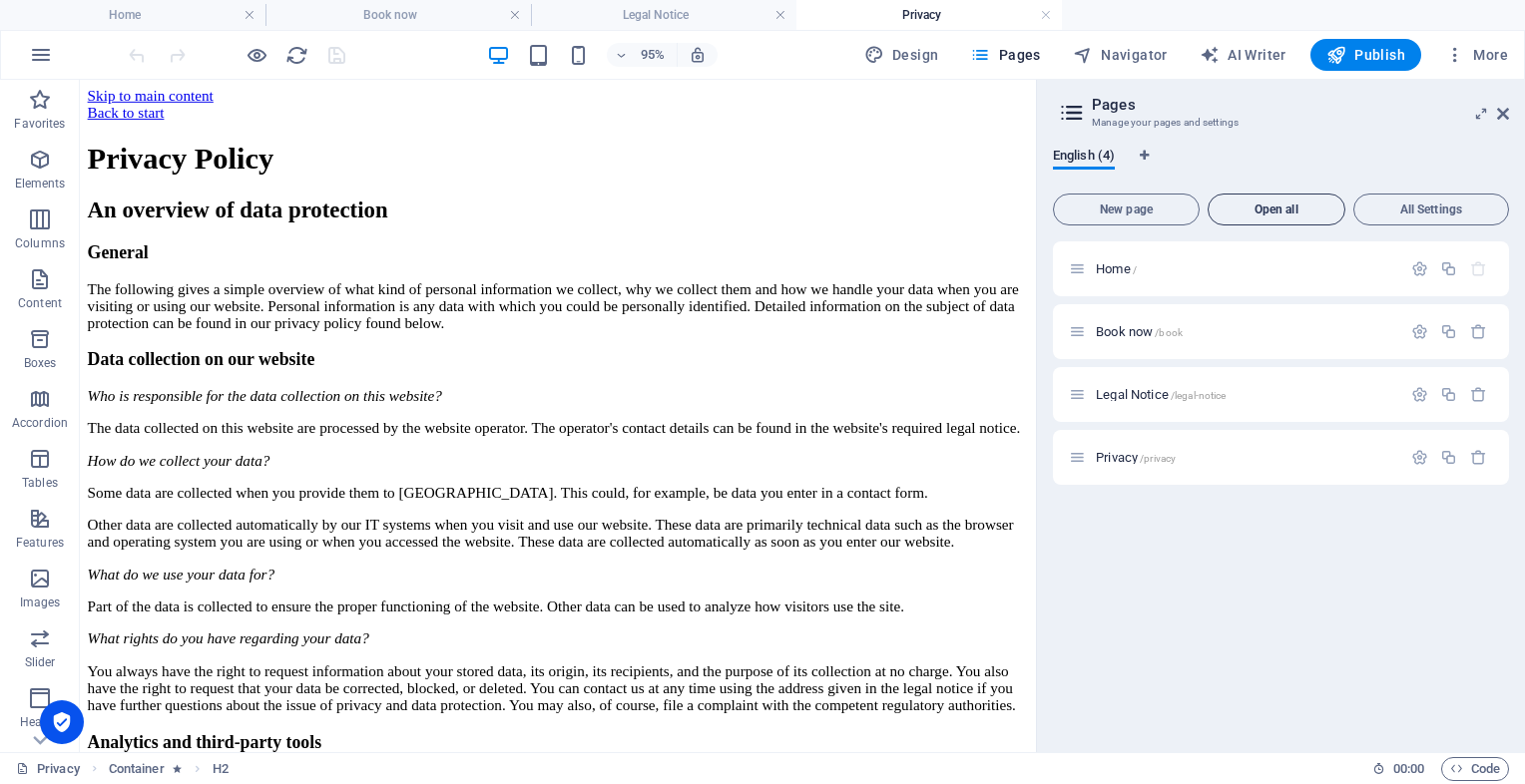 scroll, scrollTop: 0, scrollLeft: 0, axis: both 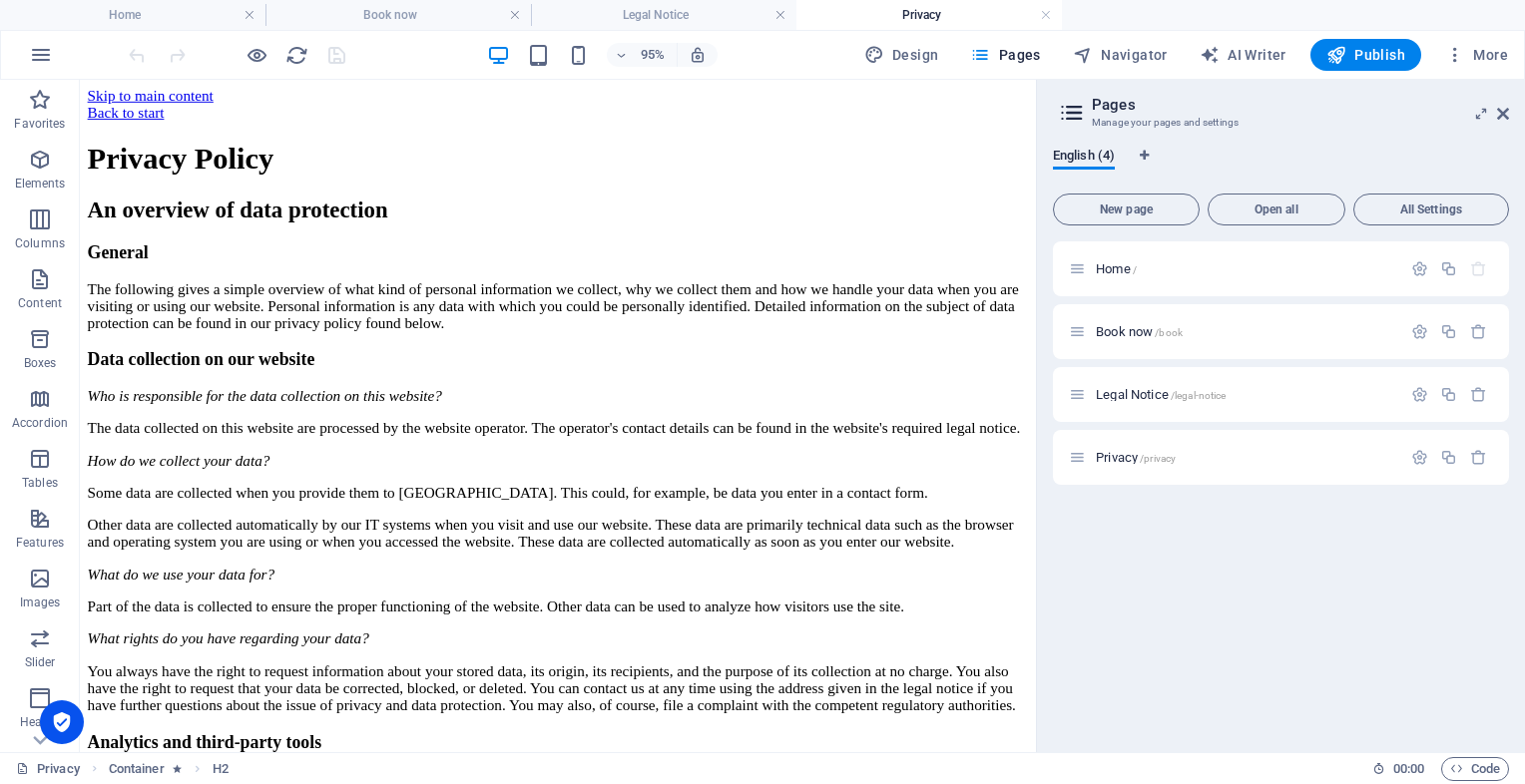 drag, startPoint x: 1083, startPoint y: 153, endPoint x: 1031, endPoint y: 97, distance: 76.41989 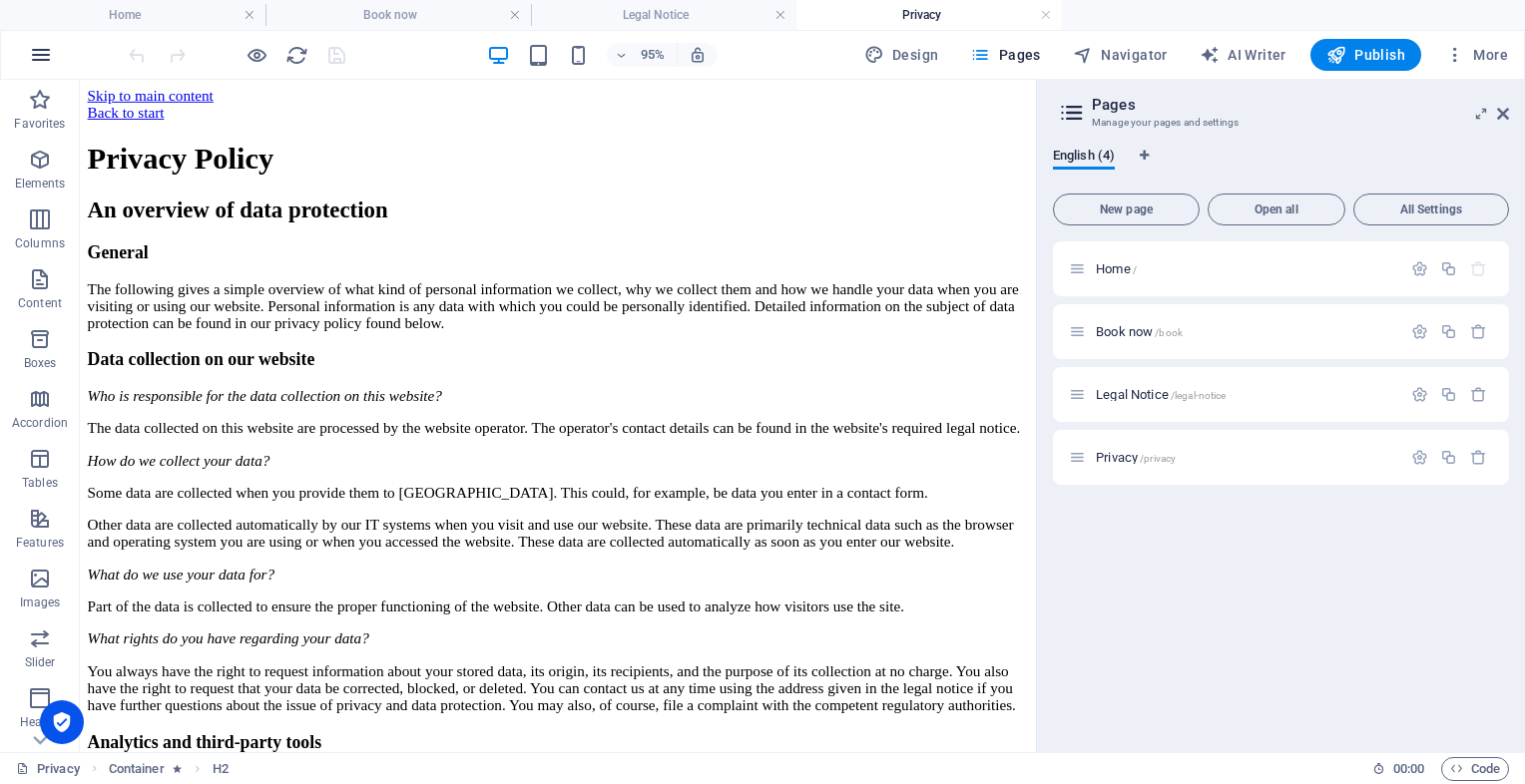 click at bounding box center (41, 55) 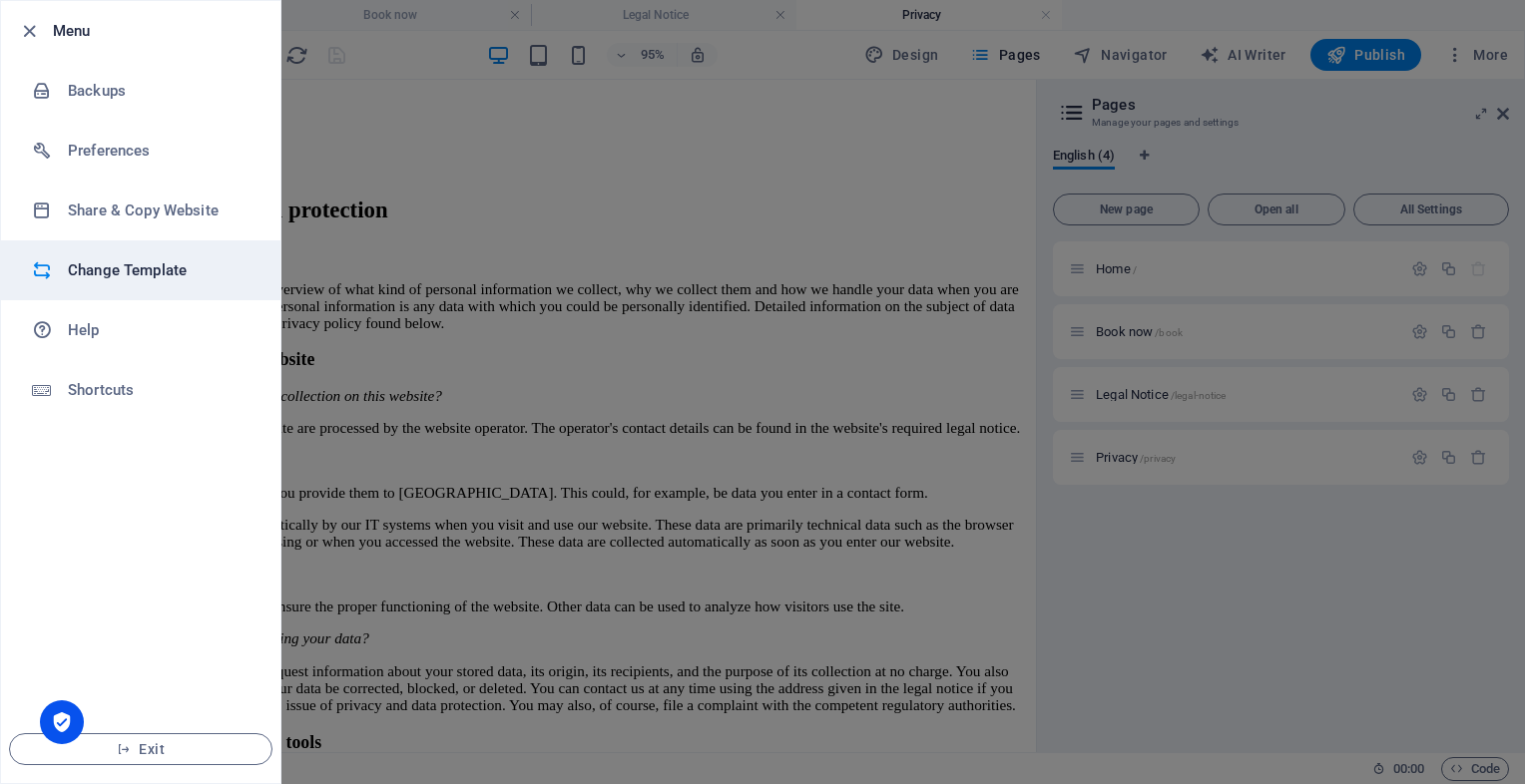 click on "Change Template" at bounding box center (141, 270) 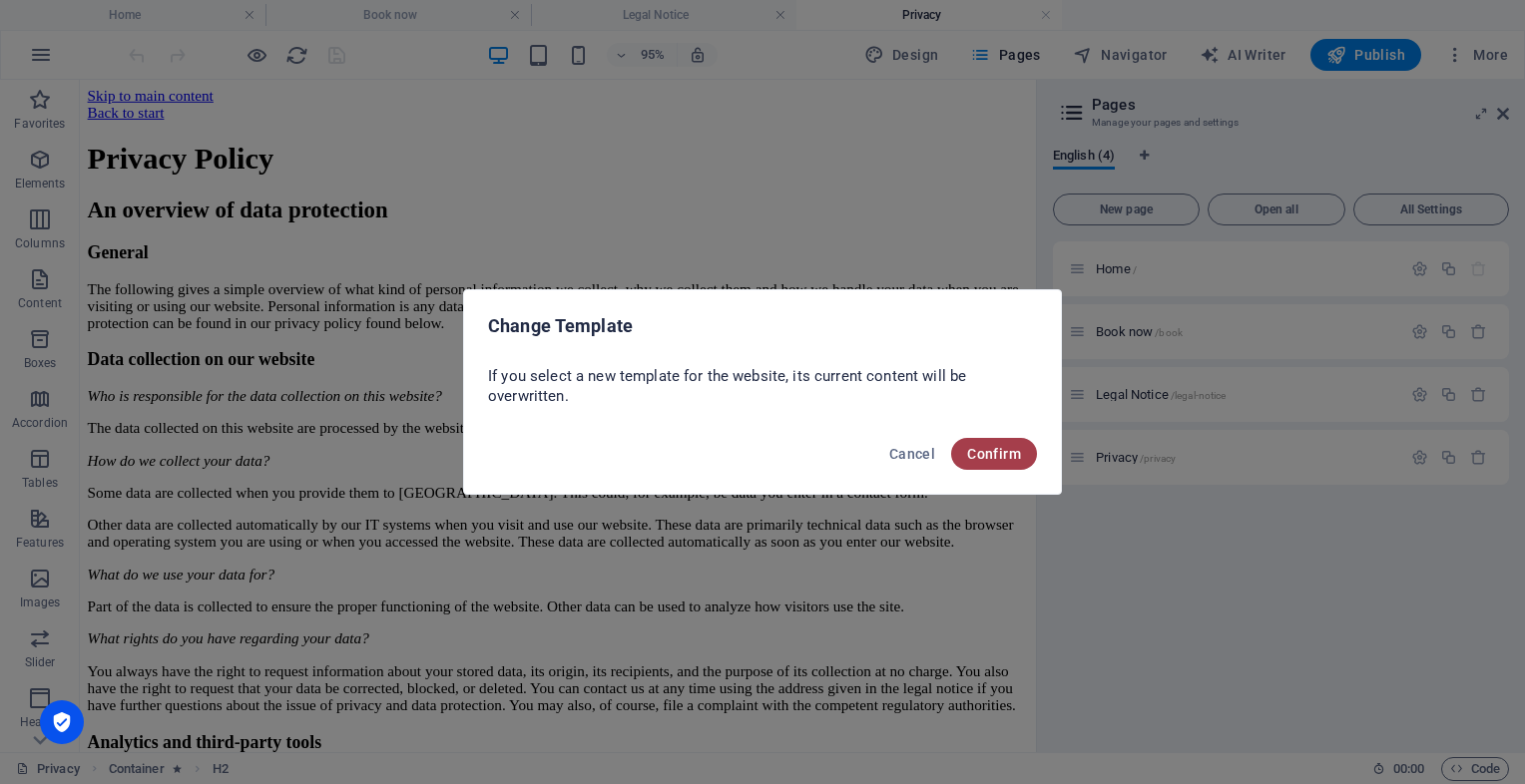 click on "Confirm" at bounding box center (994, 454) 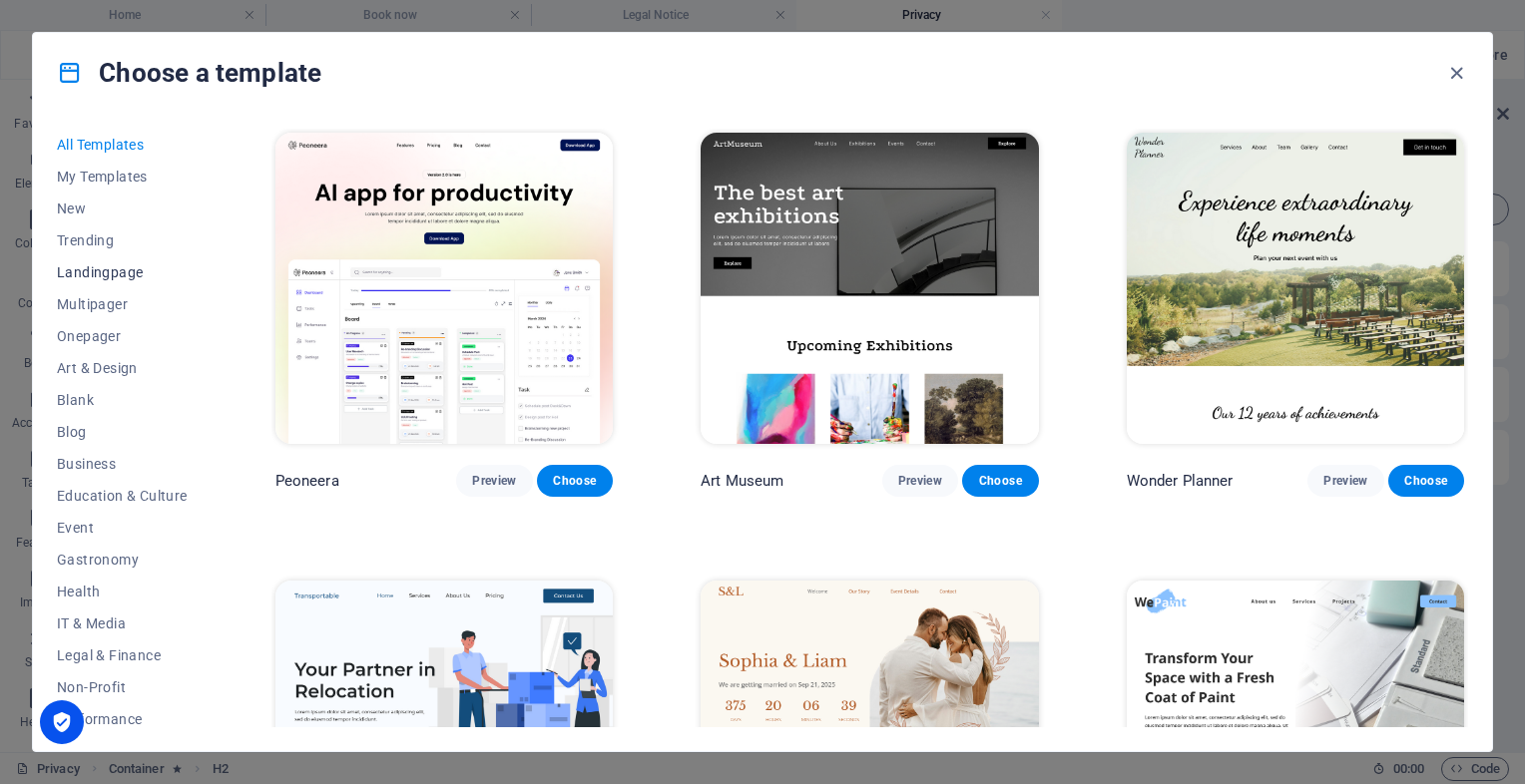 click on "Landingpage" at bounding box center [122, 272] 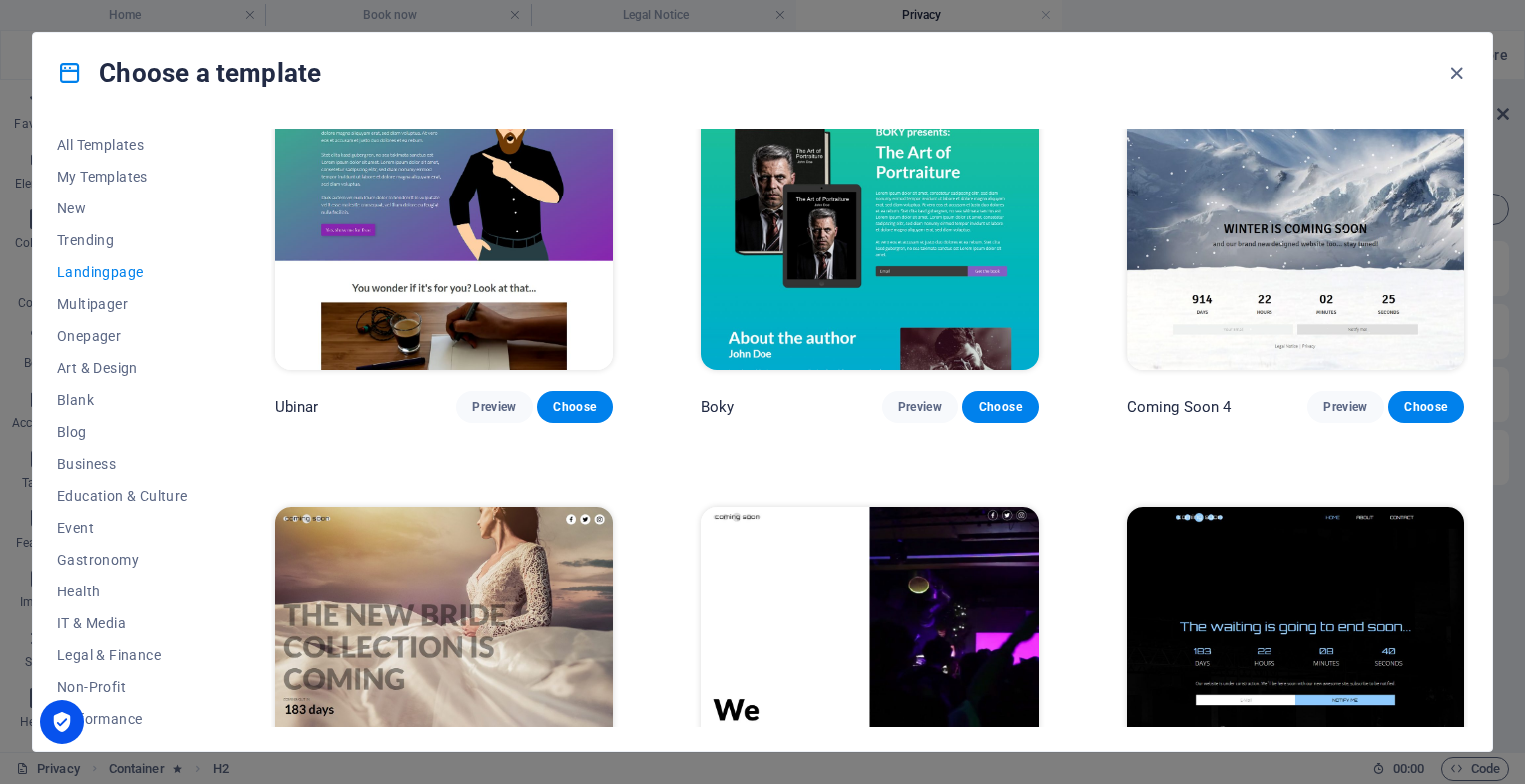 scroll, scrollTop: 3333, scrollLeft: 0, axis: vertical 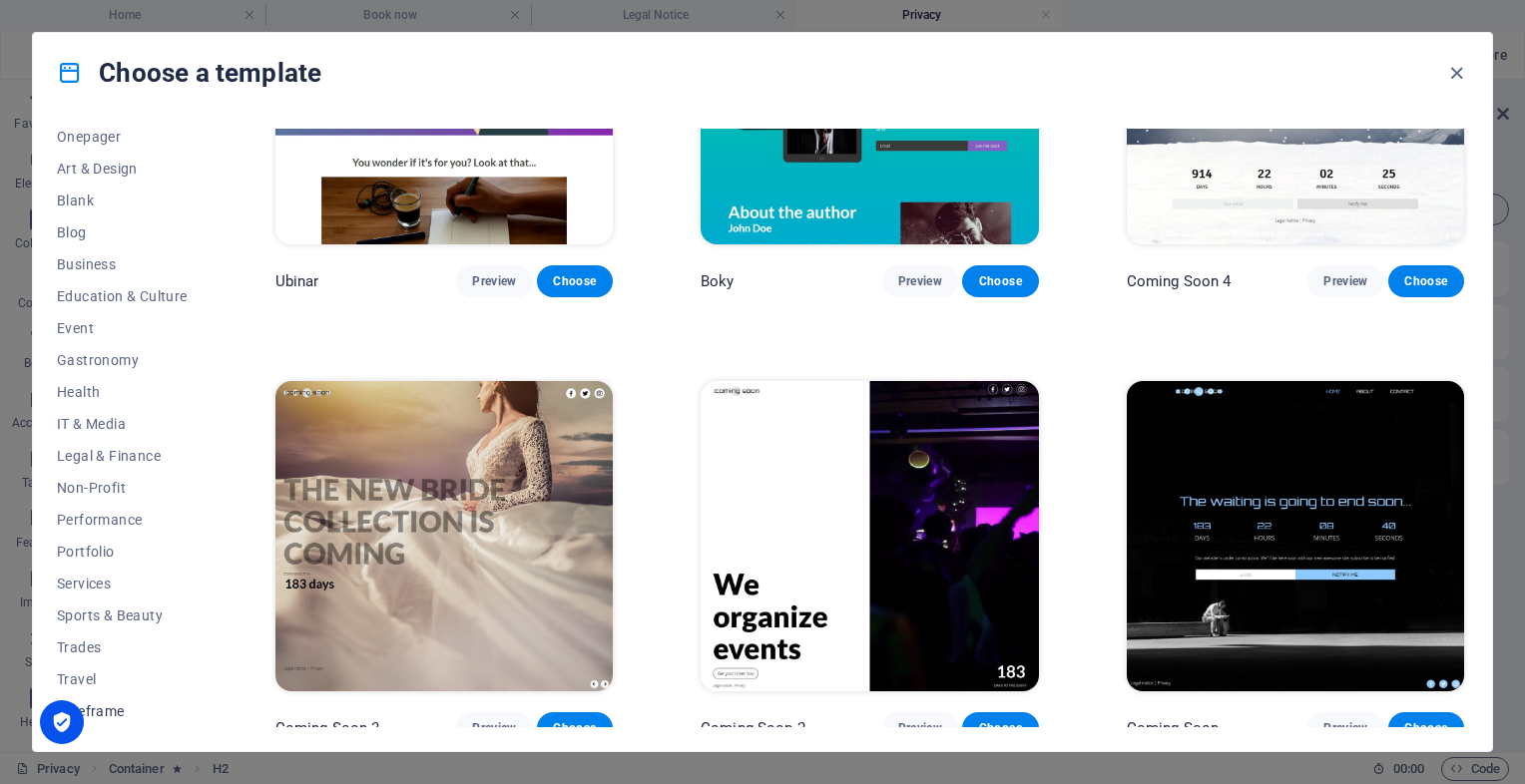 click on "Wireframe" at bounding box center (122, 711) 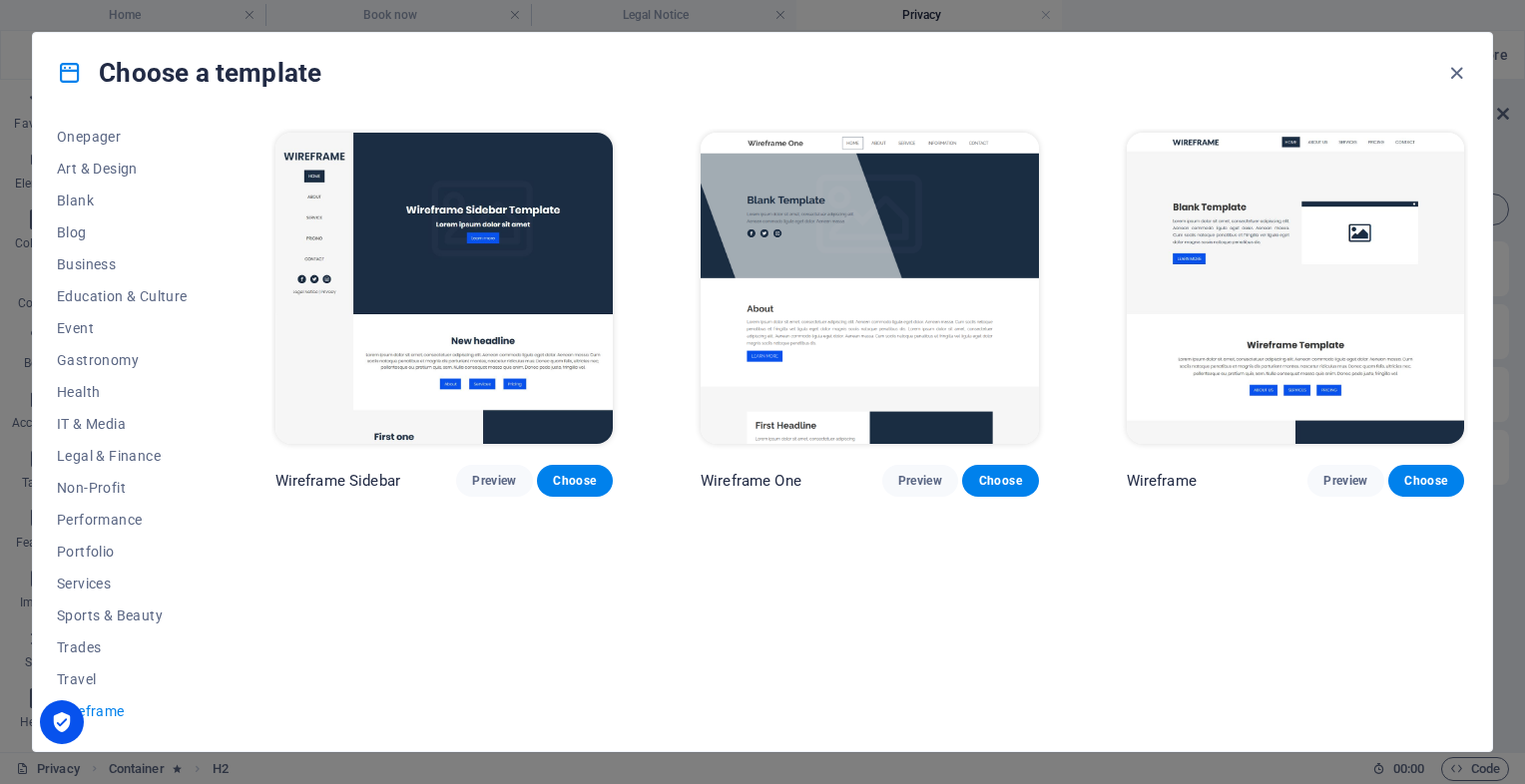 scroll, scrollTop: 0, scrollLeft: 0, axis: both 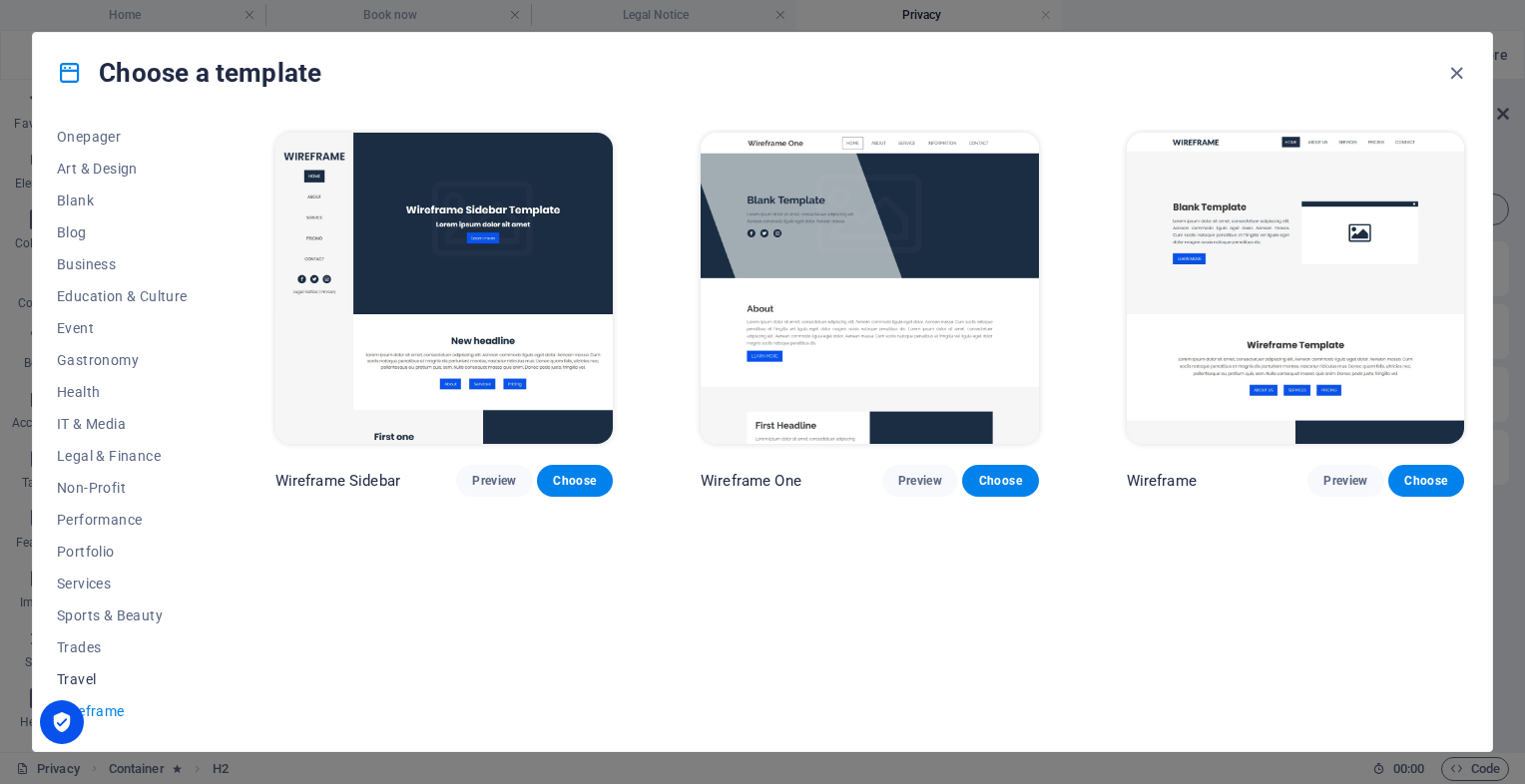 click on "Travel" at bounding box center [122, 679] 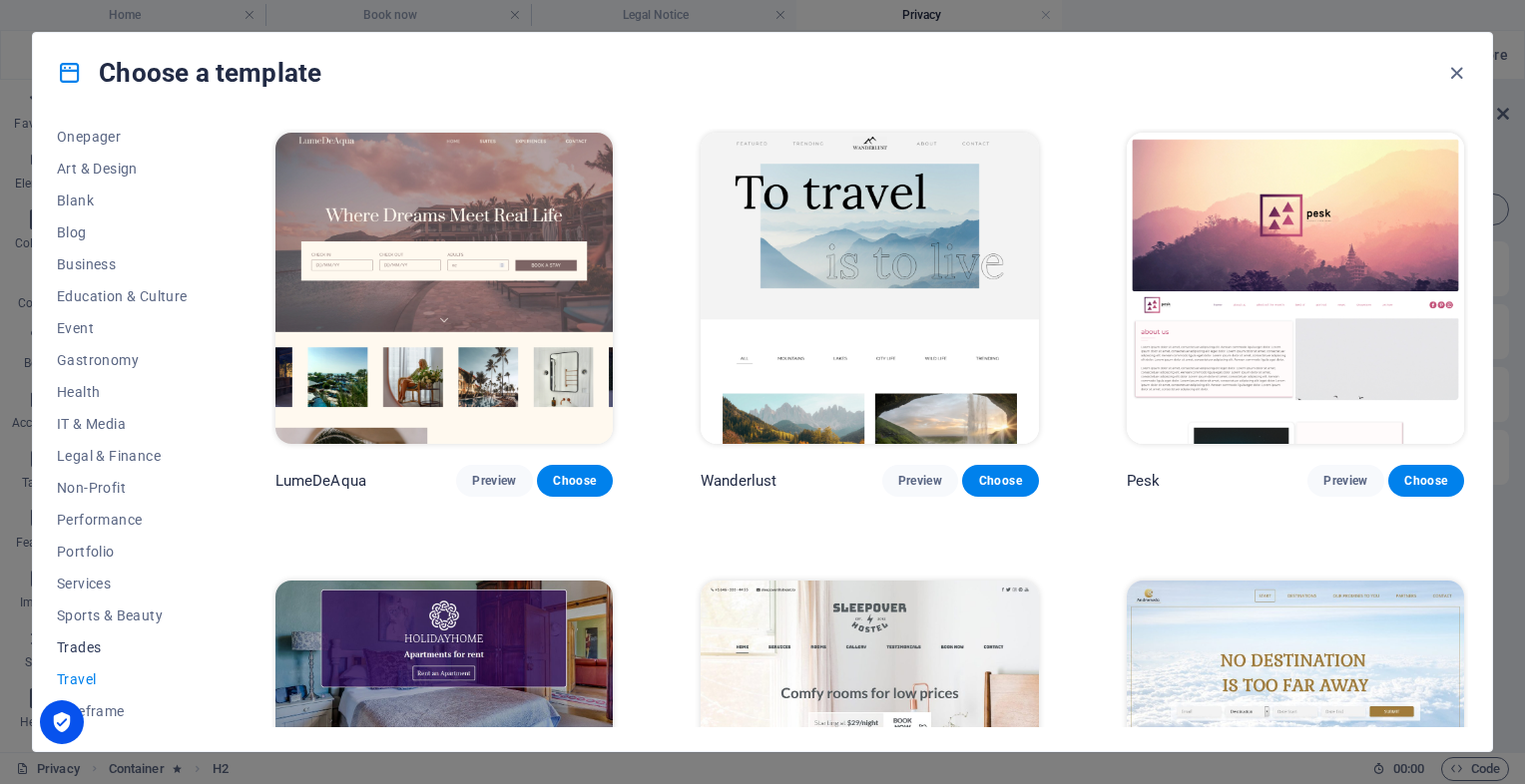 click on "Trades" at bounding box center (122, 647) 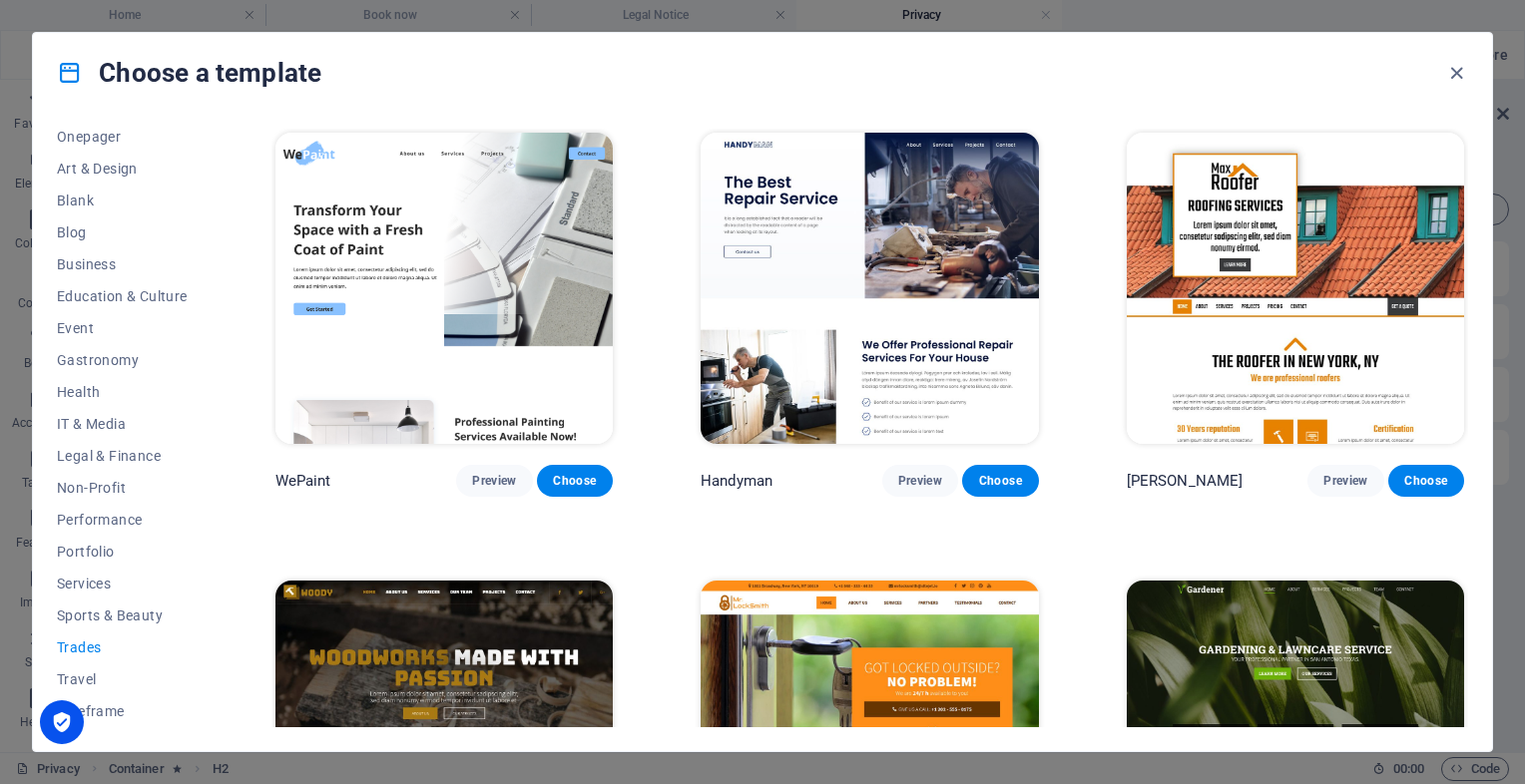 click on "All Templates My Templates New Trending Landingpage Multipager Onepager Art & Design Blank Blog Business Education & Culture Event Gastronomy Health IT & Media Legal & Finance Non-Profit Performance Portfolio Services Sports & Beauty Trades Travel Wireframe WePaint Preview Choose Handyman Preview Choose Max Roofer Preview Choose Woody Preview Choose Mr. LockSmith Preview Choose Gardener Preview Choose Factory Preview Choose CarFix Preview Choose Harris Preview Choose" at bounding box center (762, 432) 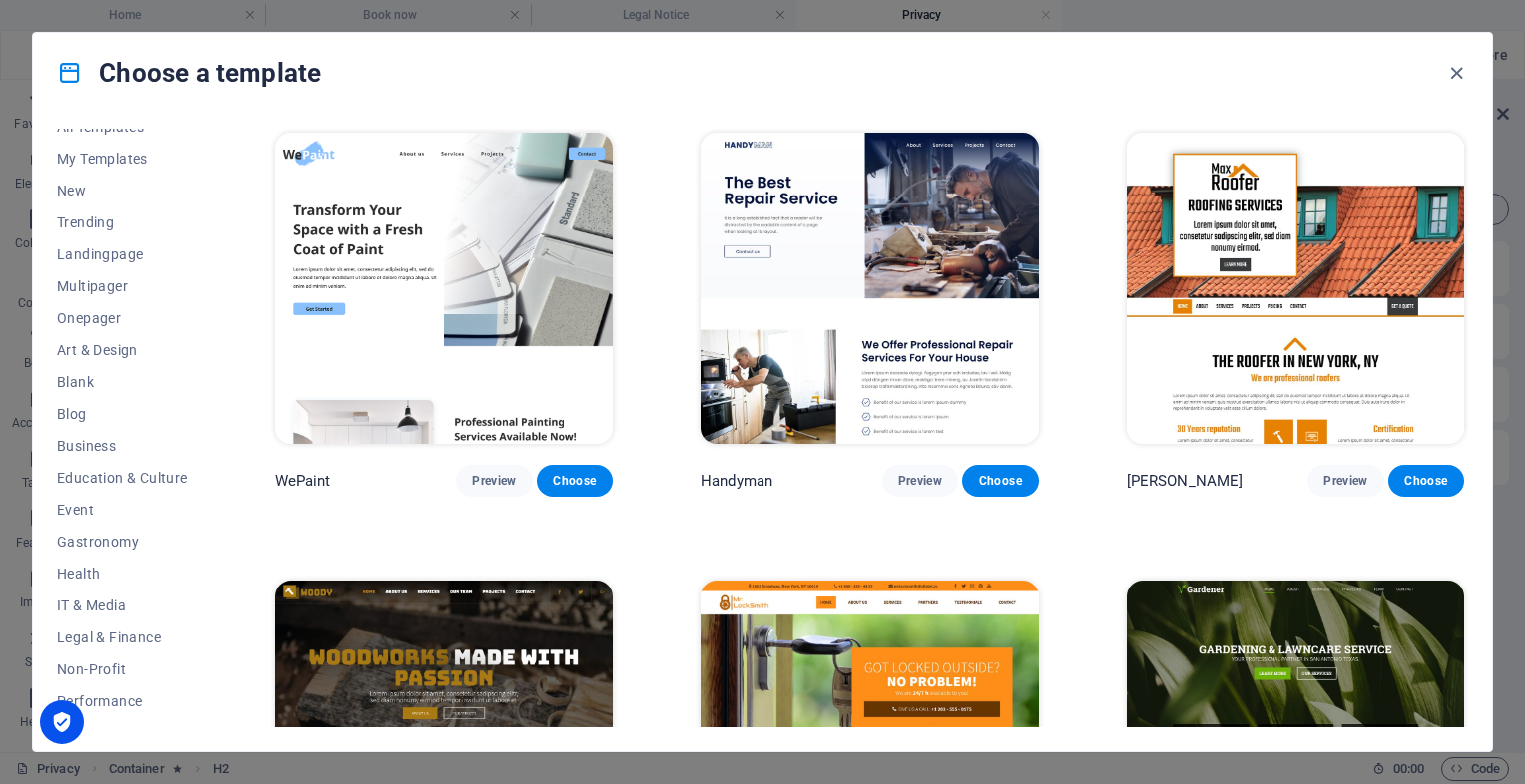 scroll, scrollTop: 0, scrollLeft: 0, axis: both 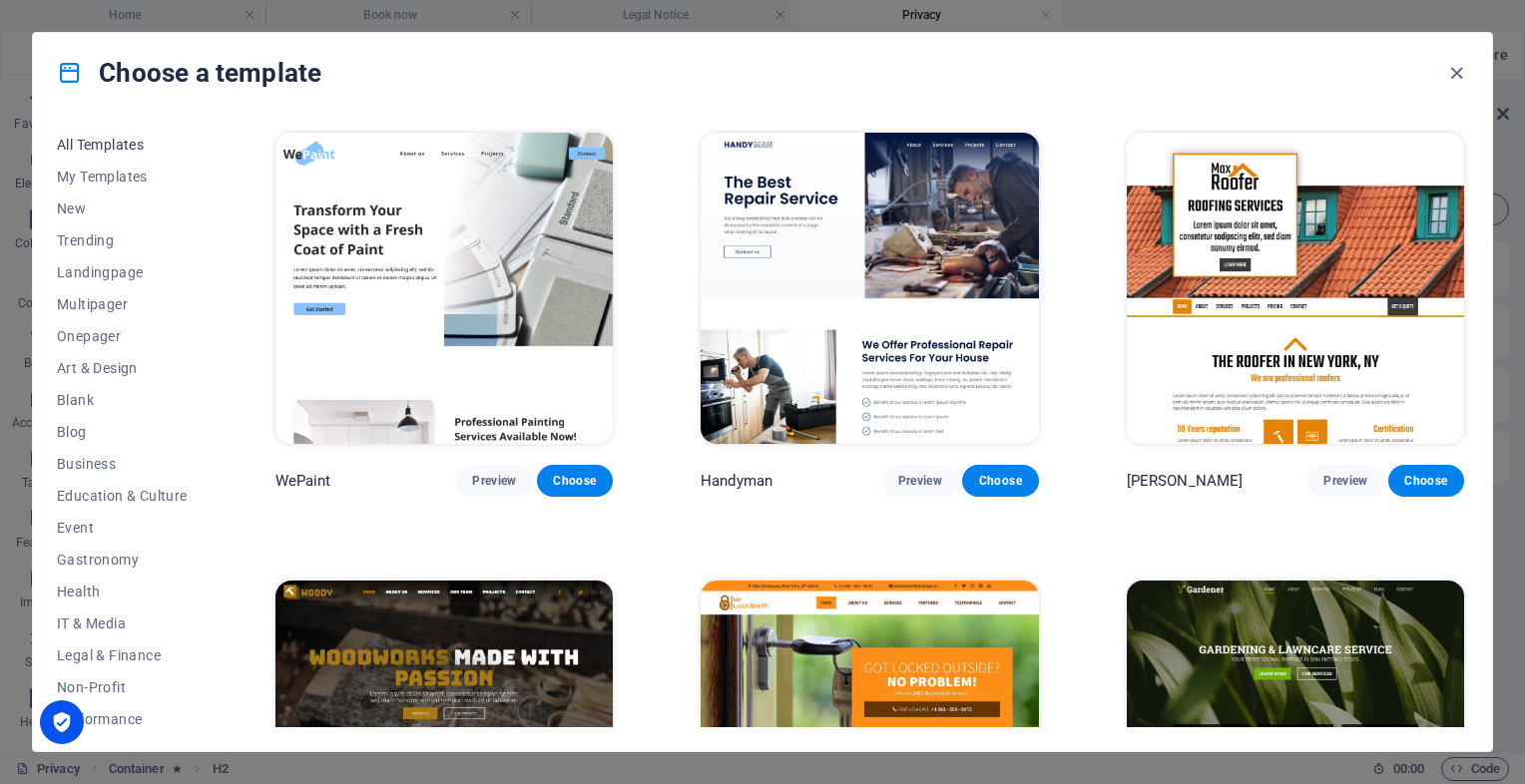 click on "All Templates" at bounding box center [122, 145] 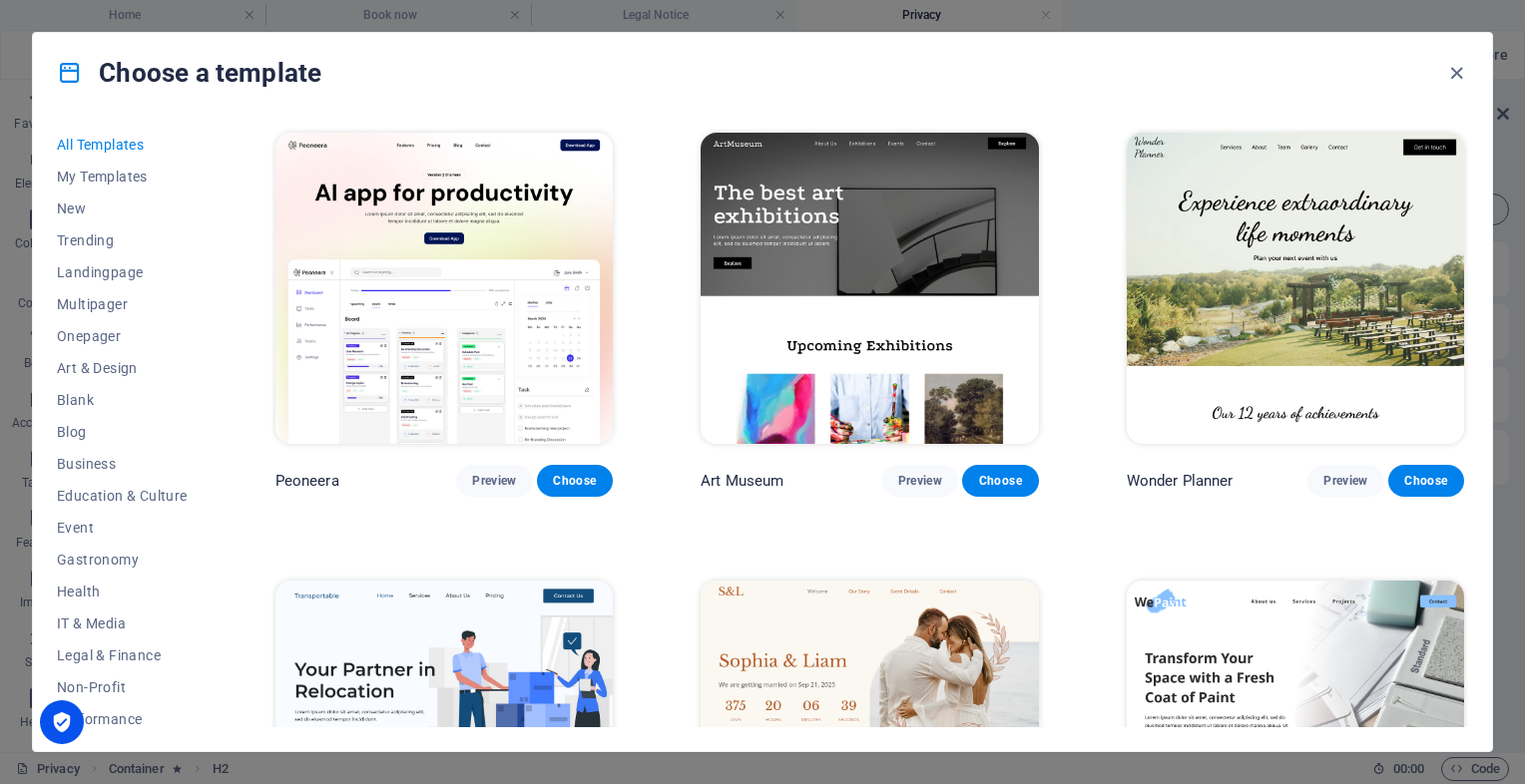 click on "All Templates My Templates New Trending Landingpage Multipager Onepager Art & Design Blank Blog Business Education & Culture Event Gastronomy Health IT & Media Legal & Finance Non-Profit Performance Portfolio Services Sports & Beauty Trades Travel Wireframe Peoneera Preview Choose Art Museum Preview Choose Wonder Planner Preview Choose Transportable Preview Choose S&L Preview Choose WePaint Preview Choose Eco-Con Preview Choose MeetUp Preview Choose Help & Care Preview Choose Podcaster Preview Choose Academix Preview Choose BIG Barber Shop Preview Choose Health & Food Preview Choose UrbanNest Interiors Preview Choose Green Change Preview Choose The Beauty Temple Preview Choose WeTrain Preview Choose Cleaner Preview Choose Johanna James Preview Choose Delicioso Preview Choose Dream Garden Preview Choose LumeDeAqua Preview Choose Pets Care Preview Choose SafeSpace Preview Choose Midnight Rain Bar Preview Choose Drive Preview Choose Estator Preview Choose Health Group Preview Choose MakeIt Agency Preview Choose" at bounding box center [762, 432] 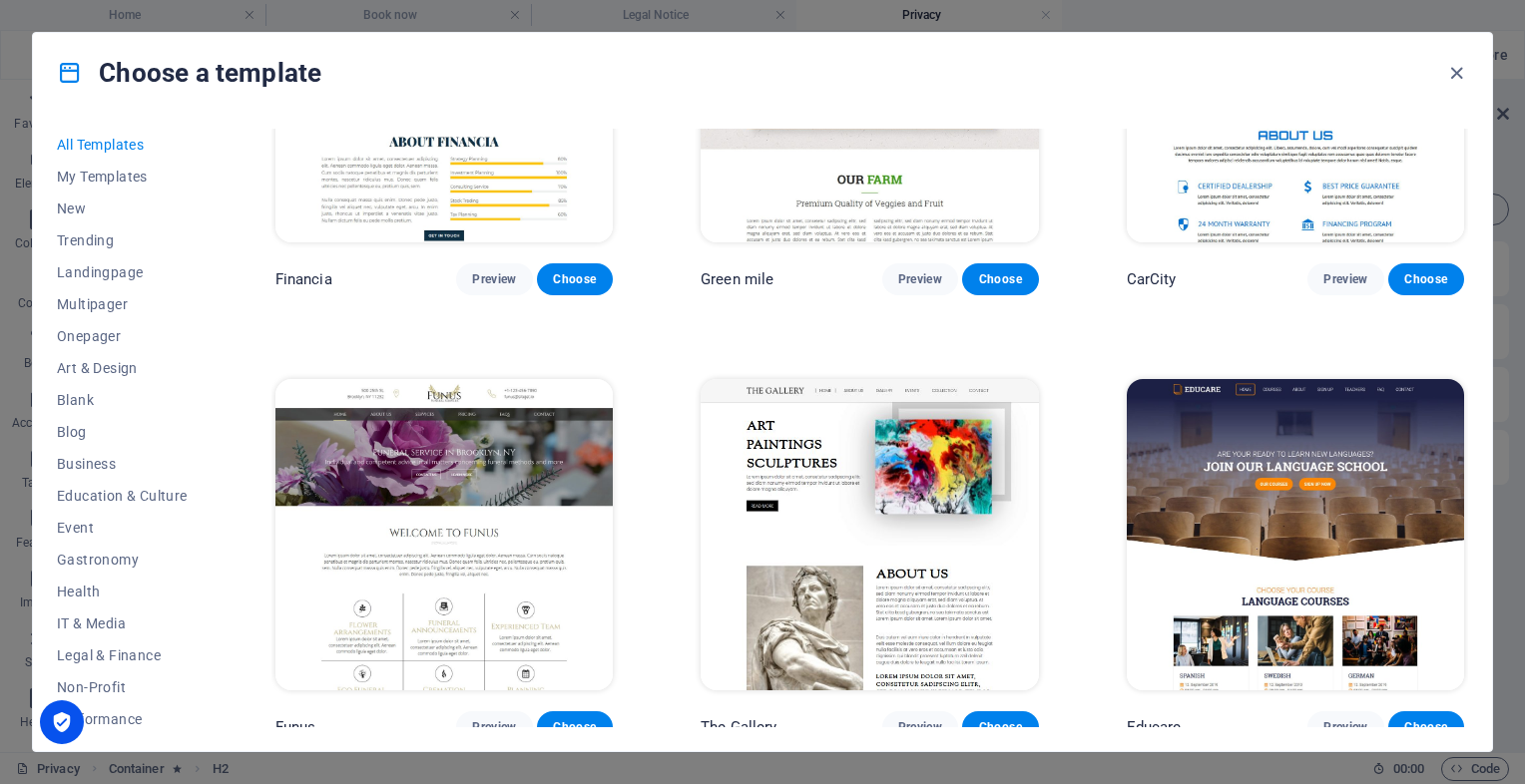 scroll, scrollTop: 23393, scrollLeft: 0, axis: vertical 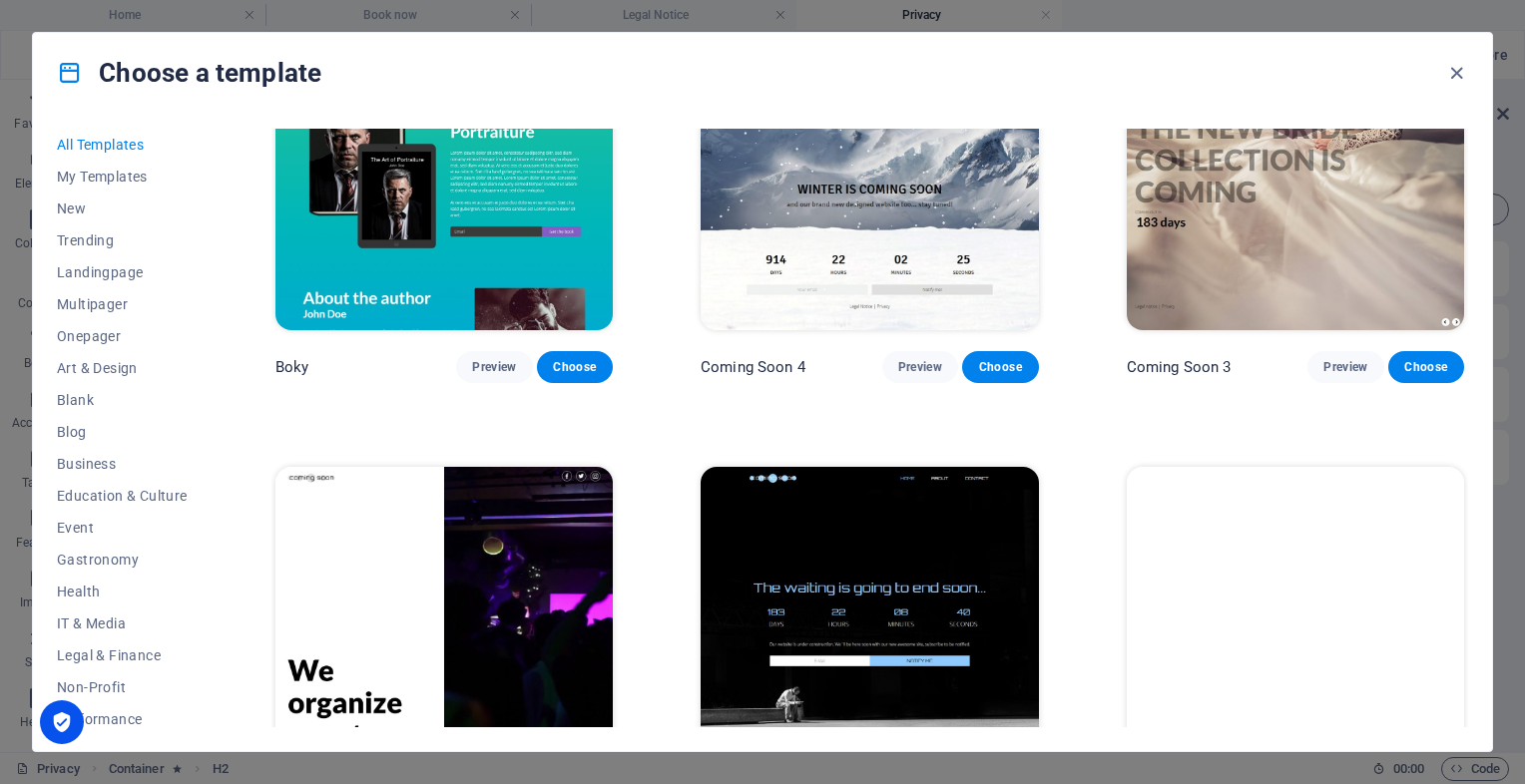 click at bounding box center [1295, 622] 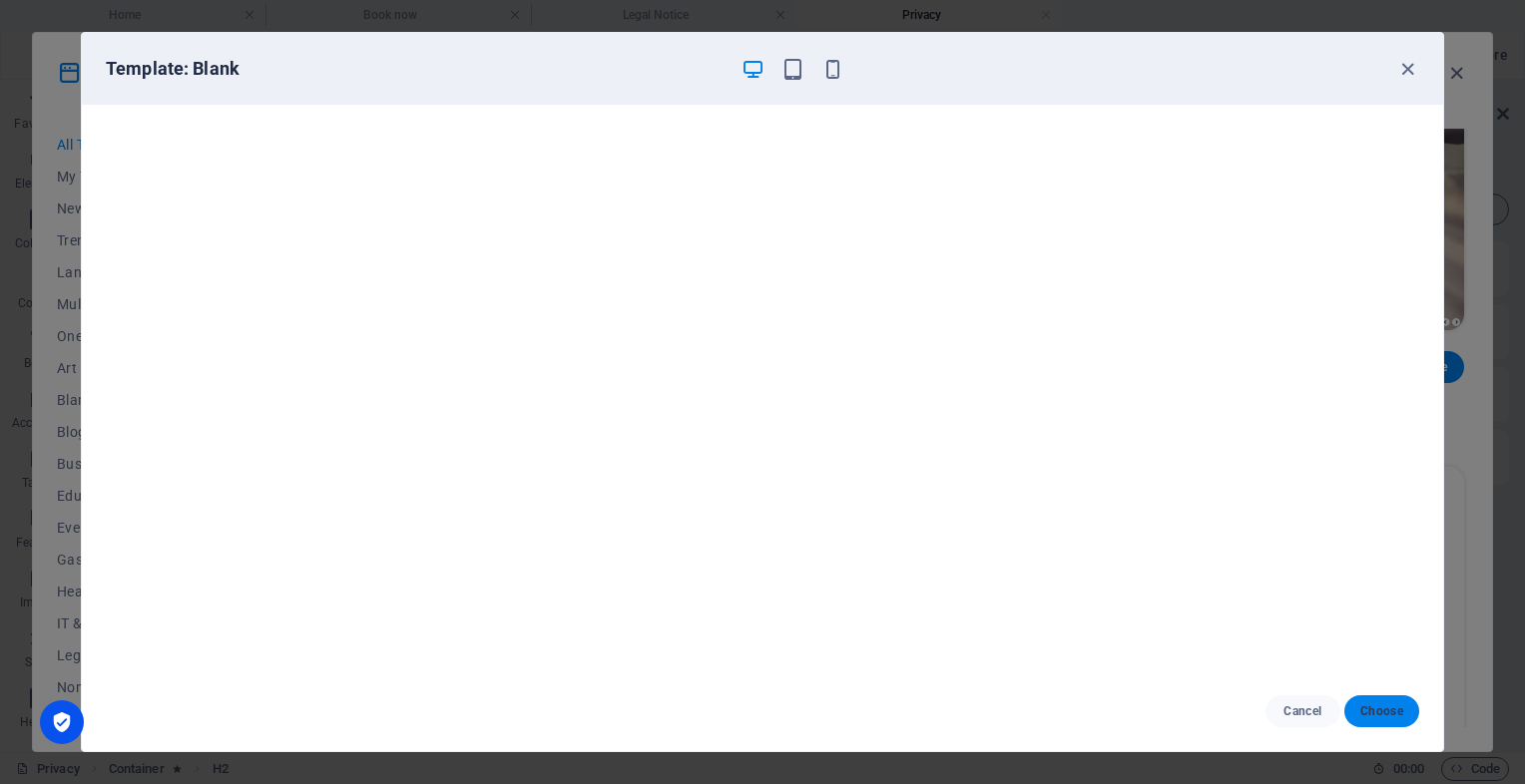 click on "Choose" at bounding box center [1381, 711] 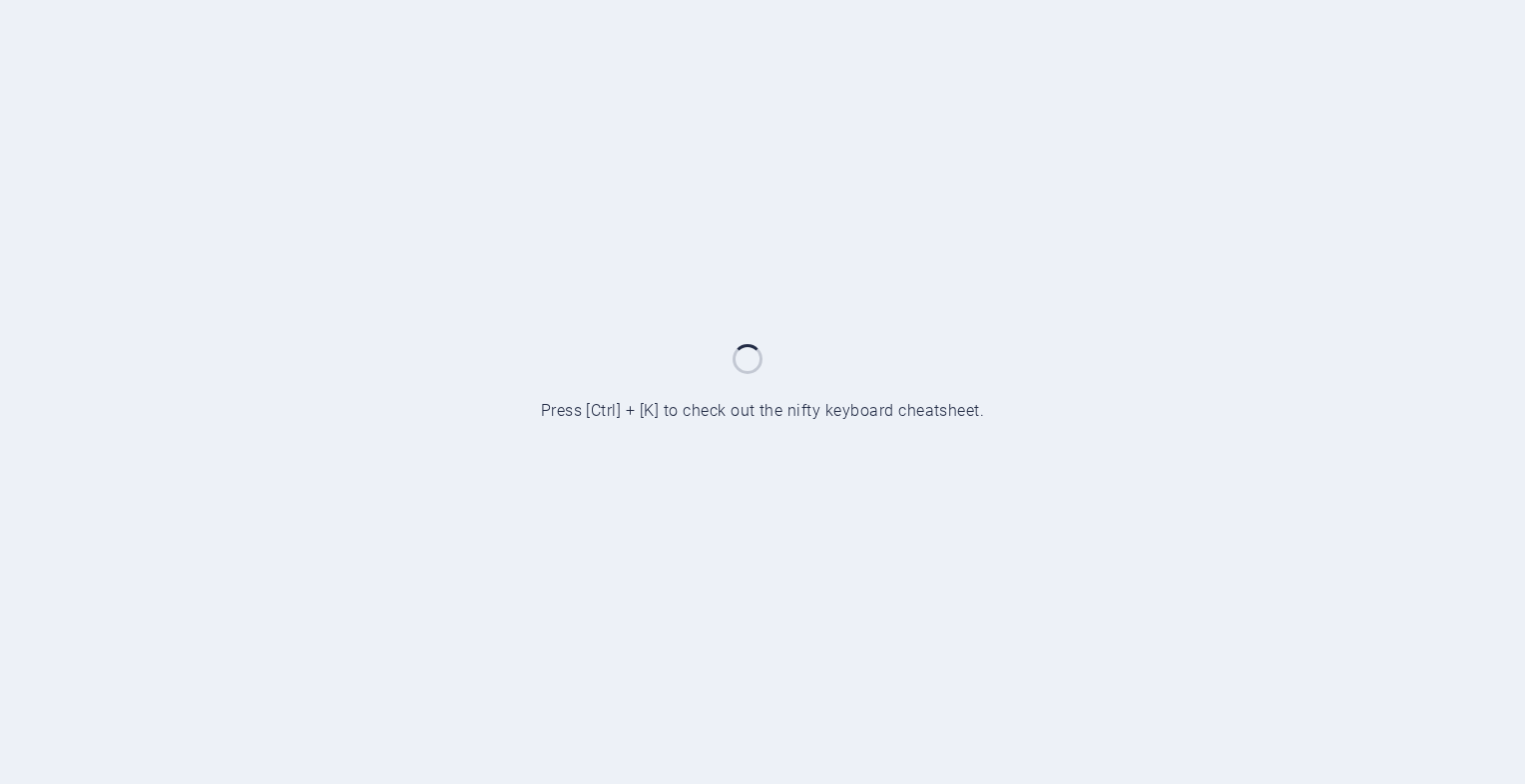 scroll, scrollTop: 0, scrollLeft: 0, axis: both 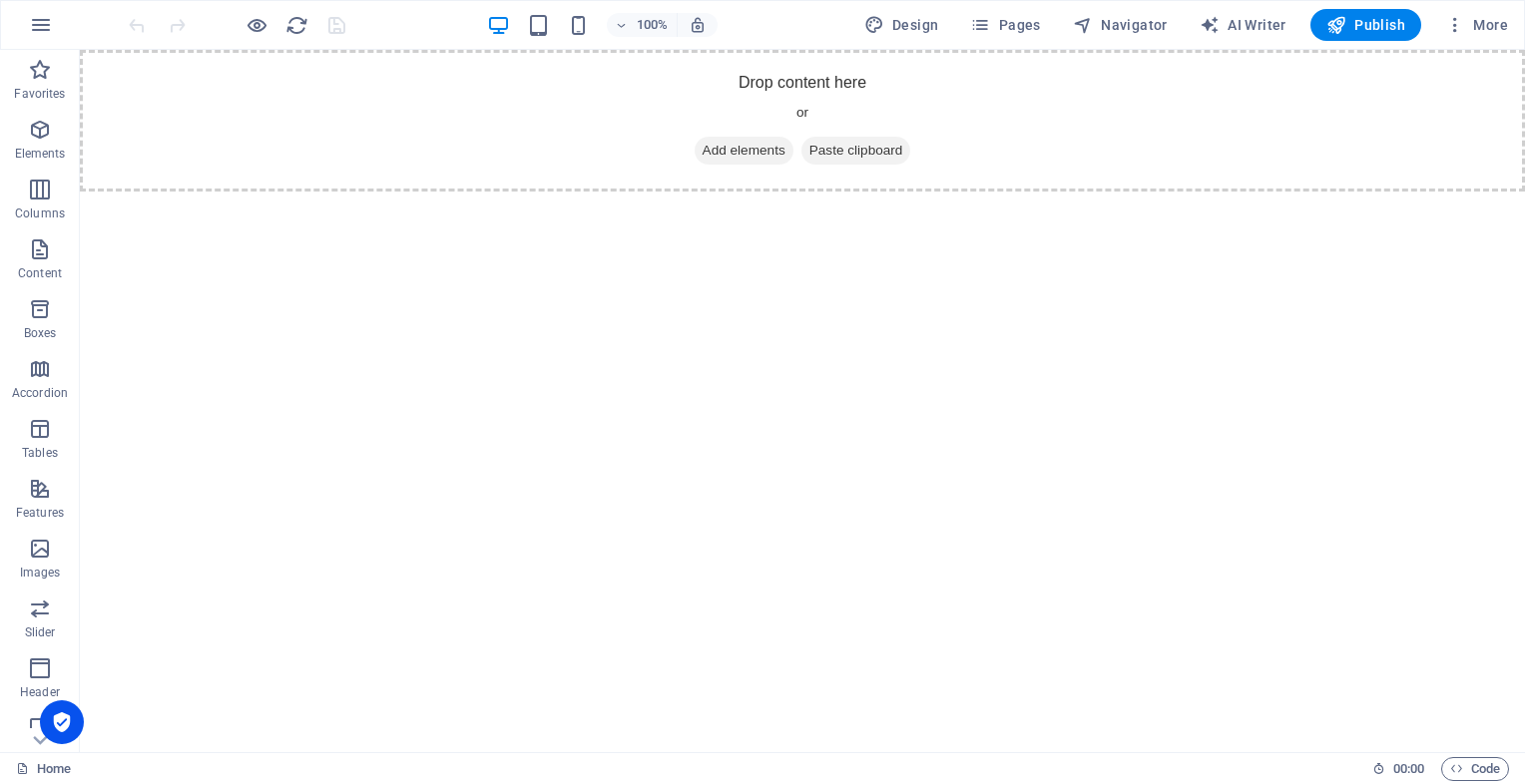 click on "Skip to main content
Drop content here or  Add elements  Paste clipboard" at bounding box center [802, 121] 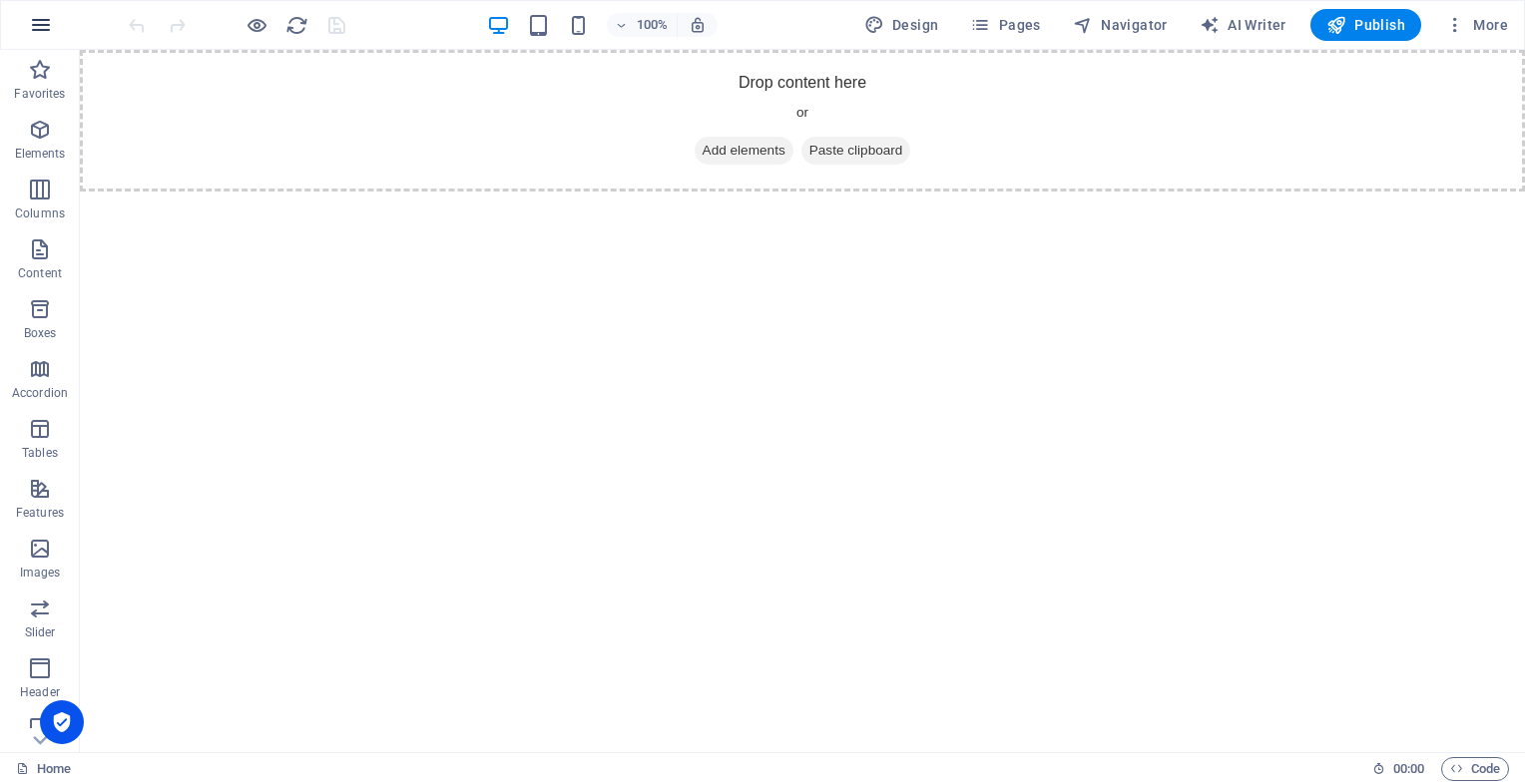 click at bounding box center [41, 25] 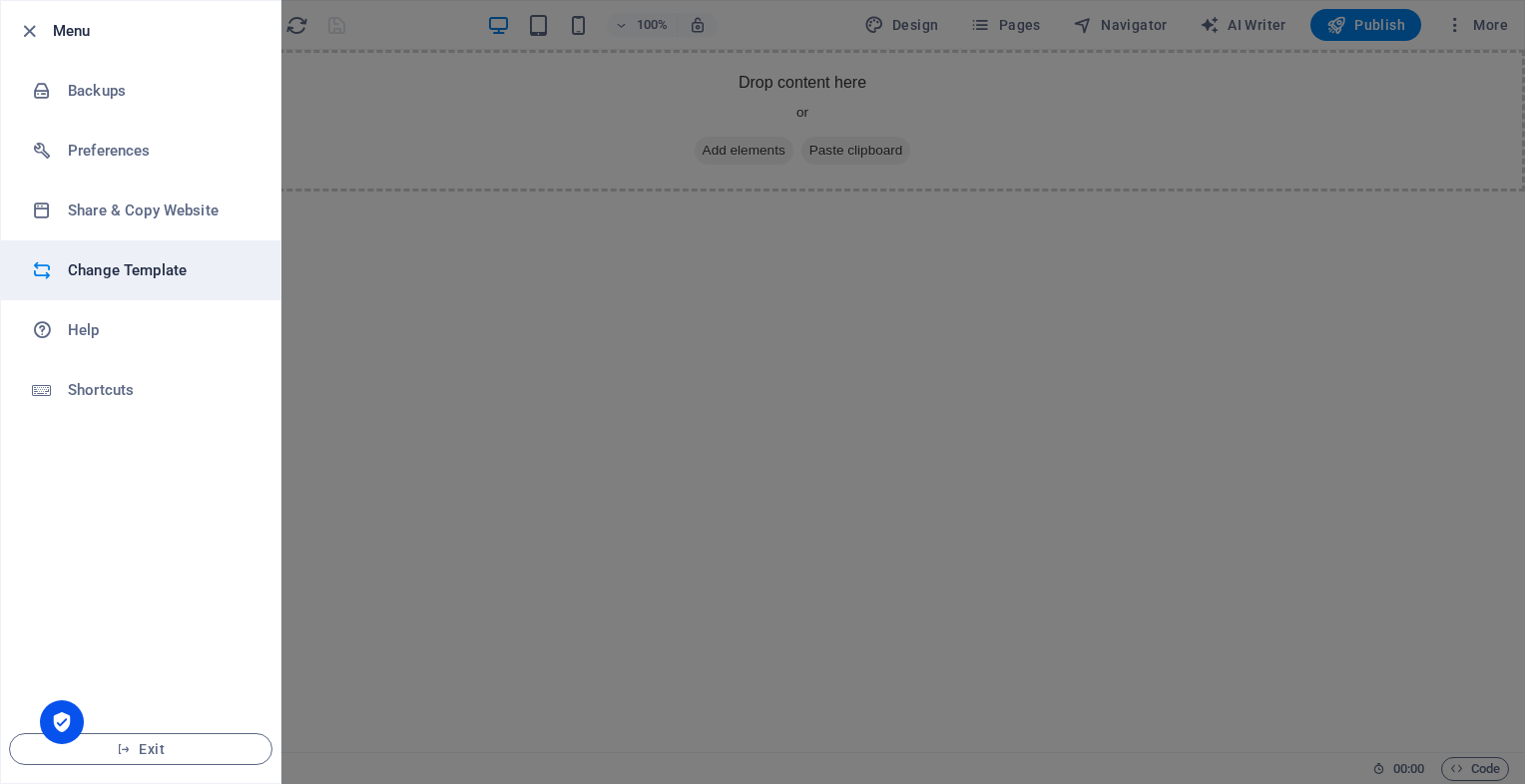 click on "Change Template" at bounding box center [160, 270] 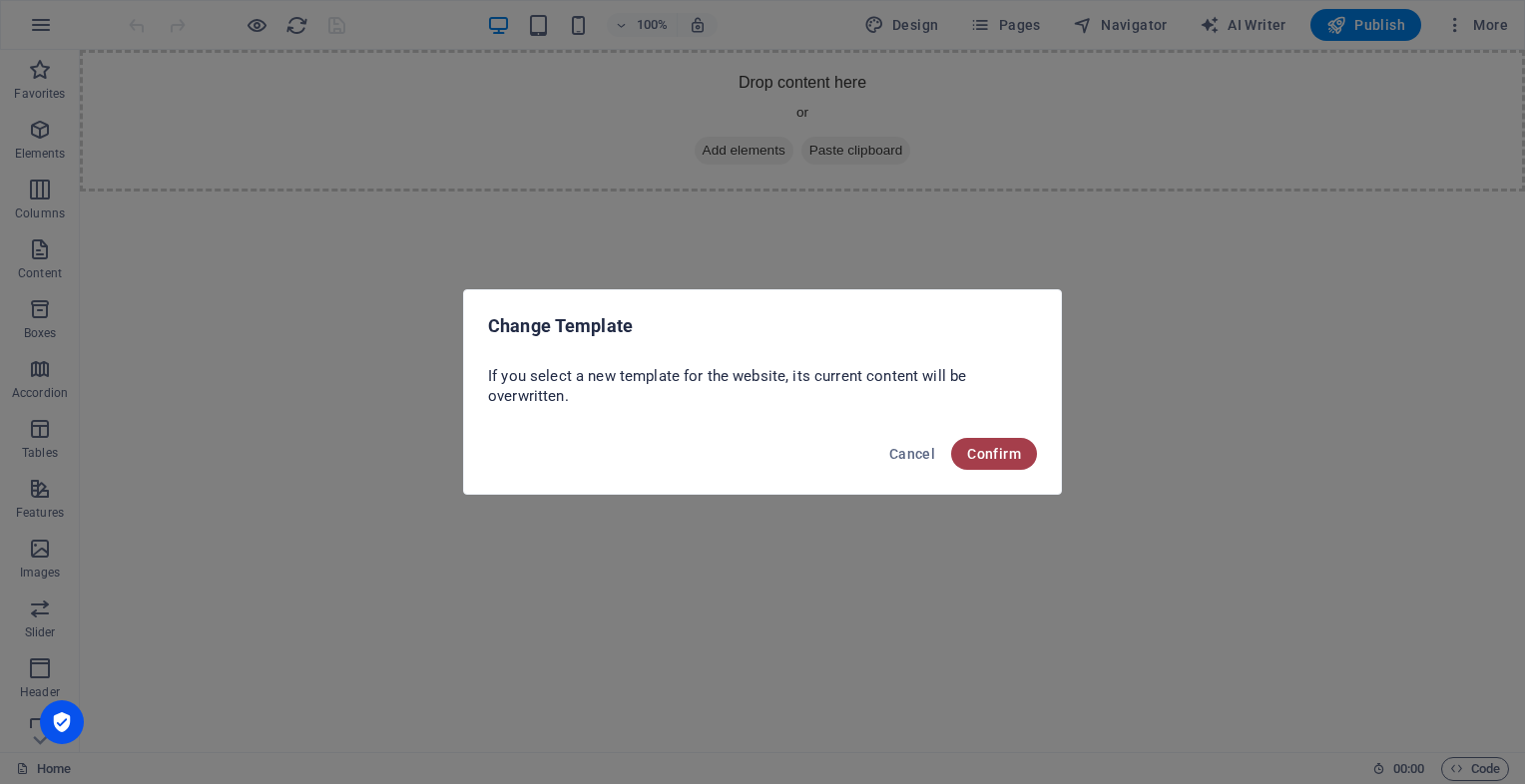 click on "Confirm" at bounding box center (994, 454) 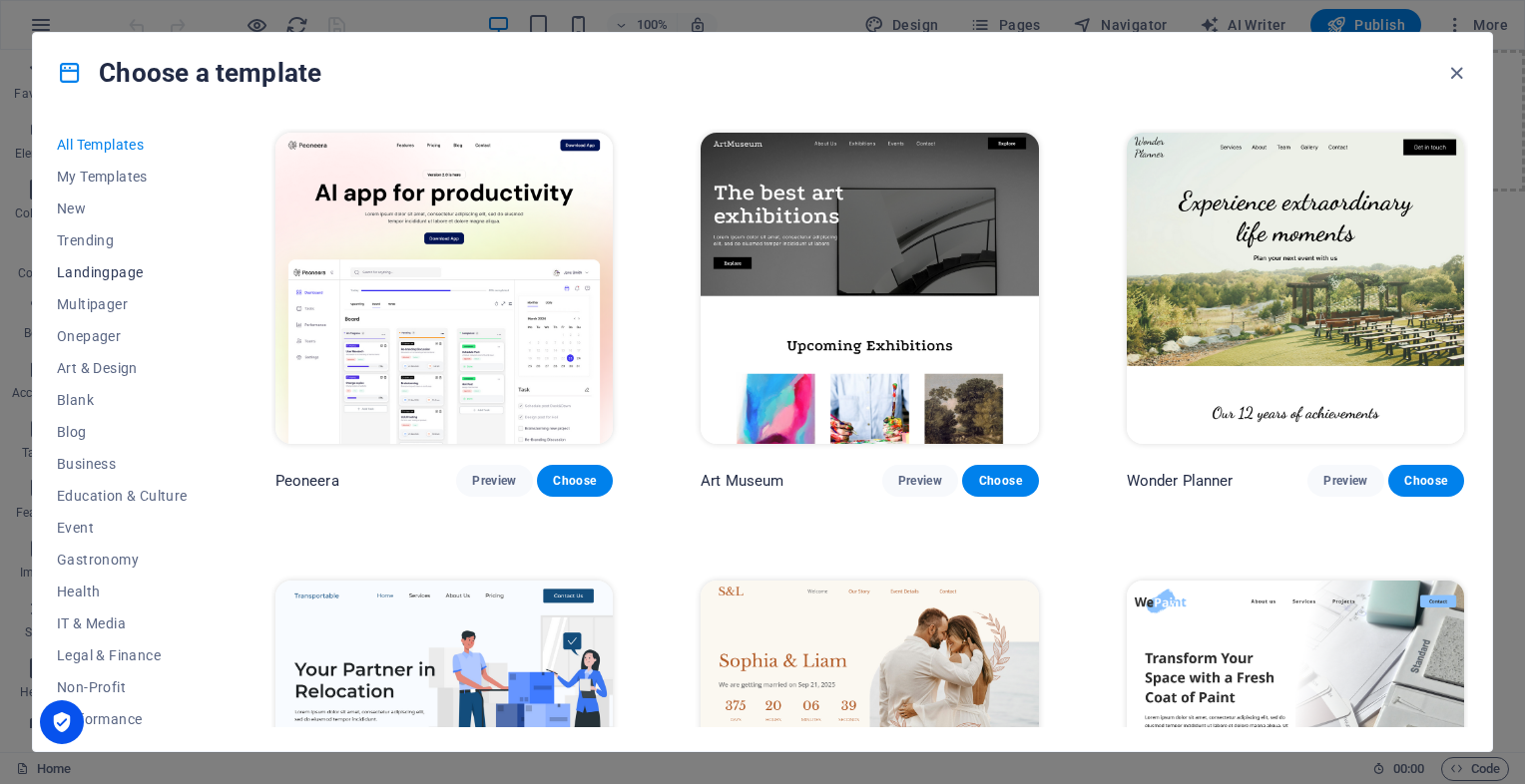 click on "Landingpage" at bounding box center (122, 272) 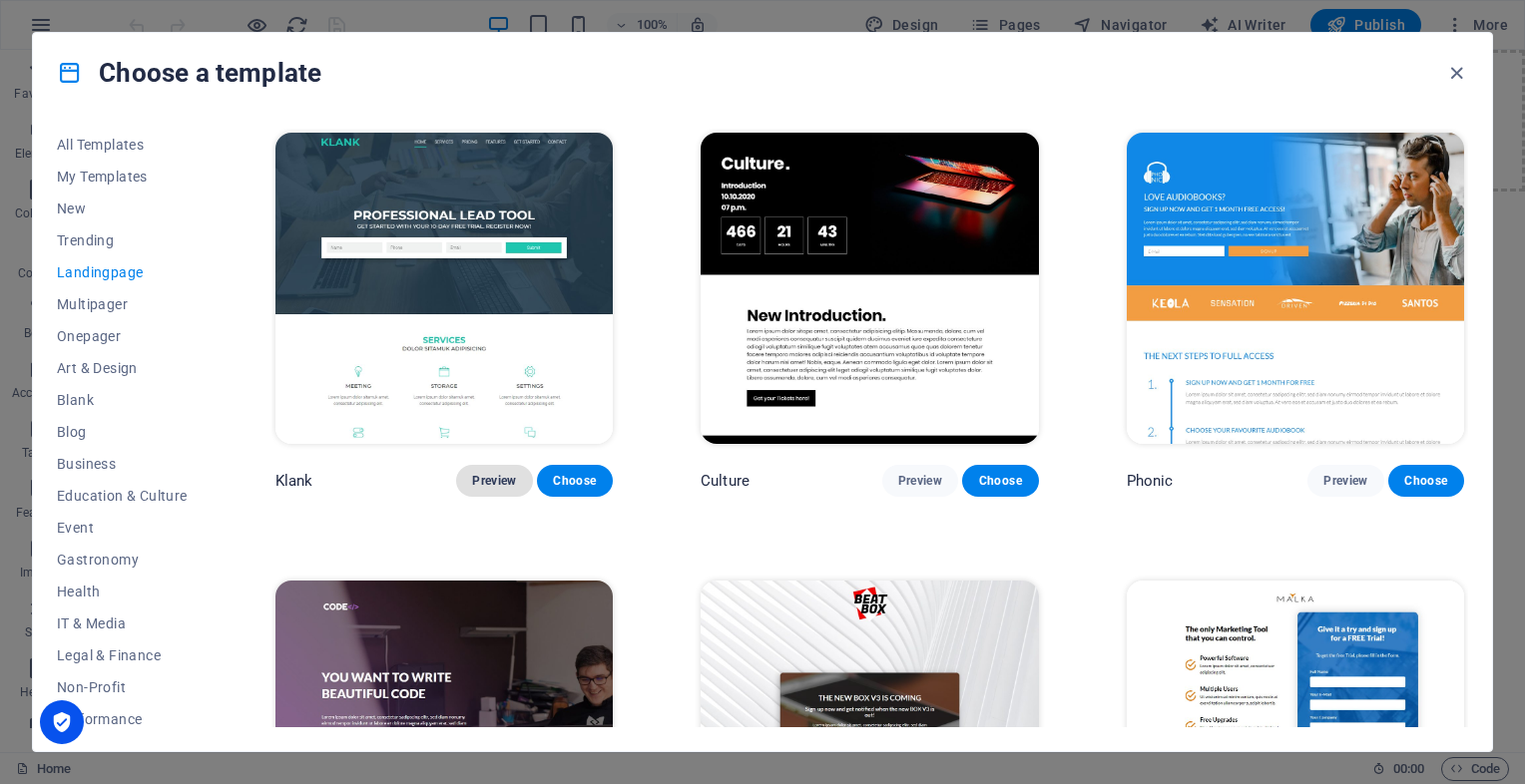 click on "Preview" at bounding box center (494, 481) 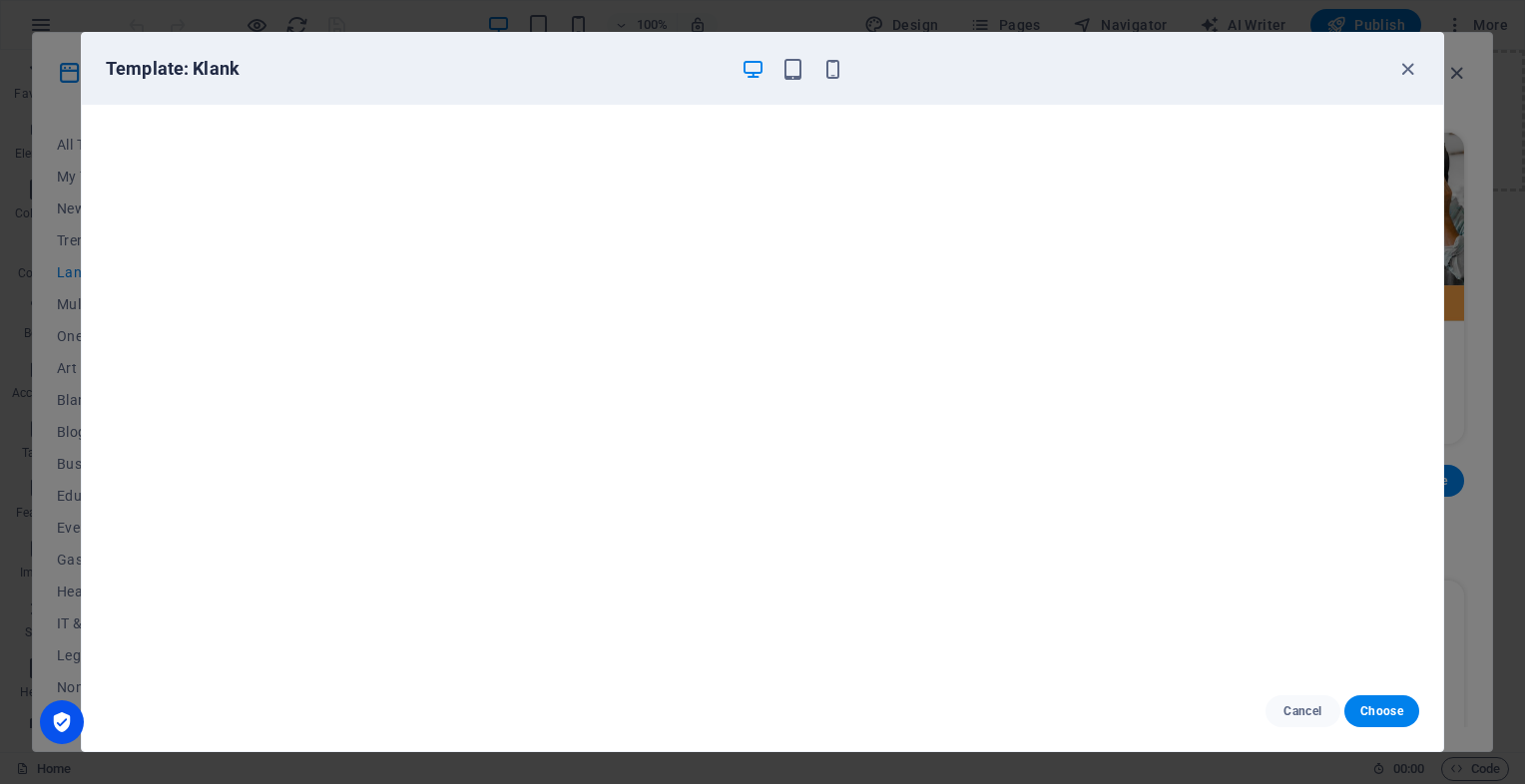 click at bounding box center (792, 69) 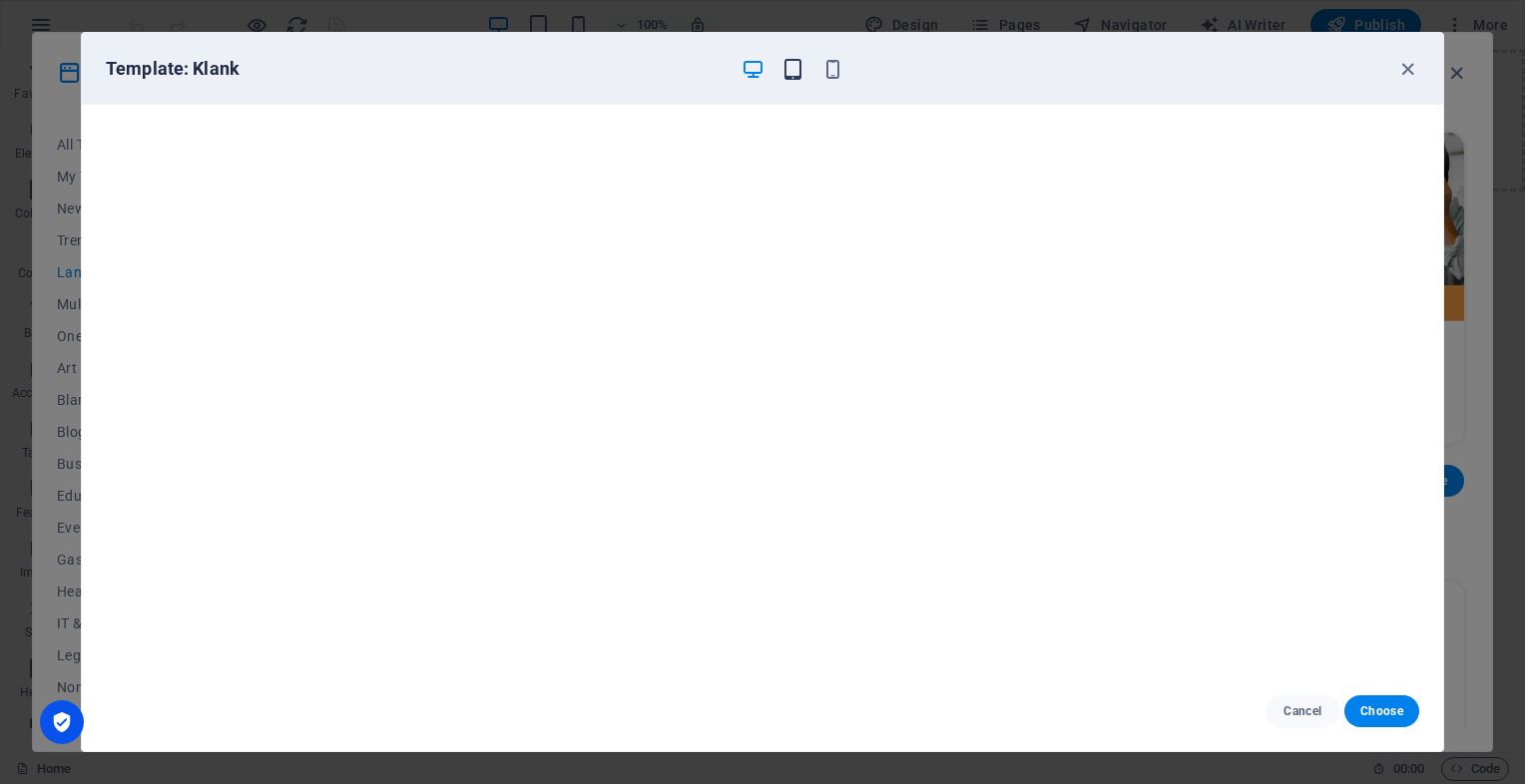click at bounding box center [792, 69] 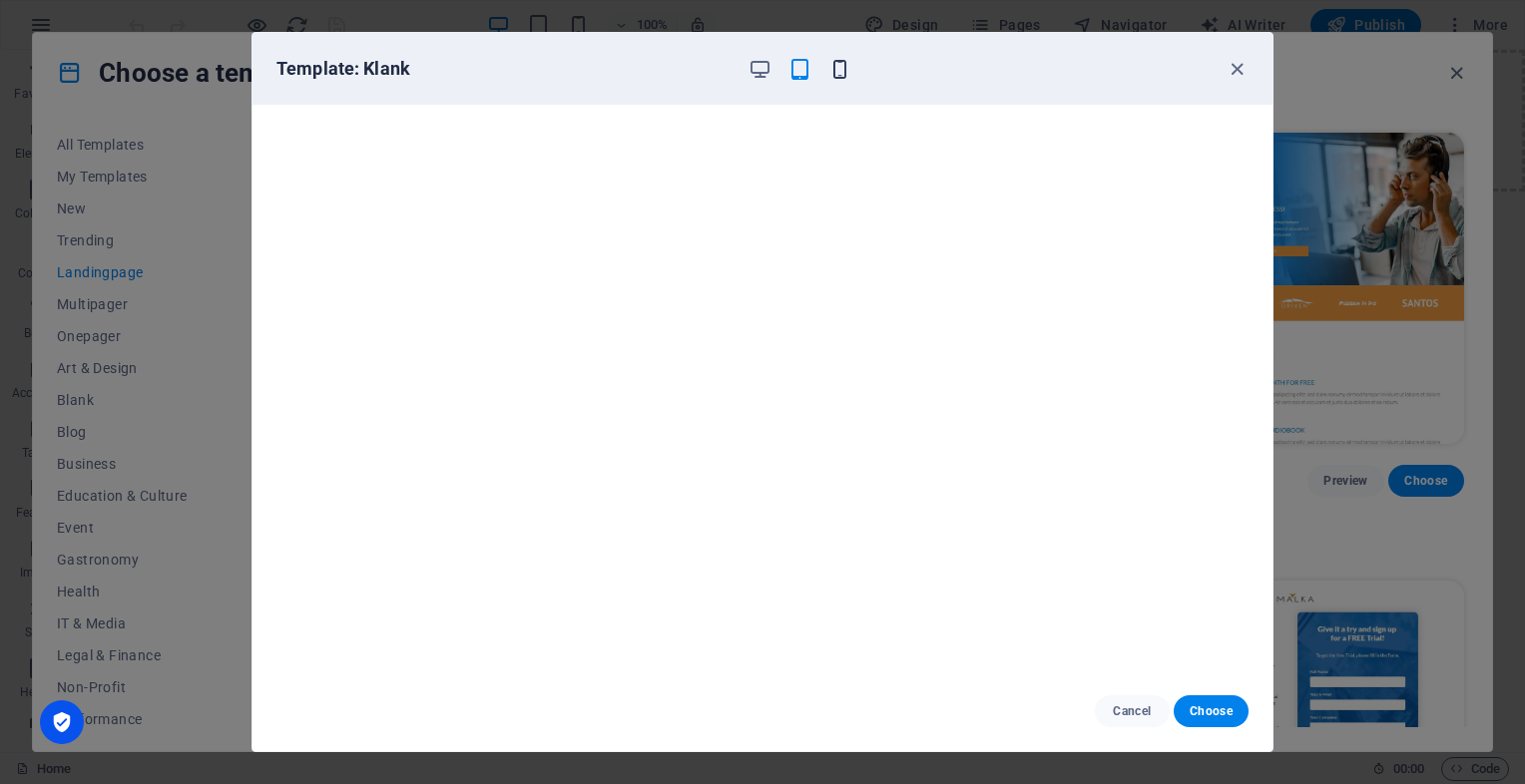 click at bounding box center (839, 69) 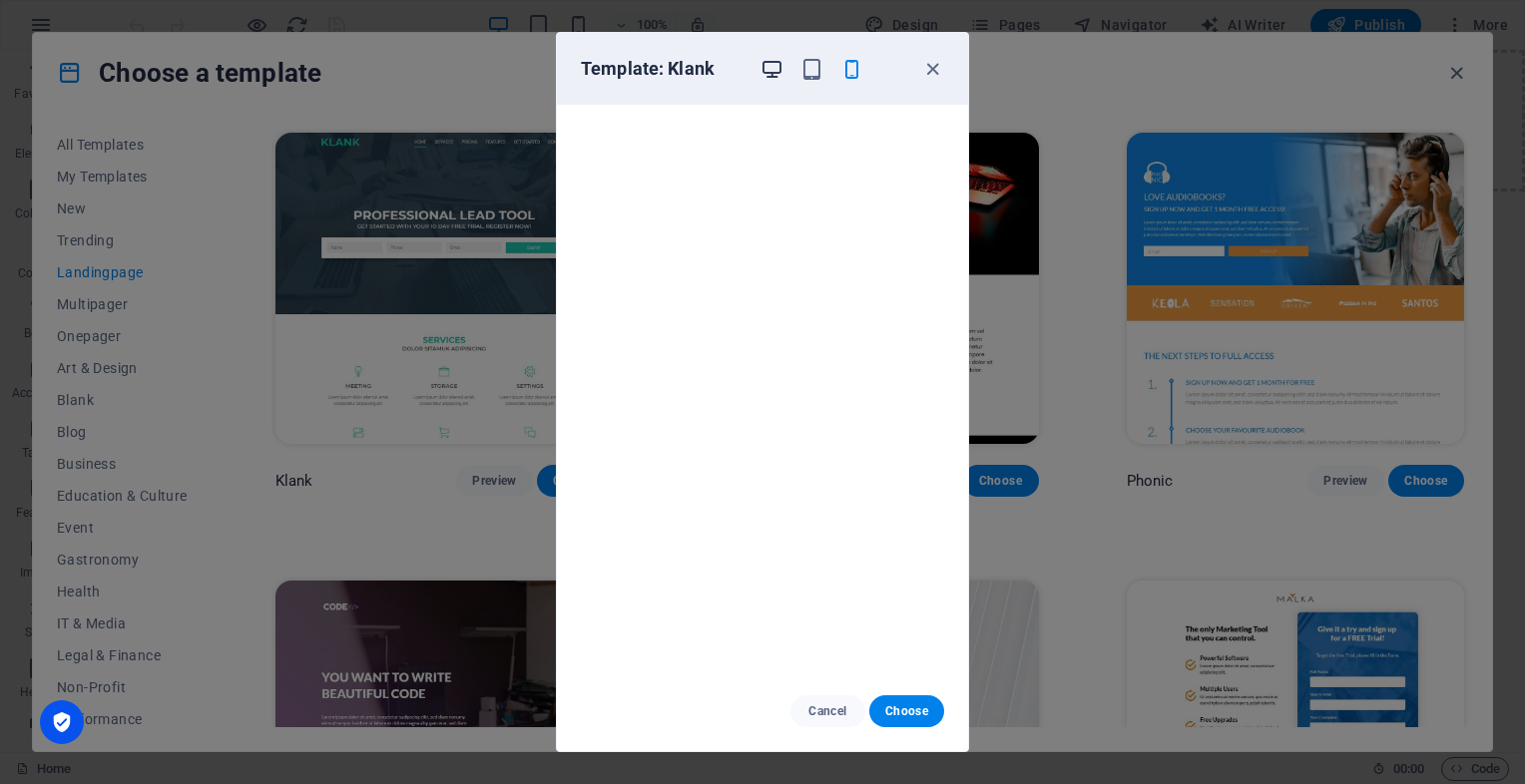 click at bounding box center [771, 69] 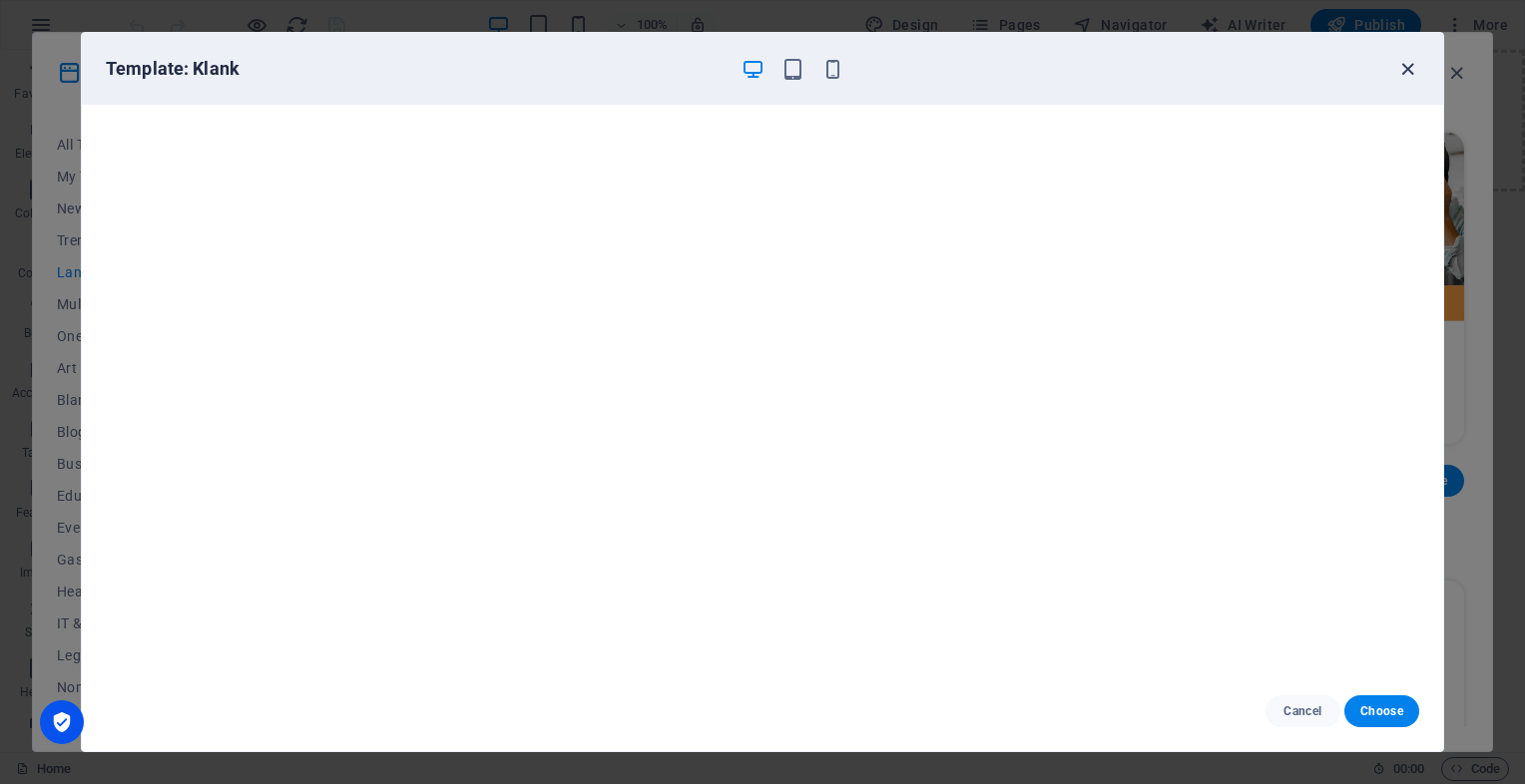 click at bounding box center (1407, 69) 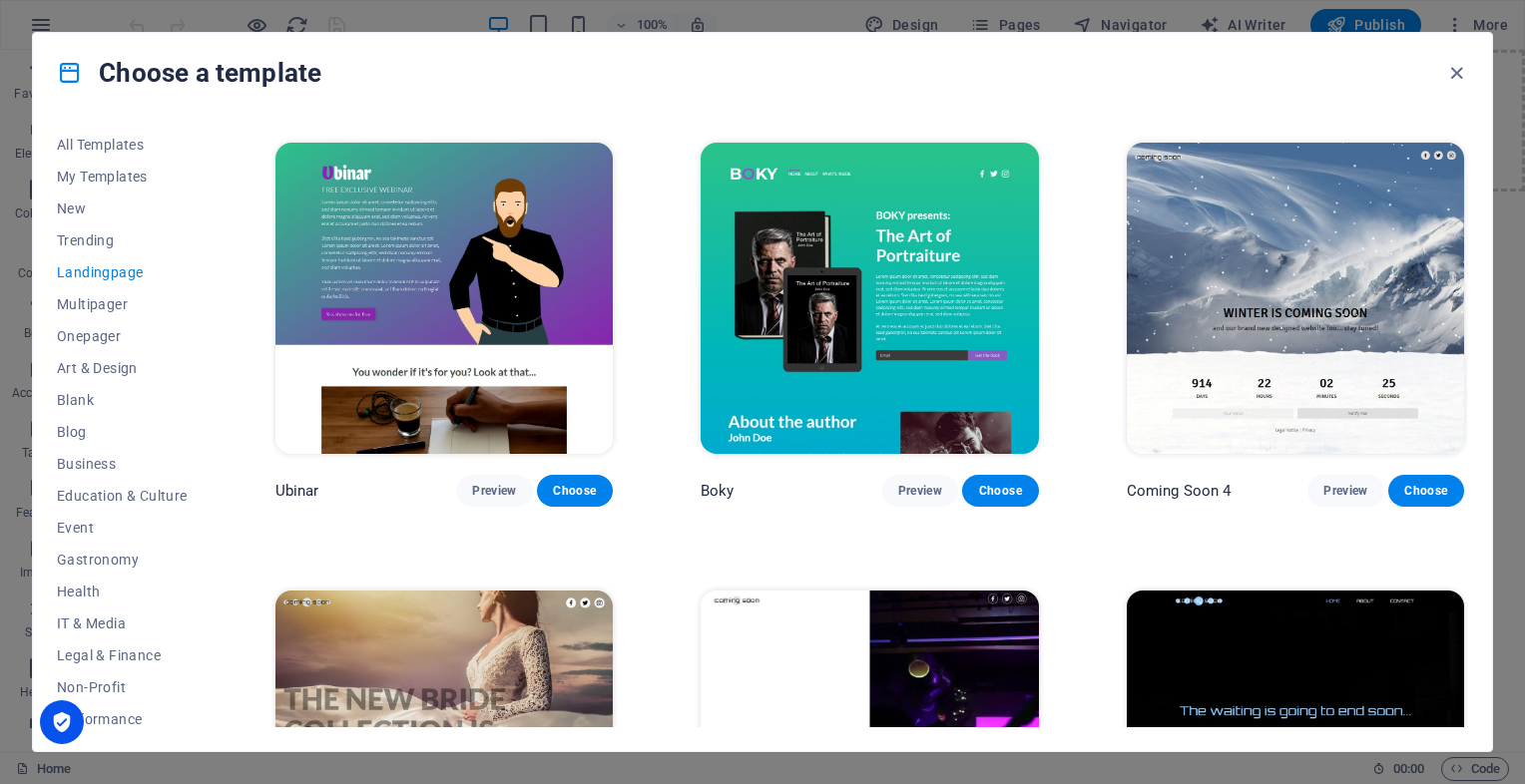 scroll, scrollTop: 3124, scrollLeft: 0, axis: vertical 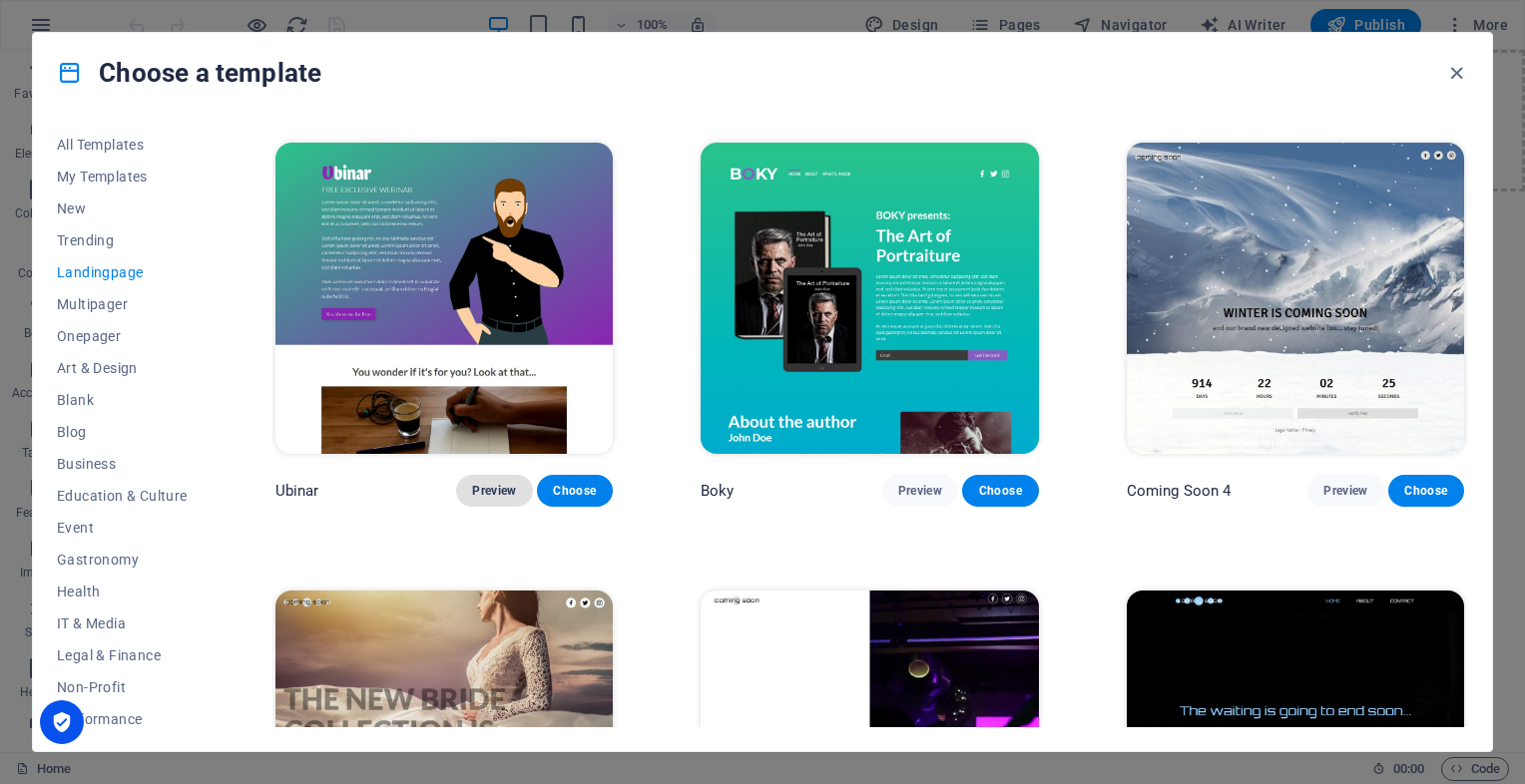 click on "Preview" at bounding box center [494, 491] 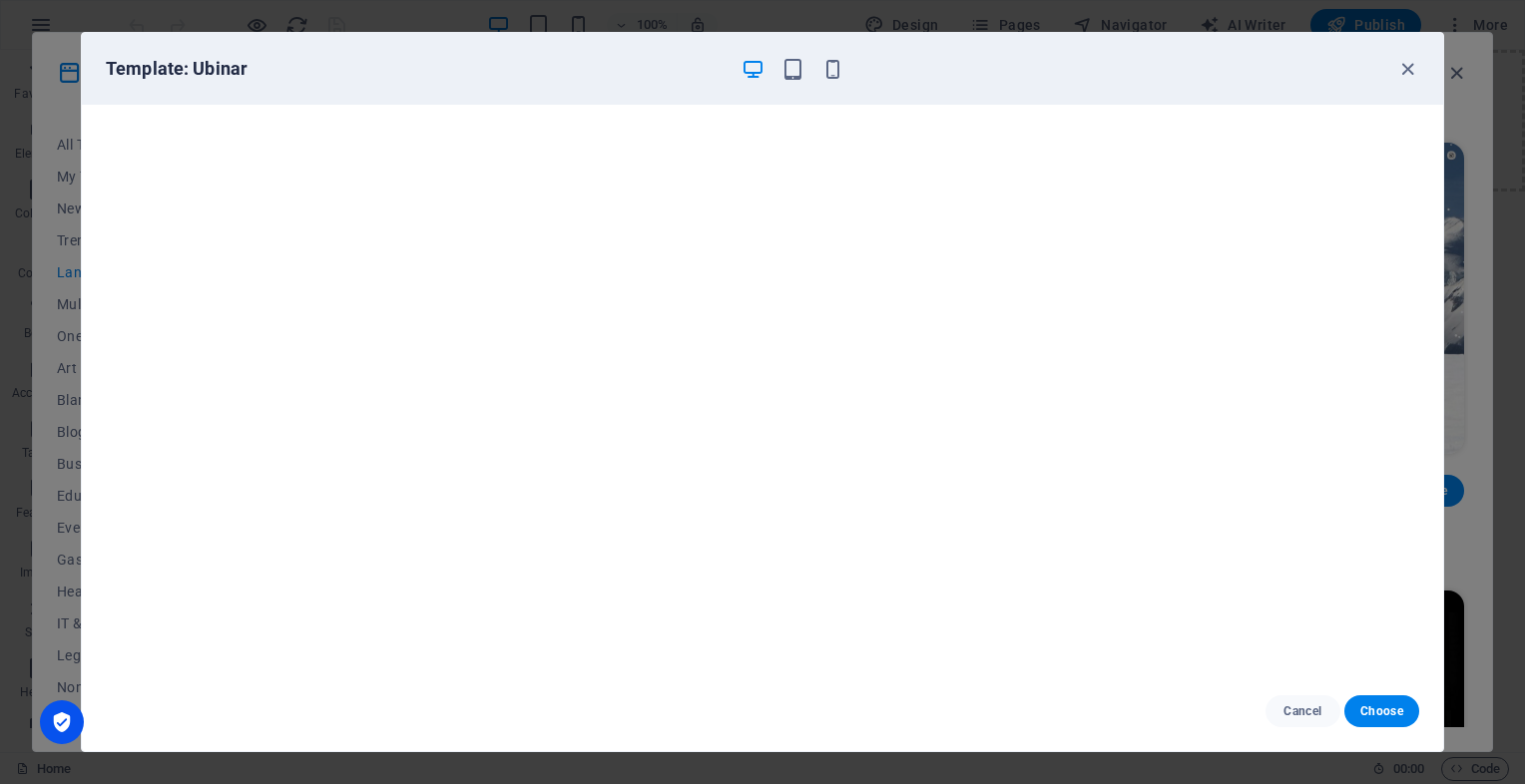 click on "Template: Ubinar" at bounding box center [762, 69] 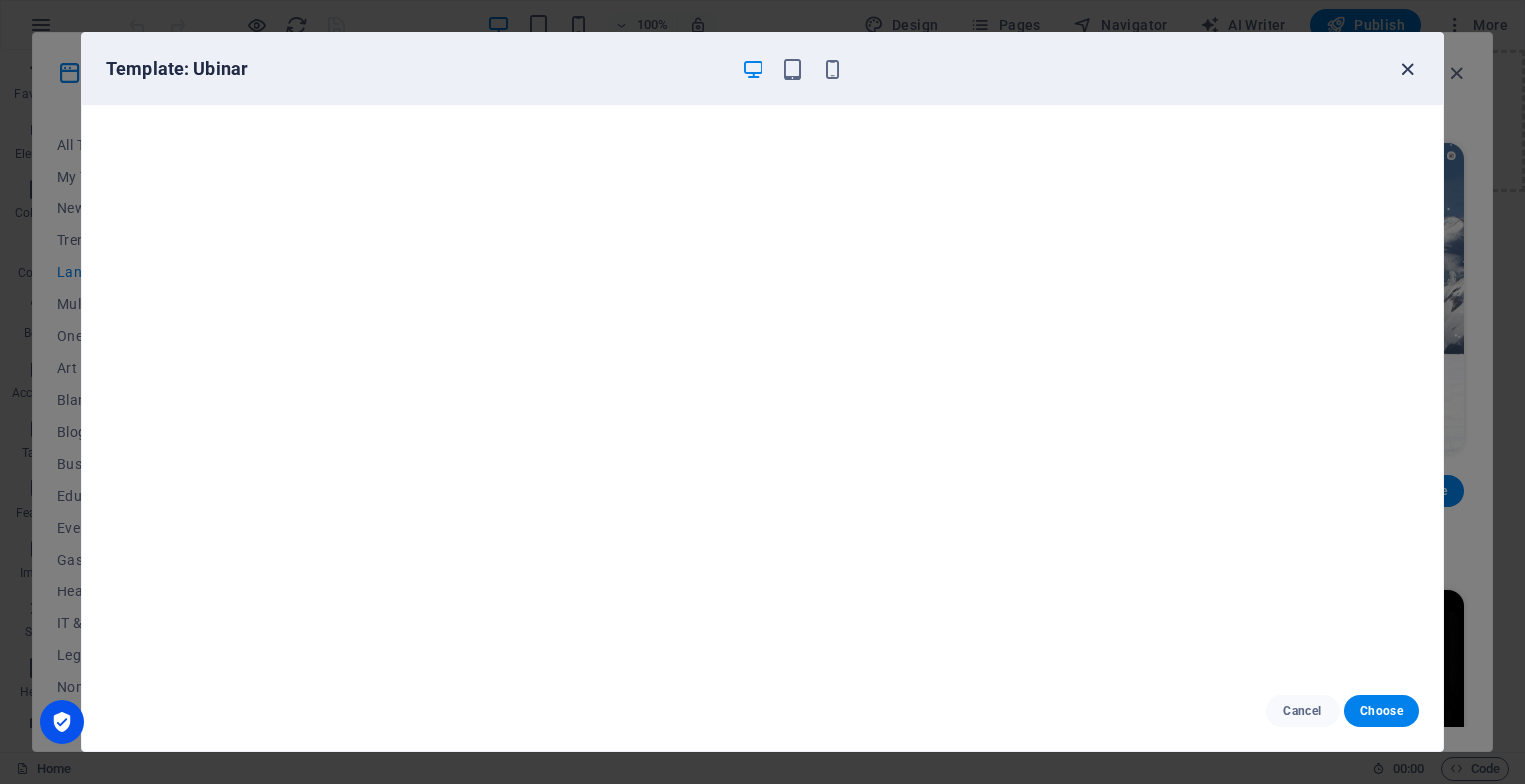click at bounding box center [1407, 69] 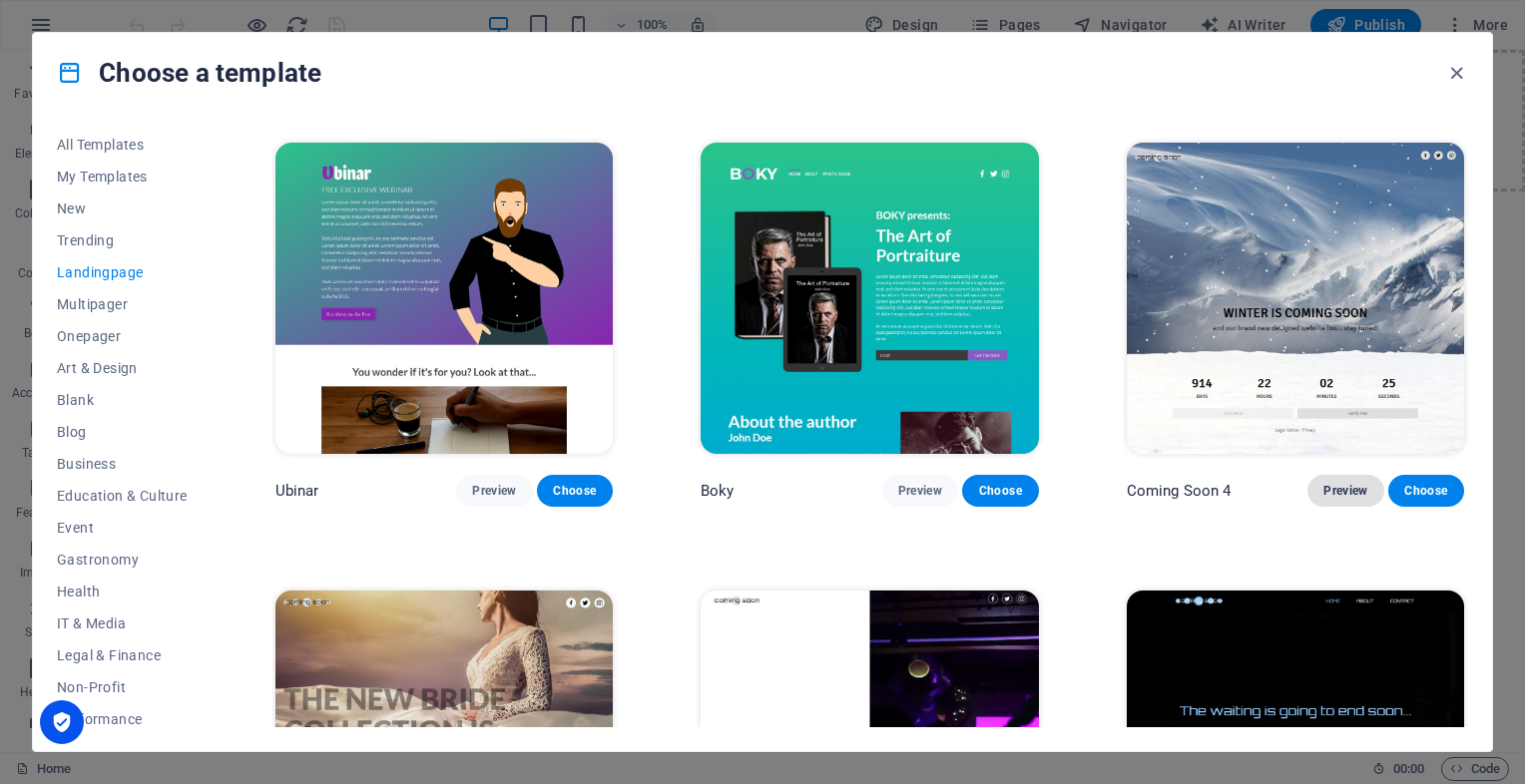 click on "Preview" at bounding box center [1345, 491] 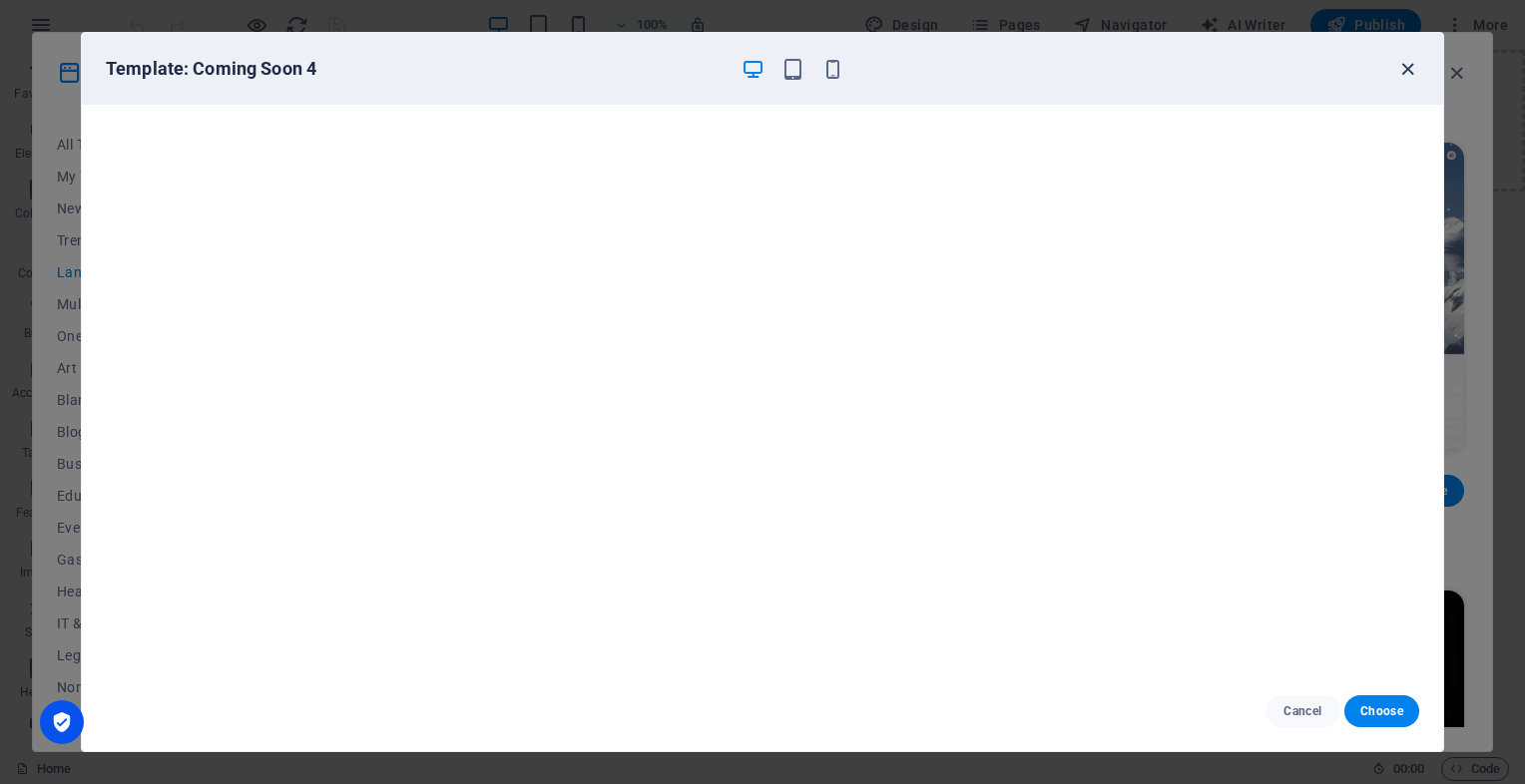 click at bounding box center (1407, 69) 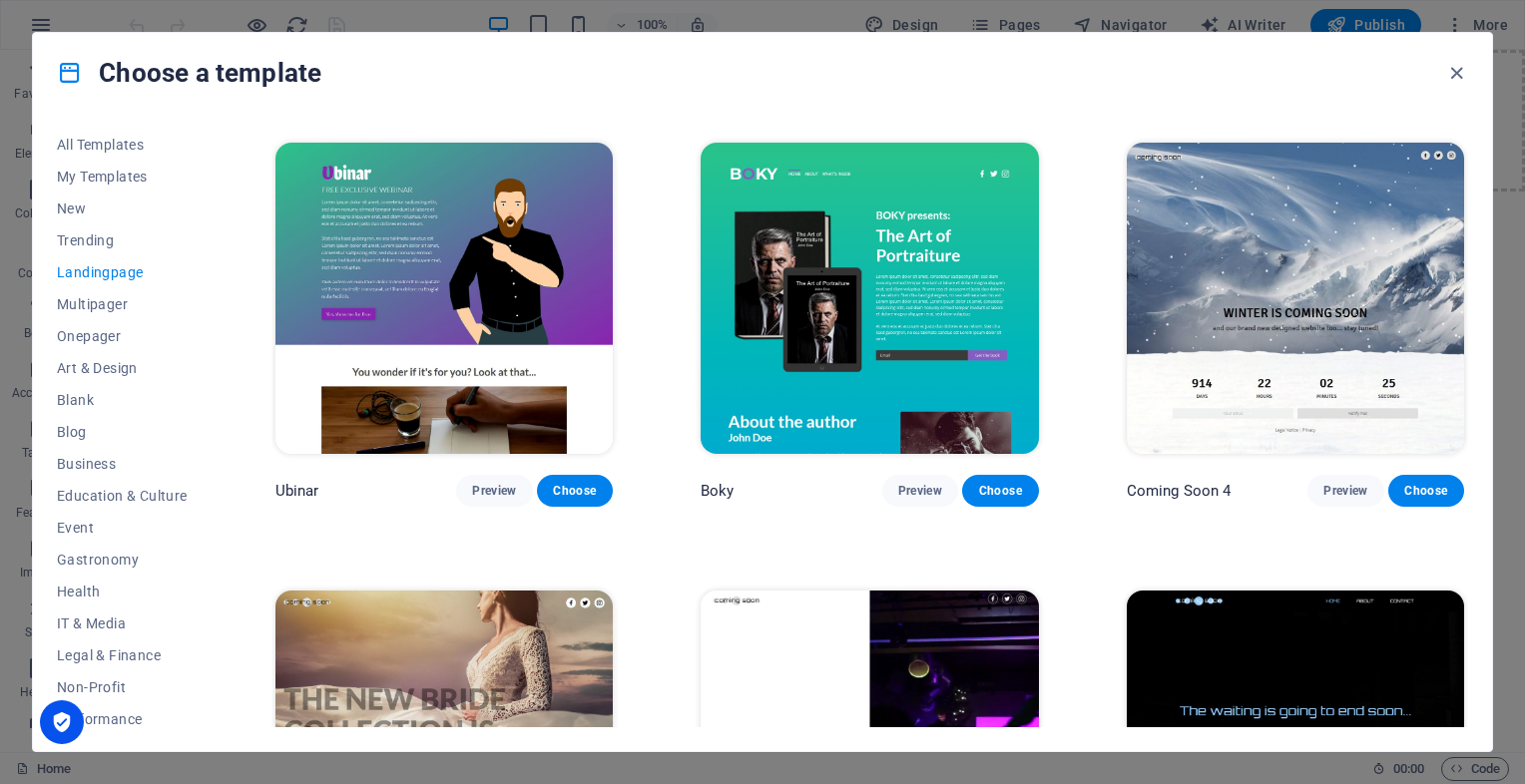 drag, startPoint x: 1462, startPoint y: 637, endPoint x: 1466, endPoint y: 506, distance: 131.0611 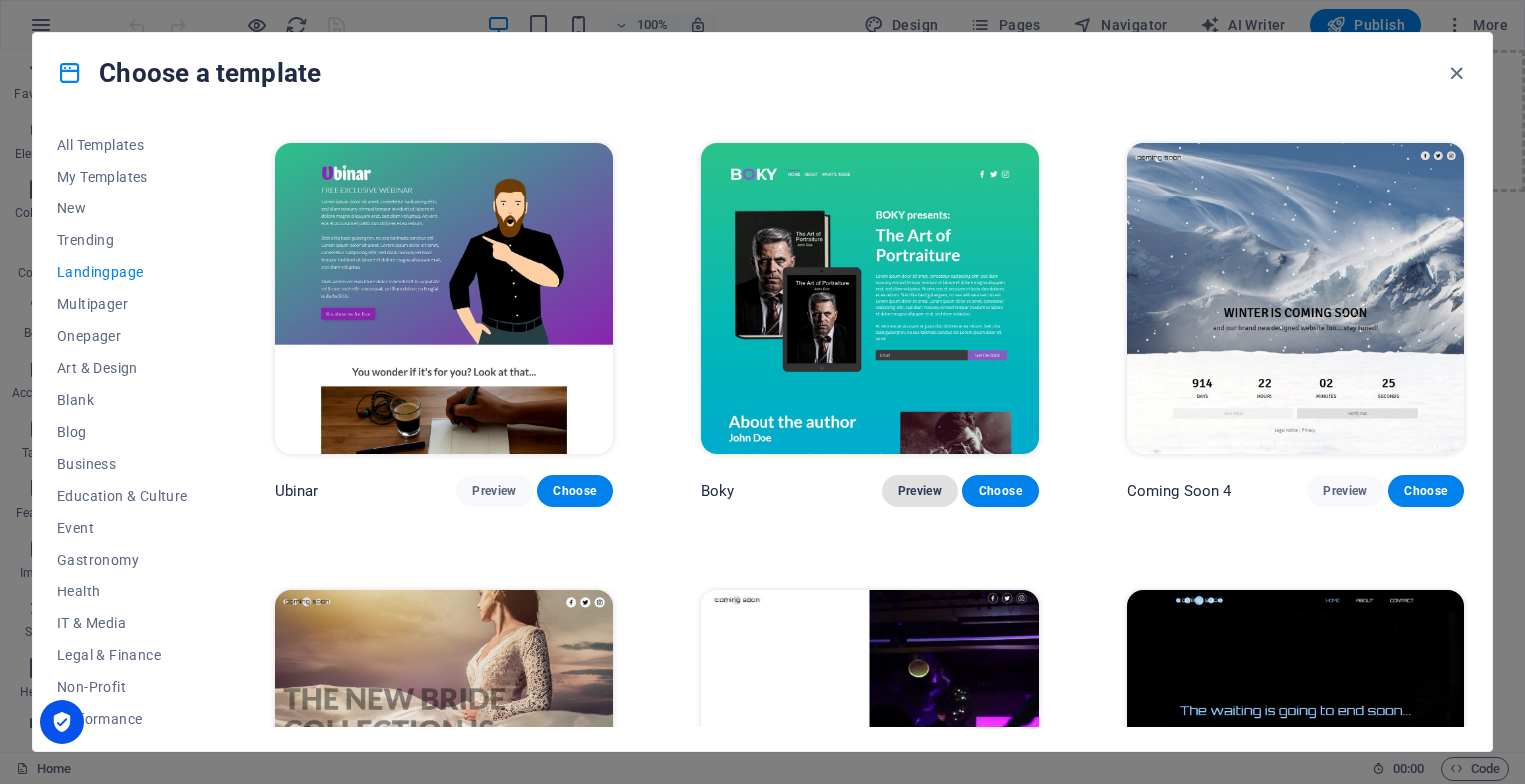 click on "Preview" at bounding box center [920, 491] 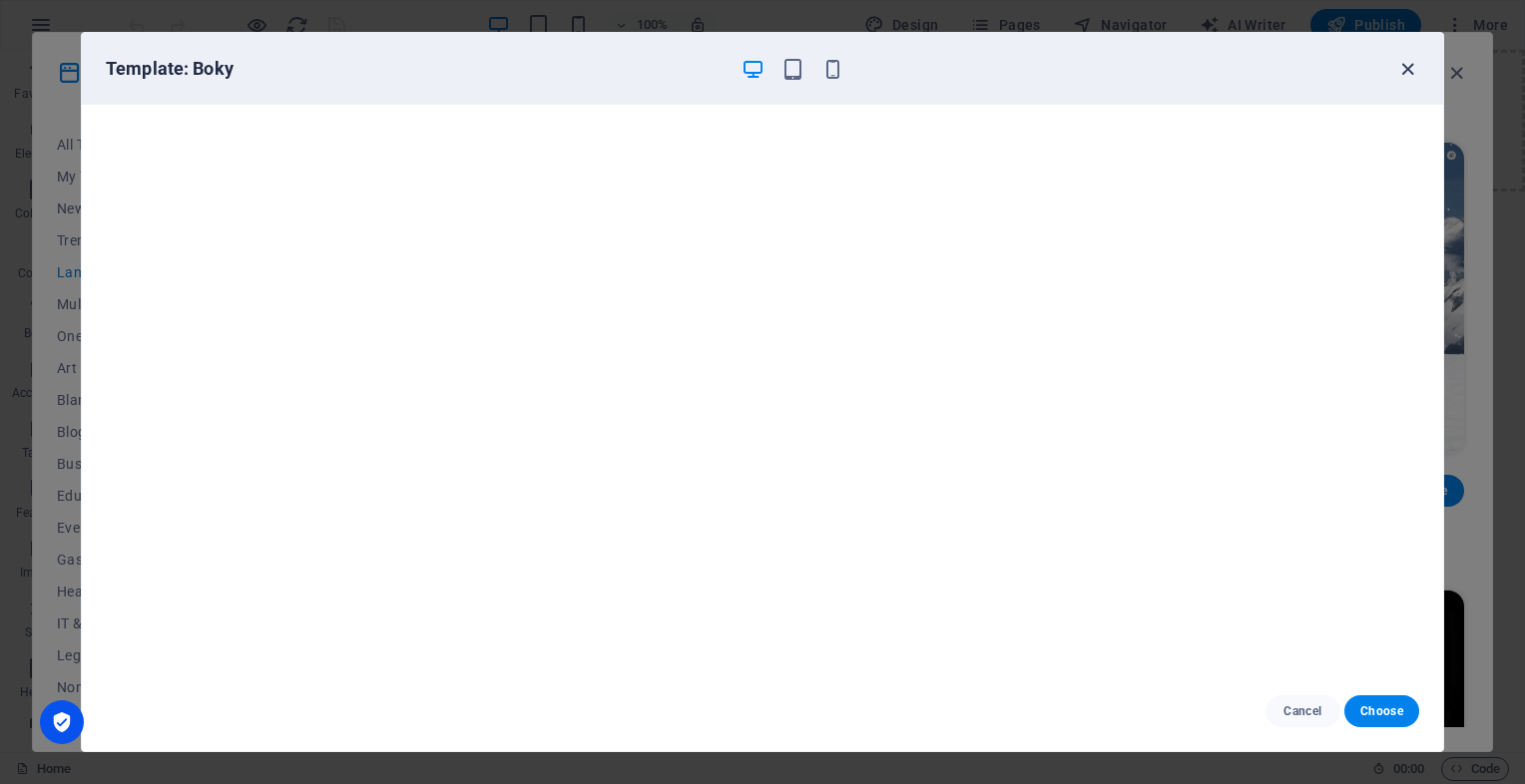 click at bounding box center (1407, 69) 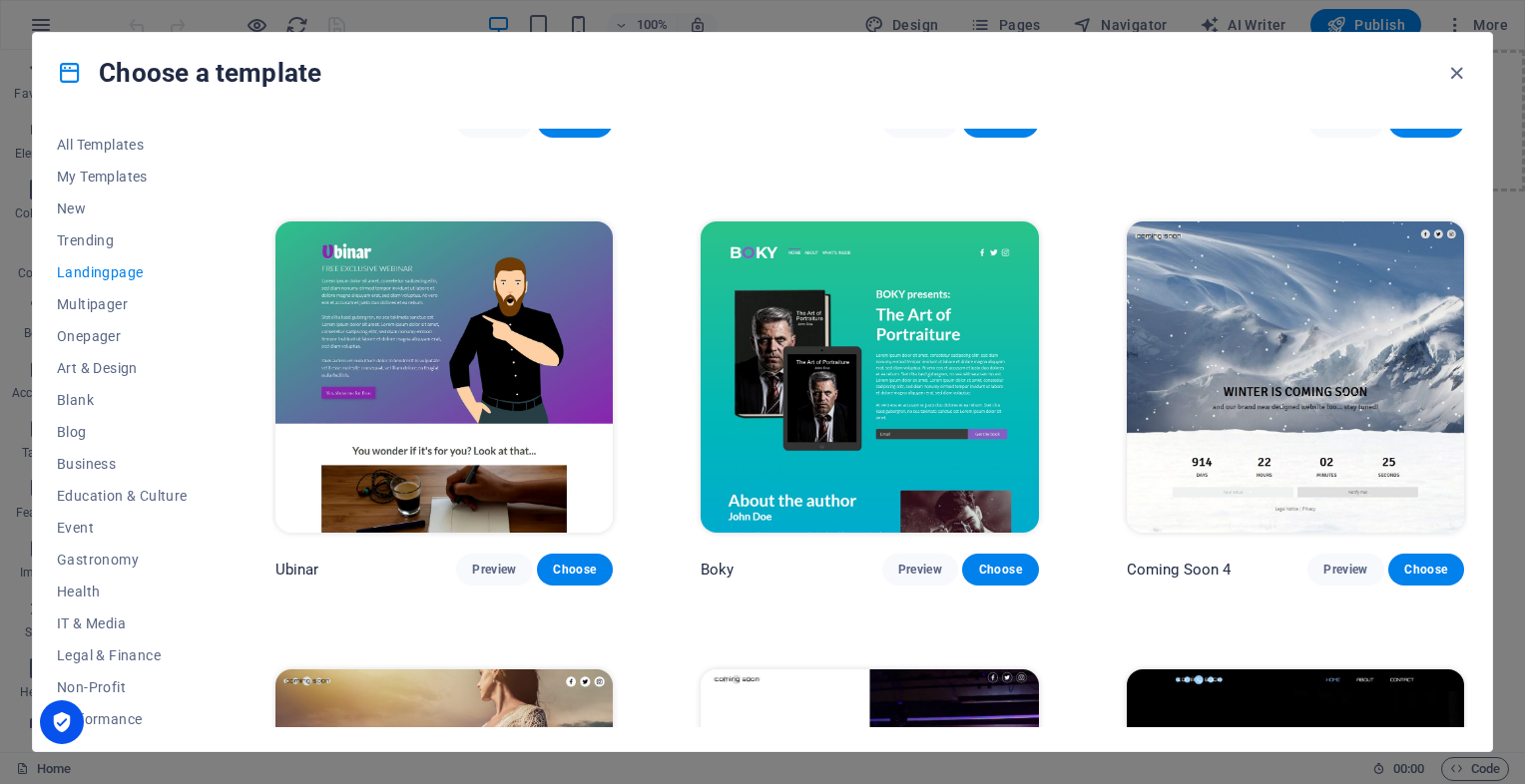 scroll, scrollTop: 2935, scrollLeft: 0, axis: vertical 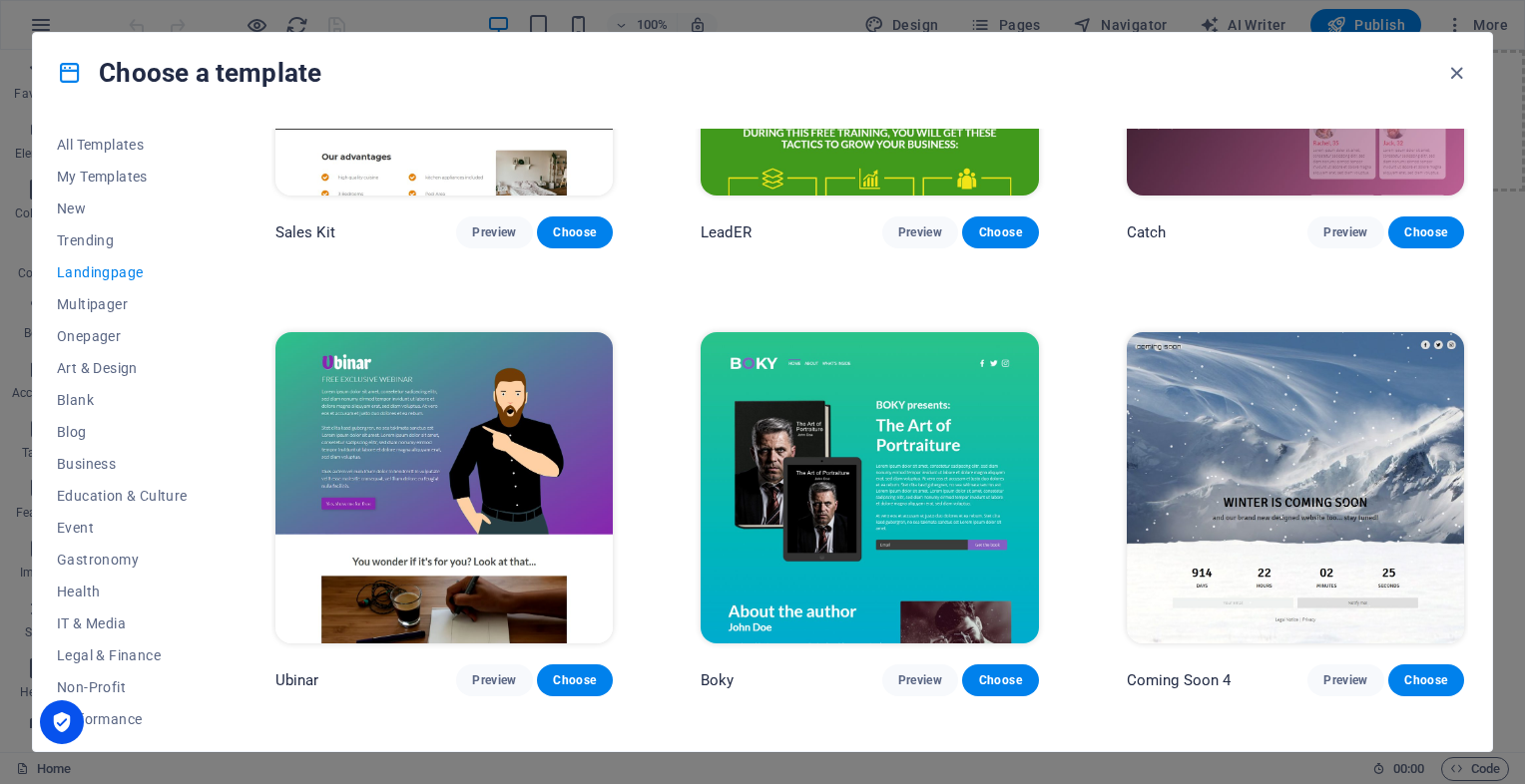 click on "Klank Preview Choose Culture Preview Choose Phonic Preview Choose Code Preview Choose Beatbox Preview Choose Malka Preview Choose Videoo Preview Choose Advanced Preview Choose Pets Preview Choose Athletics Preview Choose Driven Preview Choose Note Preview Choose Snap Preview Choose C-Space Preview Choose Influencer Preview Choose Creator Preview Choose Nest Preview Choose Schooler Preview Choose Sales Kit Preview Choose LeadER Preview Choose Catch Preview Choose Ubinar Preview Choose Boky Preview Choose Coming Soon 4 Preview Choose Coming Soon 3 Preview Choose Coming Soon 2 Preview Choose Coming Soon Preview Choose" at bounding box center [869, -832] 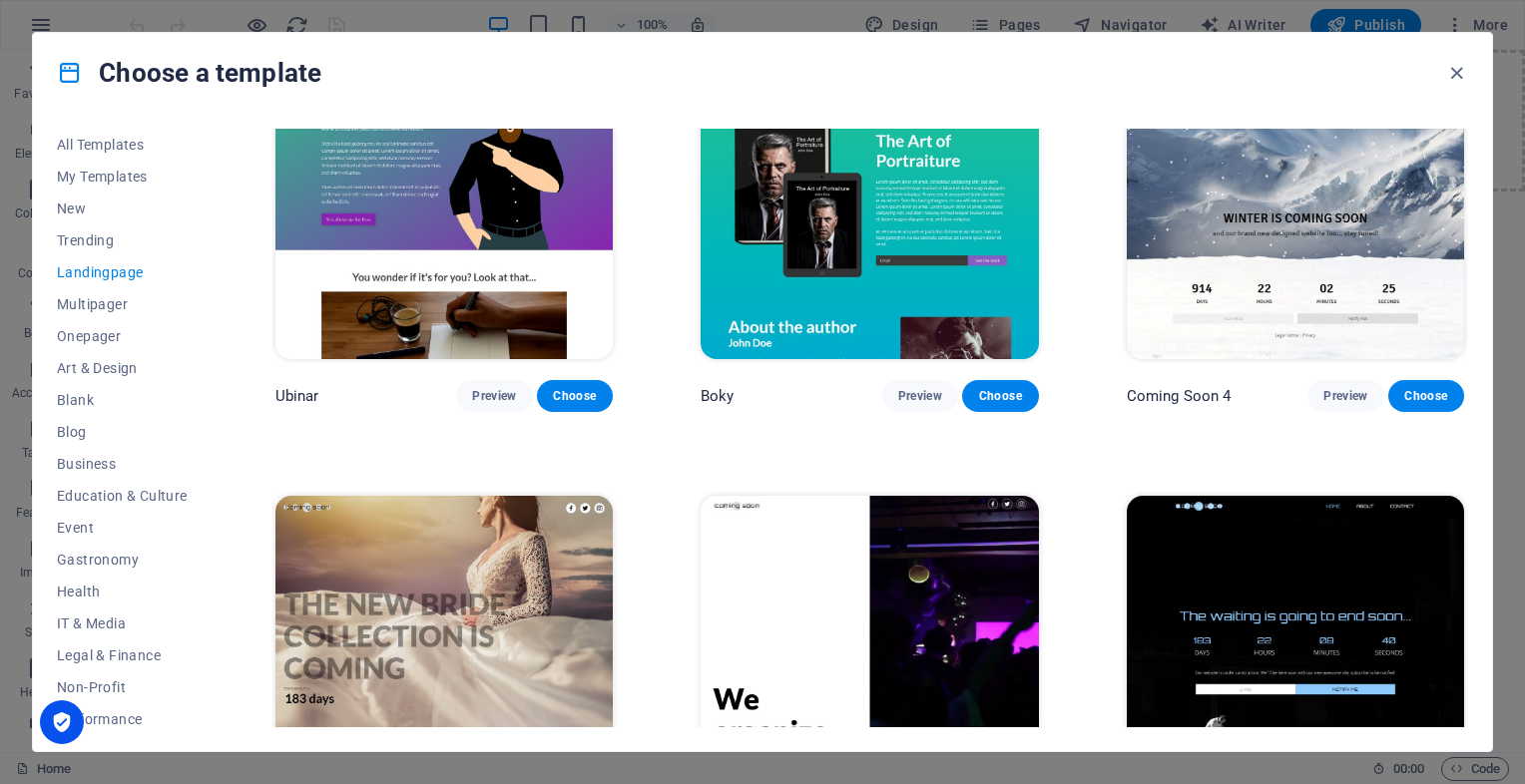 scroll, scrollTop: 3212, scrollLeft: 0, axis: vertical 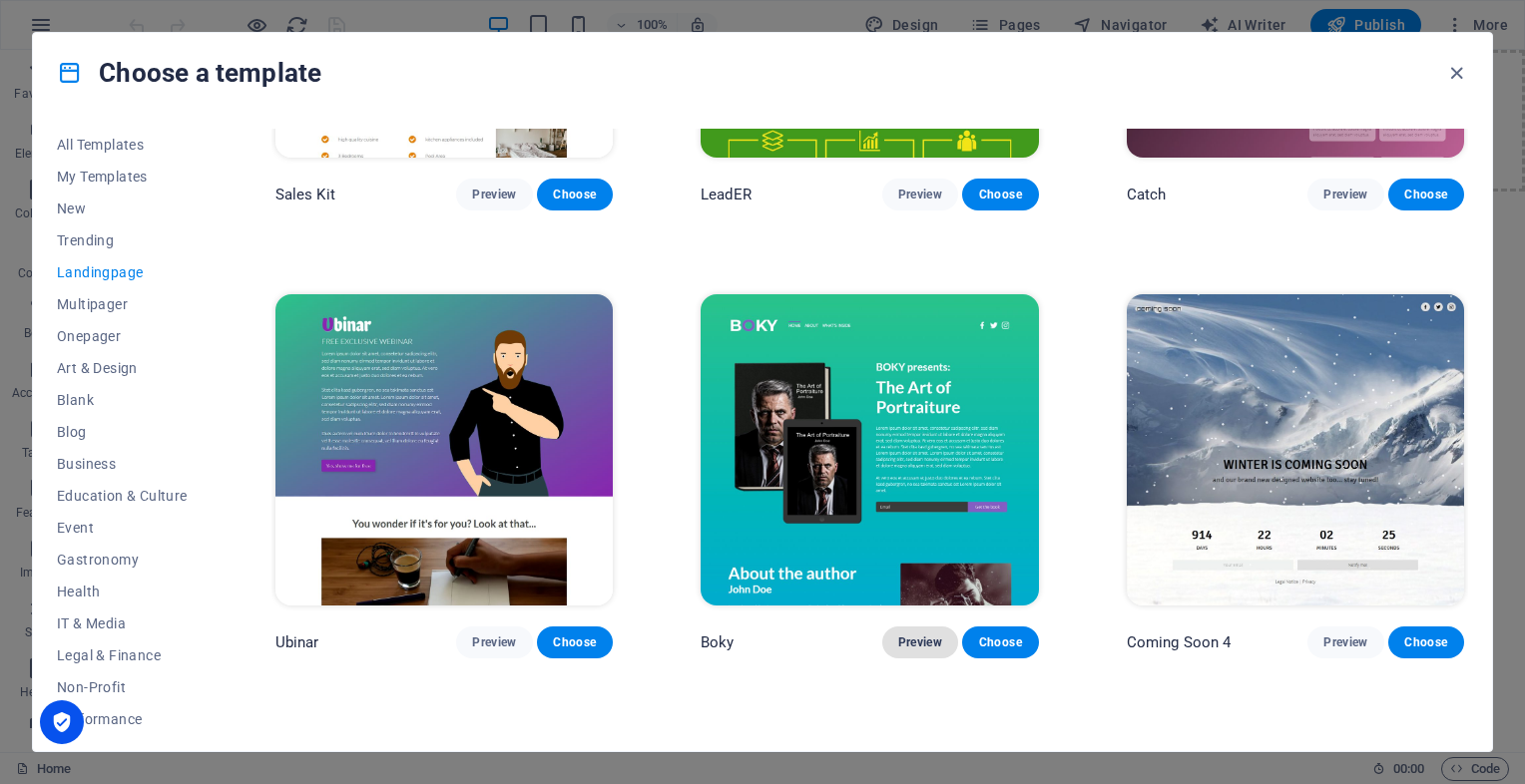click on "Preview" at bounding box center (920, 642) 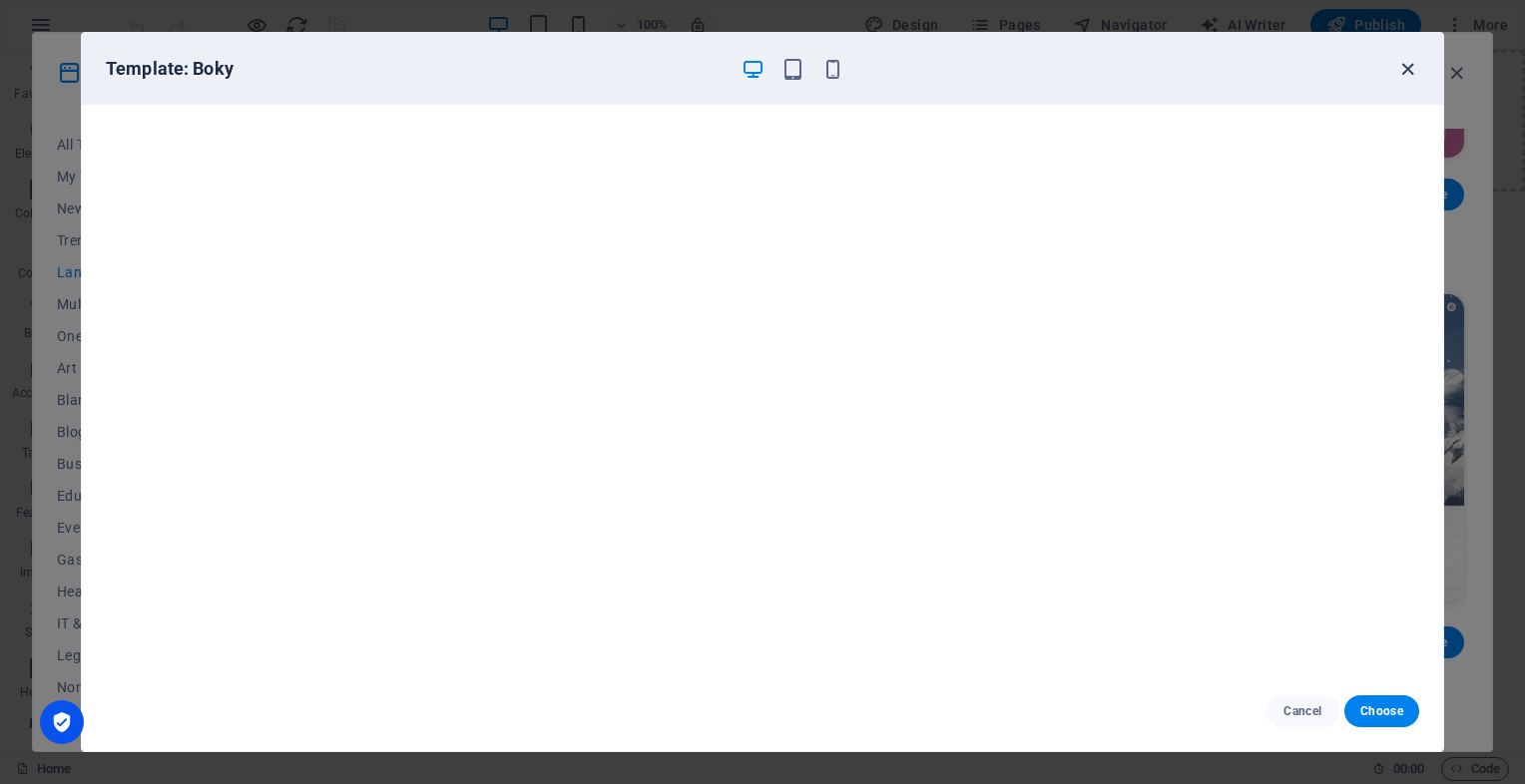 click at bounding box center (1407, 69) 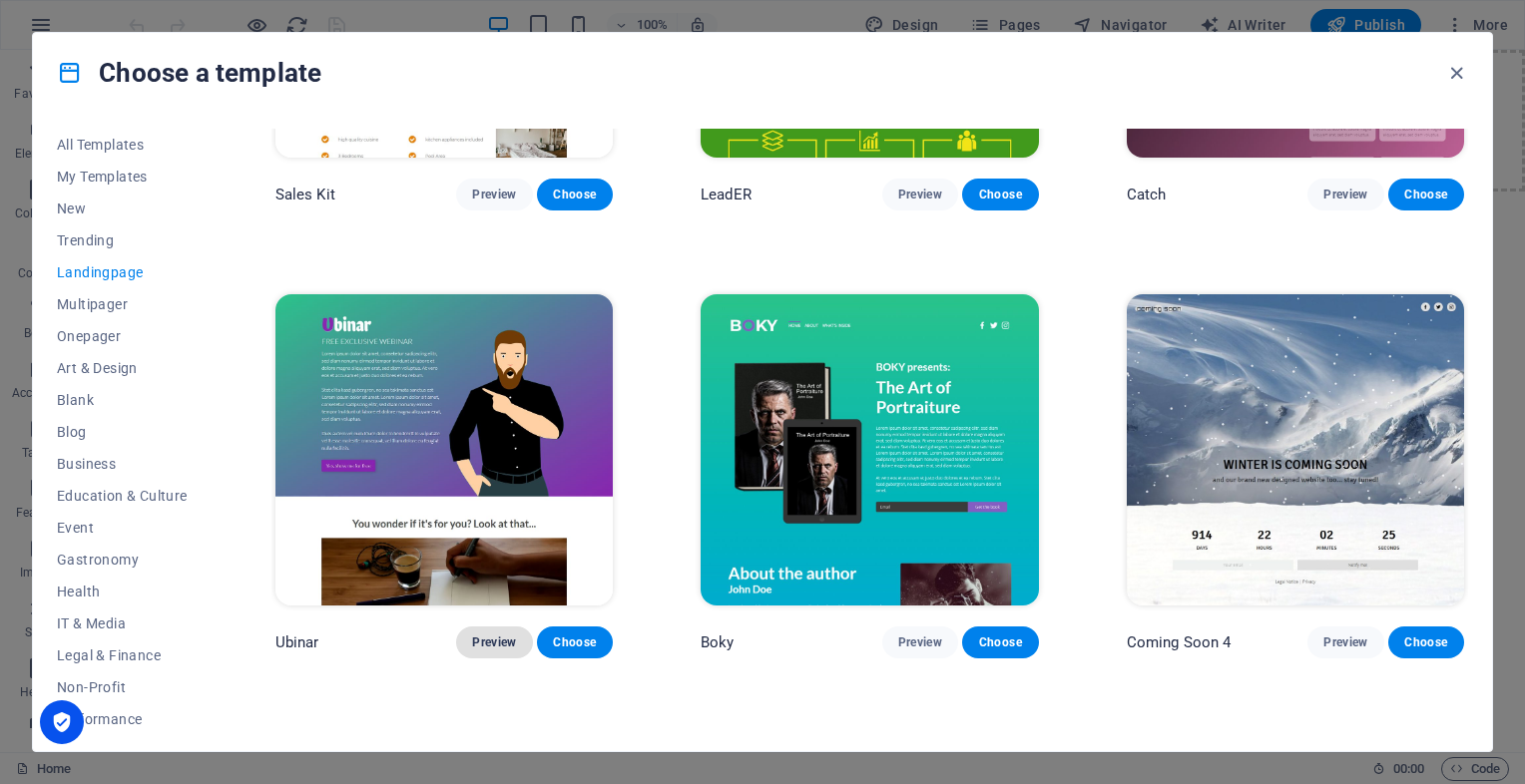 click on "Preview" at bounding box center [494, 642] 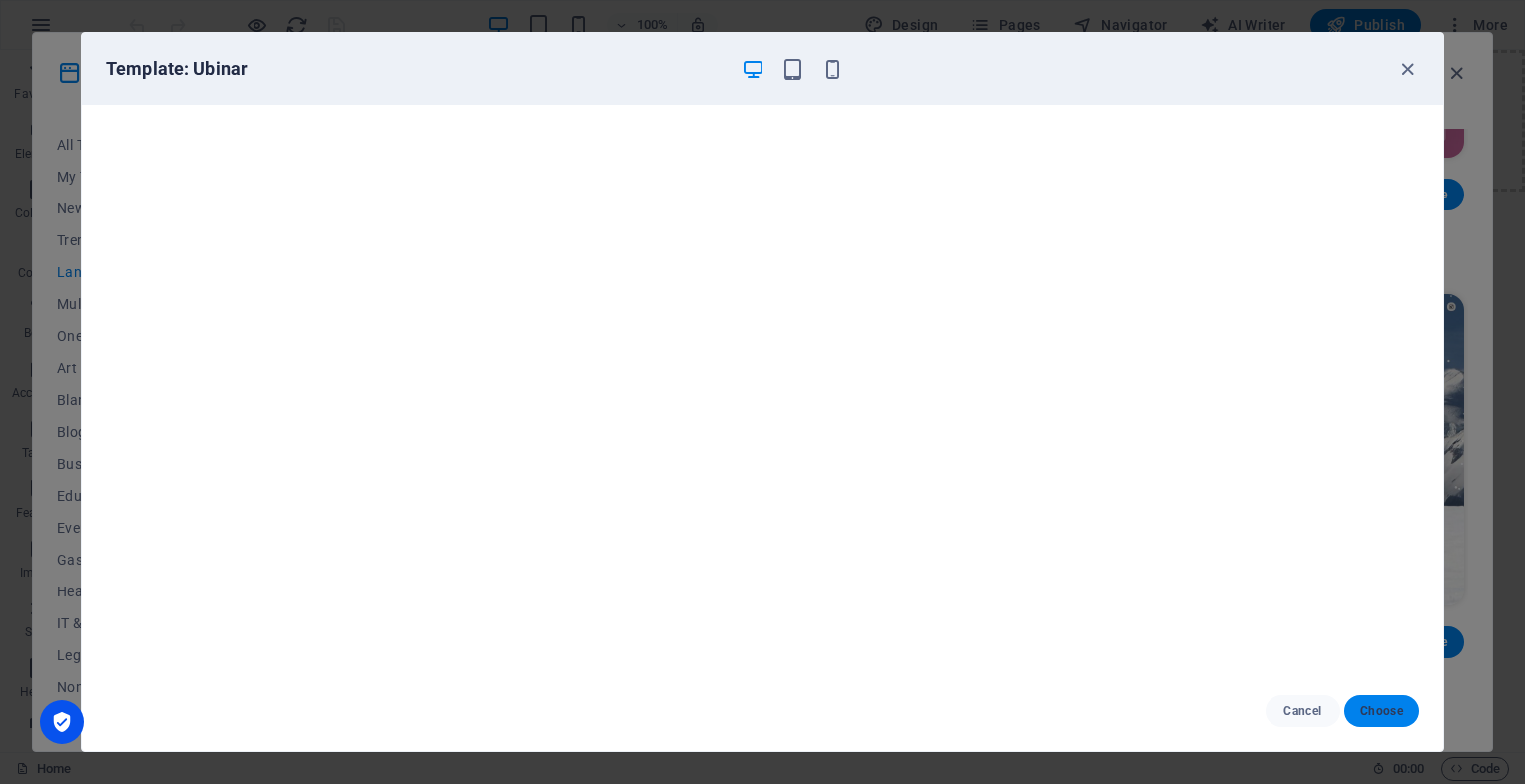 click on "Choose" at bounding box center [1381, 711] 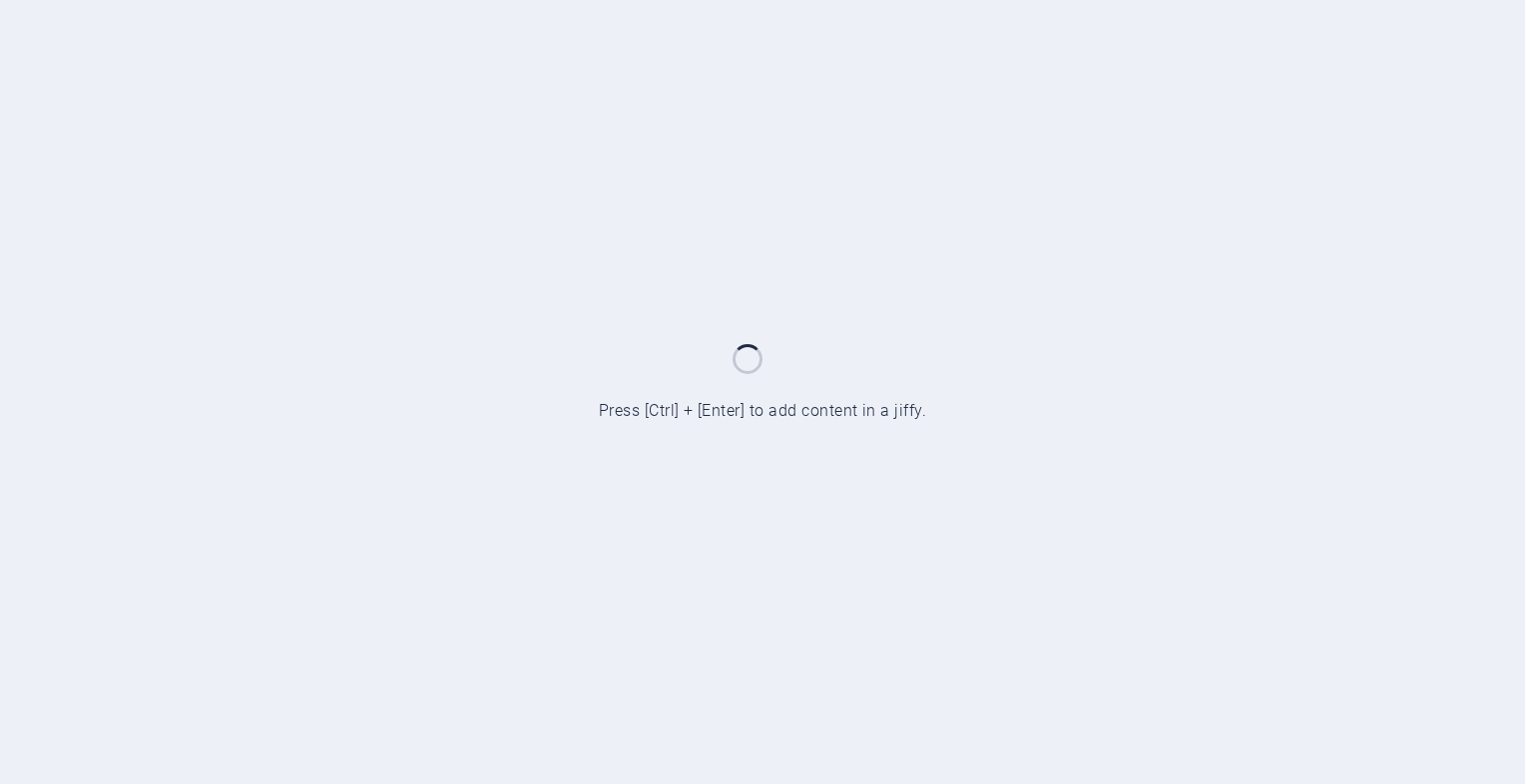 scroll, scrollTop: 0, scrollLeft: 0, axis: both 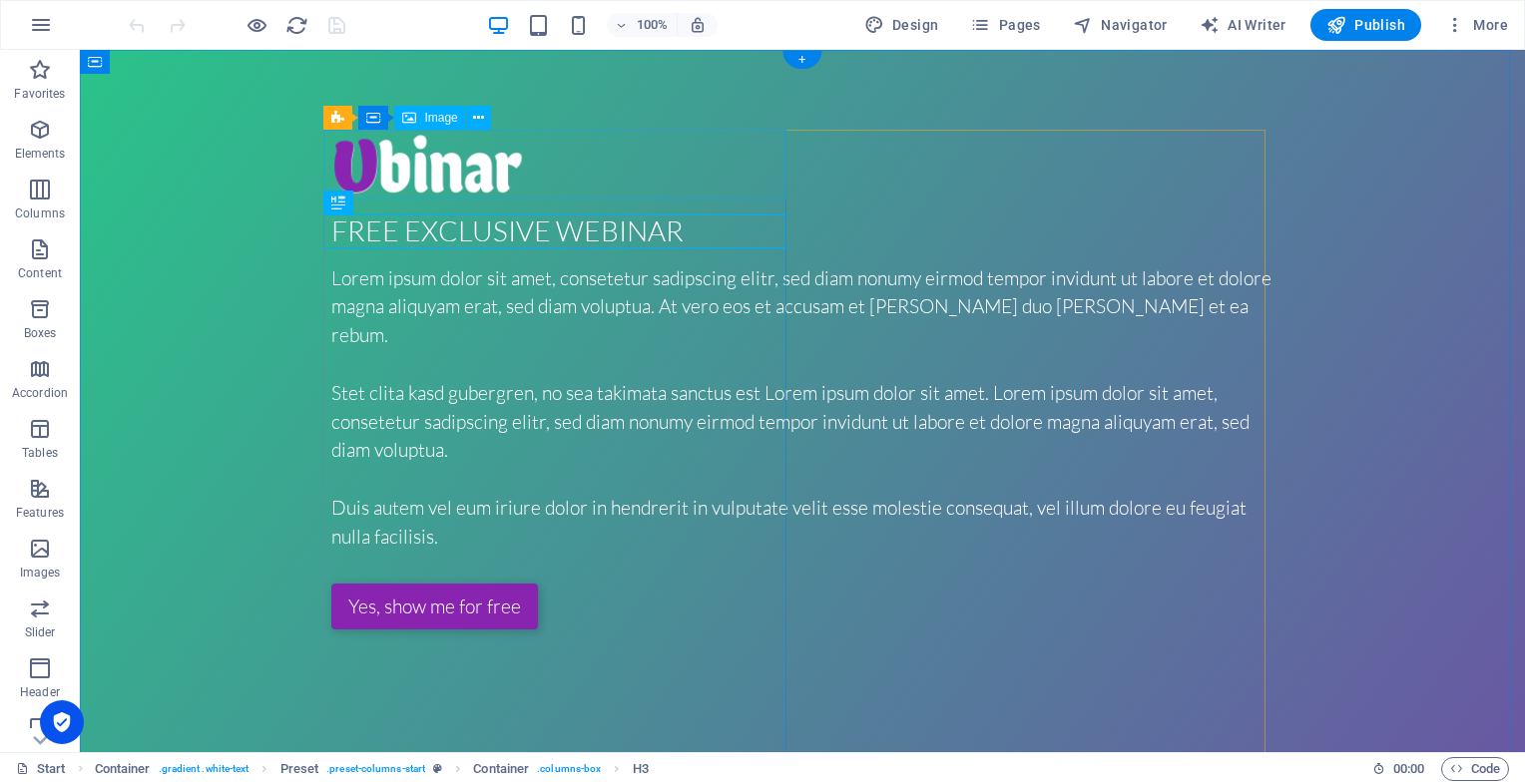 click at bounding box center (802, 164) 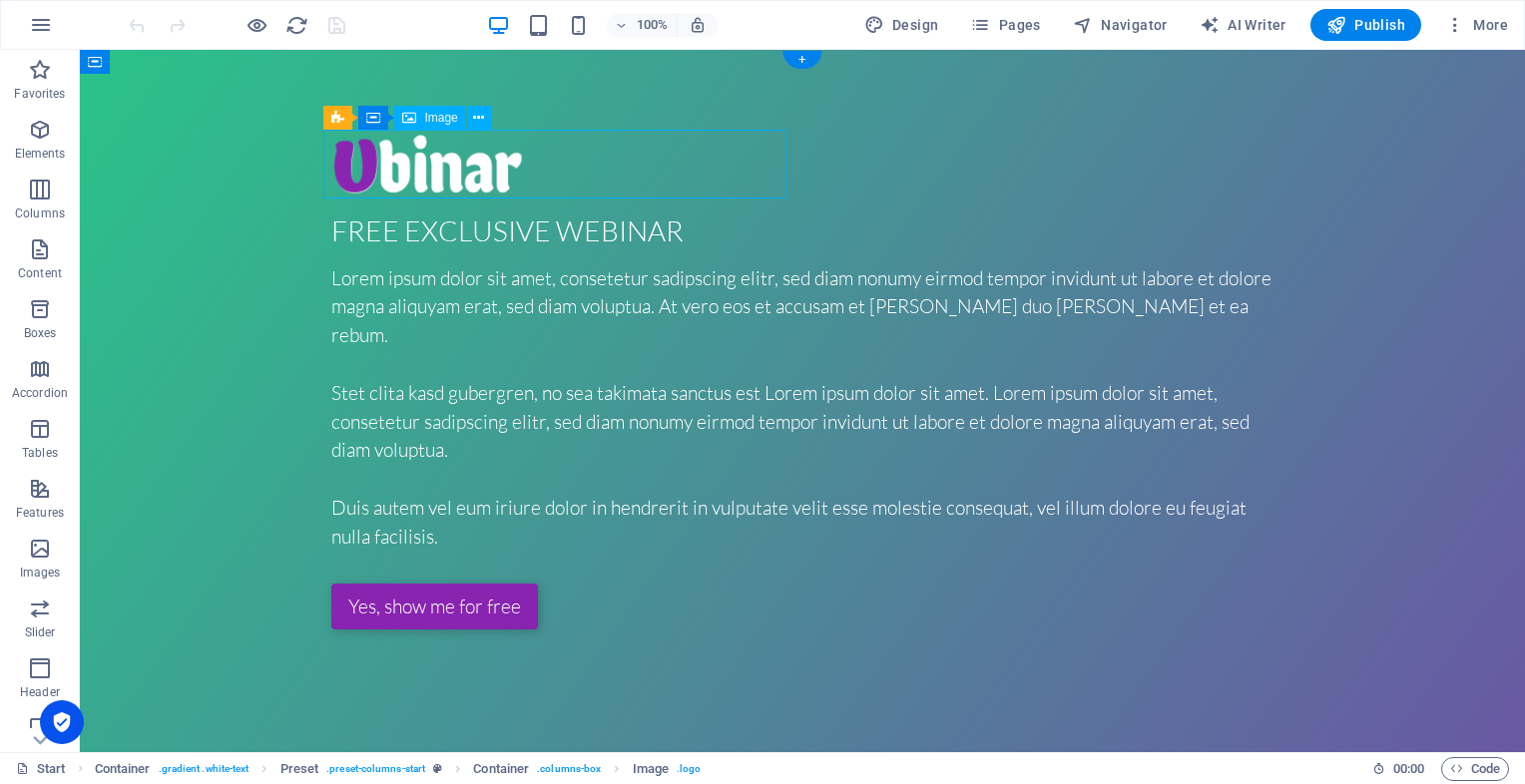 click at bounding box center (802, 164) 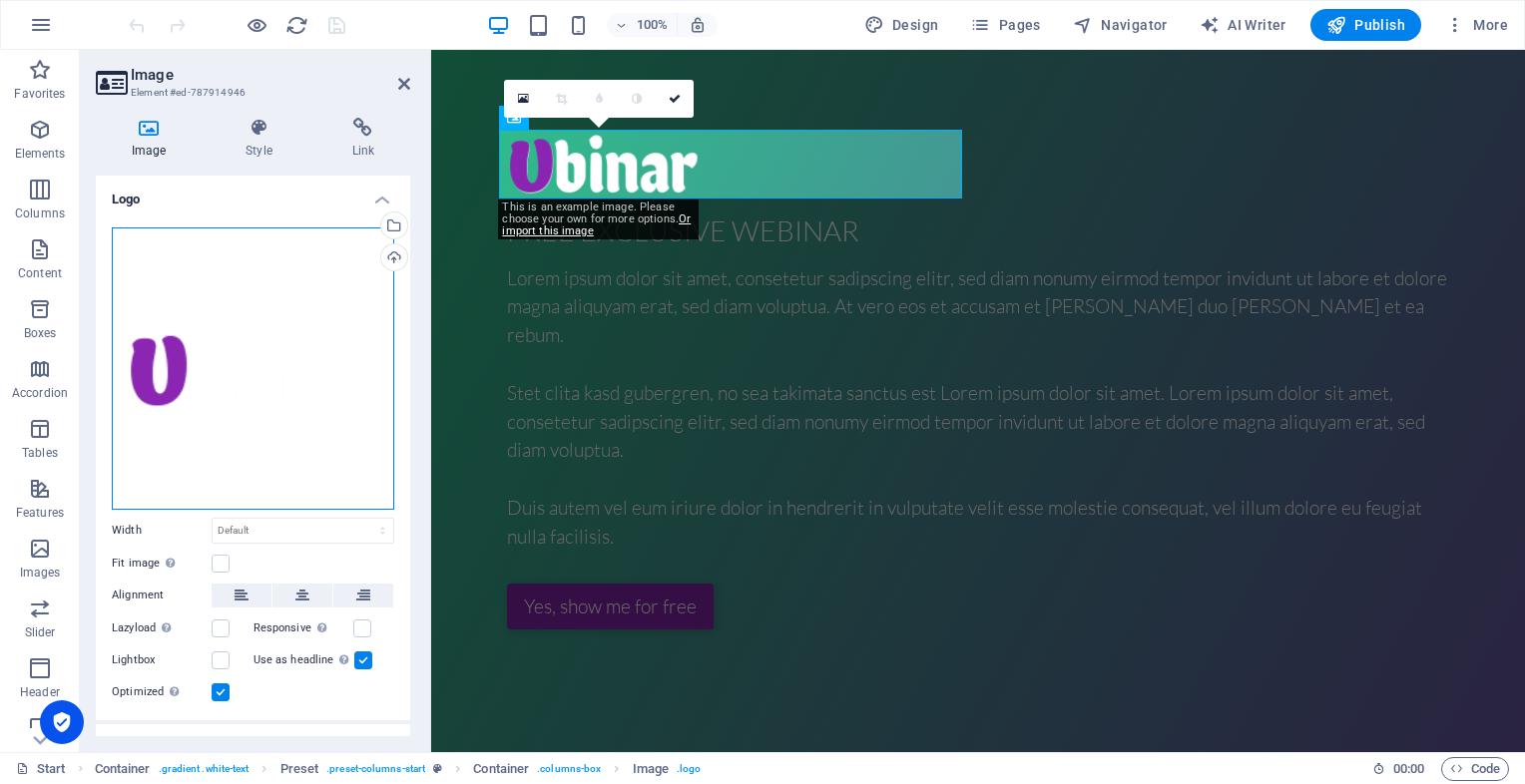 click on "Drag files here, click to choose files or select files from Files or our free stock photos & videos" at bounding box center [253, 368] 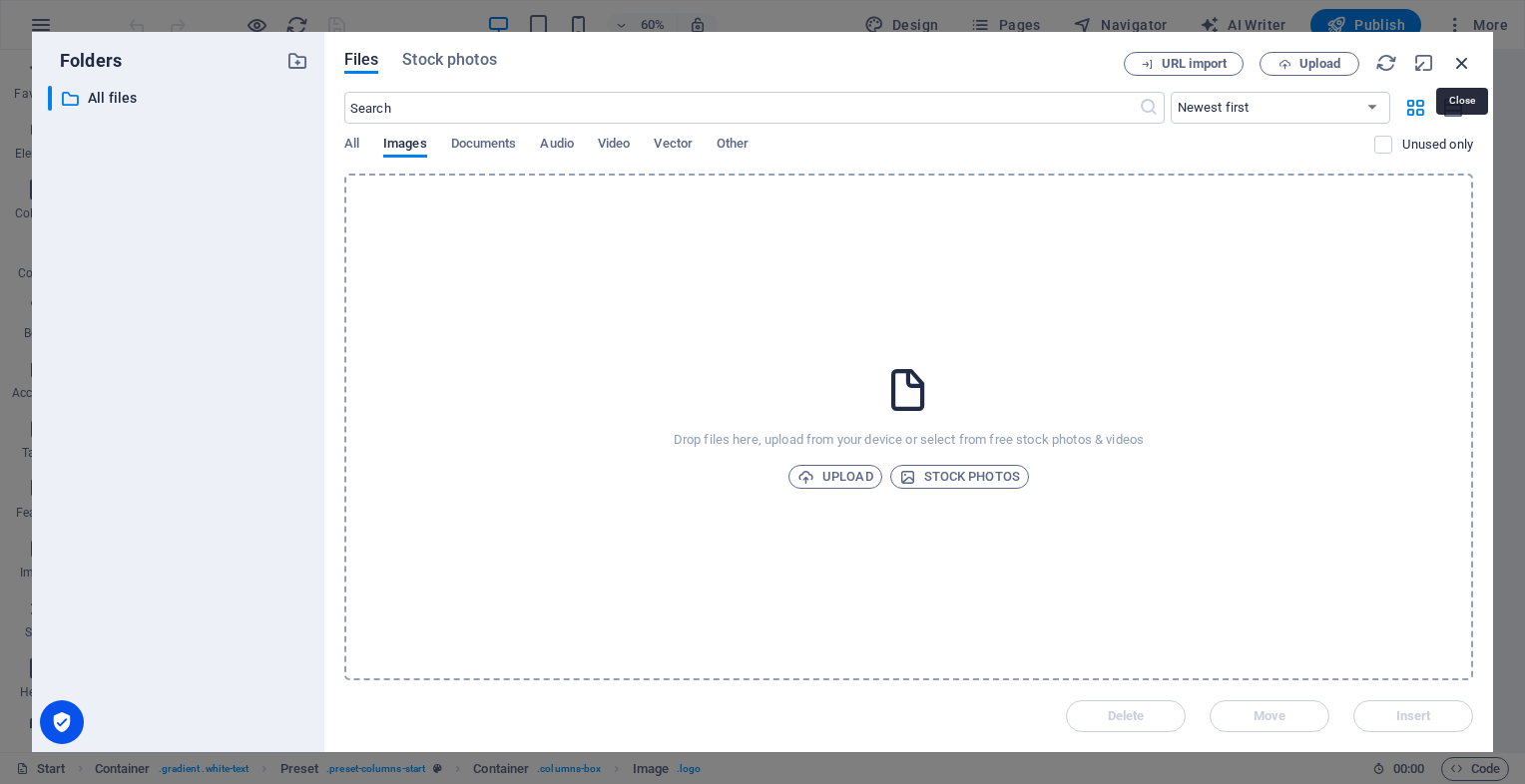 click at bounding box center (1462, 63) 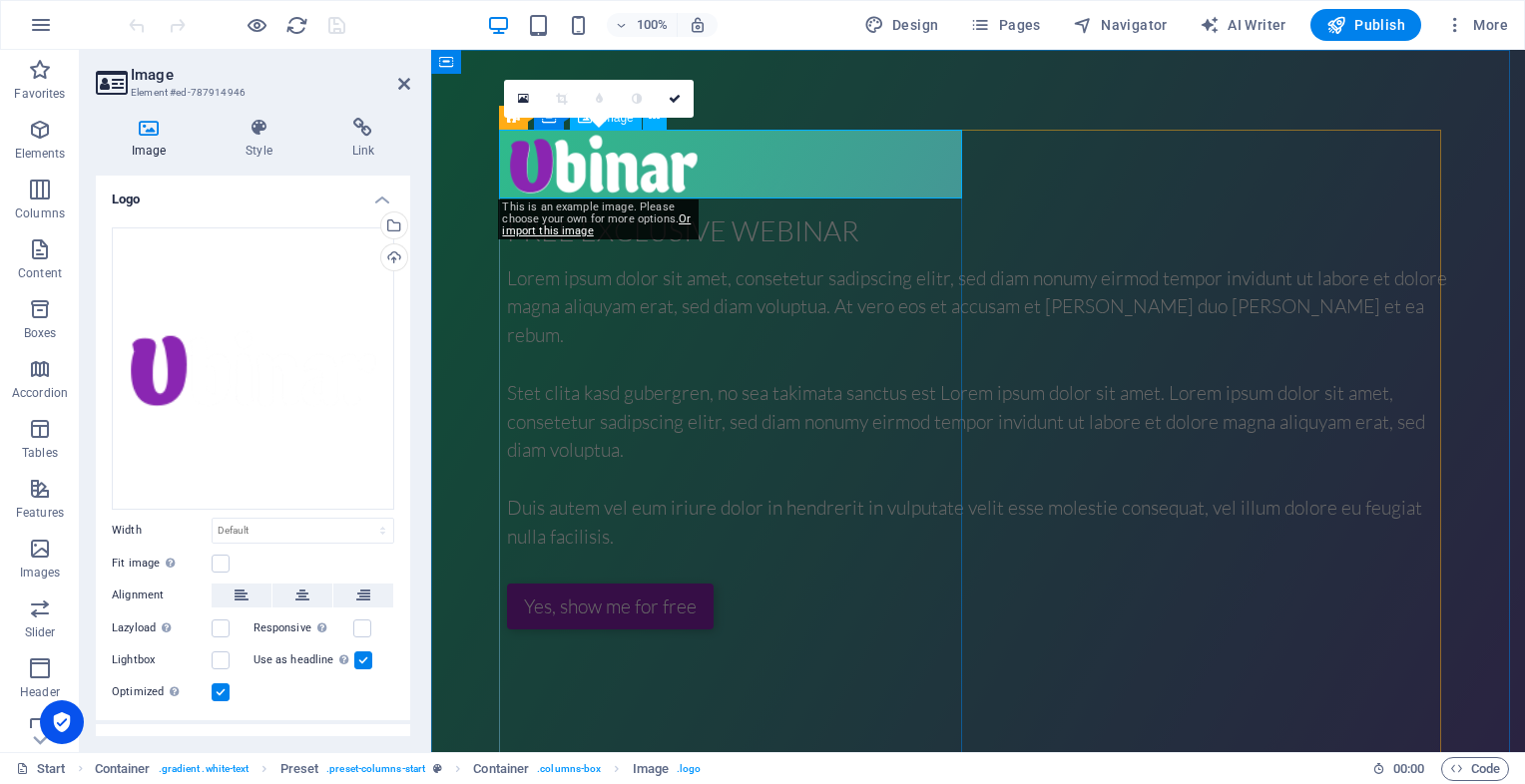 click at bounding box center (978, 164) 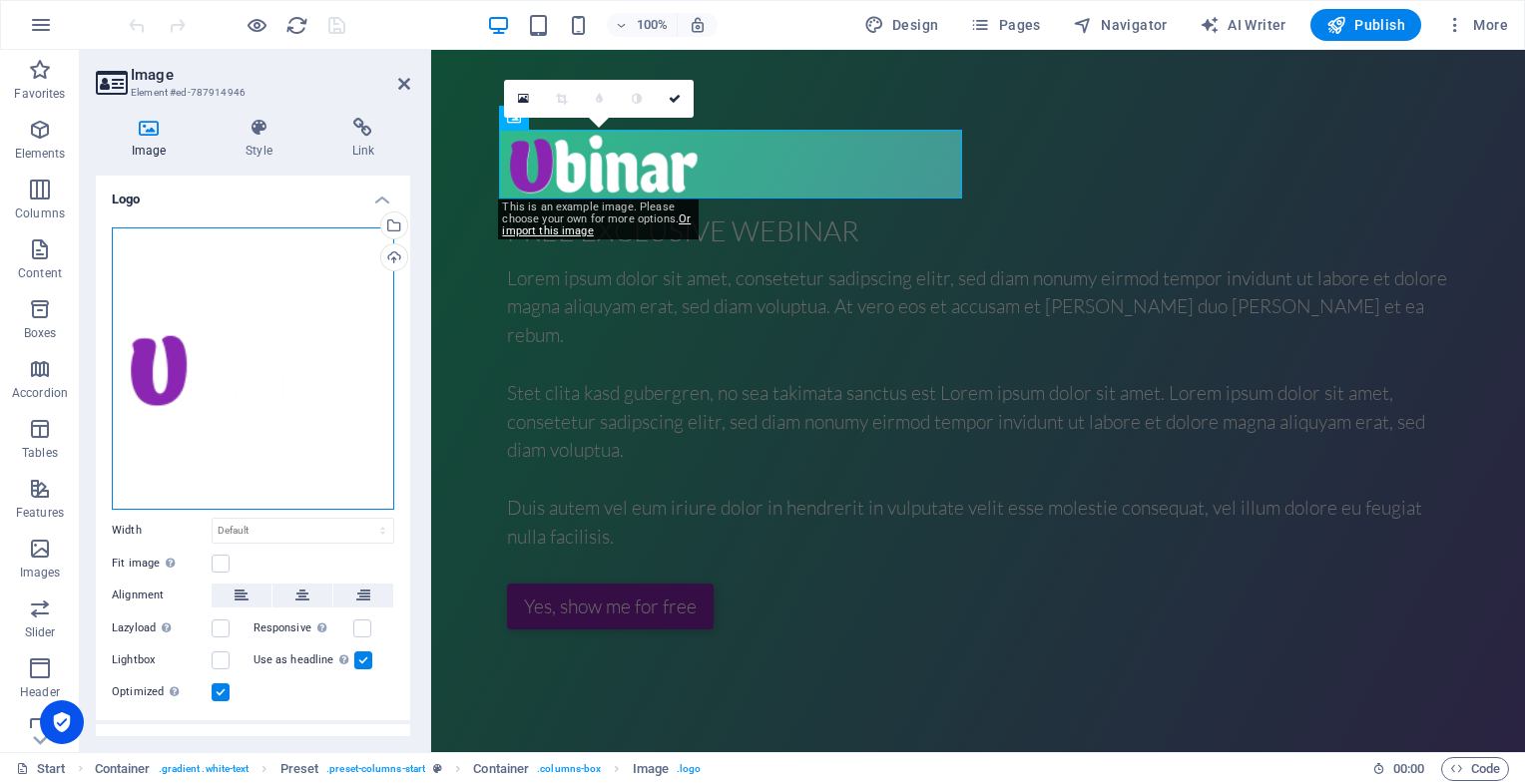 click on "Drag files here, click to choose files or select files from Files or our free stock photos & videos" at bounding box center [253, 368] 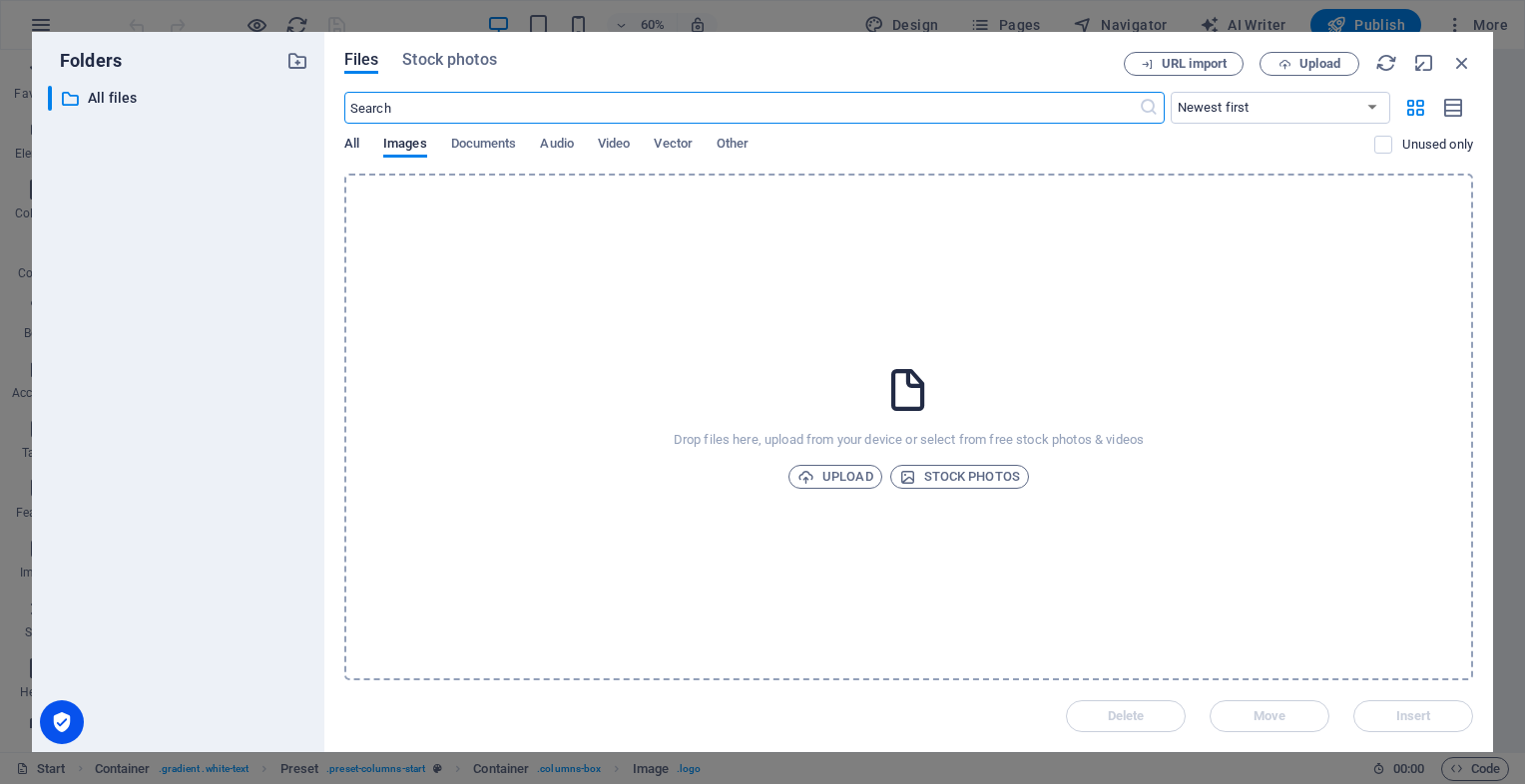 click on "All" at bounding box center [351, 146] 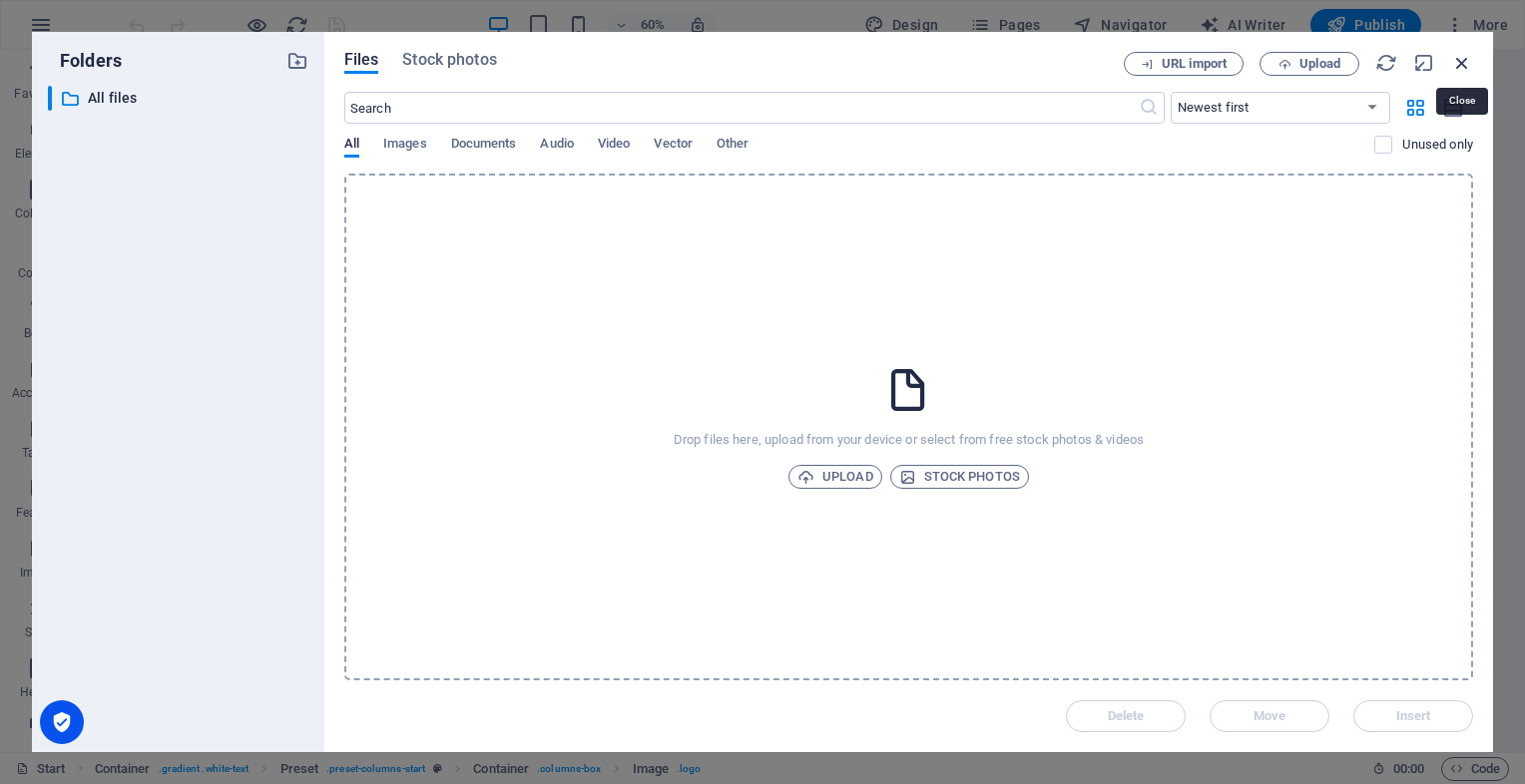 click at bounding box center (1462, 63) 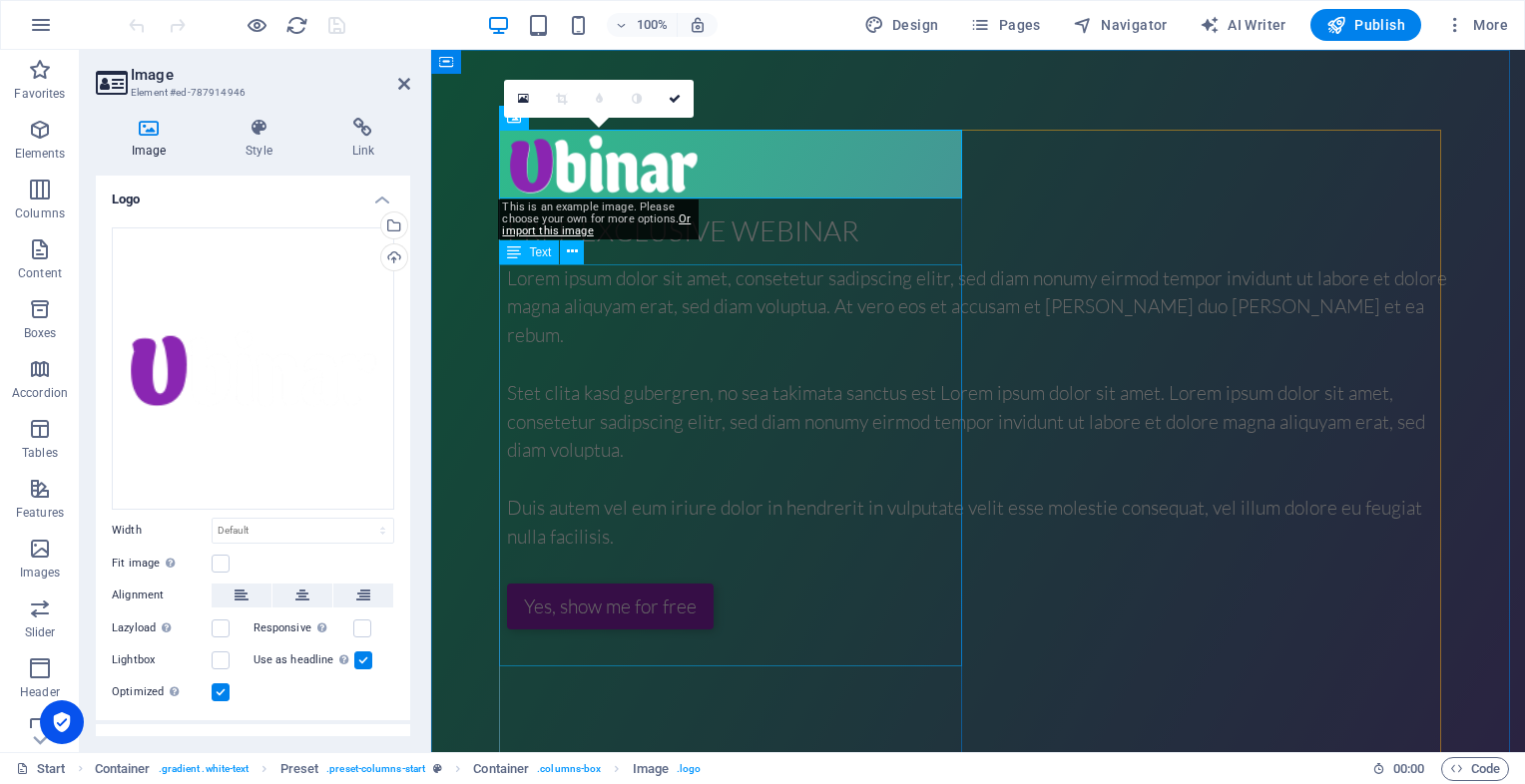 click on "Lorem ipsum dolor sit amet, consetetur sadipscing elitr, sed diam nonumy eirmod tempor invidunt ut labore et dolore magna aliquyam erat, sed diam voluptua. At vero eos et accusam et [PERSON_NAME] duo [PERSON_NAME] et ea rebum. Stet clita kasd gubergren, no sea takimata sanctus est Lorem ipsum dolor sit amet. Lorem ipsum dolor sit amet, consetetur sadipscing elitr, sed diam nonumy eirmod tempor invidunt ut labore et dolore magna aliquyam erat, sed diam voluptua. Duis autem vel eum iriure dolor in hendrerit in vulputate velit esse molestie consequat, vel illum dolore eu feugiat nulla facilisis." at bounding box center [978, 408] 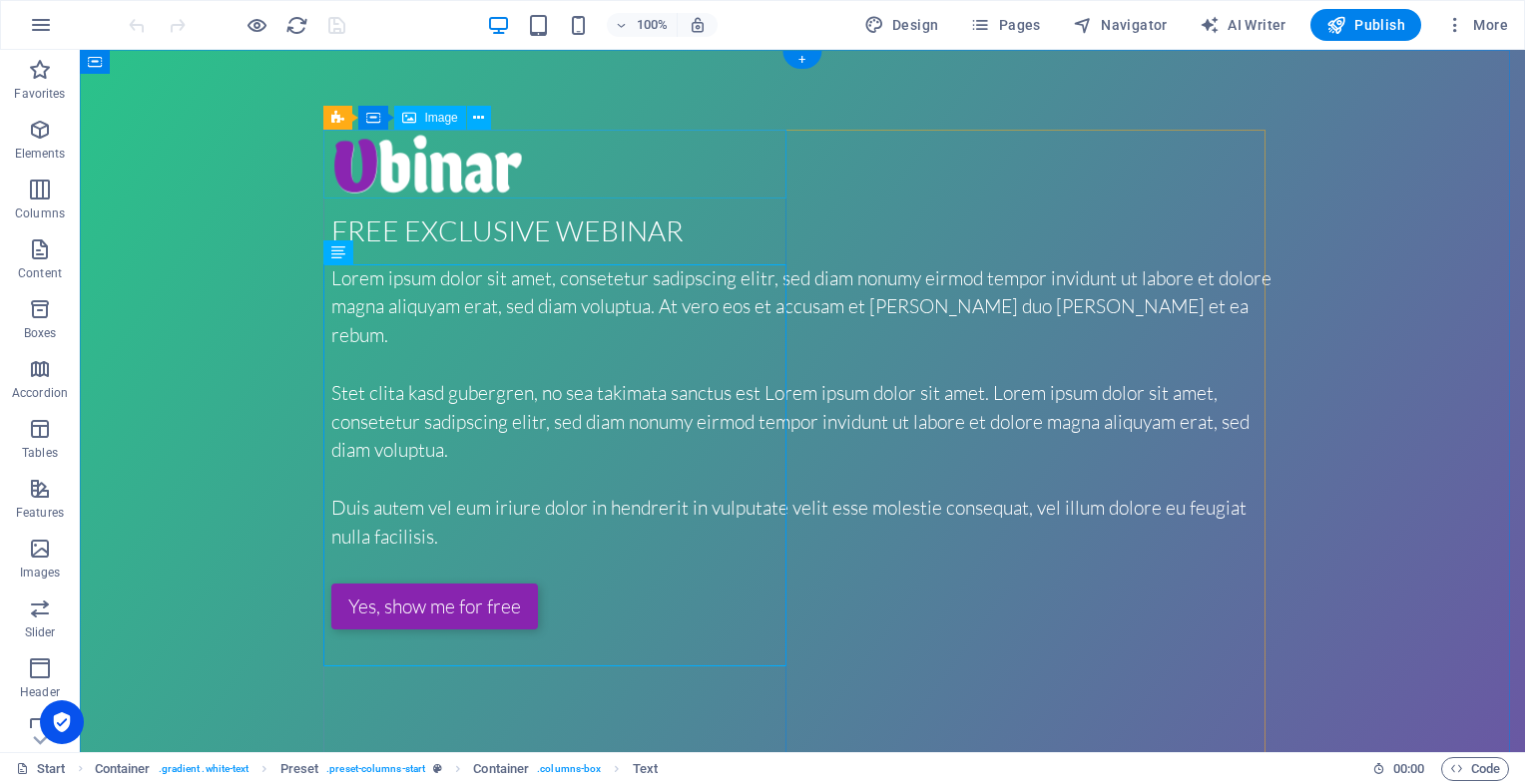 click at bounding box center [802, 164] 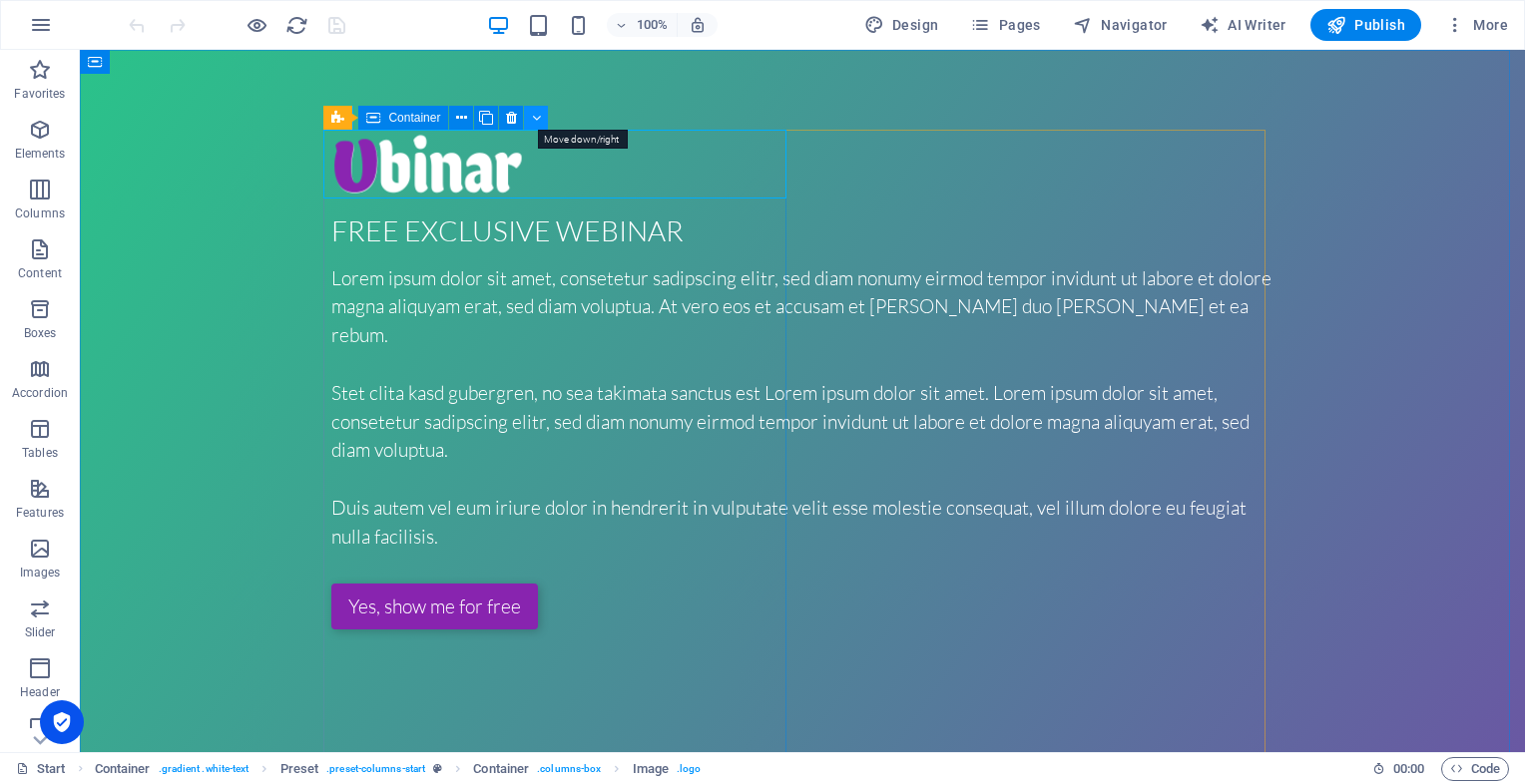 click at bounding box center [536, 118] 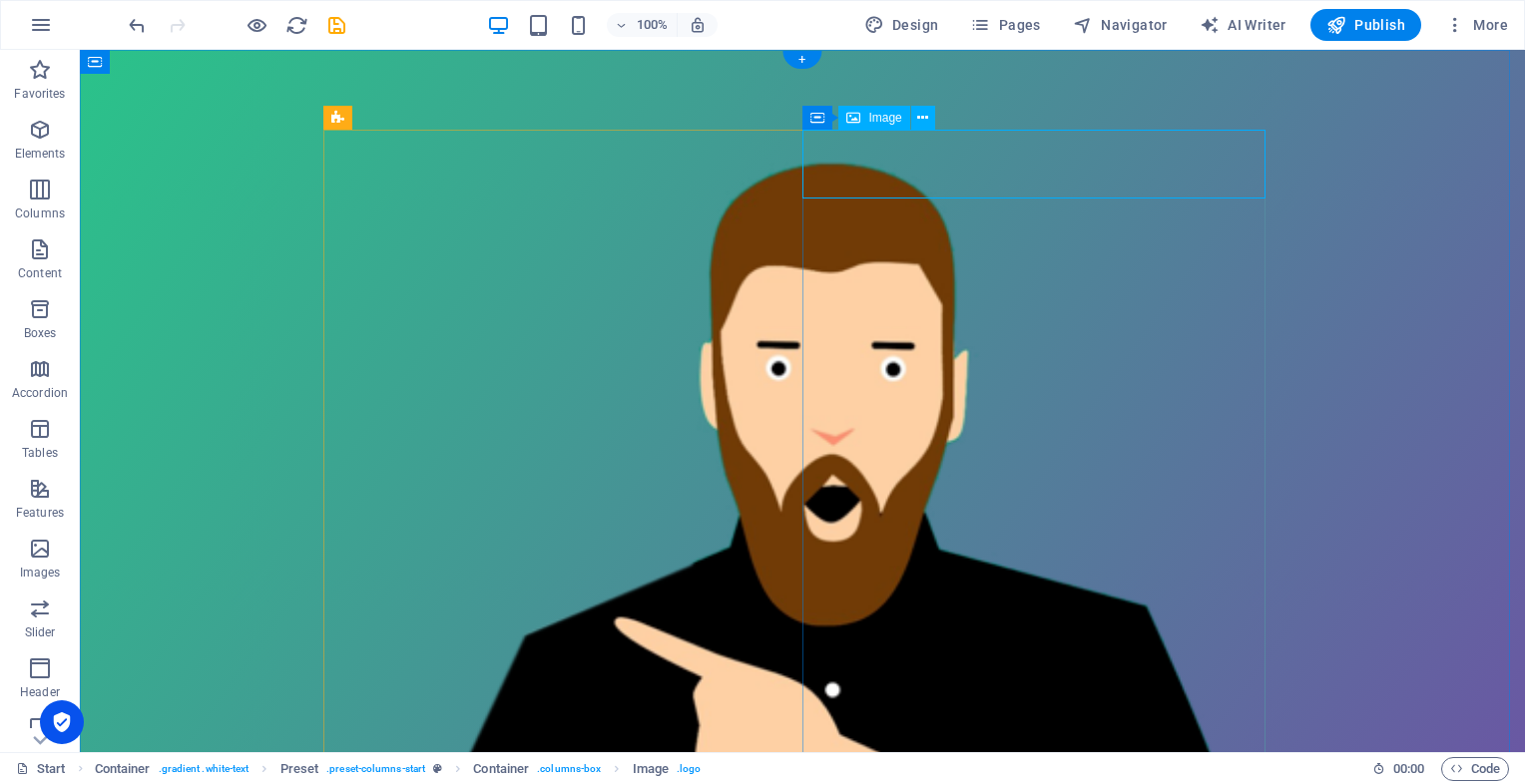 click at bounding box center (802, 1587) 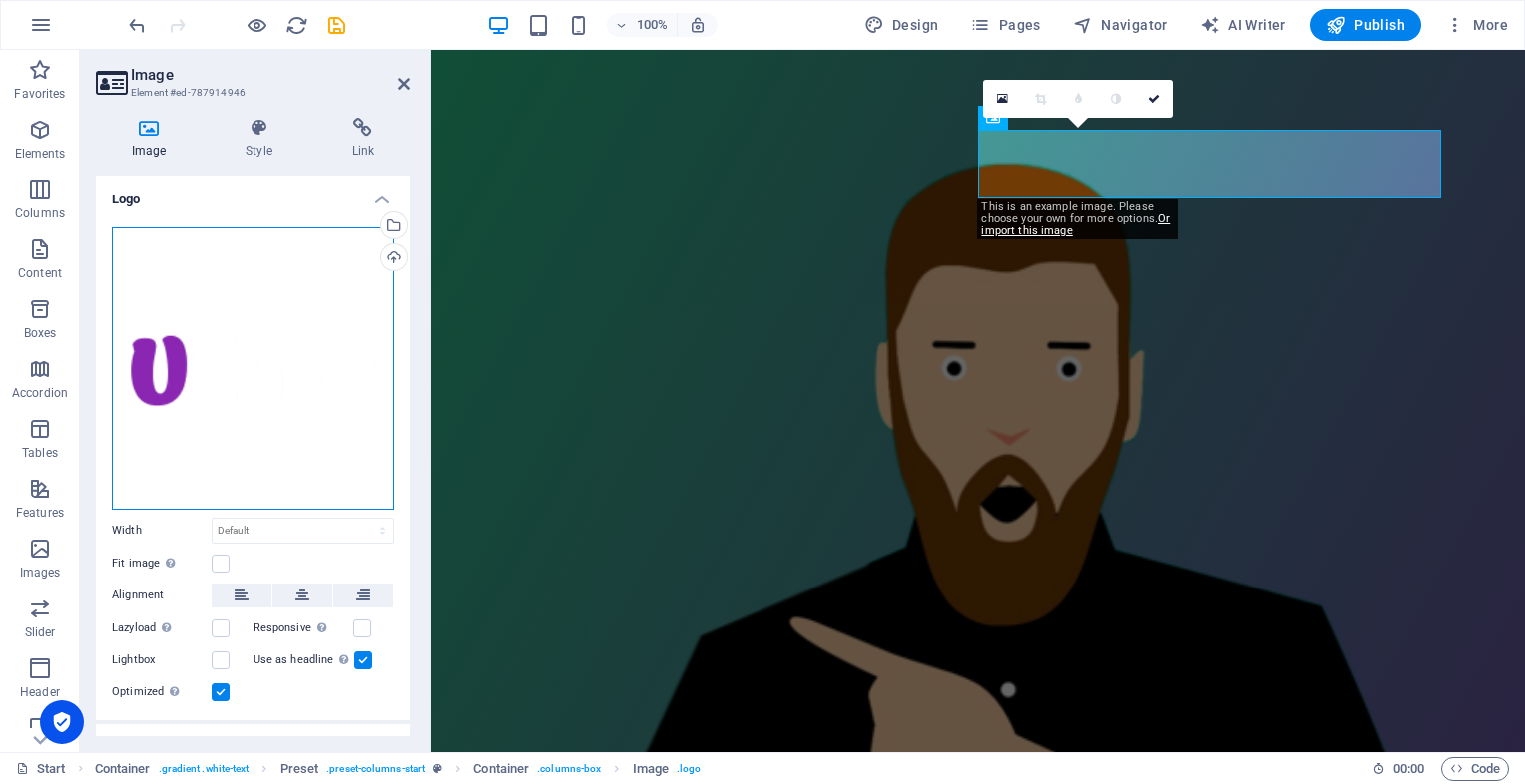 click on "Drag files here, click to choose files or select files from Files or our free stock photos & videos" at bounding box center (253, 368) 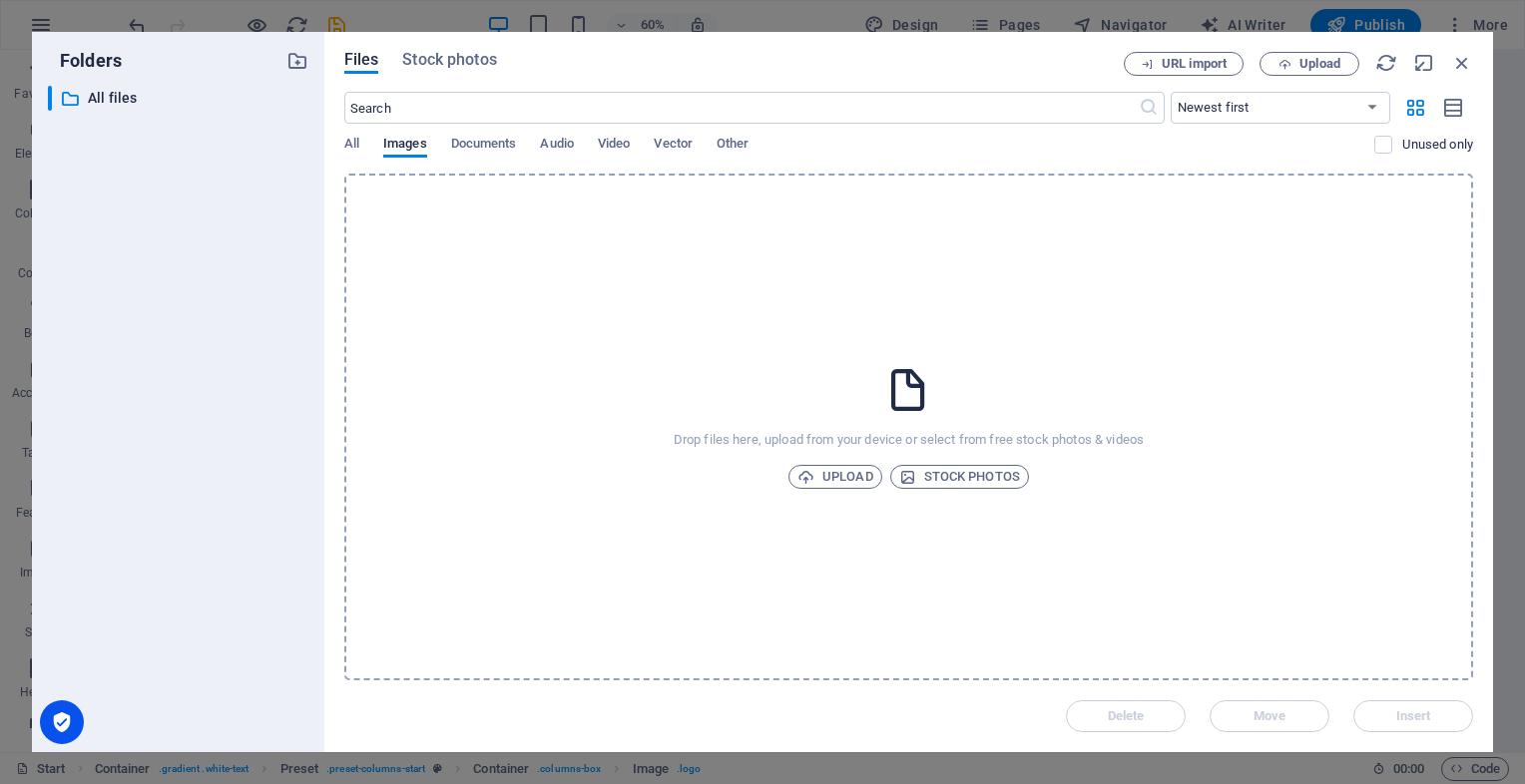 click on "​ All files All files" at bounding box center [178, 411] 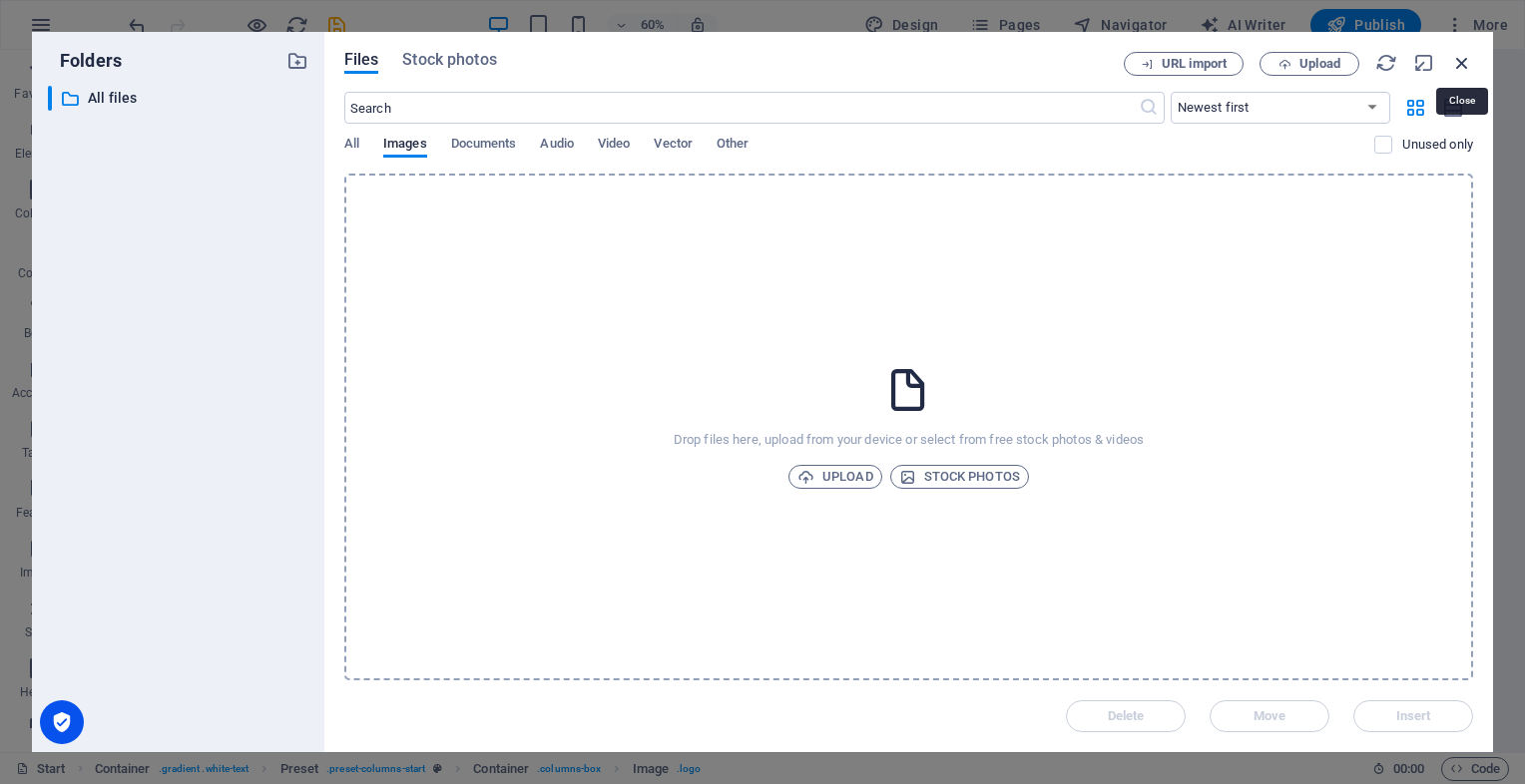 click at bounding box center (1462, 63) 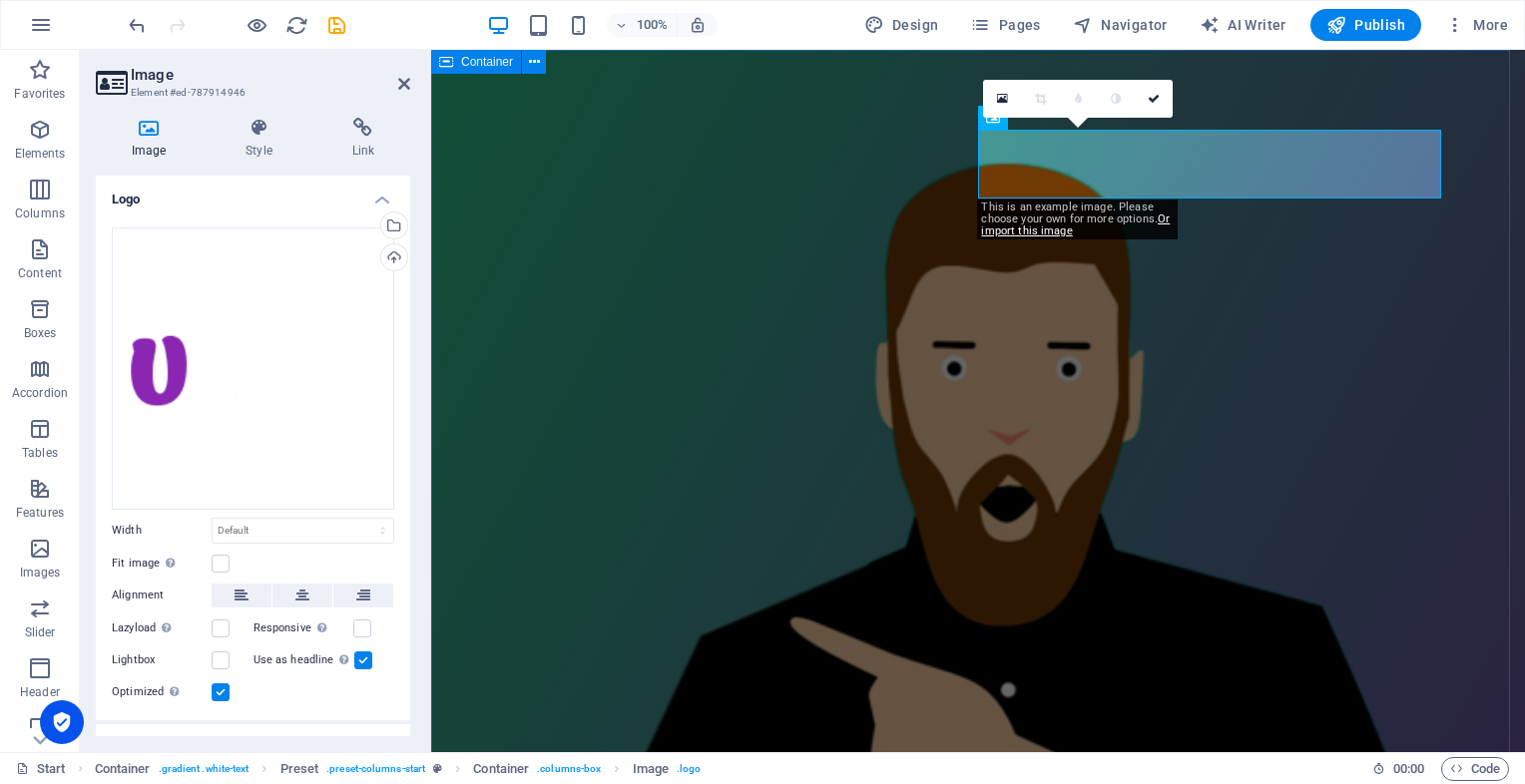 click on "FREE EXCLUSIVE WEBINAR  Lorem ipsum dolor sit amet, consetetur sadipscing elitr, sed diam nonumy eirmod tempor invidunt ut labore et dolore magna aliquyam erat, sed diam voluptua. At vero eos et accusam et [PERSON_NAME] duo [PERSON_NAME] et ea rebum. Stet clita kasd gubergren, no sea takimata sanctus est Lorem ipsum dolor sit amet. Lorem ipsum dolor sit amet, consetetur sadipscing elitr, sed diam nonumy eirmod tempor invidunt ut labore et dolore magna aliquyam erat, sed diam voluptua. Duis autem vel eum iriure dolor in hendrerit in vulputate velit esse molestie consequat, vel illum dolore eu feugiat nulla facilisis.    Yes, show me for free" at bounding box center (978, 1059) 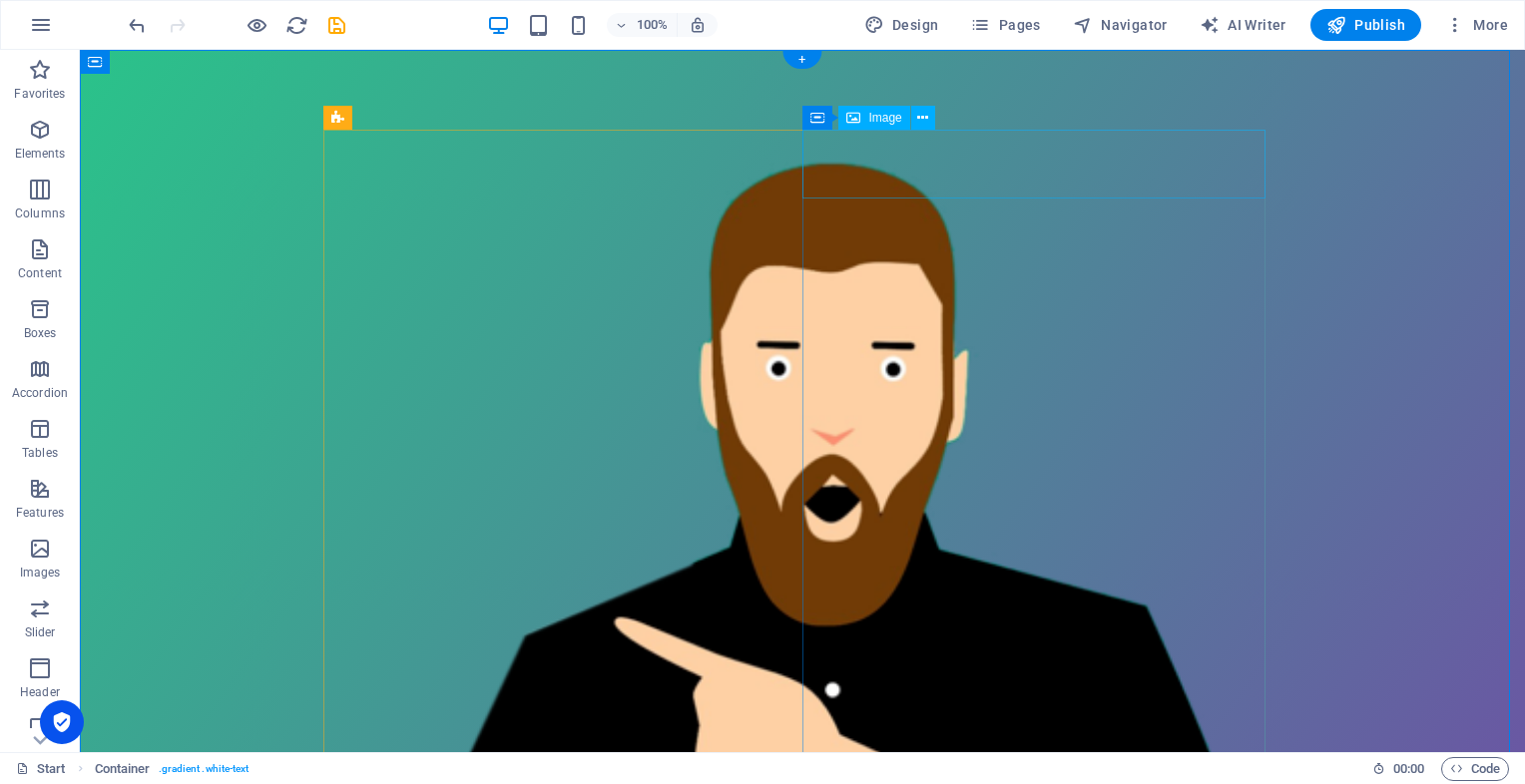 click at bounding box center [802, 1587] 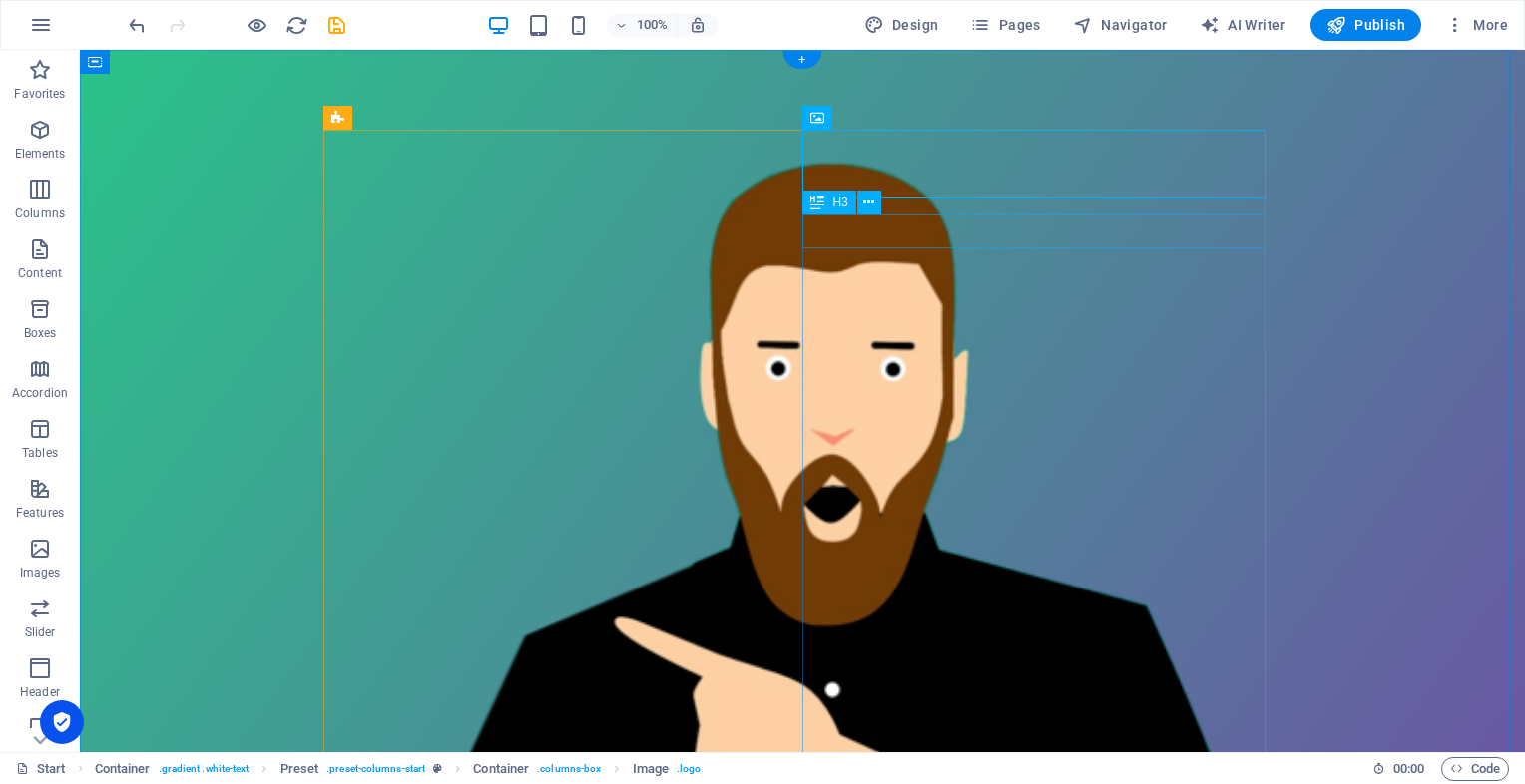 click on "FREE EXCLUSIVE WEBINAR" at bounding box center [802, 1655] 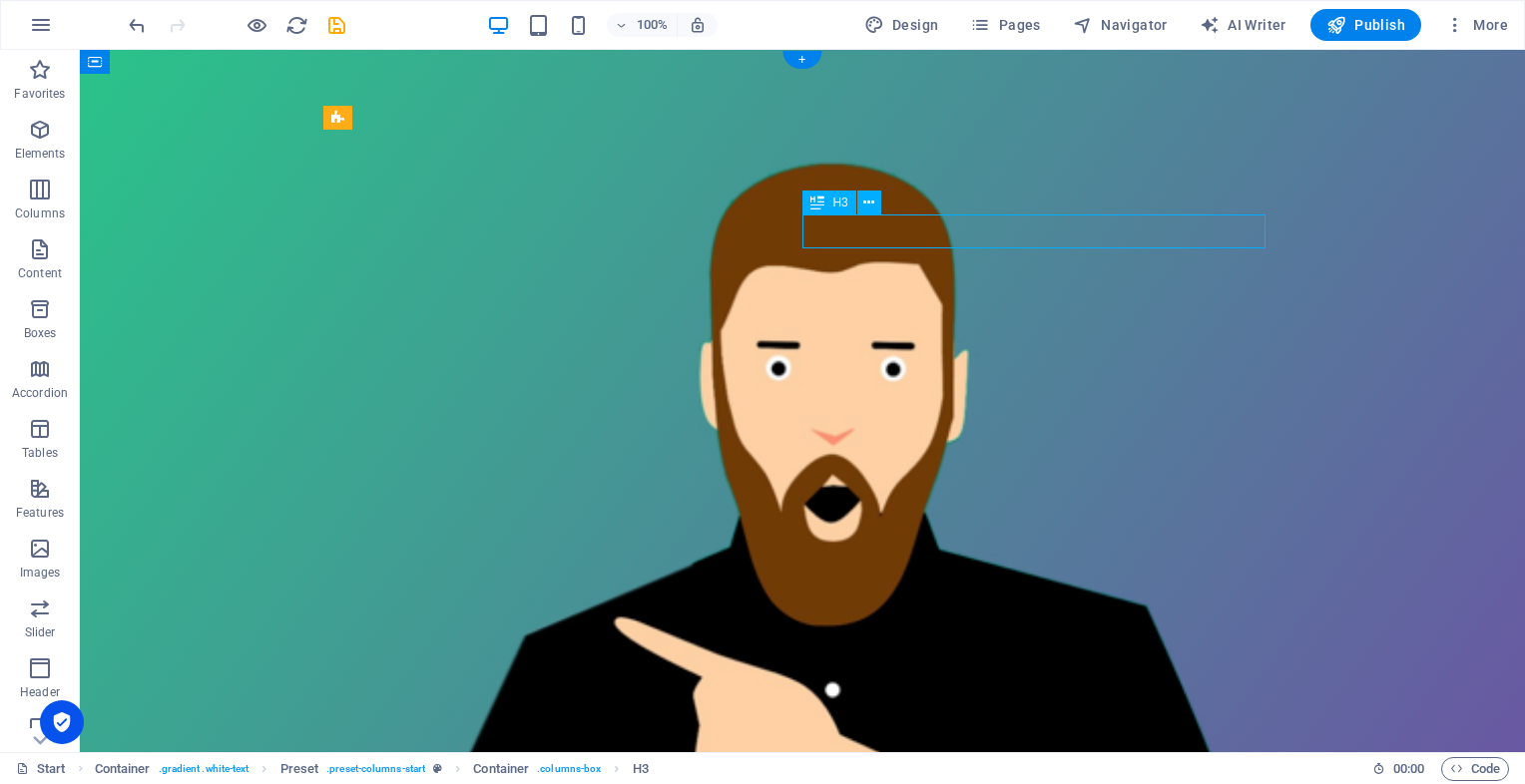 click on "FREE EXCLUSIVE WEBINAR" at bounding box center (802, 1655) 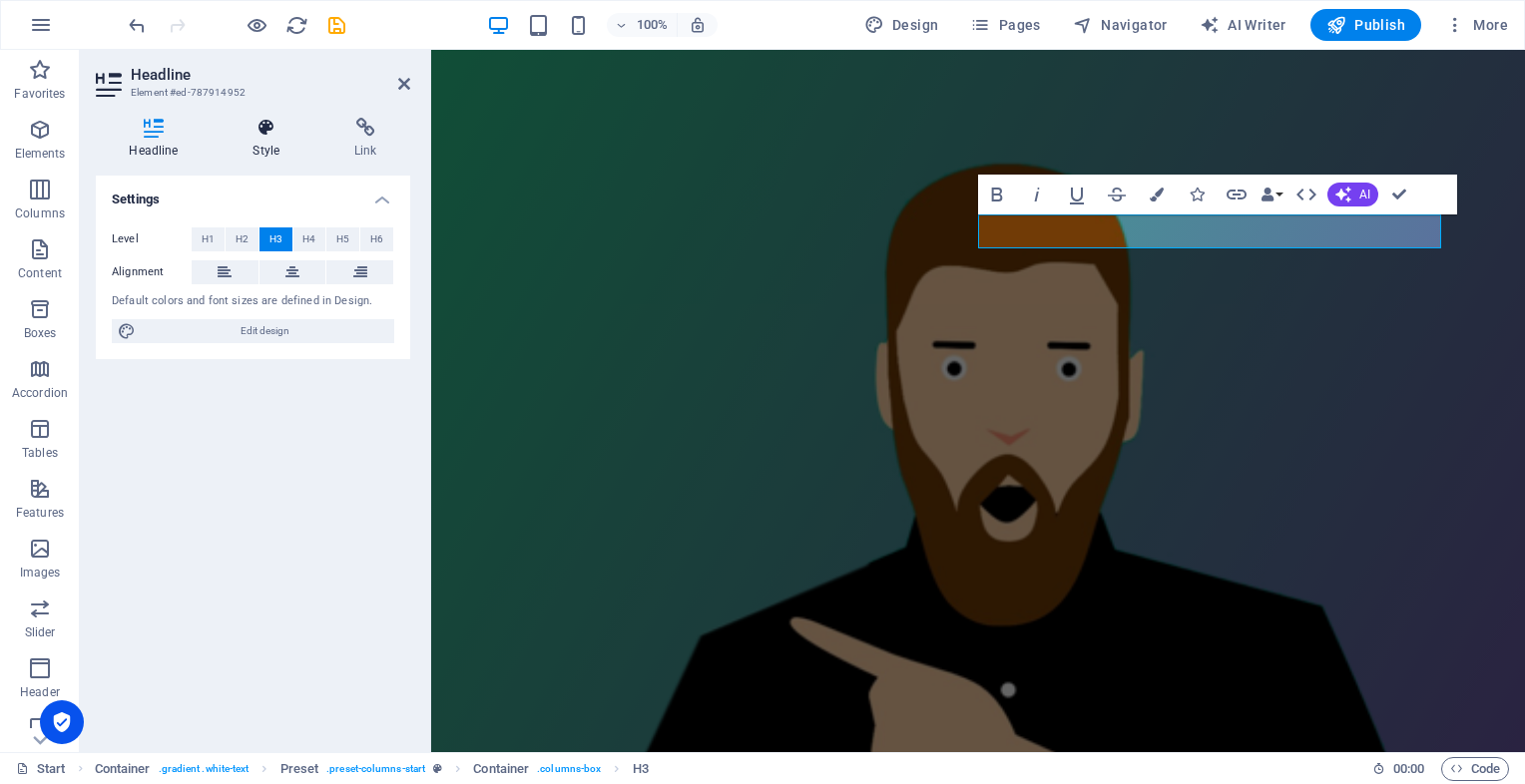 click on "Style" at bounding box center (270, 139) 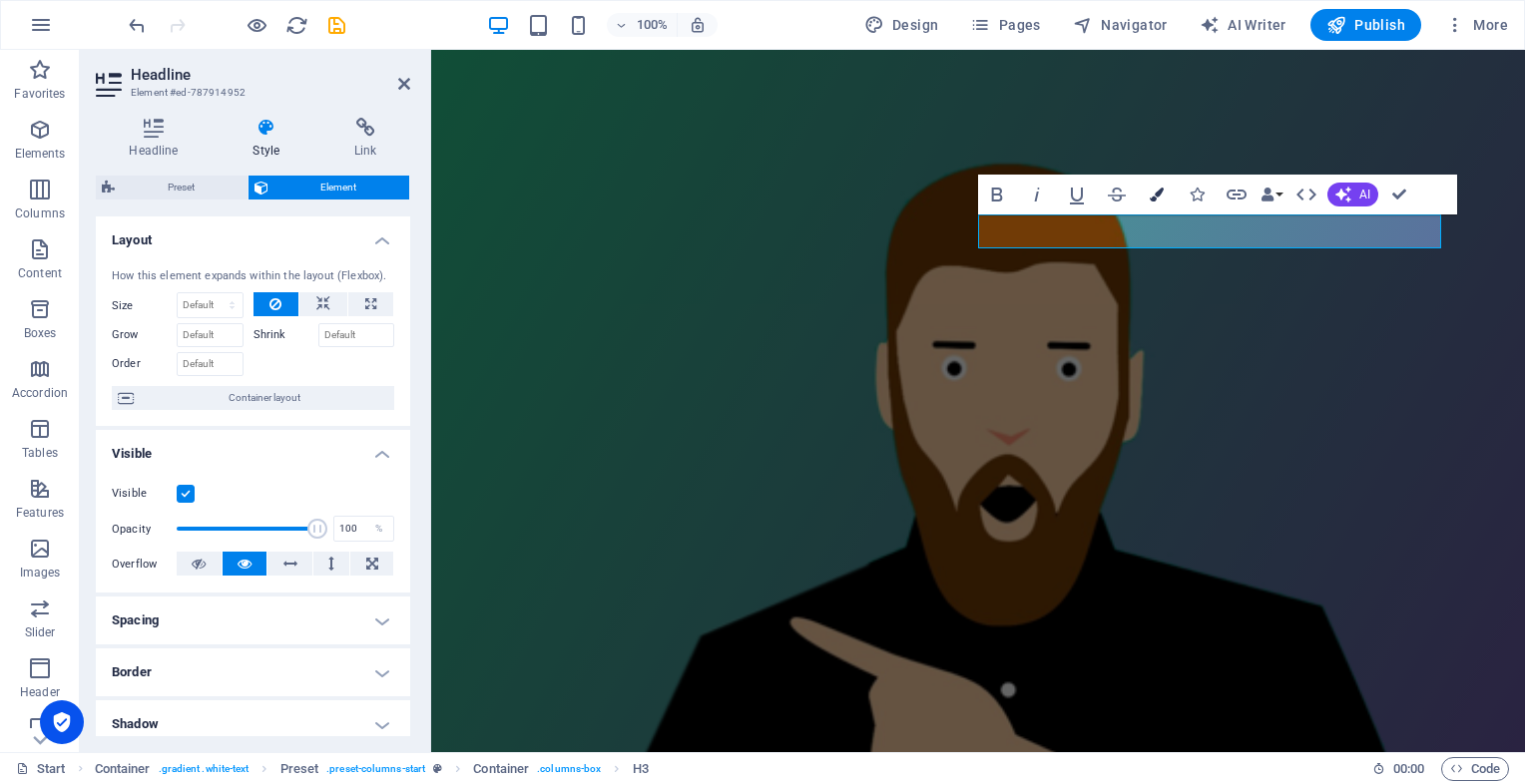 click at bounding box center (1157, 195) 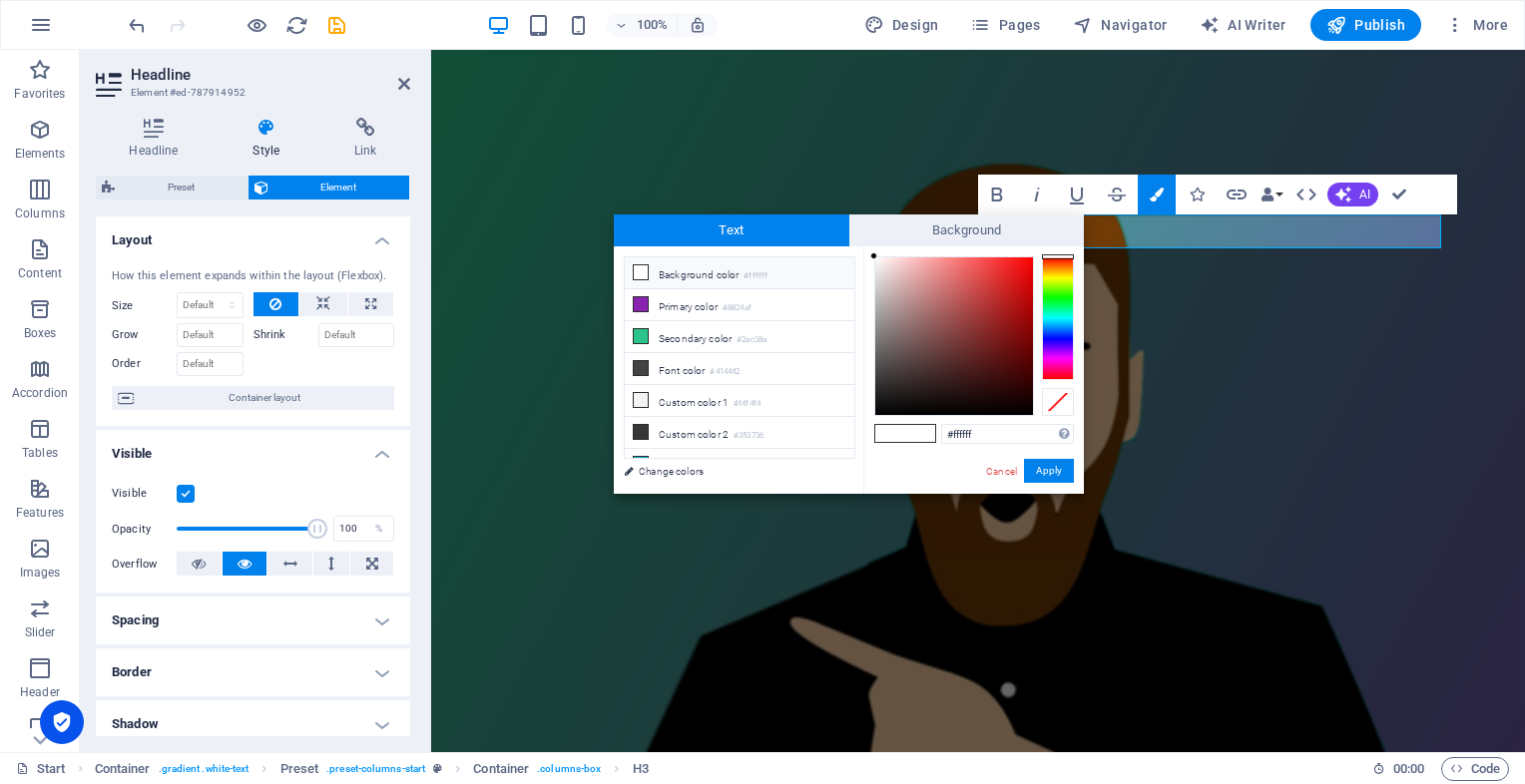 click on "How this element expands within the layout (Flexbox). Size Default auto px % 1/1 1/2 1/3 1/4 1/5 1/6 1/7 1/8 1/9 1/10 Grow Shrink Order Container layout" at bounding box center [253, 339] 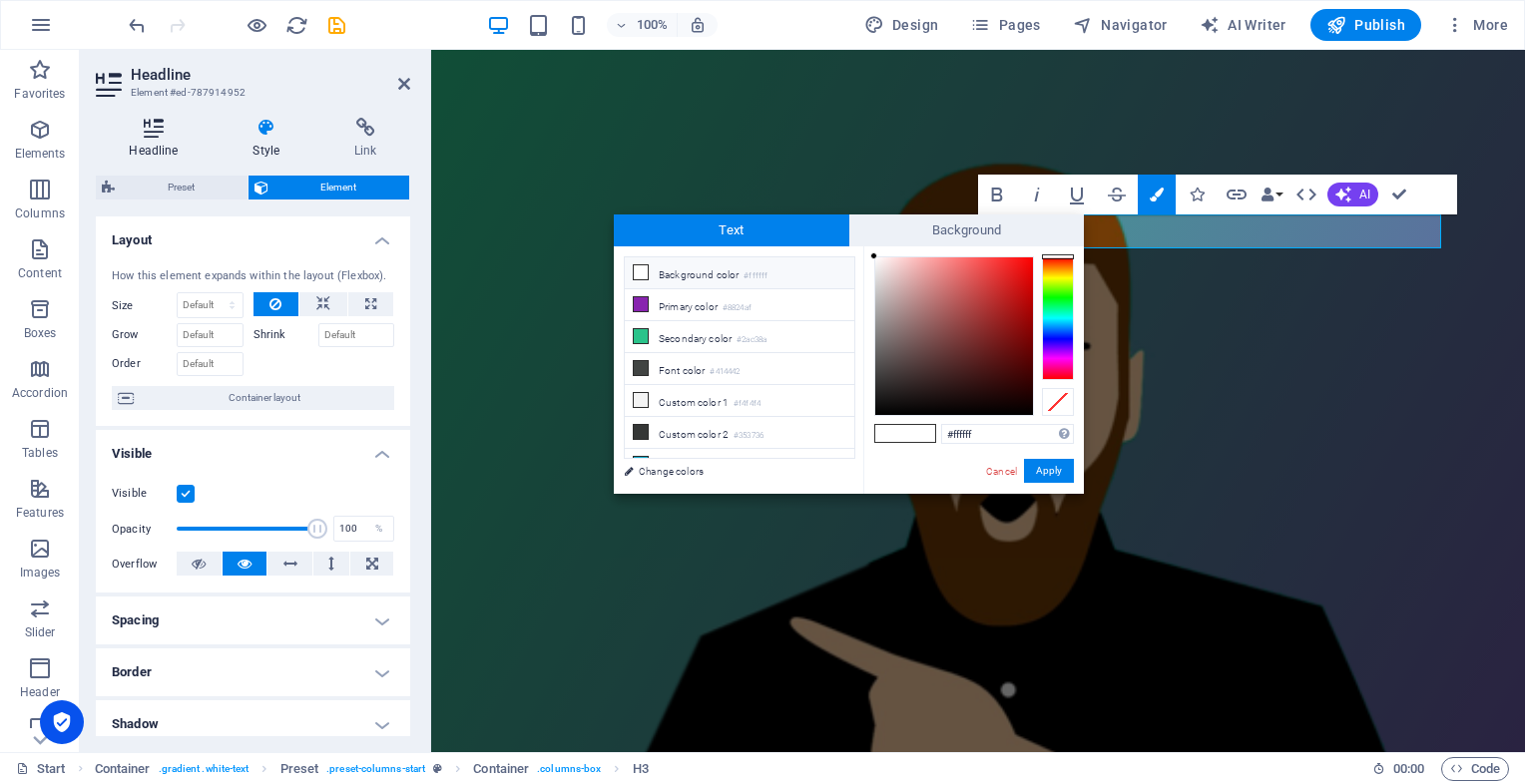 click at bounding box center [154, 128] 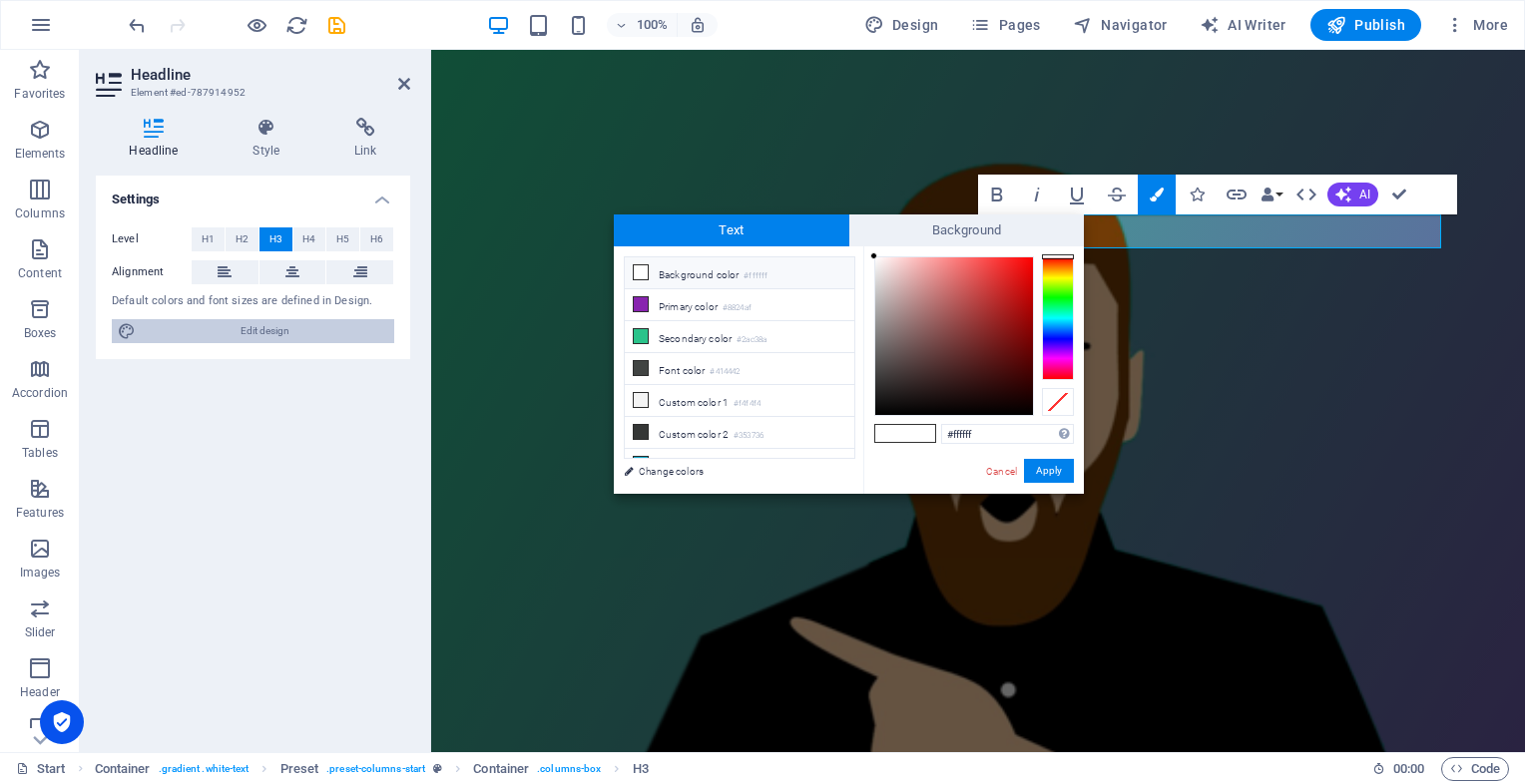 click on "Edit design" at bounding box center (264, 331) 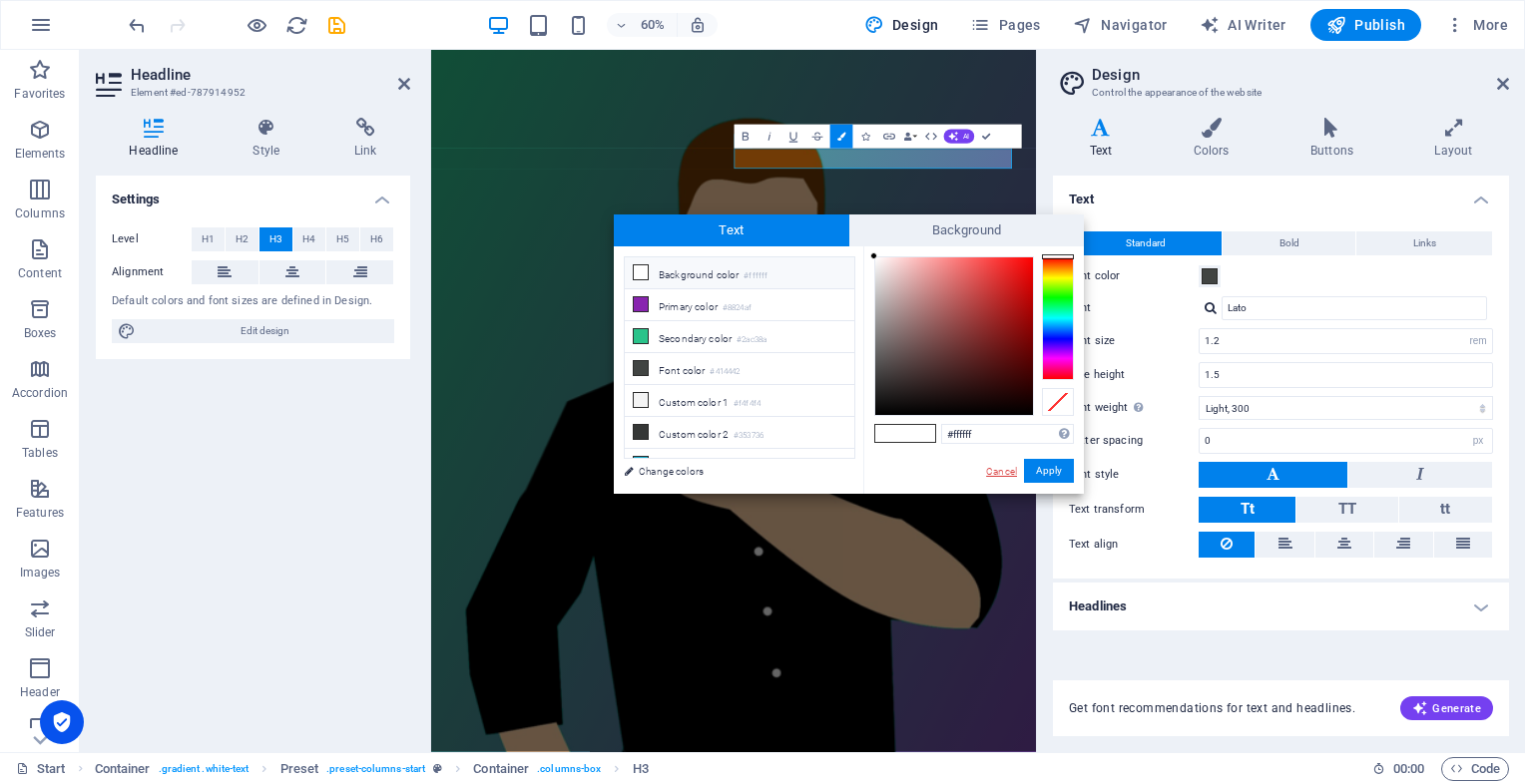 click on "Cancel" at bounding box center (1001, 471) 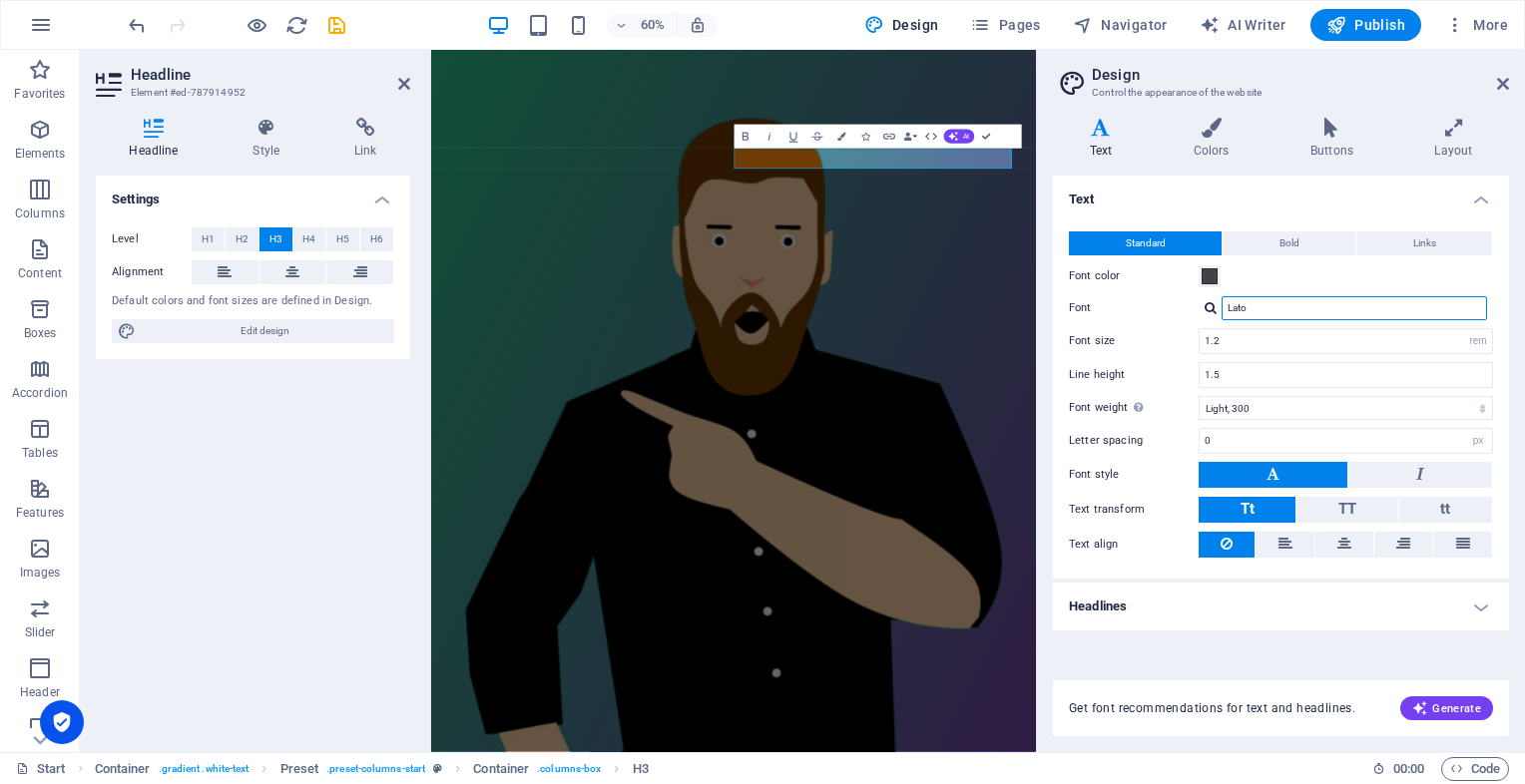 click on "Lato" at bounding box center (1354, 308) 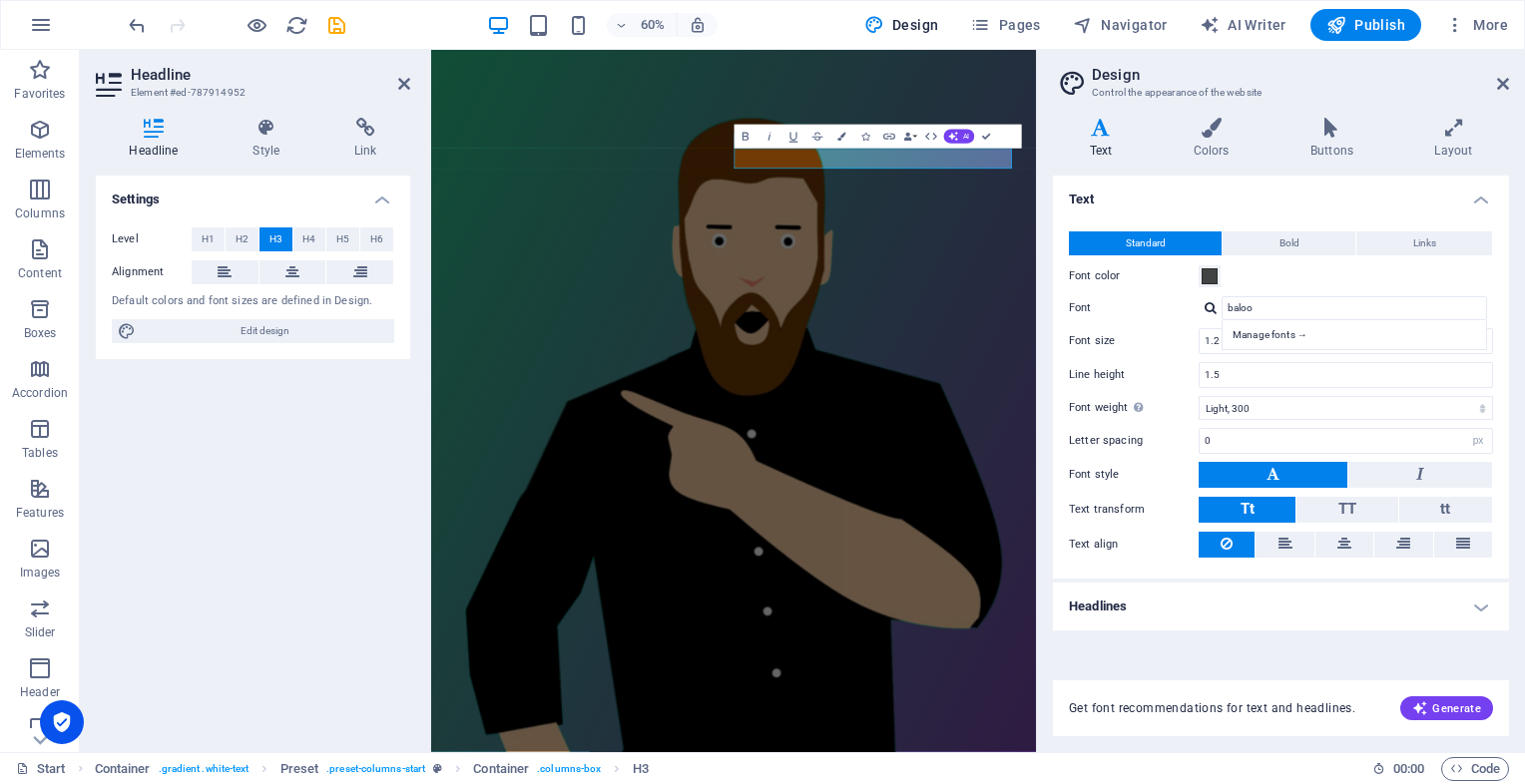 click at bounding box center (1211, 307) 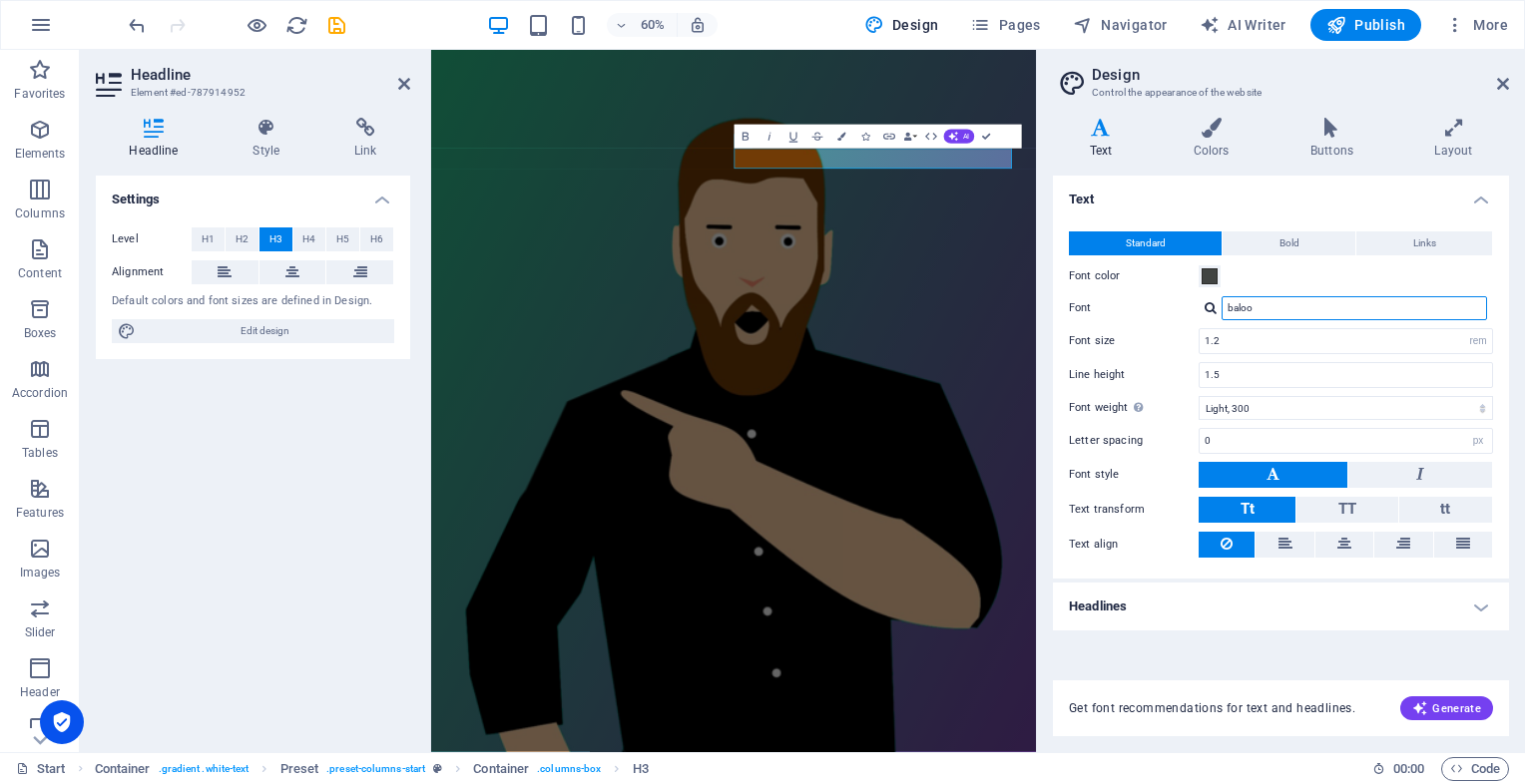 click on "baloo" at bounding box center [1354, 308] 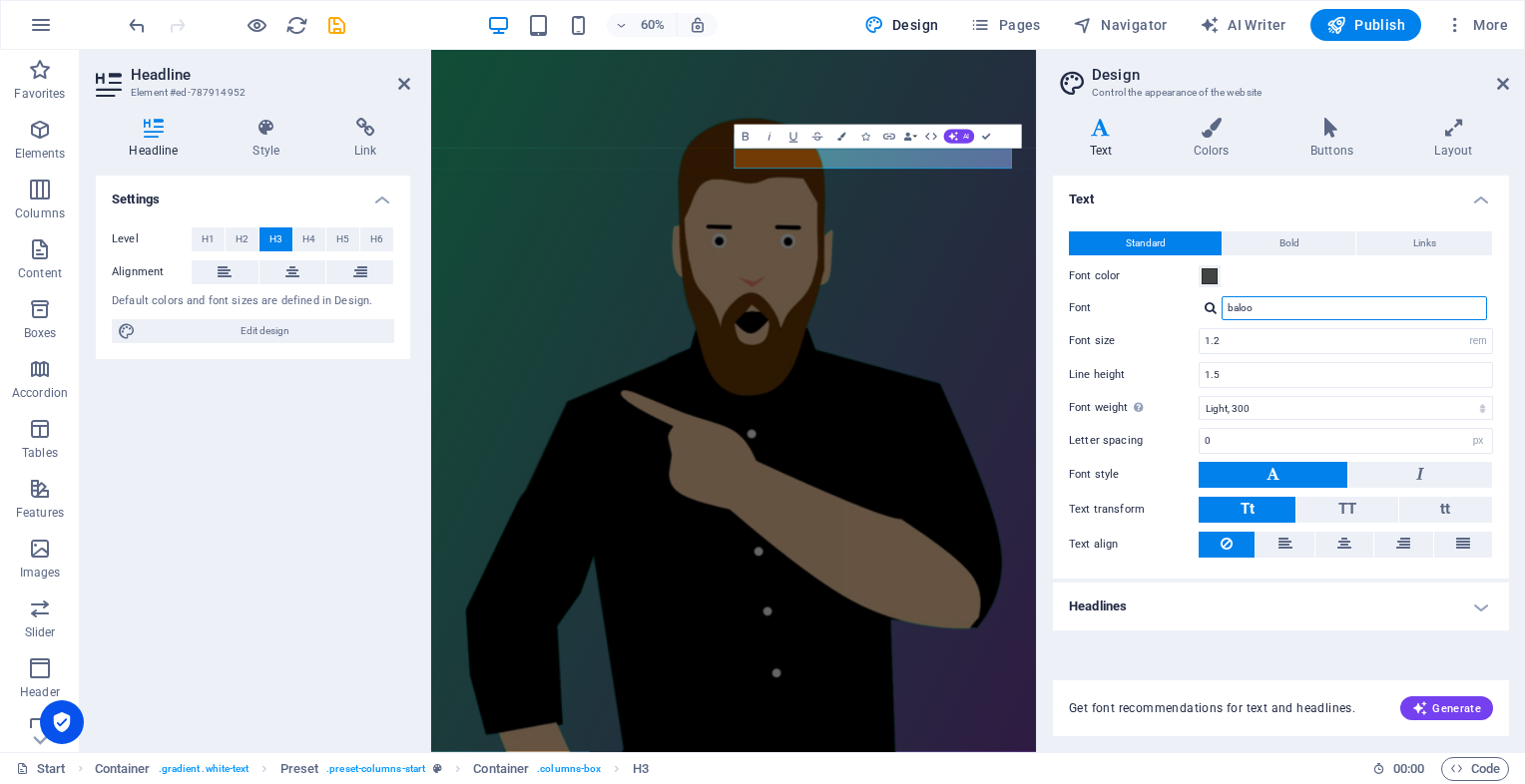 click on "baloo" at bounding box center (1354, 308) 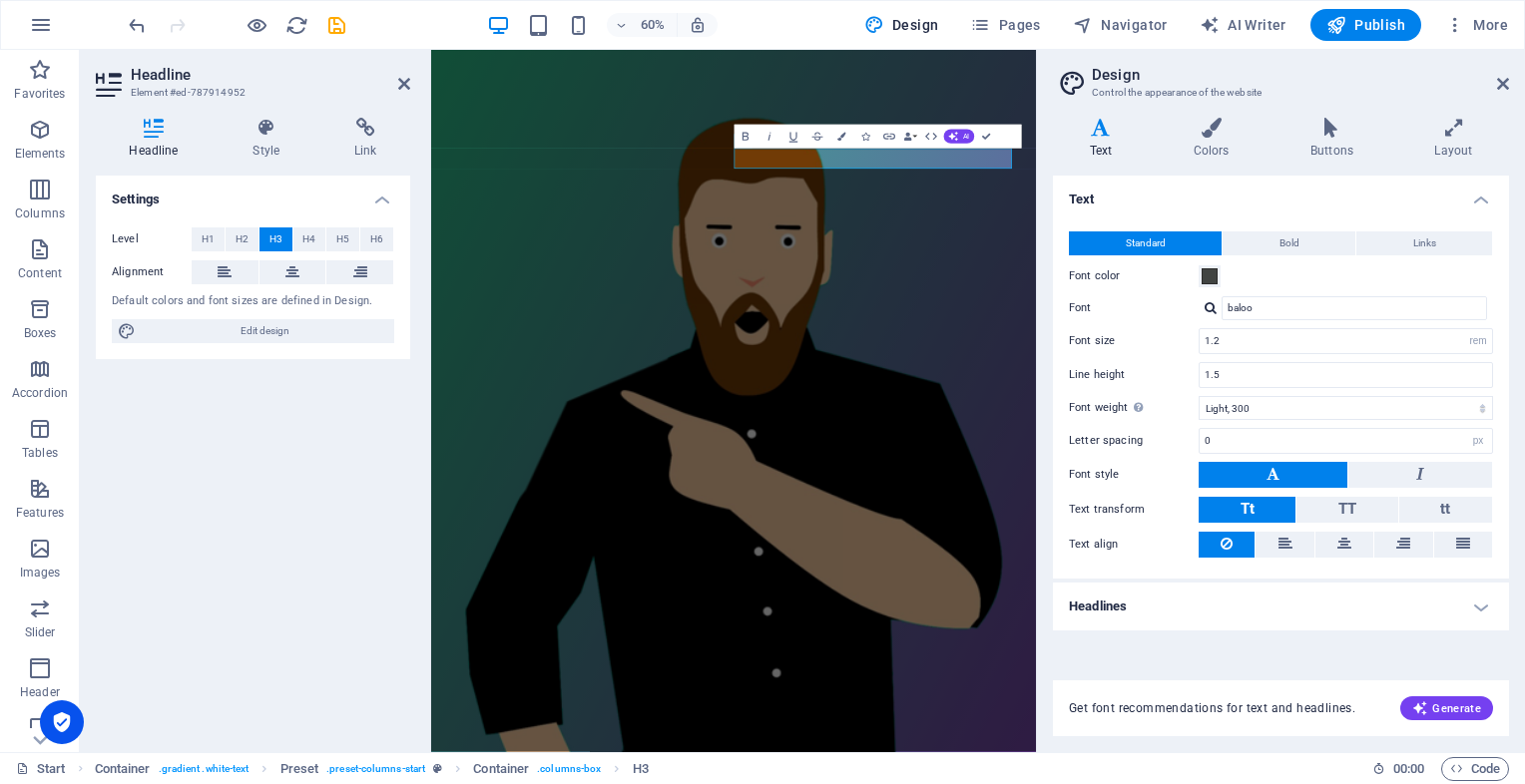 click on "Tt" at bounding box center (1247, 510) 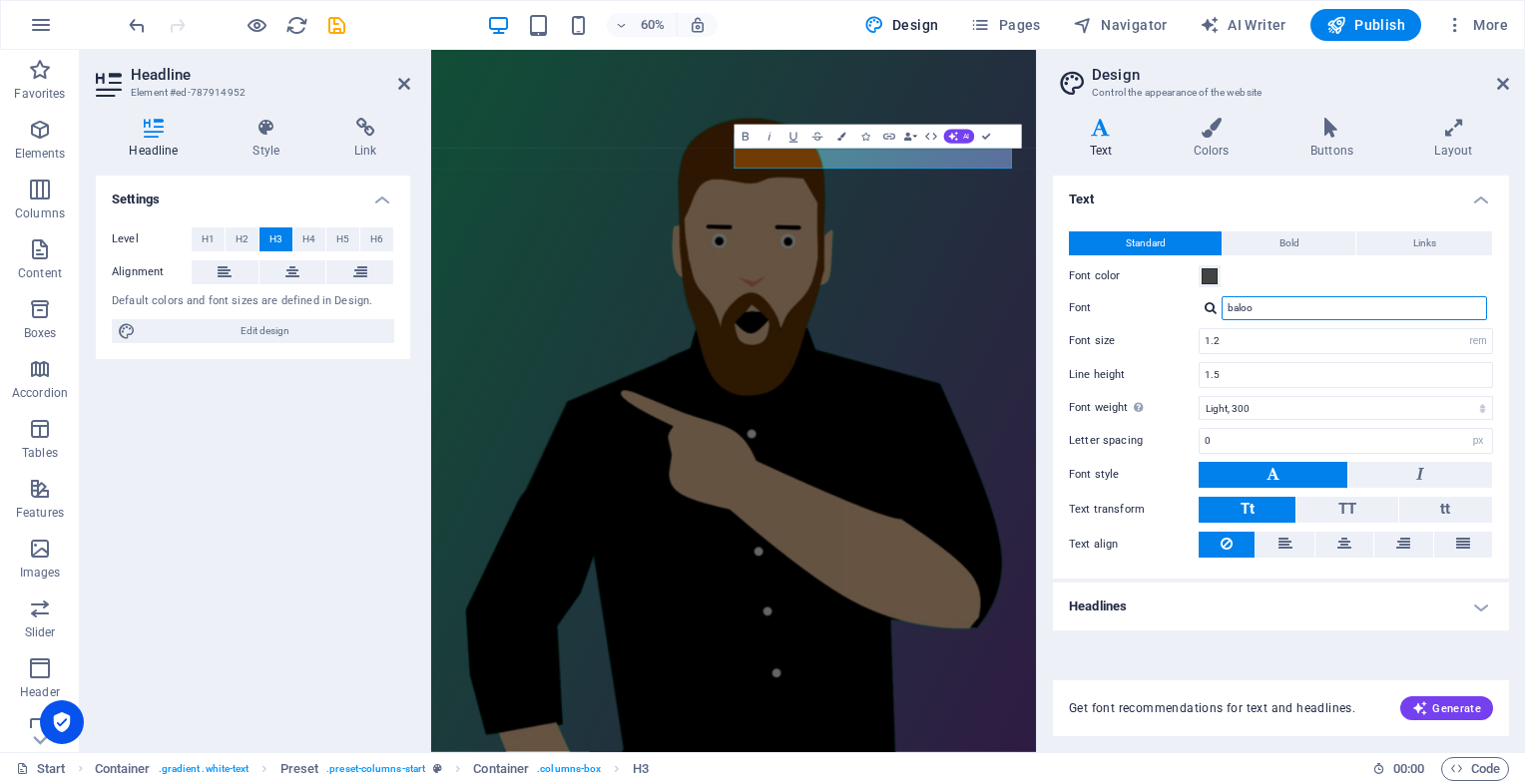 click on "baloo" at bounding box center [1354, 308] 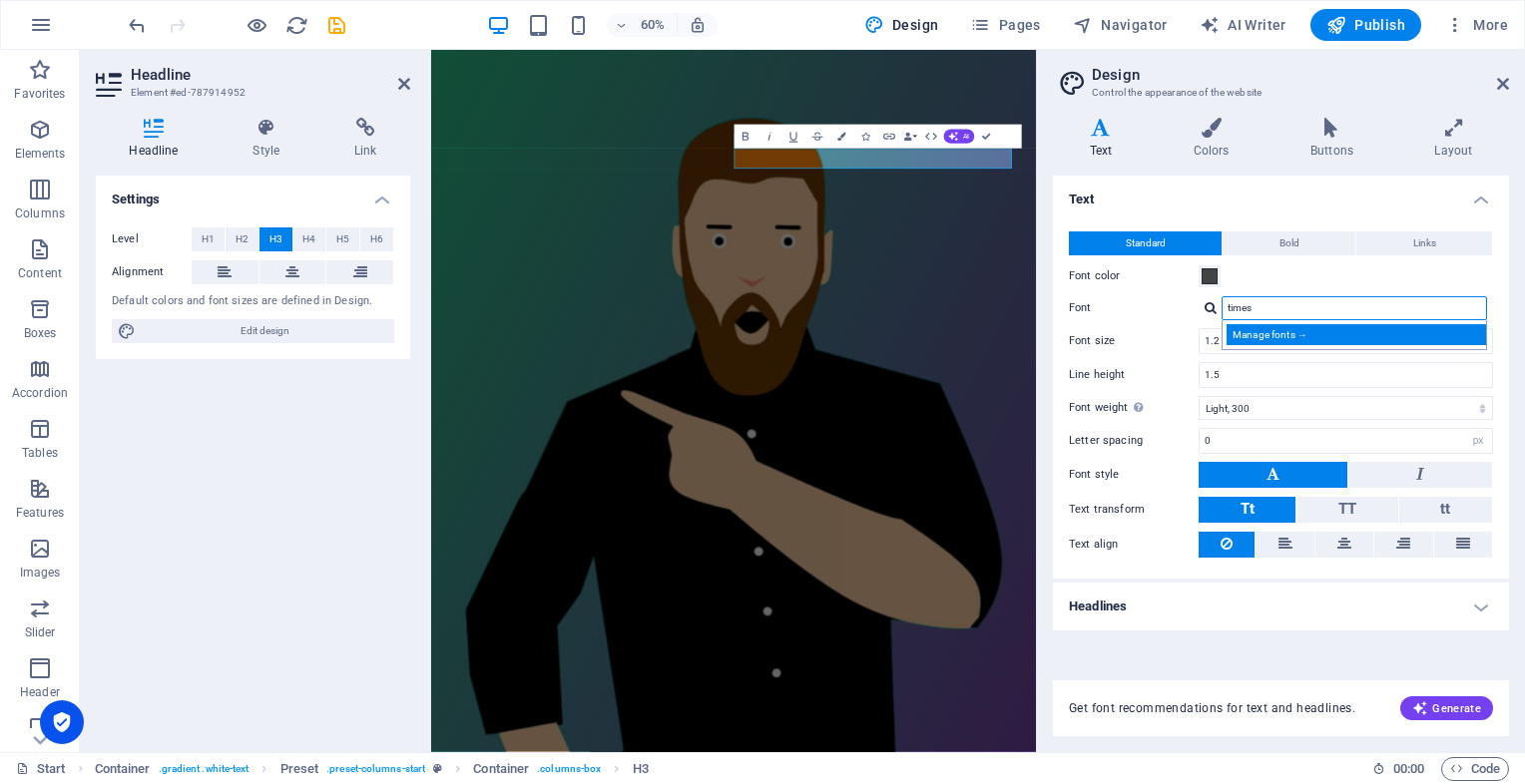 type on "times" 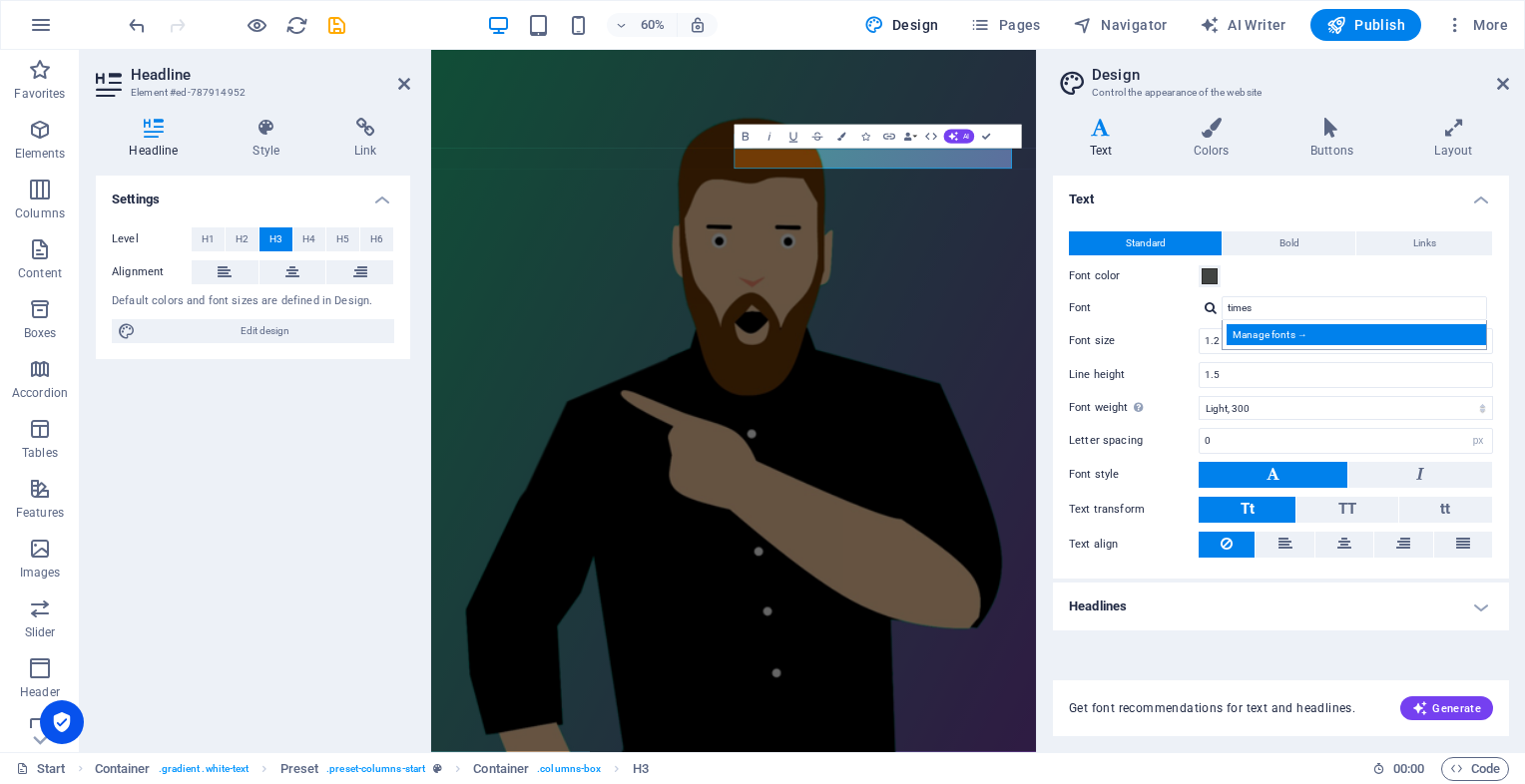 click on "Manage fonts →" at bounding box center [1358, 334] 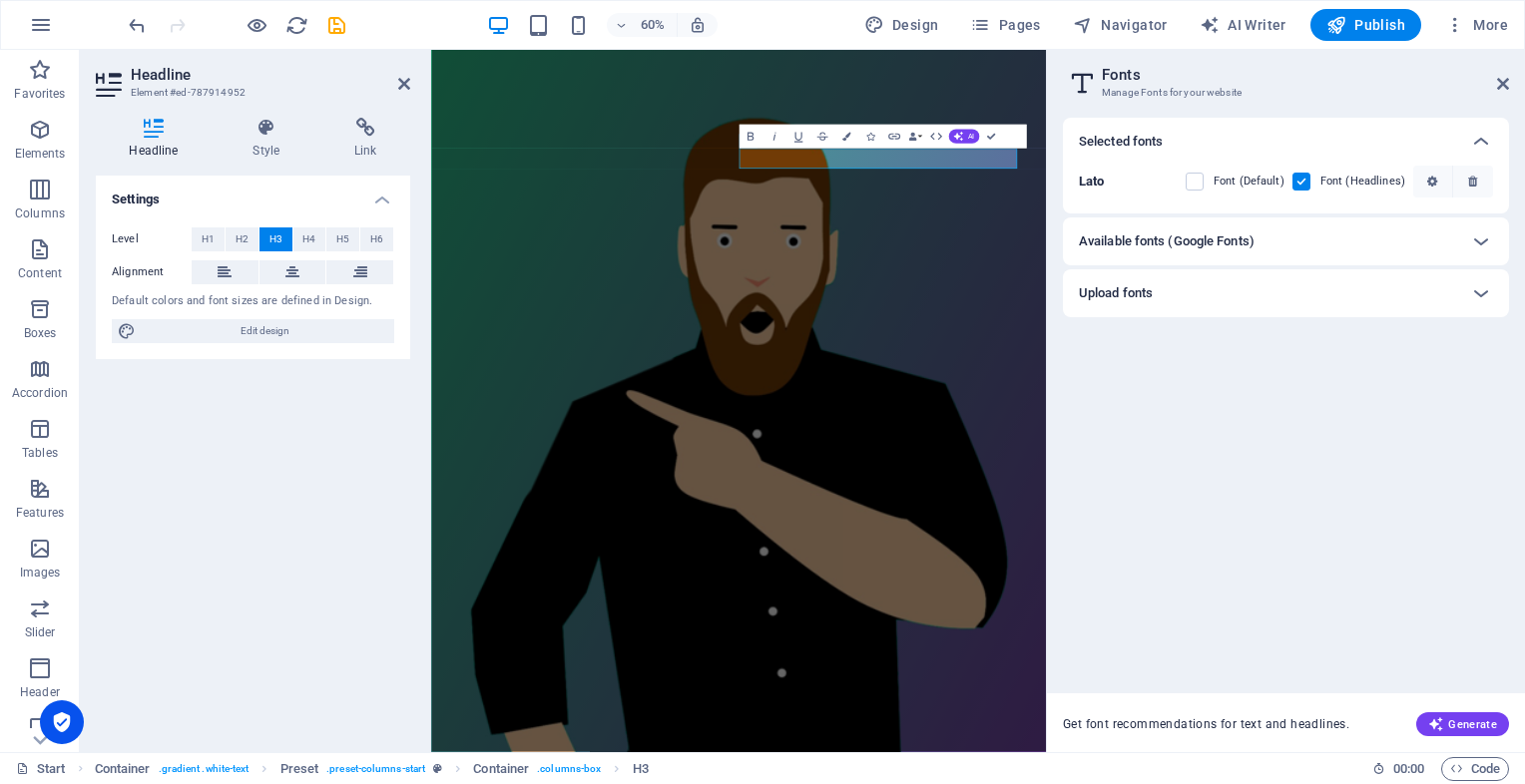 click on "Available fonts (Google Fonts)" at bounding box center [1268, 241] 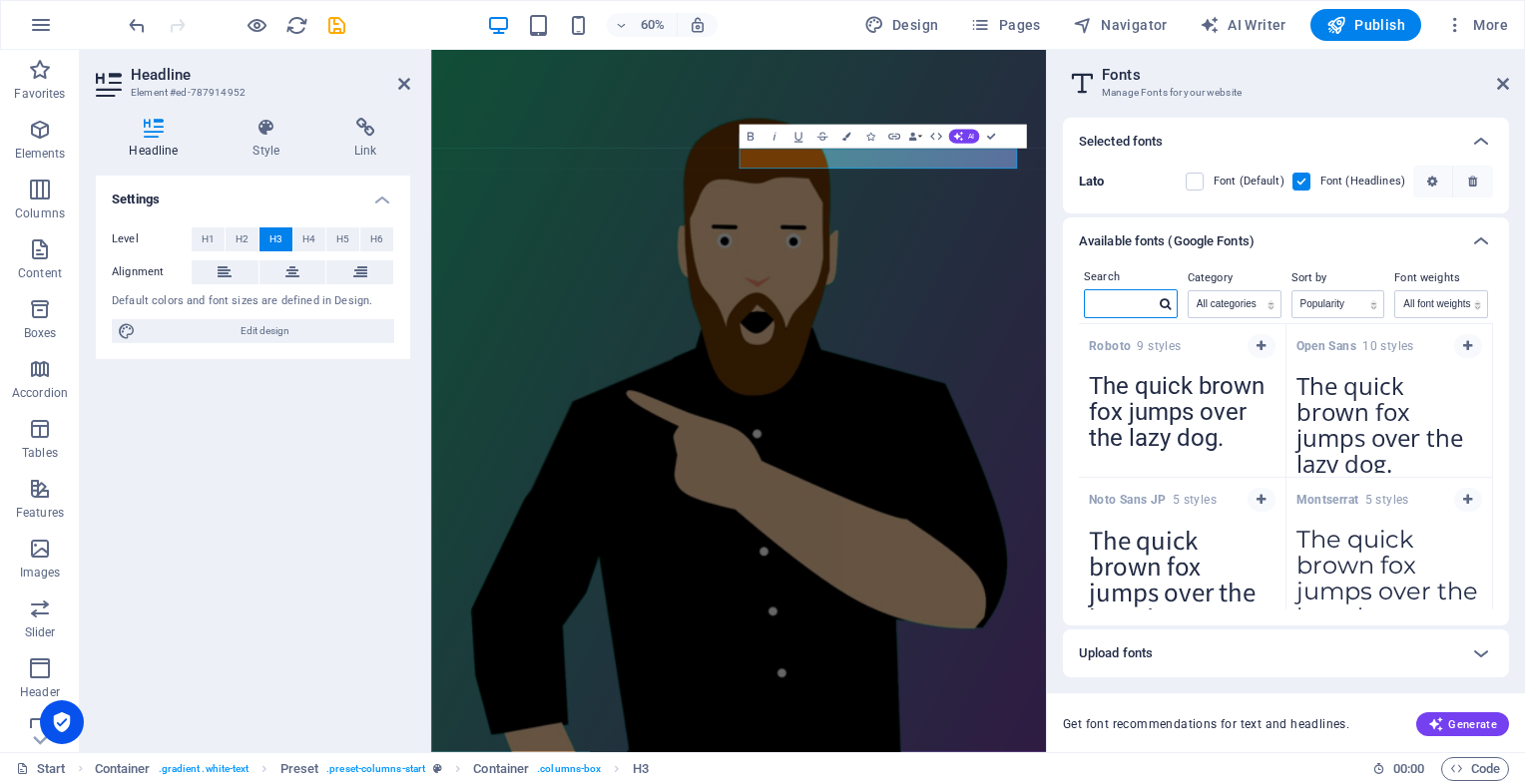 click at bounding box center [1120, 303] 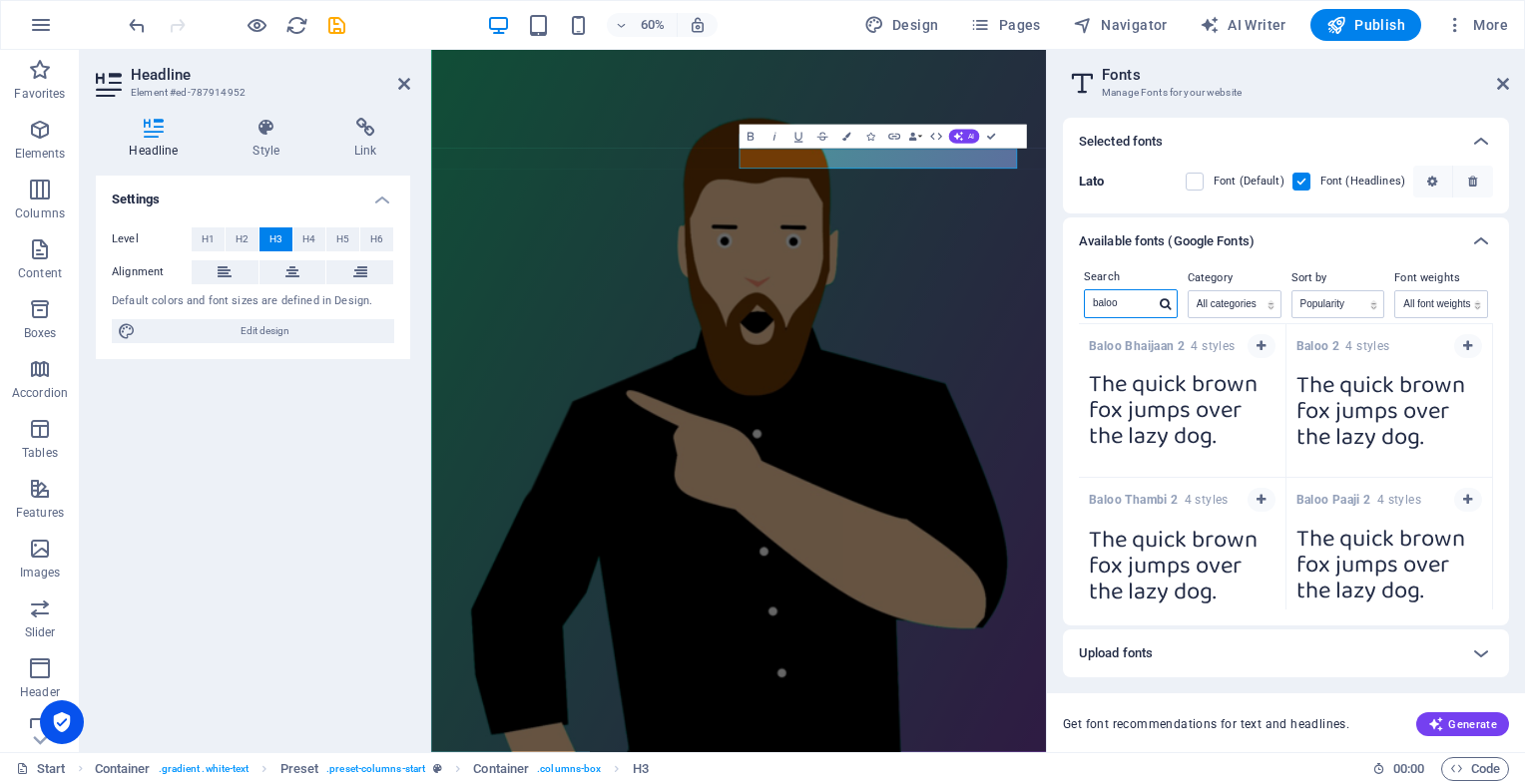 type on "baloo" 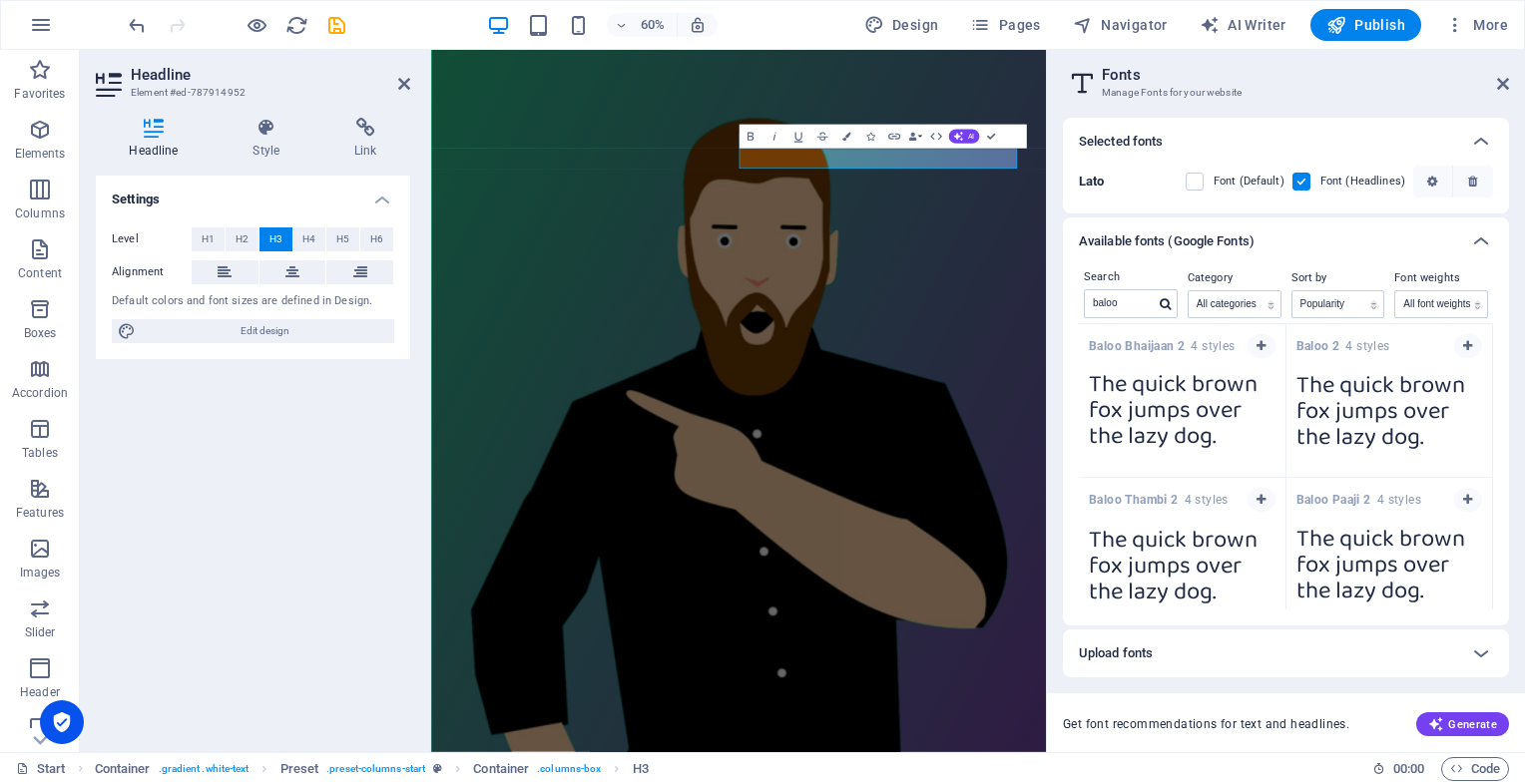 drag, startPoint x: 1493, startPoint y: 411, endPoint x: 1492, endPoint y: 432, distance: 21.023796 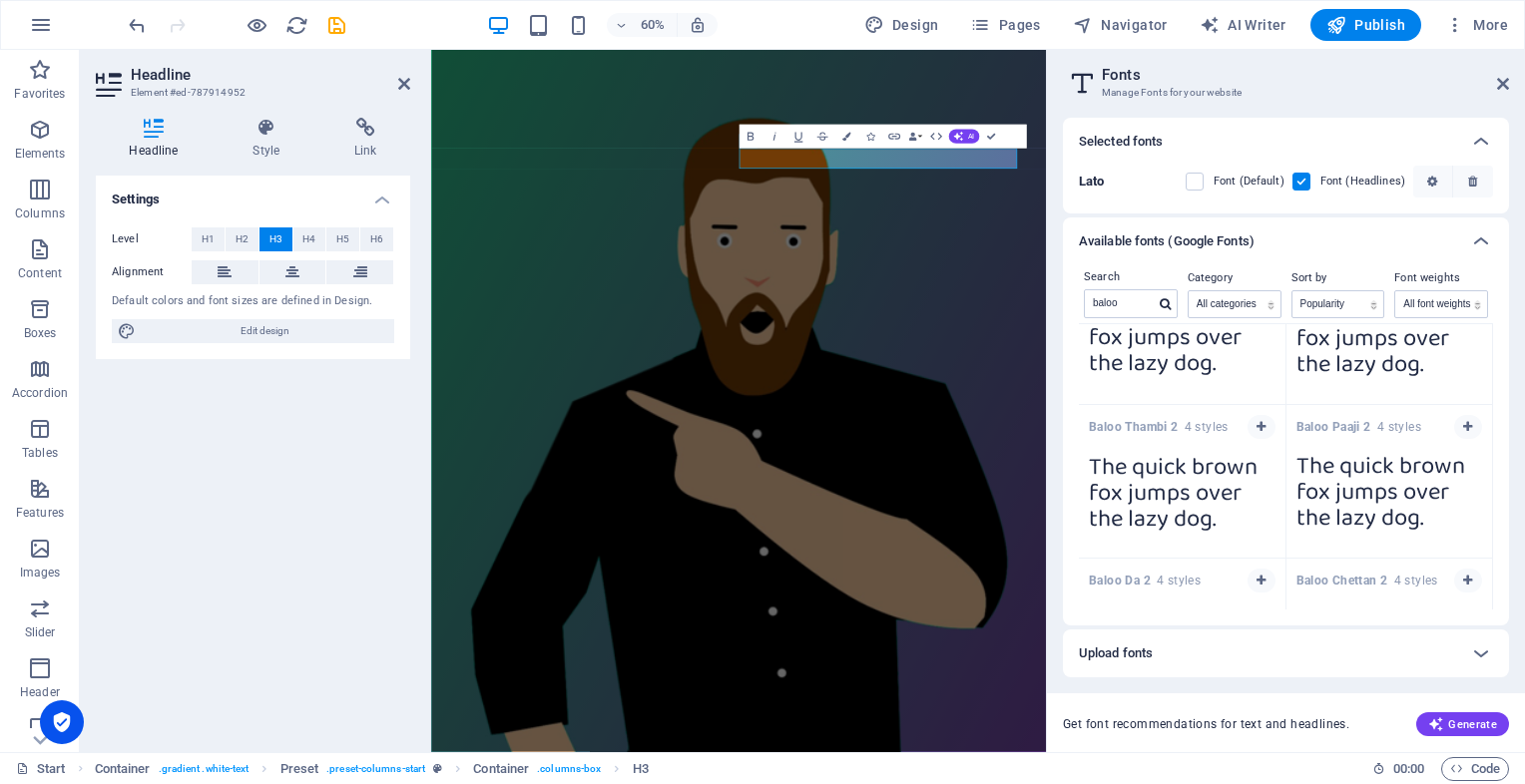 scroll, scrollTop: 0, scrollLeft: 0, axis: both 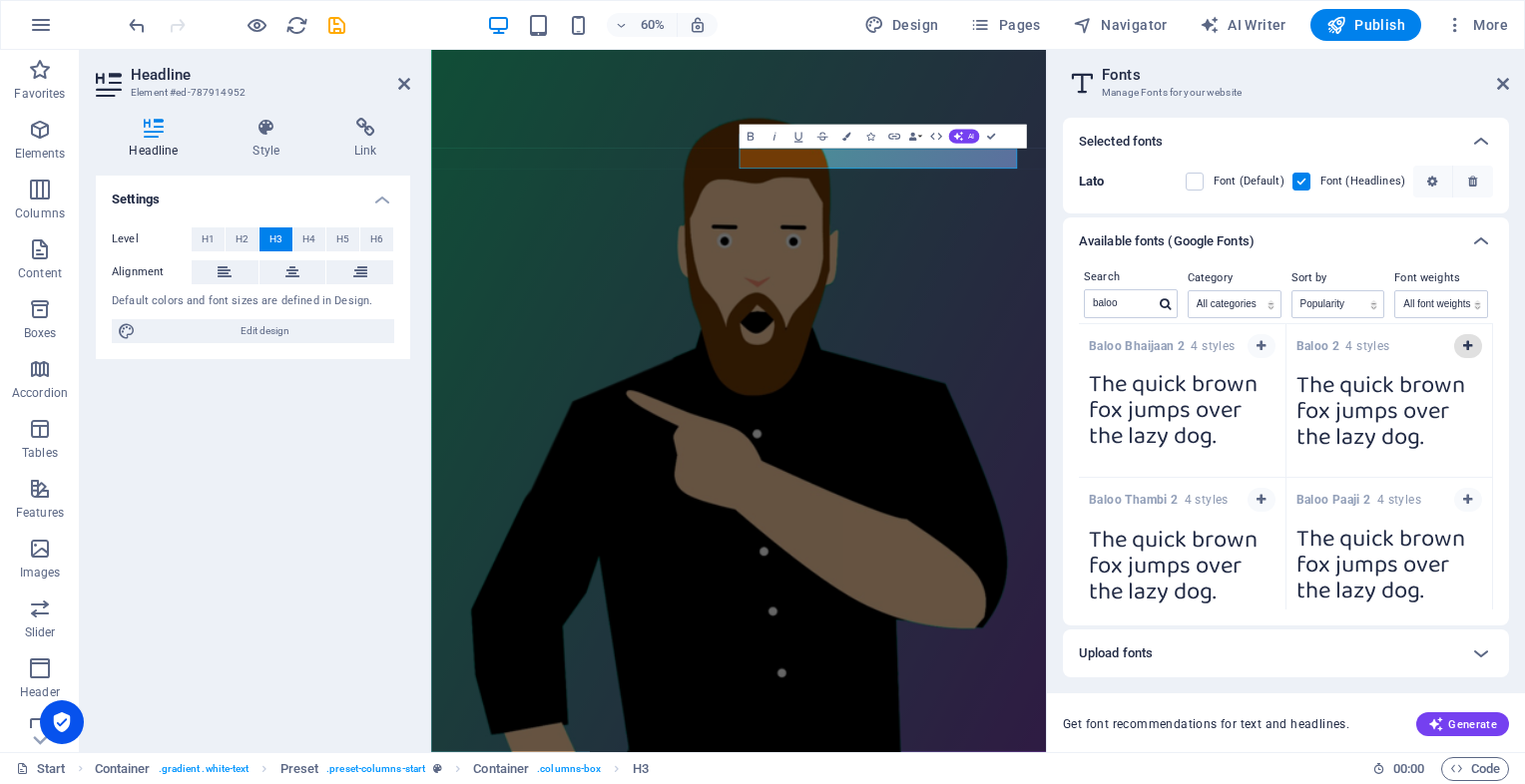 click at bounding box center [1468, 346] 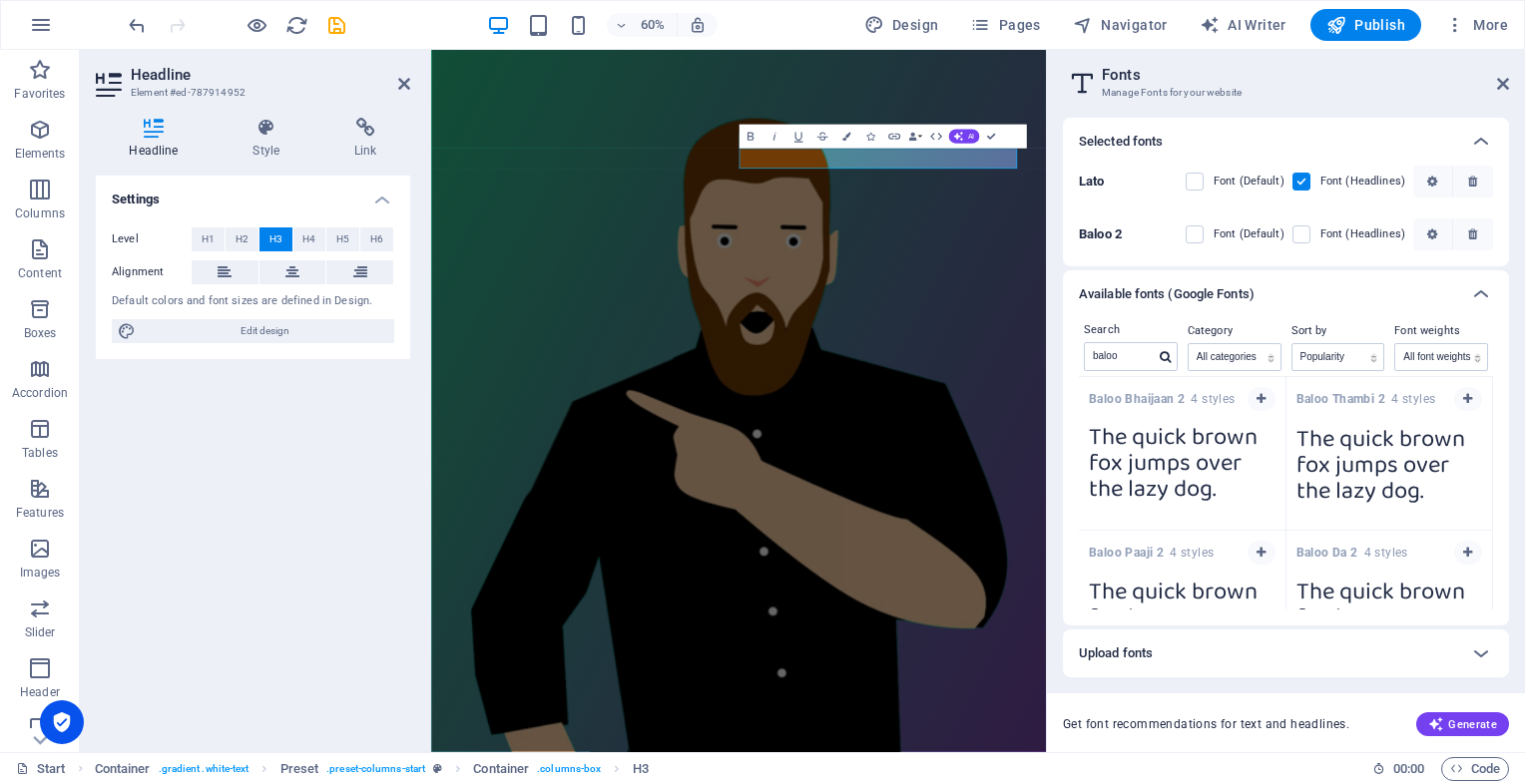 click at bounding box center (1301, 182) 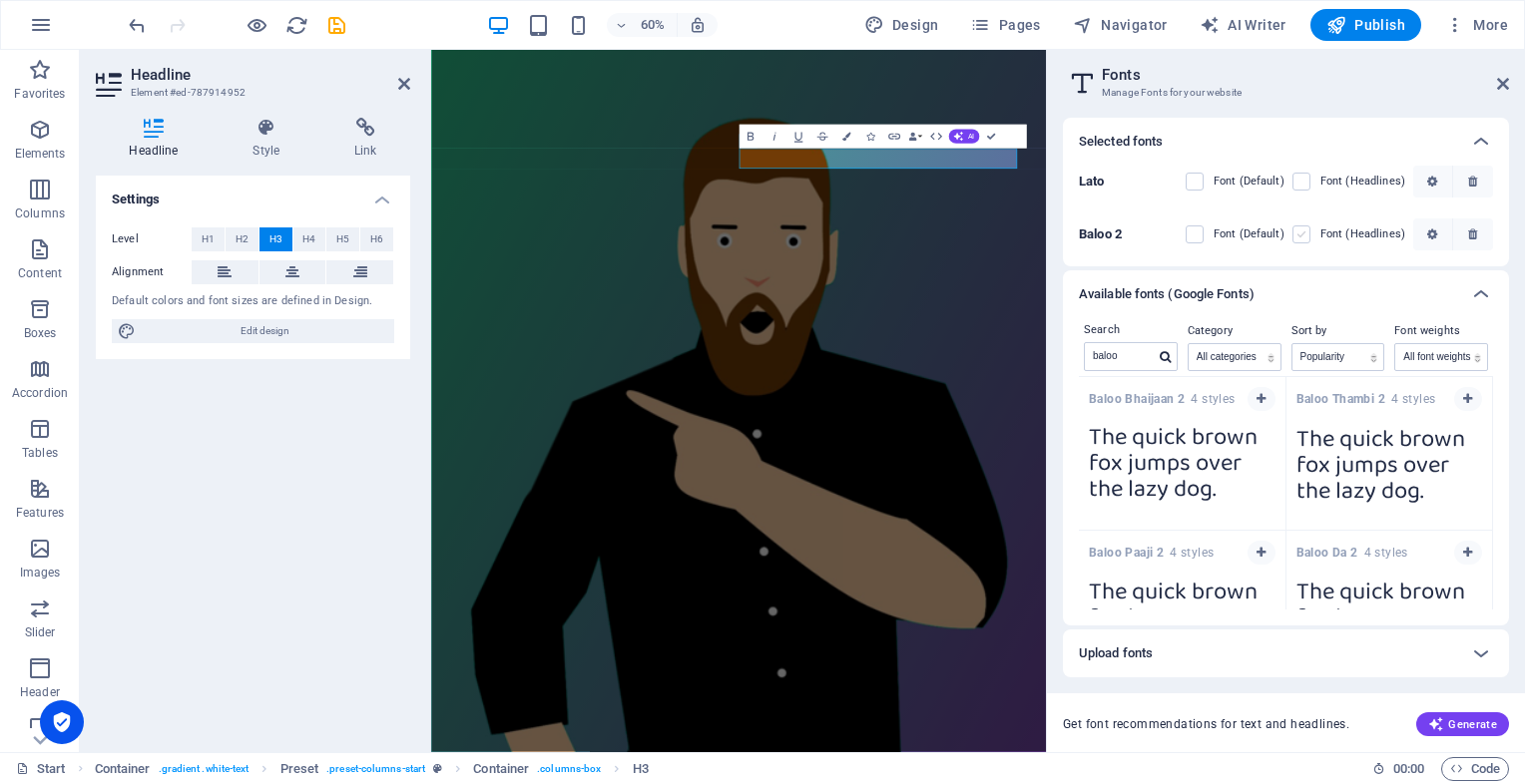 click at bounding box center (1301, 234) 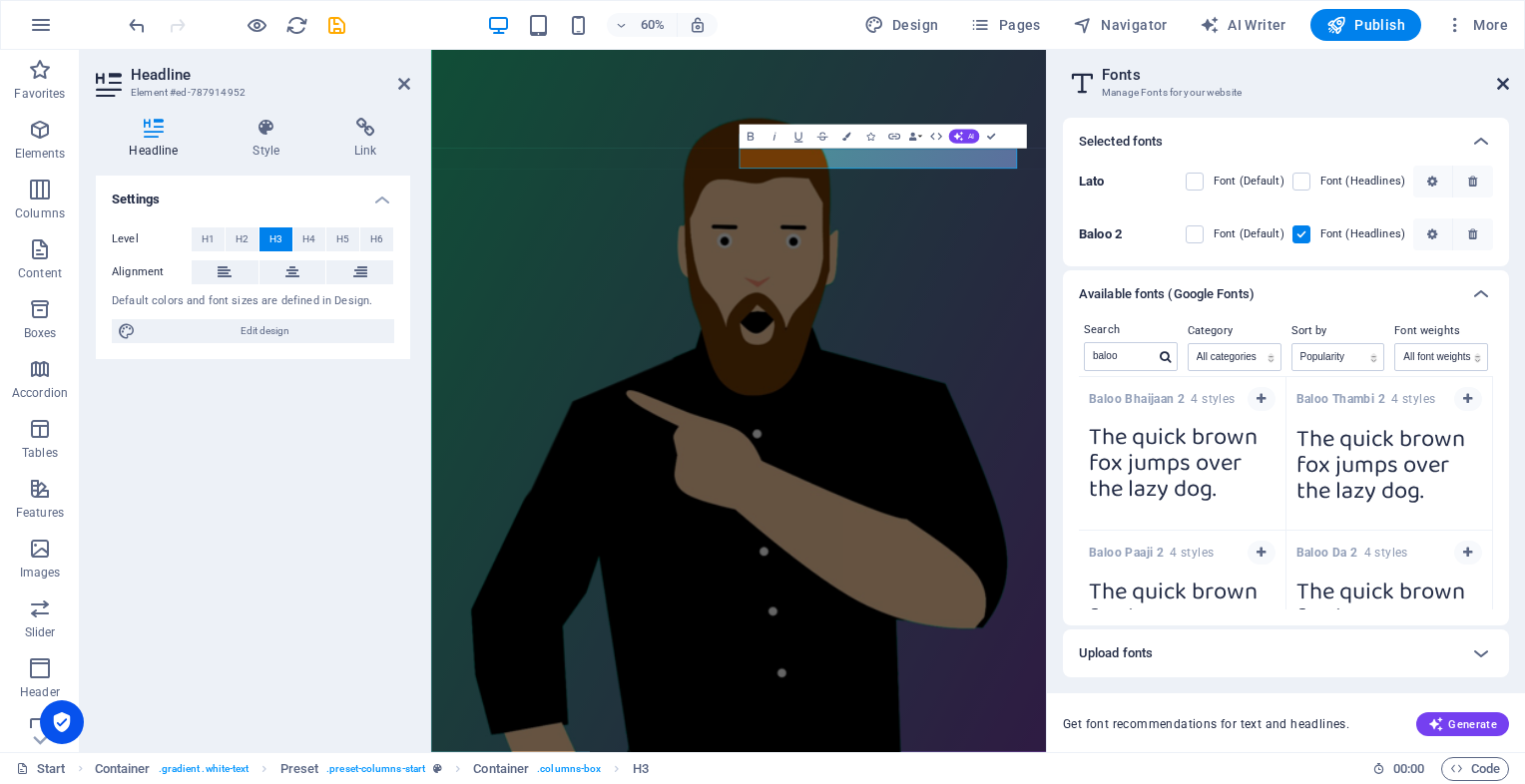 click at bounding box center [1503, 84] 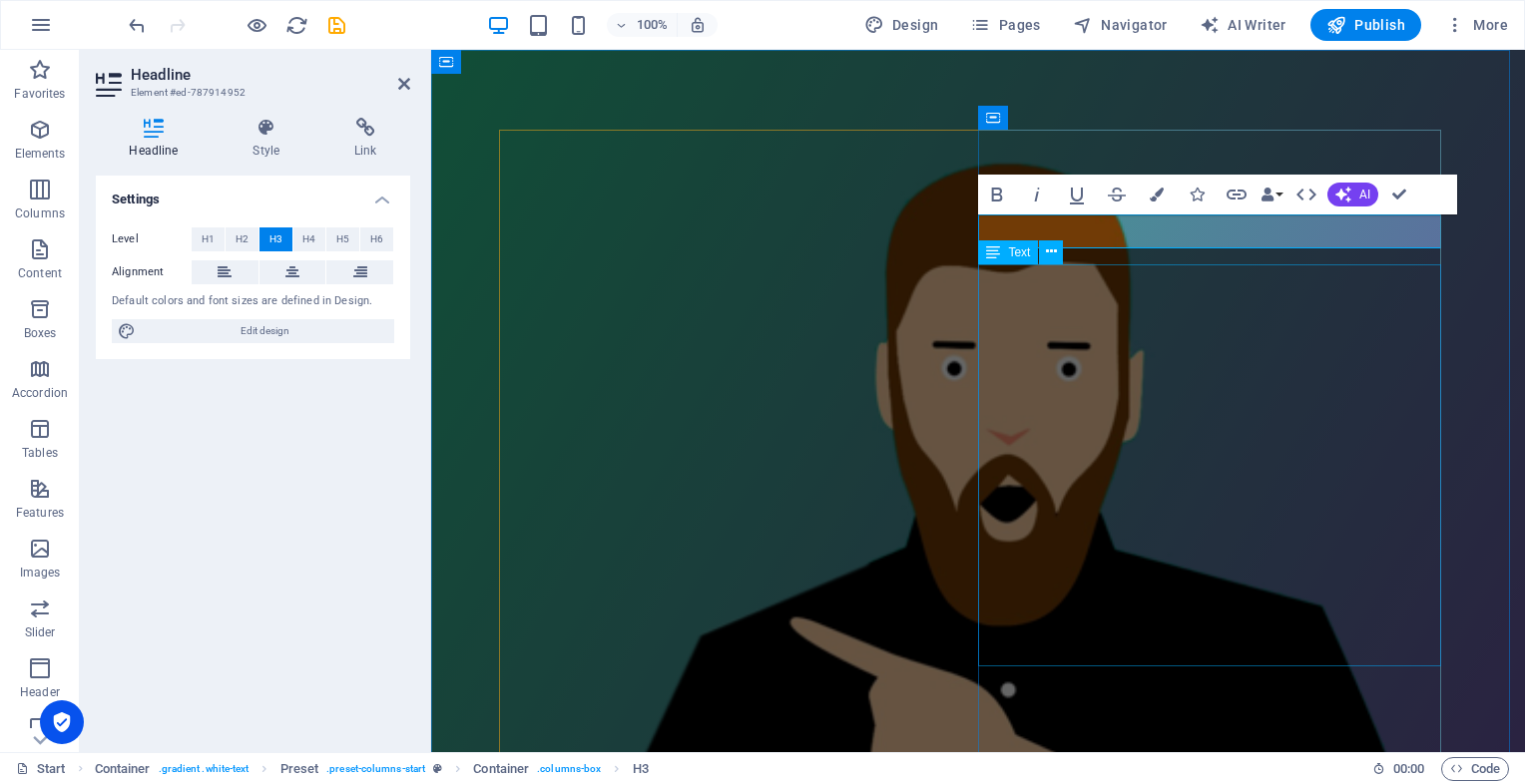 click on "Lorem ipsum dolor sit amet, consetetur sadipscing elitr, sed diam nonumy eirmod tempor invidunt ut labore et dolore magna aliquyam erat, sed diam voluptua. At vero eos et accusam et justo duo dolores et ea rebum. Stet clita kasd gubergren, no sea takimata sanctus est Lorem ipsum dolor sit amet. Lorem ipsum dolor sit amet, consetetur sadipscing elitr, sed diam nonumy eirmod tempor invidunt ut labore et dolore magna aliquyam erat, sed diam voluptua. Duis autem vel eum iriure dolor in hendrerit in vulputate velit esse molestie consequat, vel illum dolore eu feugiat nulla facilisis." at bounding box center (978, 1815) 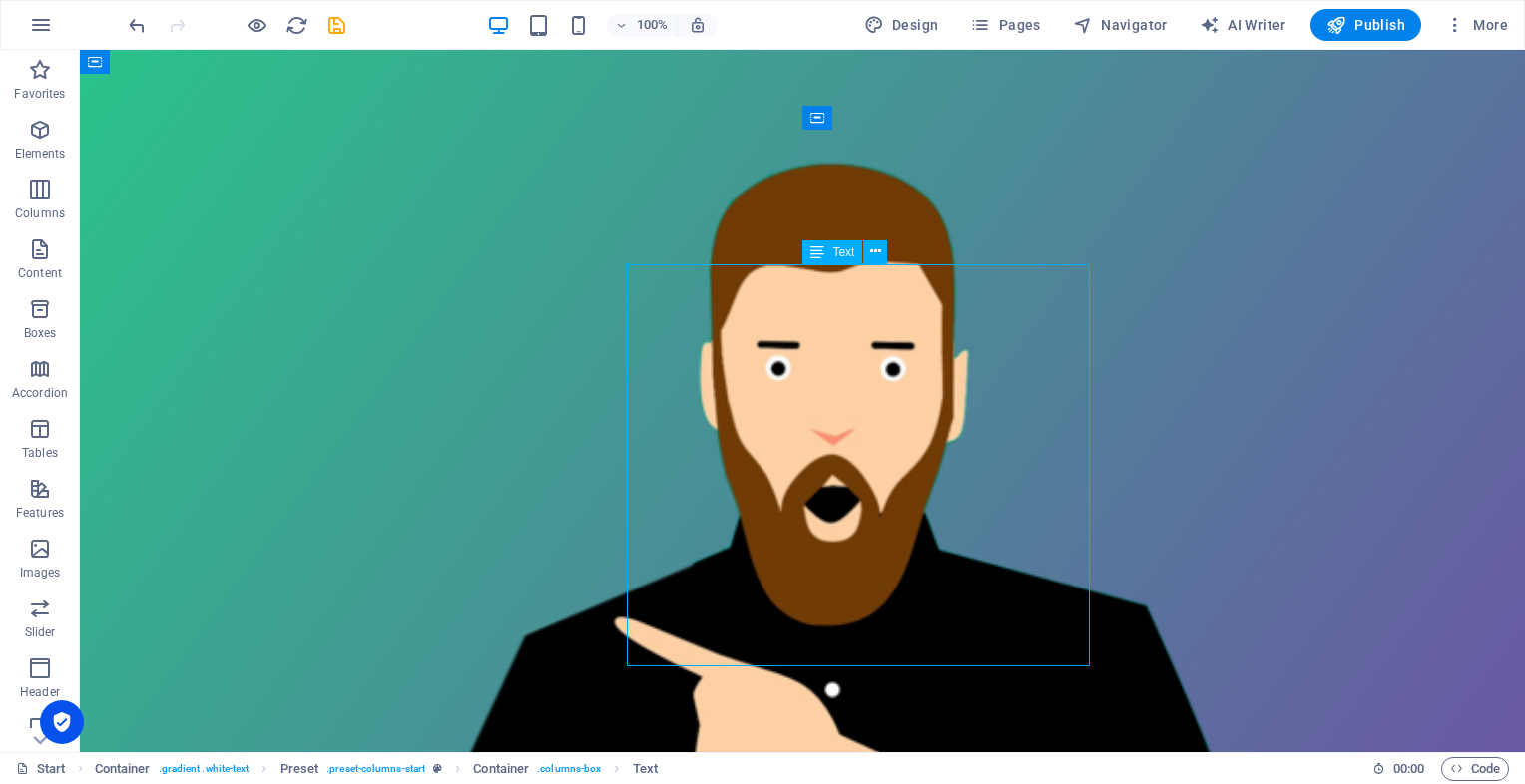 click on "Lorem ipsum dolor sit amet, consetetur sadipscing elitr, sed diam nonumy eirmod tempor invidunt ut labore et dolore magna aliquyam erat, sed diam voluptua. At vero eos et accusam et justo duo dolores et ea rebum. Stet clita kasd gubergren, no sea takimata sanctus est Lorem ipsum dolor sit amet. Lorem ipsum dolor sit amet, consetetur sadipscing elitr, sed diam nonumy eirmod tempor invidunt ut labore et dolore magna aliquyam erat, sed diam voluptua. Duis autem vel eum iriure dolor in hendrerit in vulputate velit esse molestie consequat, vel illum dolore eu feugiat nulla facilisis." at bounding box center [802, 1815] 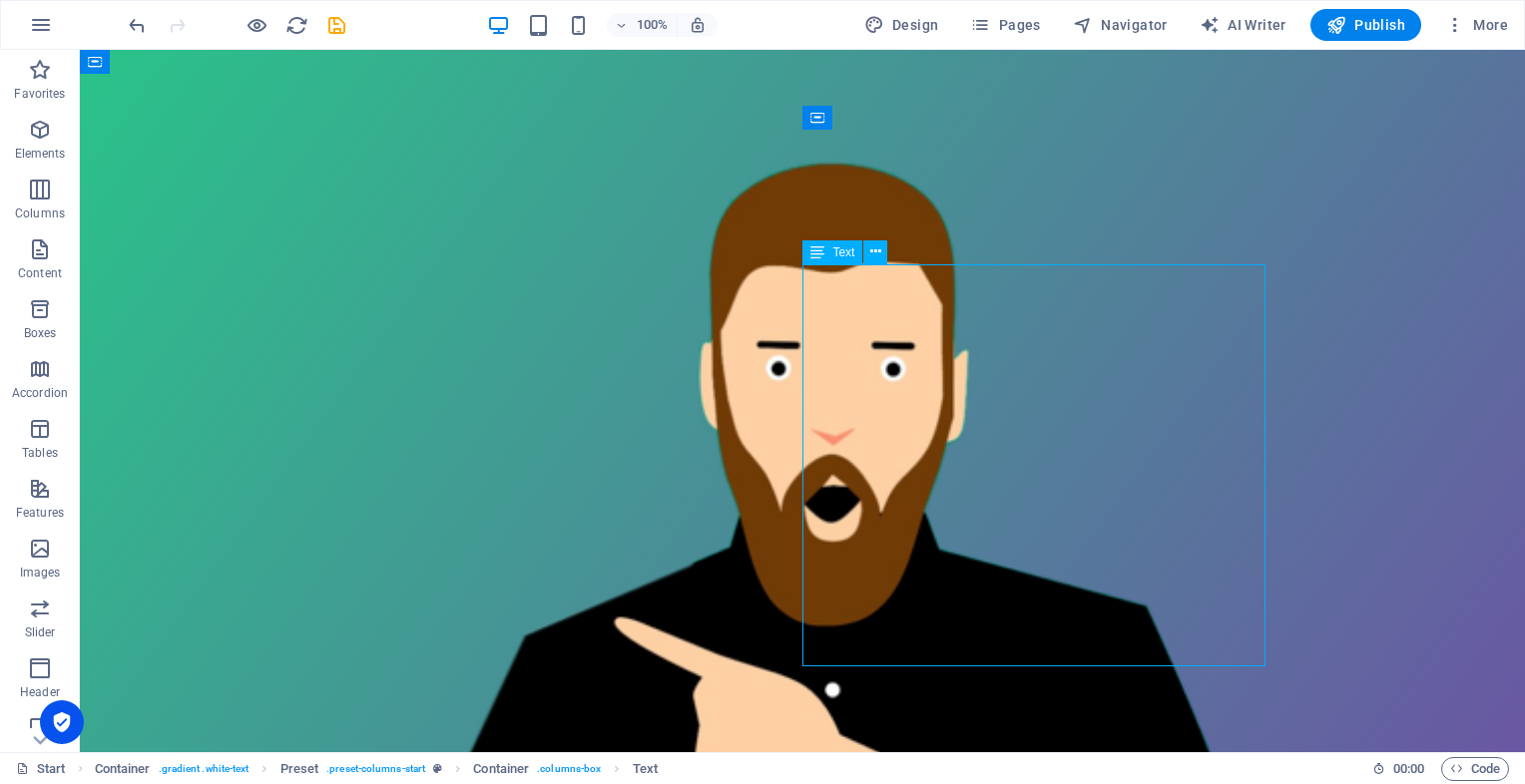 click on "Lorem ipsum dolor sit amet, consetetur sadipscing elitr, sed diam nonumy eirmod tempor invidunt ut labore et dolore magna aliquyam erat, sed diam voluptua. At vero eos et accusam et justo duo dolores et ea rebum. Stet clita kasd gubergren, no sea takimata sanctus est Lorem ipsum dolor sit amet. Lorem ipsum dolor sit amet, consetetur sadipscing elitr, sed diam nonumy eirmod tempor invidunt ut labore et dolore magna aliquyam erat, sed diam voluptua. Duis autem vel eum iriure dolor in hendrerit in vulputate velit esse molestie consequat, vel illum dolore eu feugiat nulla facilisis." at bounding box center (802, 1815) 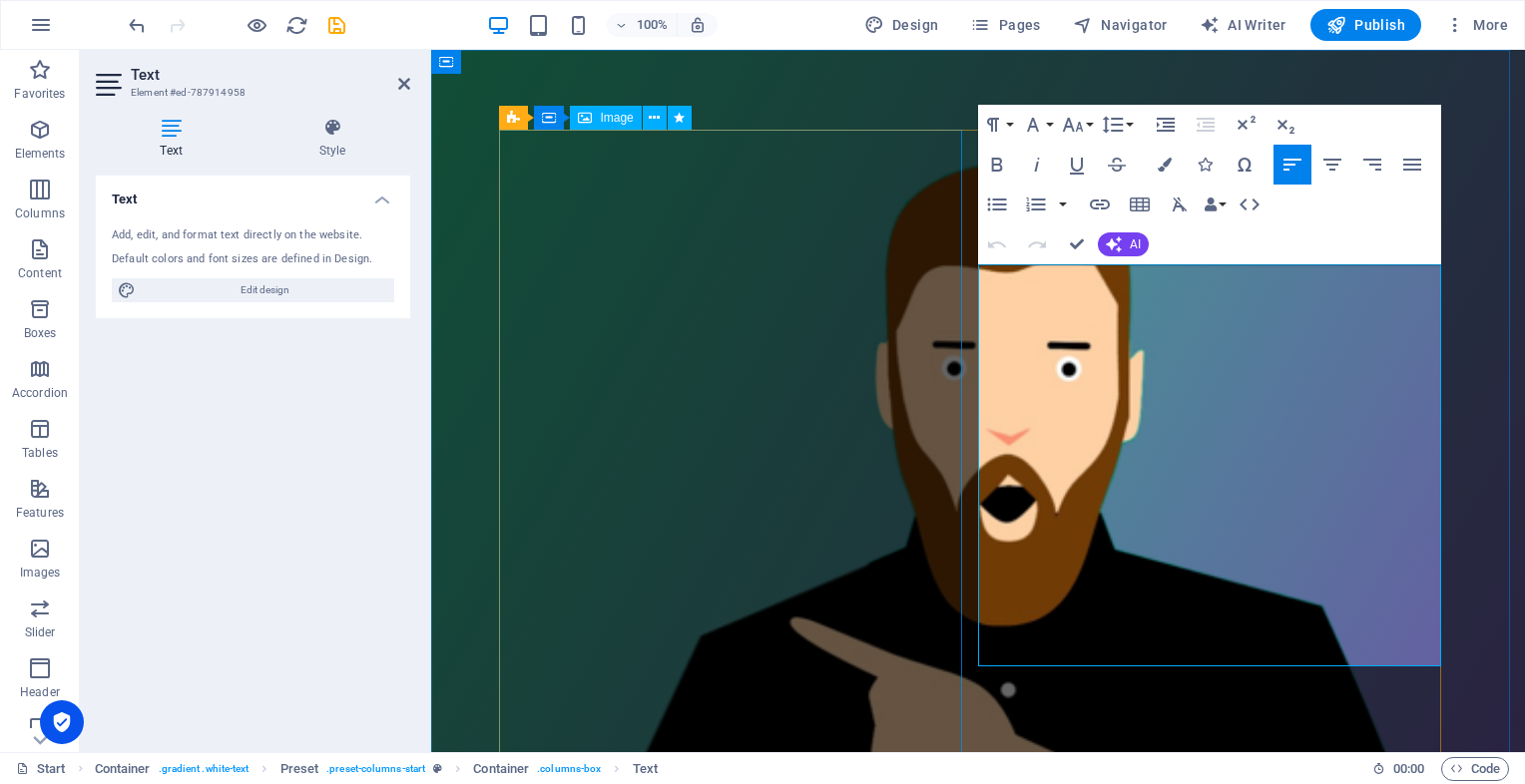 click at bounding box center (978, 797) 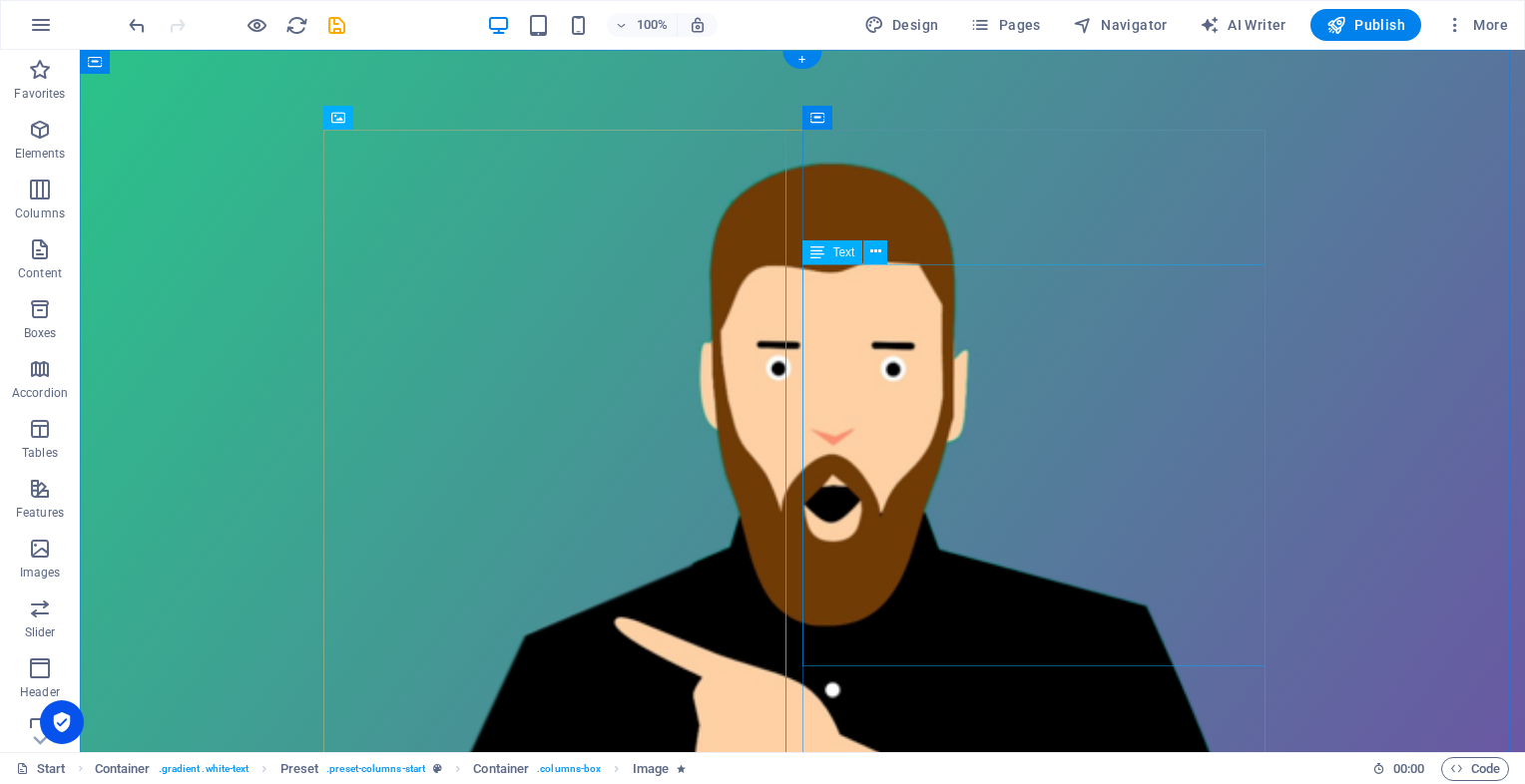 click on "Lorem ipsum dolor sit amet, consetetur sadipscing elitr, sed diam nonumy eirmod tempor invidunt ut labore et dolore magna aliquyam erat, sed diam voluptua. At vero eos et accusam et justo duo dolores et ea rebum. Stet clita kasd gubergren, no sea takimata sanctus est Lorem ipsum dolor sit amet. Lorem ipsum dolor sit amet, consetetur sadipscing elitr, sed diam nonumy eirmod tempor invidunt ut labore et dolore magna aliquyam erat, sed diam voluptua. Duis autem vel eum iriure dolor in hendrerit in vulputate velit esse molestie consequat, vel illum dolore eu feugiat nulla facilisis." at bounding box center (802, 1815) 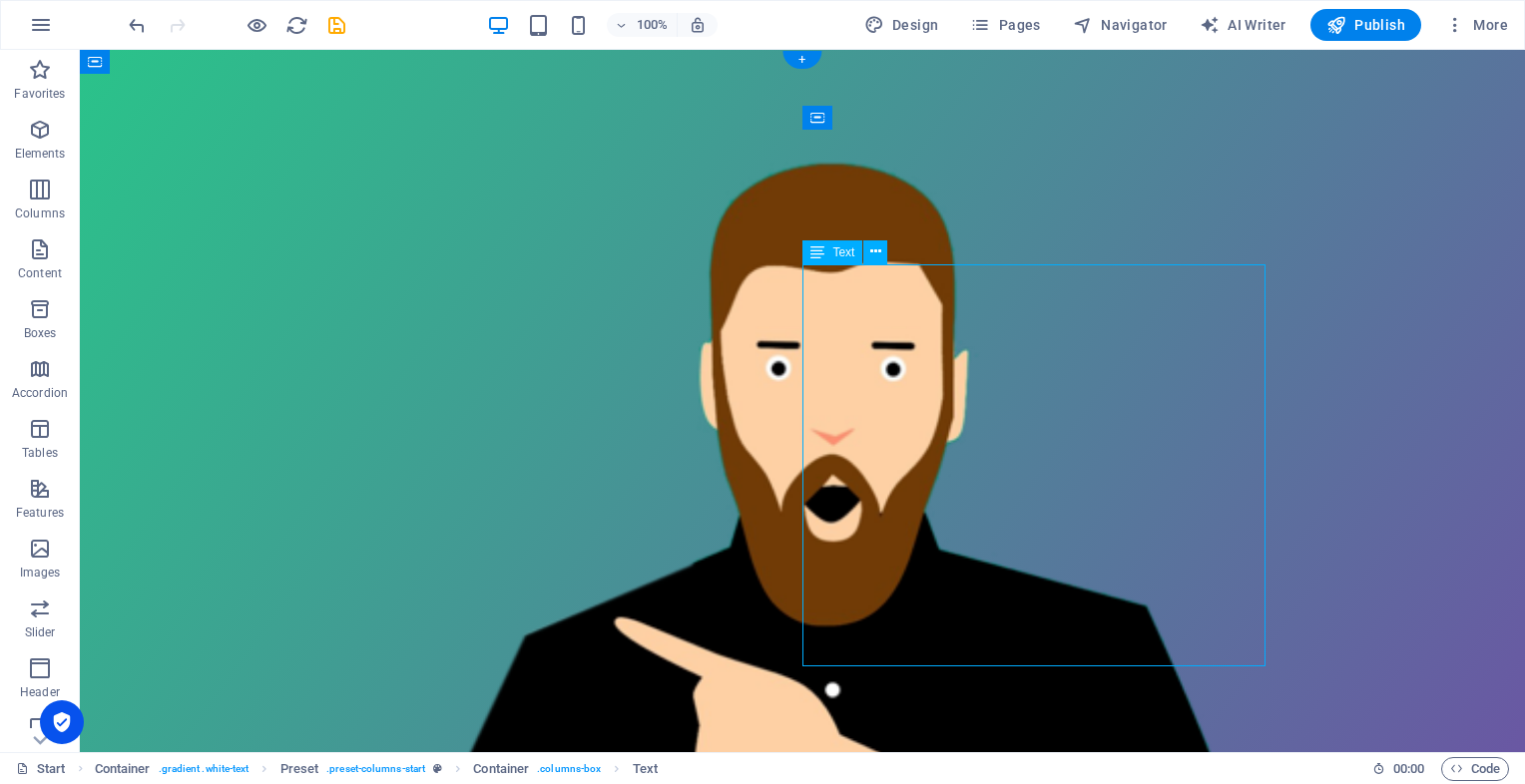 click on "Lorem ipsum dolor sit amet, consetetur sadipscing elitr, sed diam nonumy eirmod tempor invidunt ut labore et dolore magna aliquyam erat, sed diam voluptua. At vero eos et accusam et justo duo dolores et ea rebum. Stet clita kasd gubergren, no sea takimata sanctus est Lorem ipsum dolor sit amet. Lorem ipsum dolor sit amet, consetetur sadipscing elitr, sed diam nonumy eirmod tempor invidunt ut labore et dolore magna aliquyam erat, sed diam voluptua. Duis autem vel eum iriure dolor in hendrerit in vulputate velit esse molestie consequat, vel illum dolore eu feugiat nulla facilisis." at bounding box center (802, 1815) 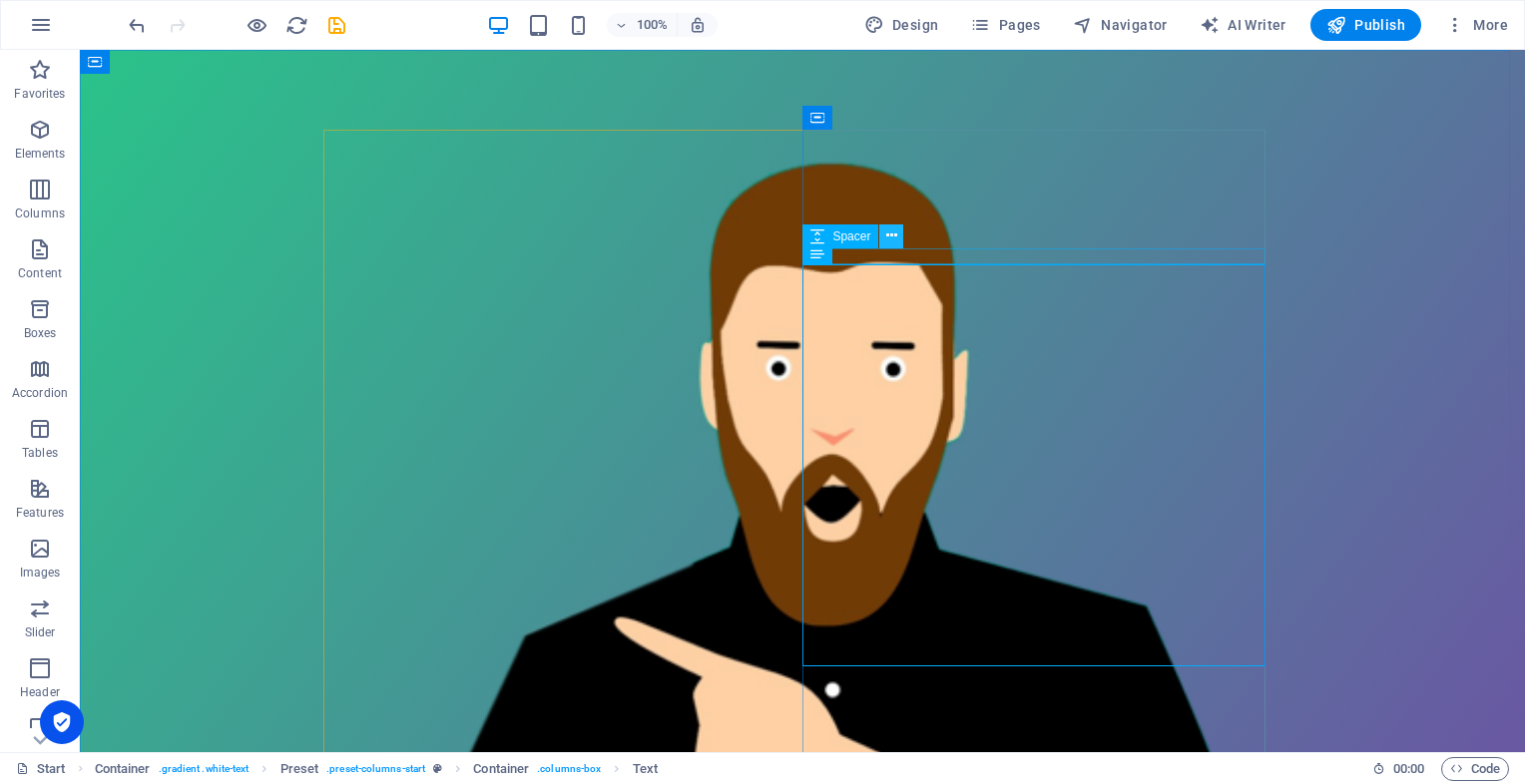 click at bounding box center [891, 236] 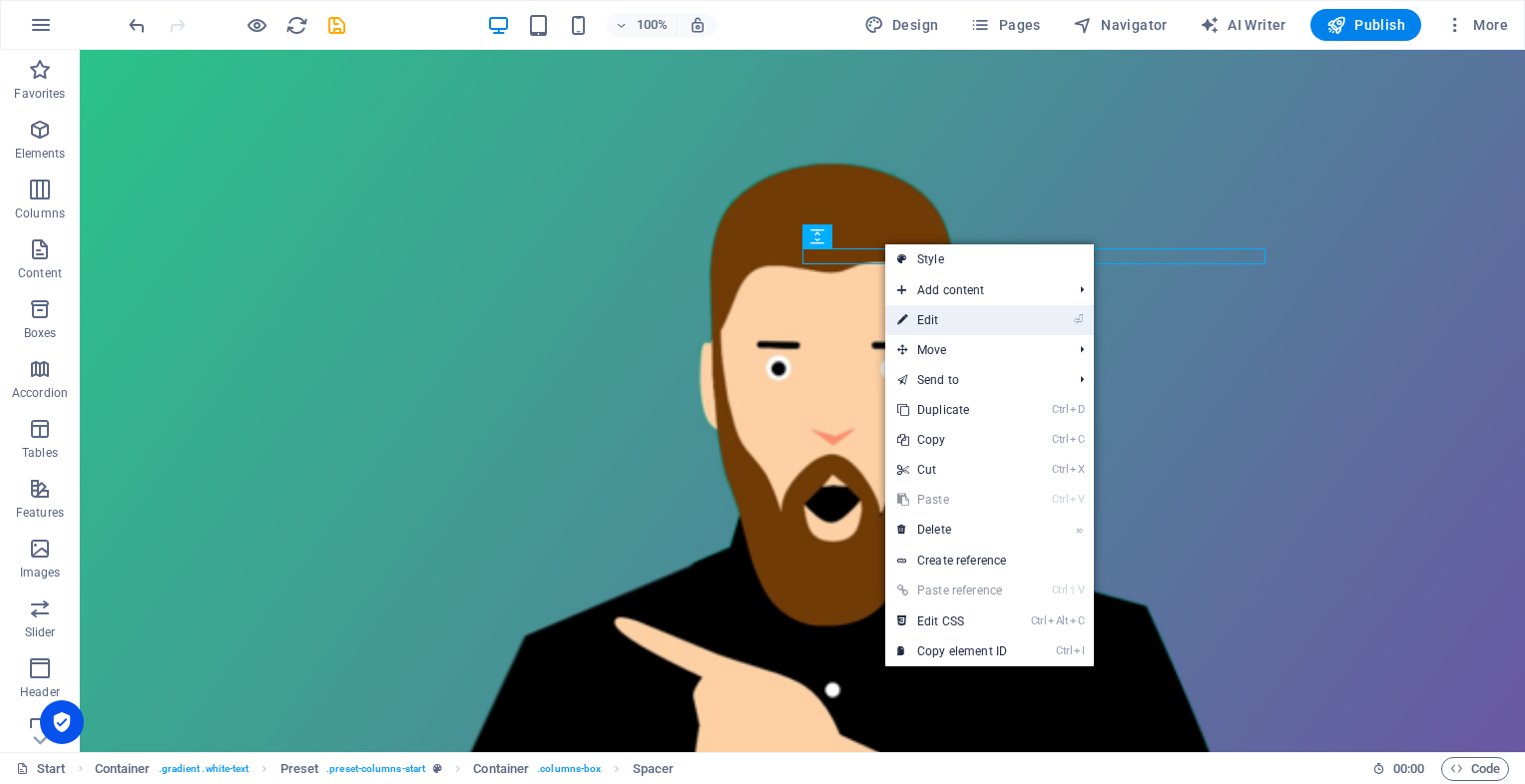 click on "⏎  Edit" at bounding box center (952, 320) 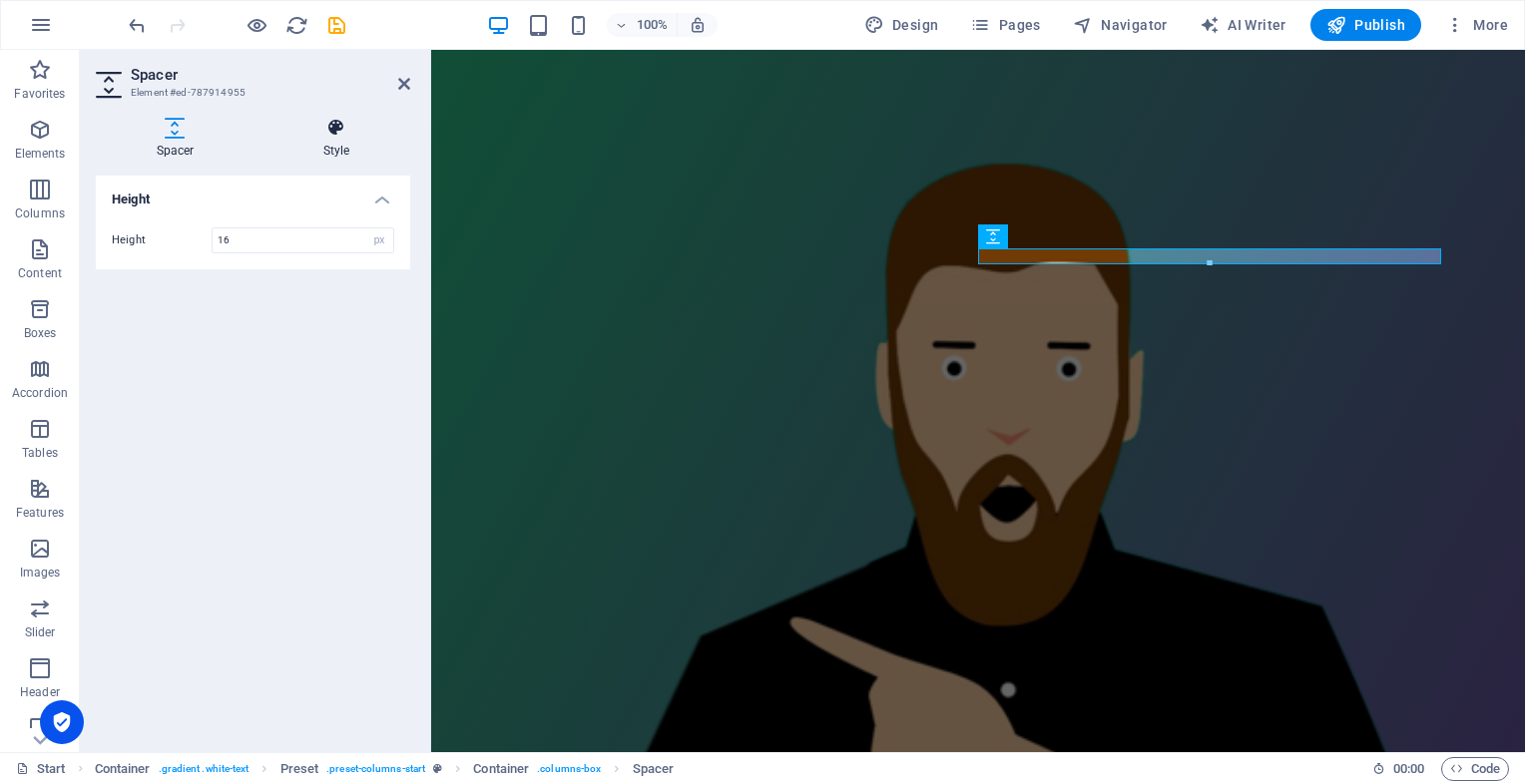 click at bounding box center [336, 128] 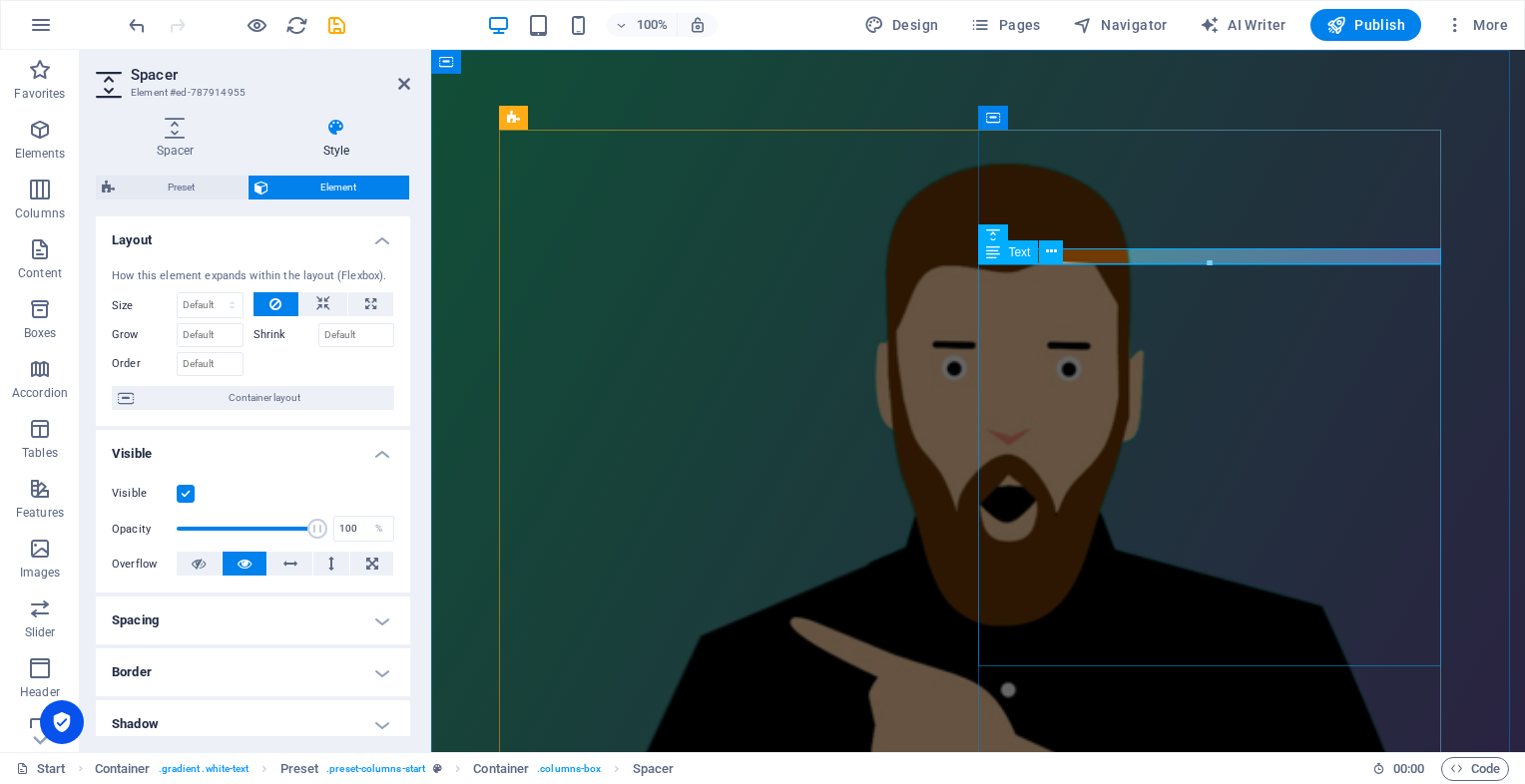 click on "Lorem ipsum dolor sit amet, consetetur sadipscing elitr, sed diam nonumy eirmod tempor invidunt ut labore et dolore magna aliquyam erat, sed diam voluptua. At vero eos et accusam et justo duo dolores et ea rebum. Stet clita kasd gubergren, no sea takimata sanctus est Lorem ipsum dolor sit amet. Lorem ipsum dolor sit amet, consetetur sadipscing elitr, sed diam nonumy eirmod tempor invidunt ut labore et dolore magna aliquyam erat, sed diam voluptua. Duis autem vel eum iriure dolor in hendrerit in vulputate velit esse molestie consequat, vel illum dolore eu feugiat nulla facilisis." at bounding box center [978, 1815] 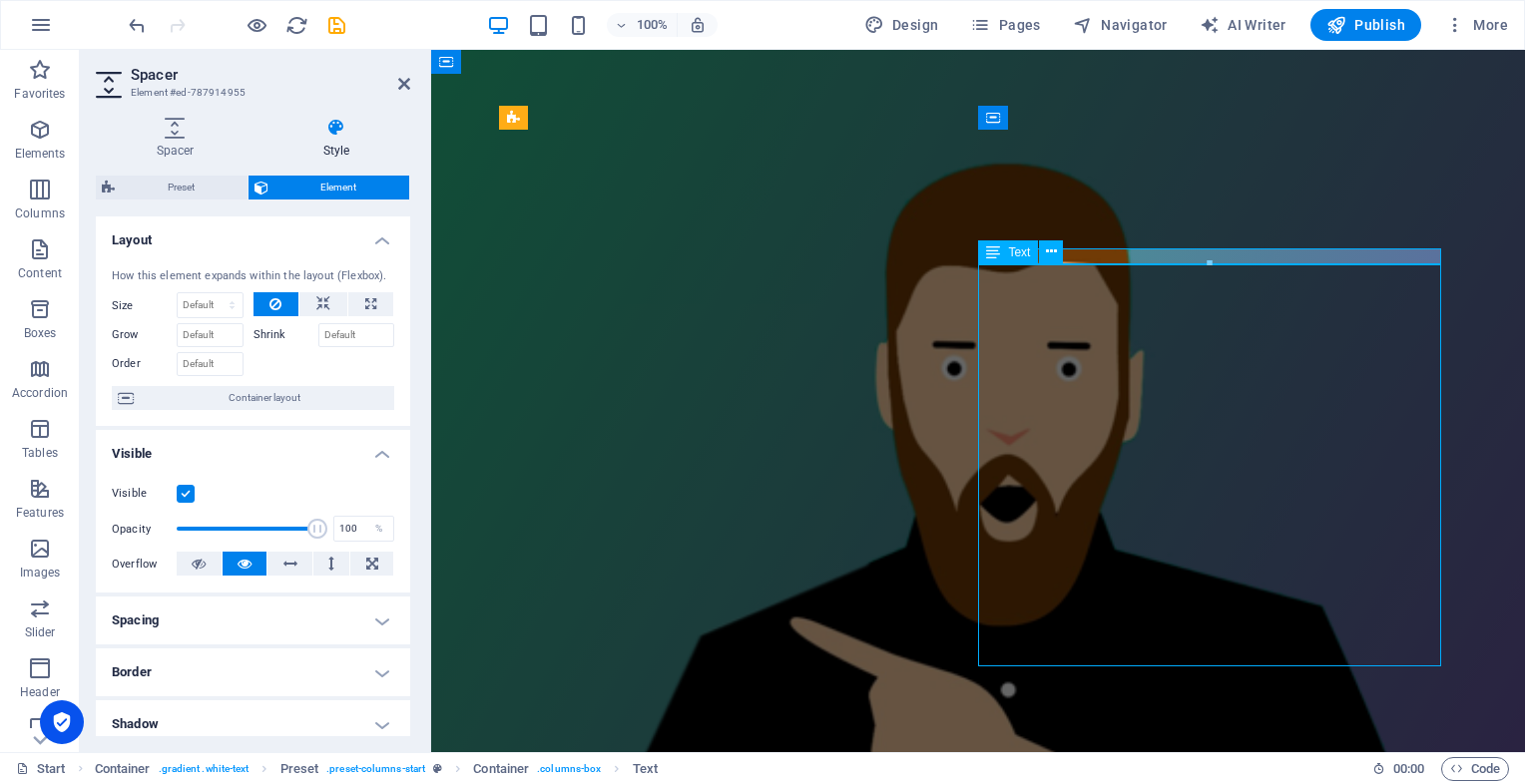 click on "Lorem ipsum dolor sit amet, consetetur sadipscing elitr, sed diam nonumy eirmod tempor invidunt ut labore et dolore magna aliquyam erat, sed diam voluptua. At vero eos et accusam et justo duo dolores et ea rebum. Stet clita kasd gubergren, no sea takimata sanctus est Lorem ipsum dolor sit amet. Lorem ipsum dolor sit amet, consetetur sadipscing elitr, sed diam nonumy eirmod tempor invidunt ut labore et dolore magna aliquyam erat, sed diam voluptua. Duis autem vel eum iriure dolor in hendrerit in vulputate velit esse molestie consequat, vel illum dolore eu feugiat nulla facilisis." at bounding box center (978, 1815) 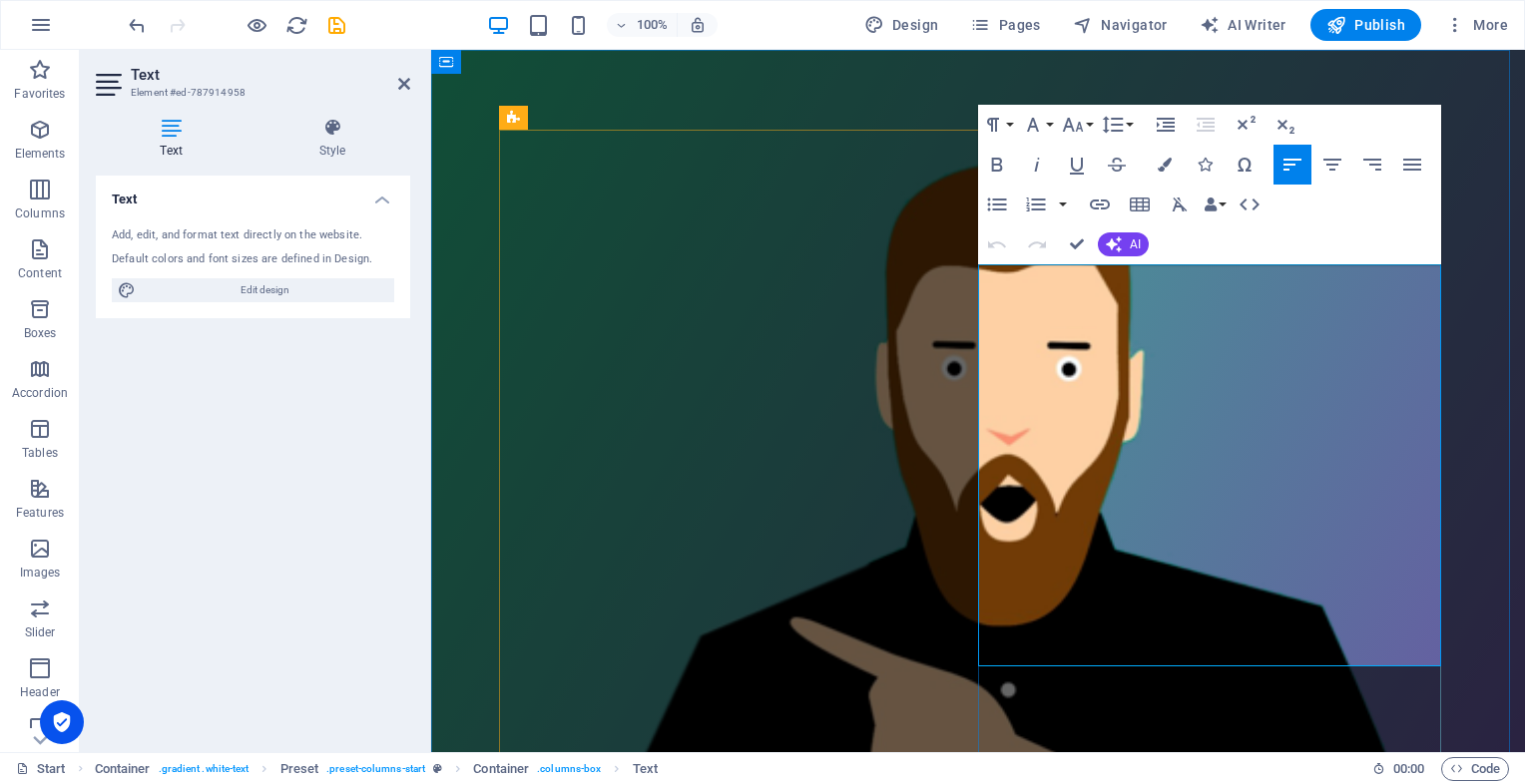 click on "Lorem ipsum dolor sit amet, consetetur sadipscing elitr, sed diam nonumy eirmod tempor invidunt ut labore et dolore magna aliquyam erat, sed diam voluptua. At vero eos et accusam et justo duo dolores et ea rebum." at bounding box center [978, 1730] 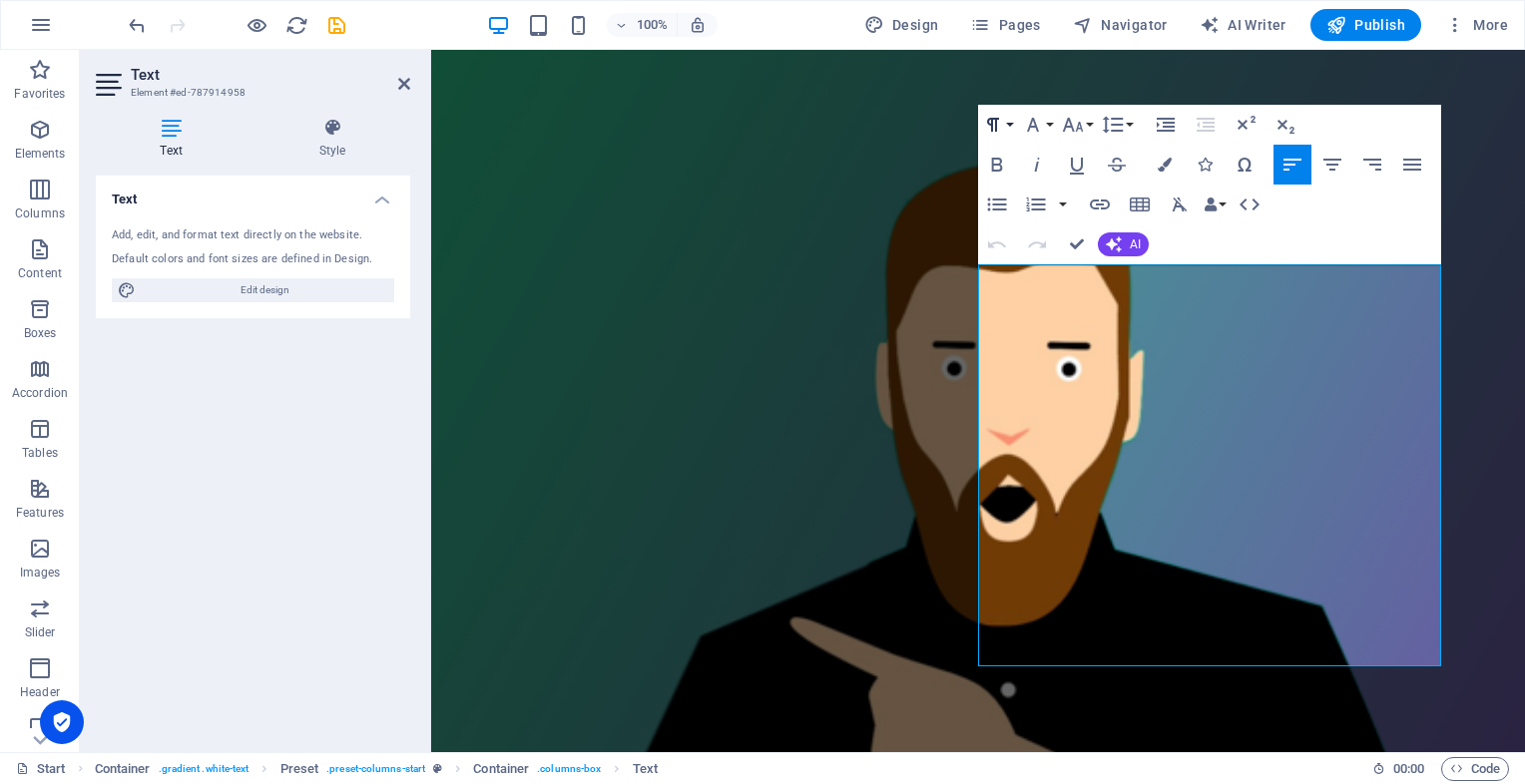 click on "Paragraph Format" at bounding box center (997, 125) 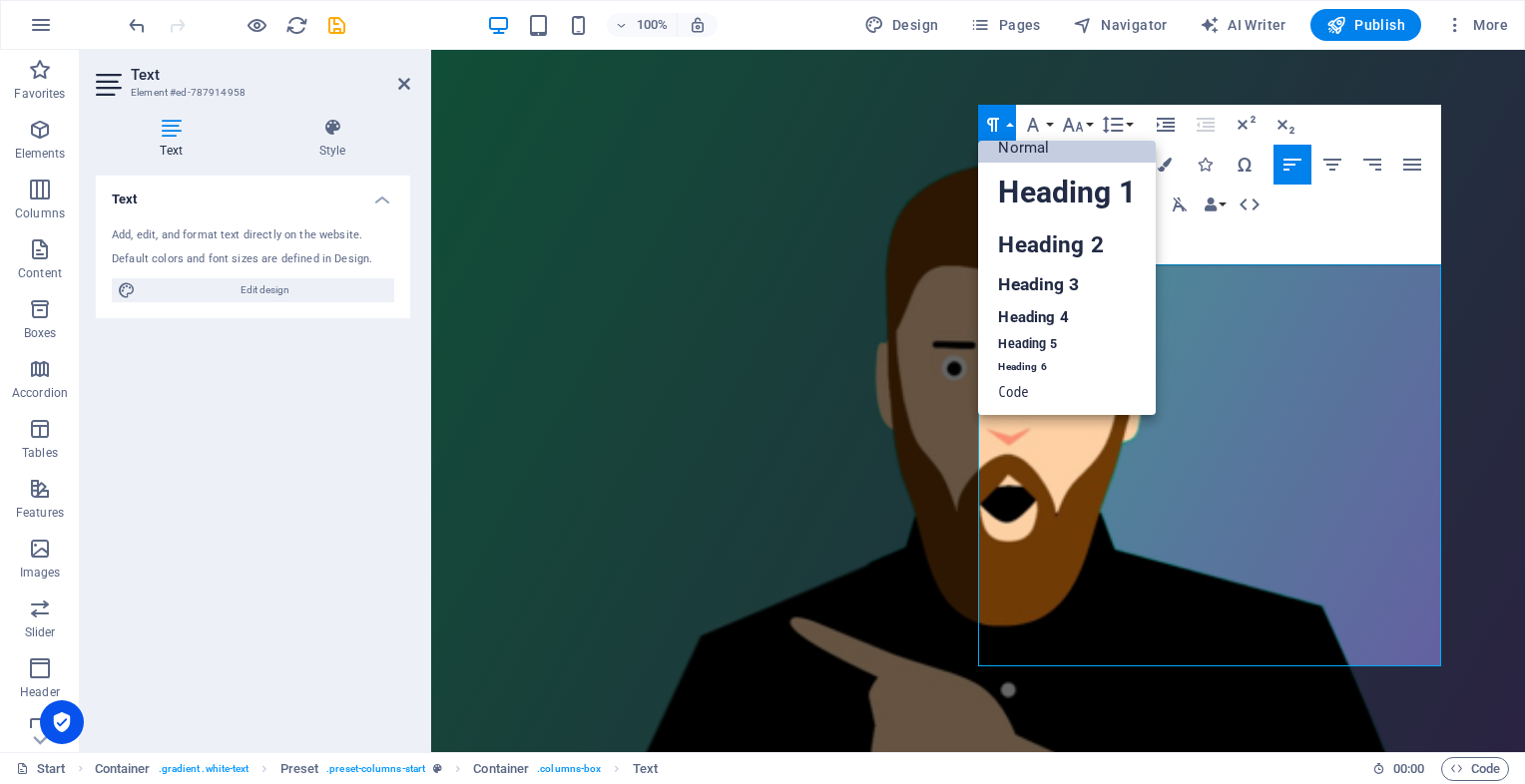 scroll, scrollTop: 16, scrollLeft: 0, axis: vertical 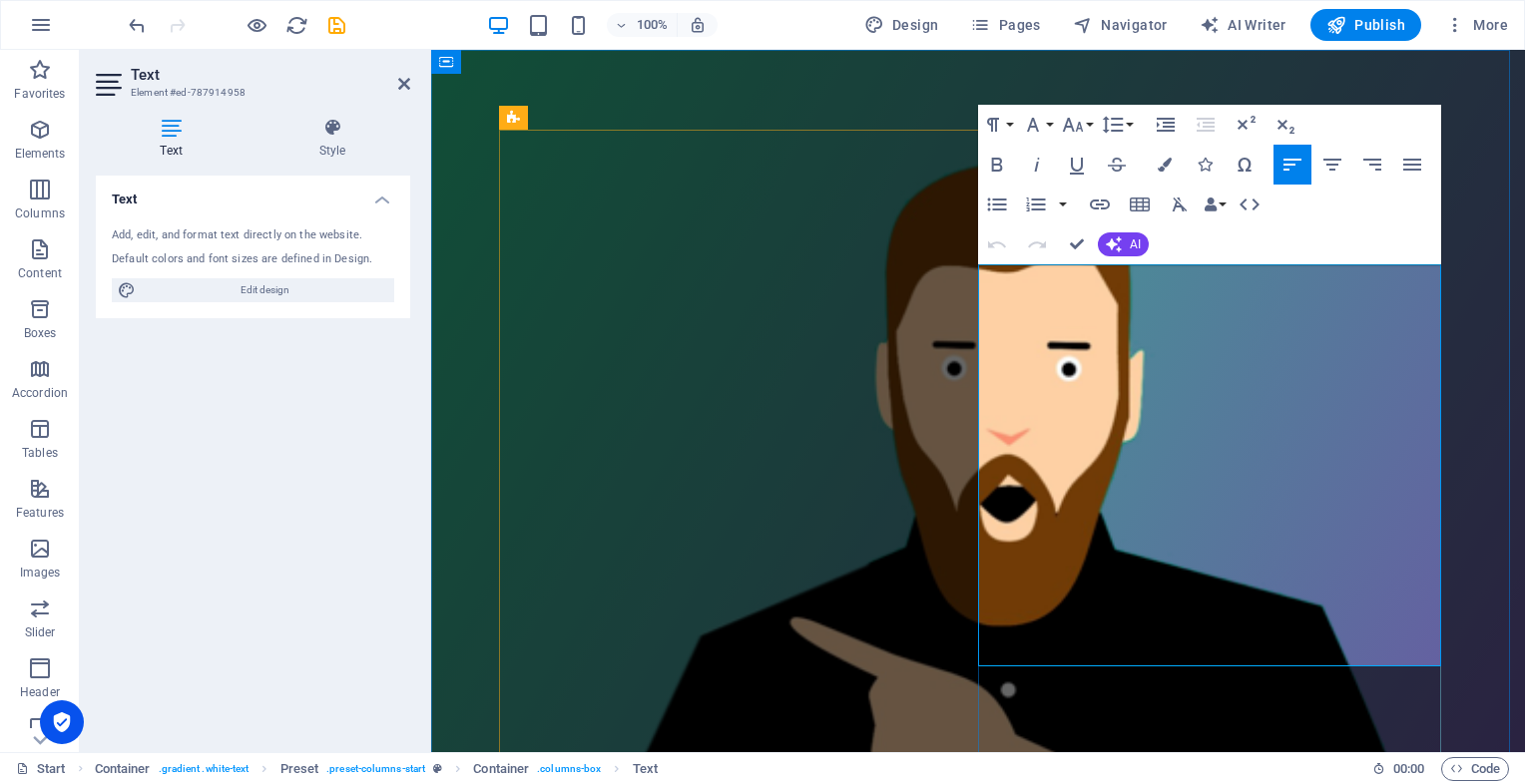 click on "Lorem ipsum dolor sit amet, consetetur sadipscing elitr, sed diam nonumy eirmod tempor invidunt ut labore et dolore magna aliquyam erat, sed diam voluptua. At vero eos et accusam et justo duo dolores et ea rebum." at bounding box center [978, 1730] 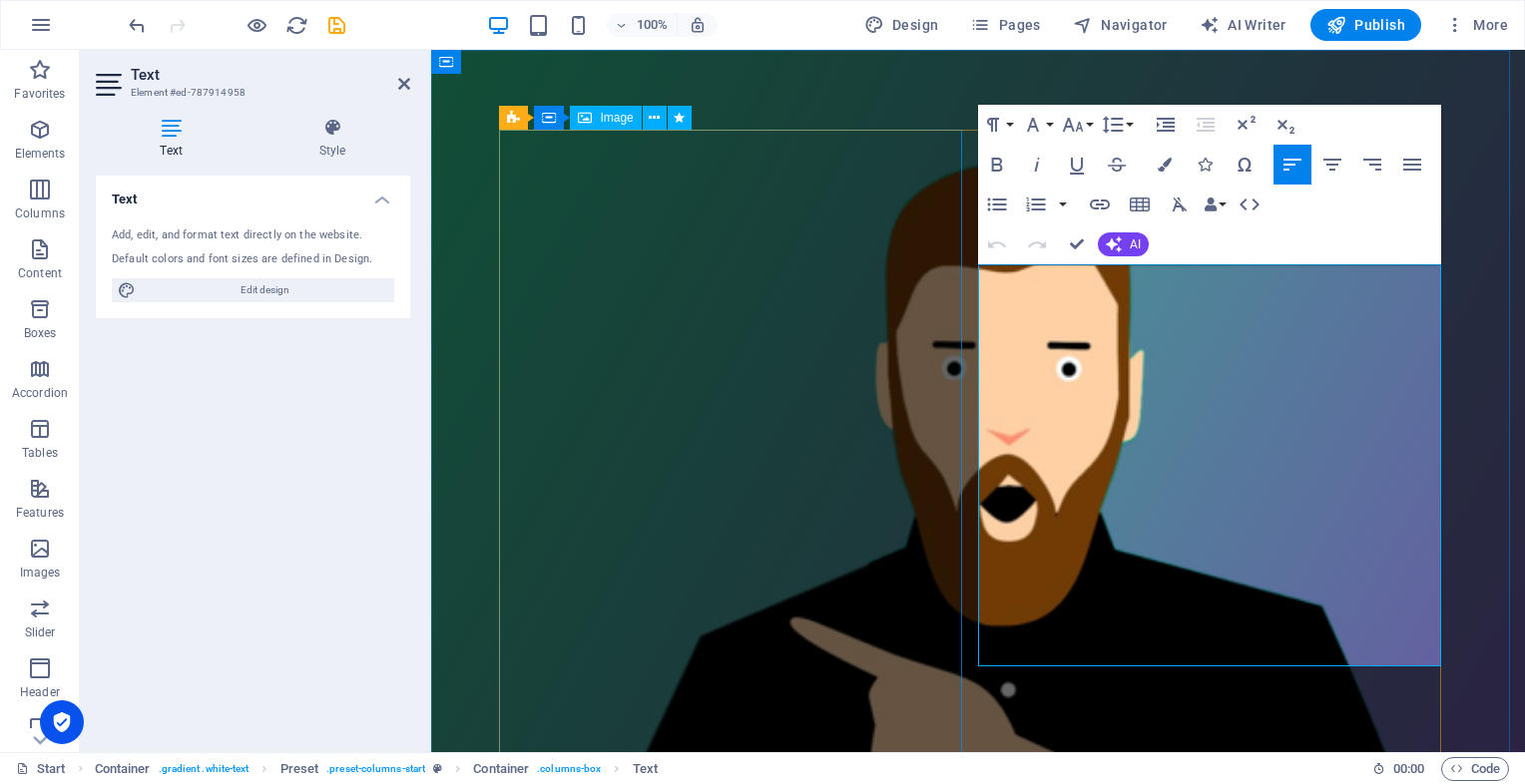 click at bounding box center (978, 797) 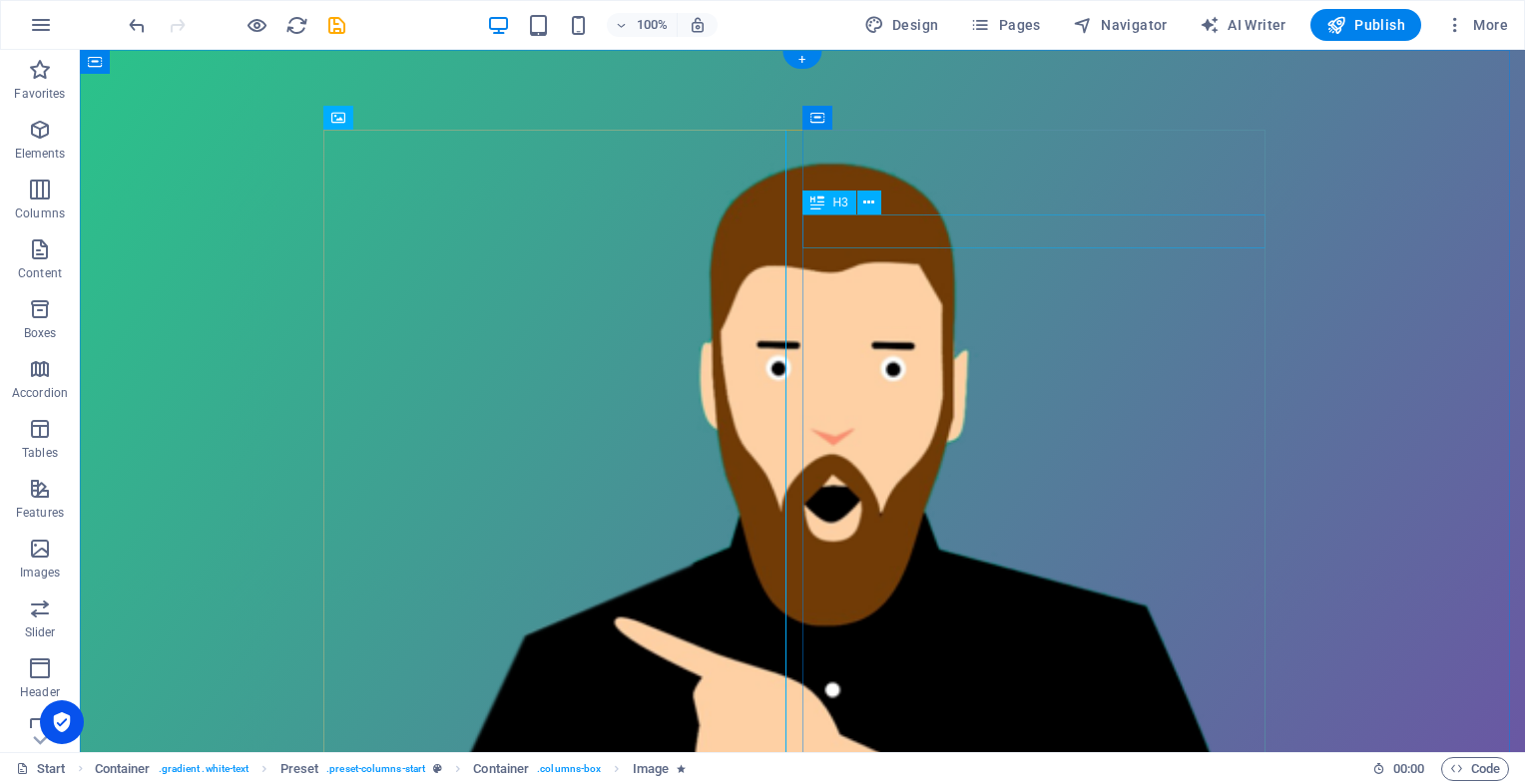 click on "FREE EXCLUSIVE WEBINAR" at bounding box center [802, 1655] 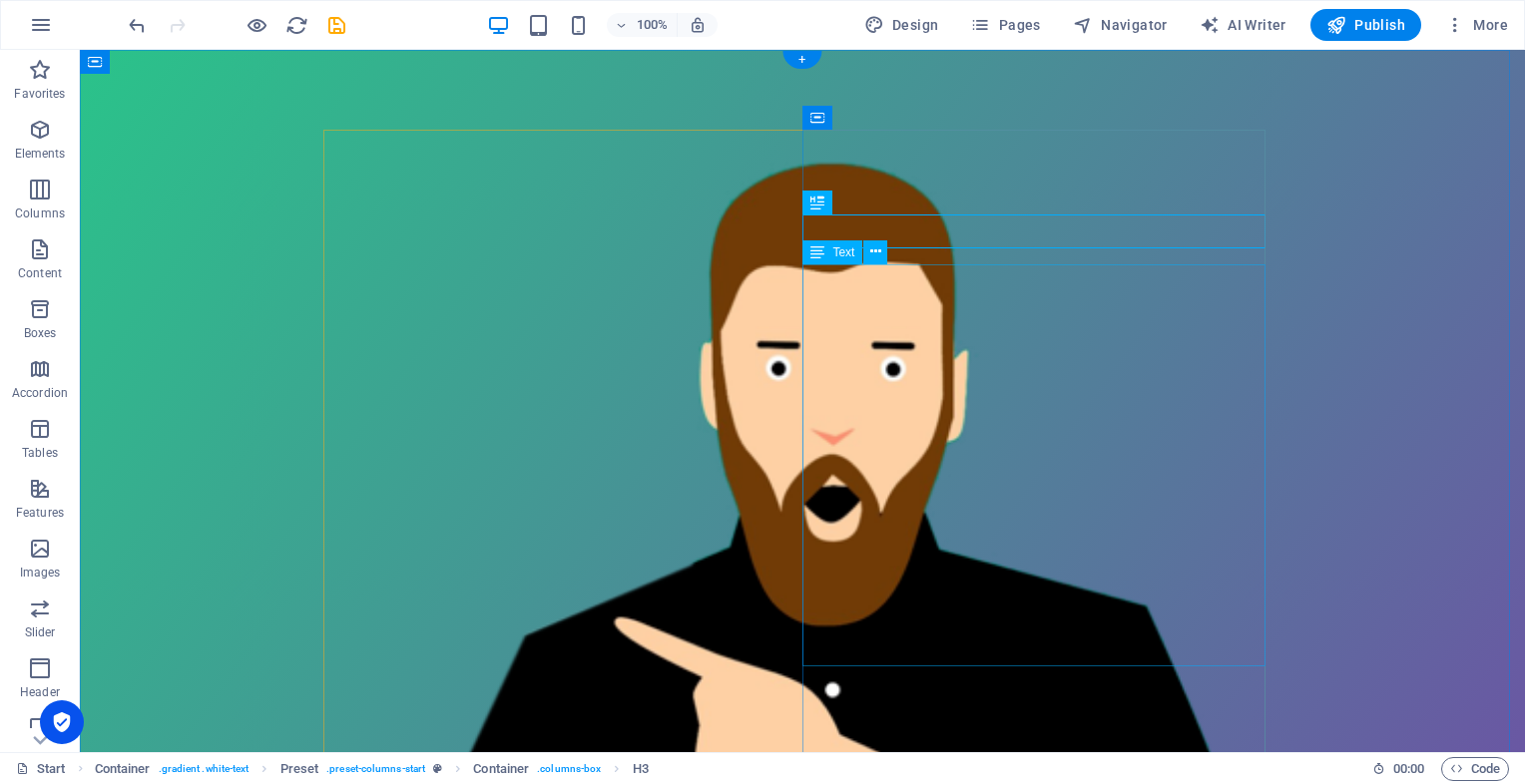 click on "Lorem ipsum dolor sit amet, consetetur sadipscing elitr, sed diam nonumy eirmod tempor invidunt ut labore et dolore magna aliquyam erat, sed diam voluptua. At vero eos et accusam et justo duo dolores et ea rebum. Stet clita kasd gubergren, no sea takimata sanctus est Lorem ipsum dolor sit amet. Lorem ipsum dolor sit amet, consetetur sadipscing elitr, sed diam nonumy eirmod tempor invidunt ut labore et dolore magna aliquyam erat, sed diam voluptua. Duis autem vel eum iriure dolor in hendrerit in vulputate velit esse molestie consequat, vel illum dolore eu feugiat nulla facilisis." at bounding box center [802, 1815] 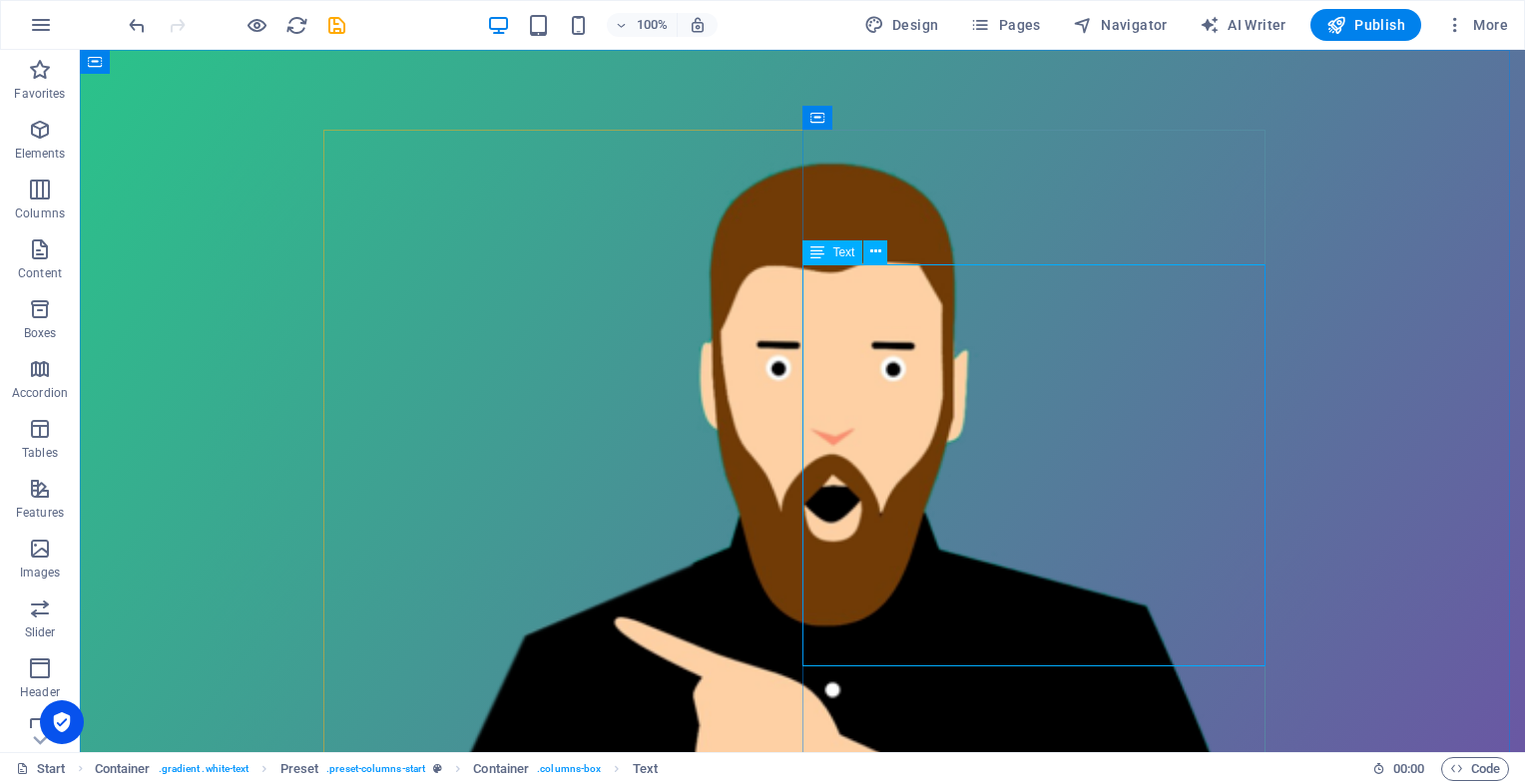 click at bounding box center (817, 252) 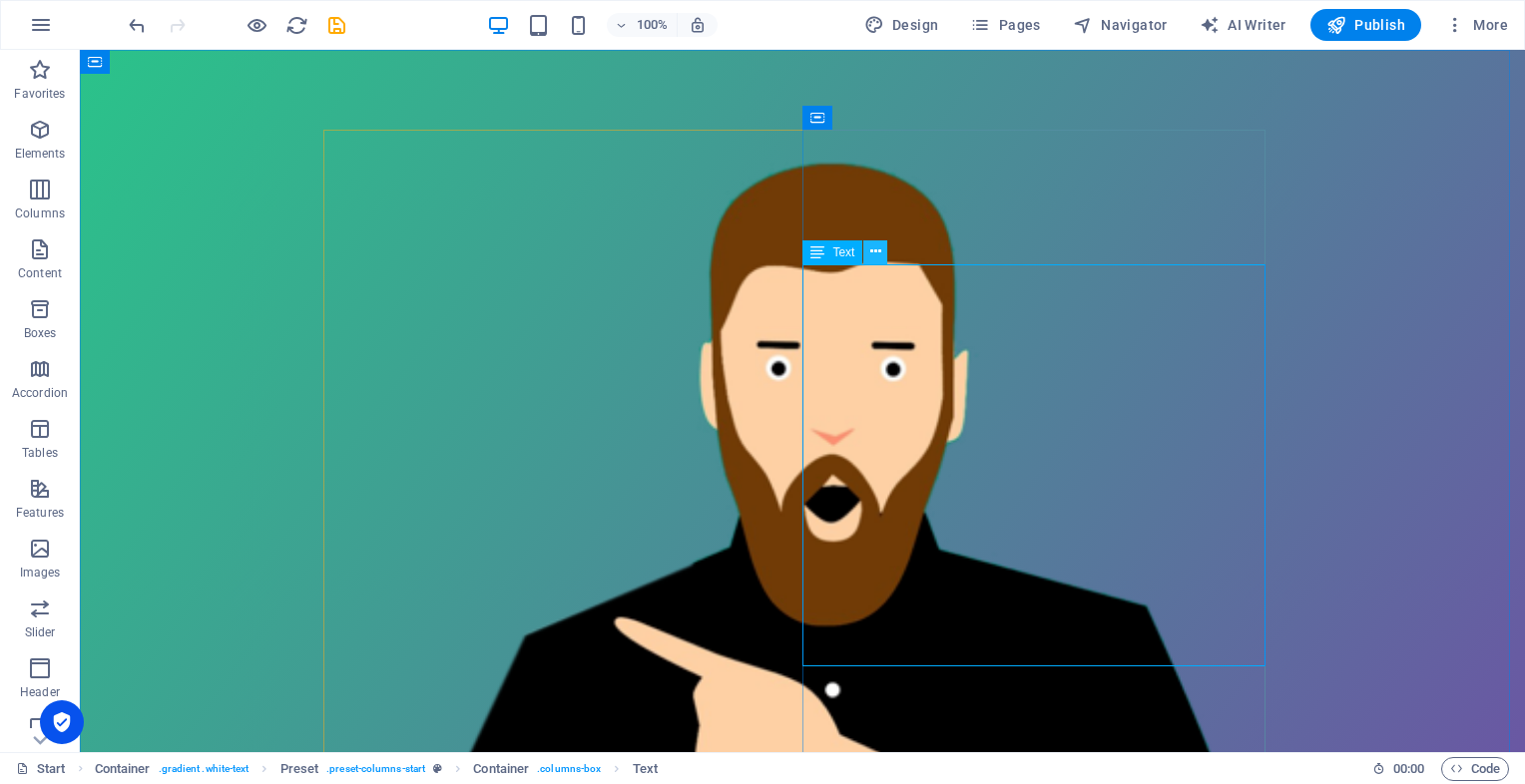 click at bounding box center [875, 251] 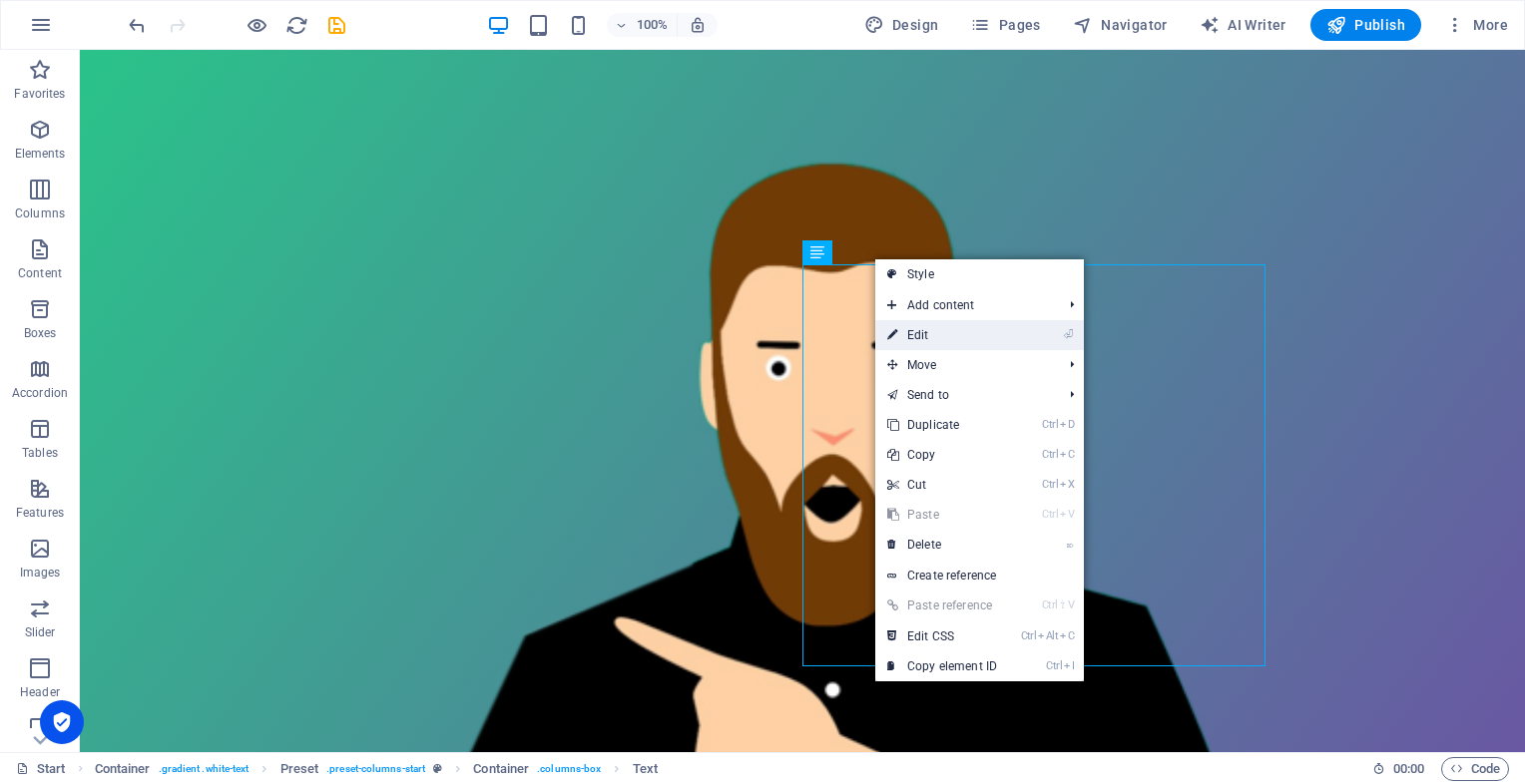 click on "⏎  Edit" at bounding box center [942, 335] 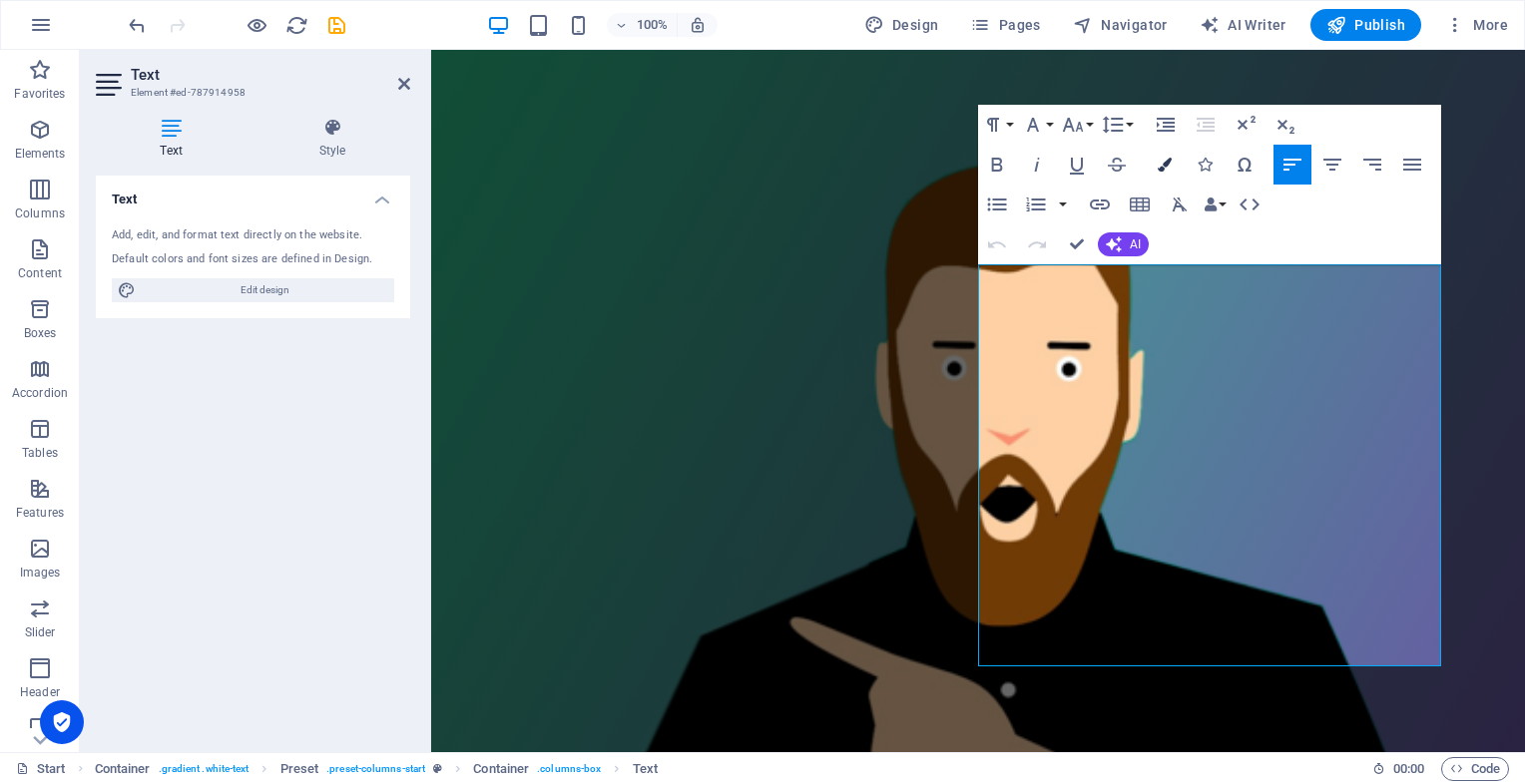 click at bounding box center [1165, 165] 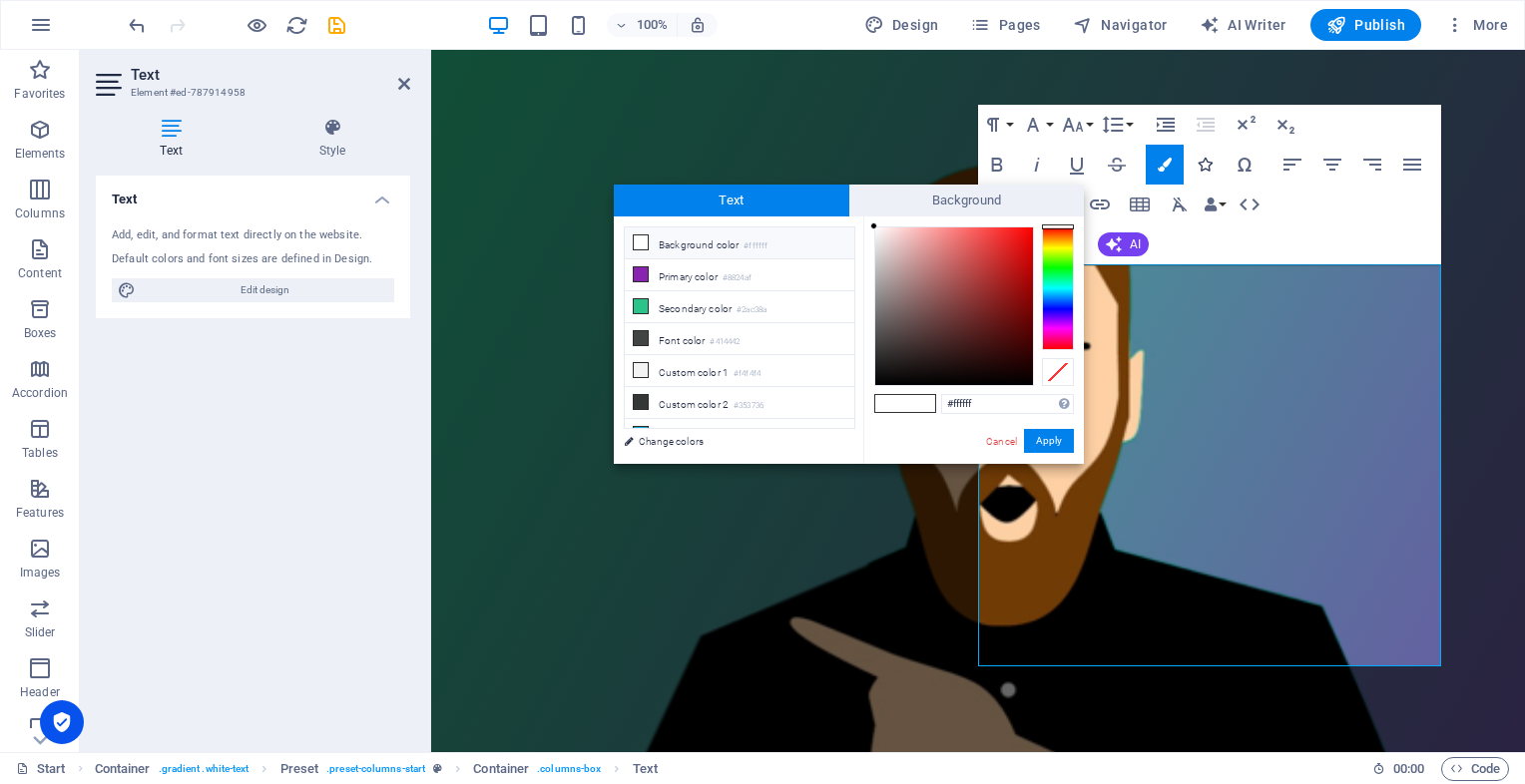 click on "Icons" at bounding box center [1205, 165] 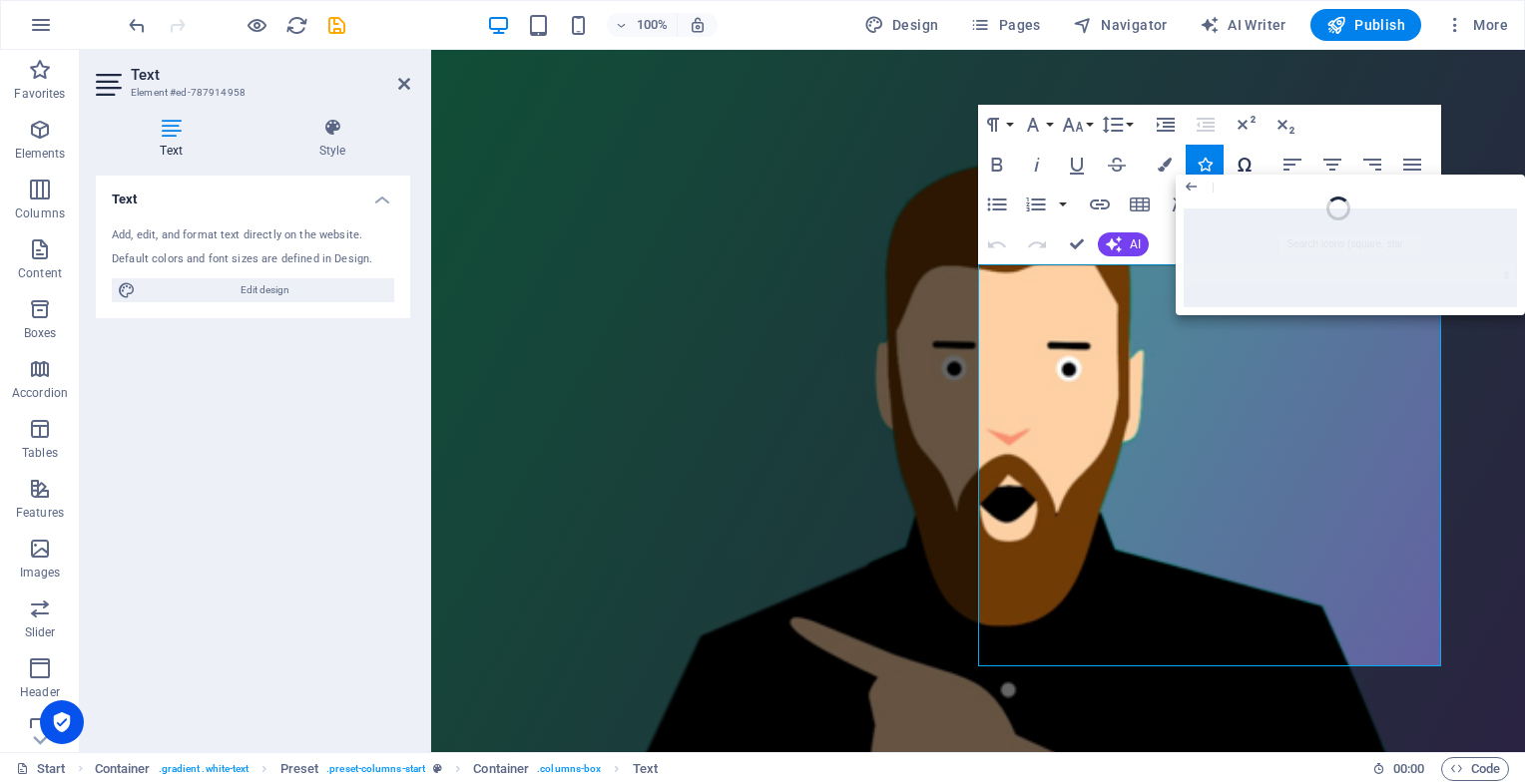 click 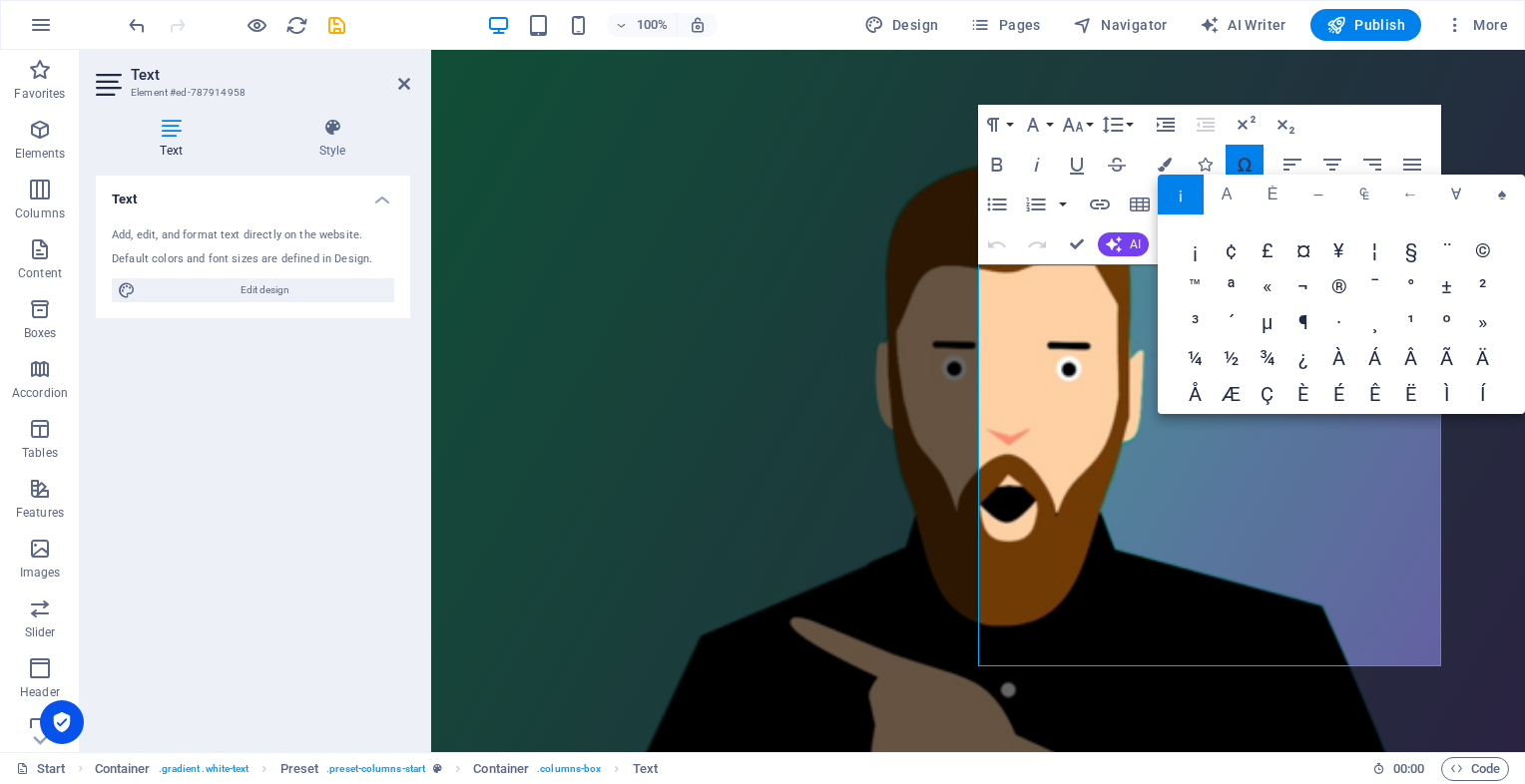 click 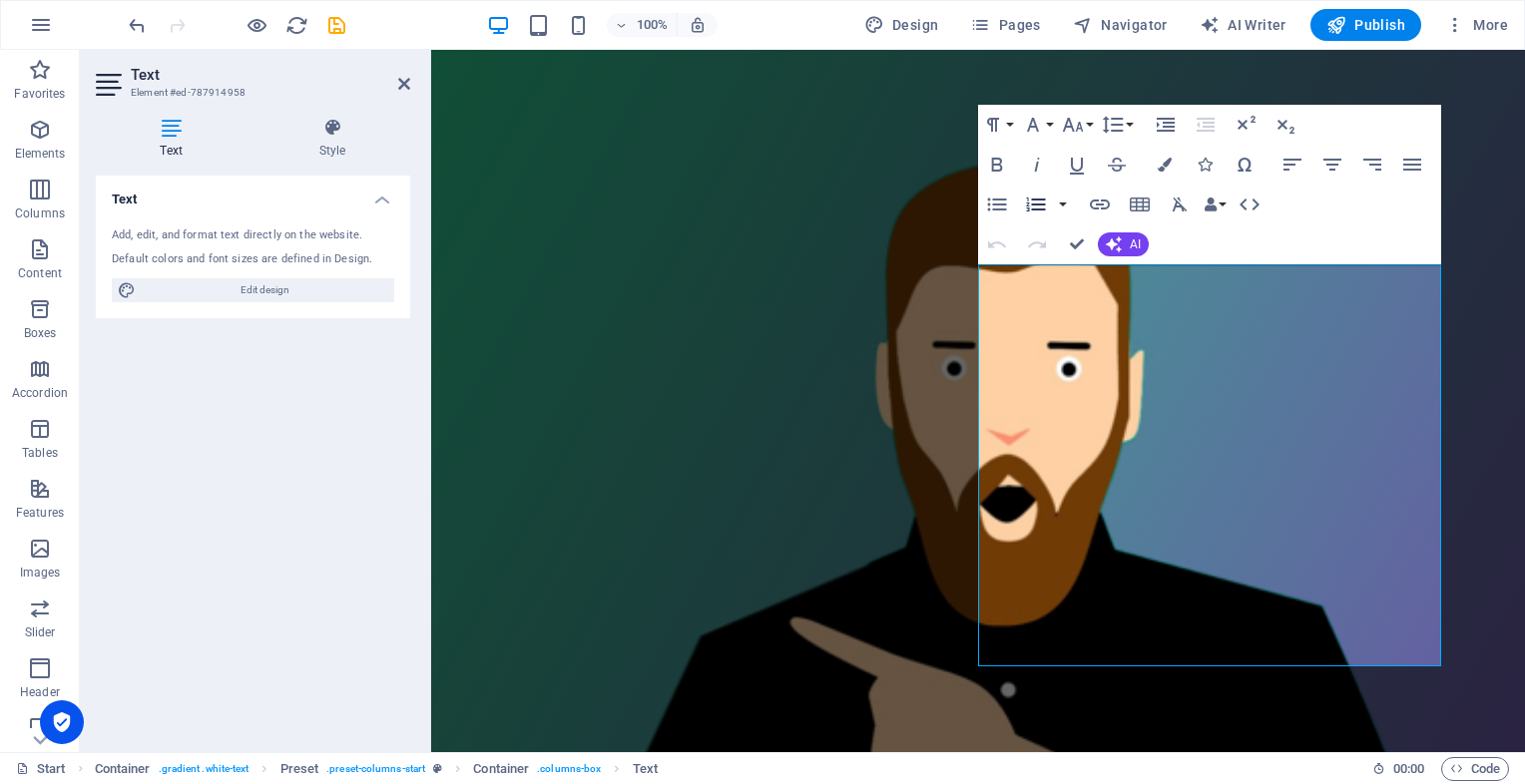 click on "Ordered List" at bounding box center (1036, 204) 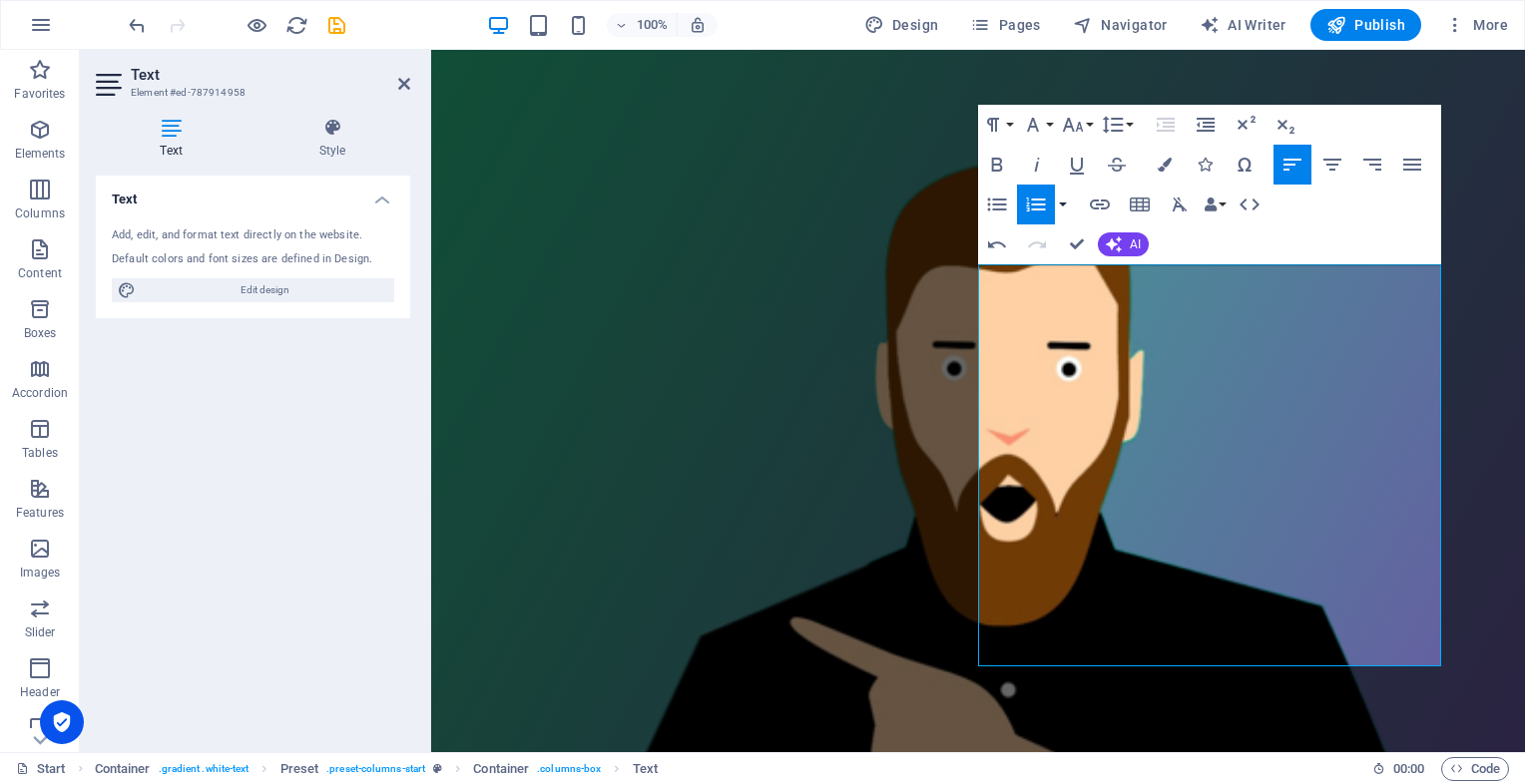click at bounding box center [1063, 204] 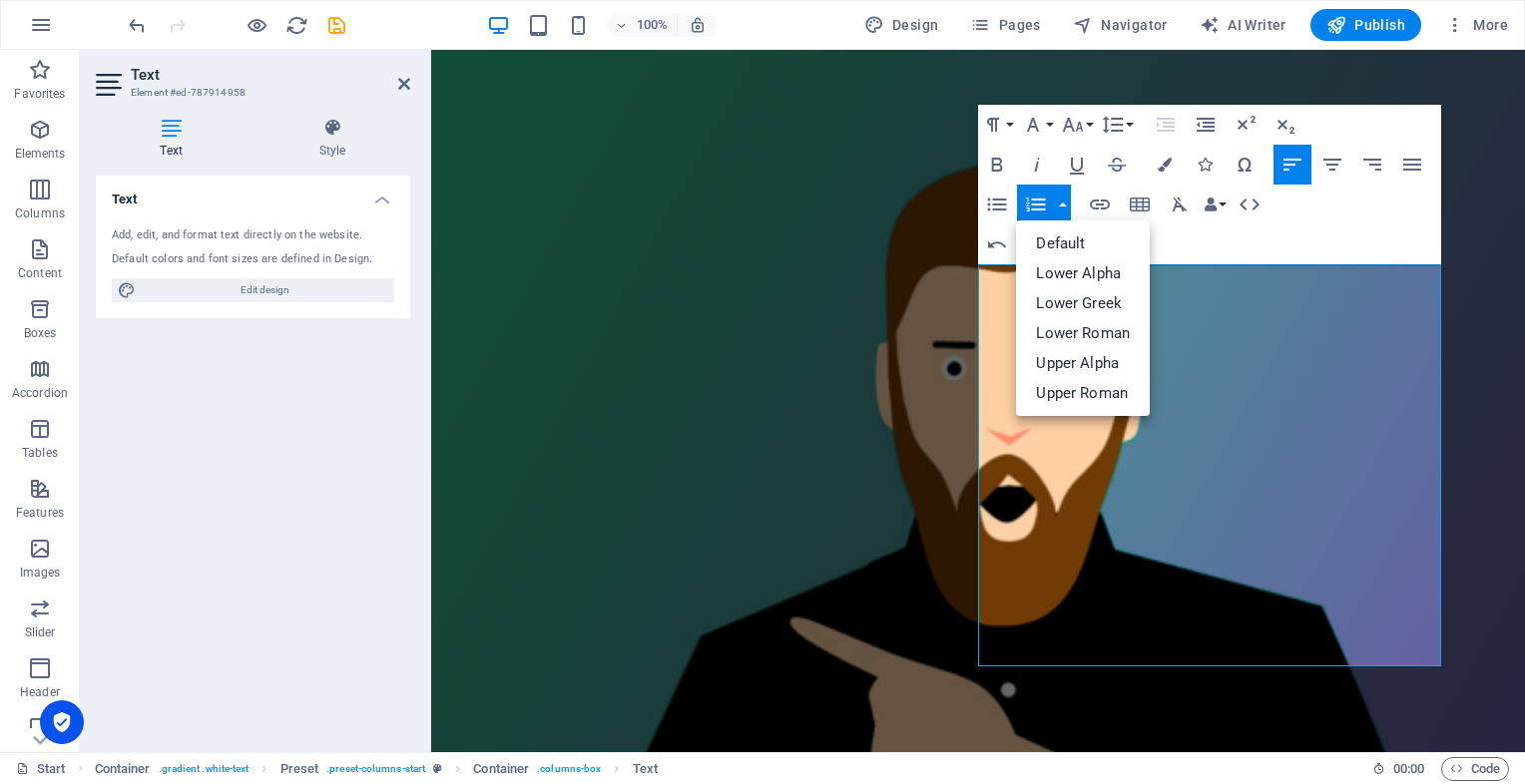 click at bounding box center (1063, 204) 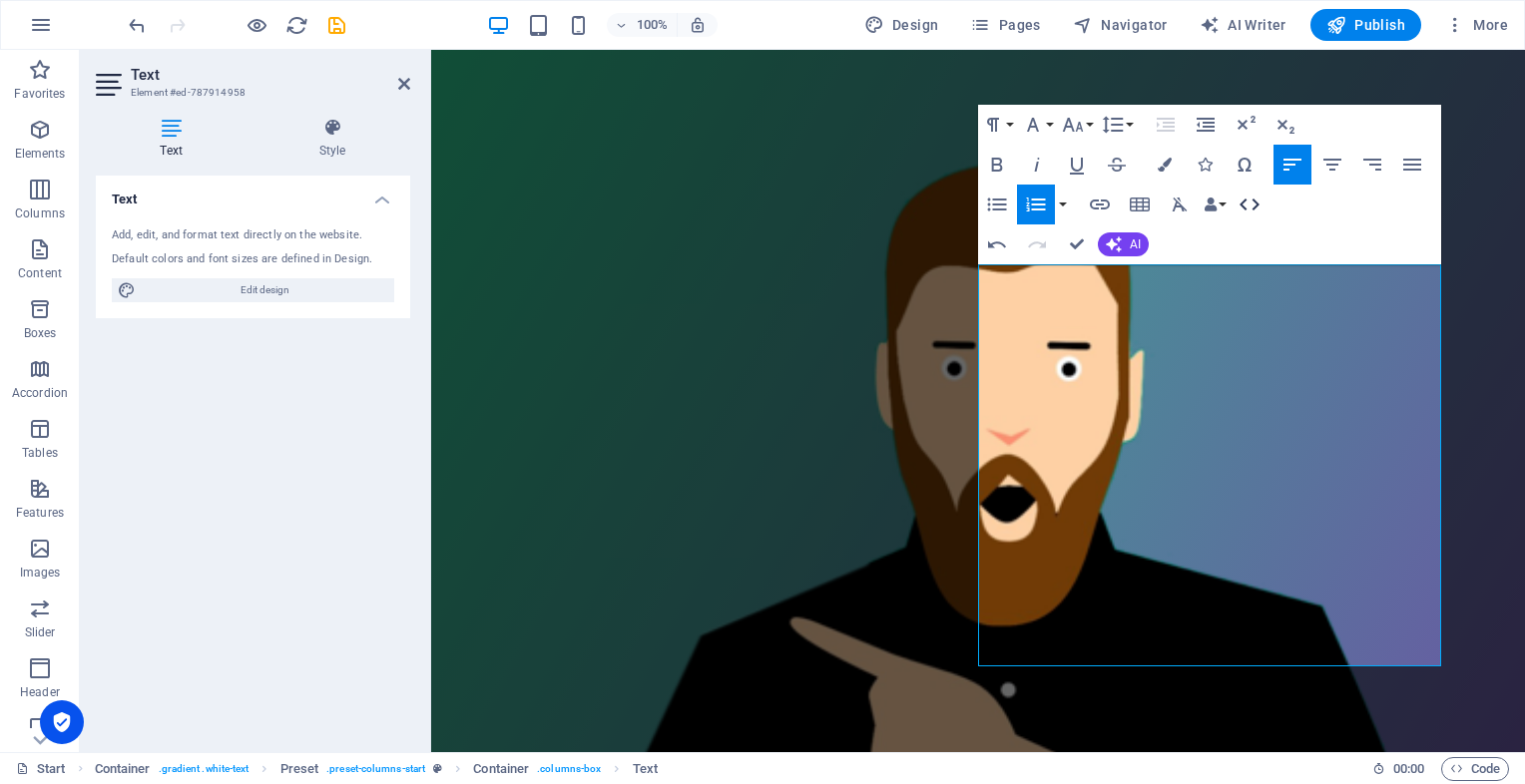 click 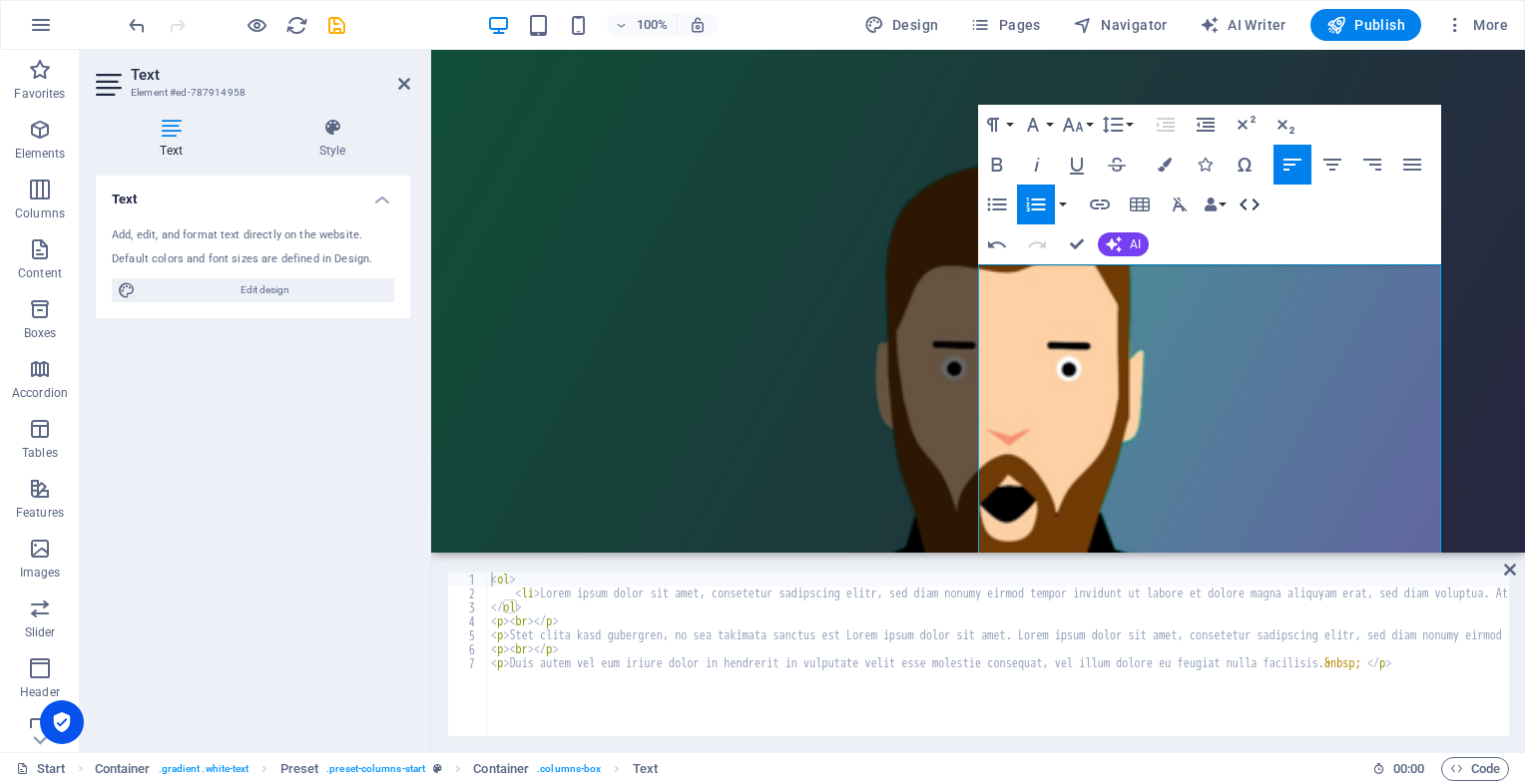 click 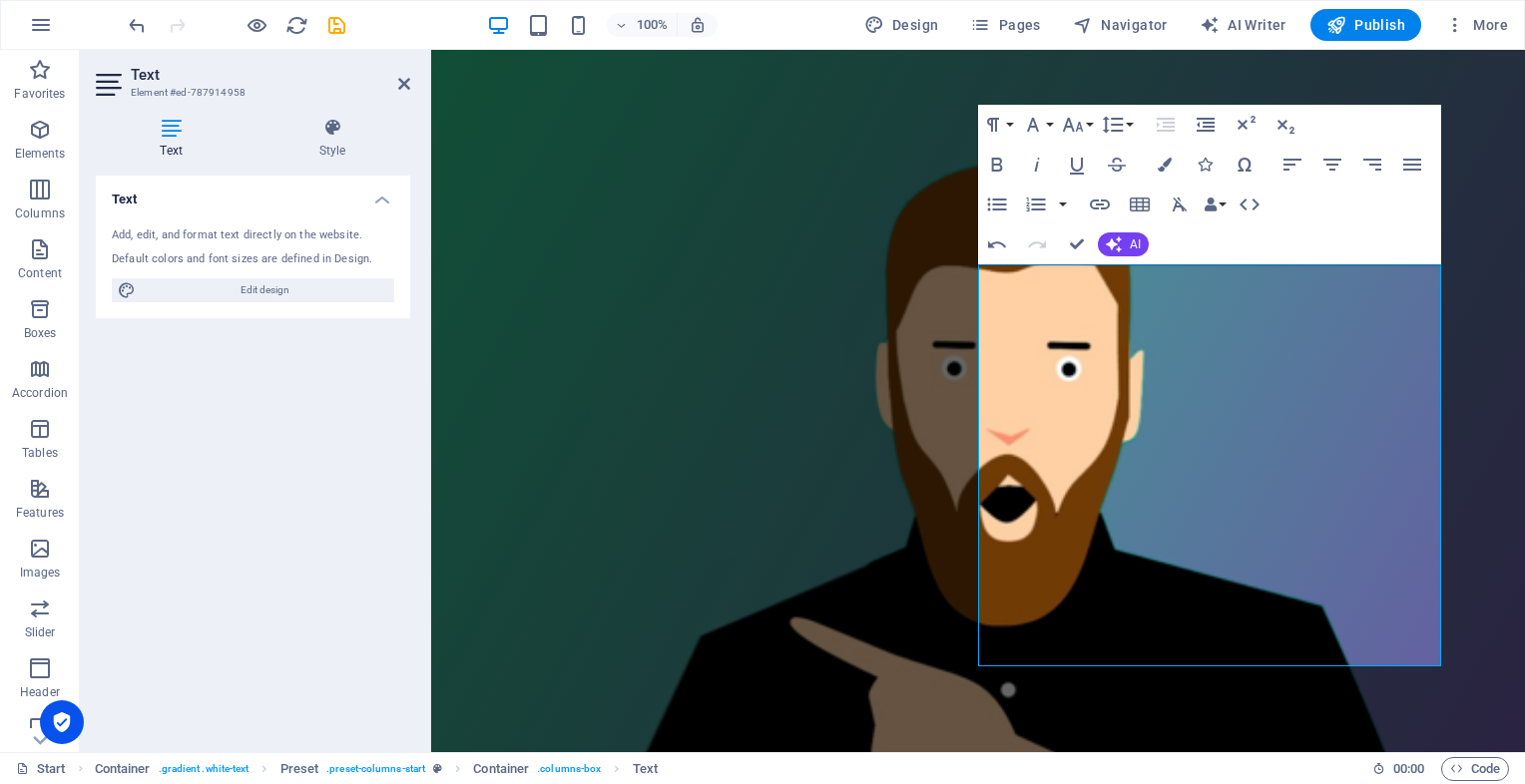 click on "Add, edit, and format text directly on the website. Default colors and font sizes are defined in Design. Edit design" at bounding box center (253, 264) 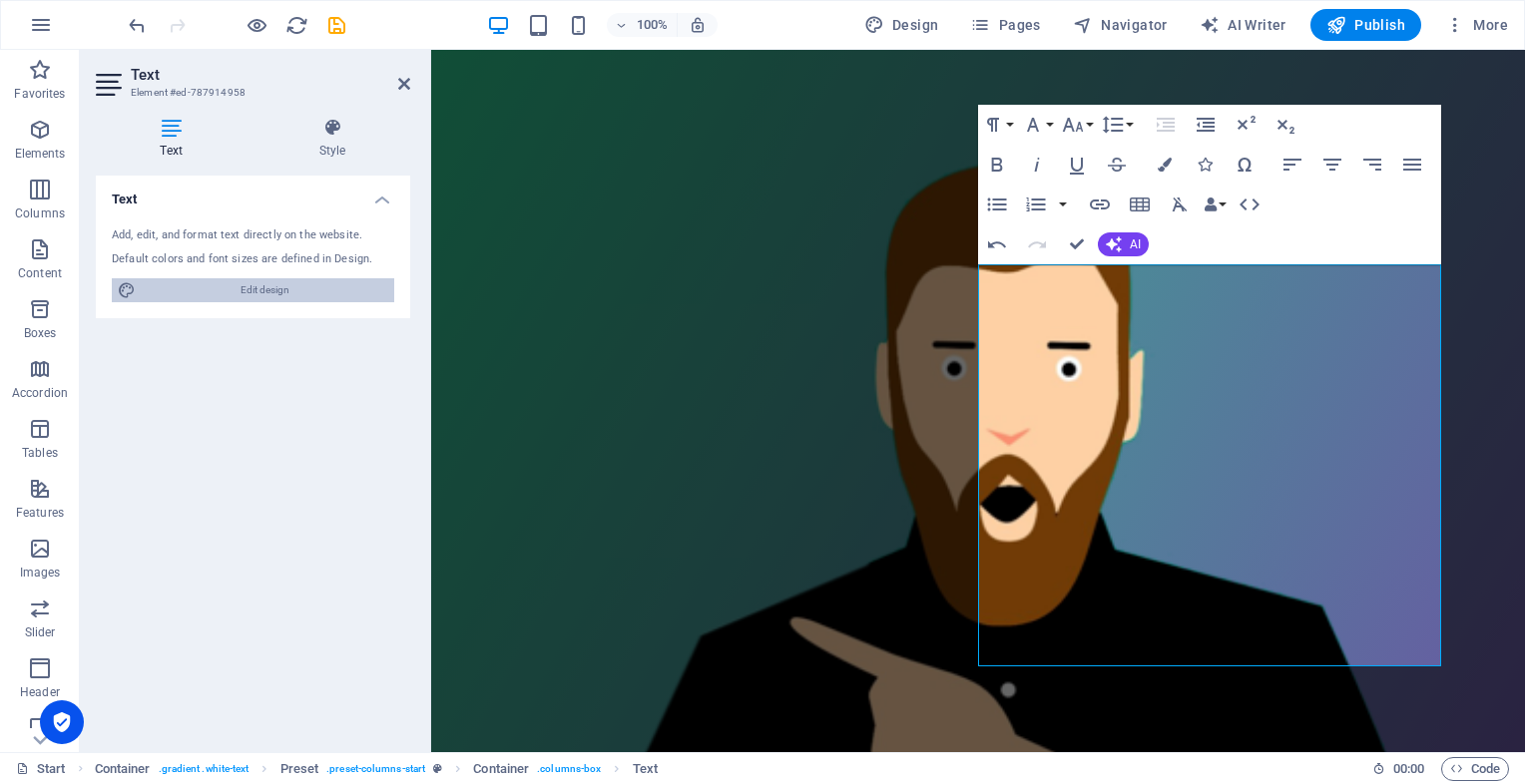 click on "Edit design" at bounding box center [264, 290] 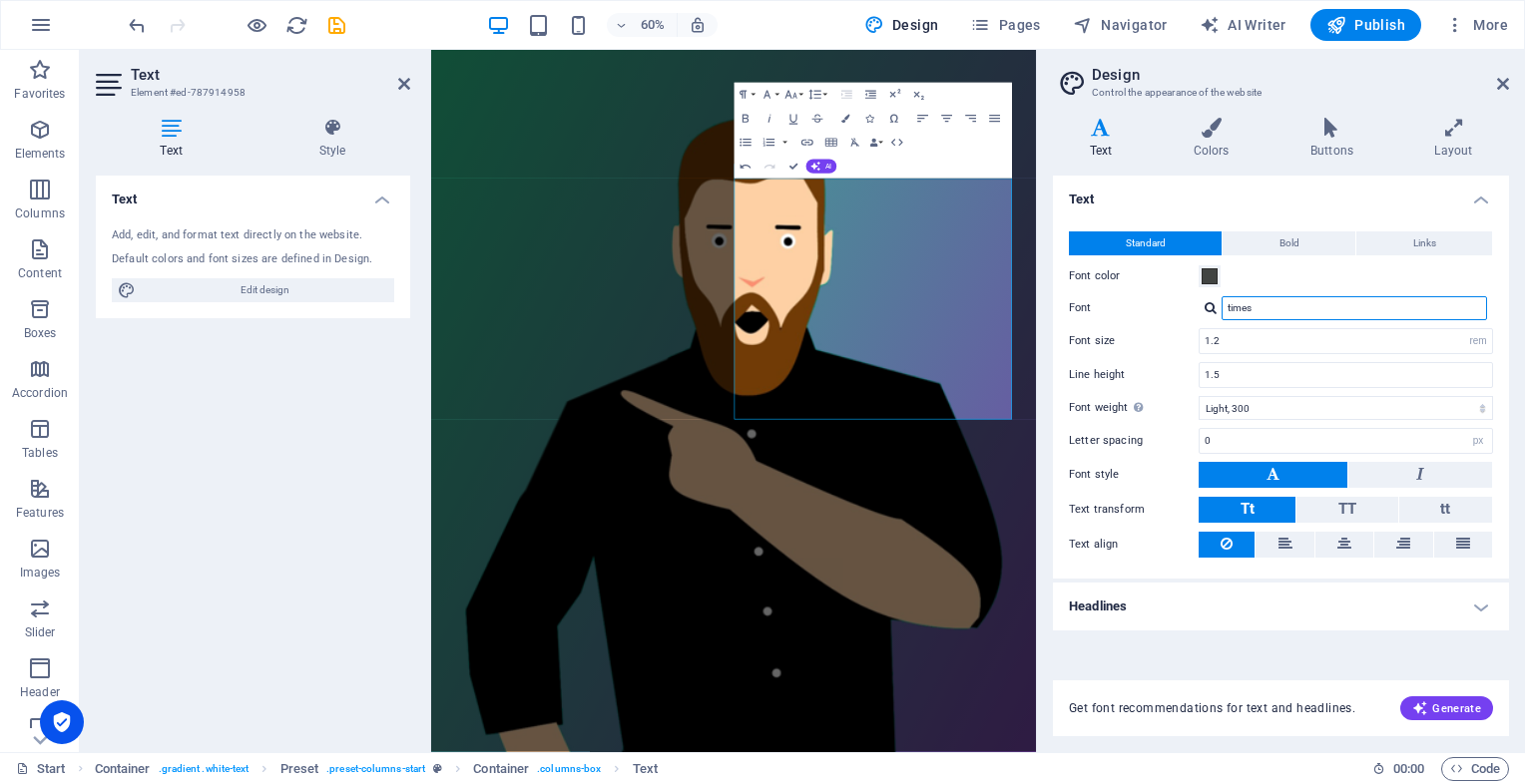 click on "times" at bounding box center (1354, 308) 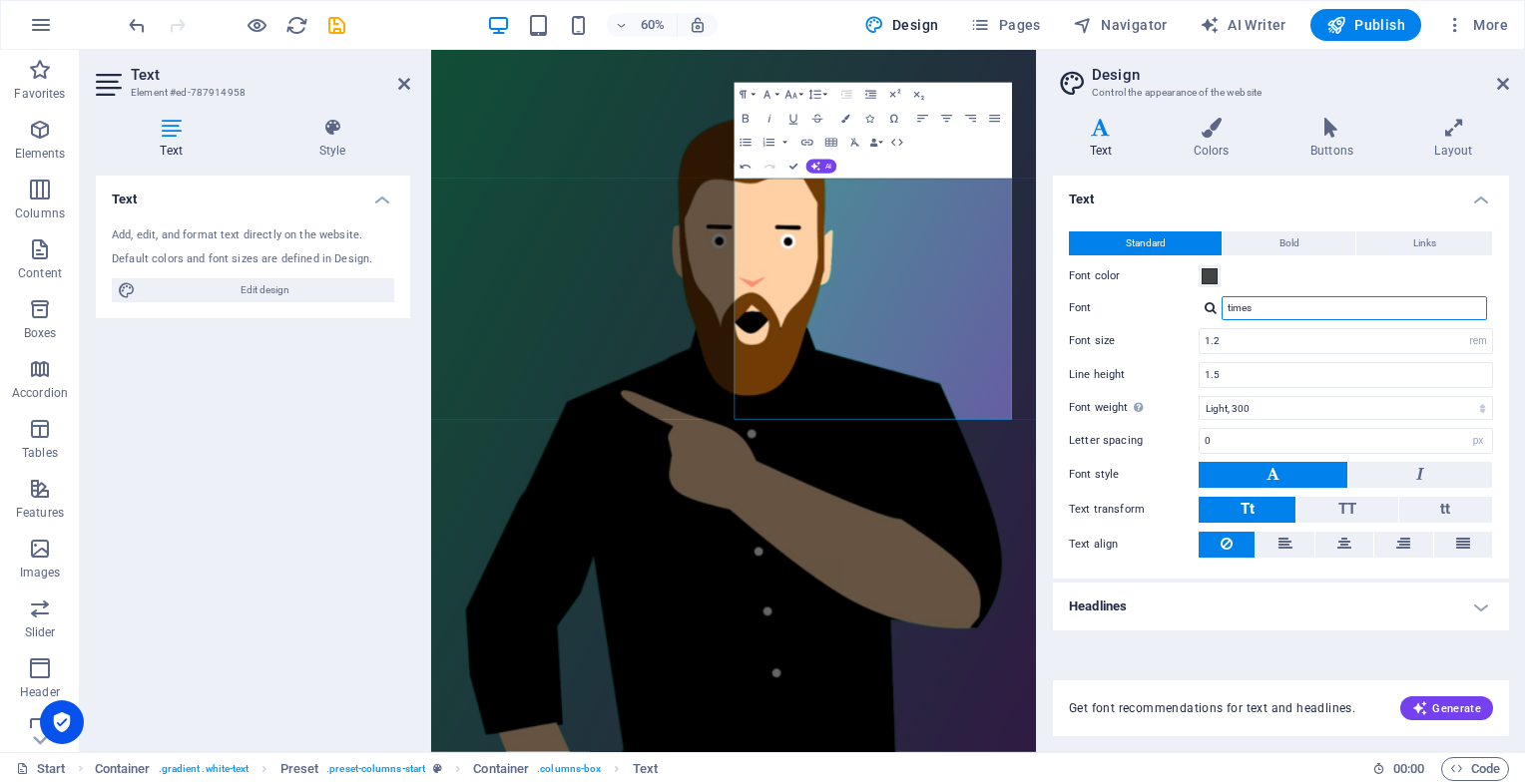 click on "times" at bounding box center [1354, 308] 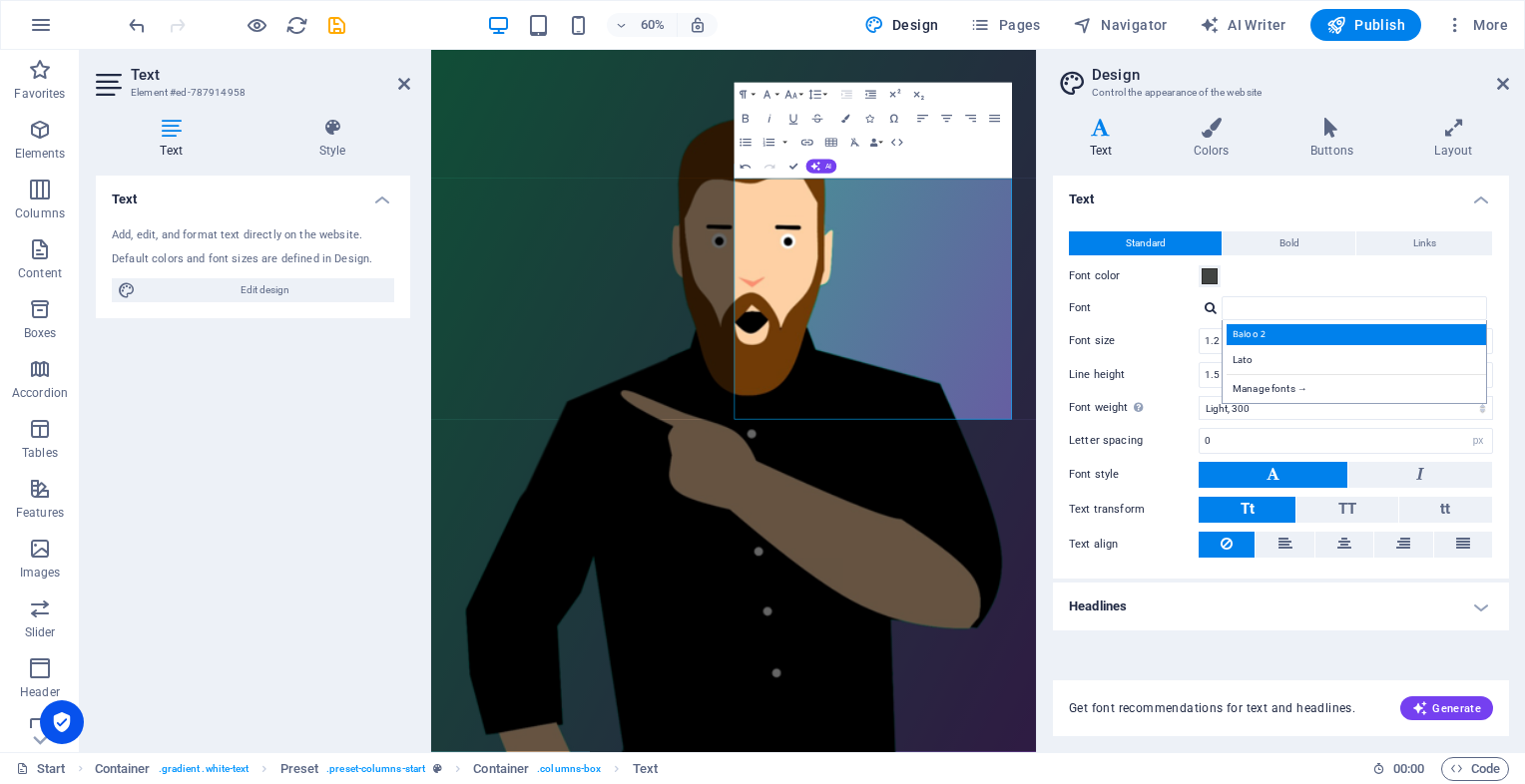 click on "Baloo 2" at bounding box center (1358, 334) 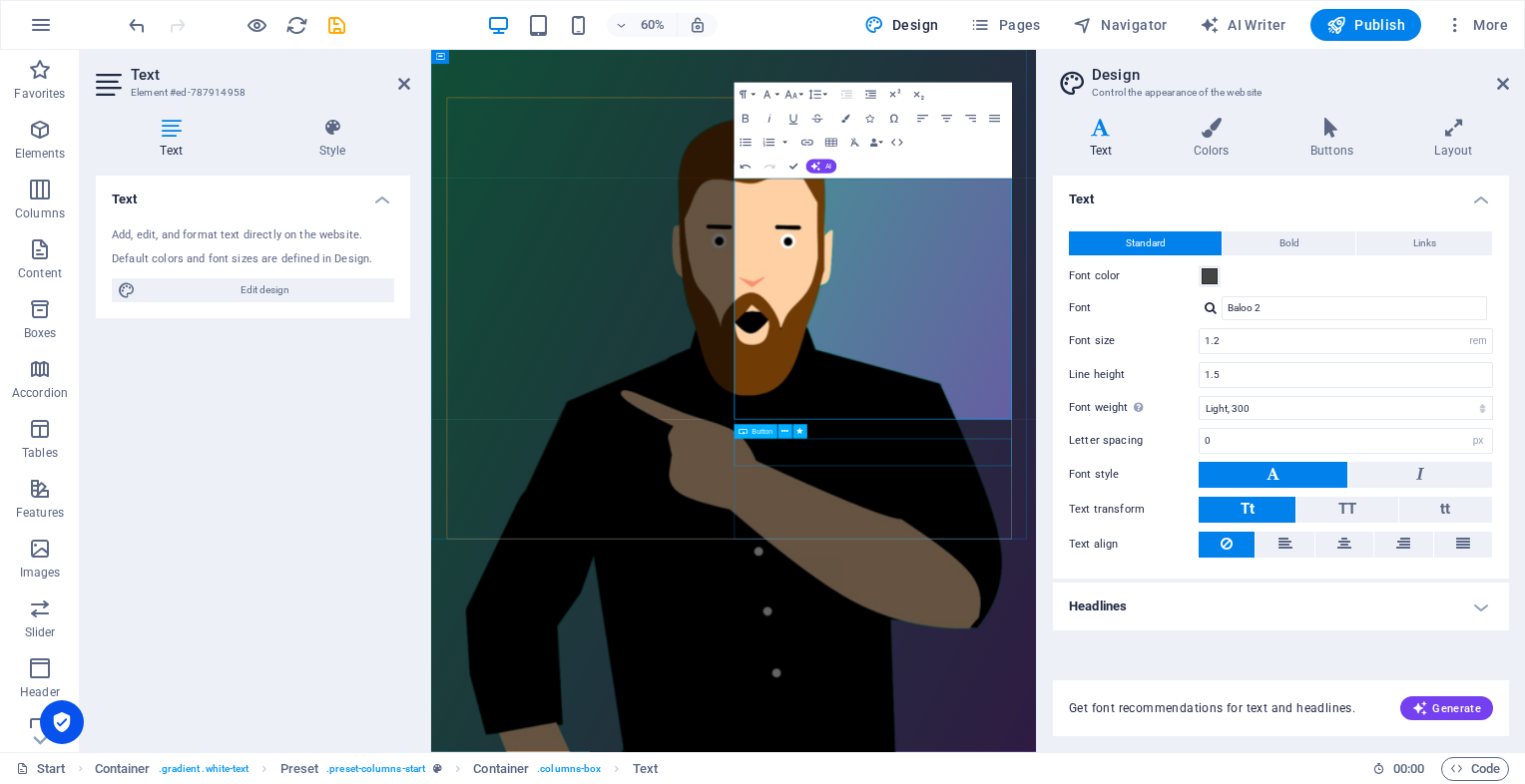 click on "Yes, show me for free" at bounding box center [935, 2029] 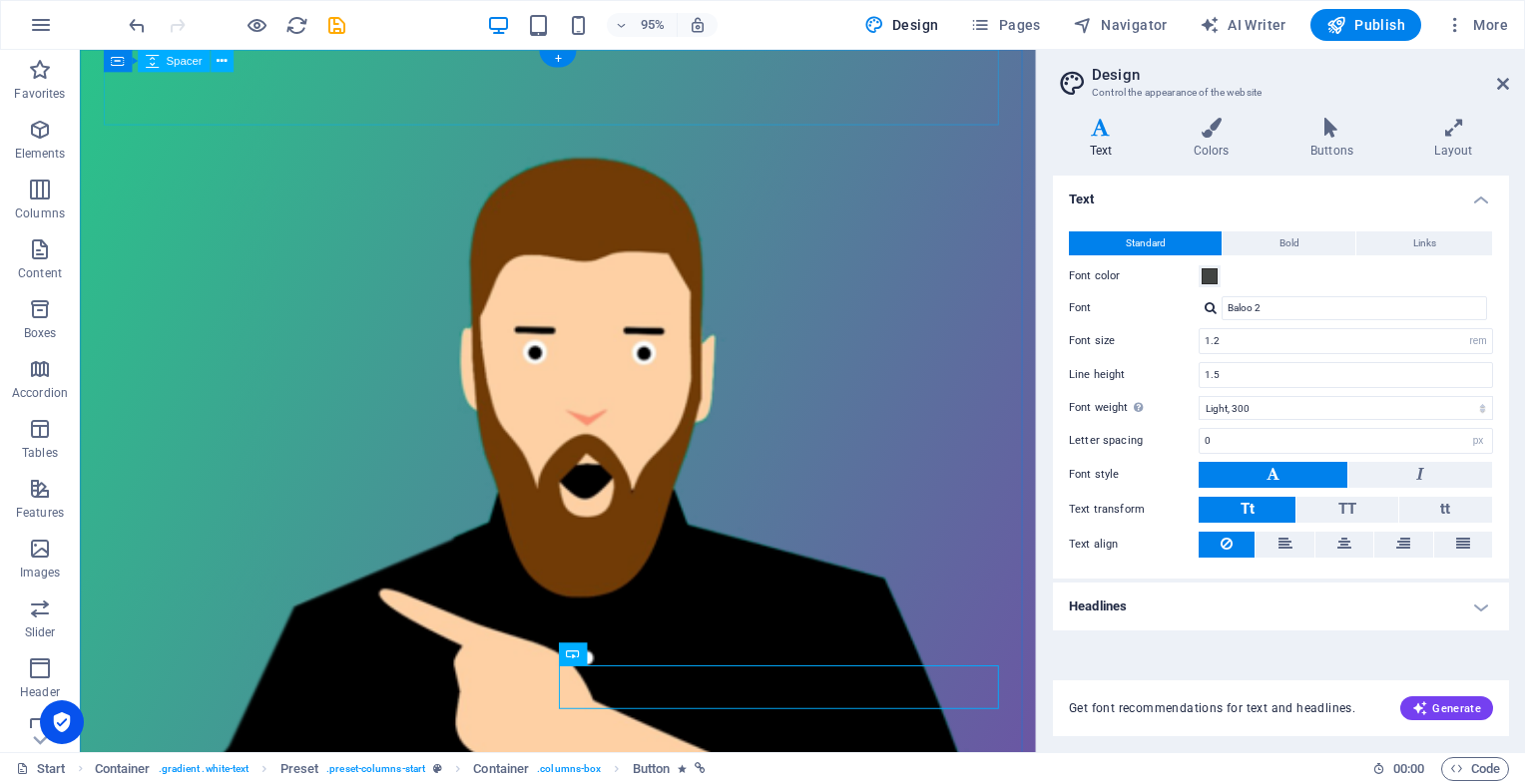 click at bounding box center [583, 90] 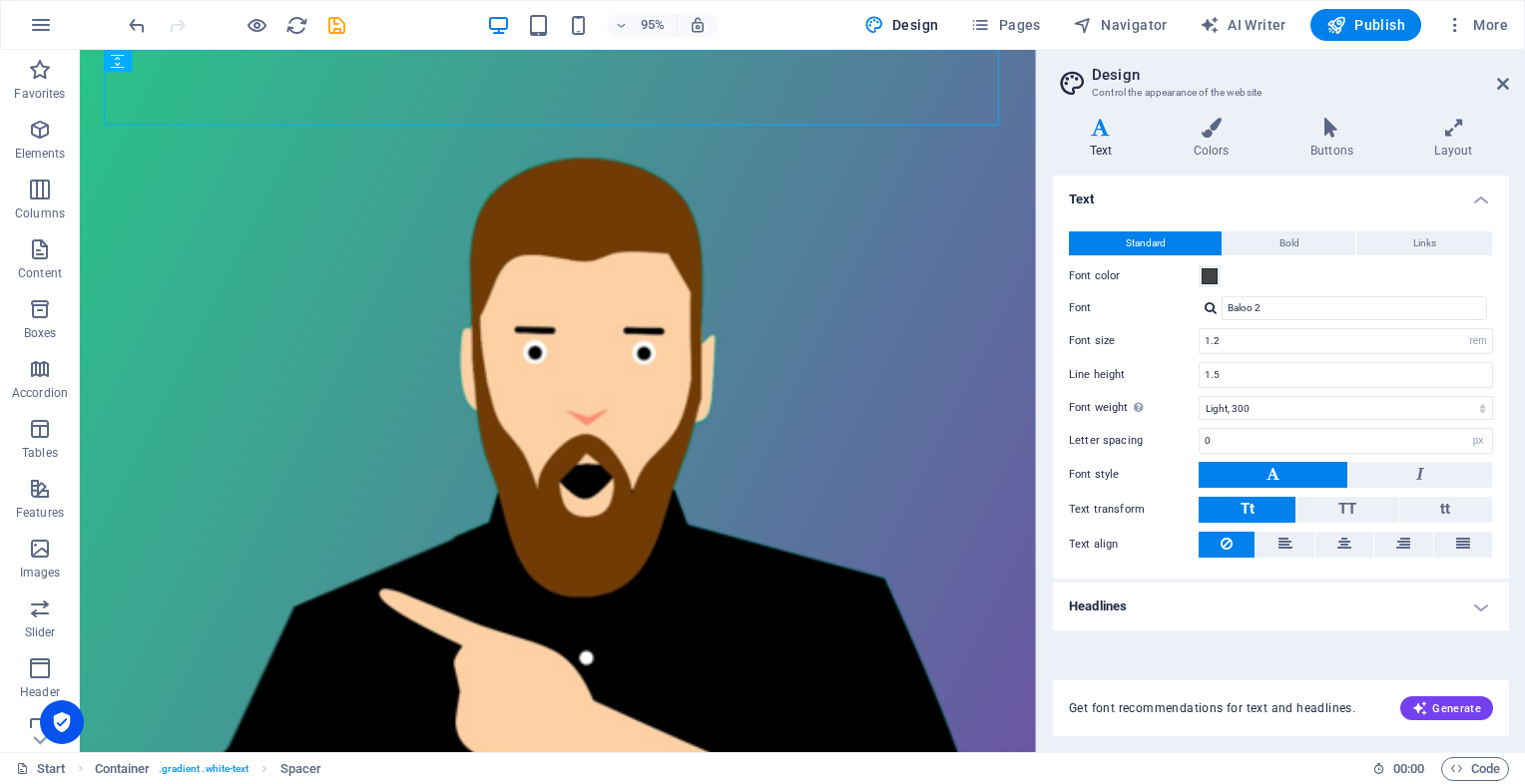 click on "Design Control the appearance of the website Variants  Text  Colors  Buttons  Layout Text Standard Bold Links Font color Font Baloo 2 Manage fonts → Font size 1.2 rem px Line height 1.5 Font weight To display the font weight correctly, it may need to be enabled.  Manage Fonts Thin, 100 Extra-light, 200 Light, 300 Regular, 400 Medium, 500 Semi-bold, 600 Bold, 700 Extra-bold, 800 Black, 900 Letter spacing 0 rem px Font style Text transform Tt TT tt Text align Font weight To display the font weight correctly, it may need to be enabled.  Manage Fonts Thin, 100 Extra-light, 200 Light, 300 Regular, 400 Medium, 500 Semi-bold, 600 Bold, 700 Extra-bold, 800 Black, 900 Default Hover / Active Font color Font color Decoration None Decoration None Transition duration 0.3 s Transition function Ease Ease In Ease Out Ease In/Ease Out Linear Headlines All H1 / Textlogo H2 H3 H4 H5 H6 Font color Font Baloo 2 Line height 1.2 Font weight To display the font weight correctly, it may need to be enabled.  Manage Fonts Thin, 100 0" at bounding box center [1280, 401] 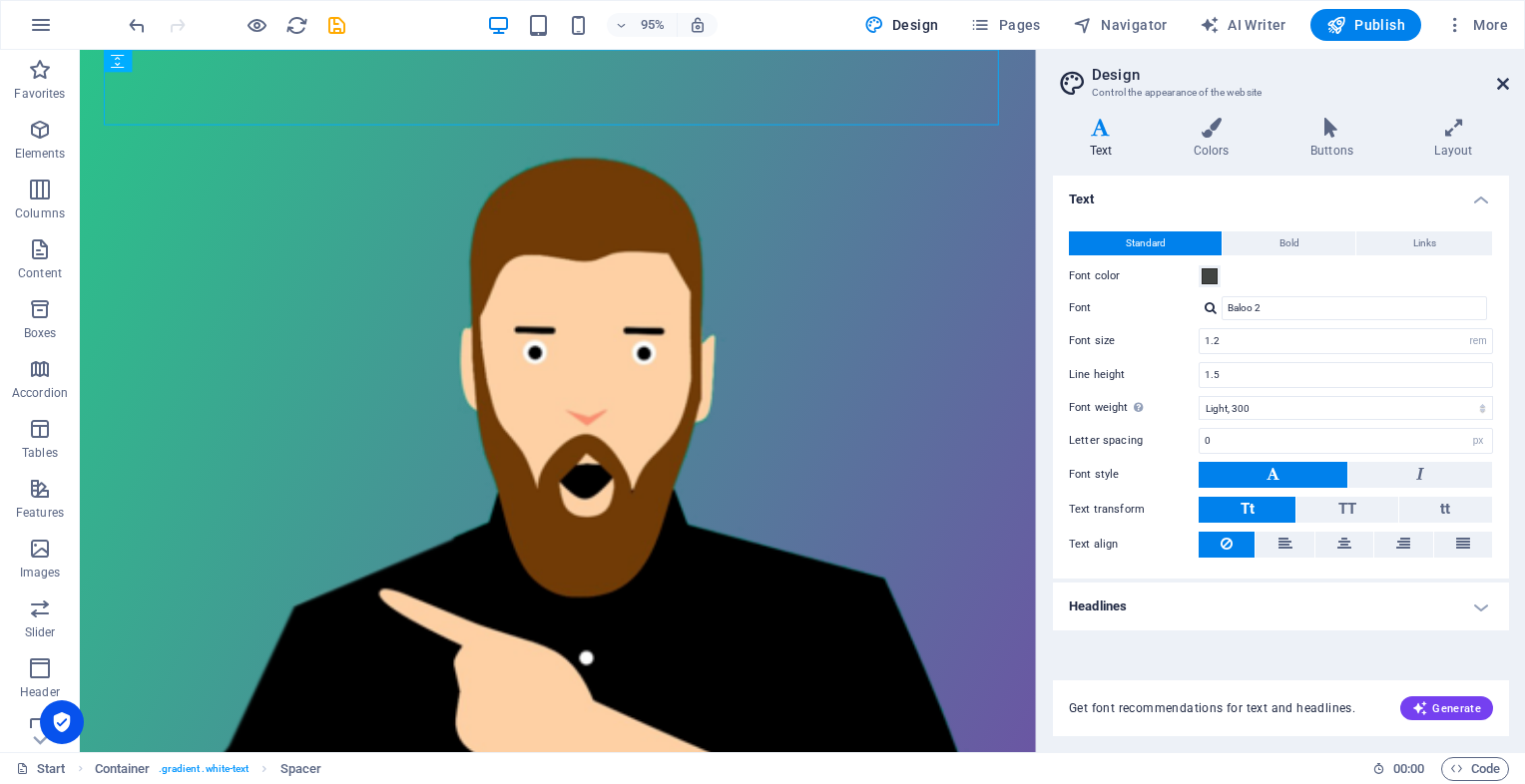 click at bounding box center [1503, 84] 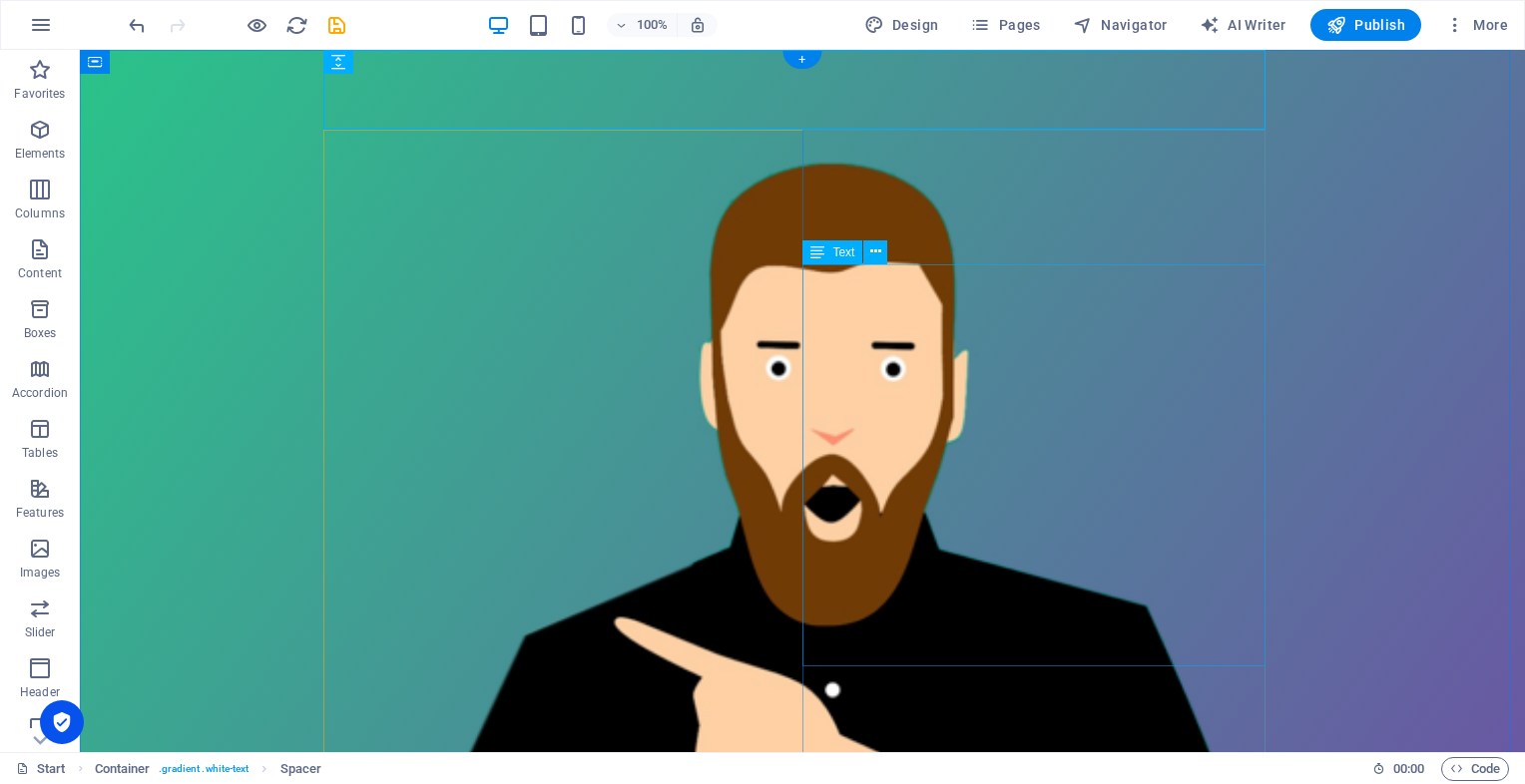 click on "Lorem ipsum dolor sit amet, consetetur sadipscing elitr, sed diam nonumy eirmod tempor invidunt ut labore et dolore magna aliquyam erat, sed diam voluptua. At vero eos et accusam et justo duo dolores et ea rebum. Stet clita kasd gubergren, no sea takimata sanctus est Lorem ipsum dolor sit amet. Lorem ipsum dolor sit amet, consetetur sadipscing elitr, sed diam nonumy eirmod tempor invidunt ut labore et dolore magna aliquyam erat, sed diam voluptua. Duis autem vel eum iriure dolor in hendrerit in vulputate velit esse molestie consequat, vel illum dolore eu feugiat nulla facilisis." at bounding box center [802, 1830] 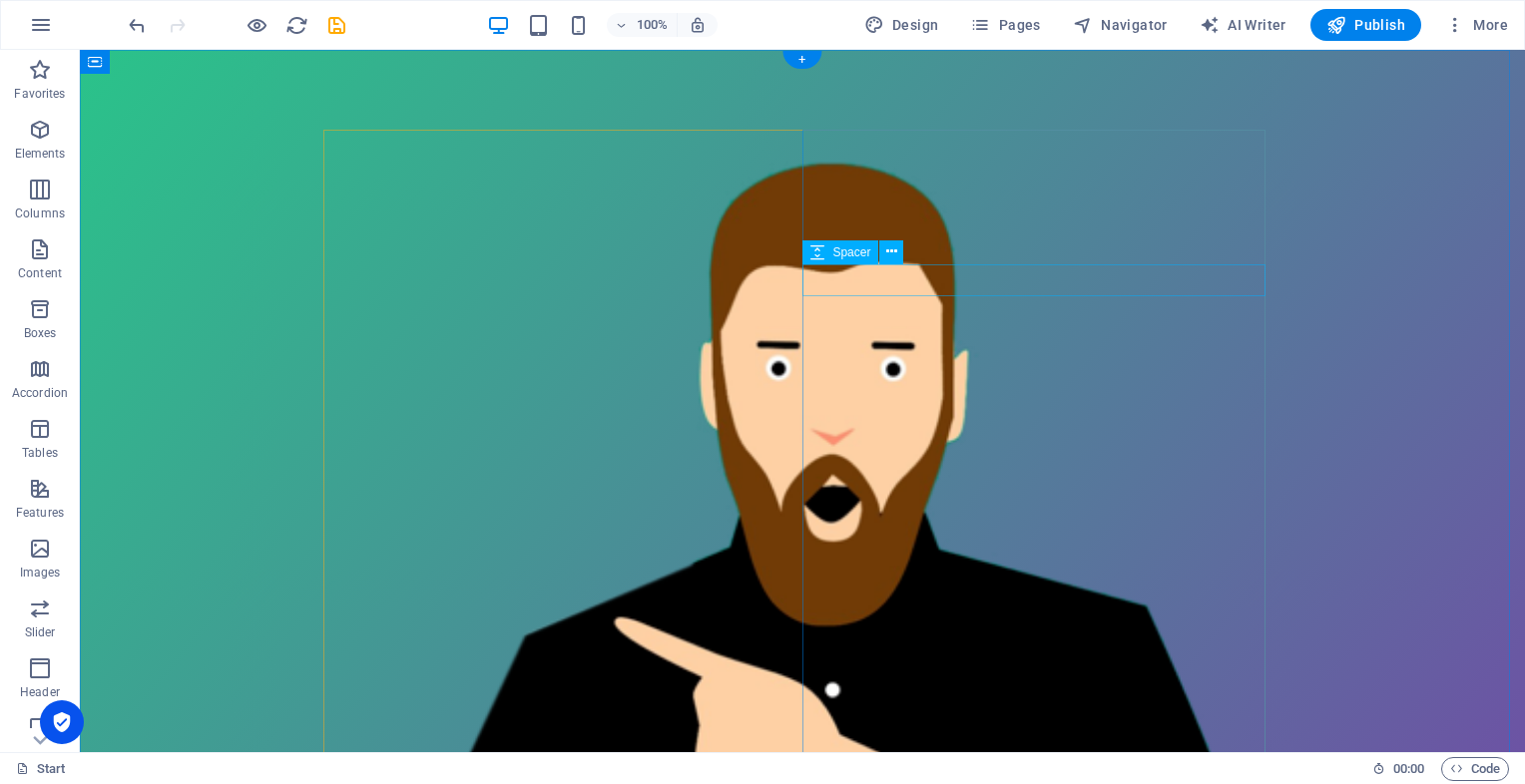 click at bounding box center (802, 1703) 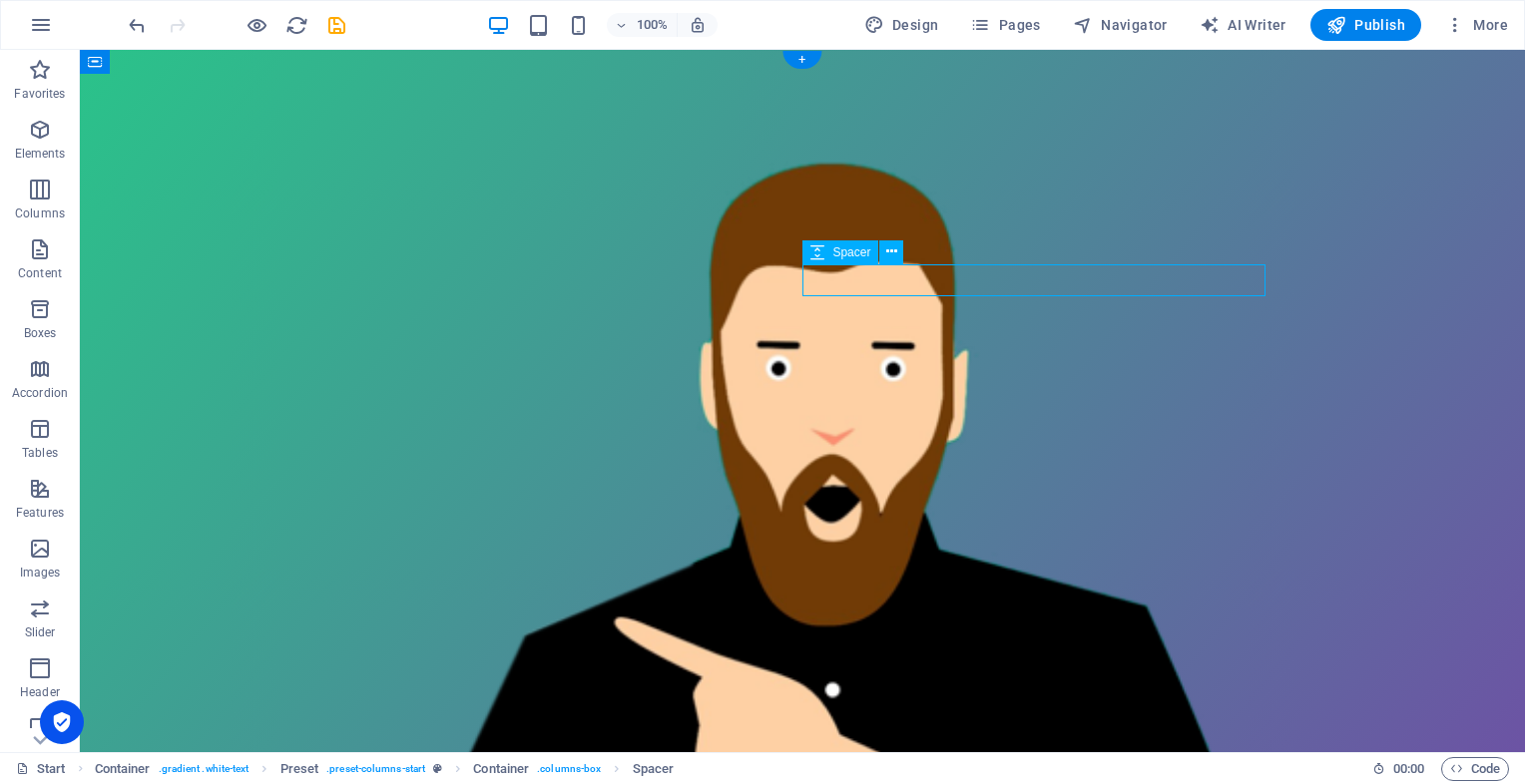 click at bounding box center (802, 1703) 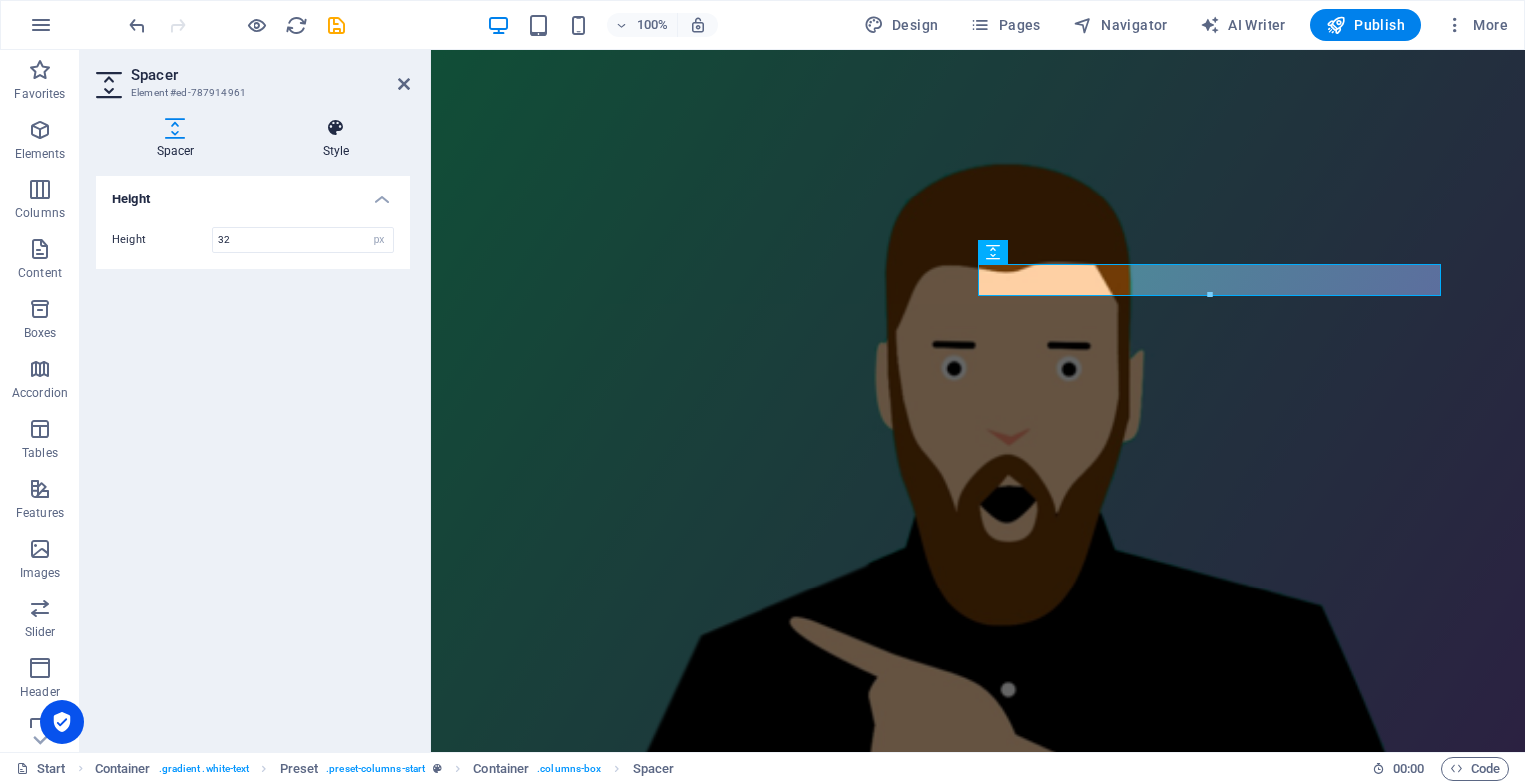 click on "Style" at bounding box center (336, 139) 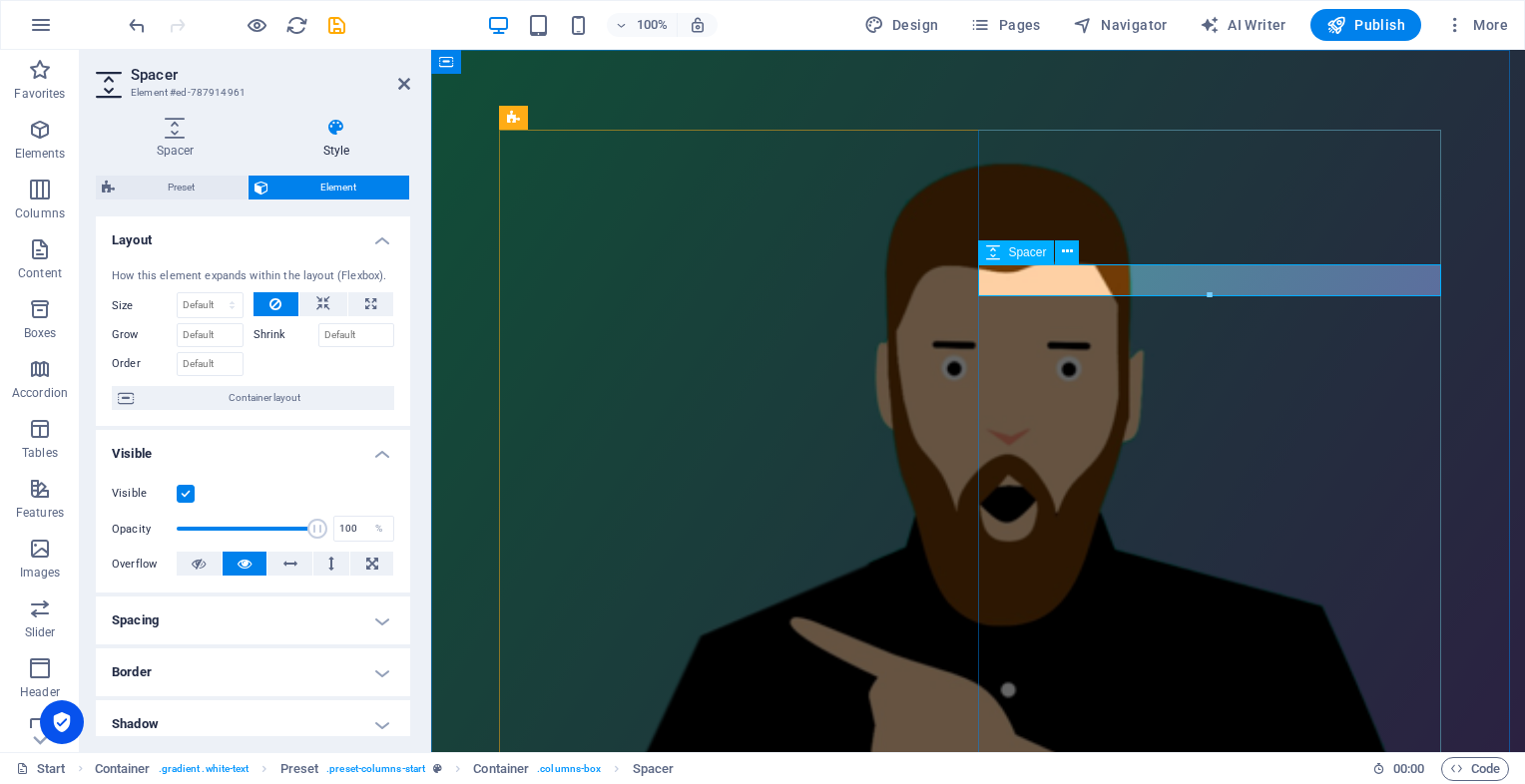 click at bounding box center (978, 1703) 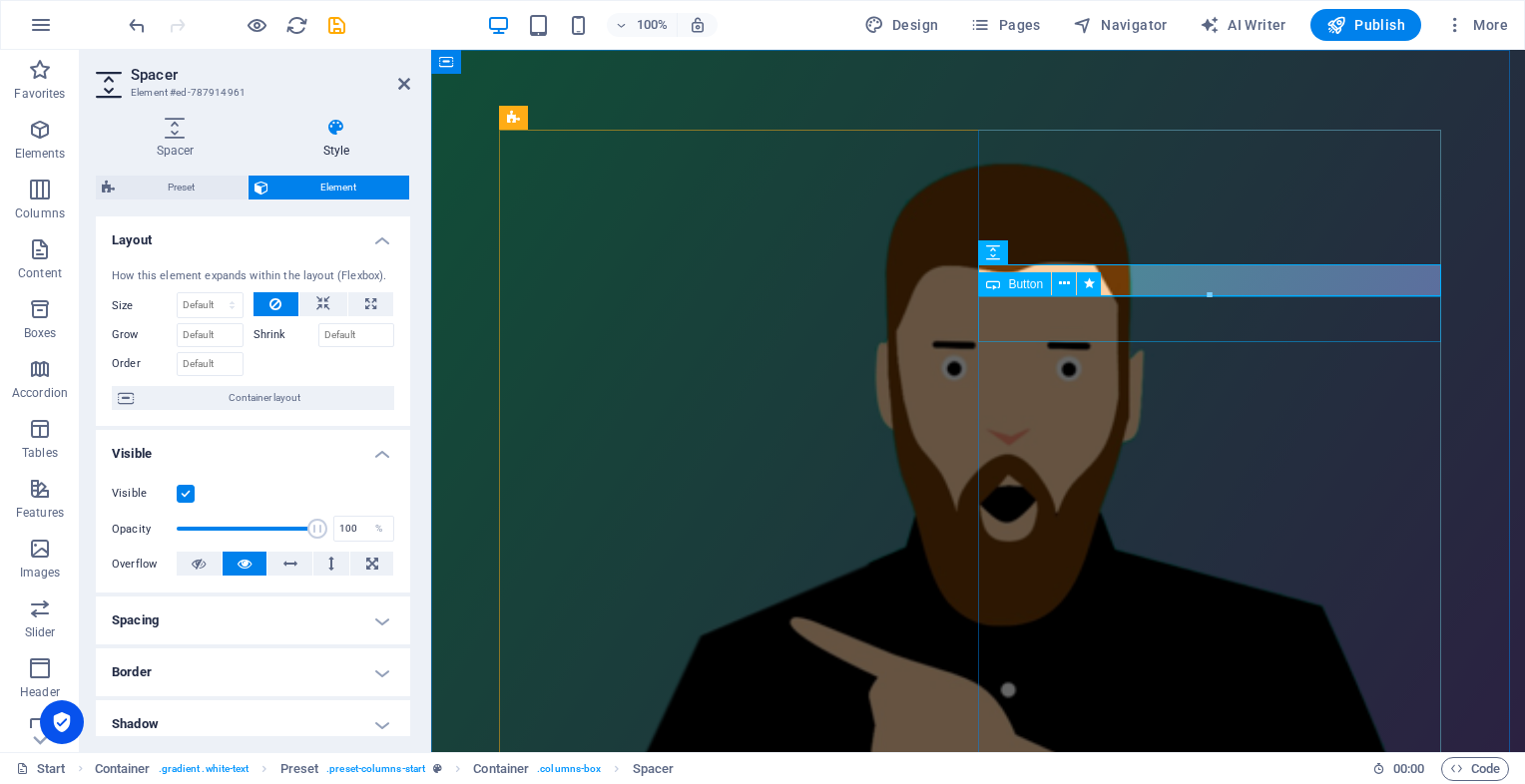 click on "FREE EXCLUSIVE WEBINAR  Yes, show me for free" at bounding box center (978, 1667) 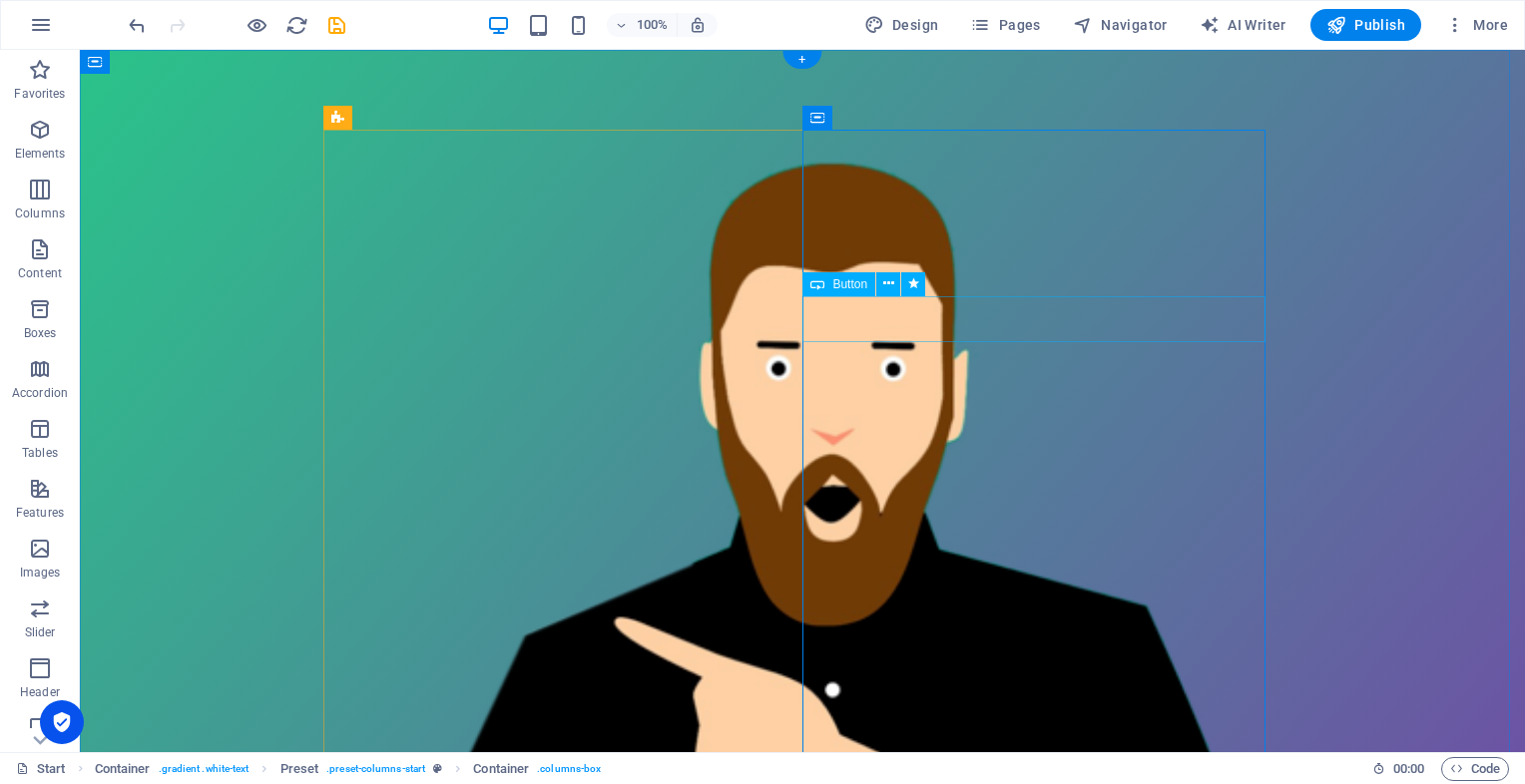 click on "Yes, show me for free" at bounding box center (802, 1742) 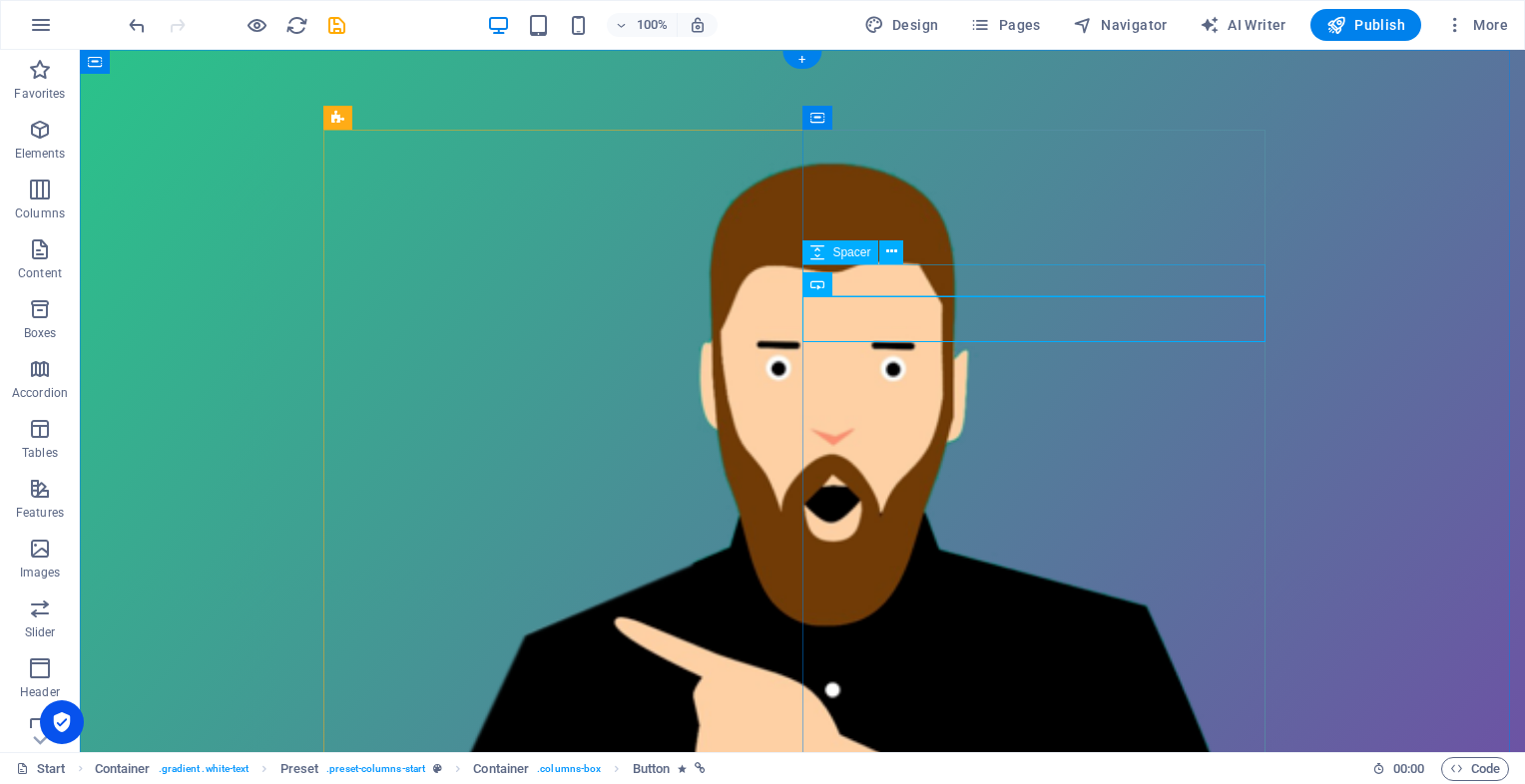 click at bounding box center [802, 1703] 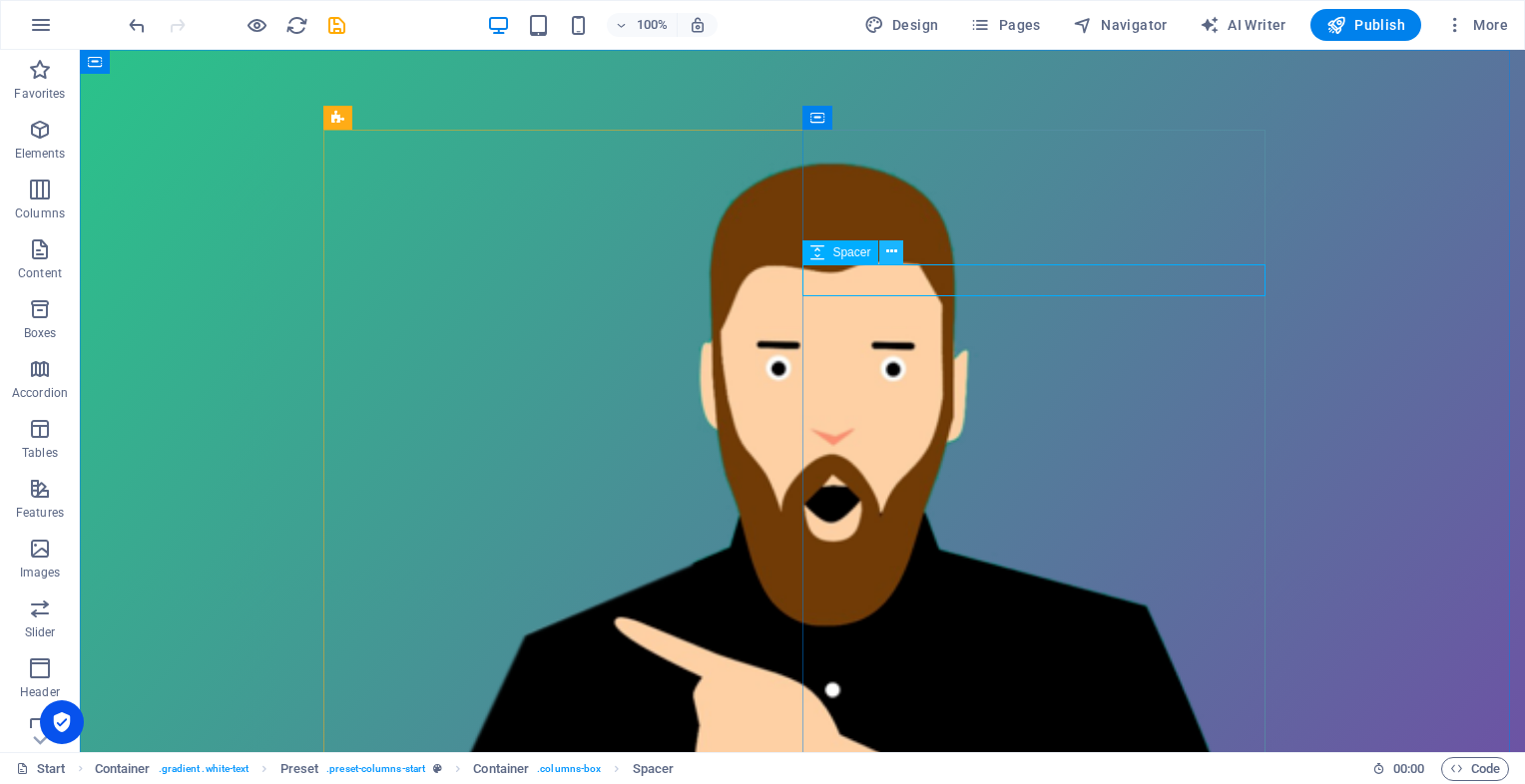 click at bounding box center (891, 251) 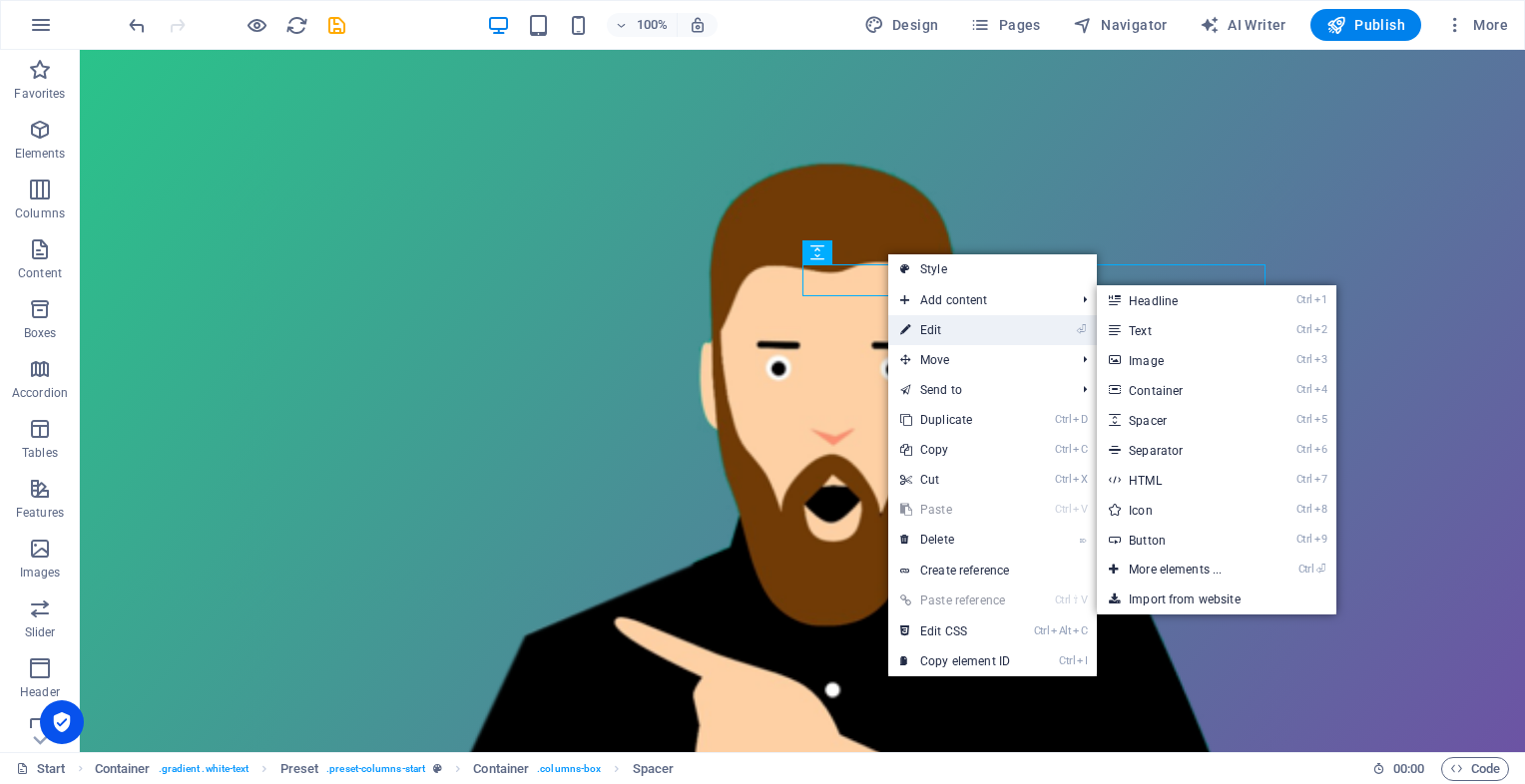 click on "⏎  Edit" at bounding box center (955, 330) 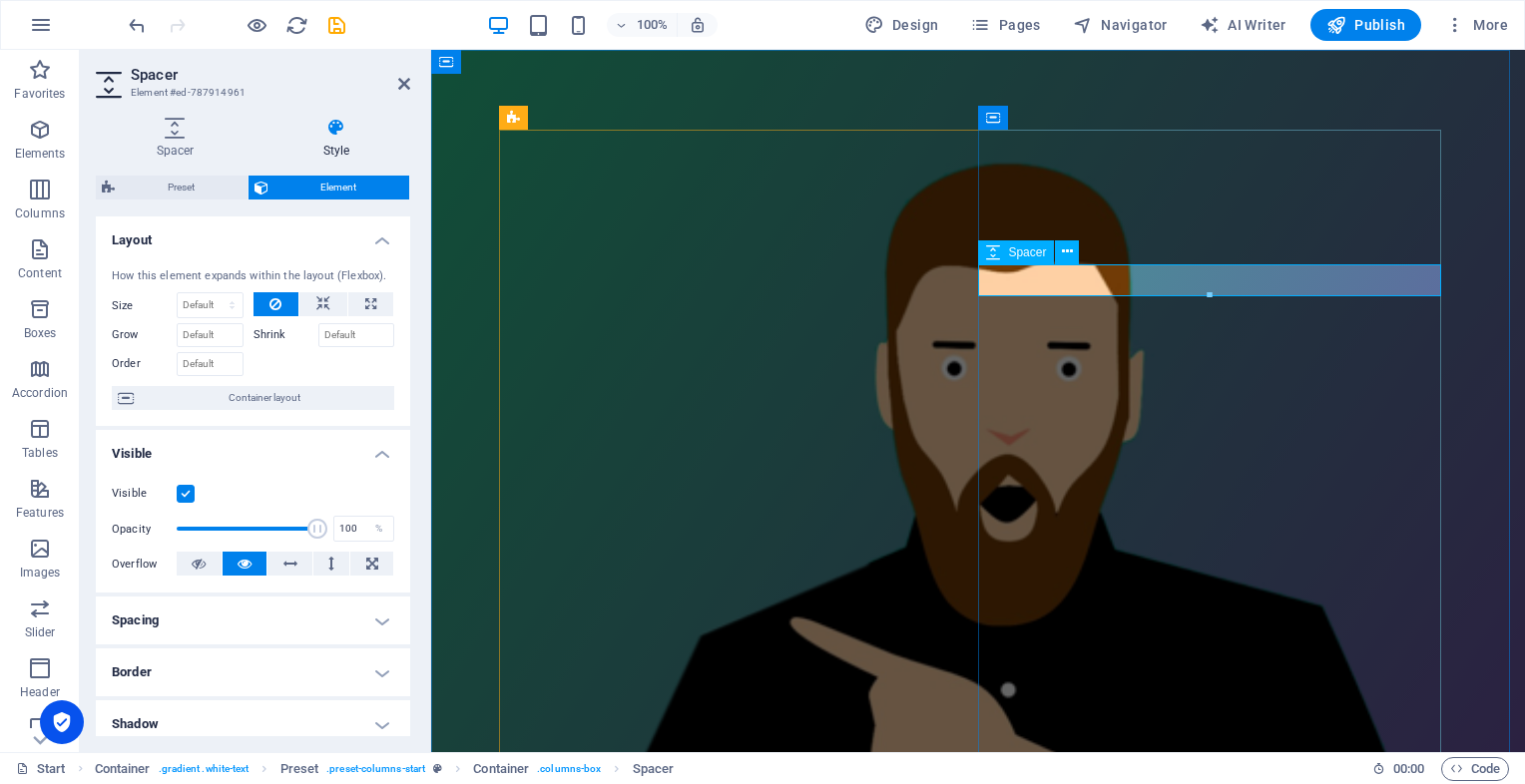 click at bounding box center [978, 1703] 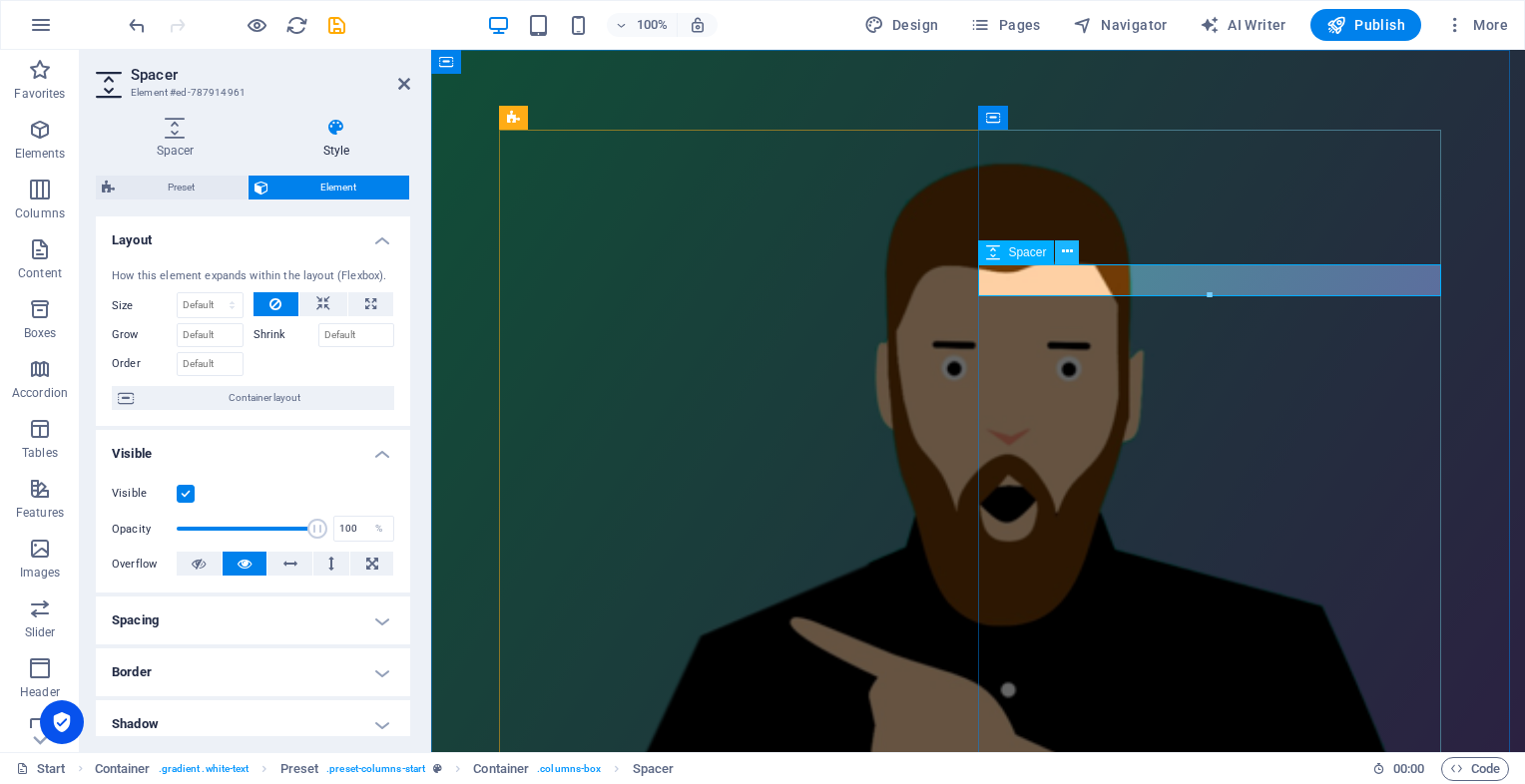click at bounding box center [1067, 251] 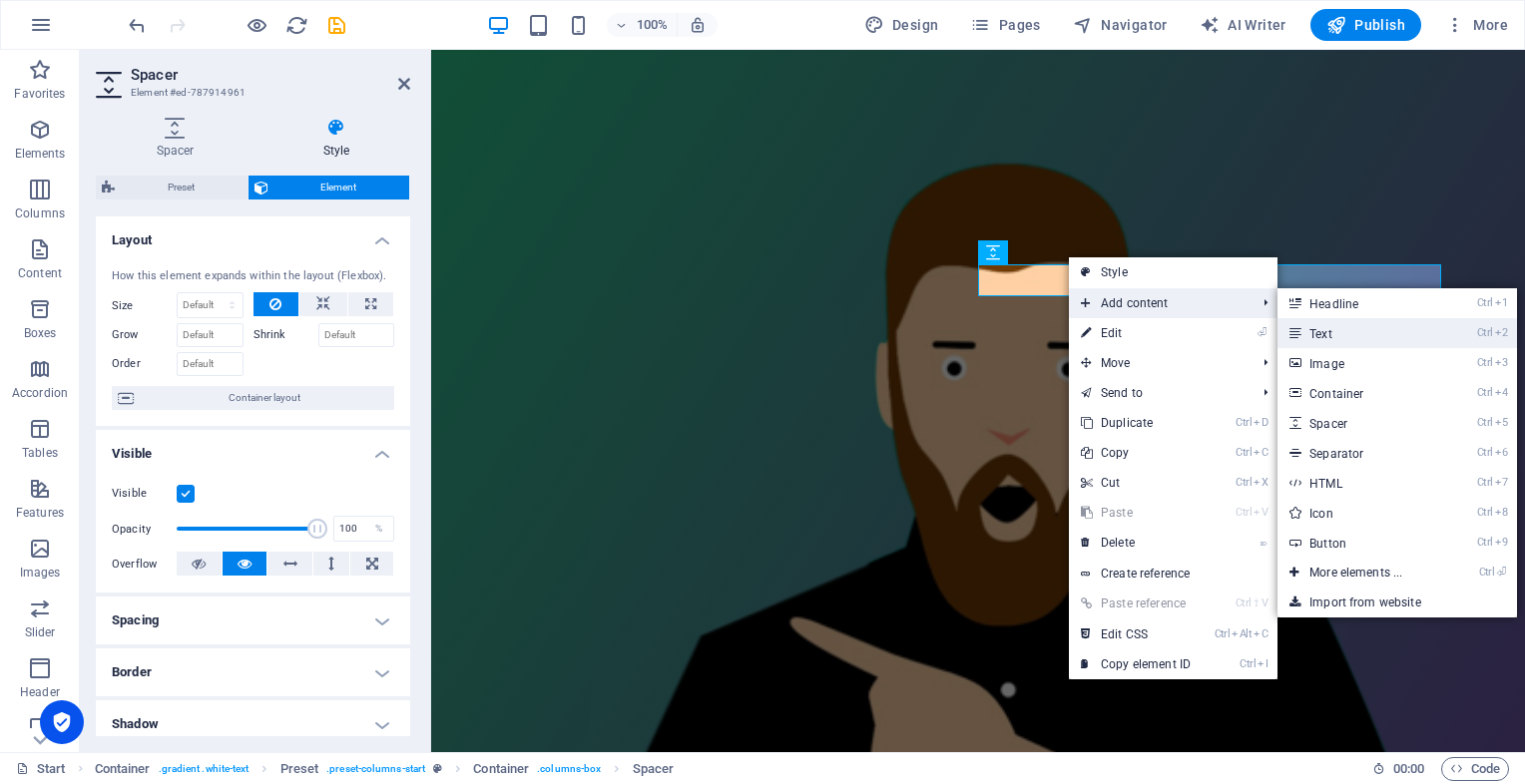 click on "Ctrl 2  Text" at bounding box center (1359, 333) 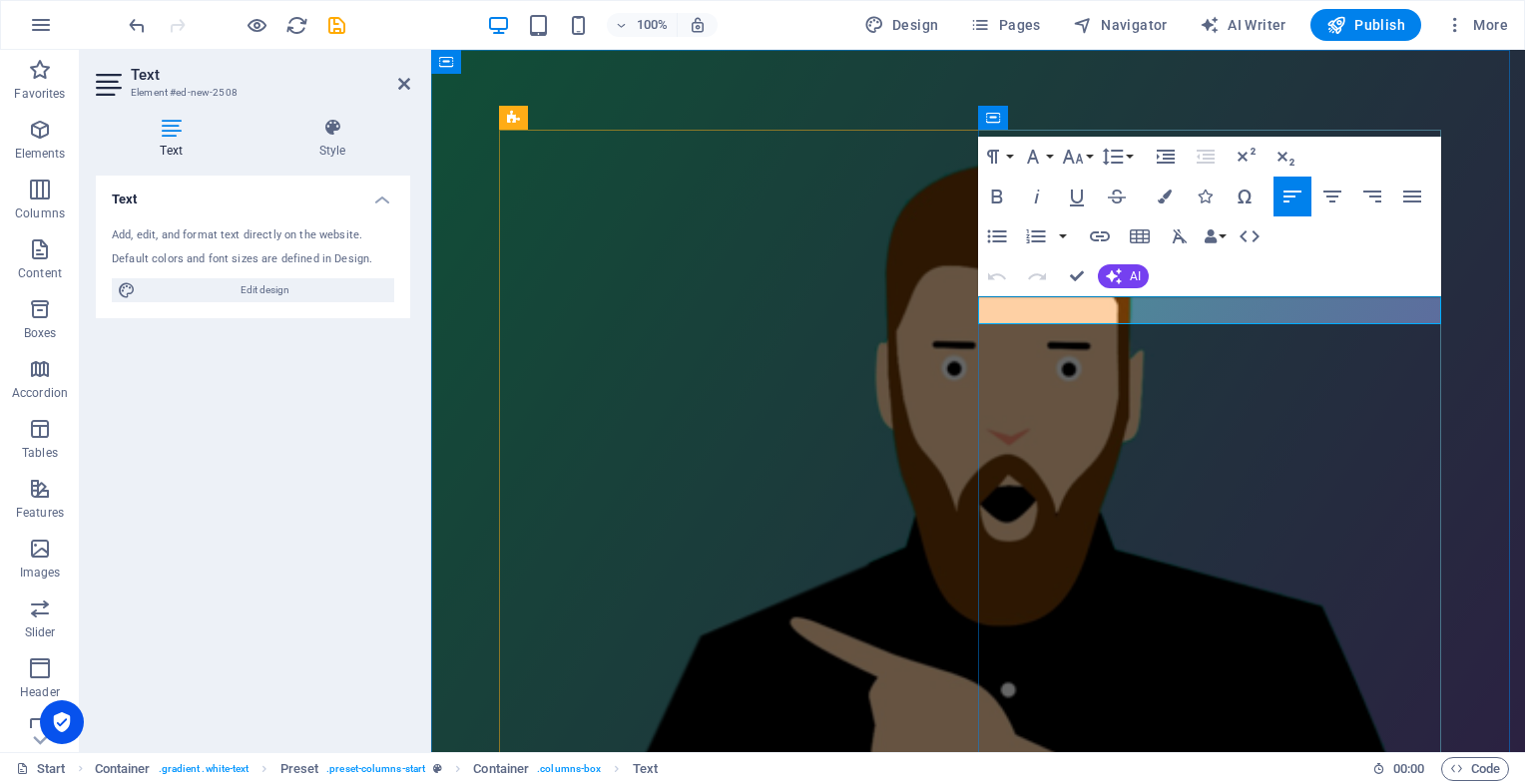 type 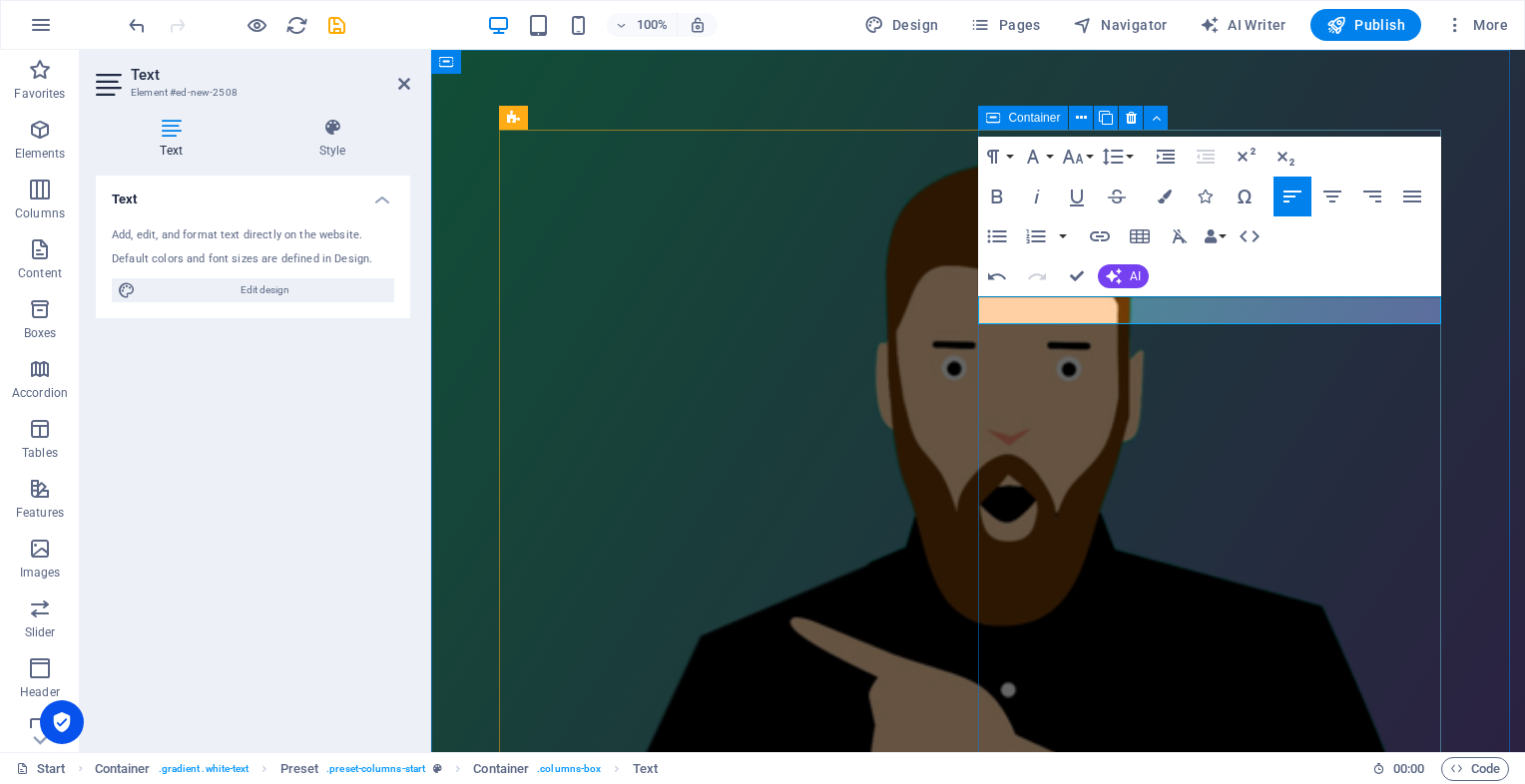 click on "FREE EXCLUSIVE WEBINAR  Something Squishy is Coming ... Yes, show me for free" at bounding box center (978, 1682) 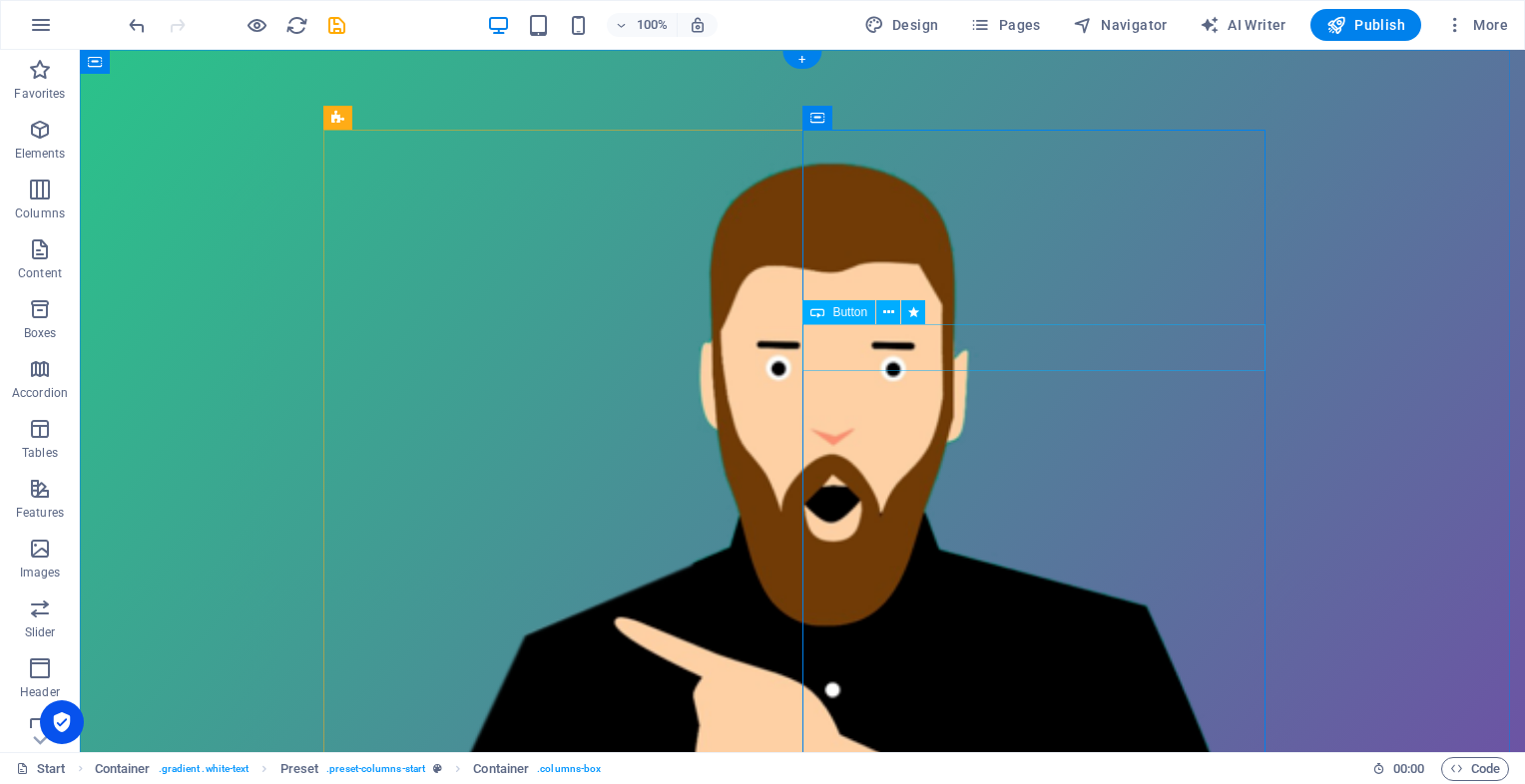 click on "Yes, show me for free" at bounding box center (802, 1770) 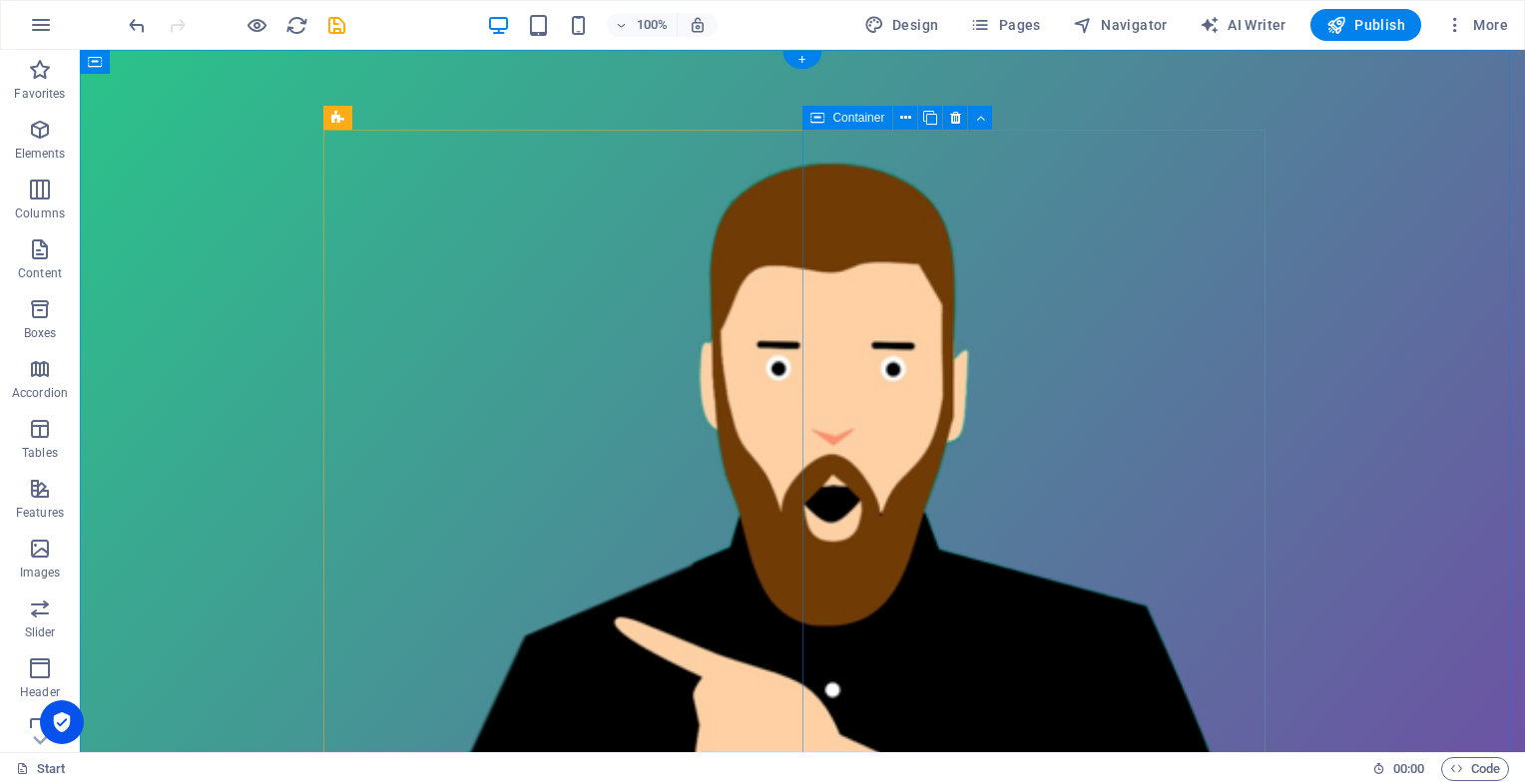 click on "FREE EXCLUSIVE WEBINAR  Something Squishy is Coming ..." at bounding box center (802, 1658) 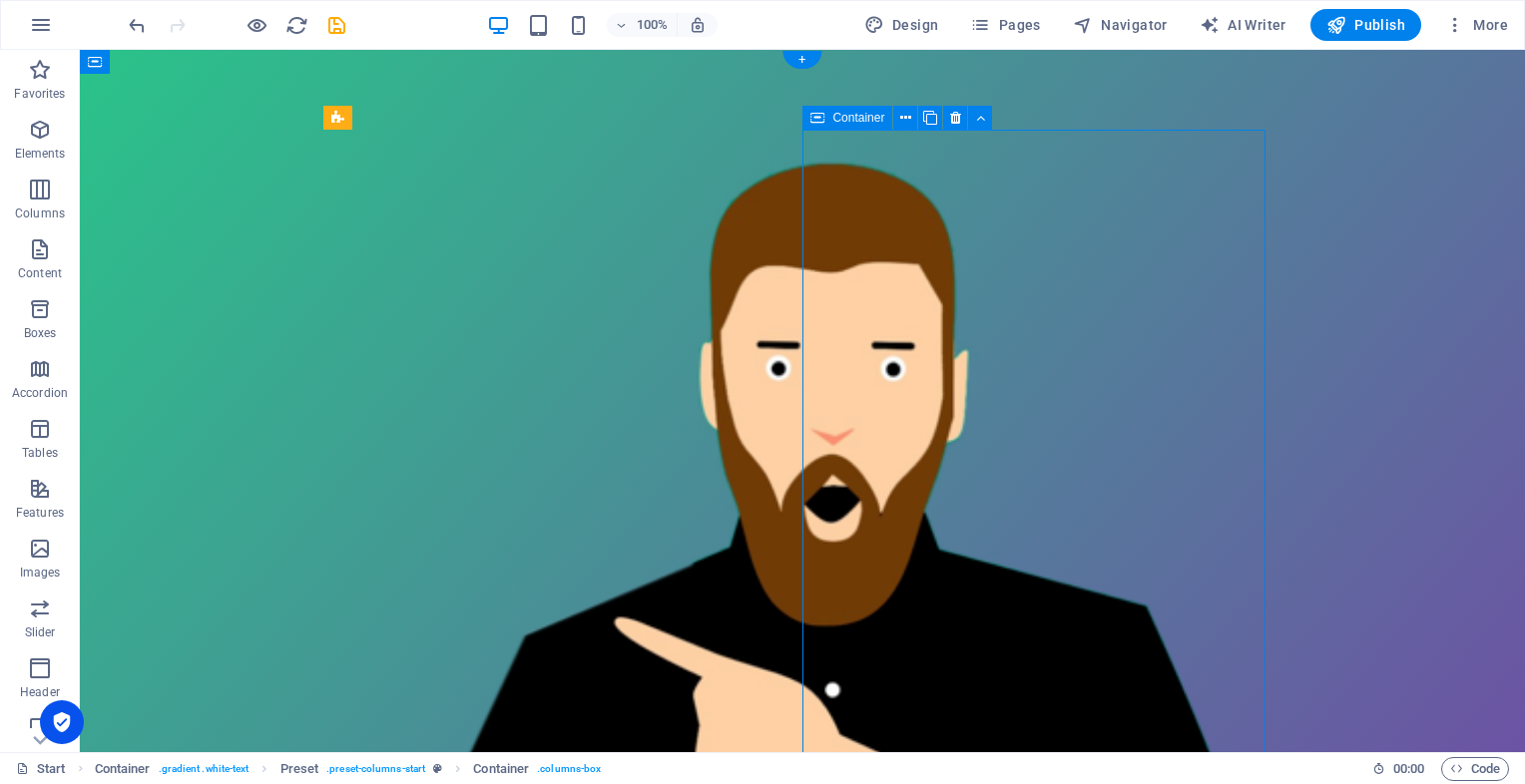 click on "FREE EXCLUSIVE WEBINAR  Something Squishy is Coming ..." at bounding box center (802, 1658) 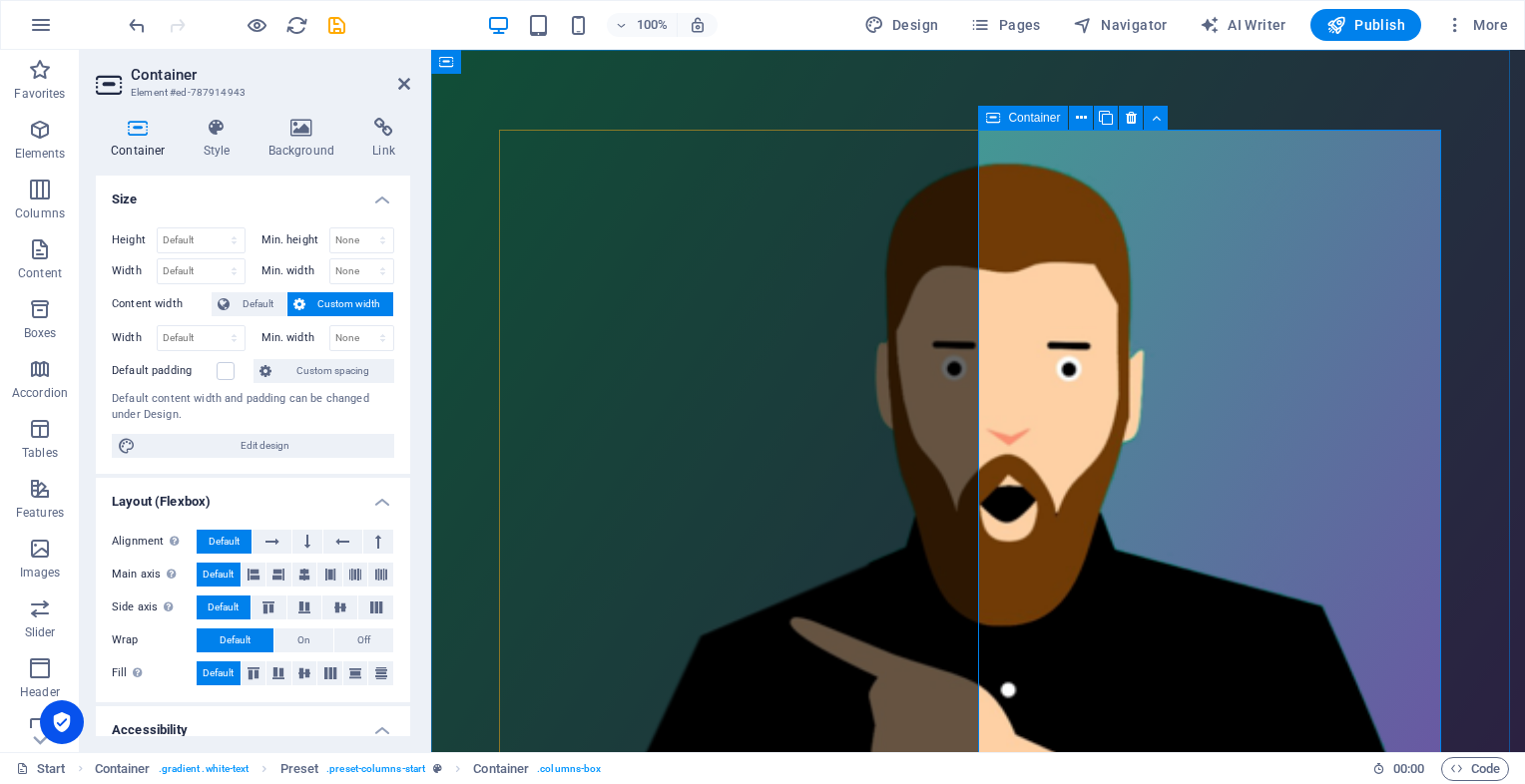 click on "FREE EXCLUSIVE WEBINAR  Something Squishy is Coming ..." at bounding box center (978, 1658) 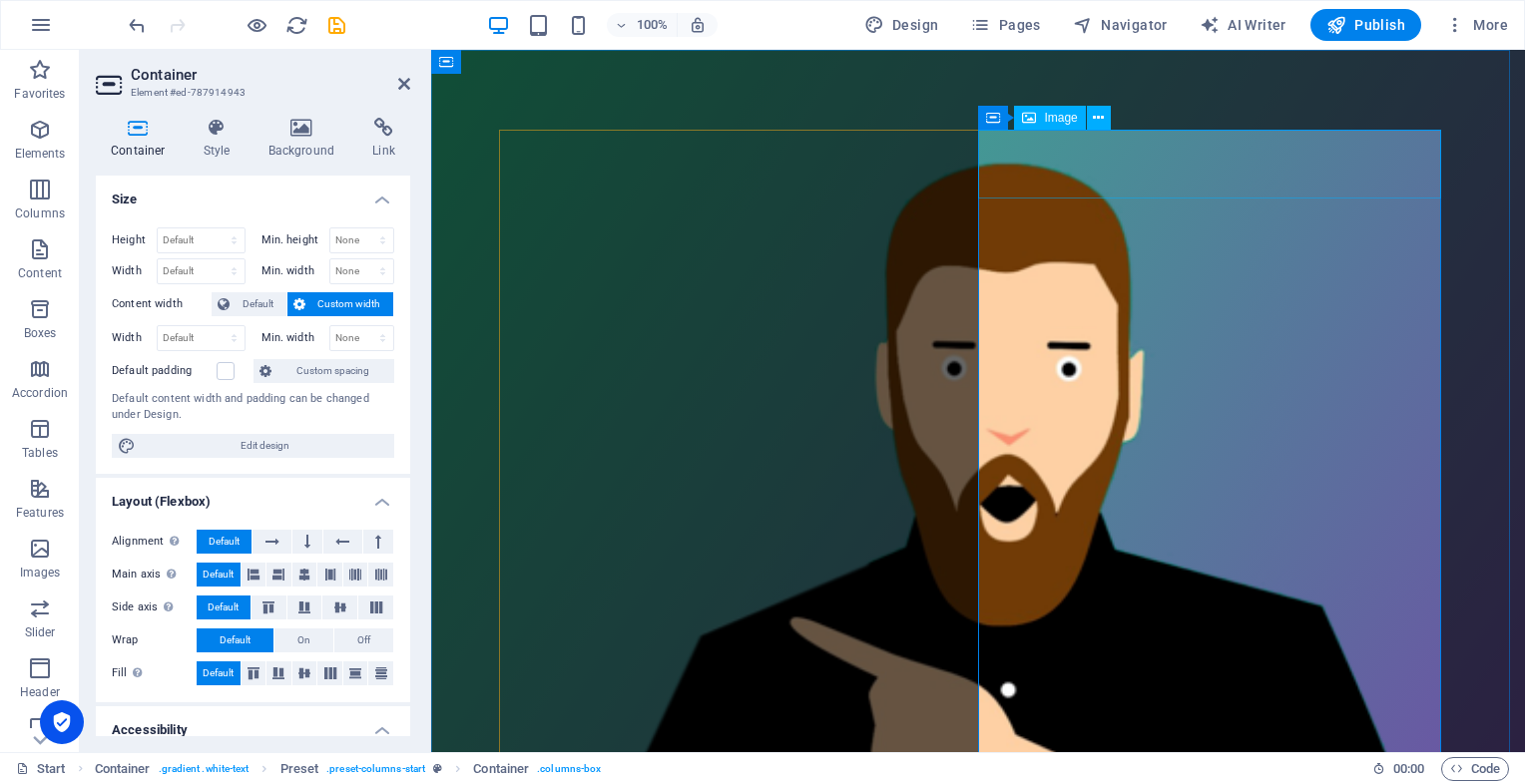 click at bounding box center [978, 1587] 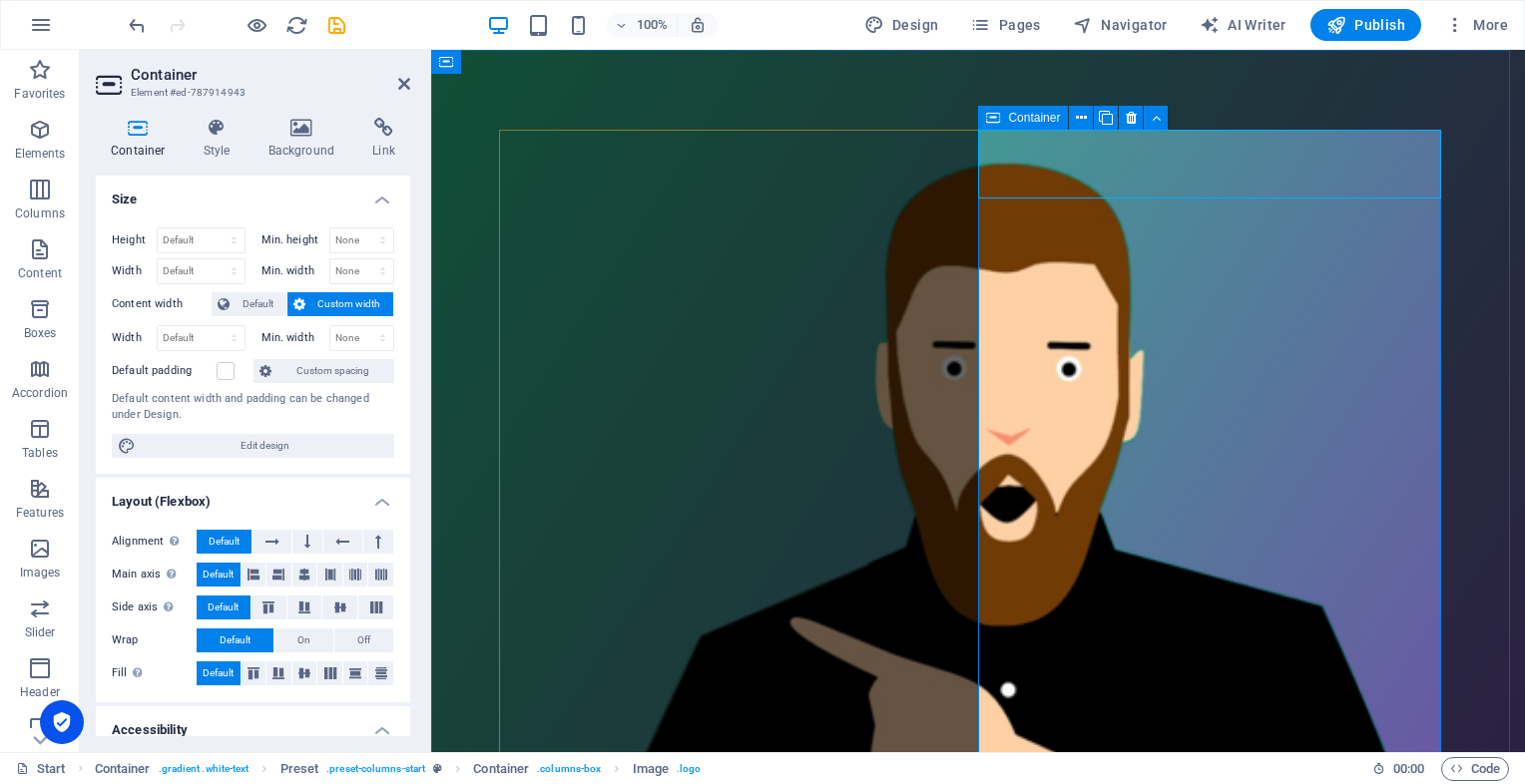 click on "FREE EXCLUSIVE WEBINAR  Something Squishy is Coming ..." at bounding box center [978, 1658] 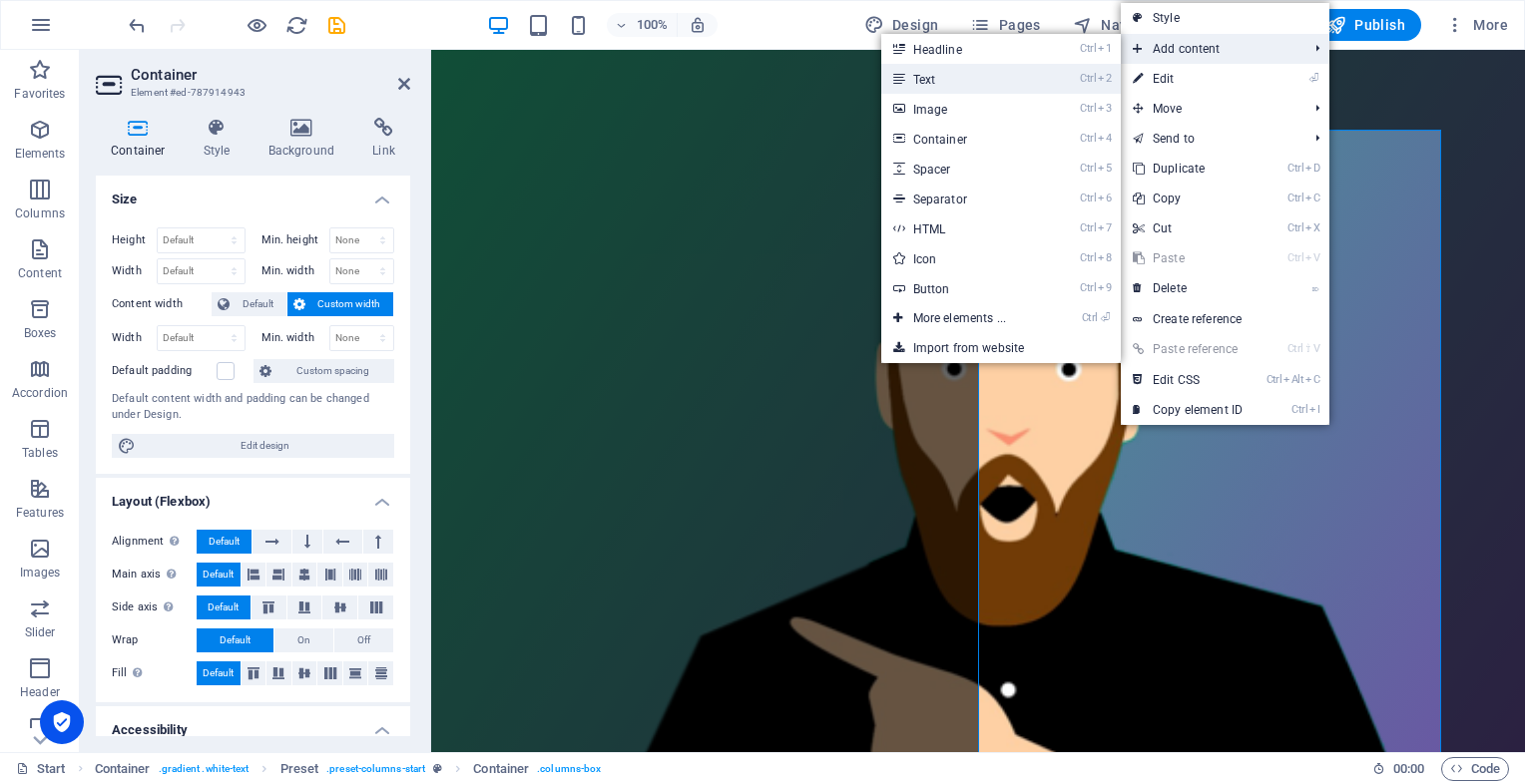 click on "Ctrl 2  Text" at bounding box center (963, 79) 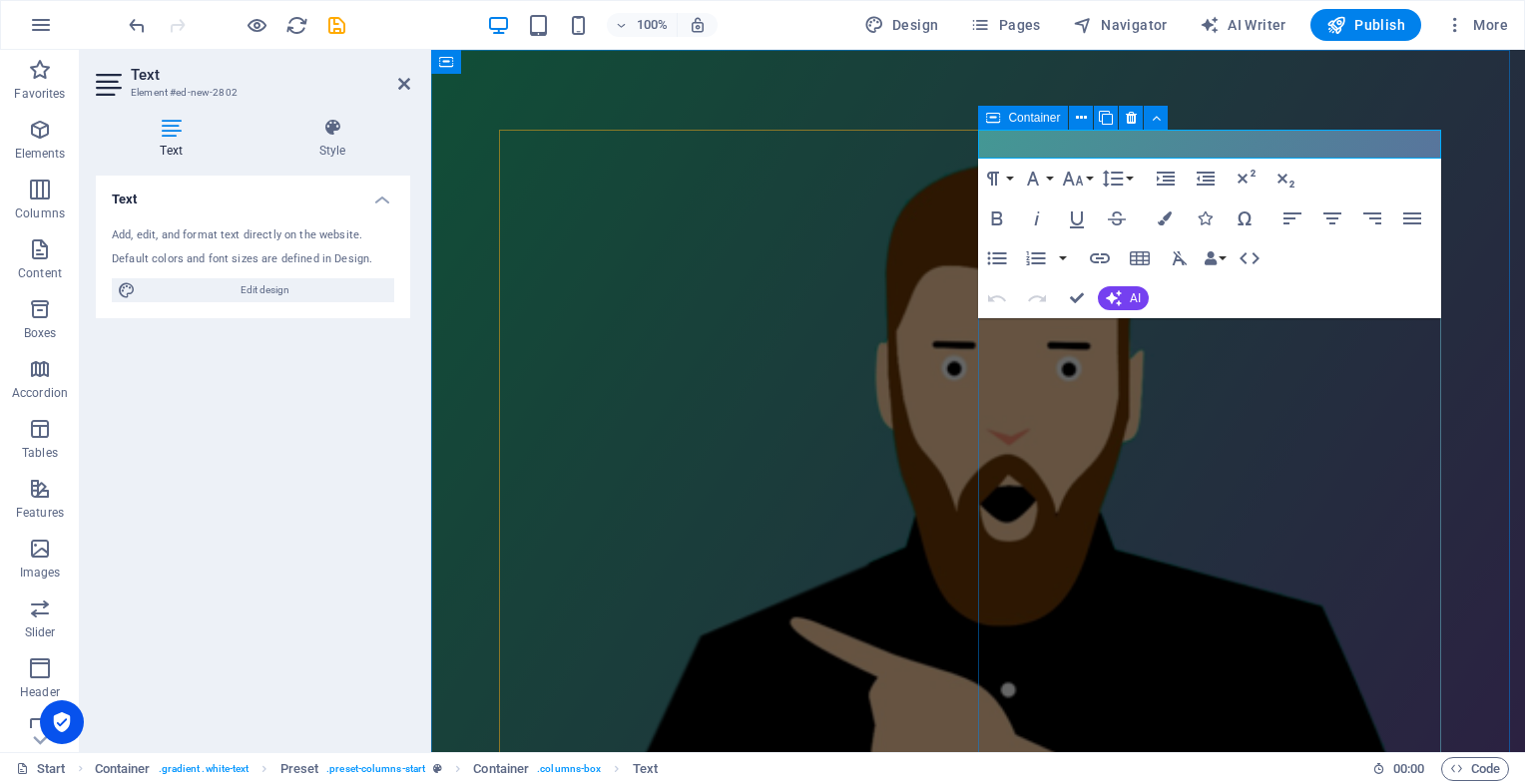 click on "New text element FREE EXCLUSIVE WEBINAR  Something Squishy is Coming ..." at bounding box center [978, 1673] 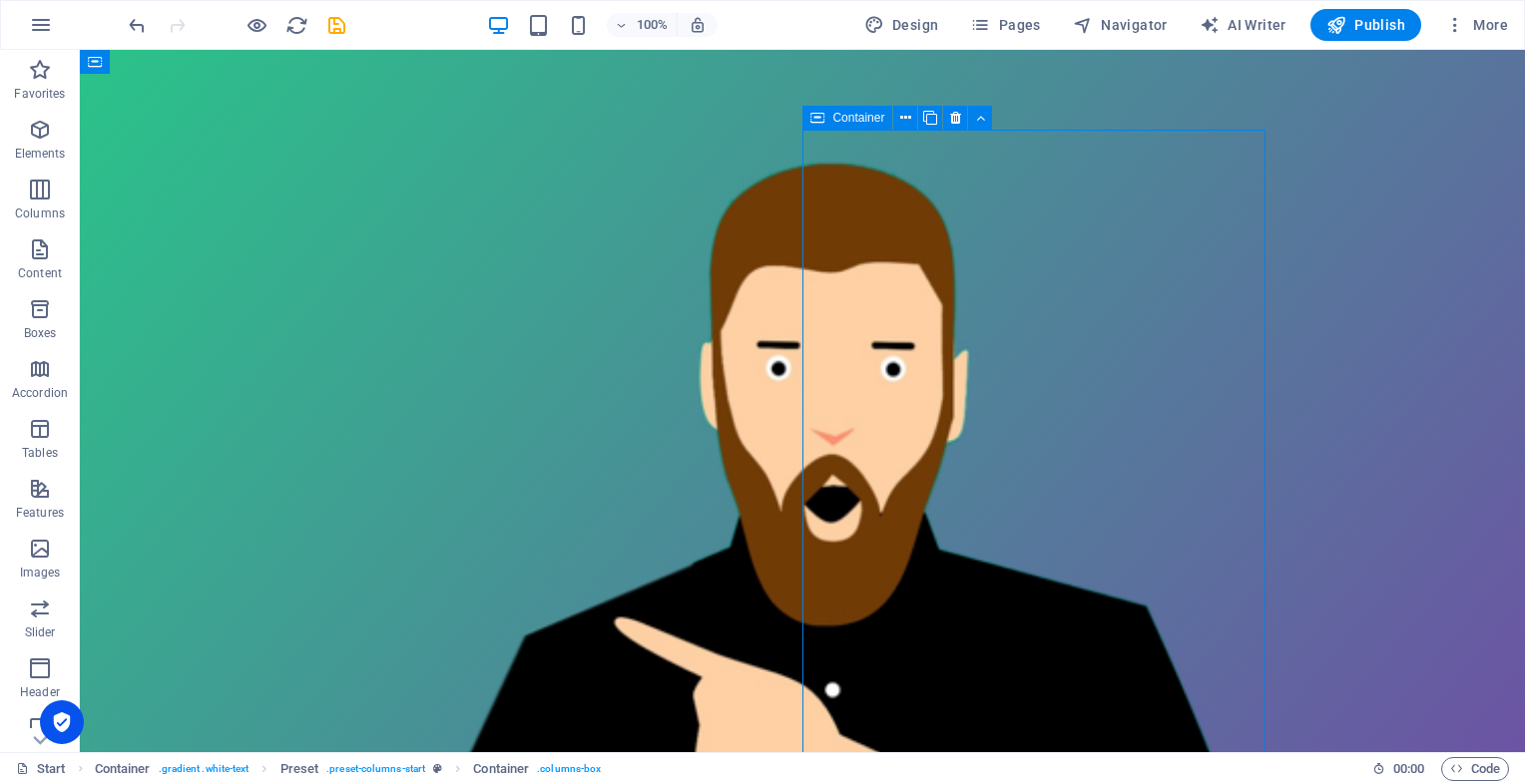 click on "New text element FREE EXCLUSIVE WEBINAR  Something Squishy is Coming ..." at bounding box center (802, 1673) 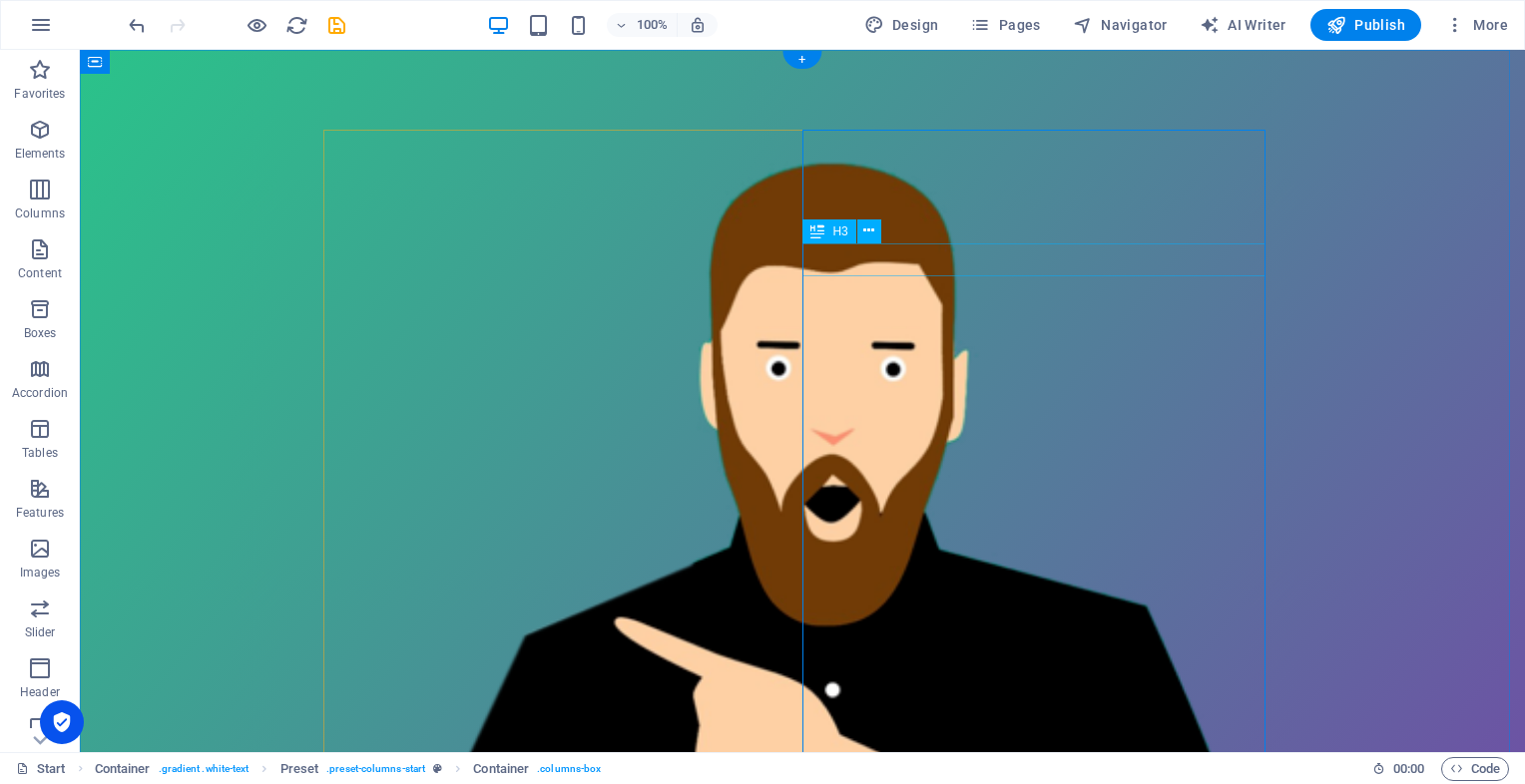 click on "FREE EXCLUSIVE WEBINAR" at bounding box center (802, 1683) 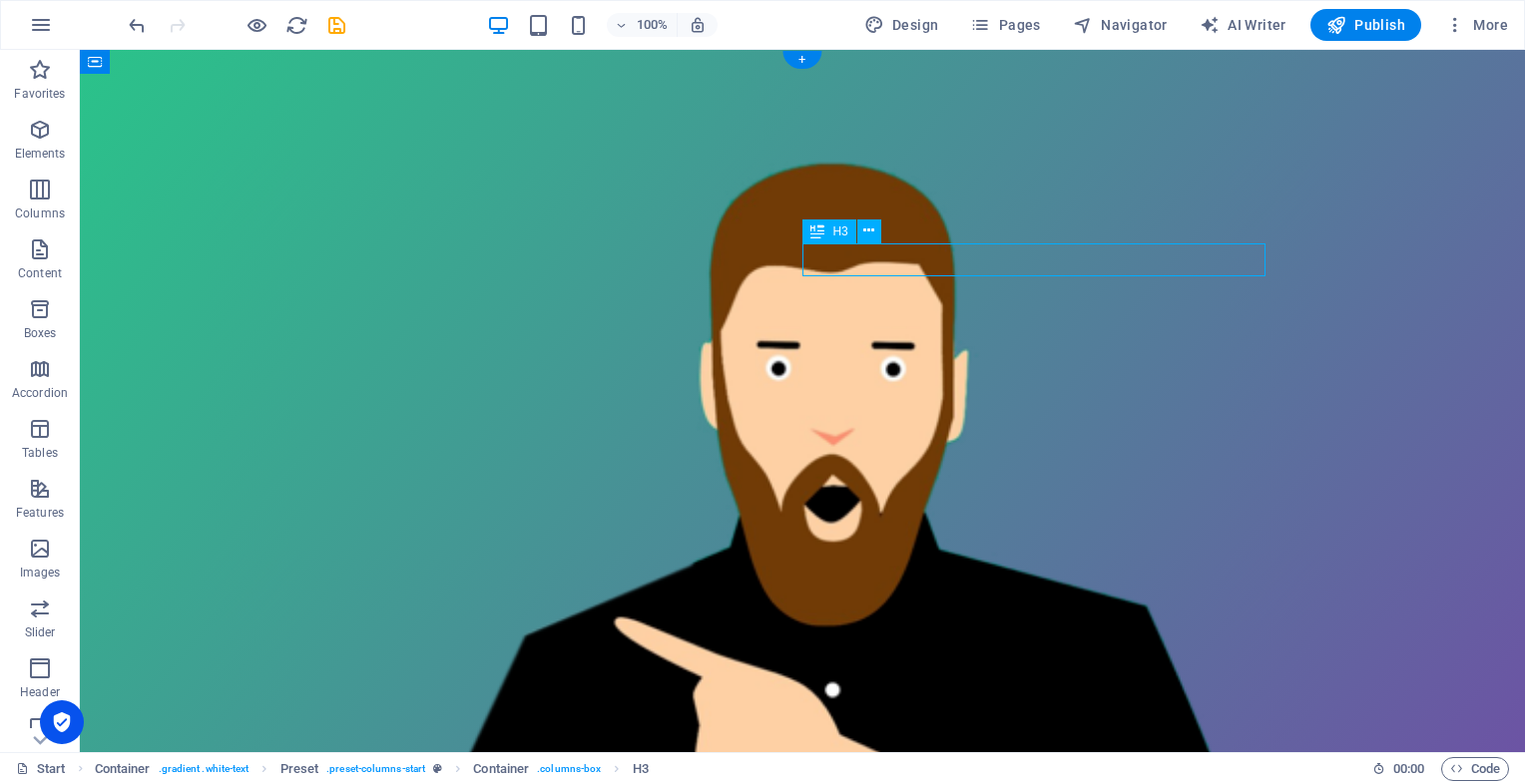 click on "FREE EXCLUSIVE WEBINAR" at bounding box center [802, 1683] 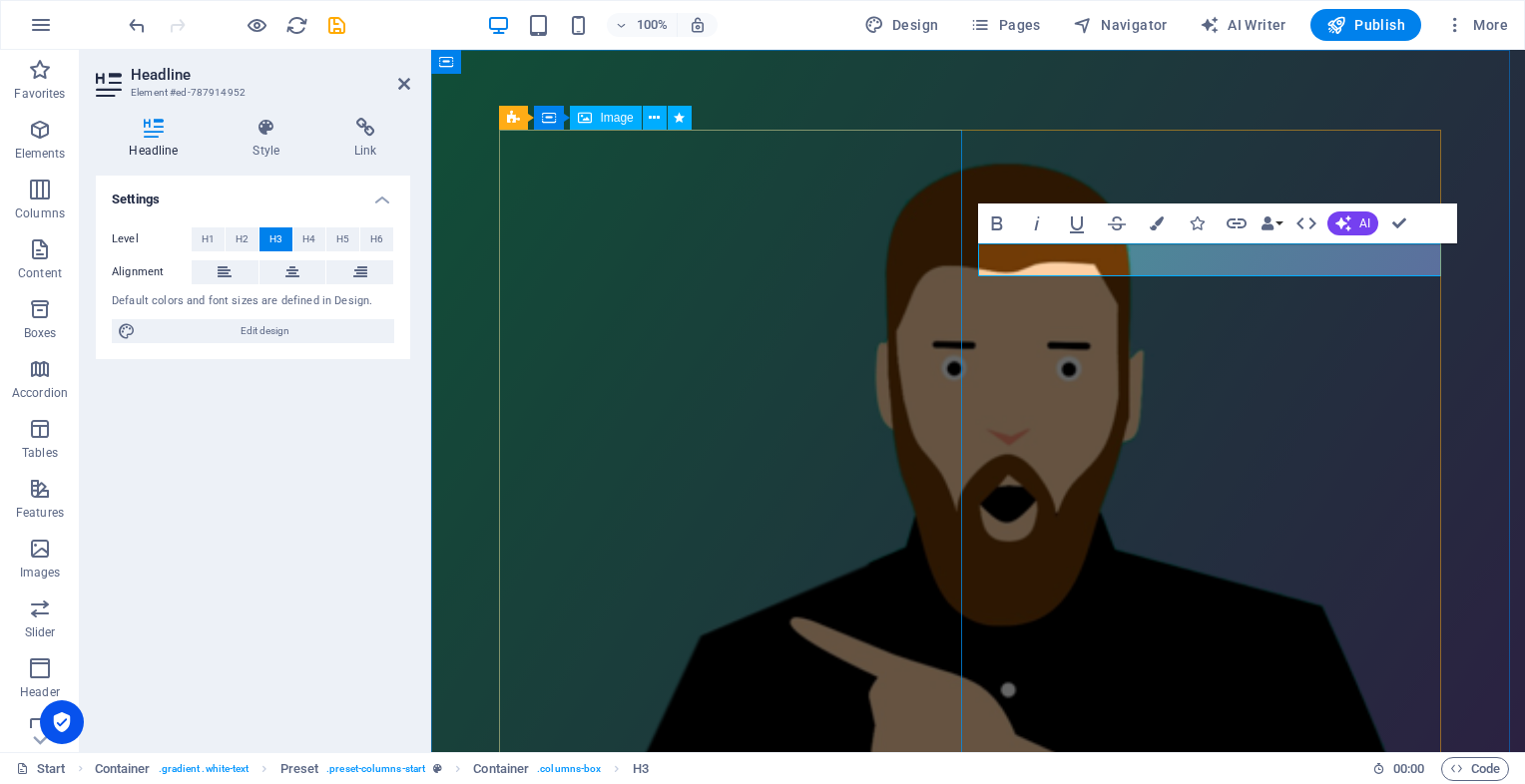 type 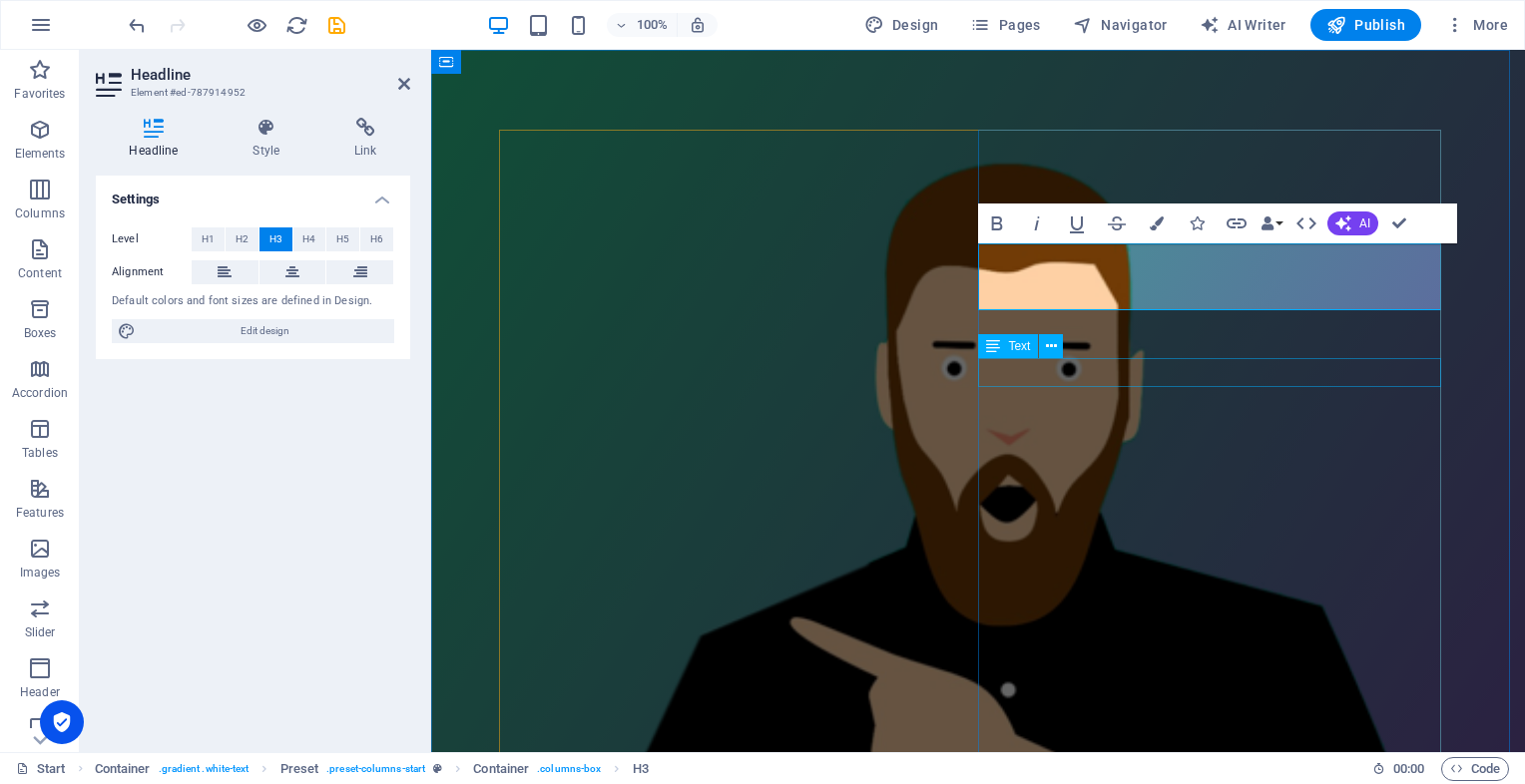 click on "Something Squishy is Coming ..." at bounding box center [978, 1795] 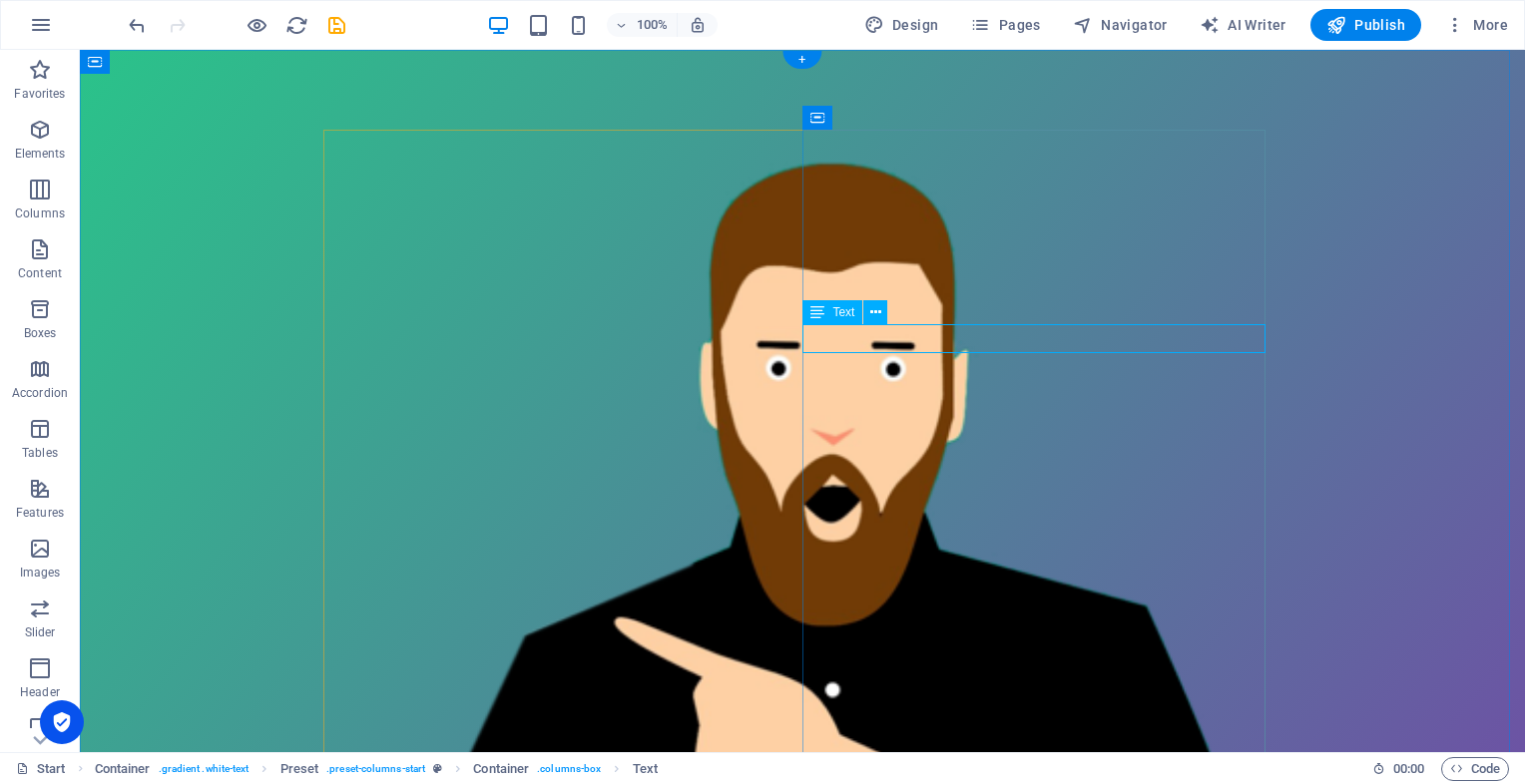 click on "Something Squishy is Coming ..." at bounding box center [802, 1762] 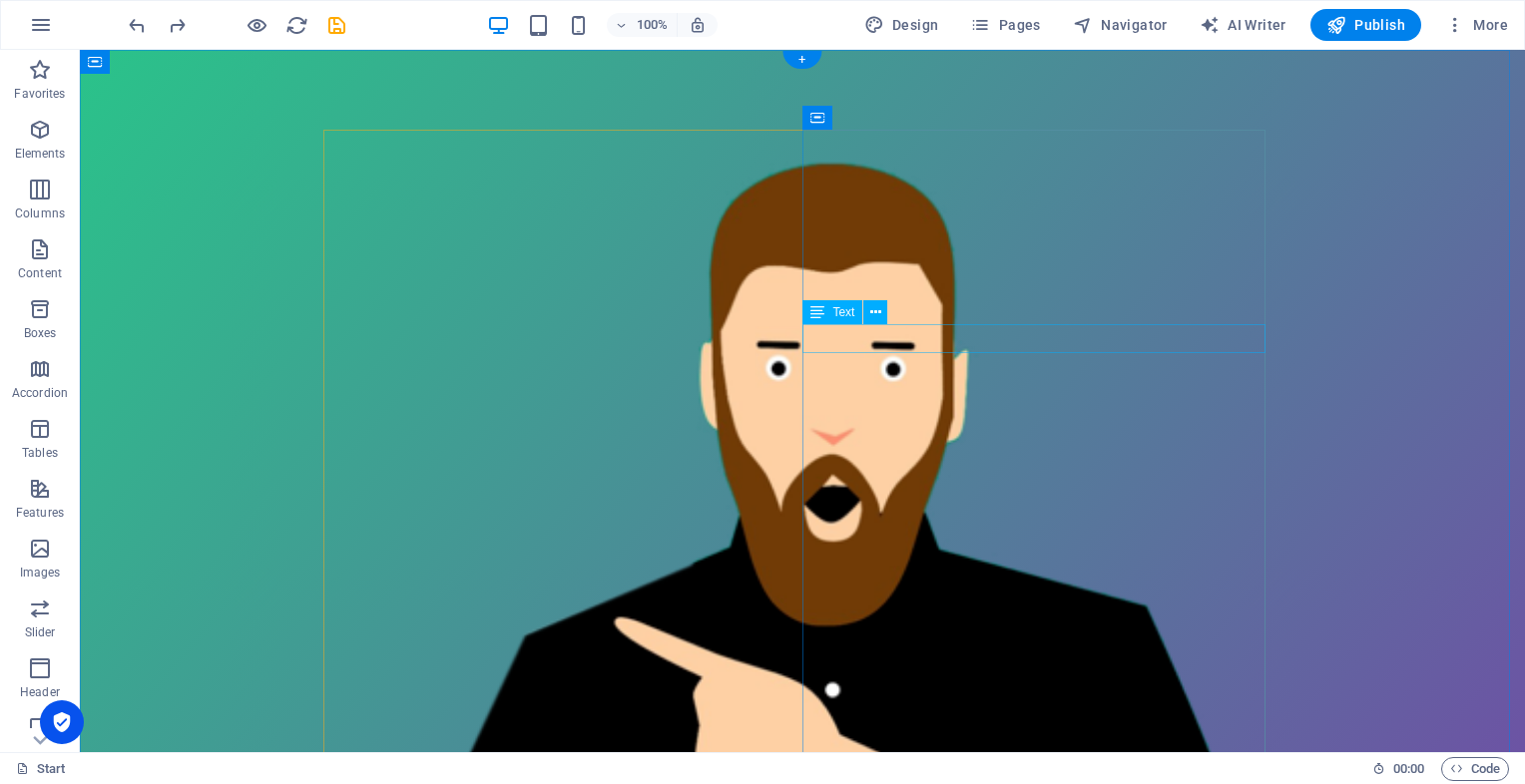 click on "Something Squishy is Coming ..." at bounding box center (802, 1762) 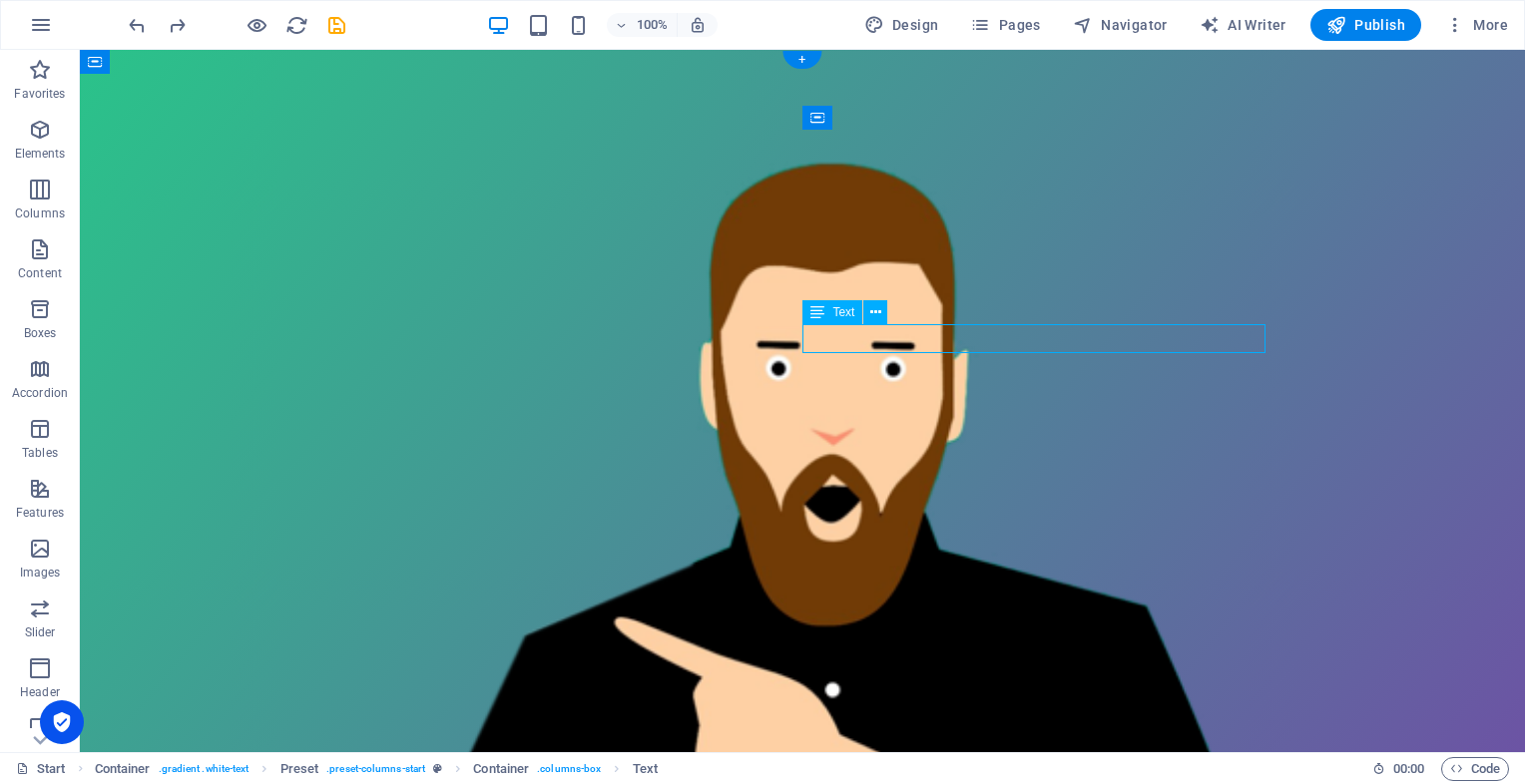 click on "Something Squishy is Coming ..." at bounding box center (802, 1762) 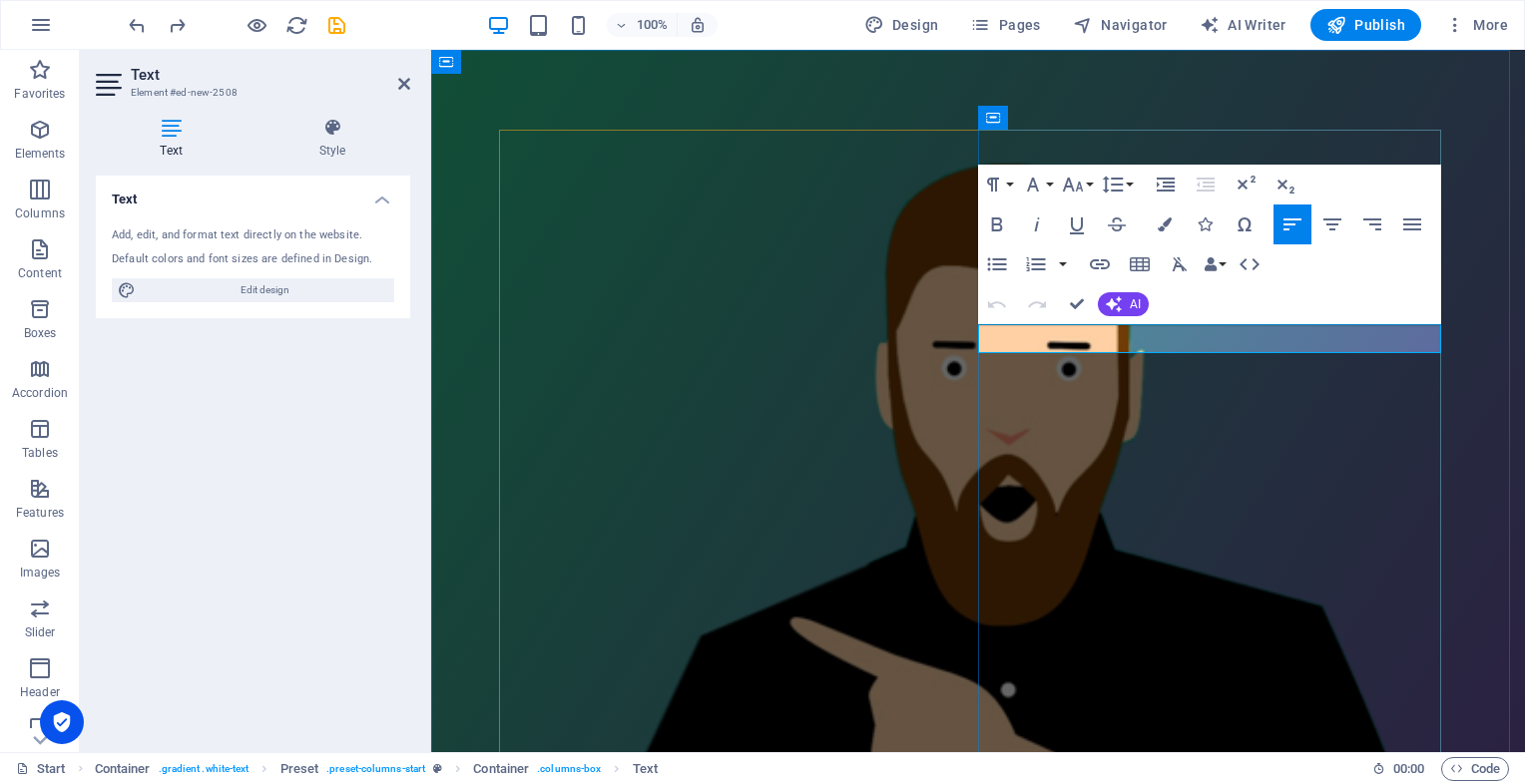 click on "Something Squishy is Coming ..." at bounding box center (978, 1762) 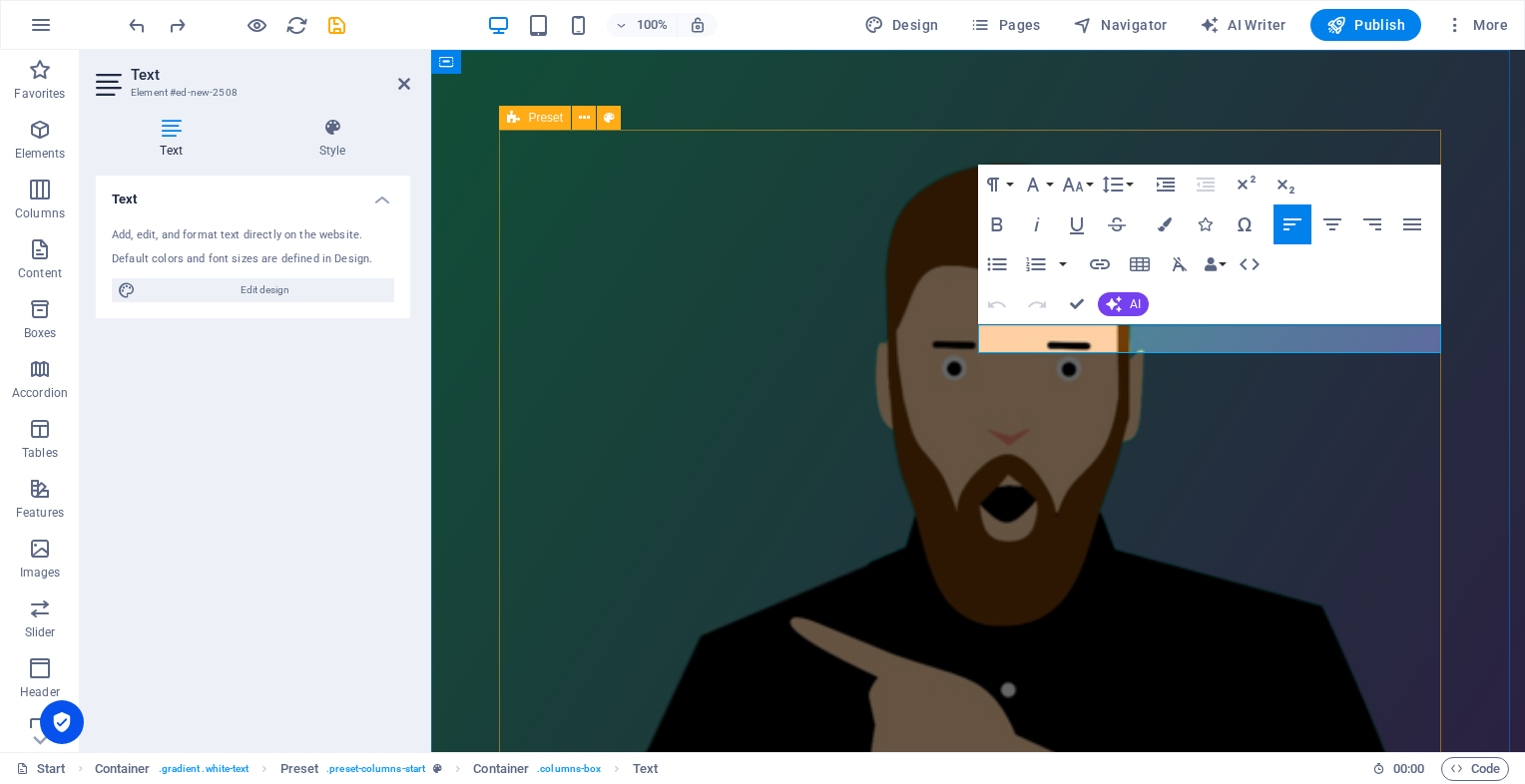 drag, startPoint x: 1246, startPoint y: 339, endPoint x: 966, endPoint y: 340, distance: 280.0018 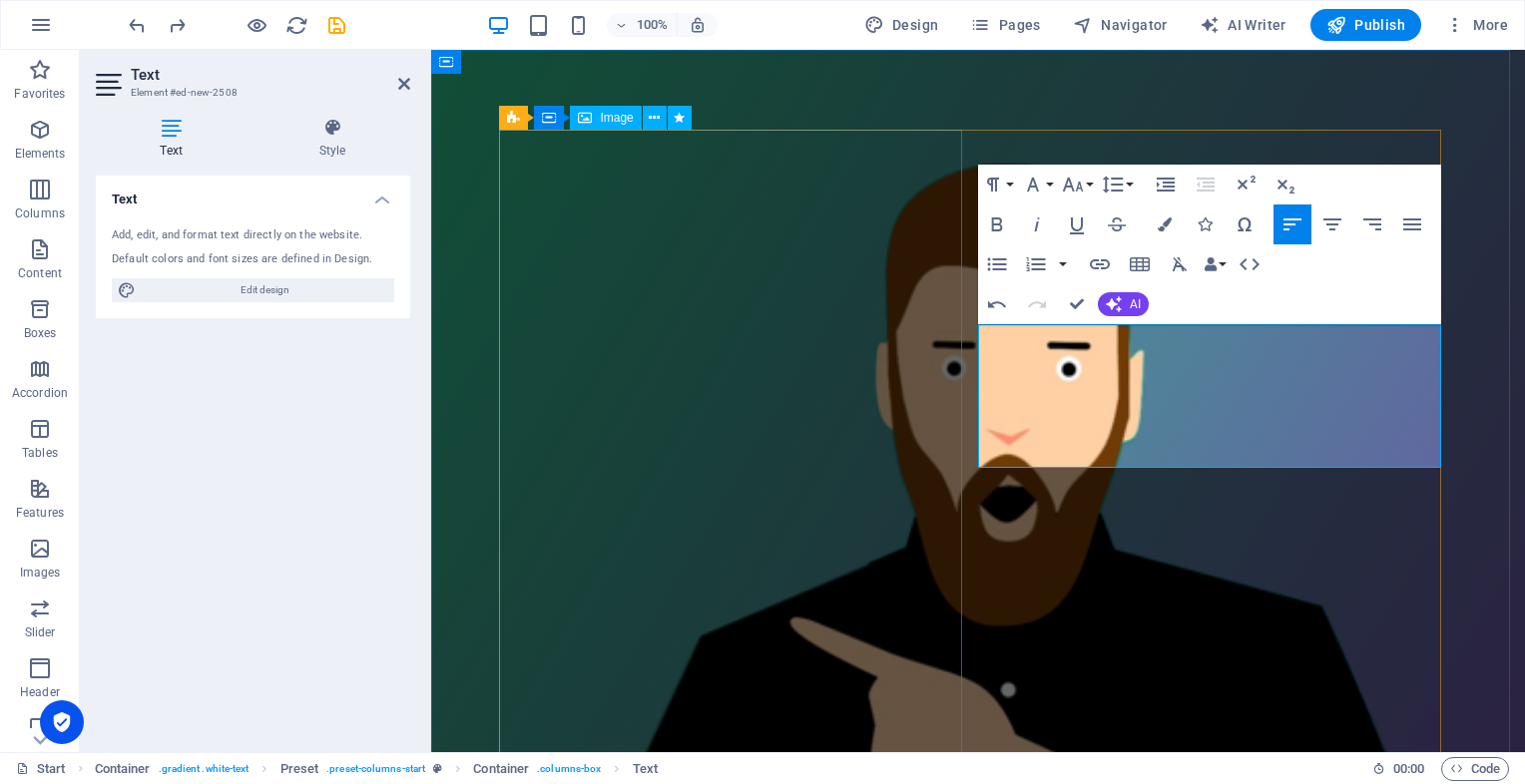 click at bounding box center (978, 797) 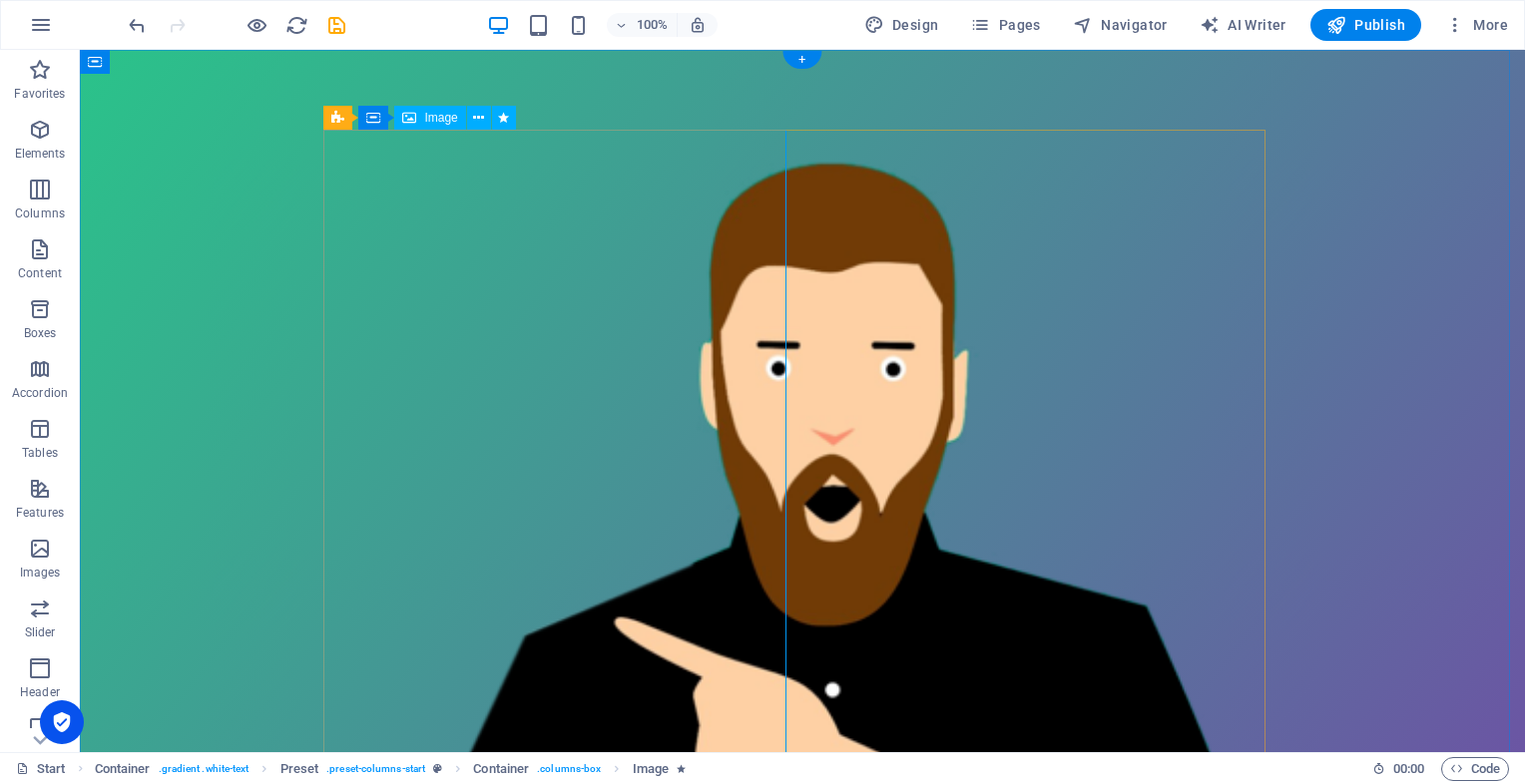 click at bounding box center (802, 797) 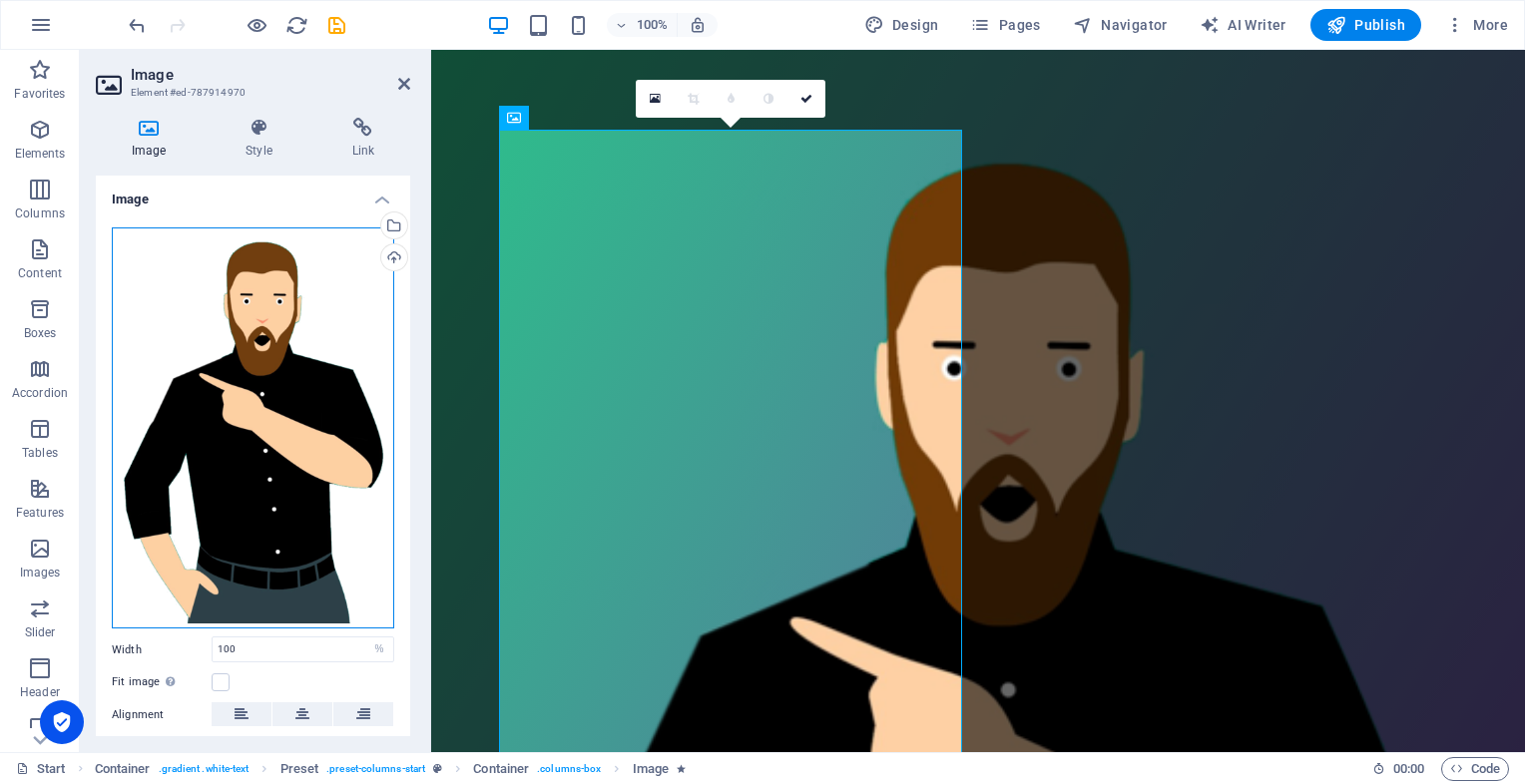 click on "Drag files here, click to choose files or select files from Files or our free stock photos & videos" at bounding box center (253, 428) 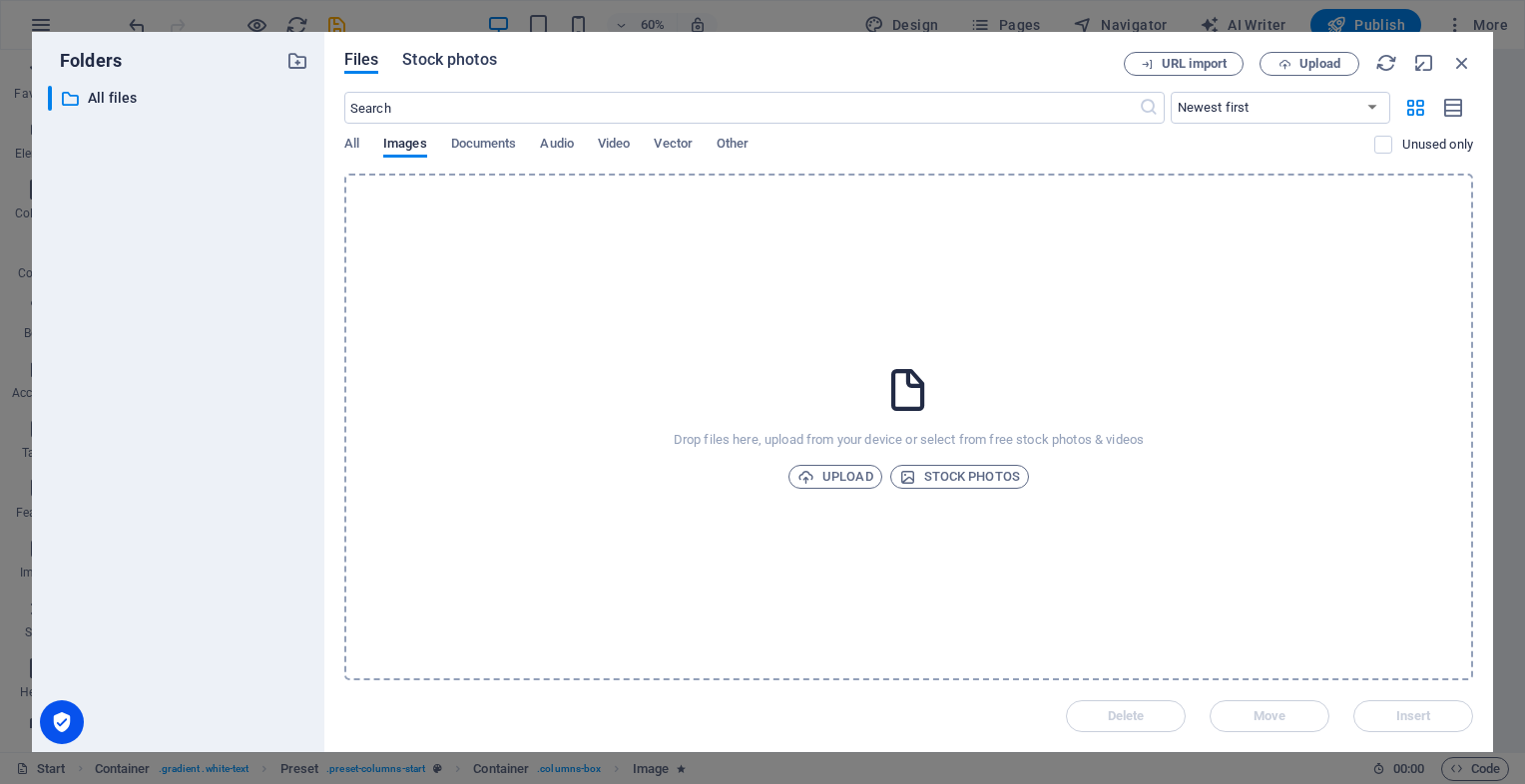 click on "Stock photos" at bounding box center [449, 60] 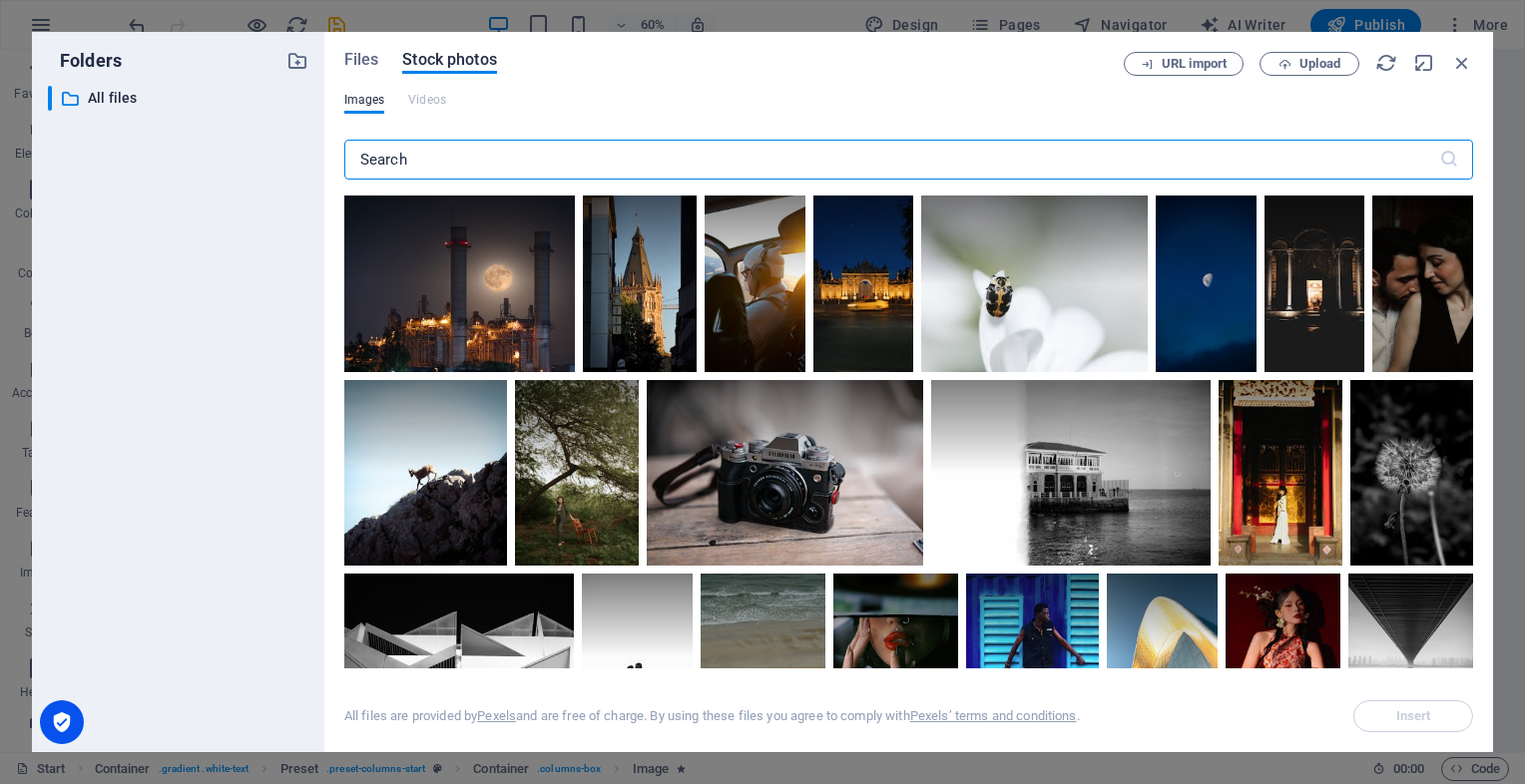 click at bounding box center (891, 160) 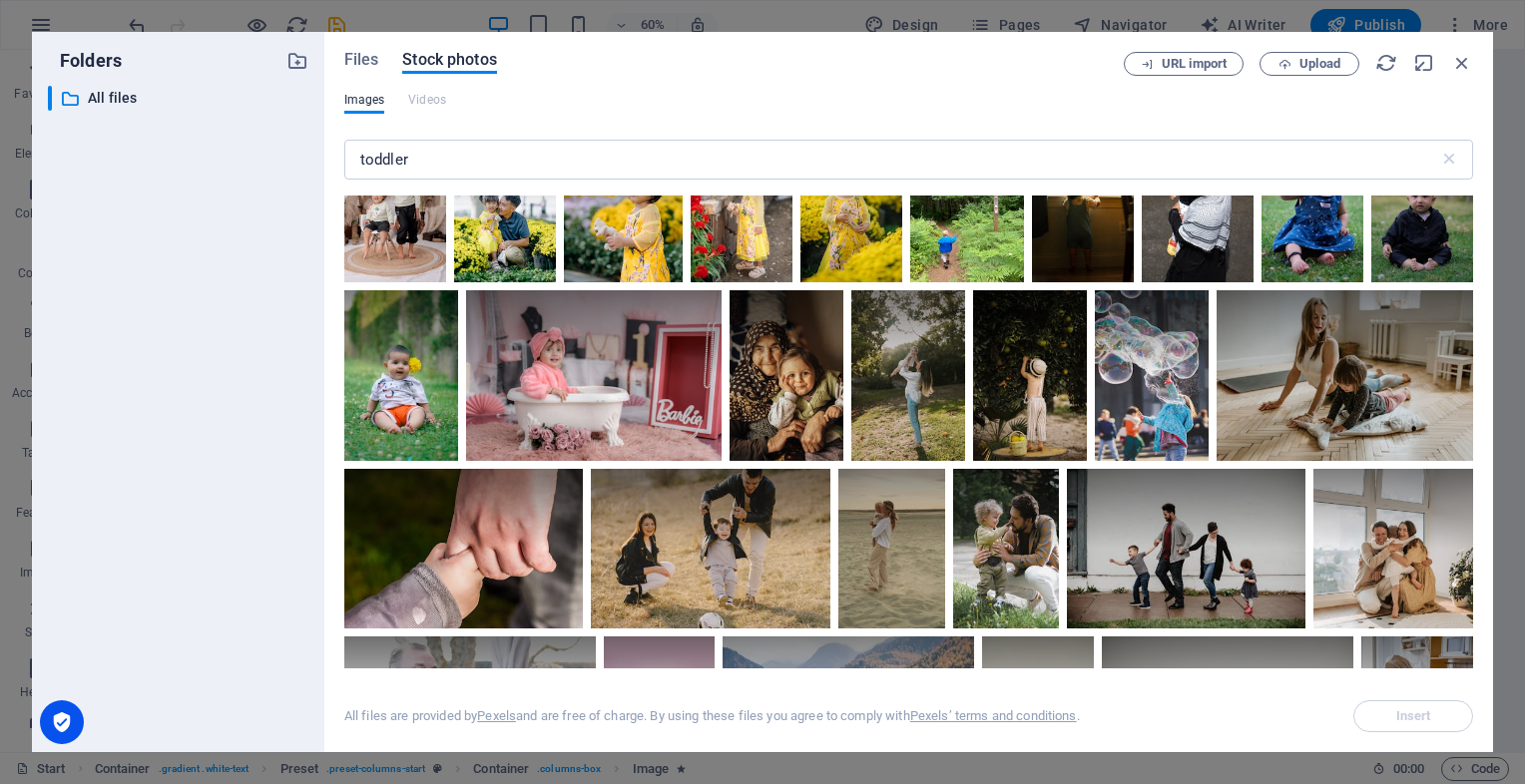 scroll, scrollTop: 5626, scrollLeft: 0, axis: vertical 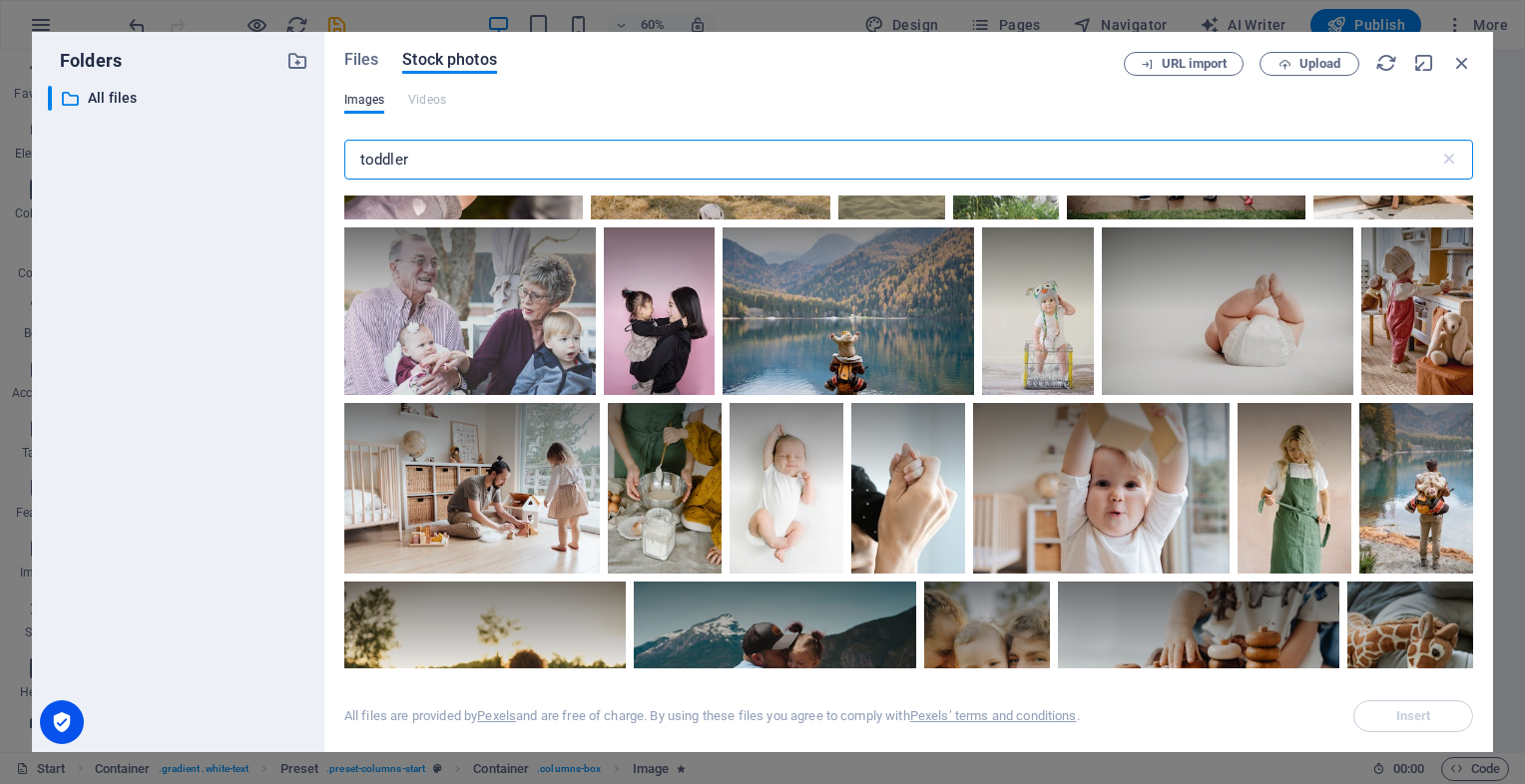 click on "toddler" at bounding box center (891, 160) 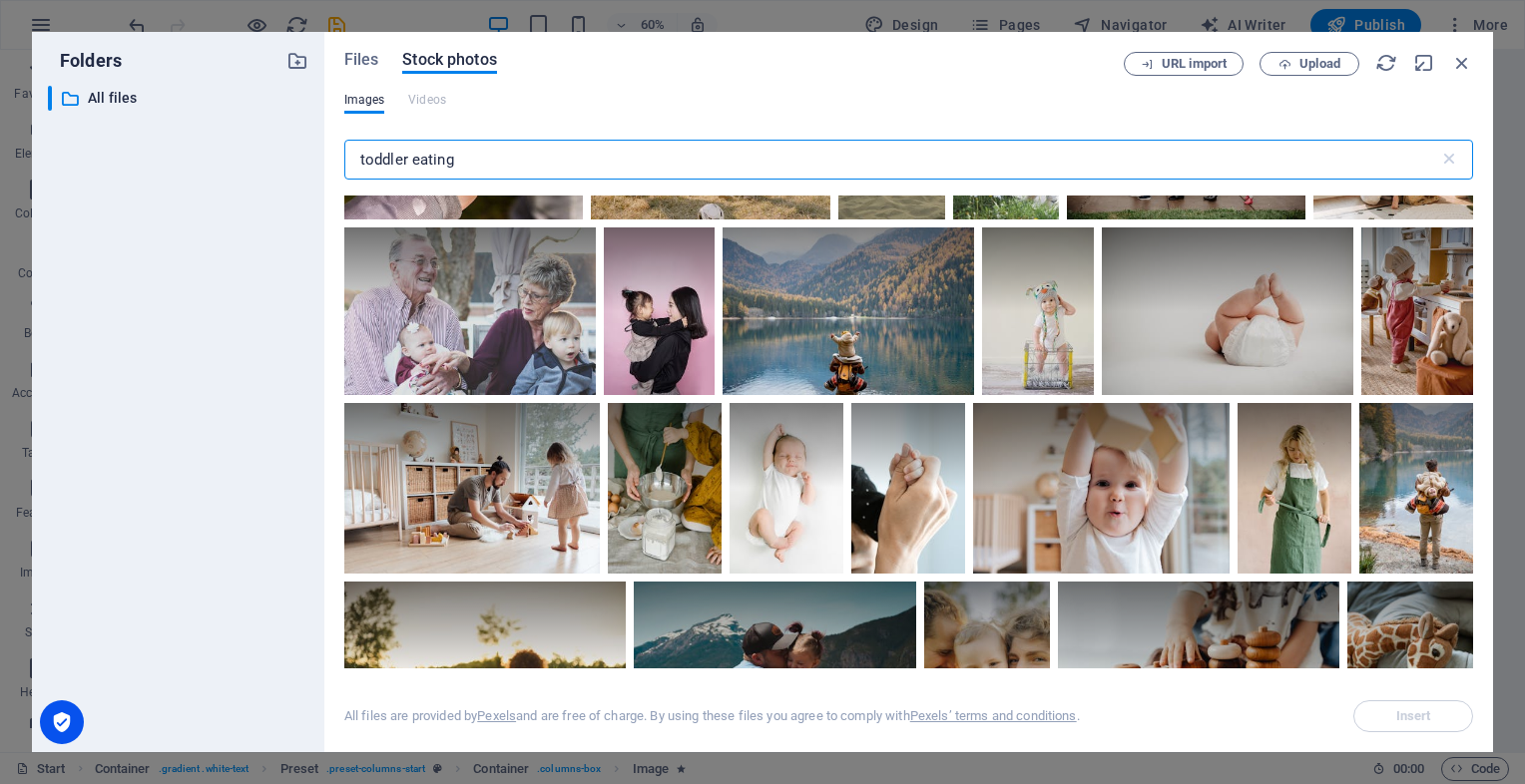 type on "toddler eating" 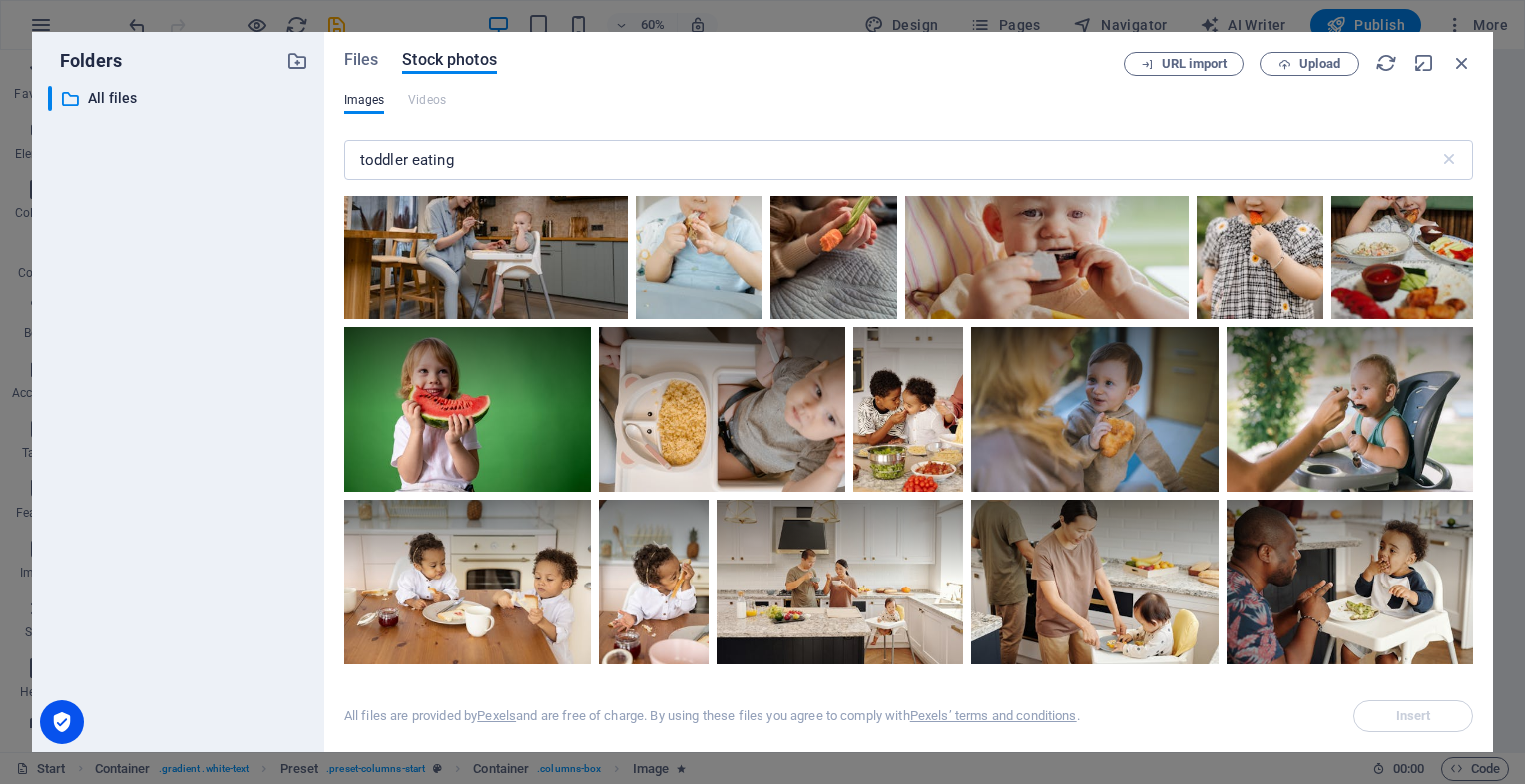 scroll, scrollTop: 1124, scrollLeft: 0, axis: vertical 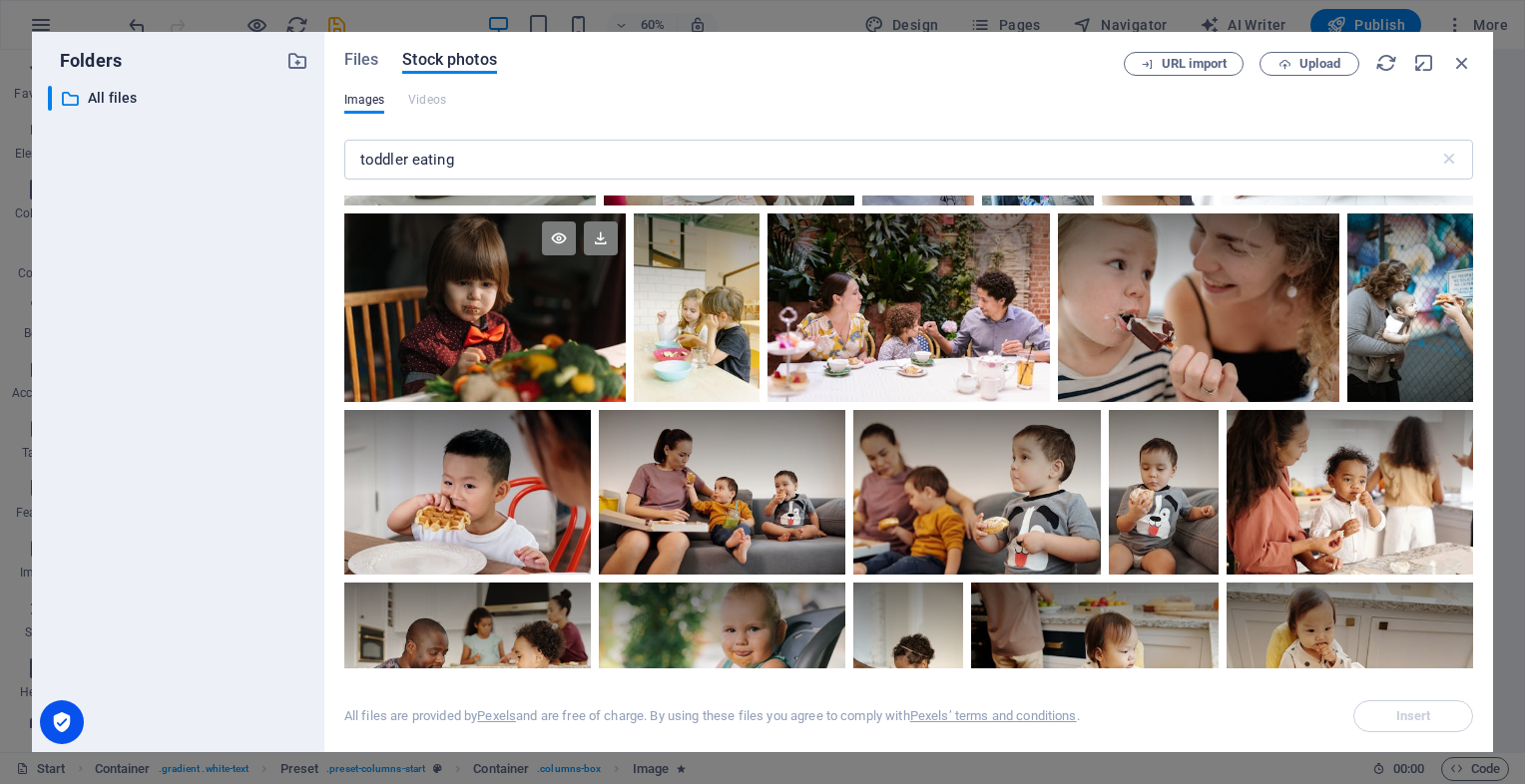 click at bounding box center [485, 307] 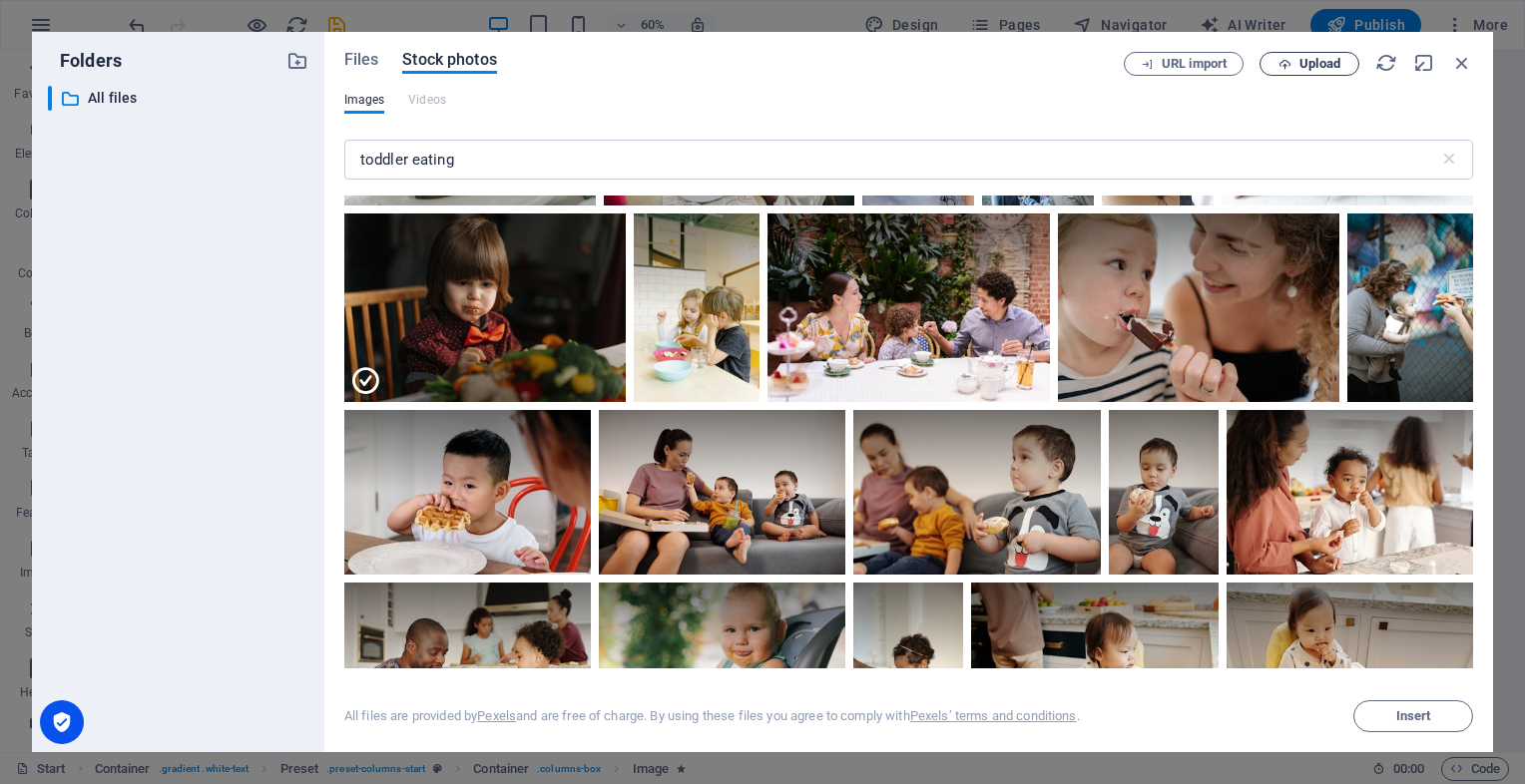 click on "Upload" at bounding box center (1309, 64) 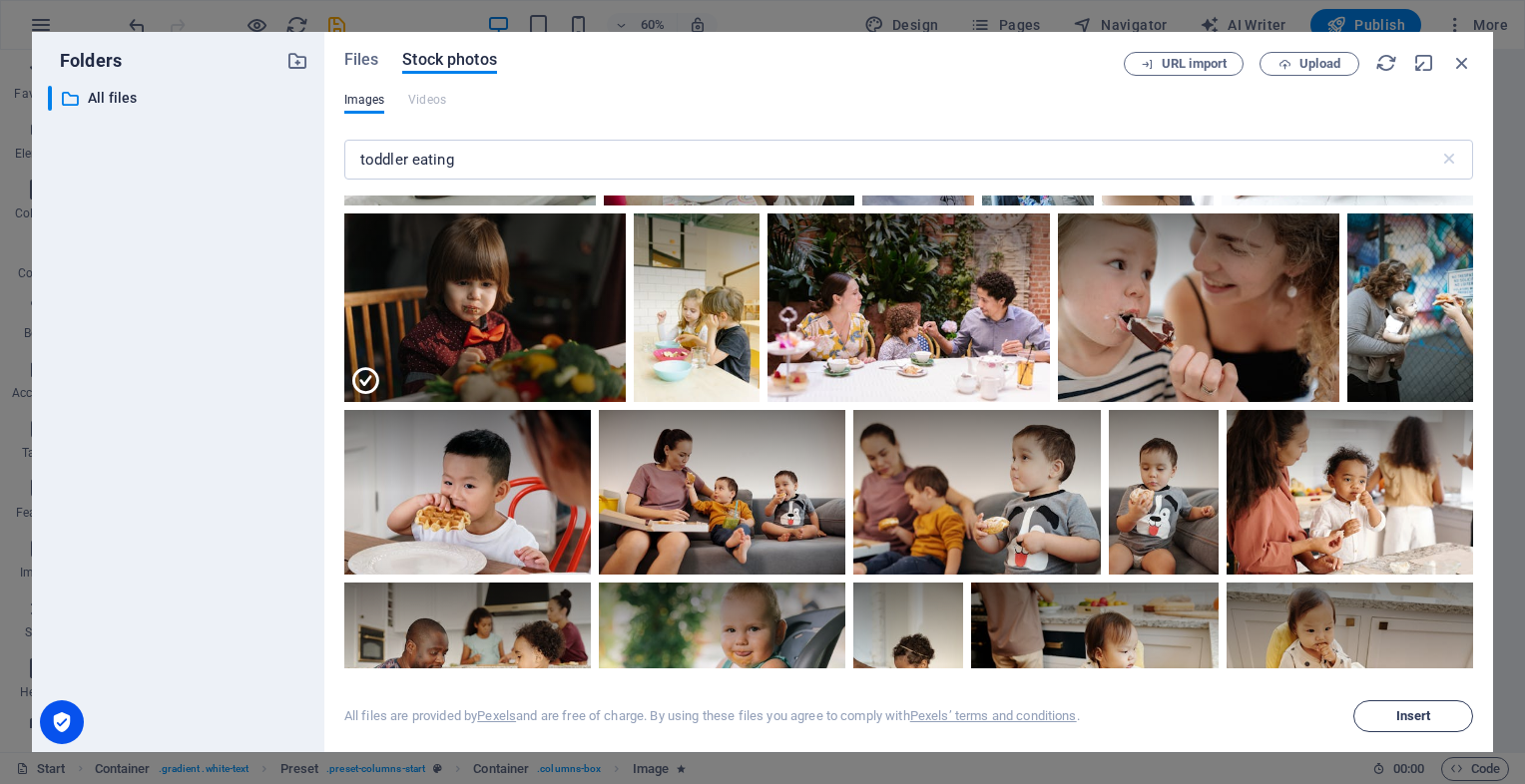 click on "Insert" at bounding box center (1413, 716) 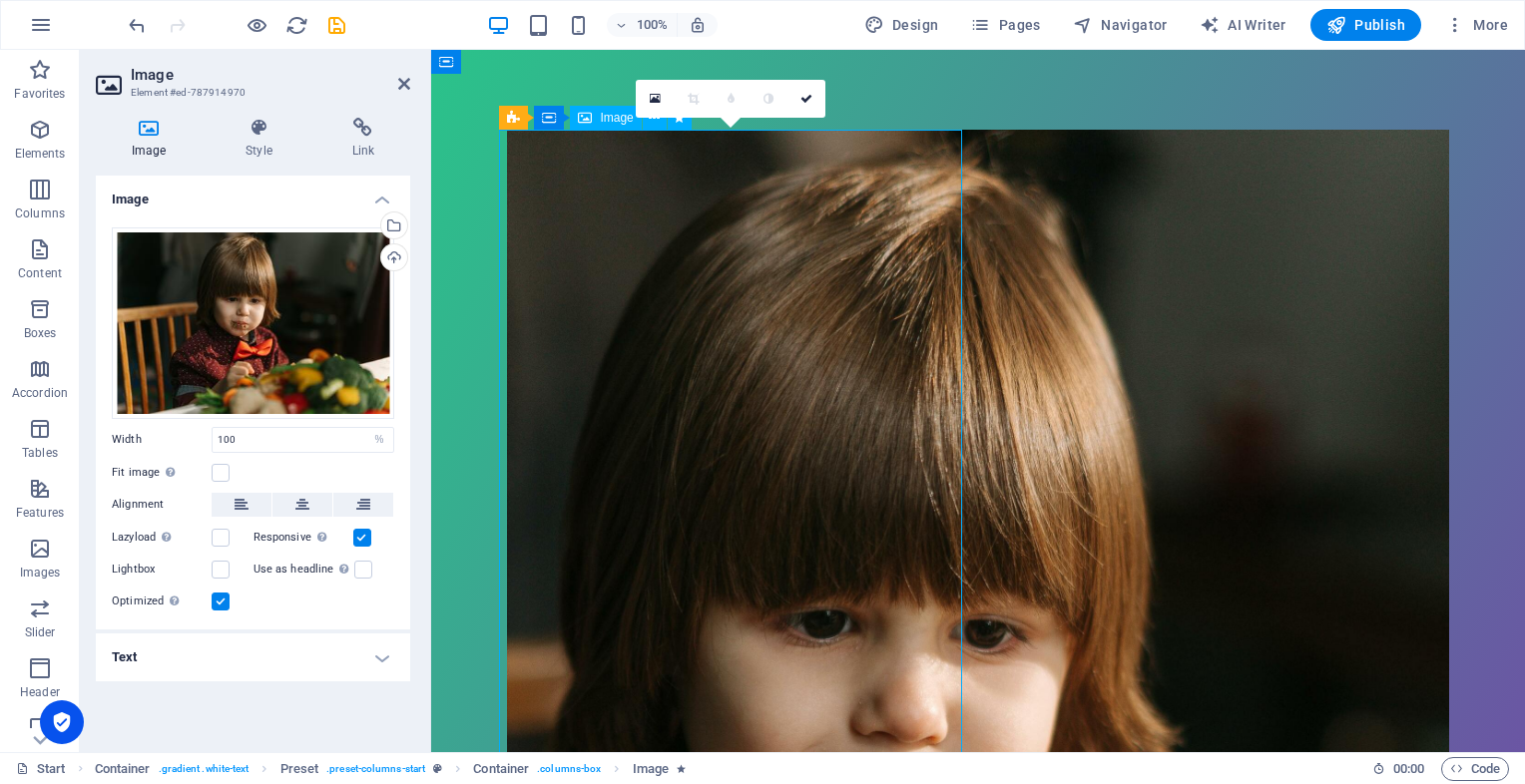 drag, startPoint x: 718, startPoint y: 403, endPoint x: 683, endPoint y: 347, distance: 66.037868 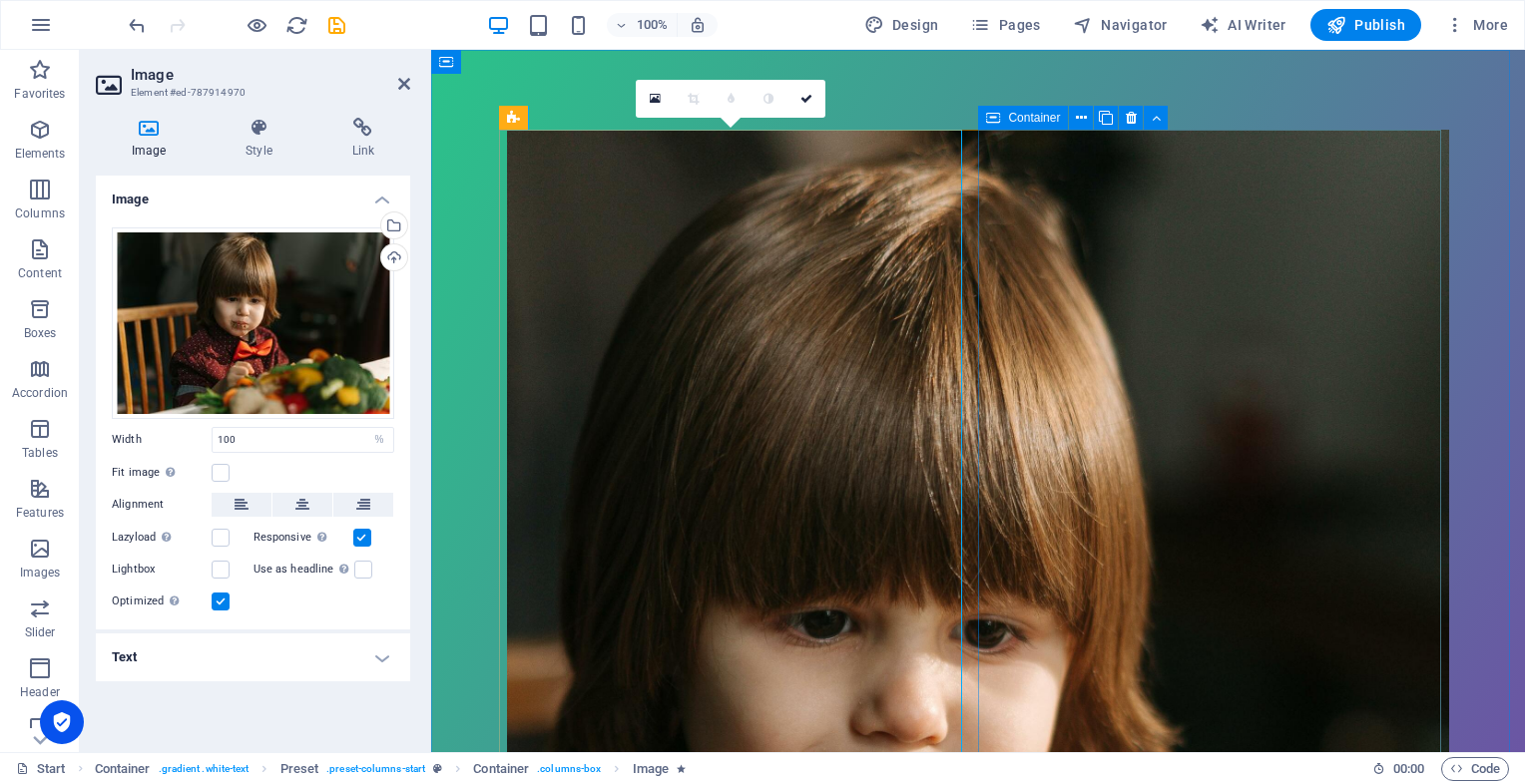 click on "New text element Something Squishy is Coming ... A softer, smarter way to feed your little one.  Baby food, reimagined. Simple. Clean. Squeezy." at bounding box center [978, 1730] 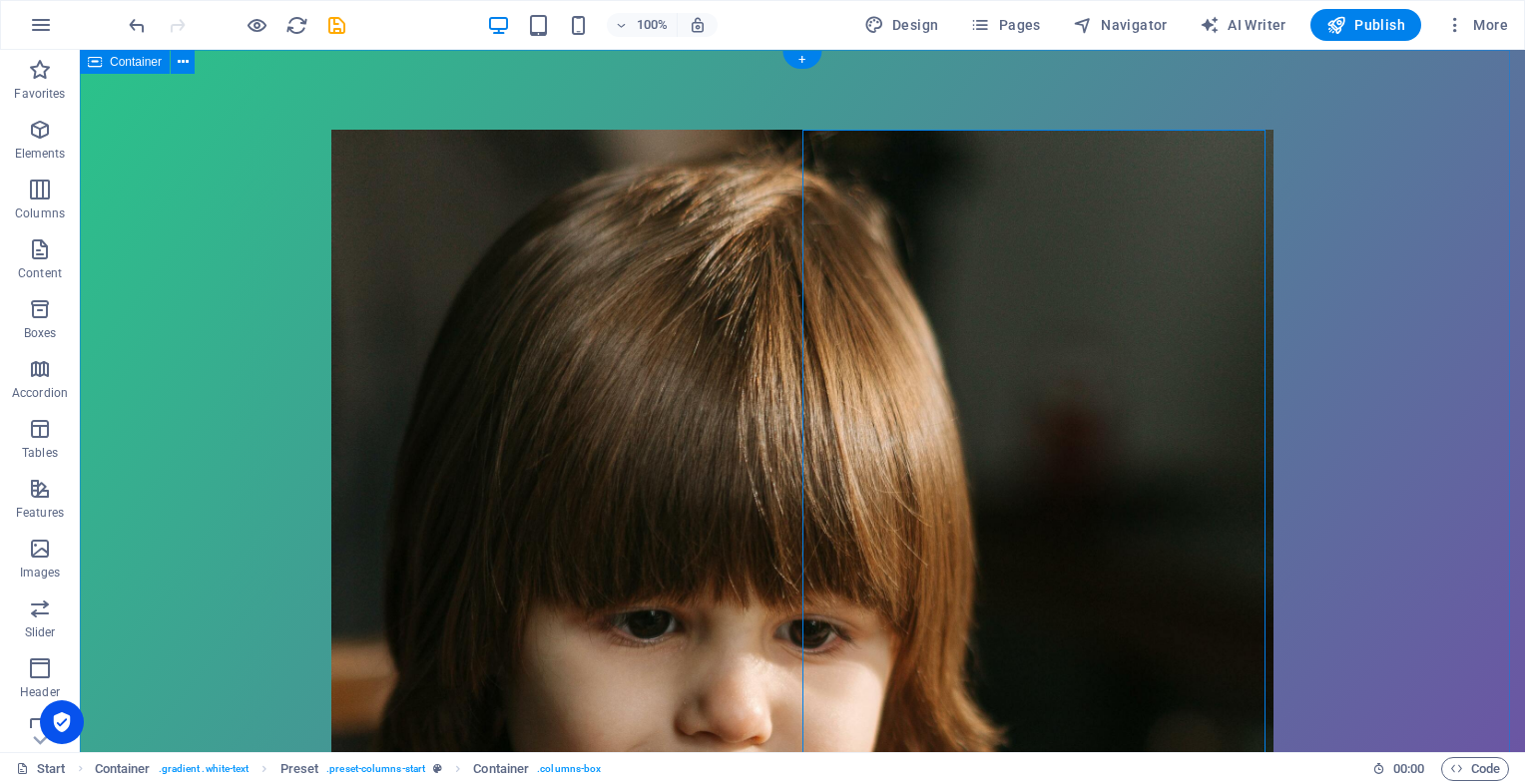 click on "New text element Something Squishy is Coming ... A softer, smarter way to feed your little one.  Baby food, reimagined. Simple. Clean. Squeezy." at bounding box center [802, 979] 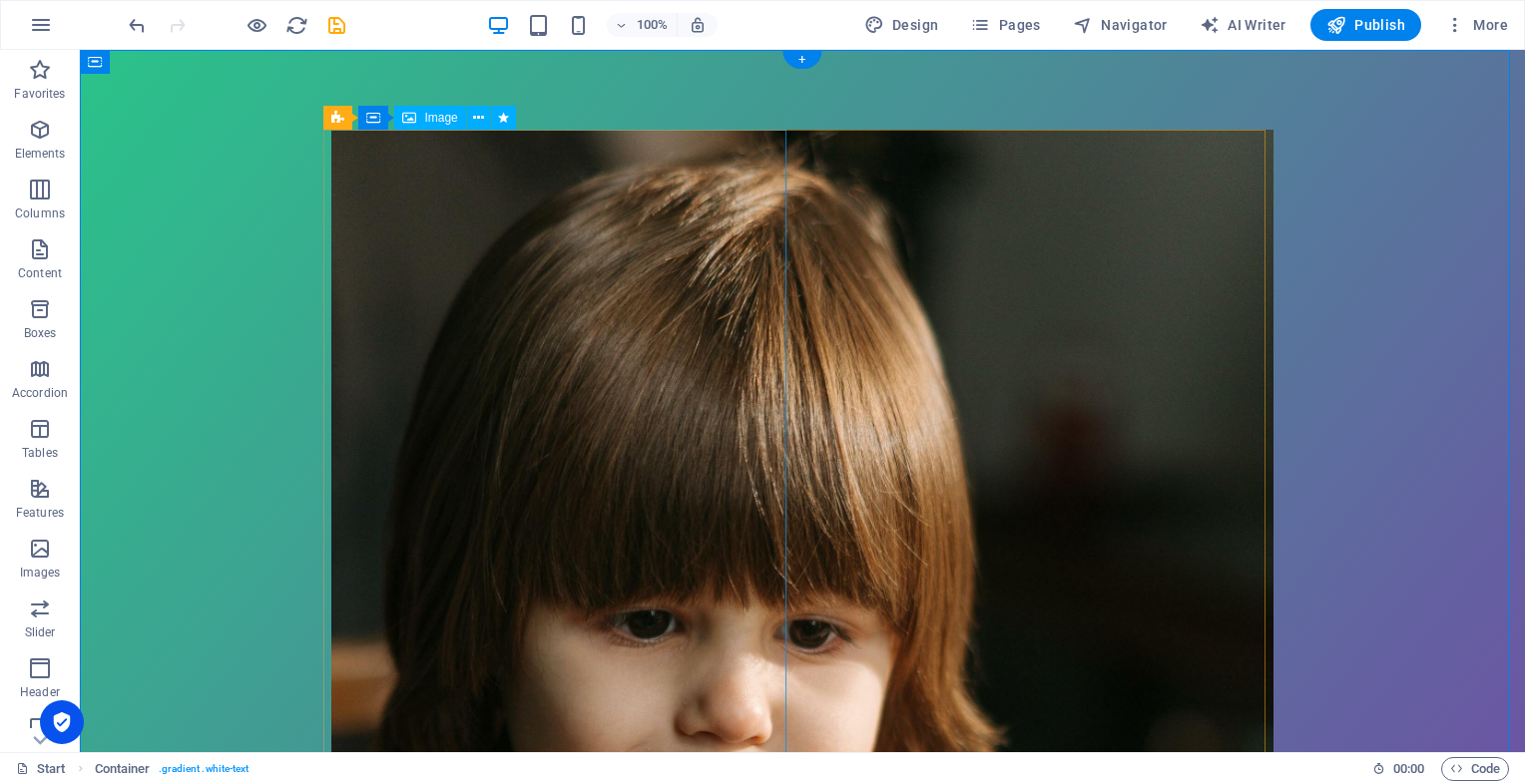 click at bounding box center (802, 797) 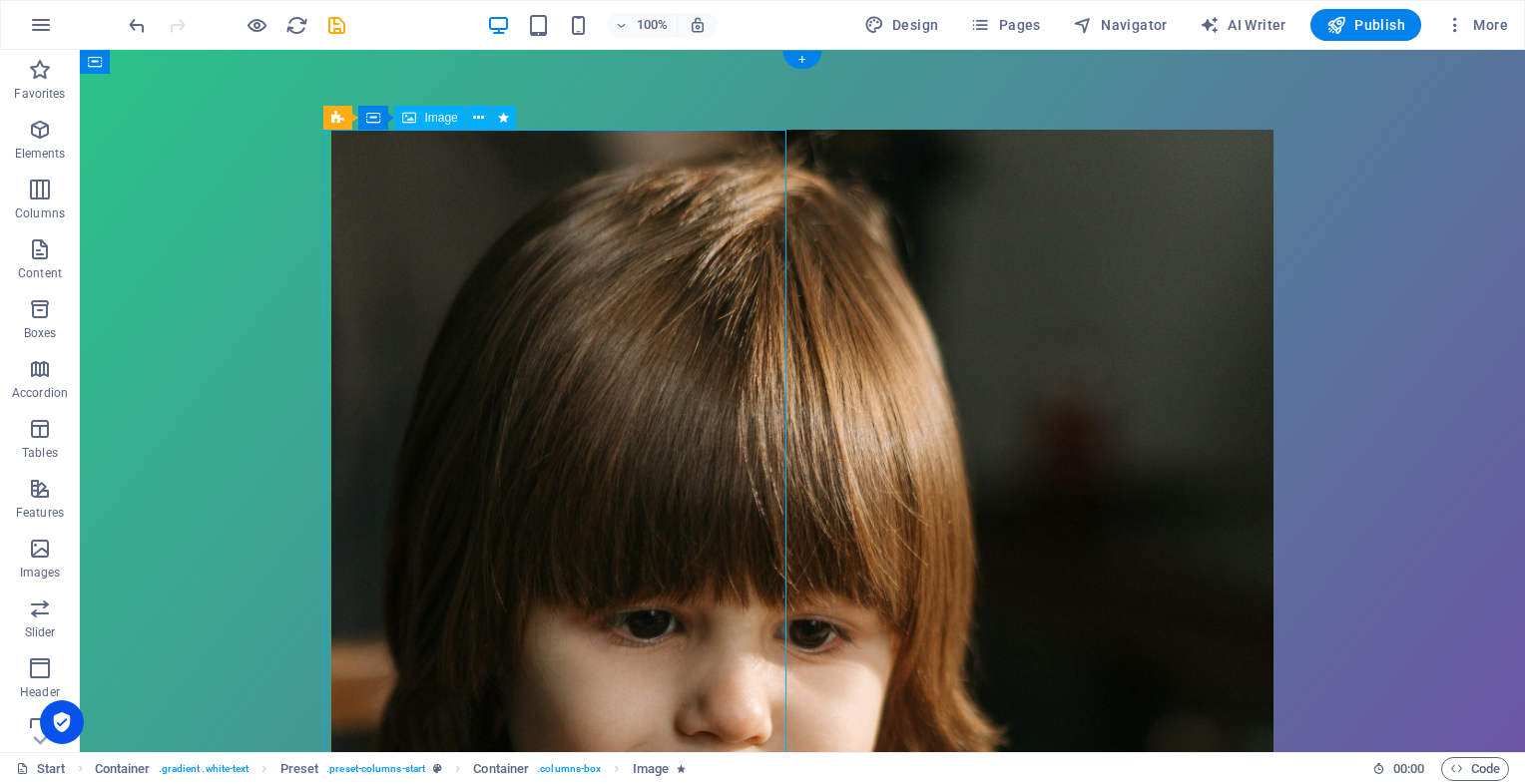 click at bounding box center [802, 797] 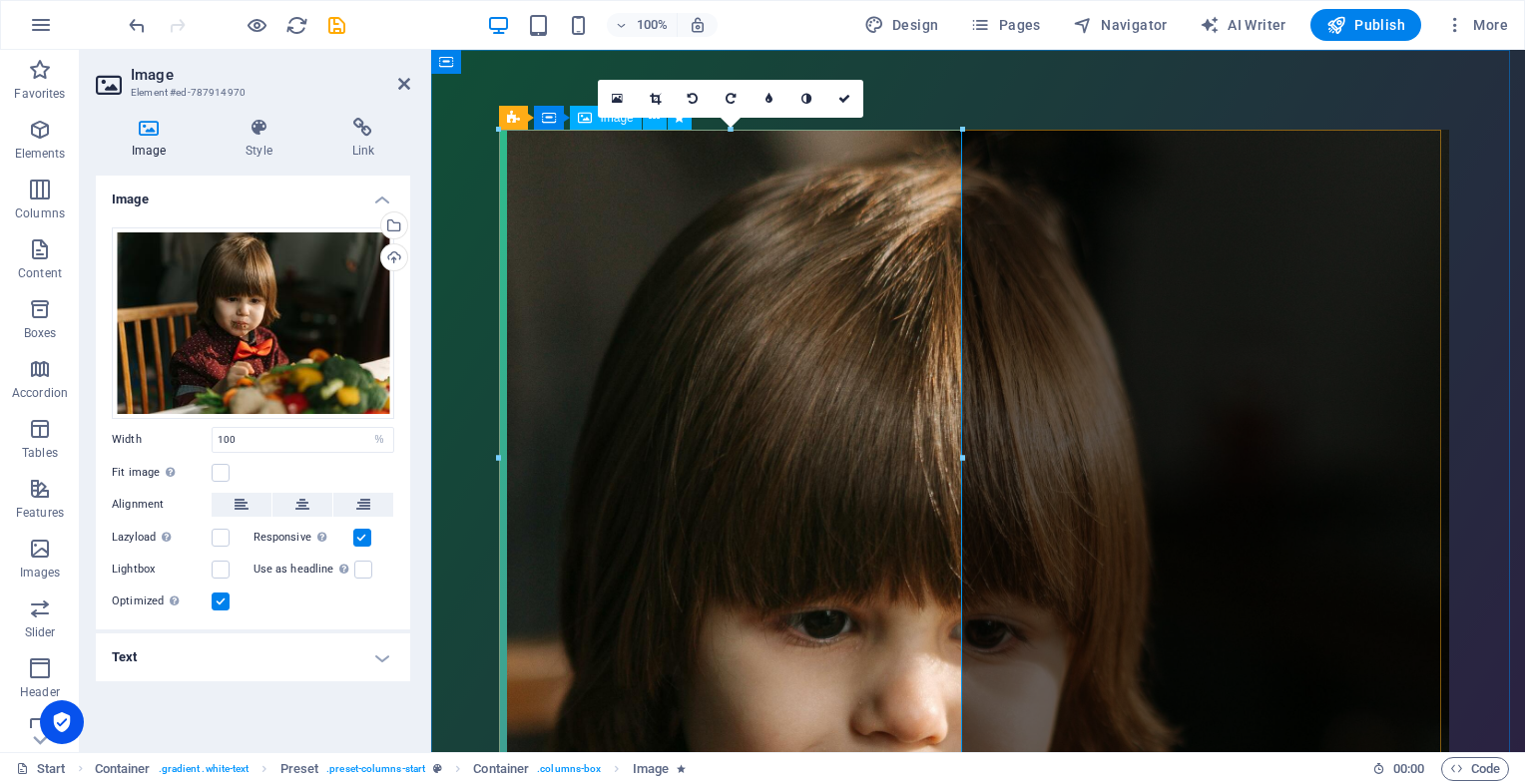 drag, startPoint x: 1392, startPoint y: 180, endPoint x: 909, endPoint y: 253, distance: 488.48541 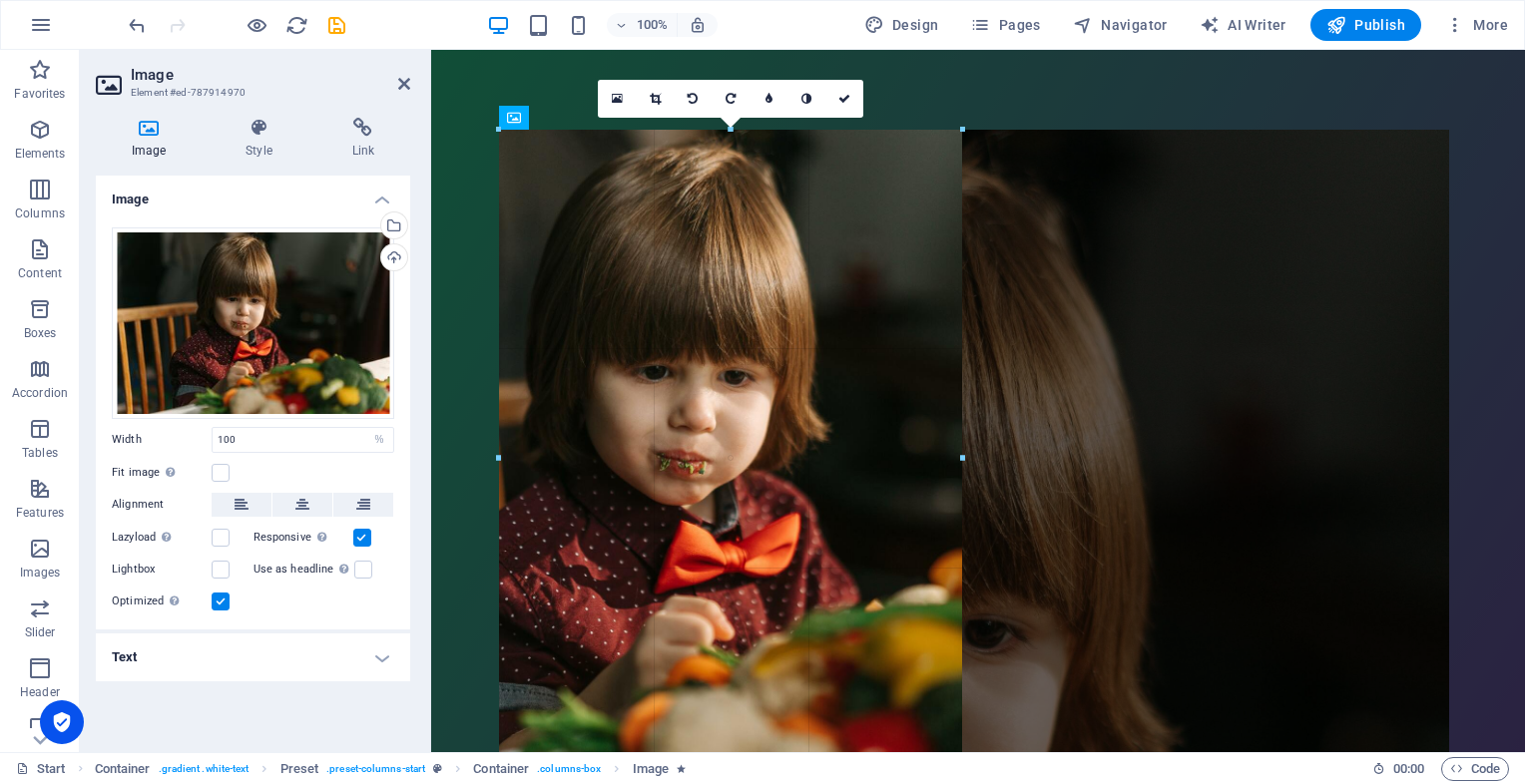 click at bounding box center [1210, 498] 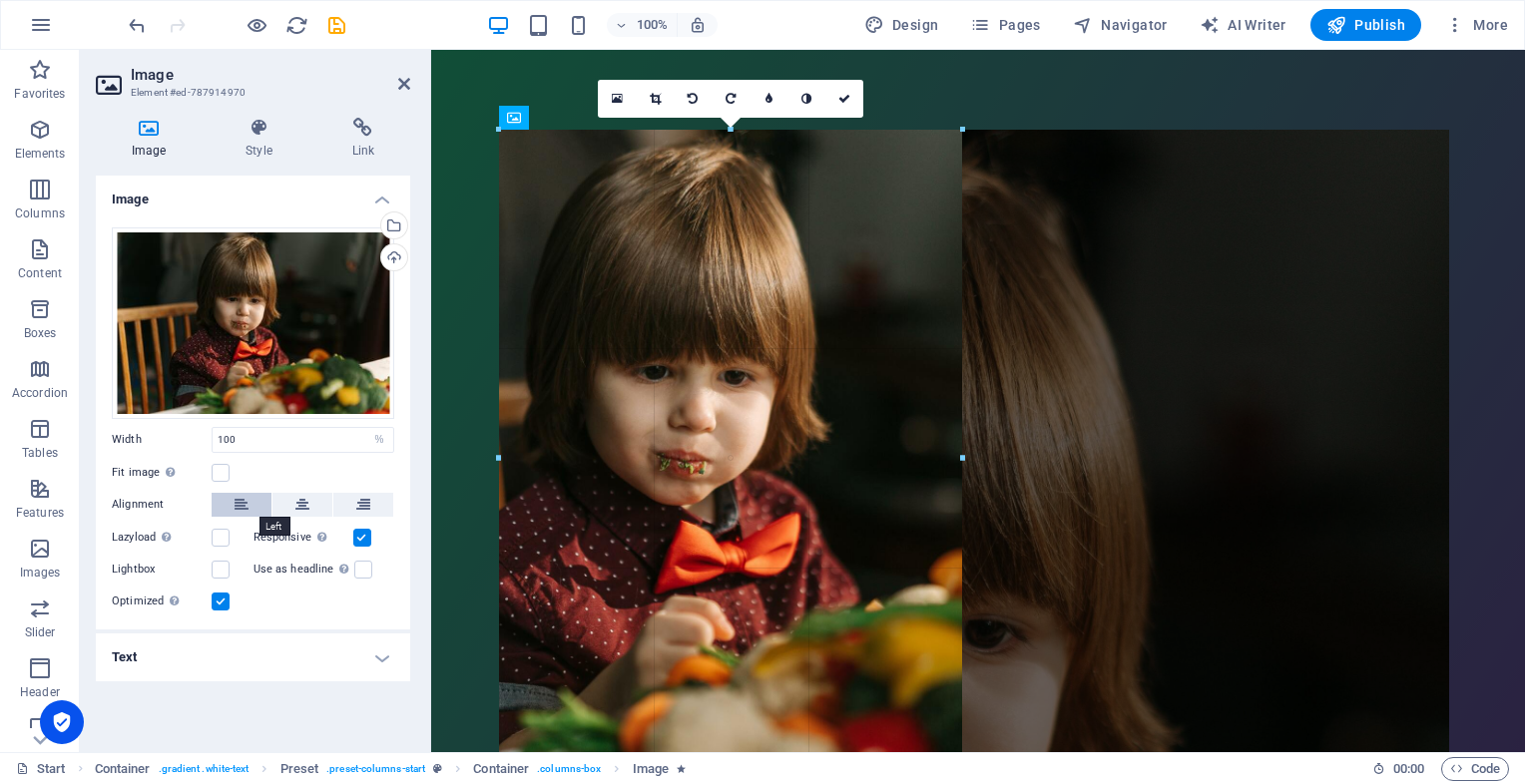 click at bounding box center [242, 505] 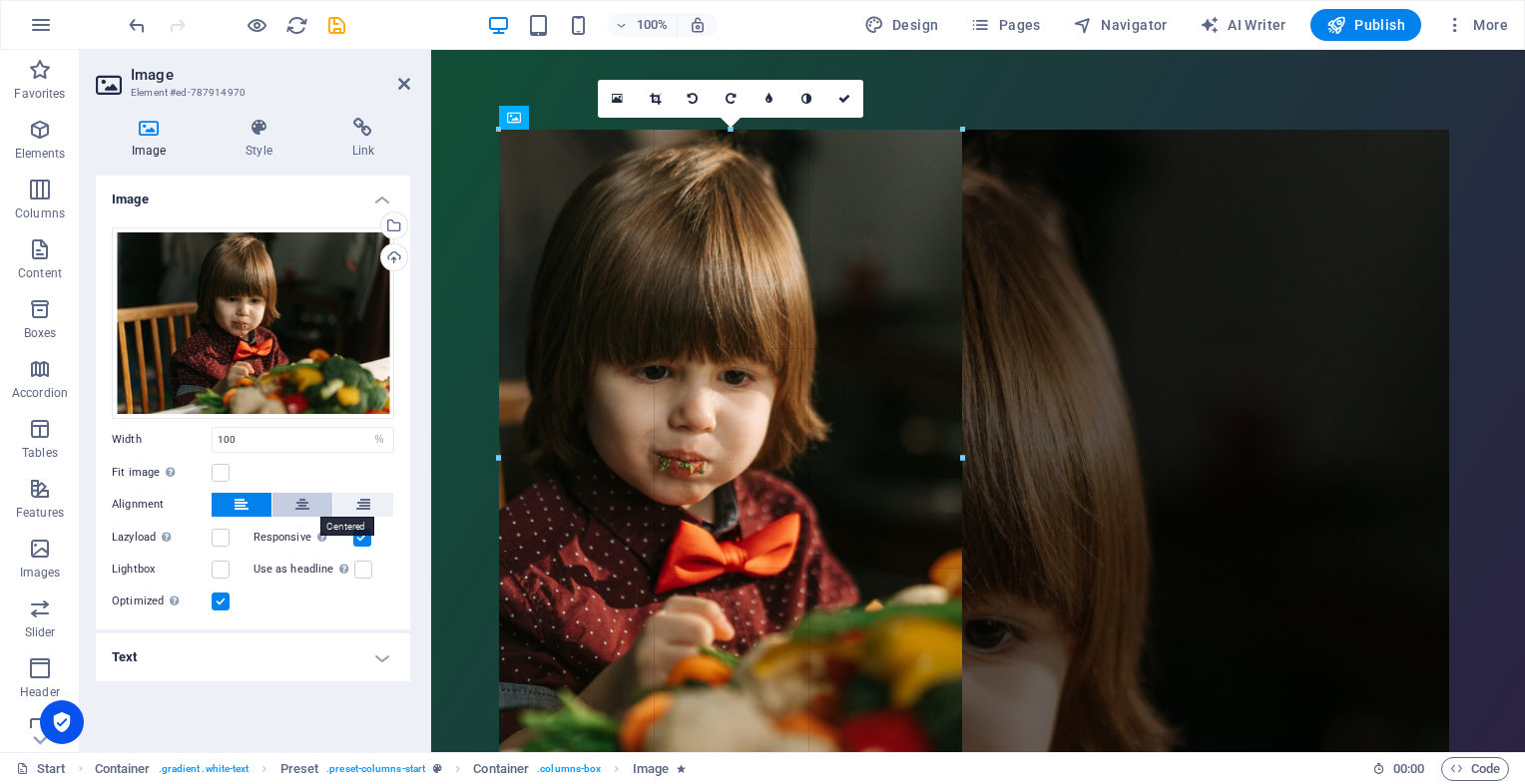 click at bounding box center [302, 505] 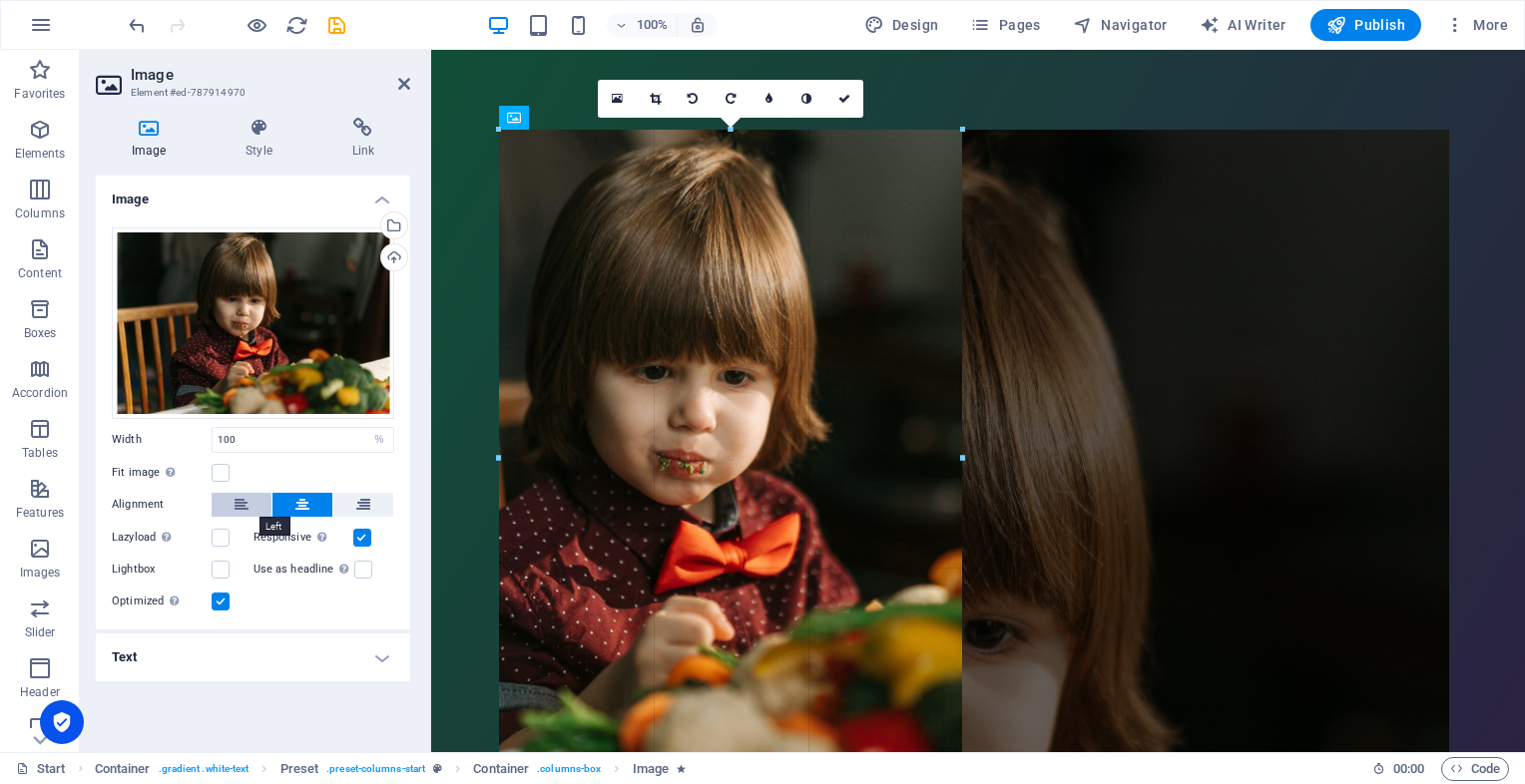 click at bounding box center (242, 505) 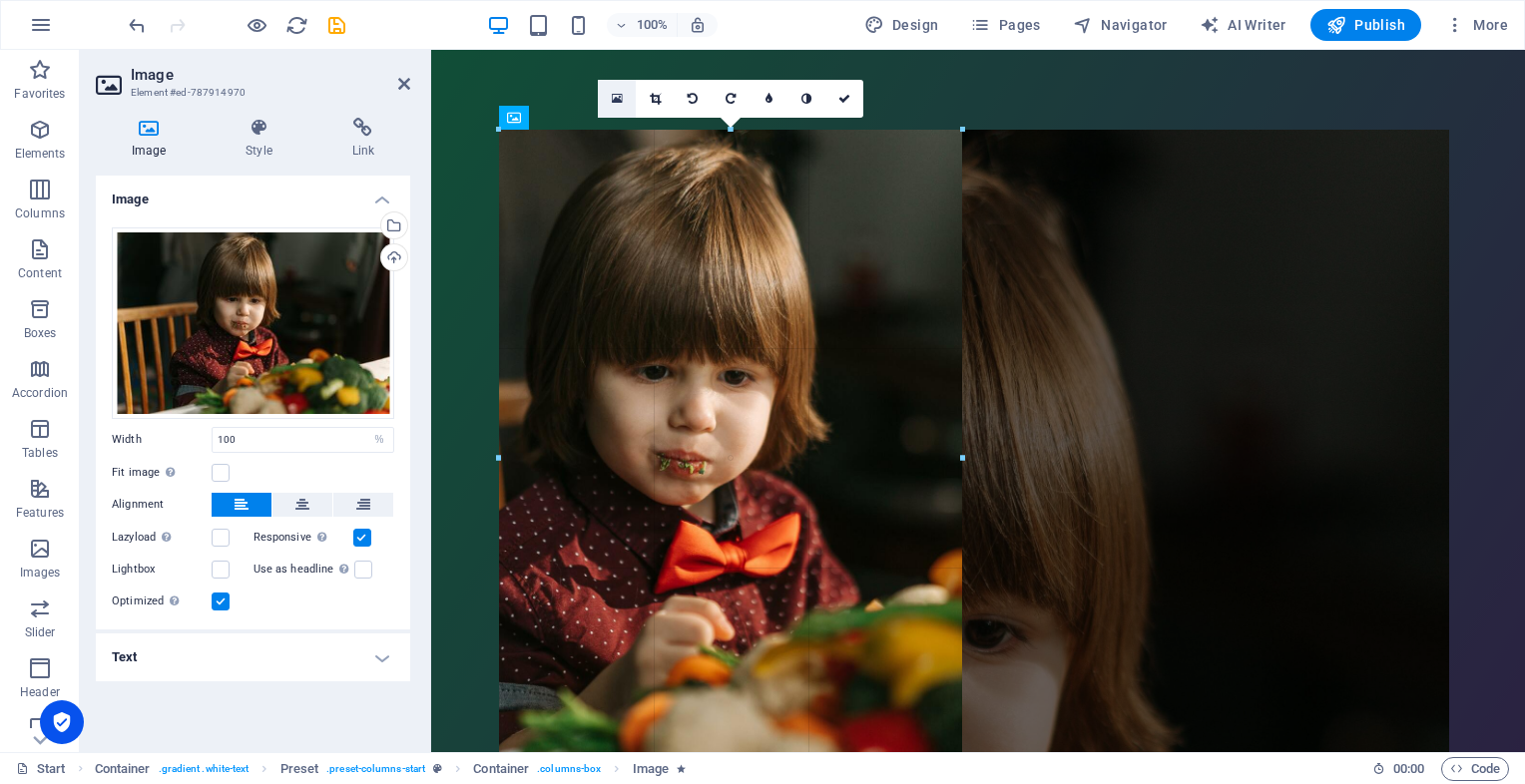 click at bounding box center (617, 99) 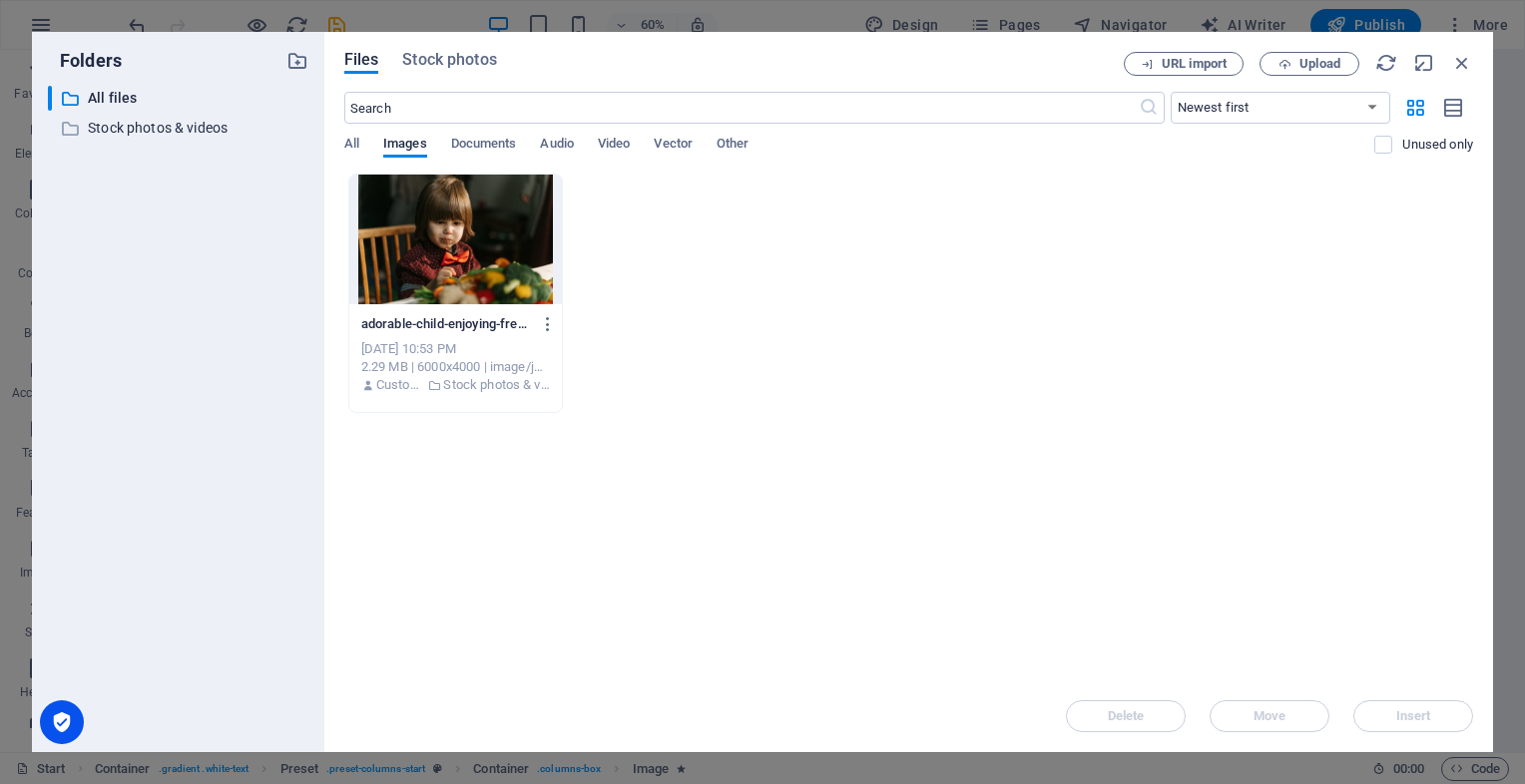 click on "All Images Documents Audio Video Vector Other" at bounding box center (859, 155) 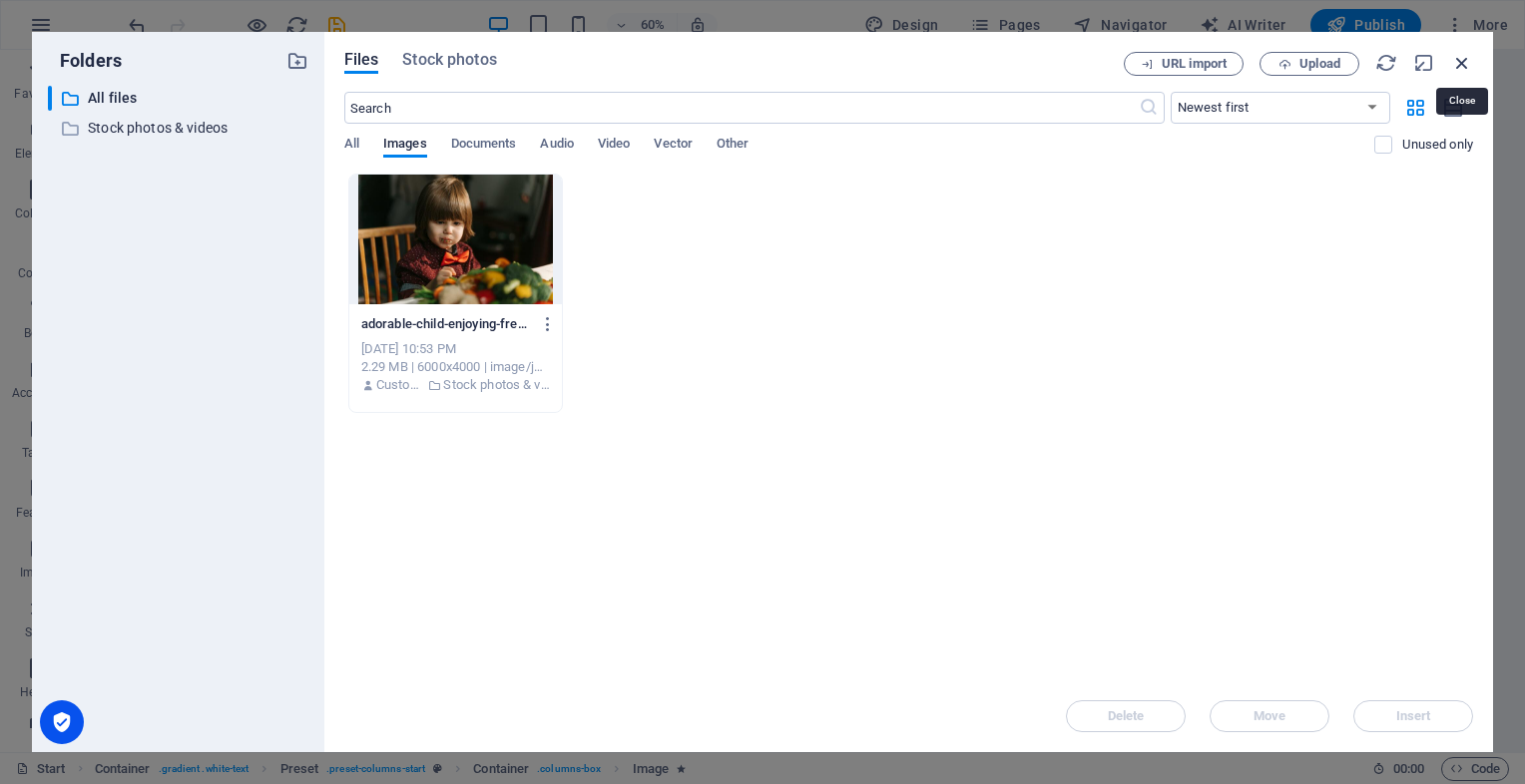click at bounding box center [1462, 63] 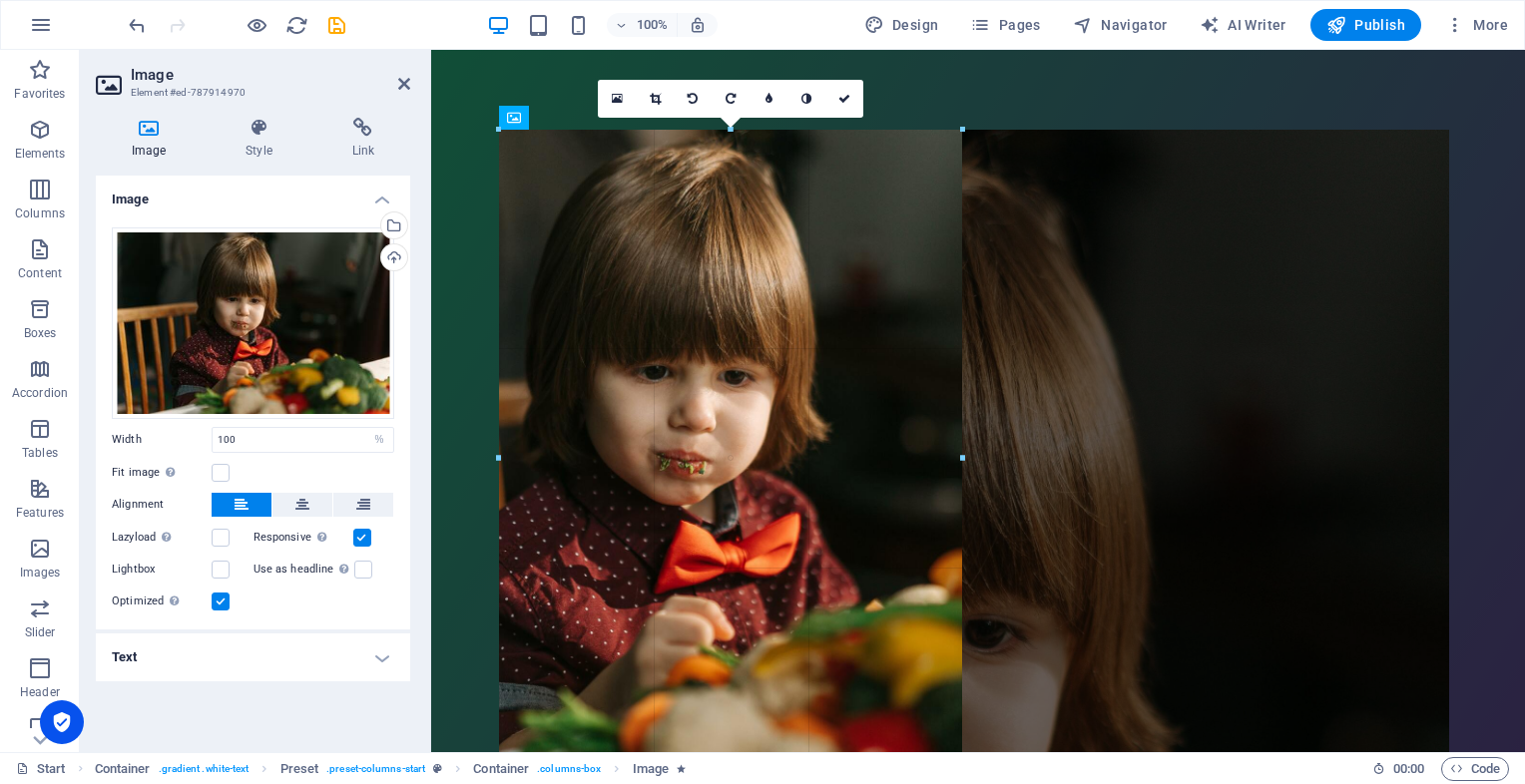 click on "180 170 160 150 140 130 120 110 100 90 80 70 60 50 40 30 20 10 0 -10 -20 -30 -40 -50 -60 -70 -80 -90 -100 -110 -120 -130 -140 -150 -160 -170 464px × 658px / 0° / 16% 16:10 16:9 4:3 1:1 1:2 0" at bounding box center (731, 458) 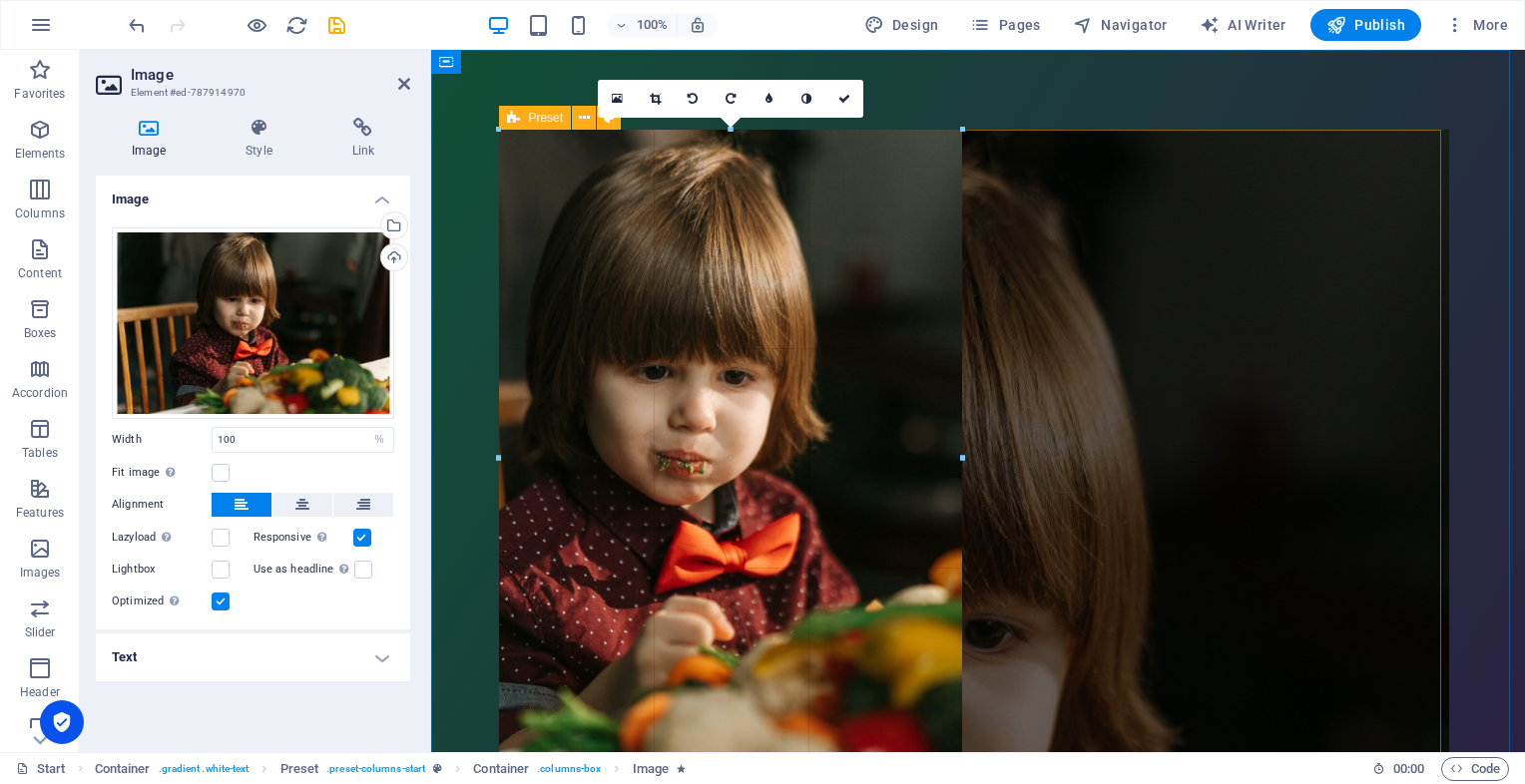 click on "Preset" at bounding box center (545, 118) 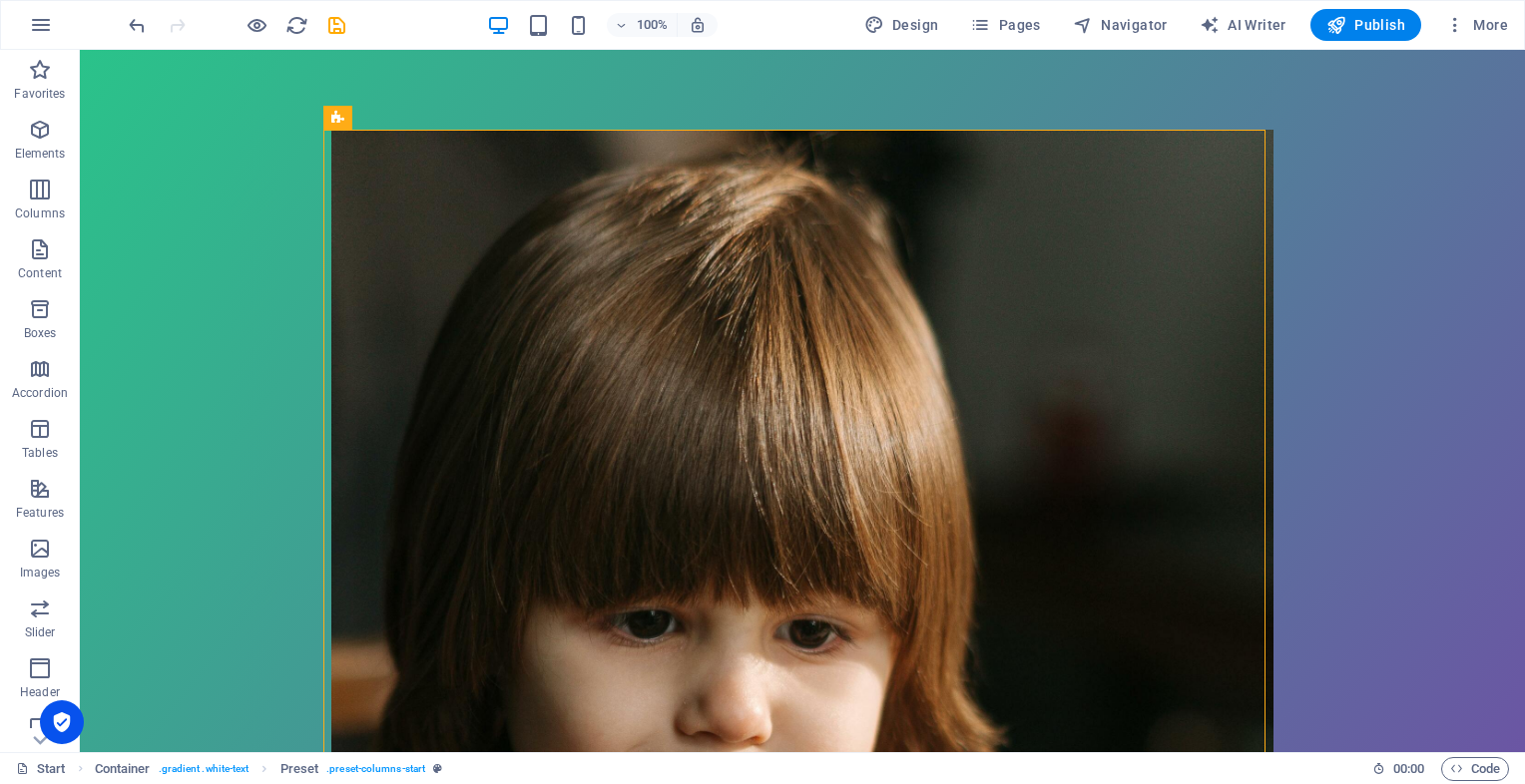 drag, startPoint x: 539, startPoint y: 253, endPoint x: 535, endPoint y: 189, distance: 64.12488 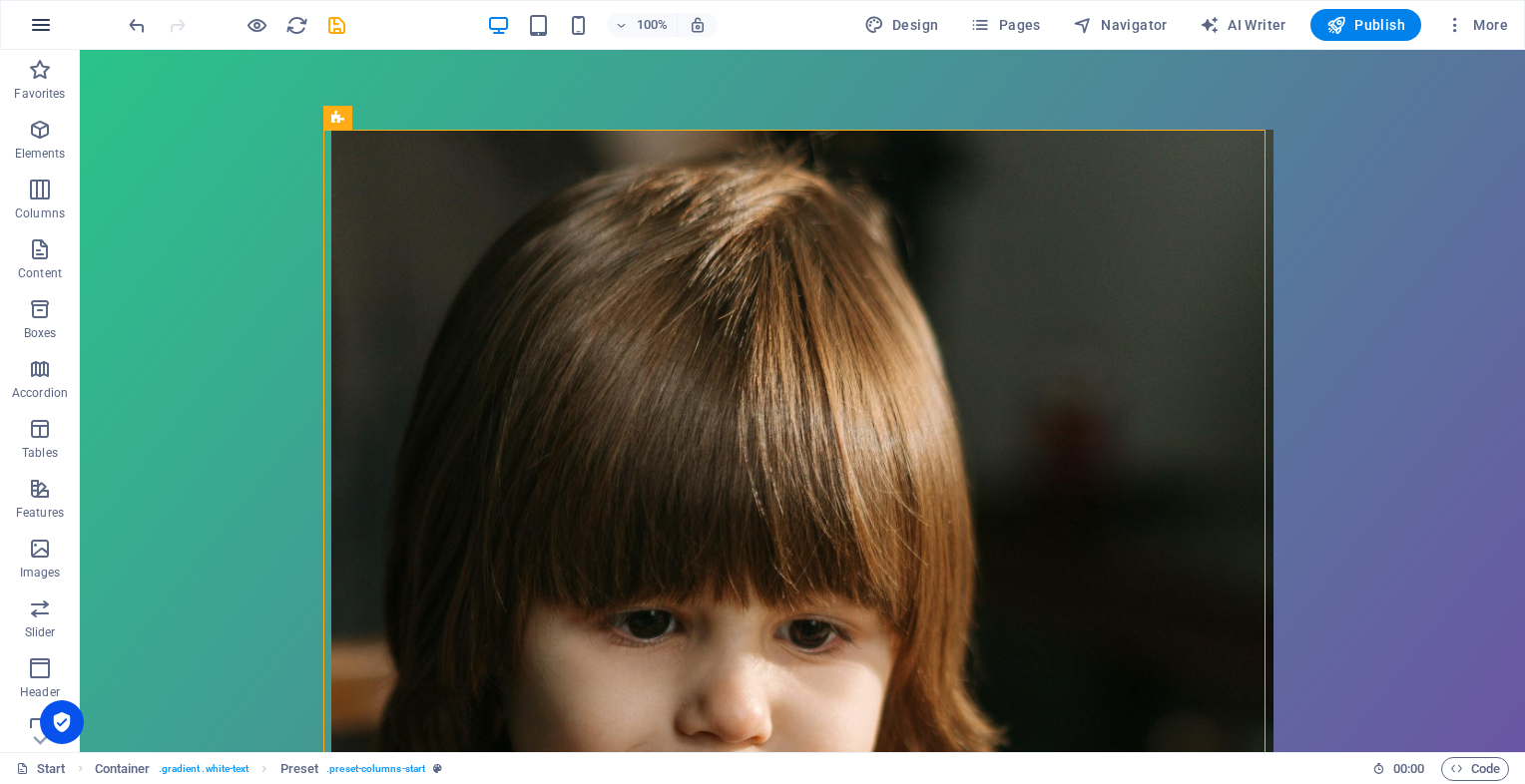 click at bounding box center (41, 25) 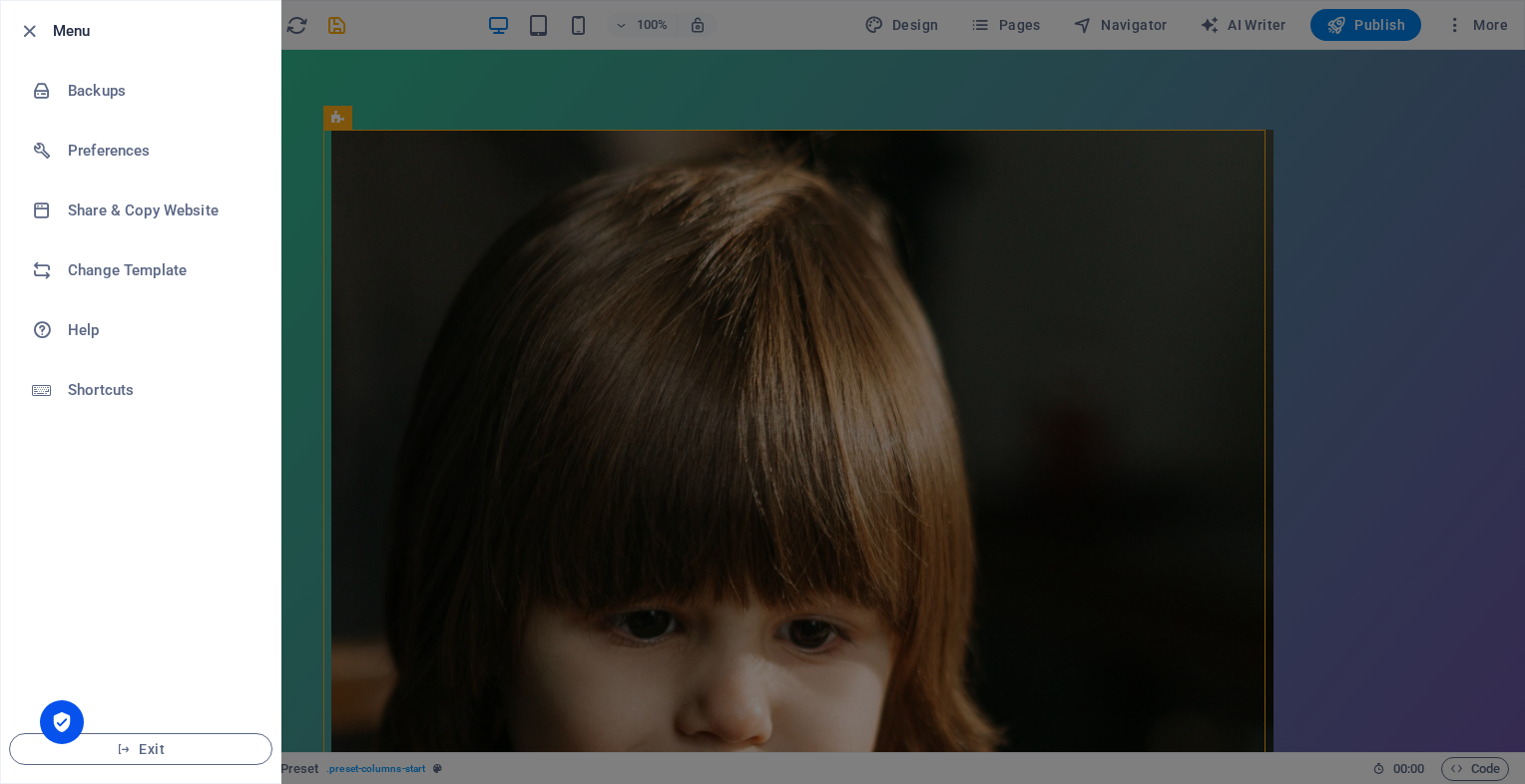 click at bounding box center [762, 392] 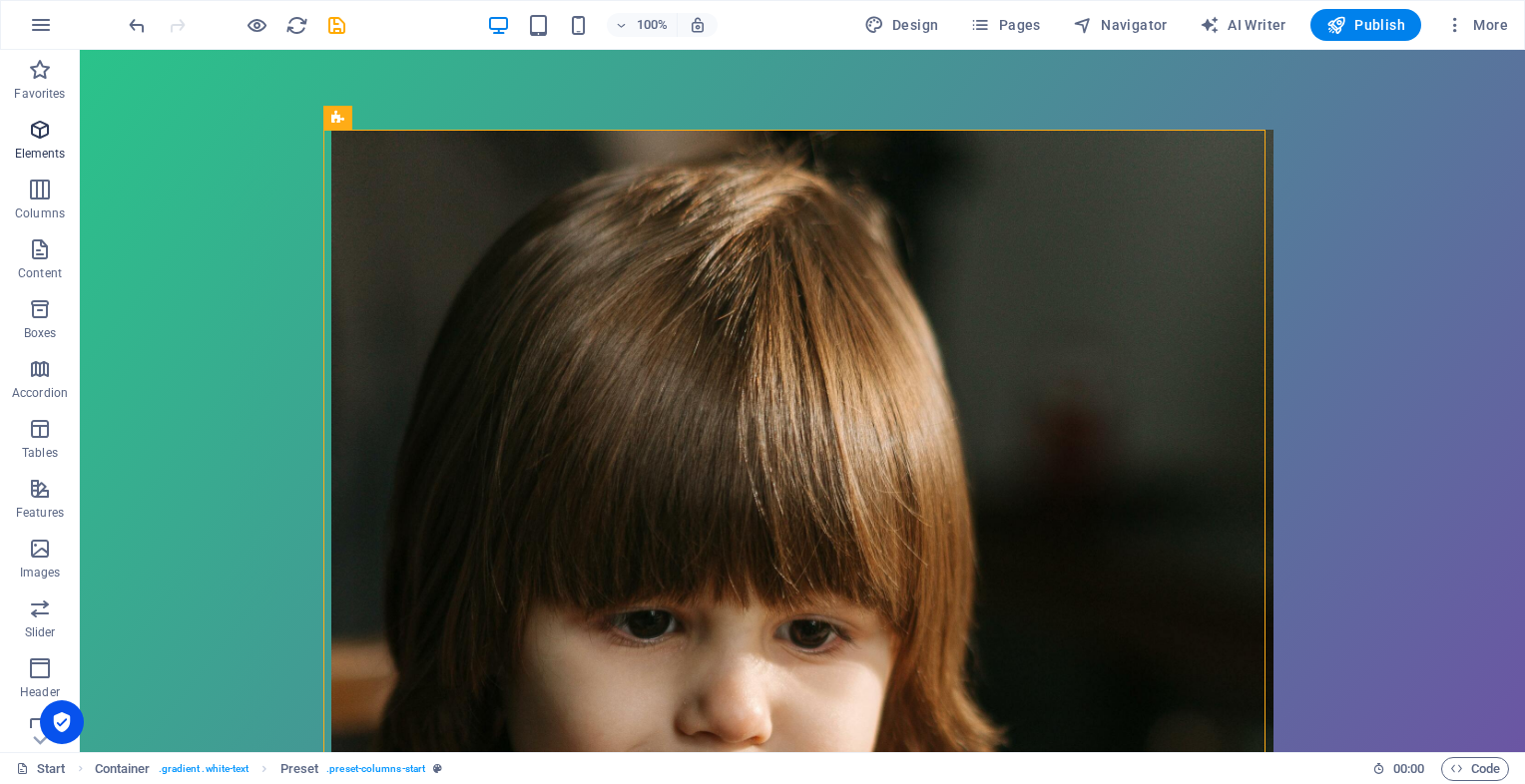 click at bounding box center [40, 130] 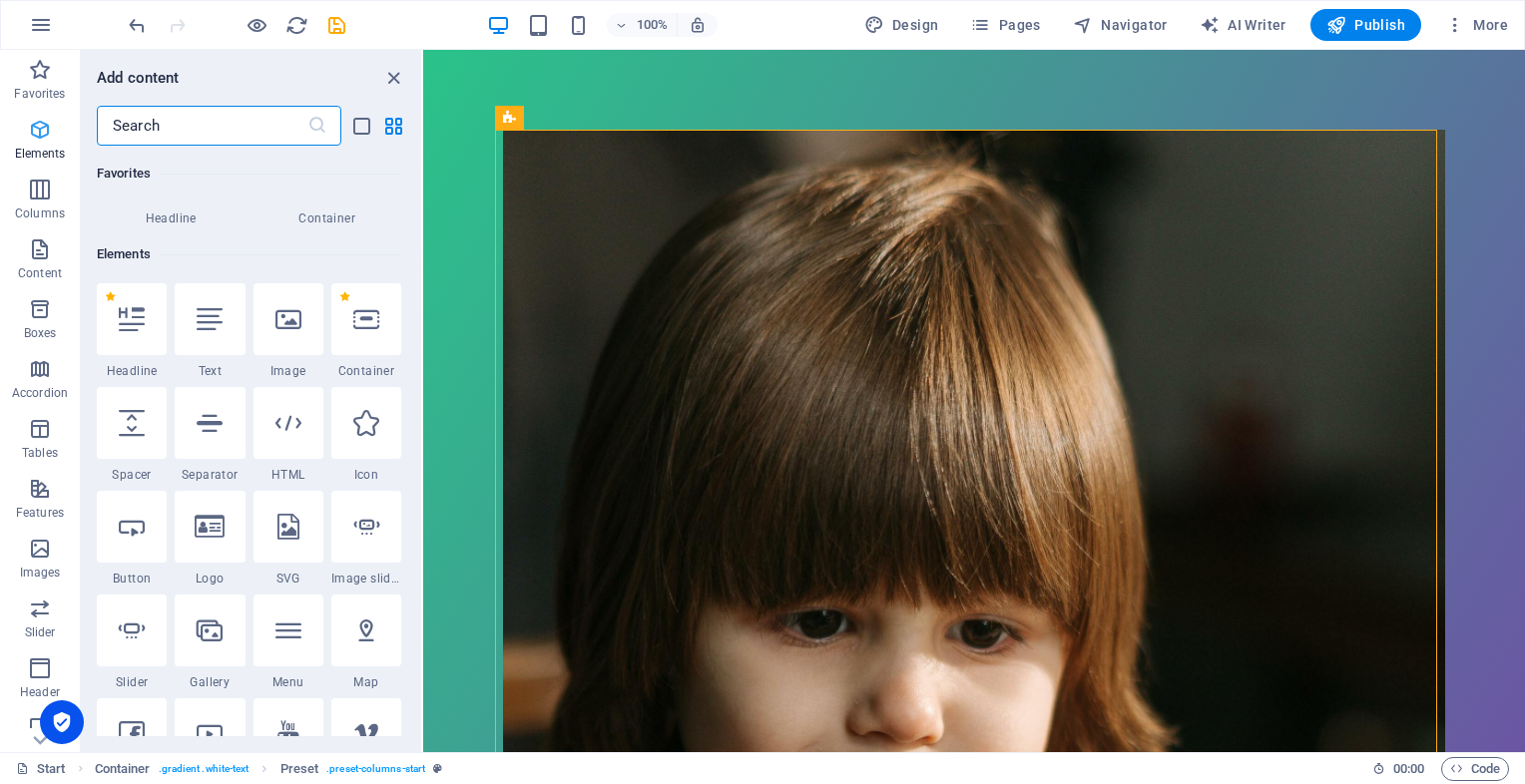 scroll, scrollTop: 211, scrollLeft: 0, axis: vertical 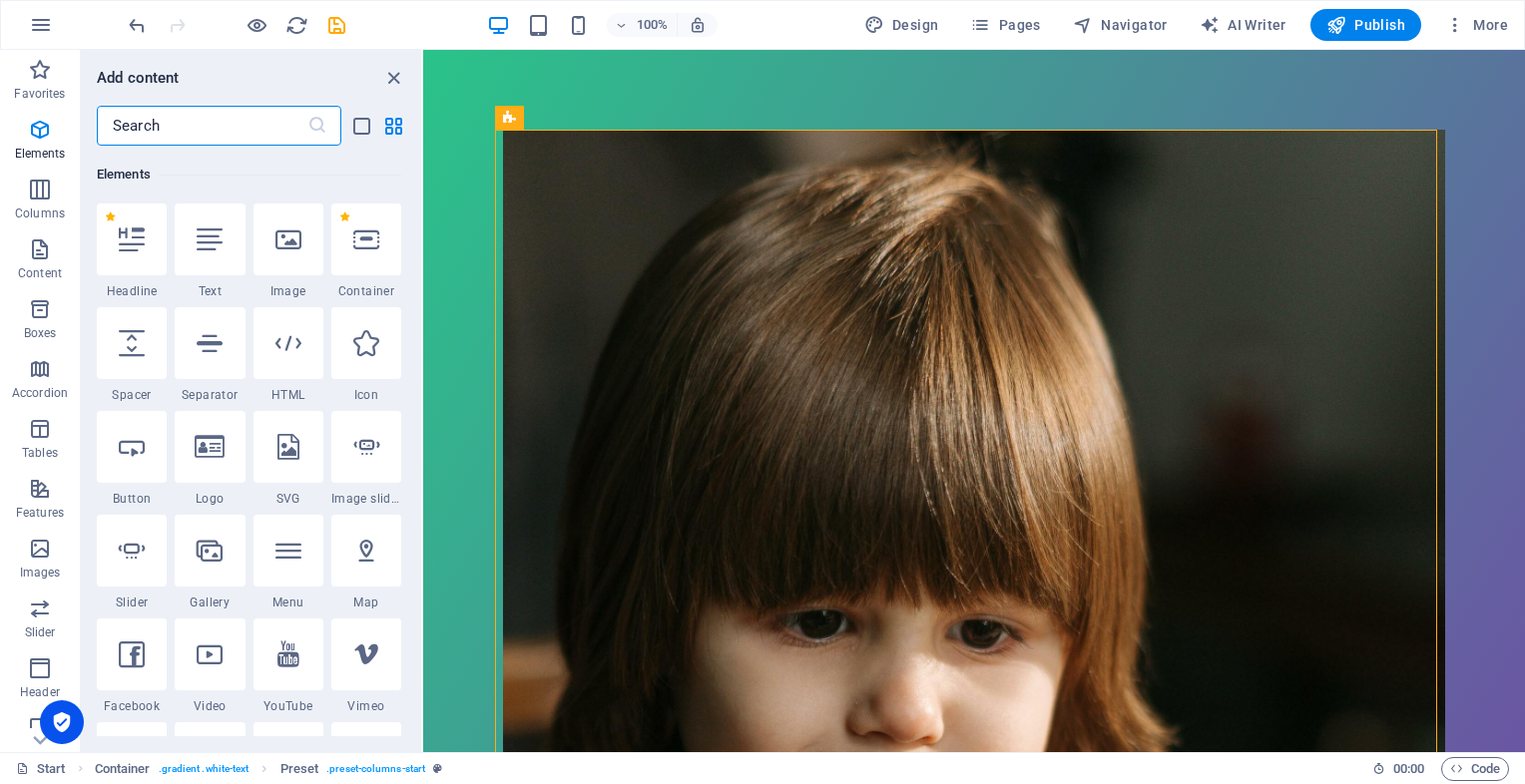 click at bounding box center (1206, 193) 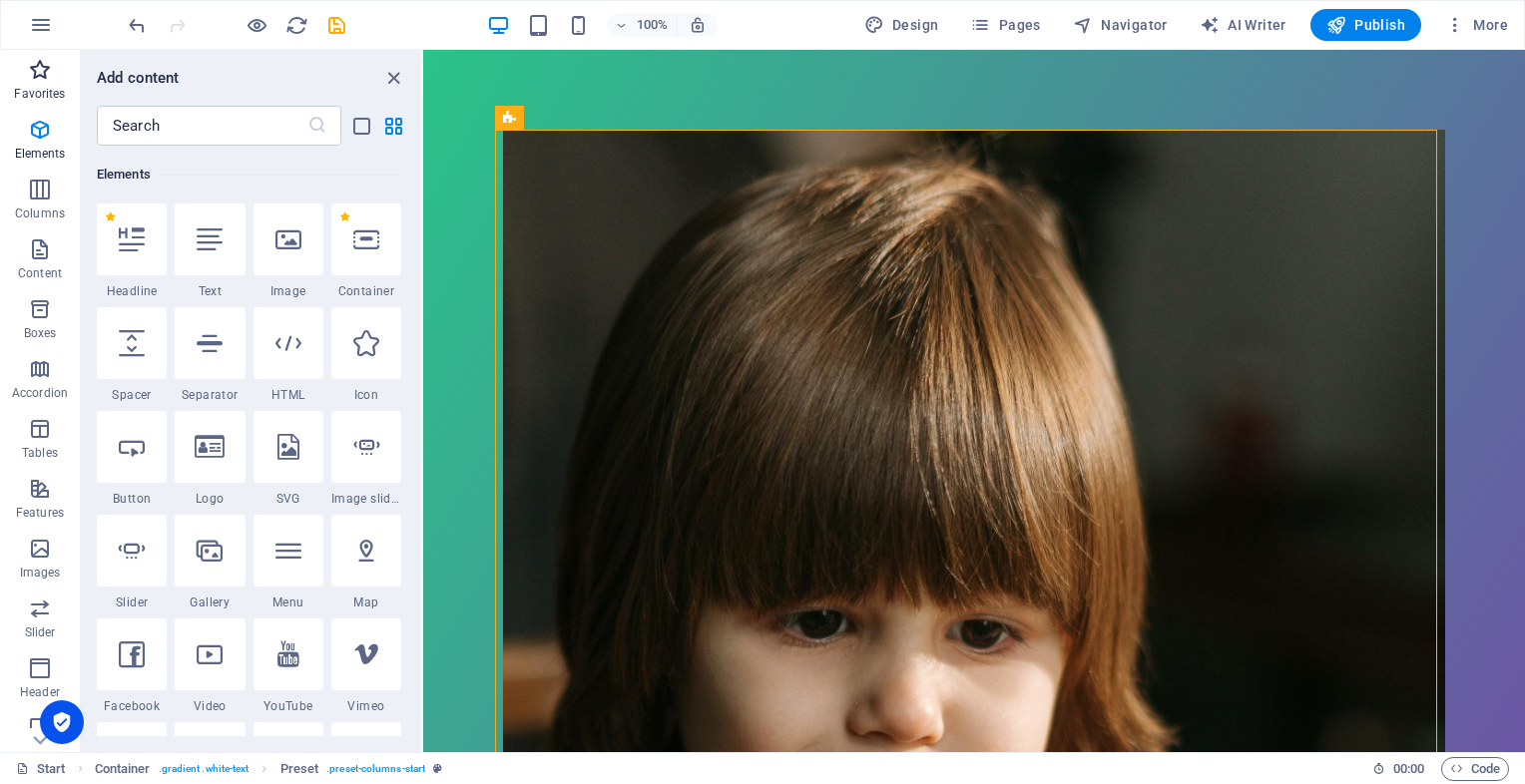click at bounding box center (40, 70) 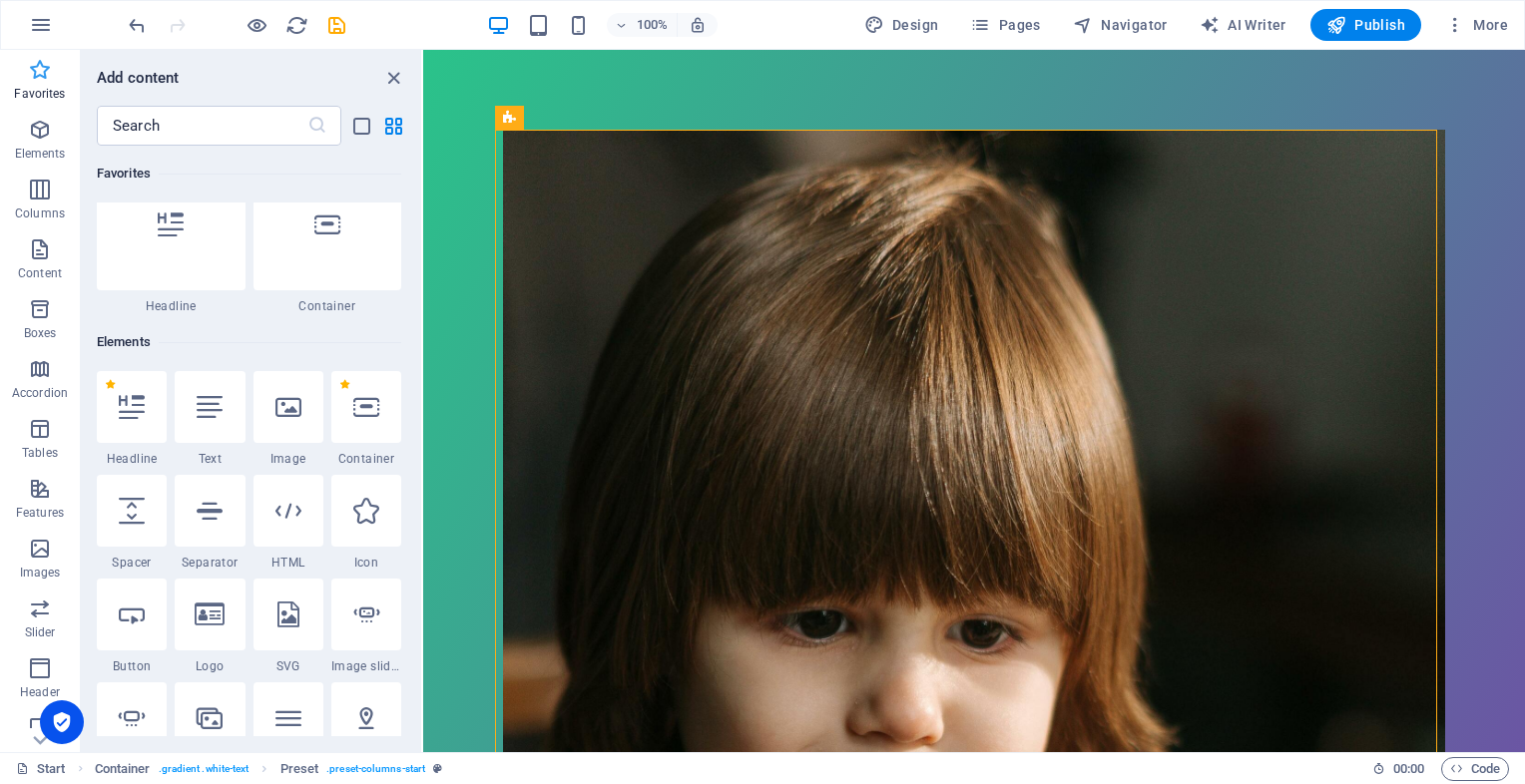 scroll, scrollTop: 0, scrollLeft: 0, axis: both 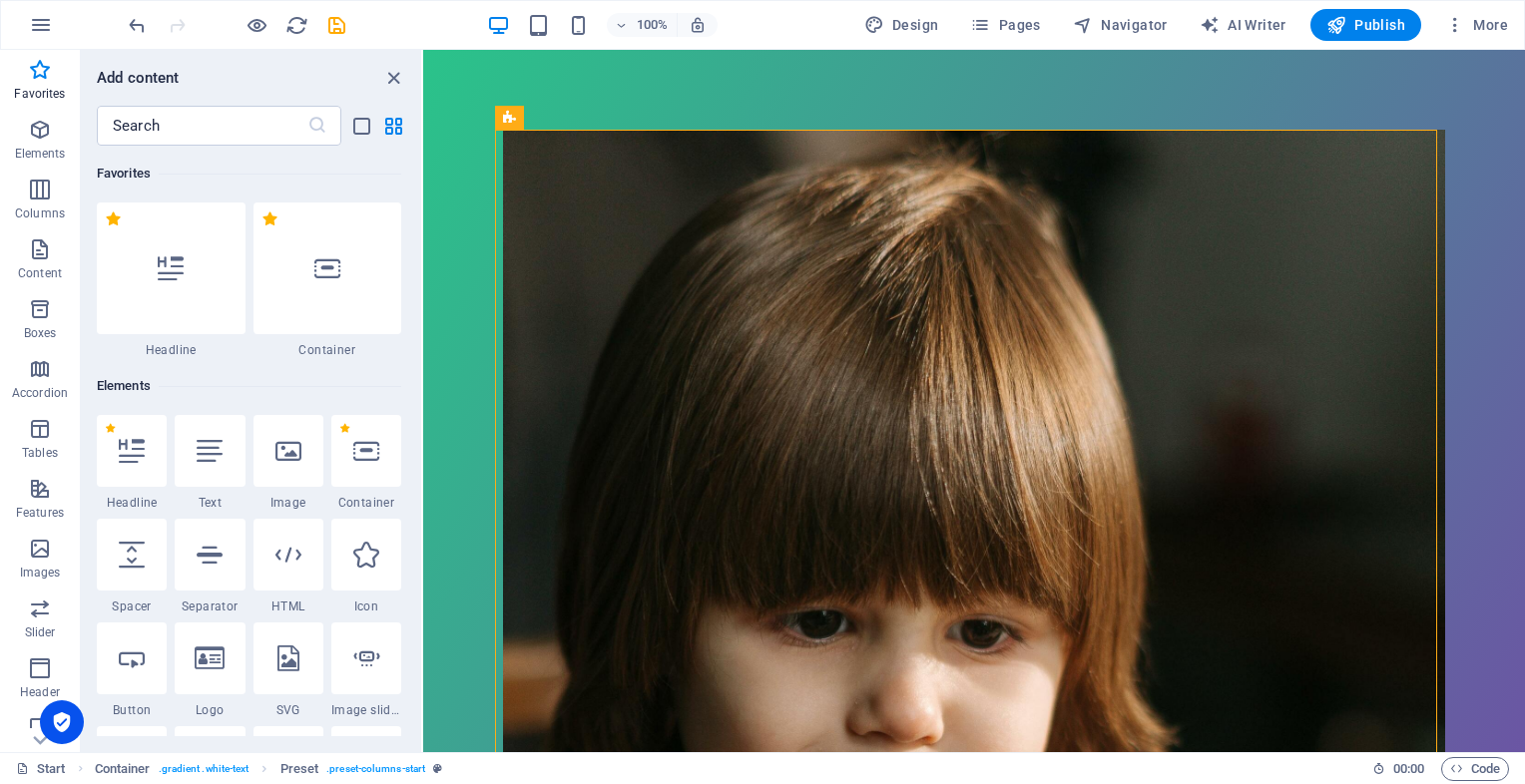 click at bounding box center (966, 90) 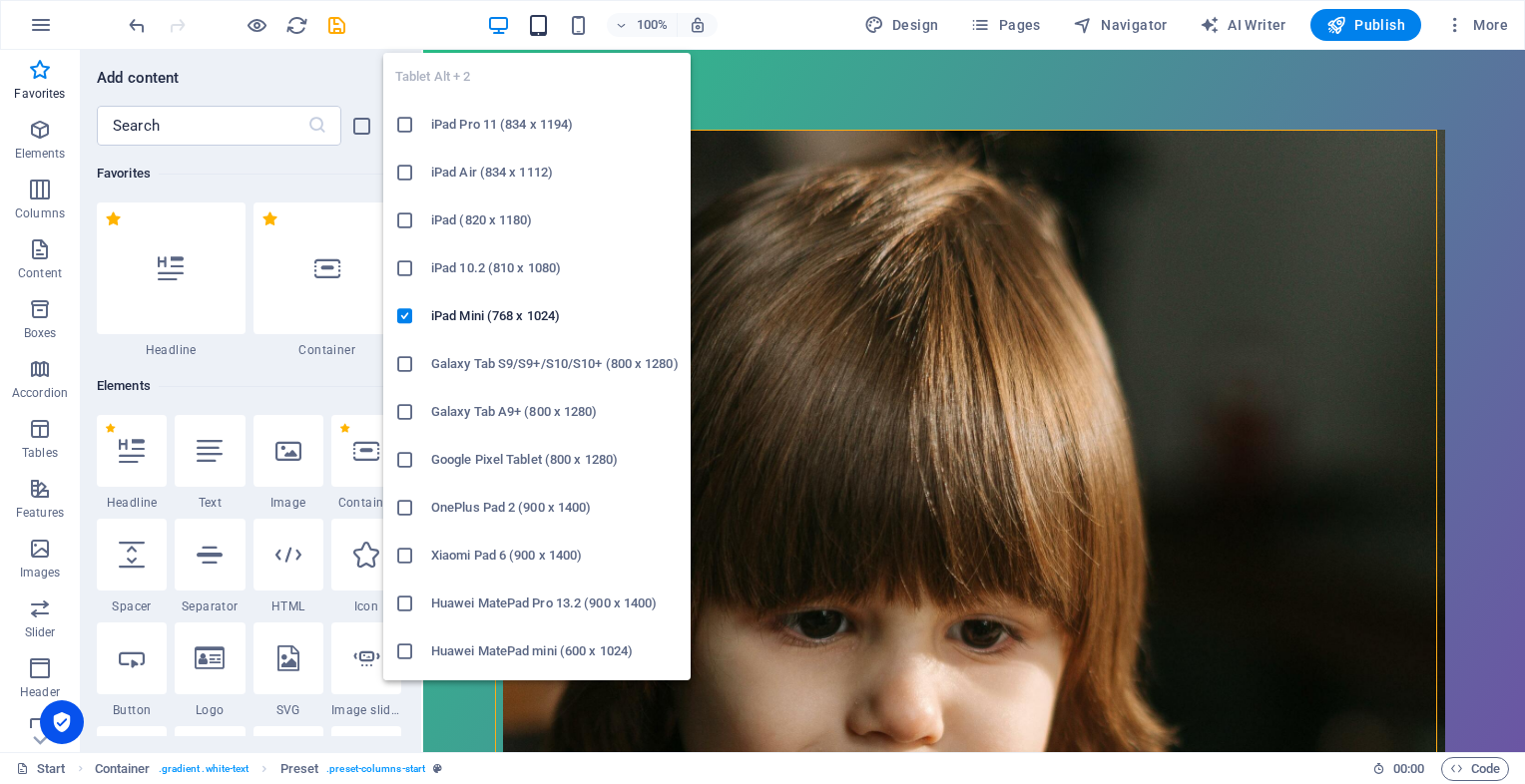 click at bounding box center (538, 25) 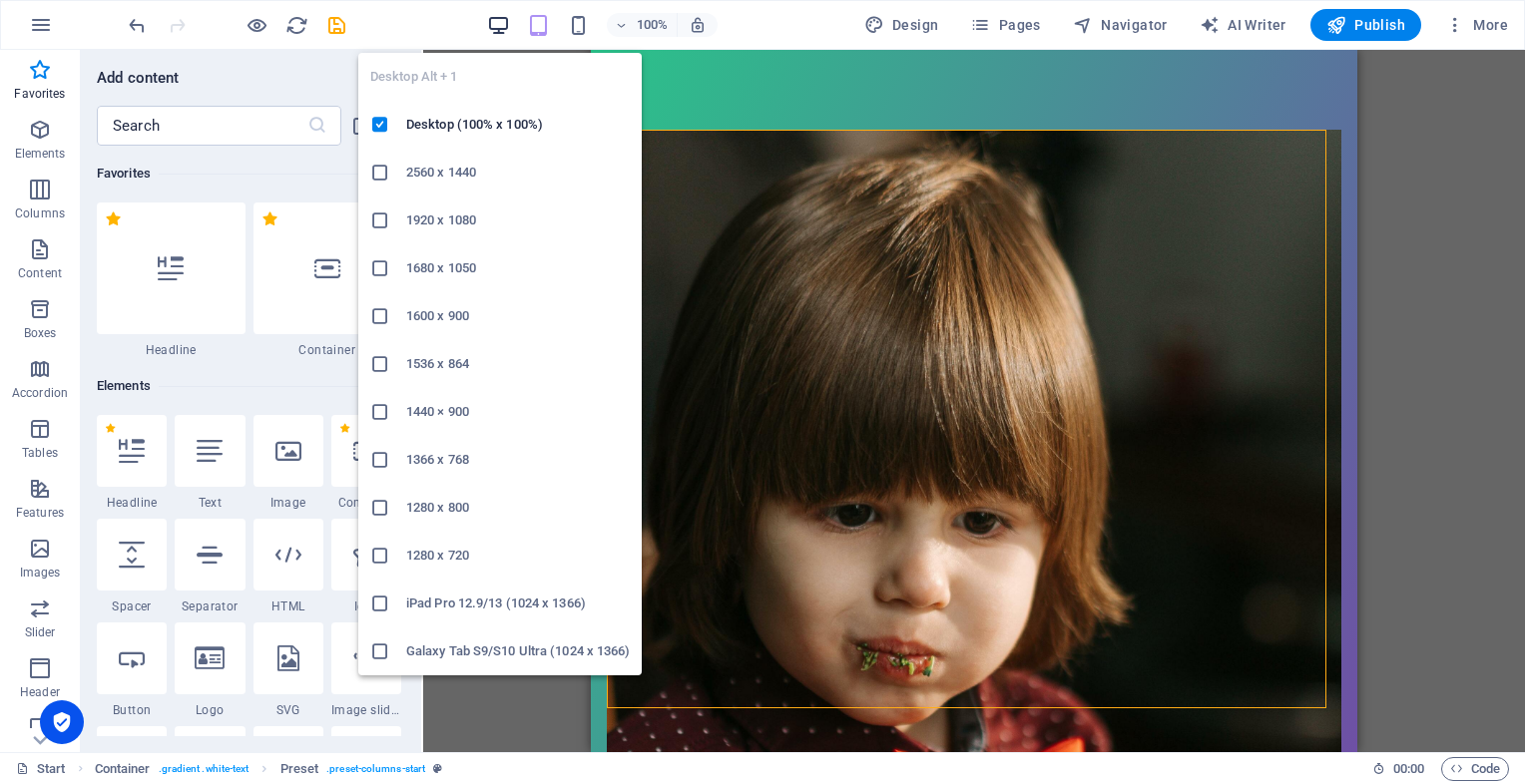 click at bounding box center [498, 25] 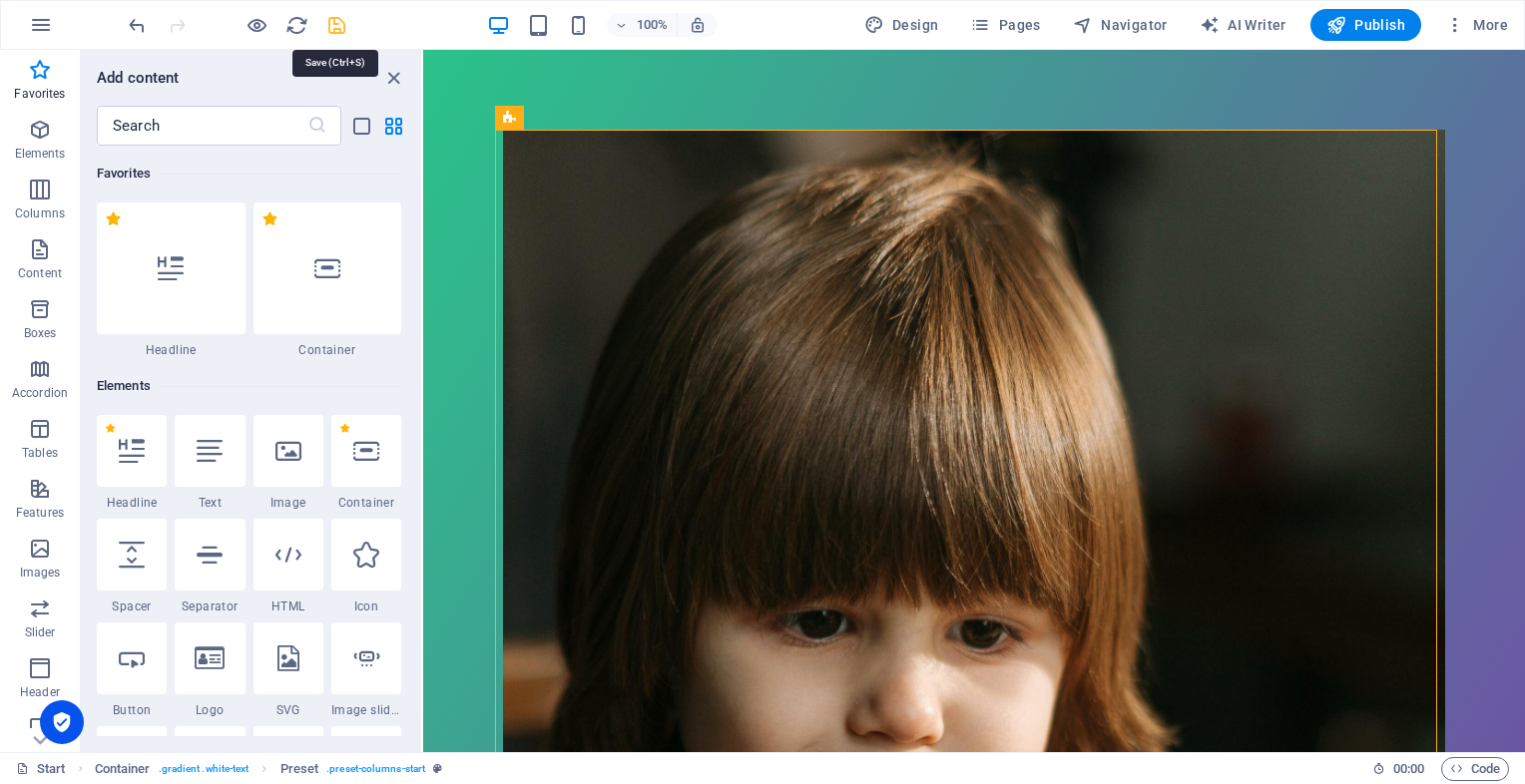 click at bounding box center (336, 25) 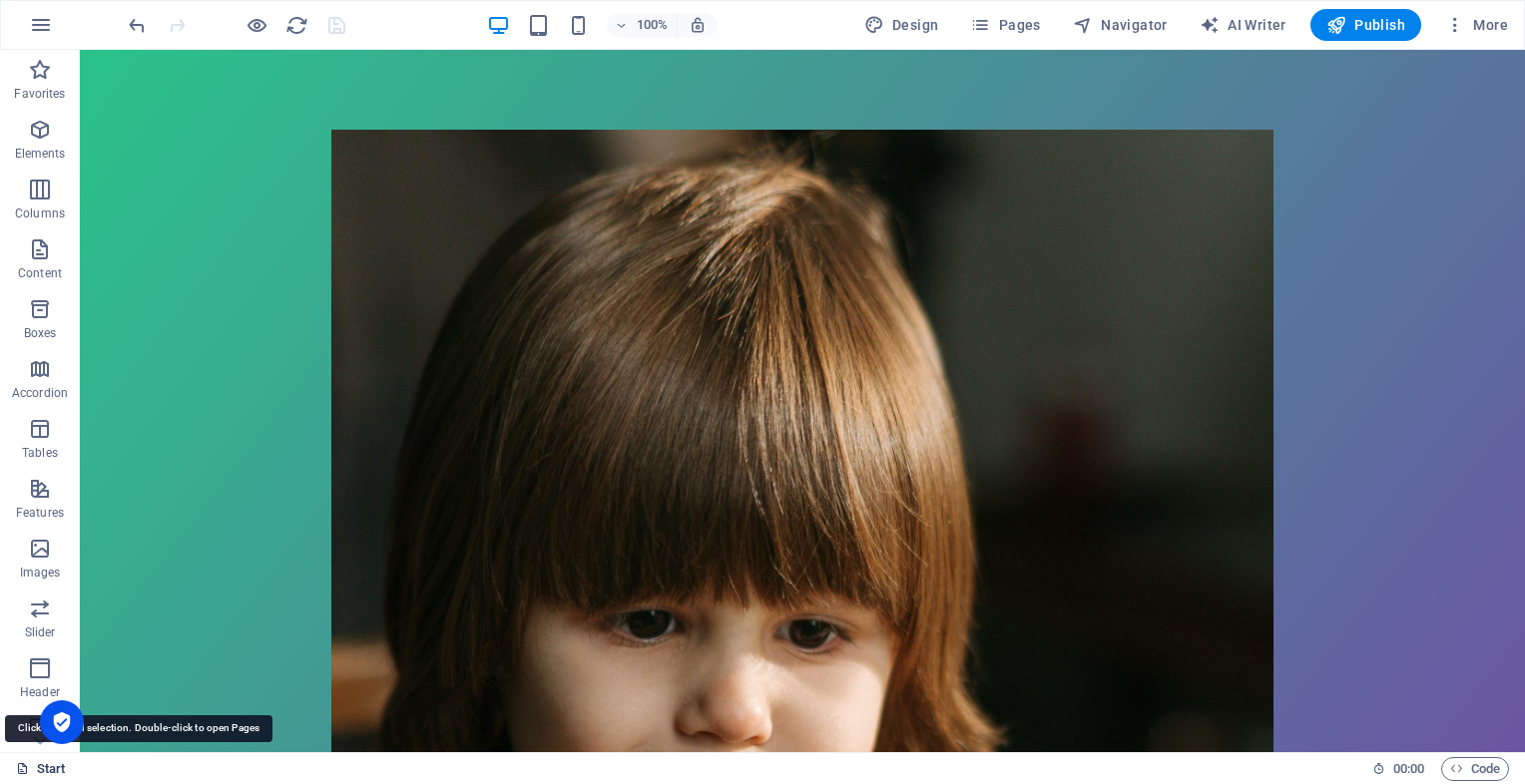 click on "Start" at bounding box center [41, 769] 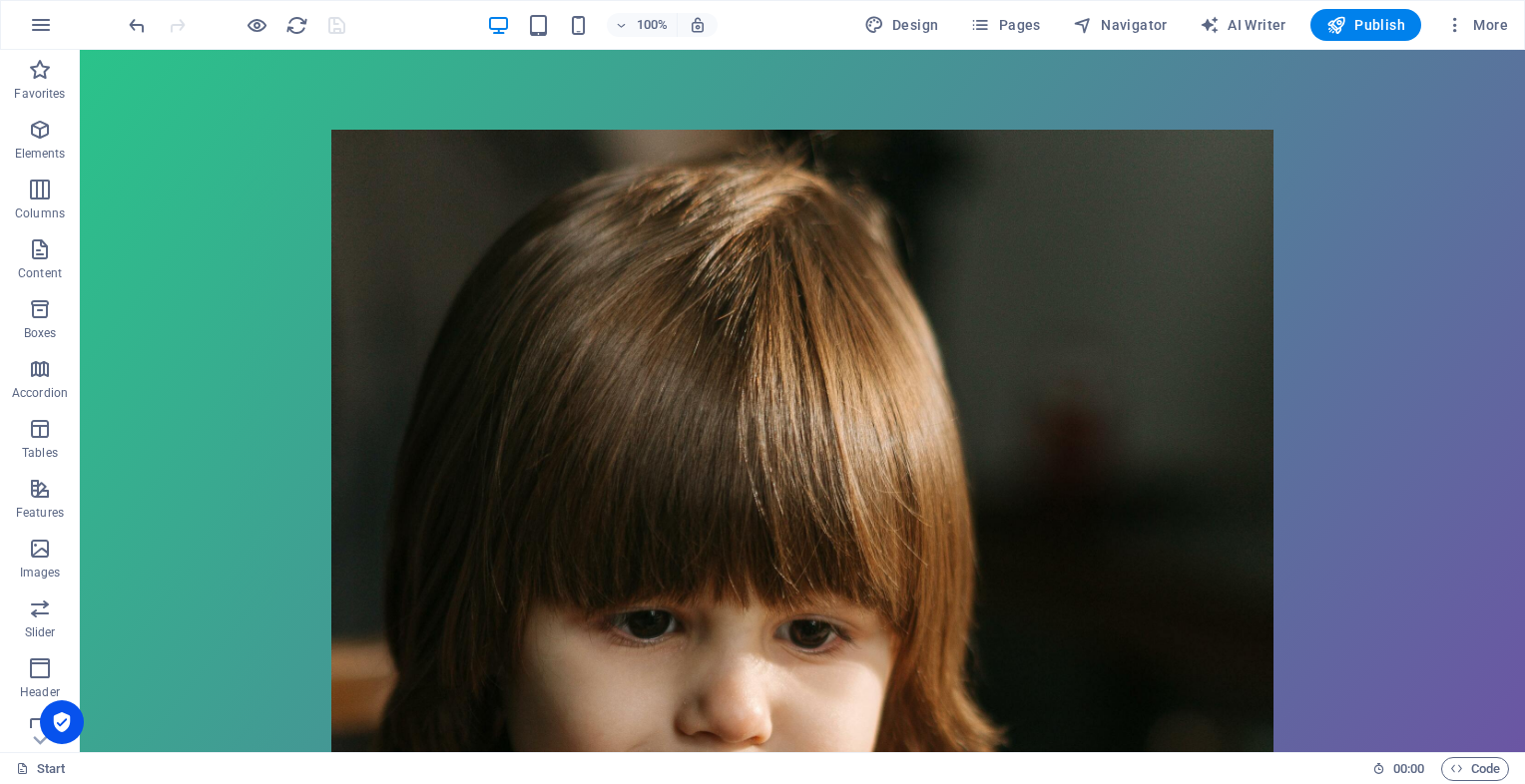 click at bounding box center (794, 458) 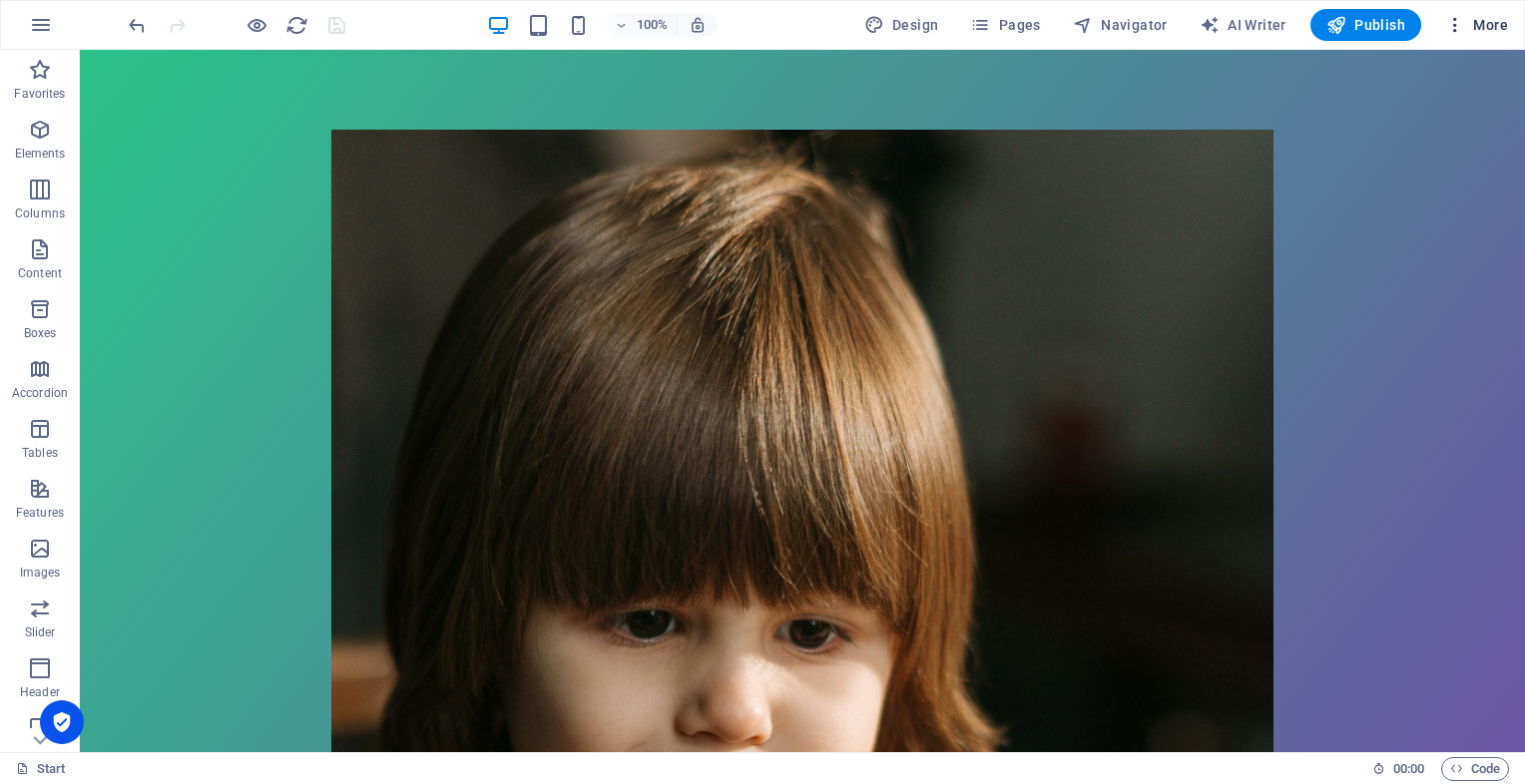 click at bounding box center (1455, 25) 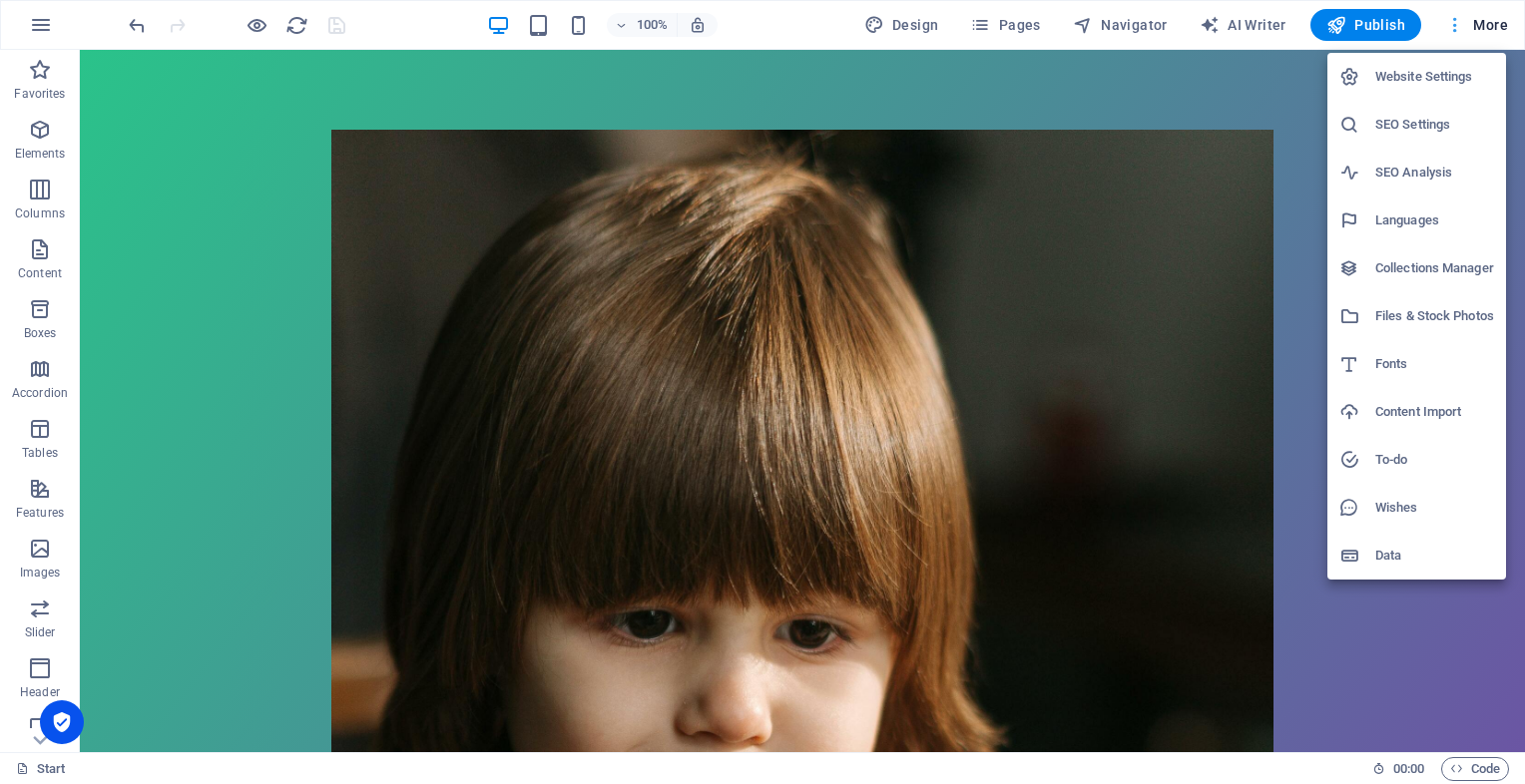 click at bounding box center (762, 392) 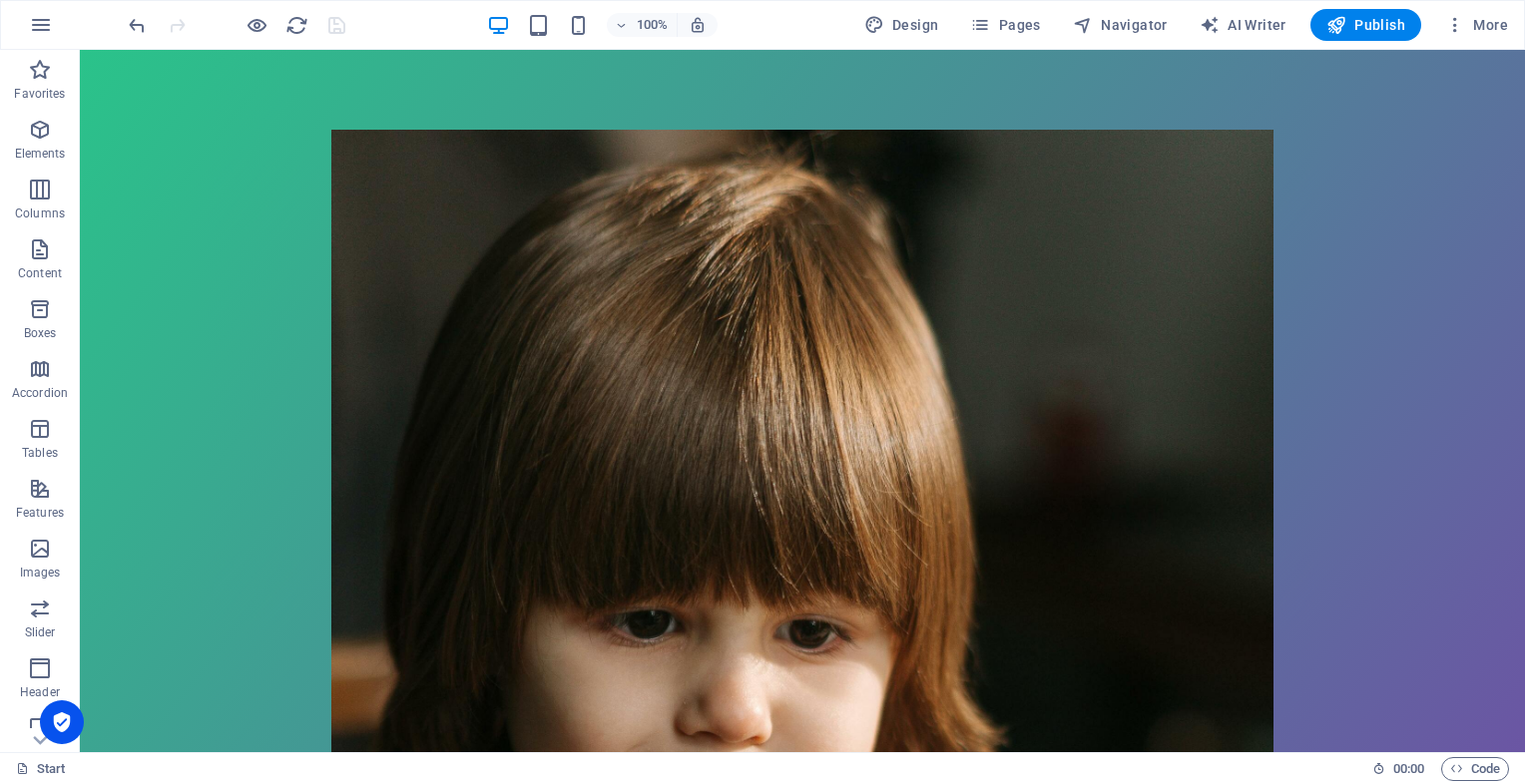 click on "100% Design Pages Navigator AI Writer Publish More" at bounding box center [762, 25] 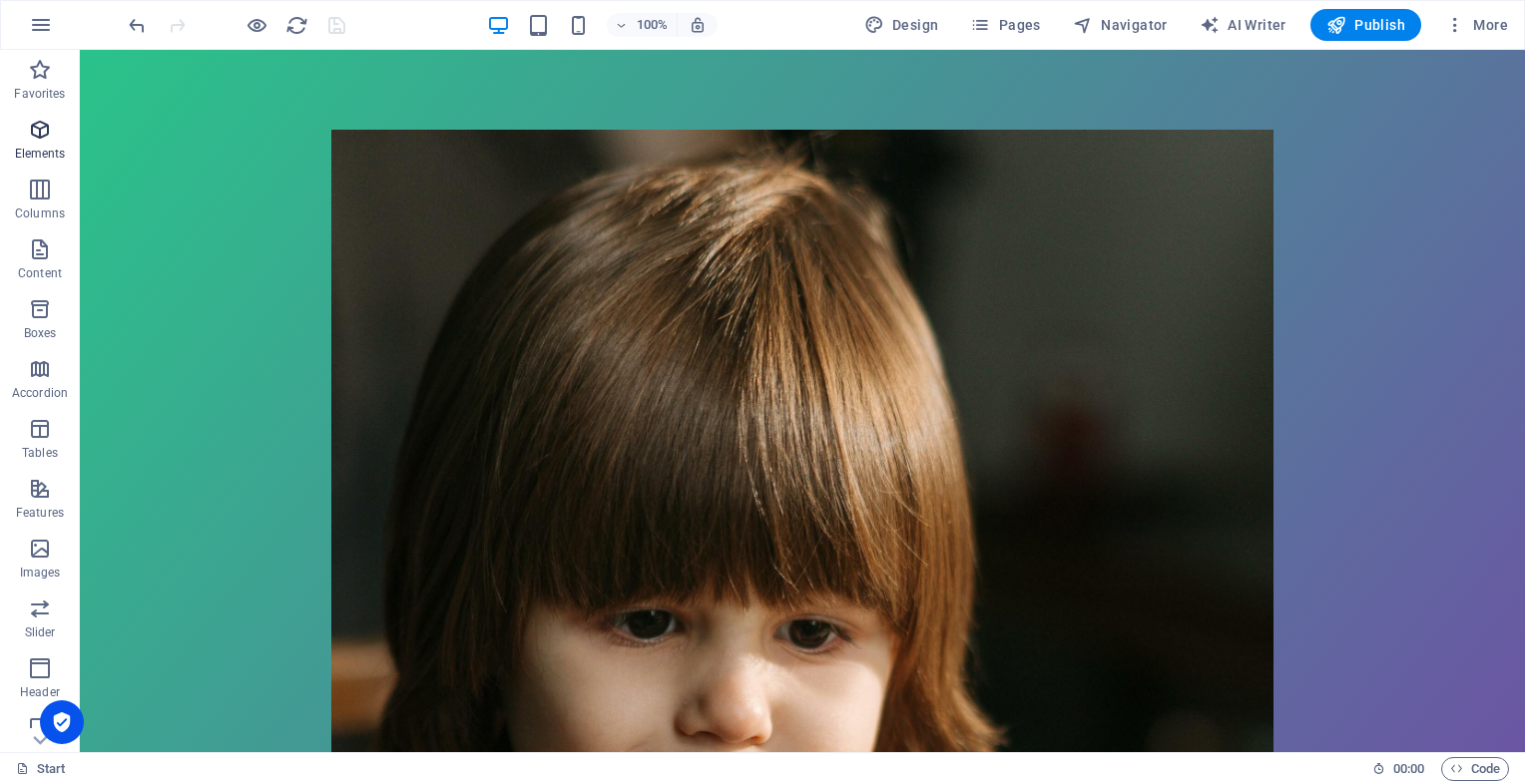 click on "Elements" at bounding box center [40, 154] 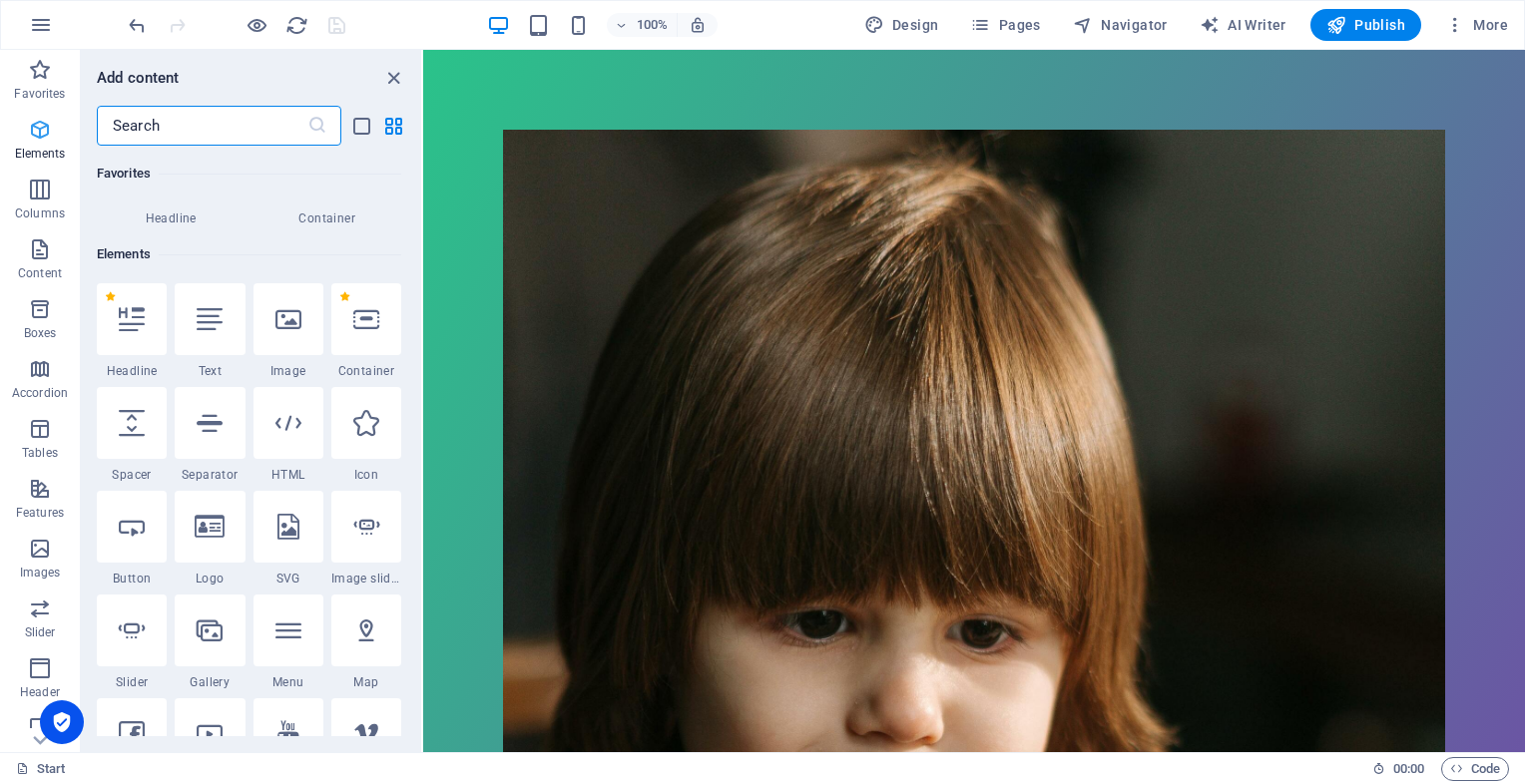 scroll, scrollTop: 211, scrollLeft: 0, axis: vertical 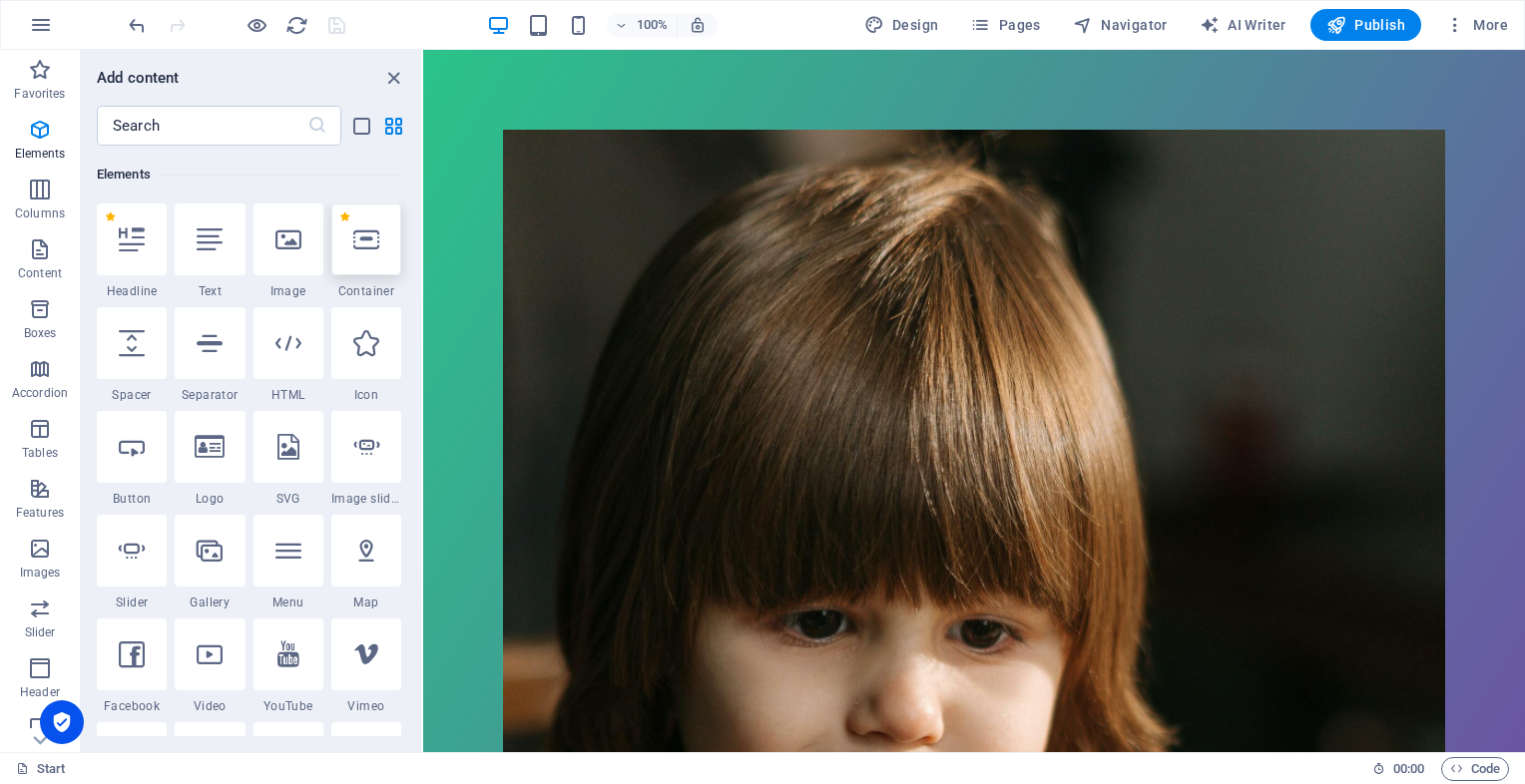 click at bounding box center (366, 239) 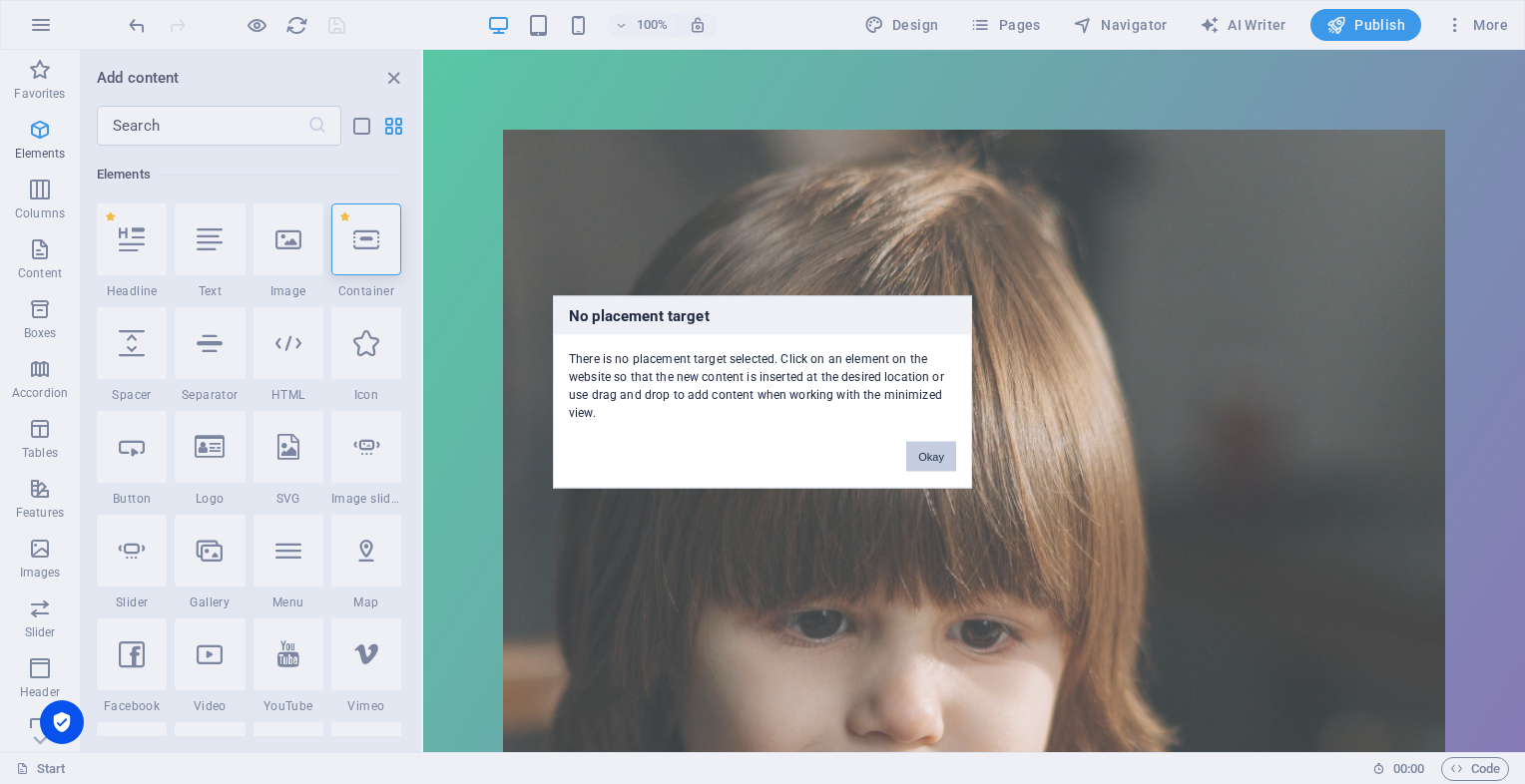 click on "Okay" at bounding box center (931, 457) 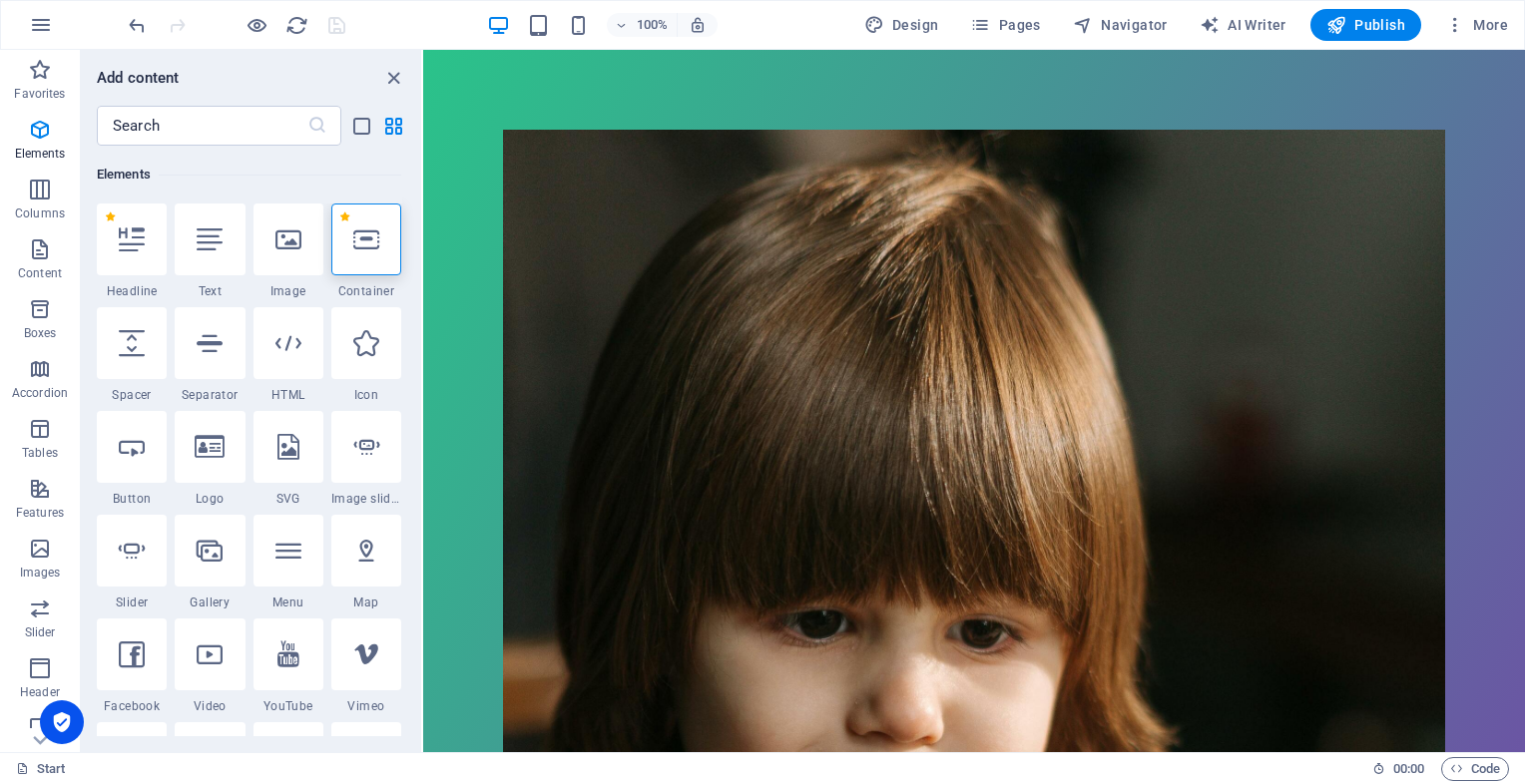 click at bounding box center [1206, 498] 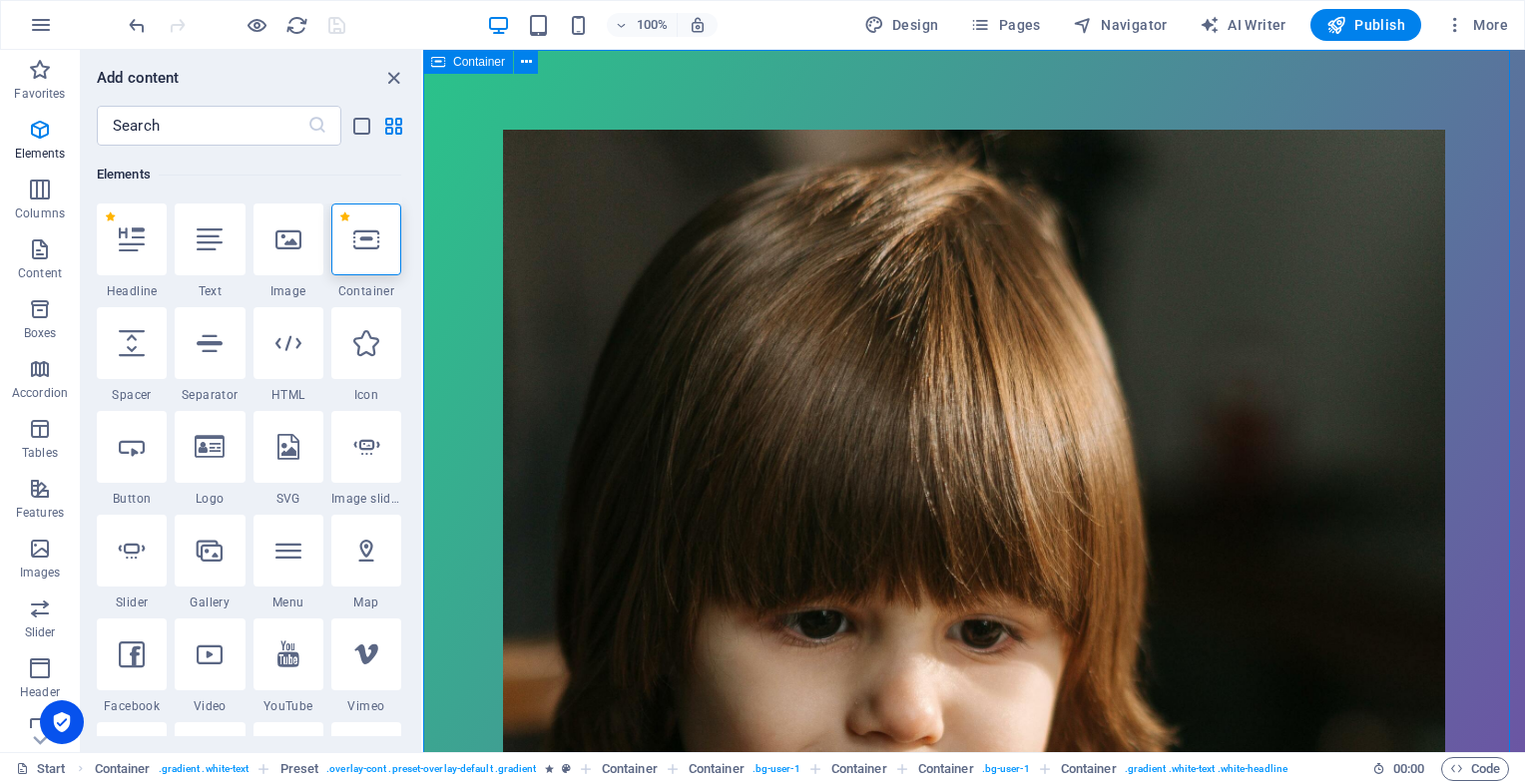 click at bounding box center [438, 62] 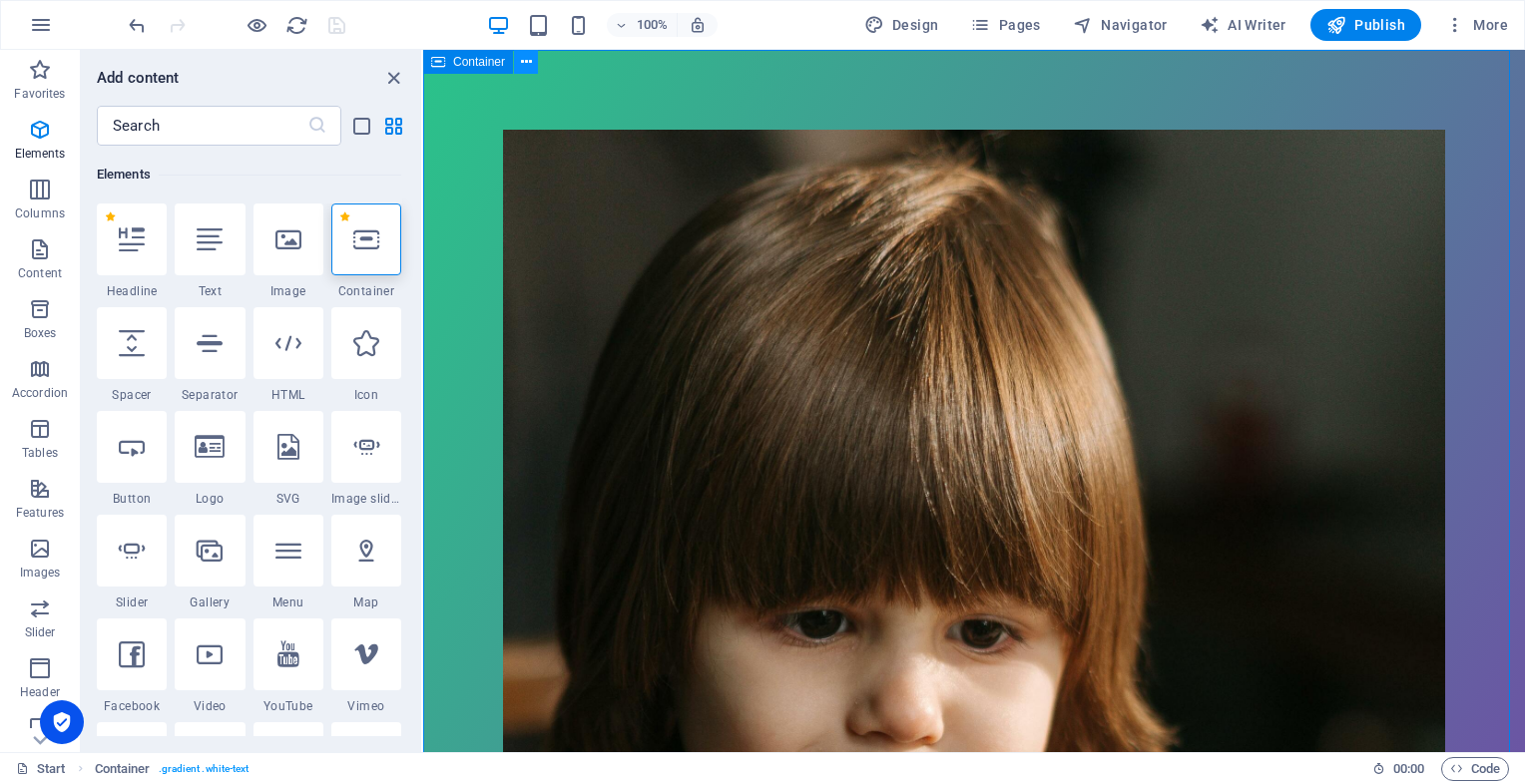 click at bounding box center [526, 62] 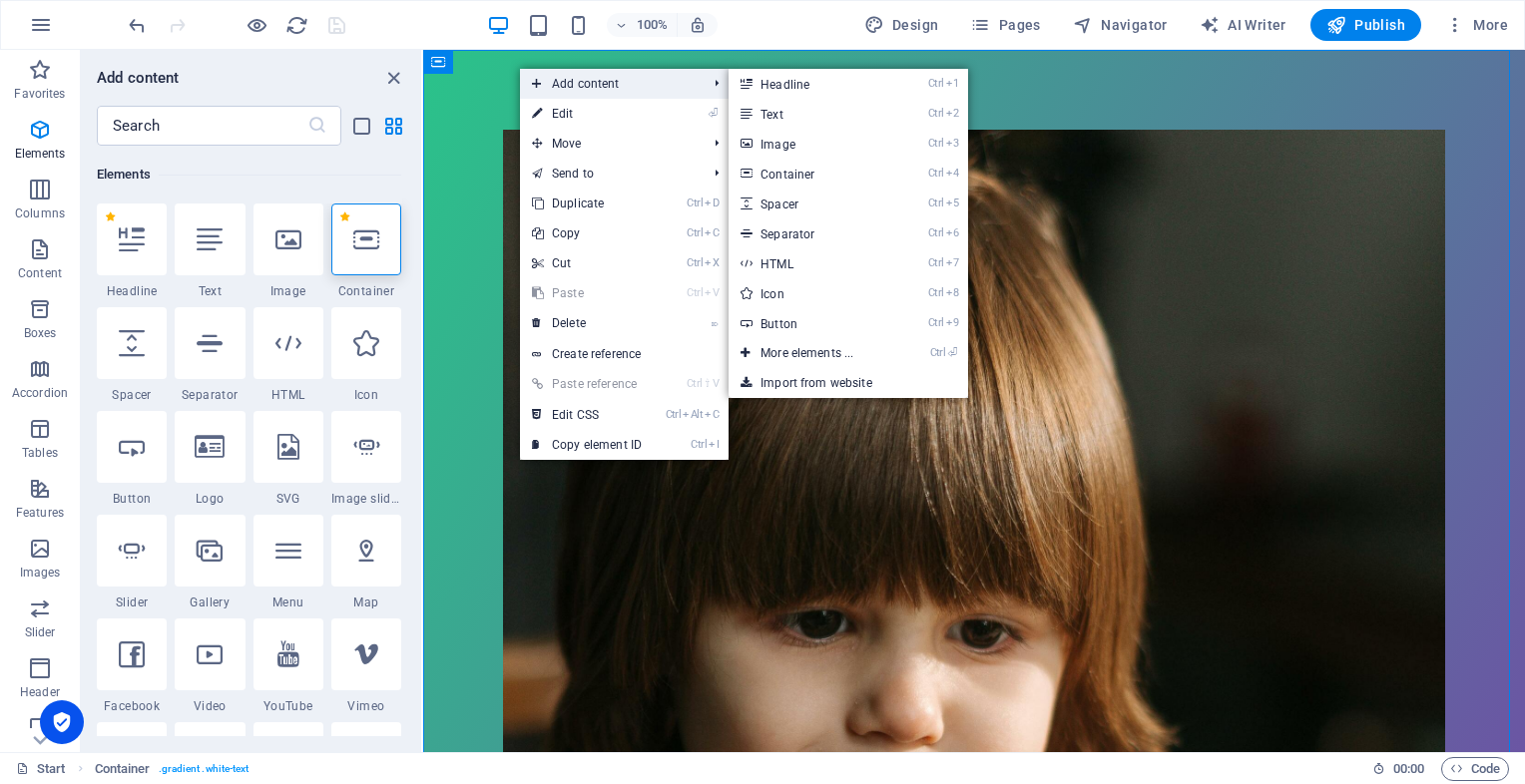 click on "Add content" at bounding box center (609, 84) 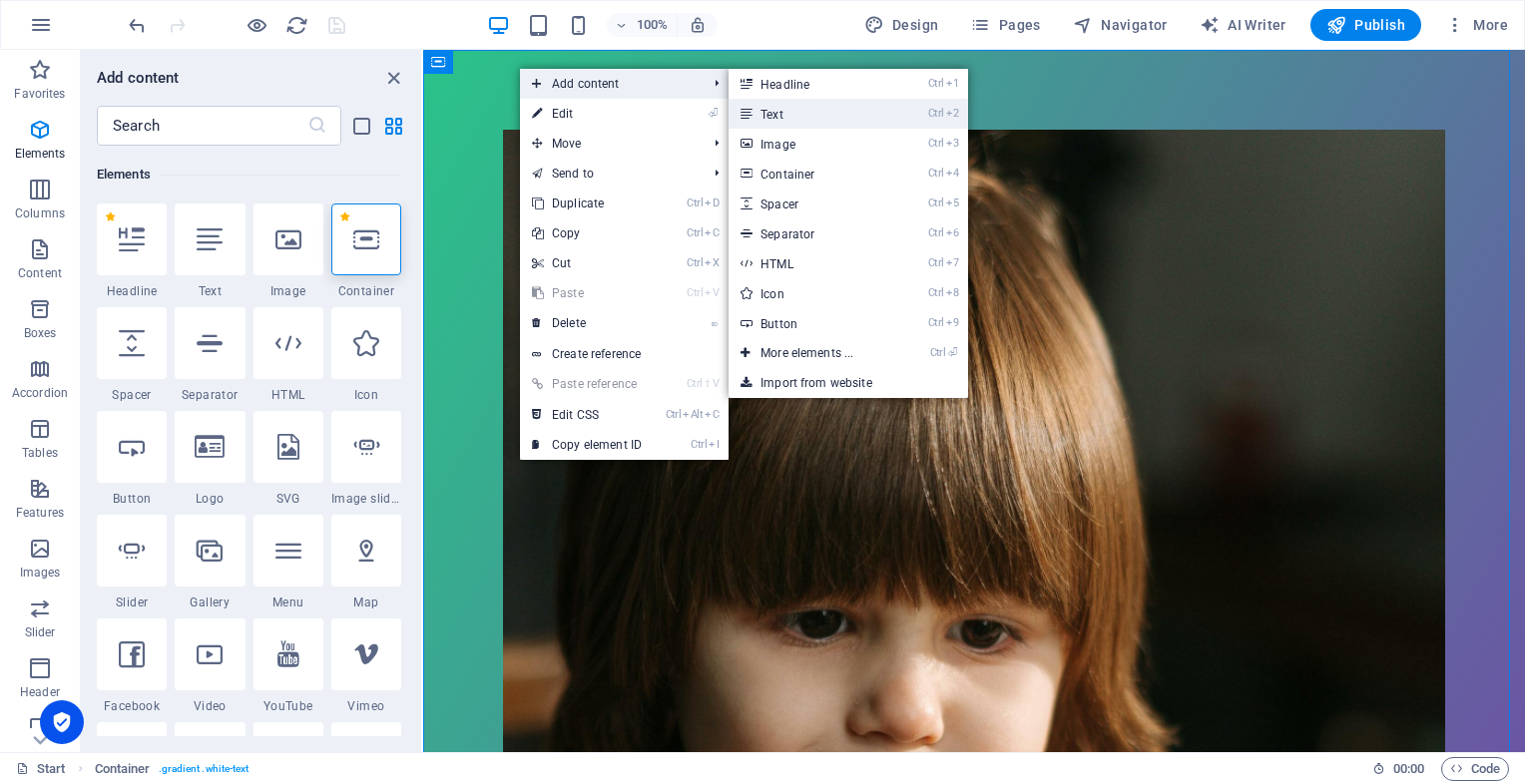 click on "Ctrl 2  Text" at bounding box center (810, 114) 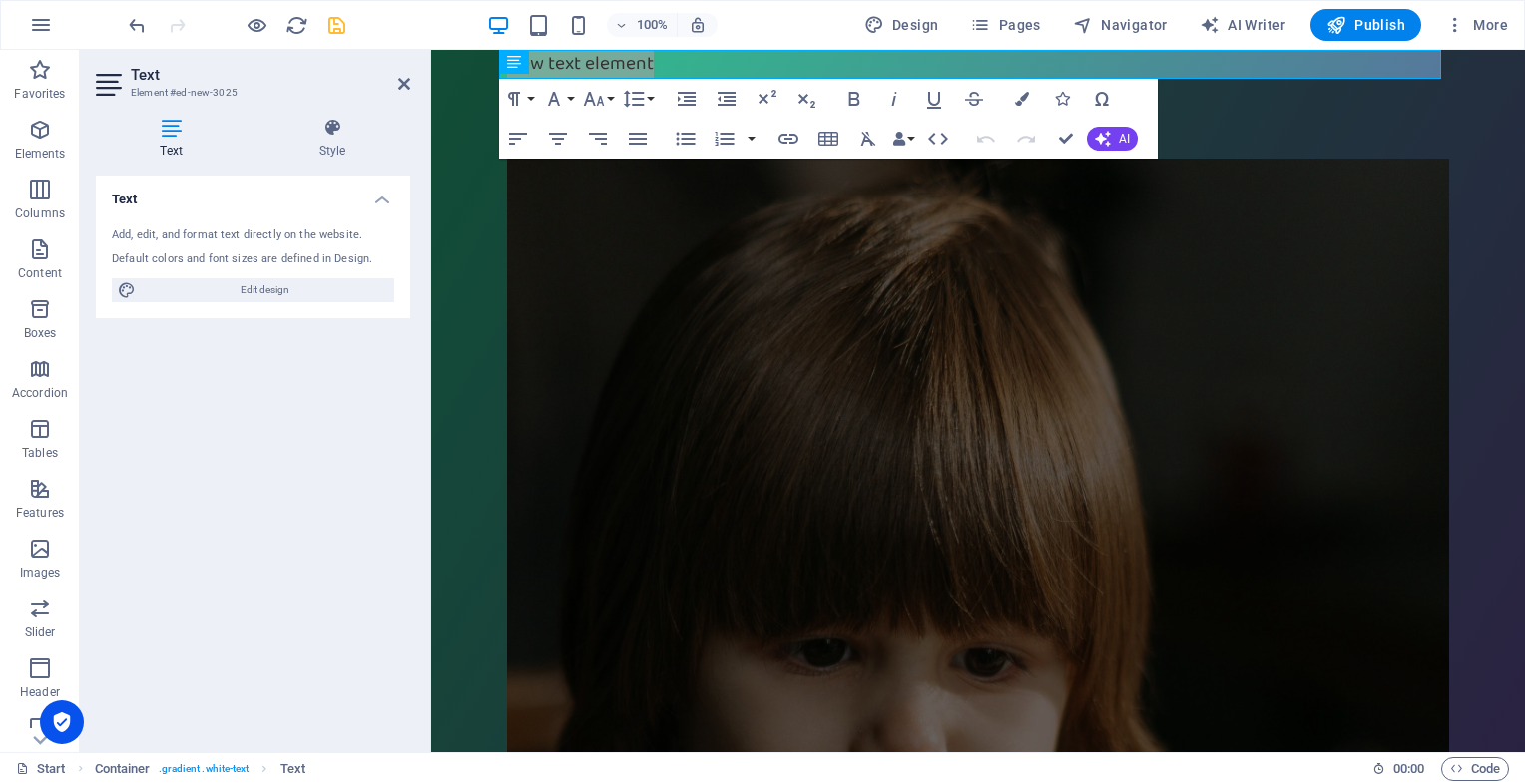 click at bounding box center (970, 527) 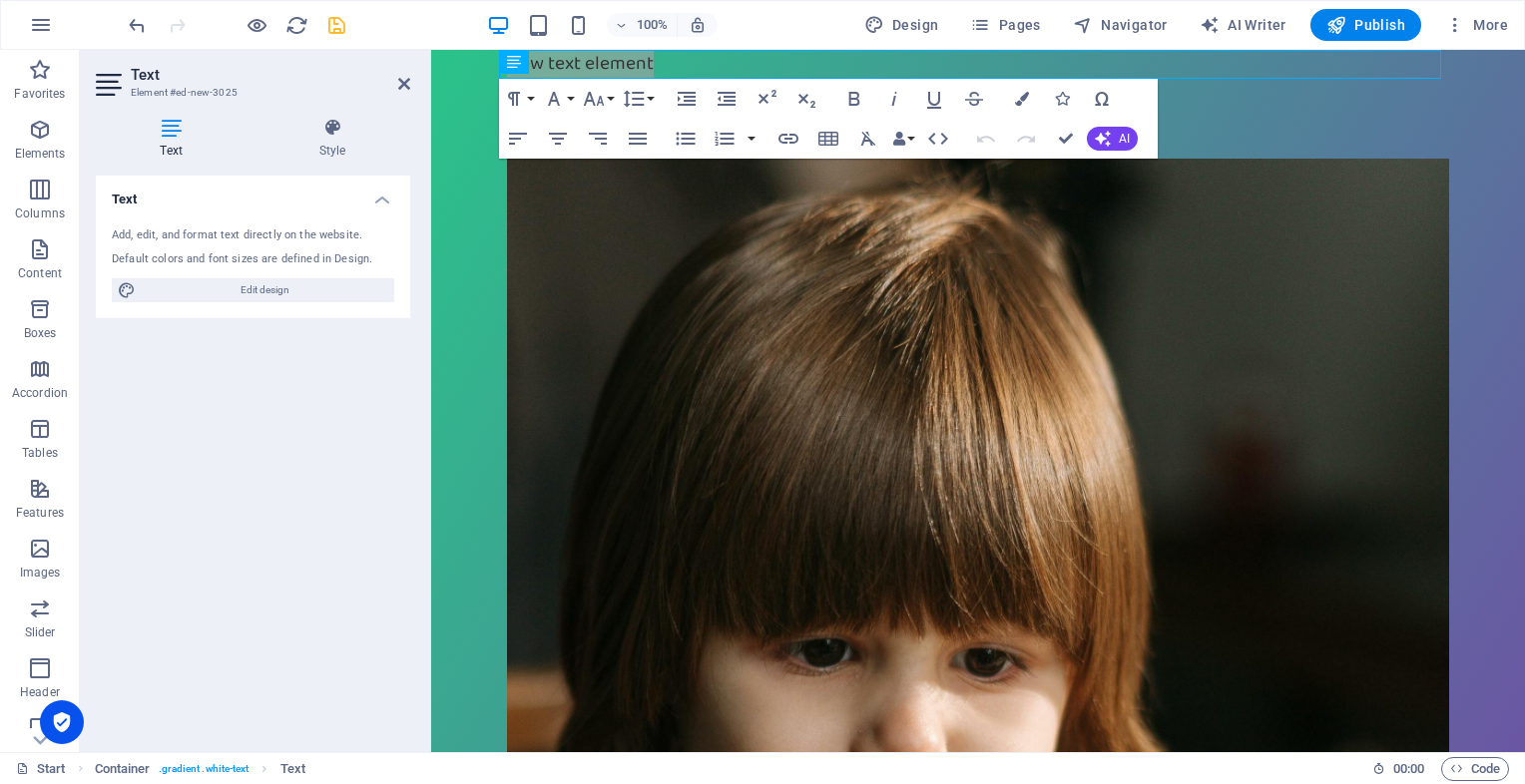 drag, startPoint x: 515, startPoint y: 67, endPoint x: 568, endPoint y: 192, distance: 135.77187 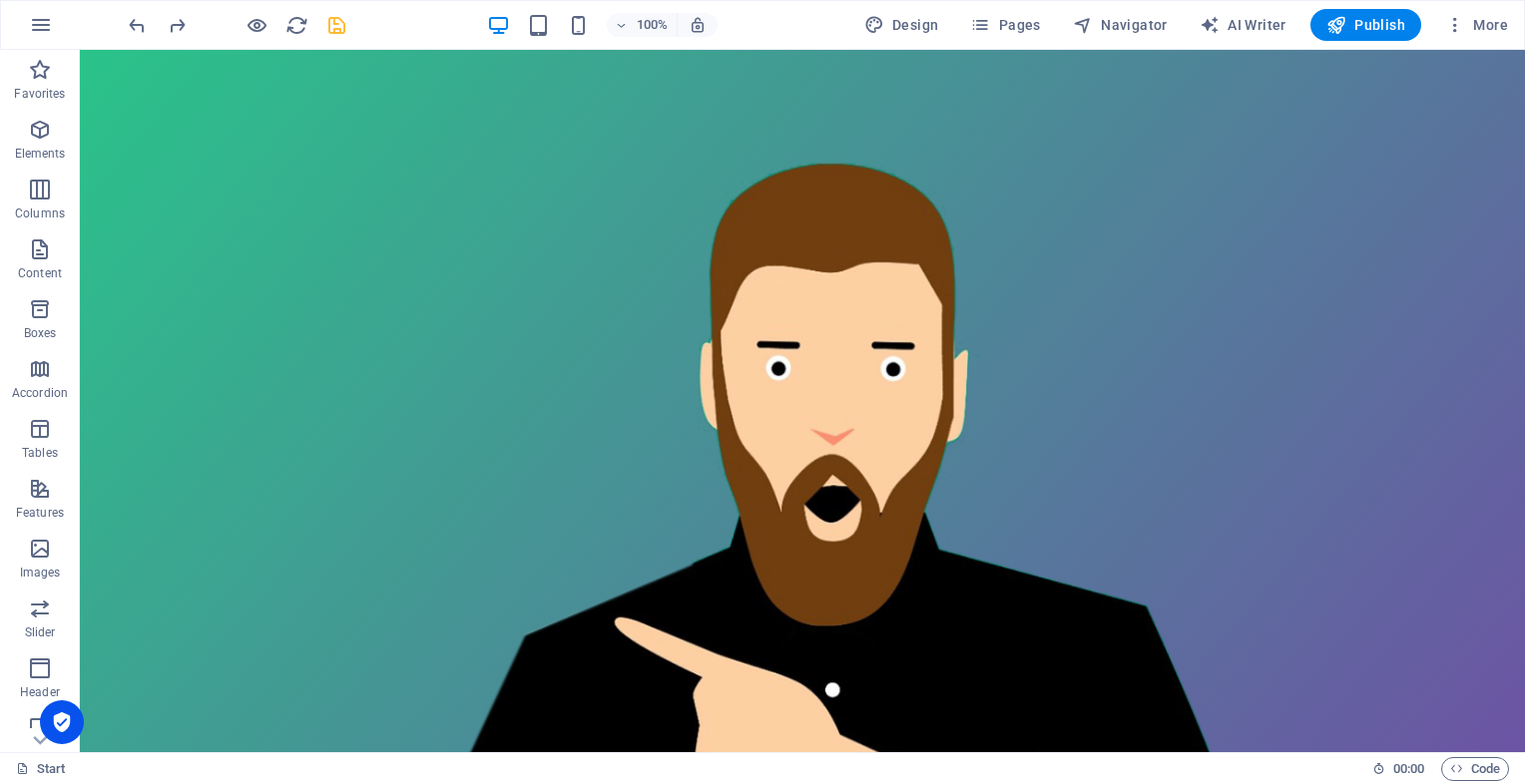 click at bounding box center [1034, 498] 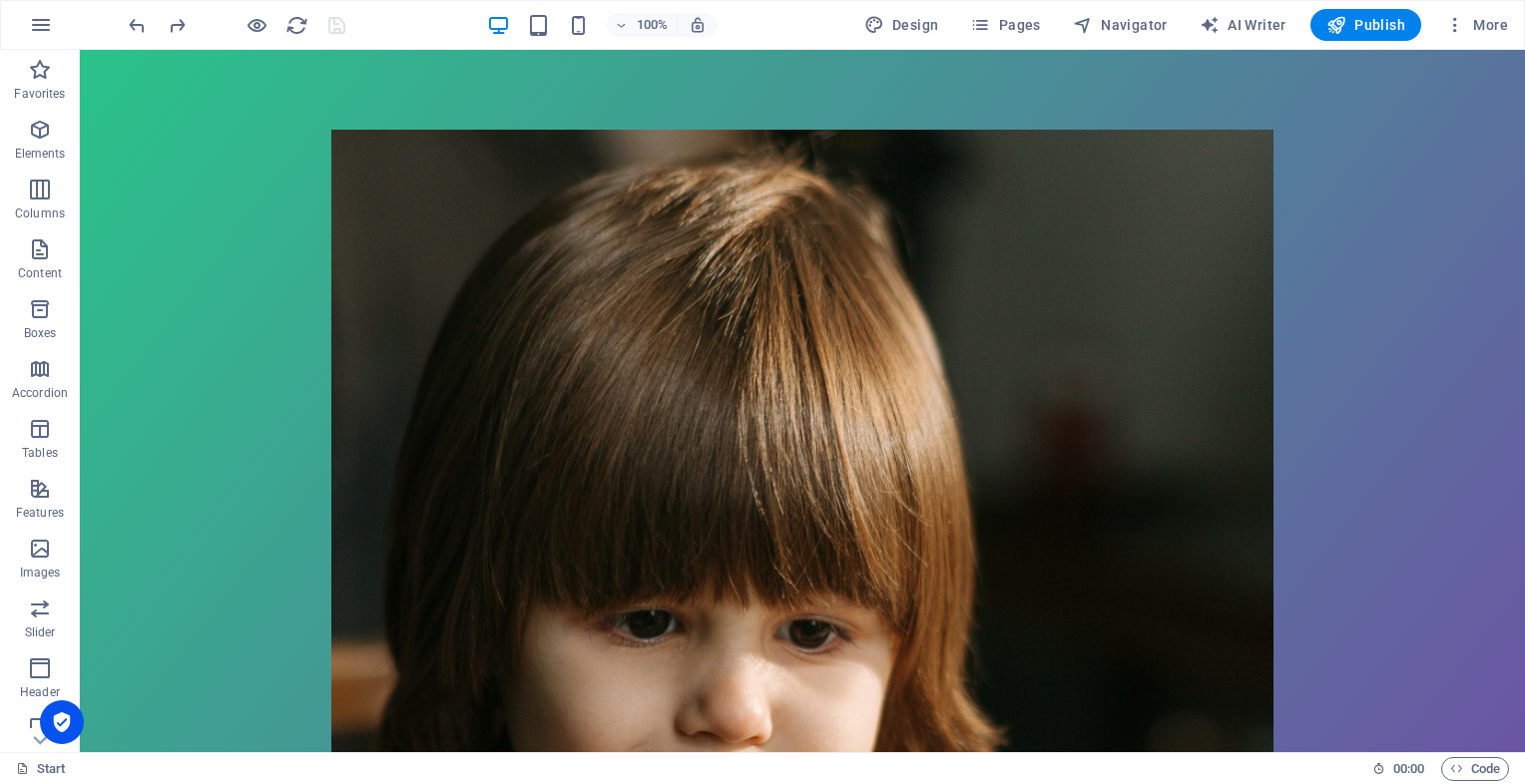click at bounding box center (1034, 396) 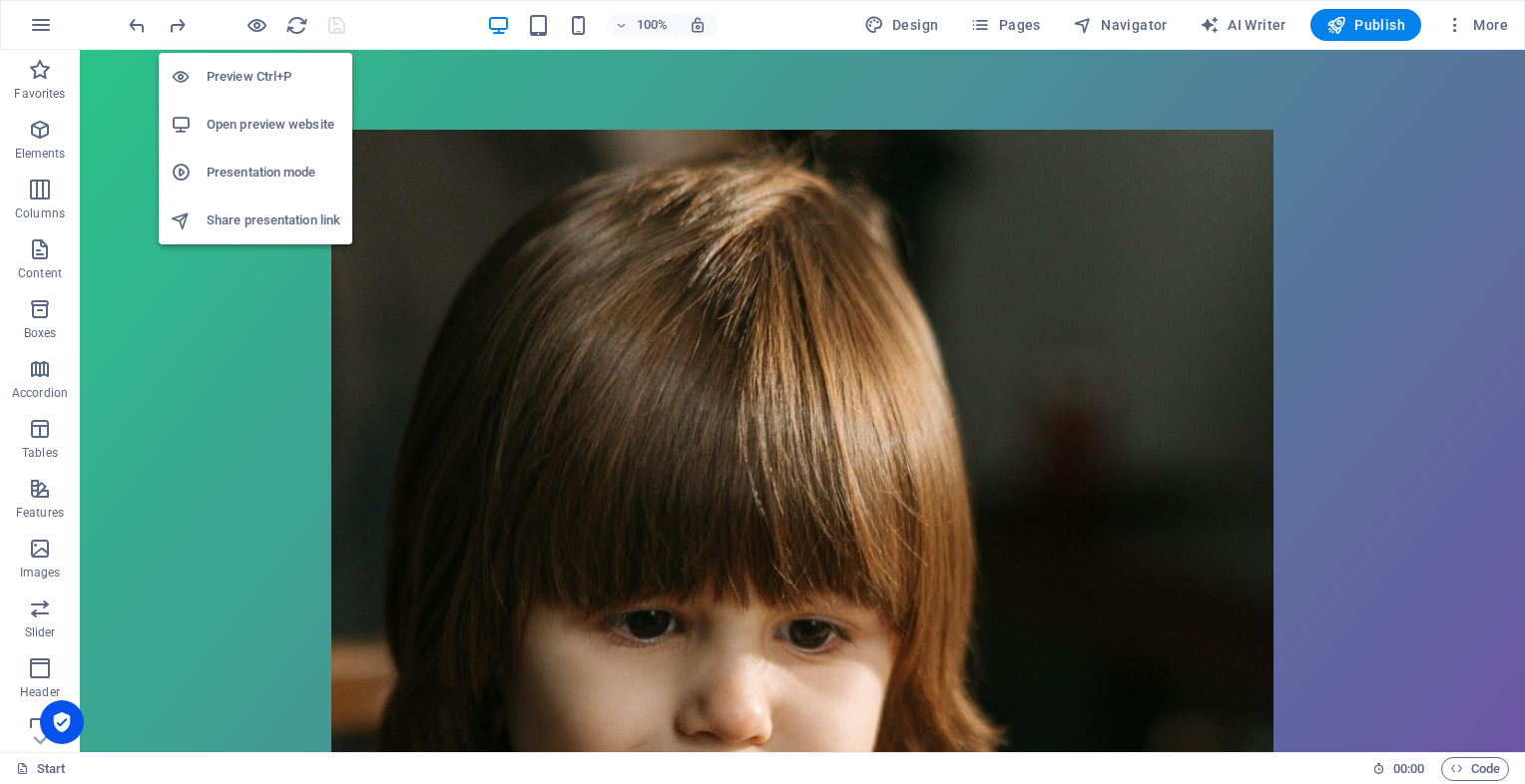click on "Open preview website" at bounding box center [273, 125] 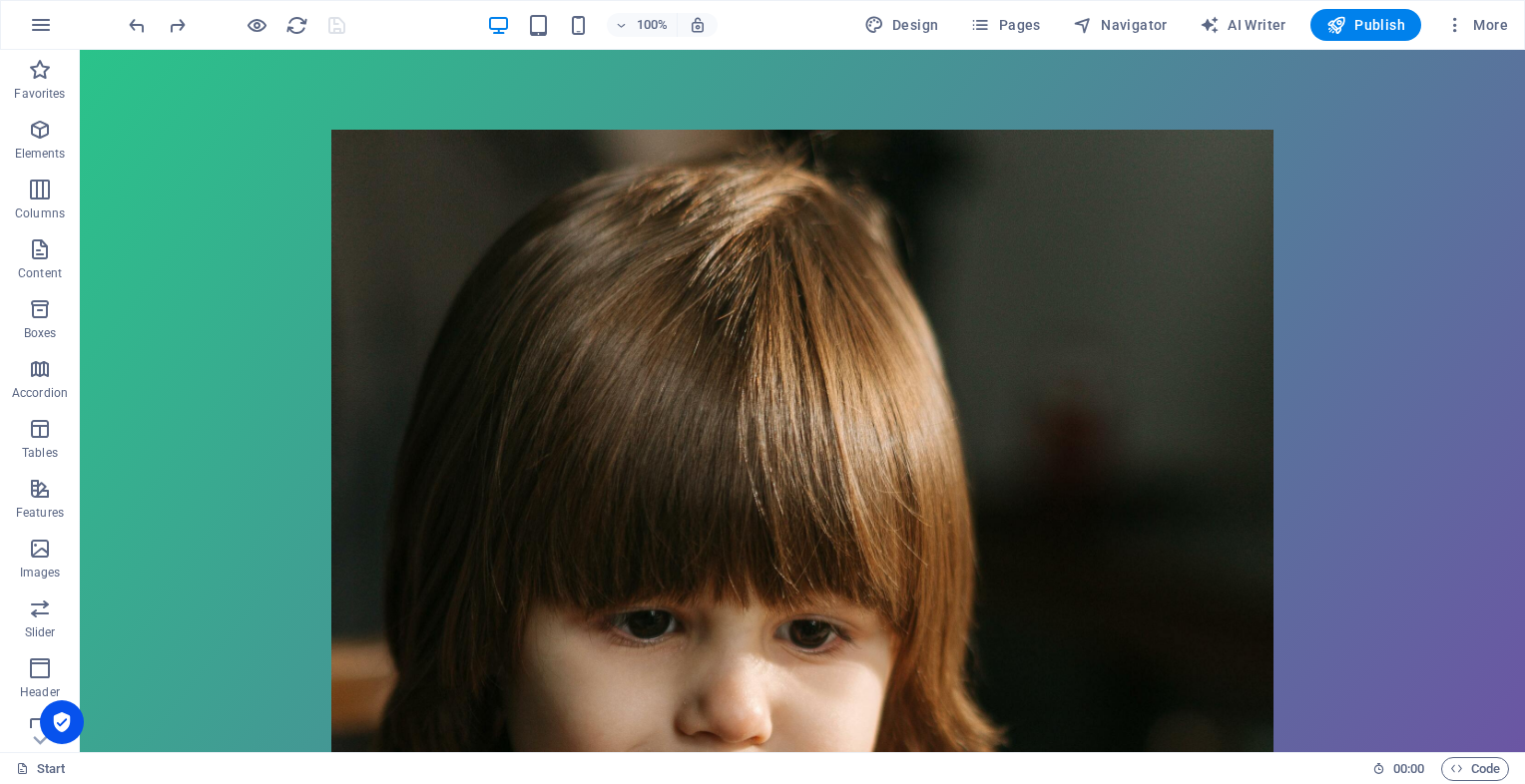 click at bounding box center [1034, 193] 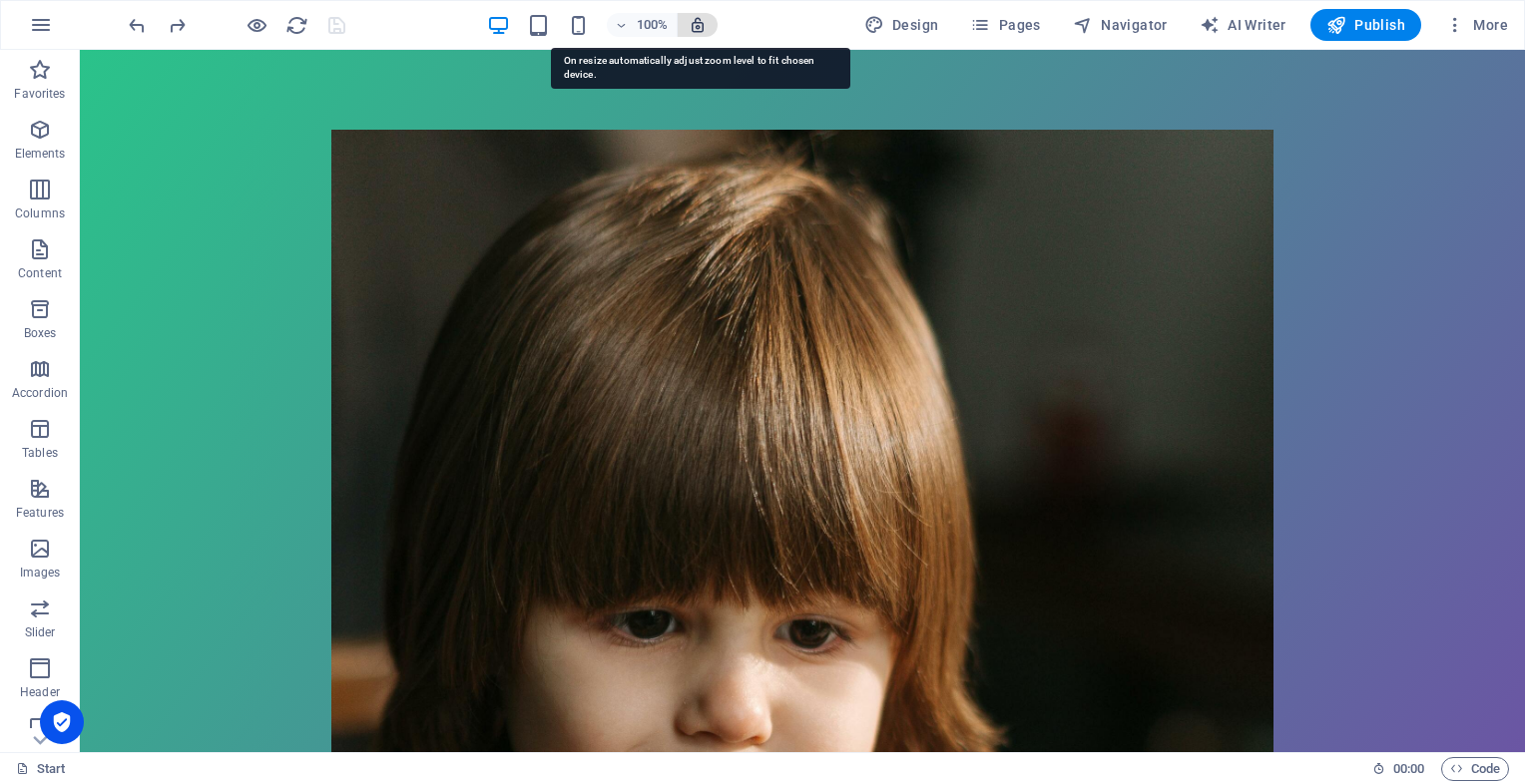 click at bounding box center (698, 25) 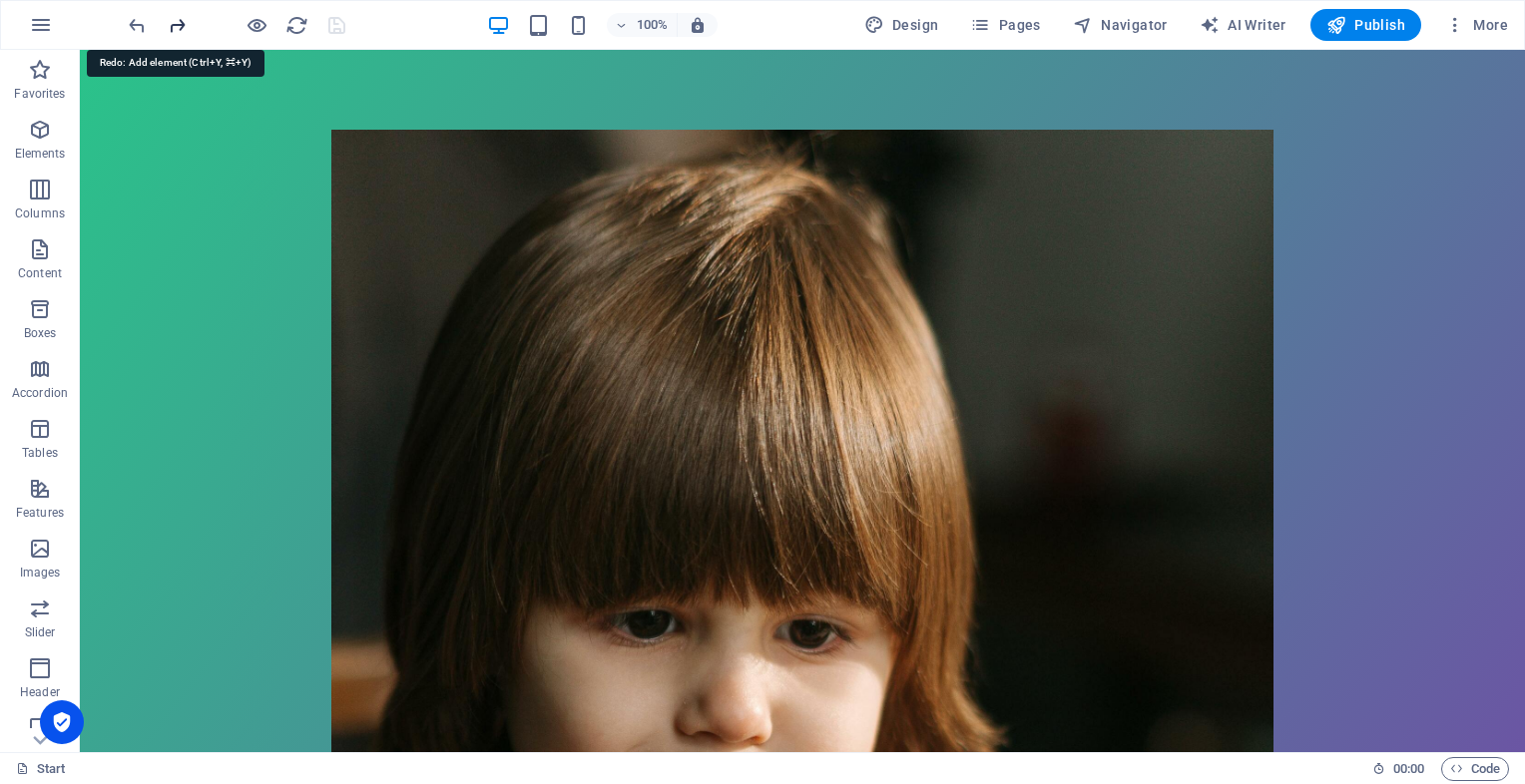 click at bounding box center [177, 25] 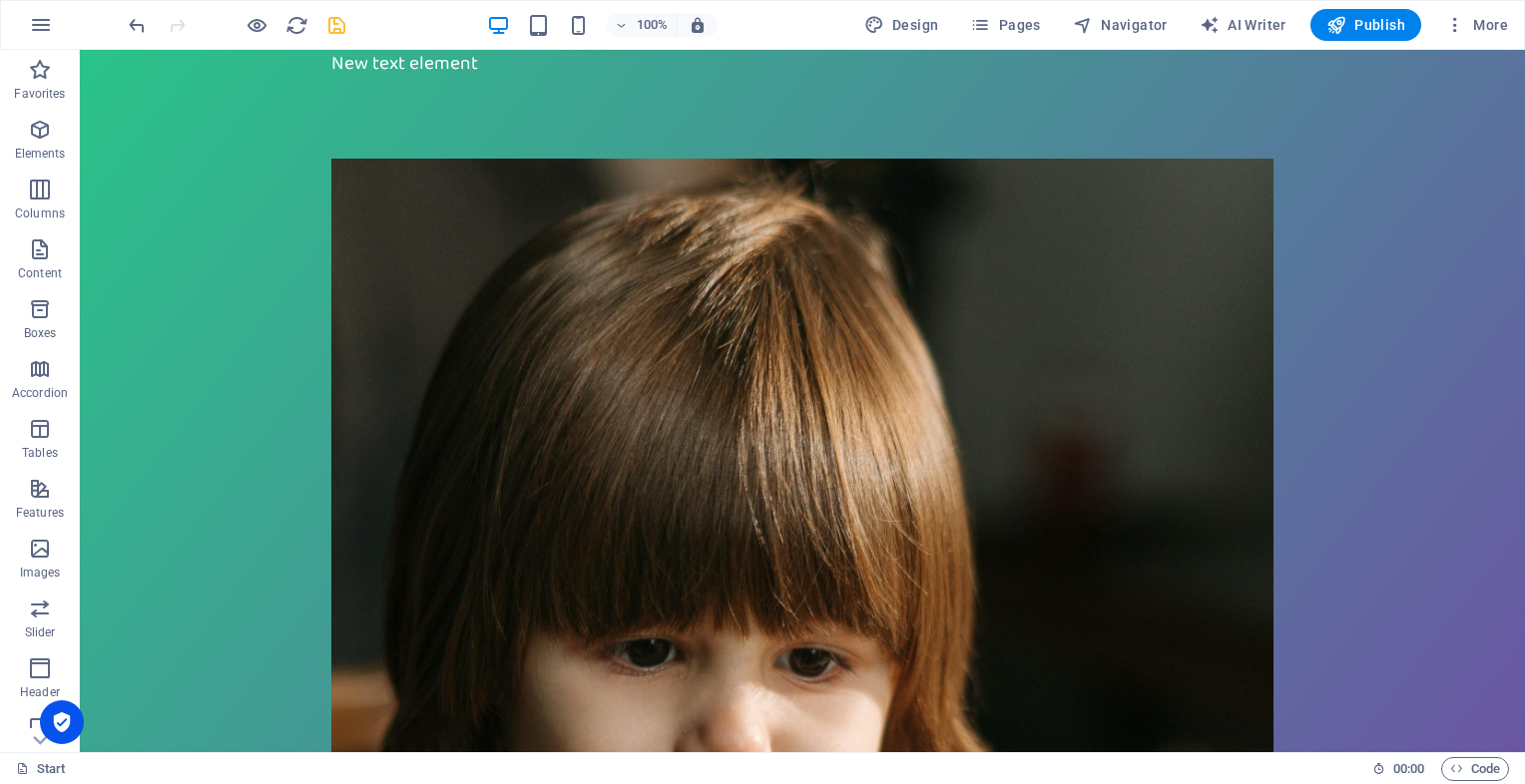 click at bounding box center [794, 472] 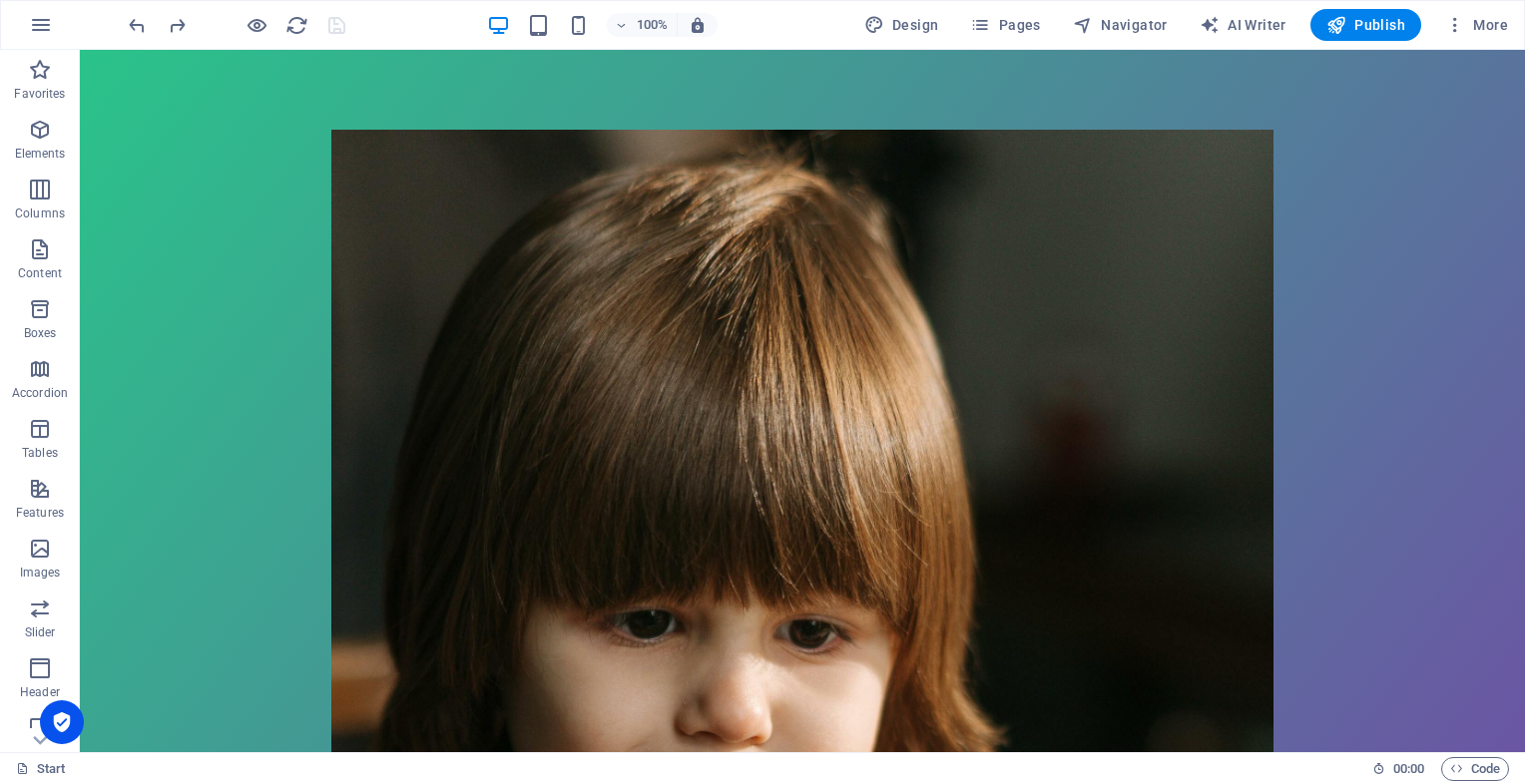 drag, startPoint x: 770, startPoint y: 503, endPoint x: 896, endPoint y: 604, distance: 161.48375 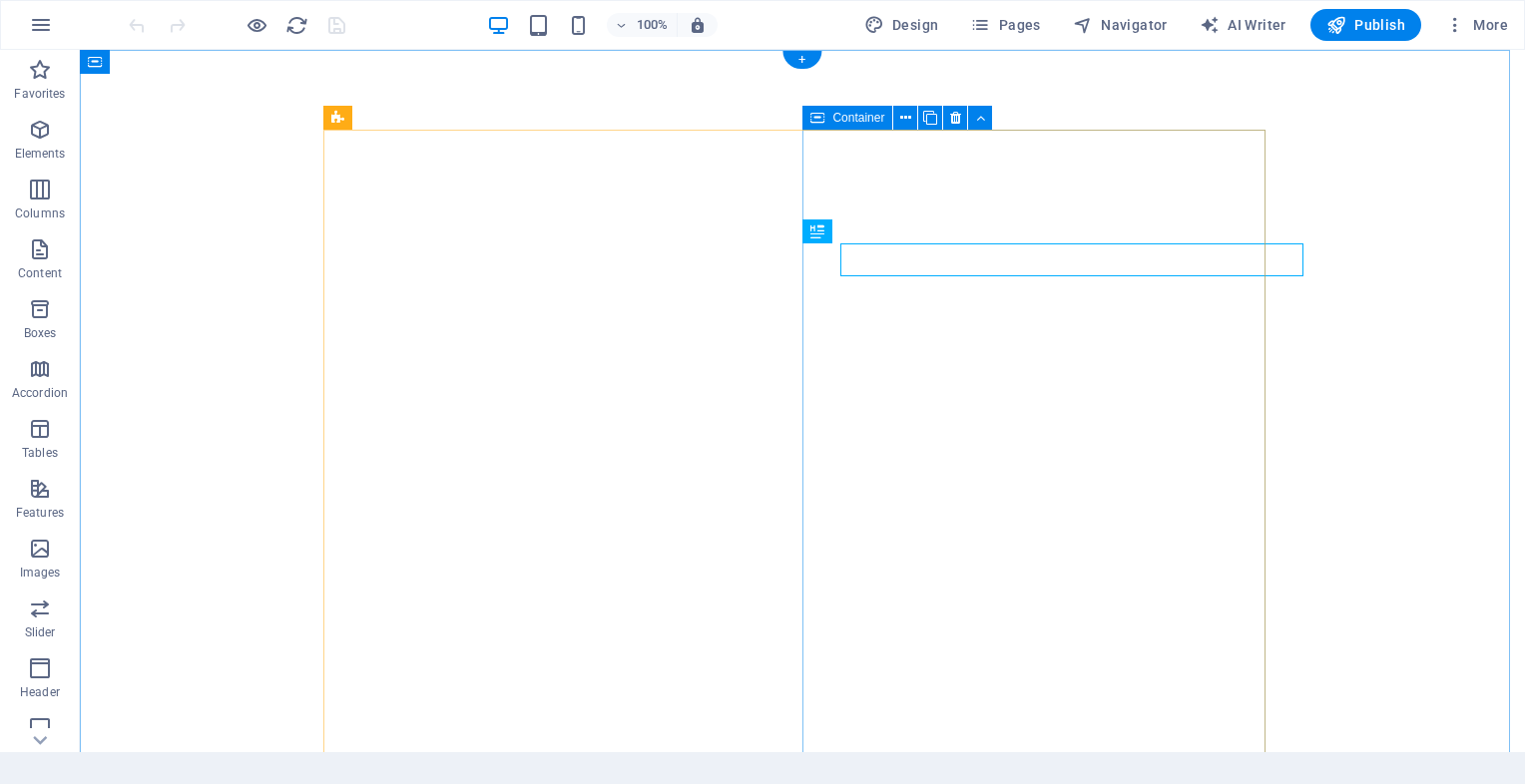 scroll, scrollTop: 0, scrollLeft: 0, axis: both 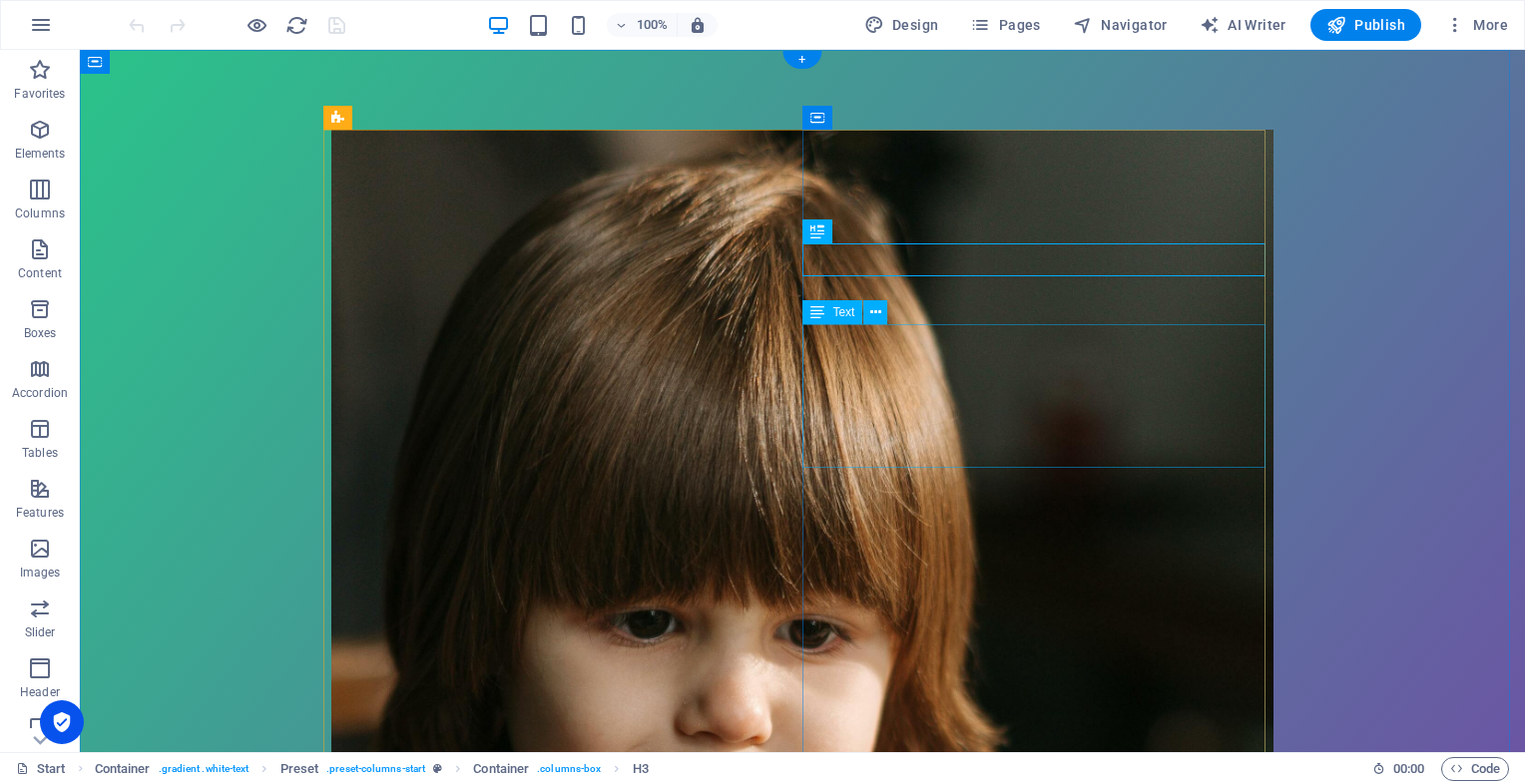 click on "A softer, smarter way to feed your little one.  Baby food, reimagined. Simple. Clean. [GEOGRAPHIC_DATA]." at bounding box center [802, 1819] 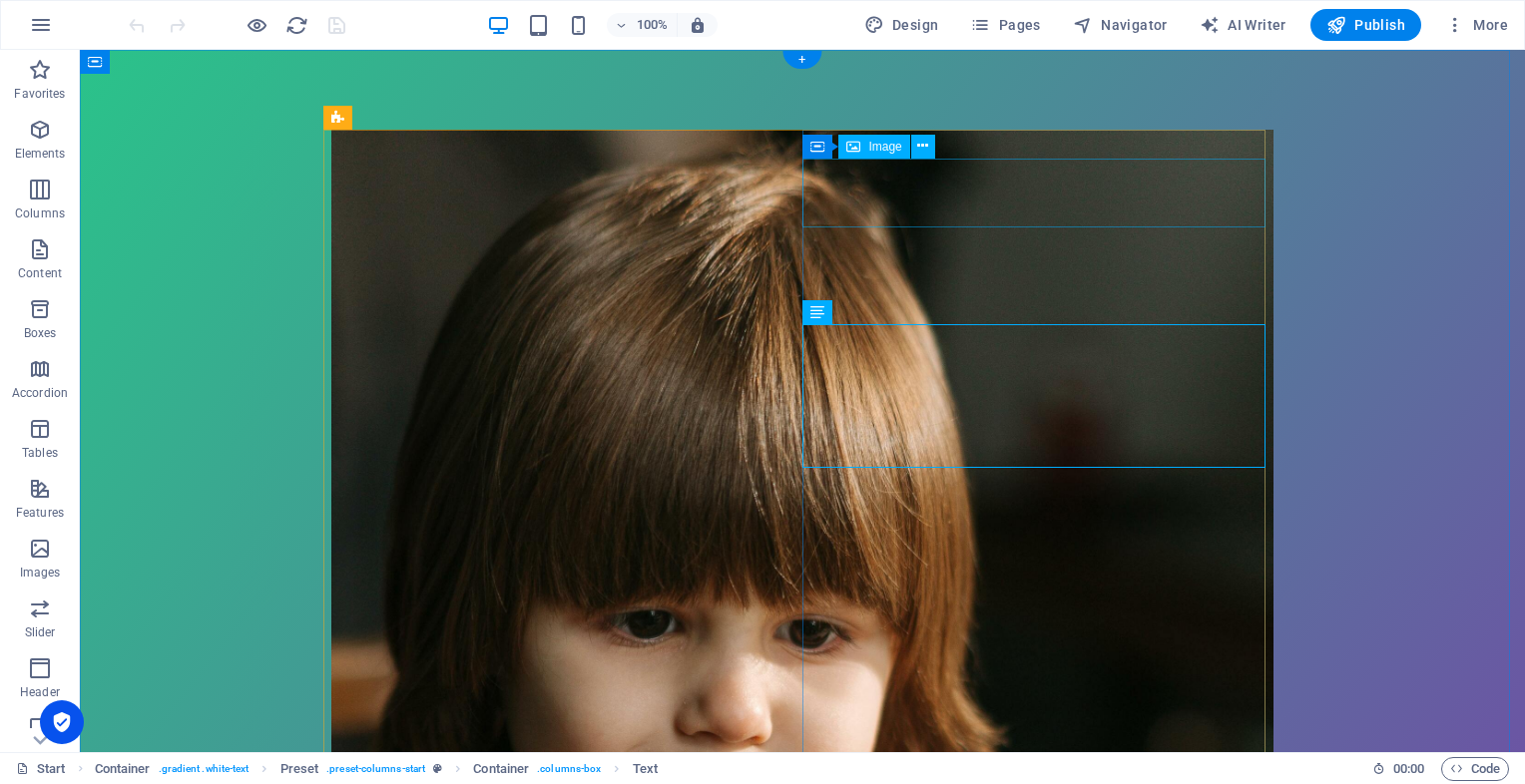 click at bounding box center (802, 1615) 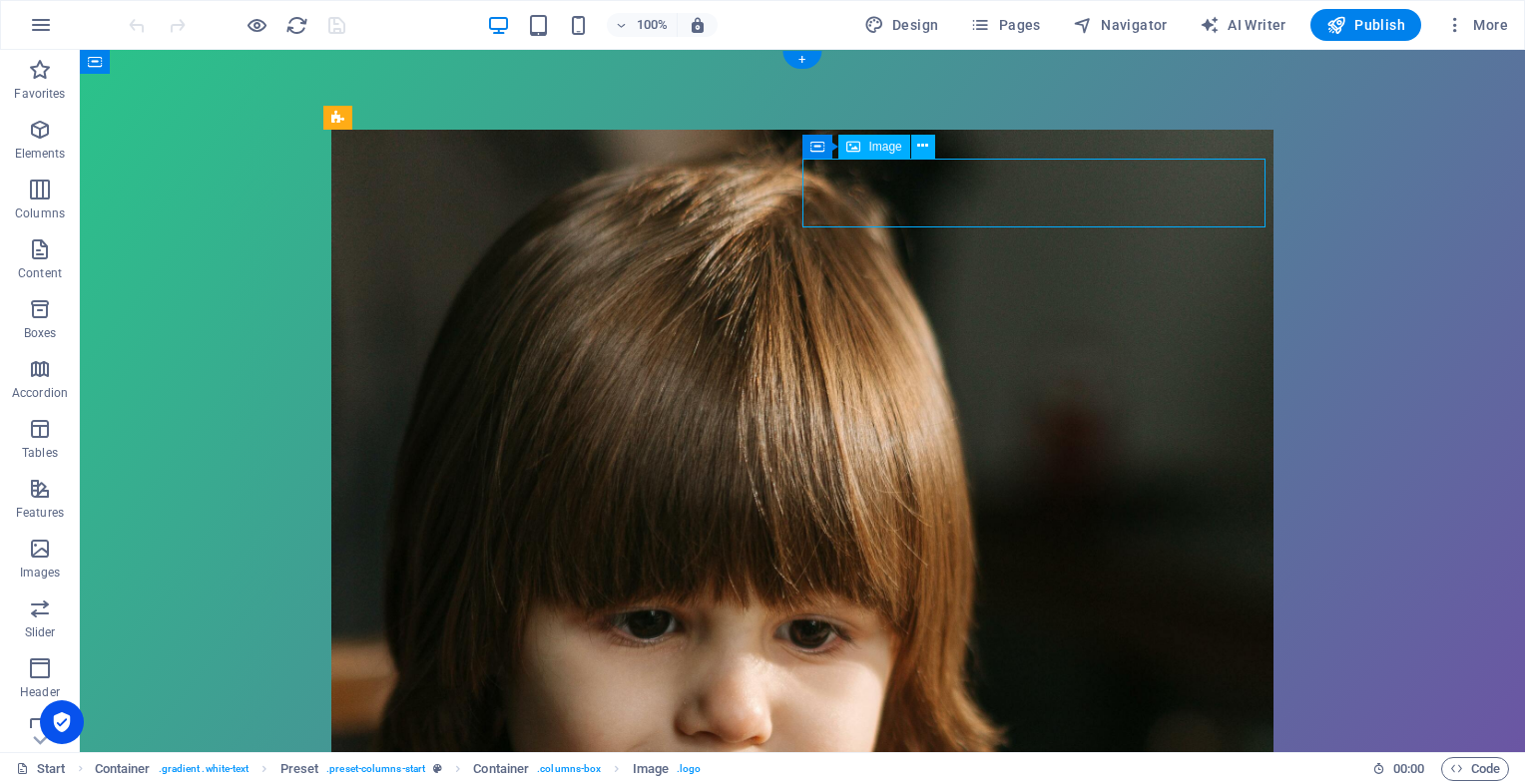 click at bounding box center [802, 1615] 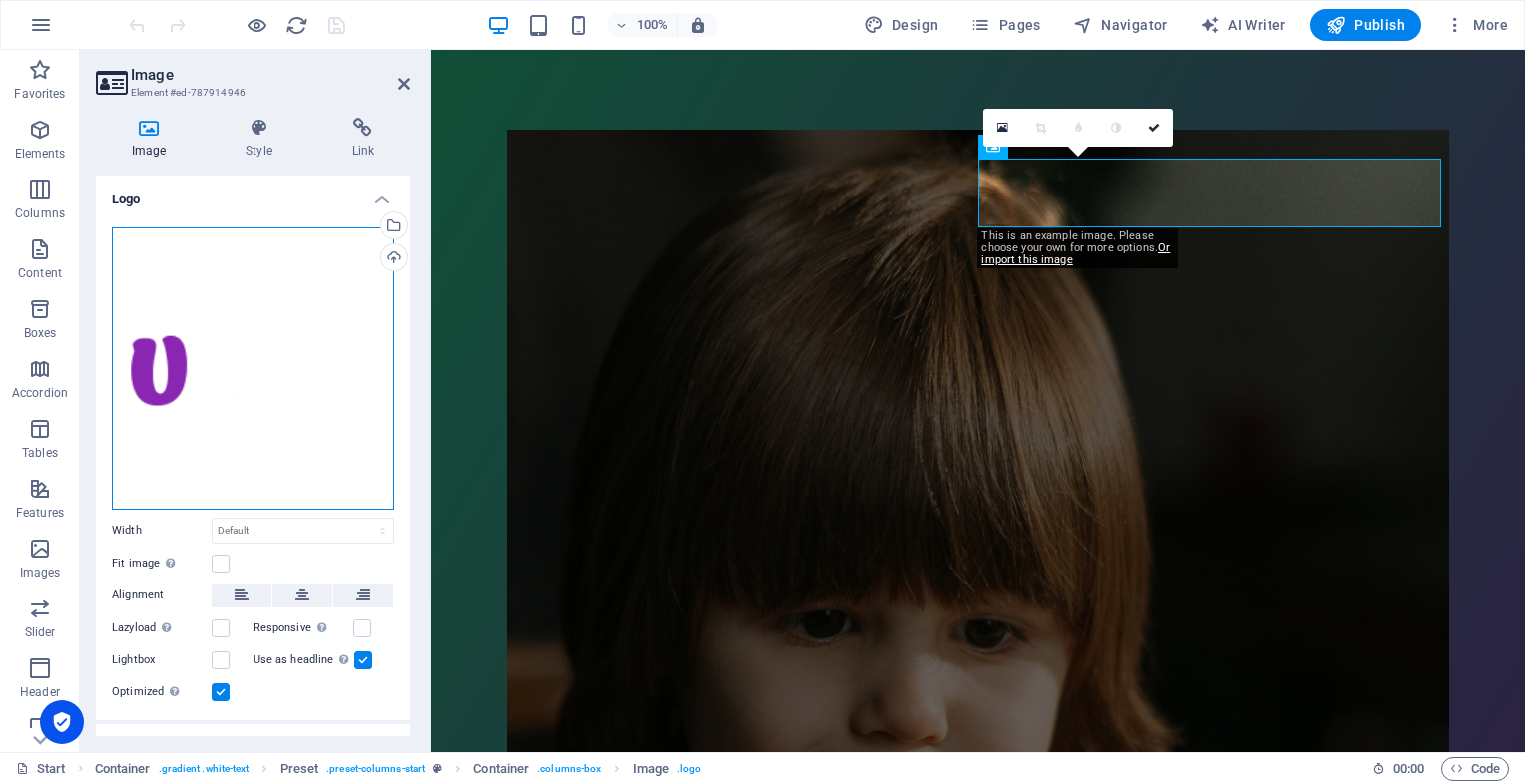 click on "Drag files here, click to choose files or select files from Files or our free stock photos & videos" at bounding box center [253, 368] 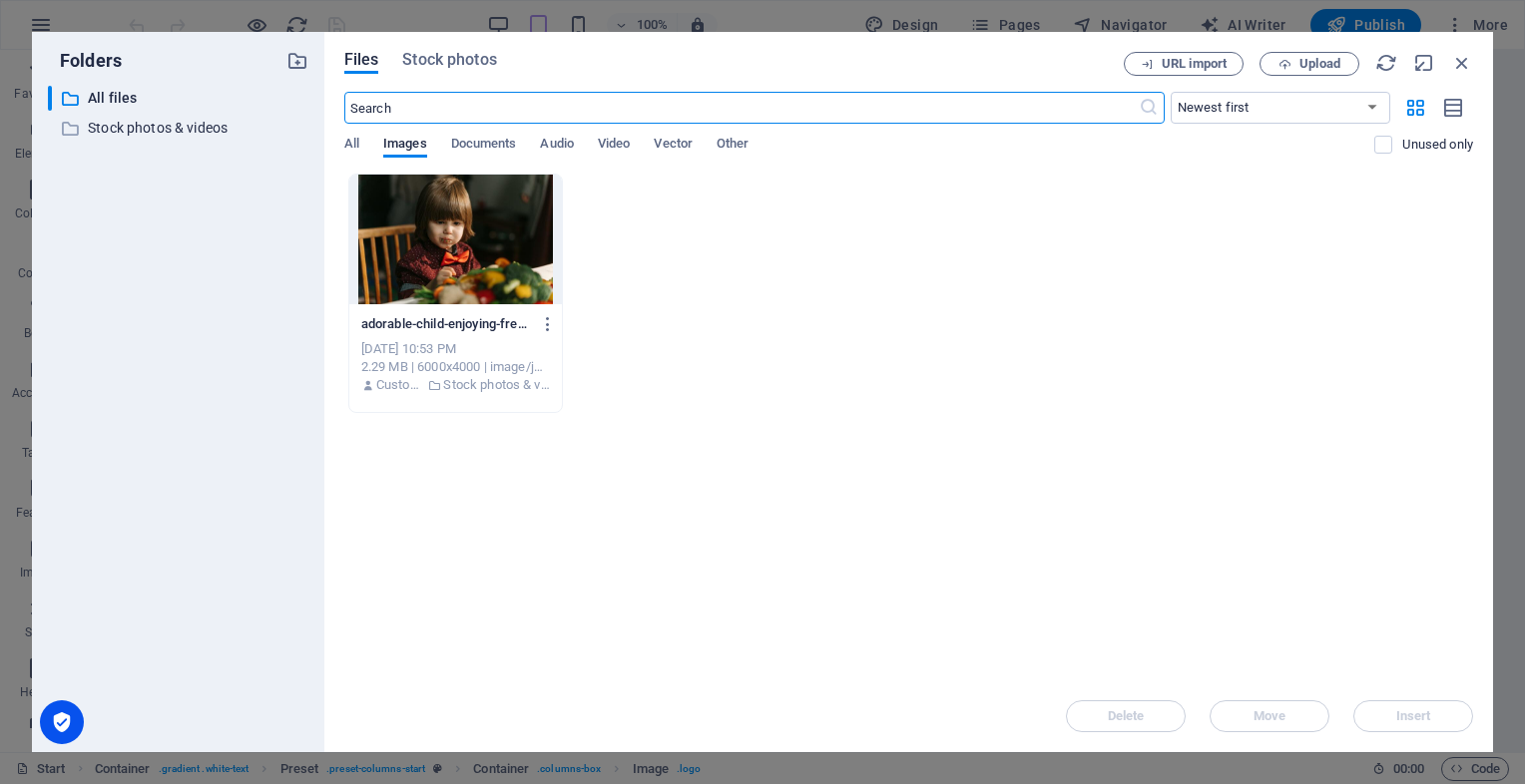 click at bounding box center [742, 108] 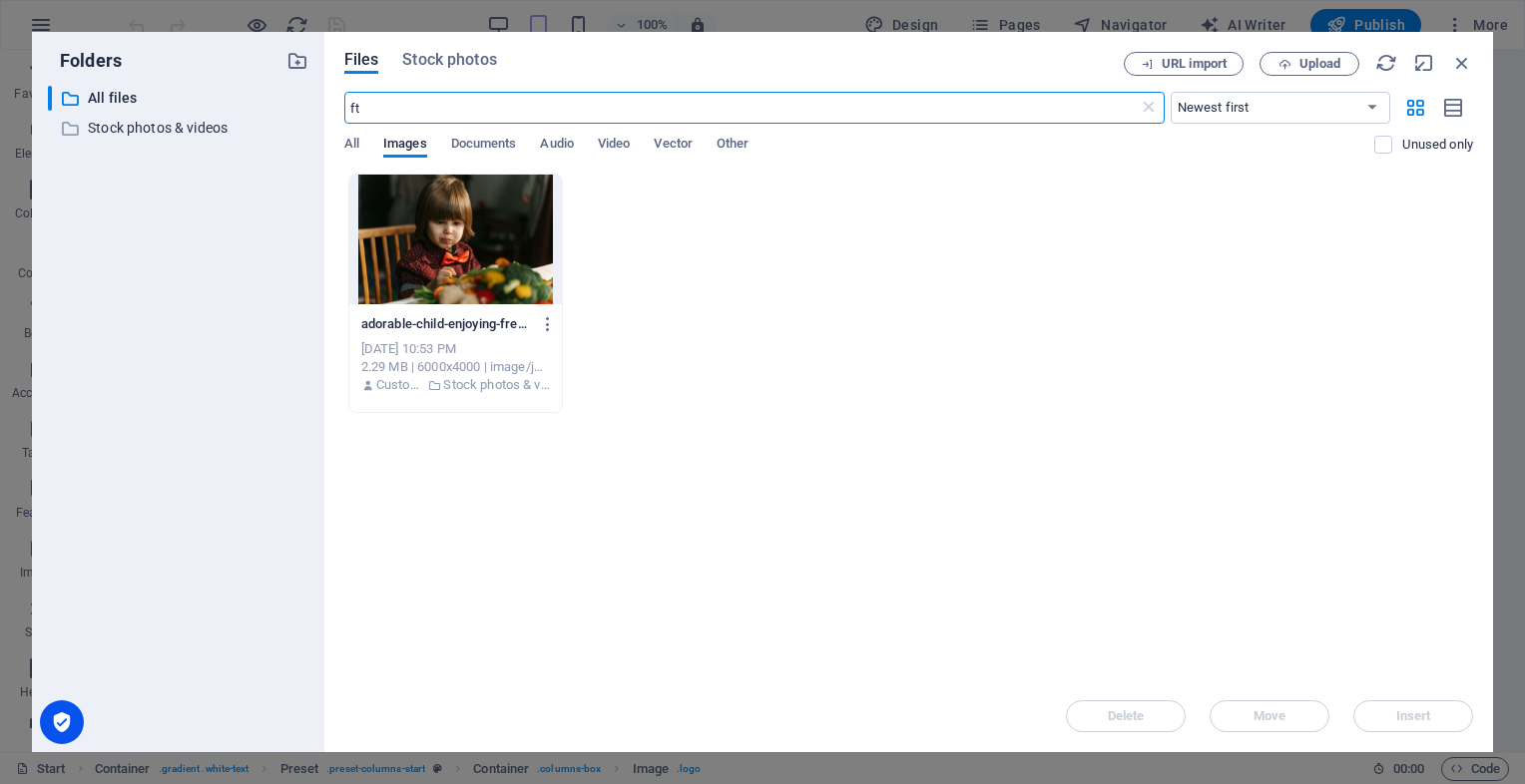type on "f" 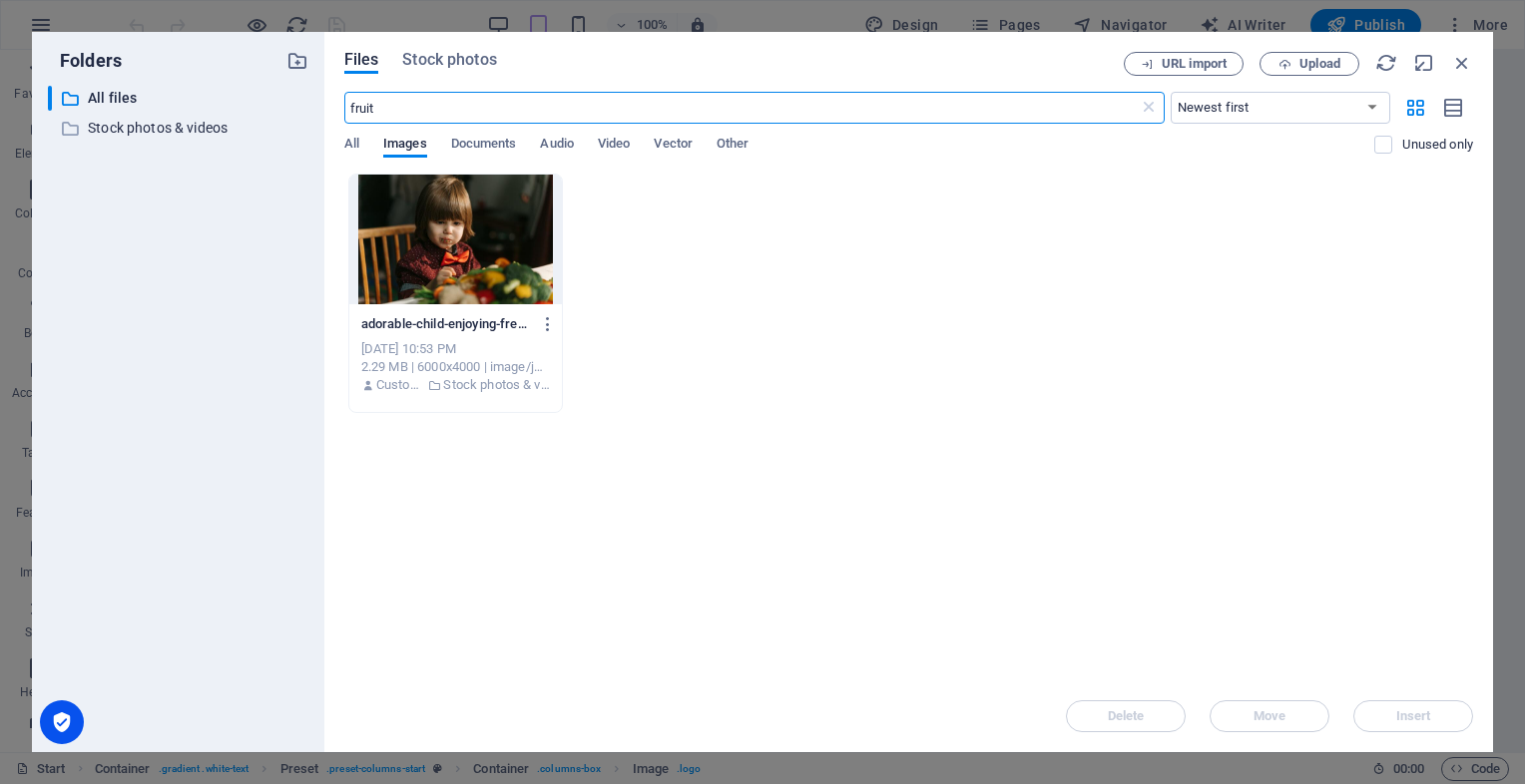 type on "fruit" 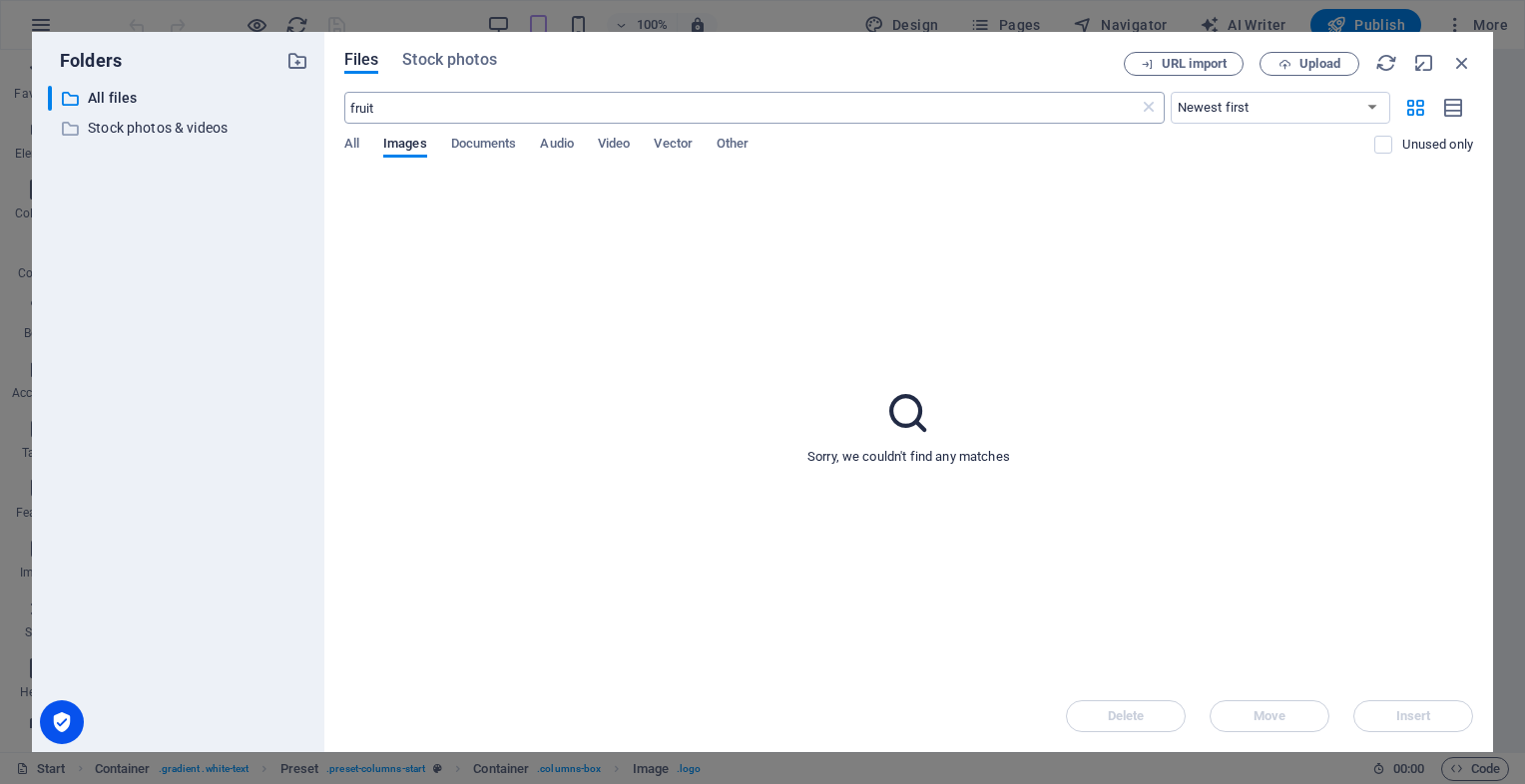 click on "fruit" at bounding box center (742, 108) 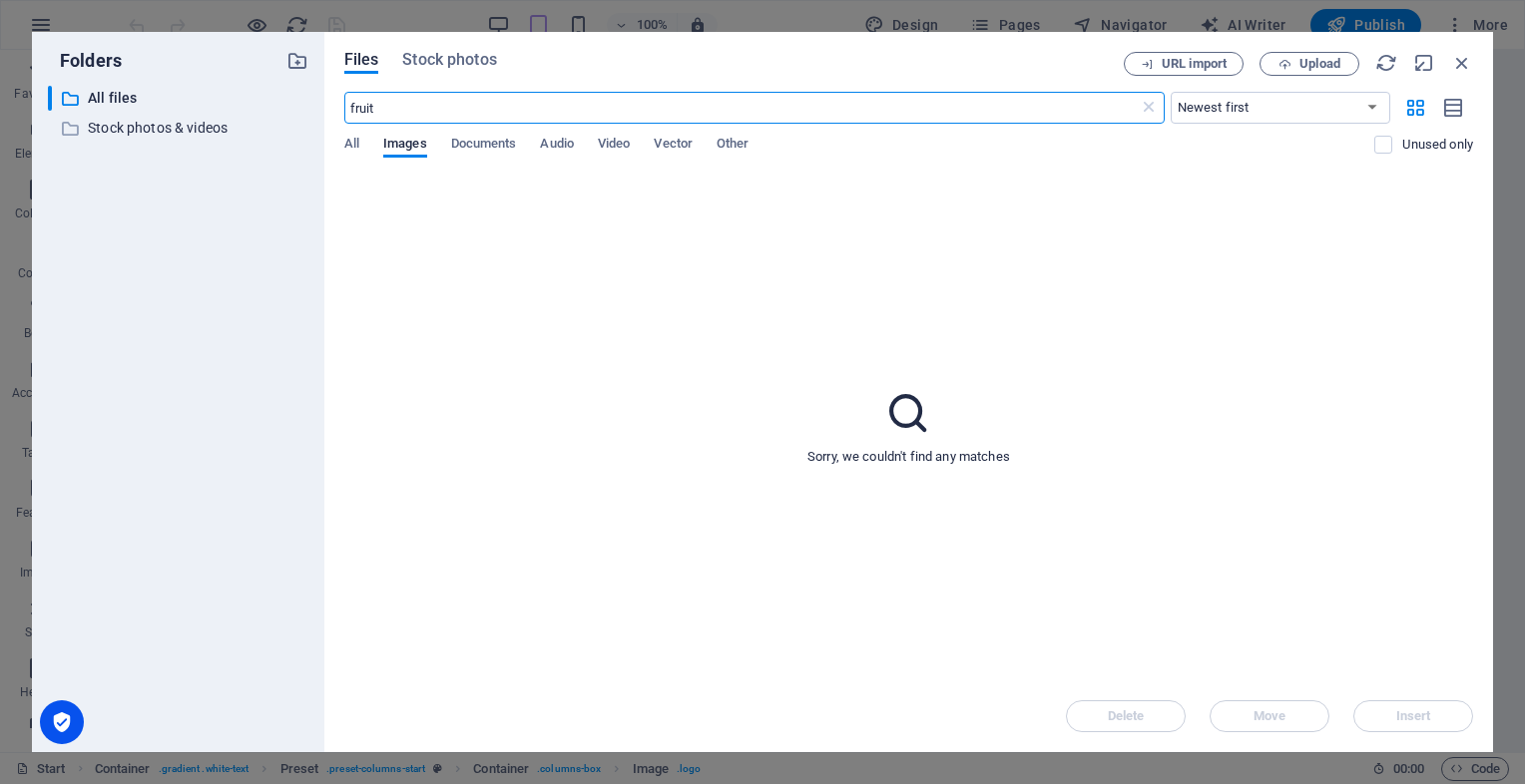 click on "fruit" at bounding box center (742, 108) 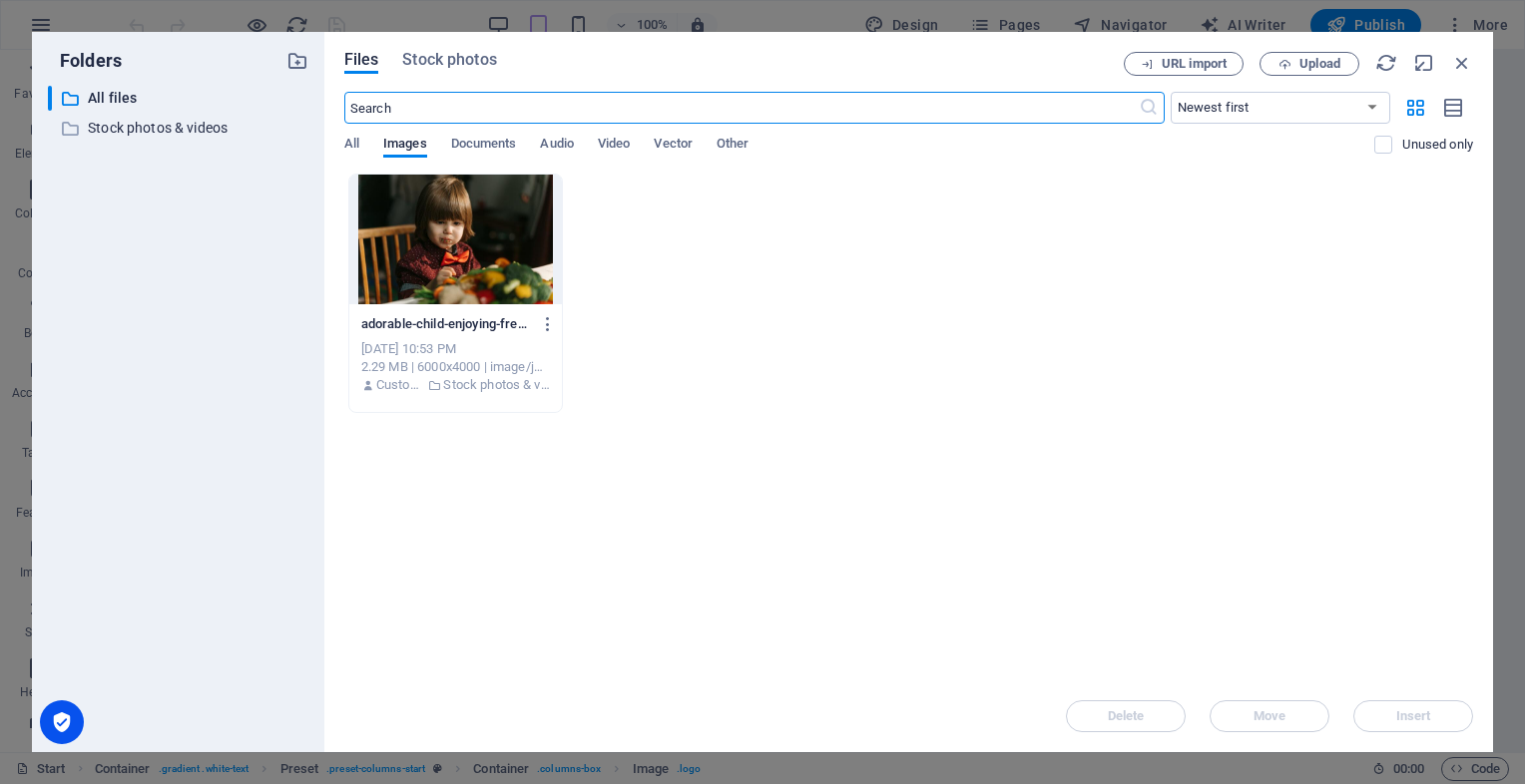 type 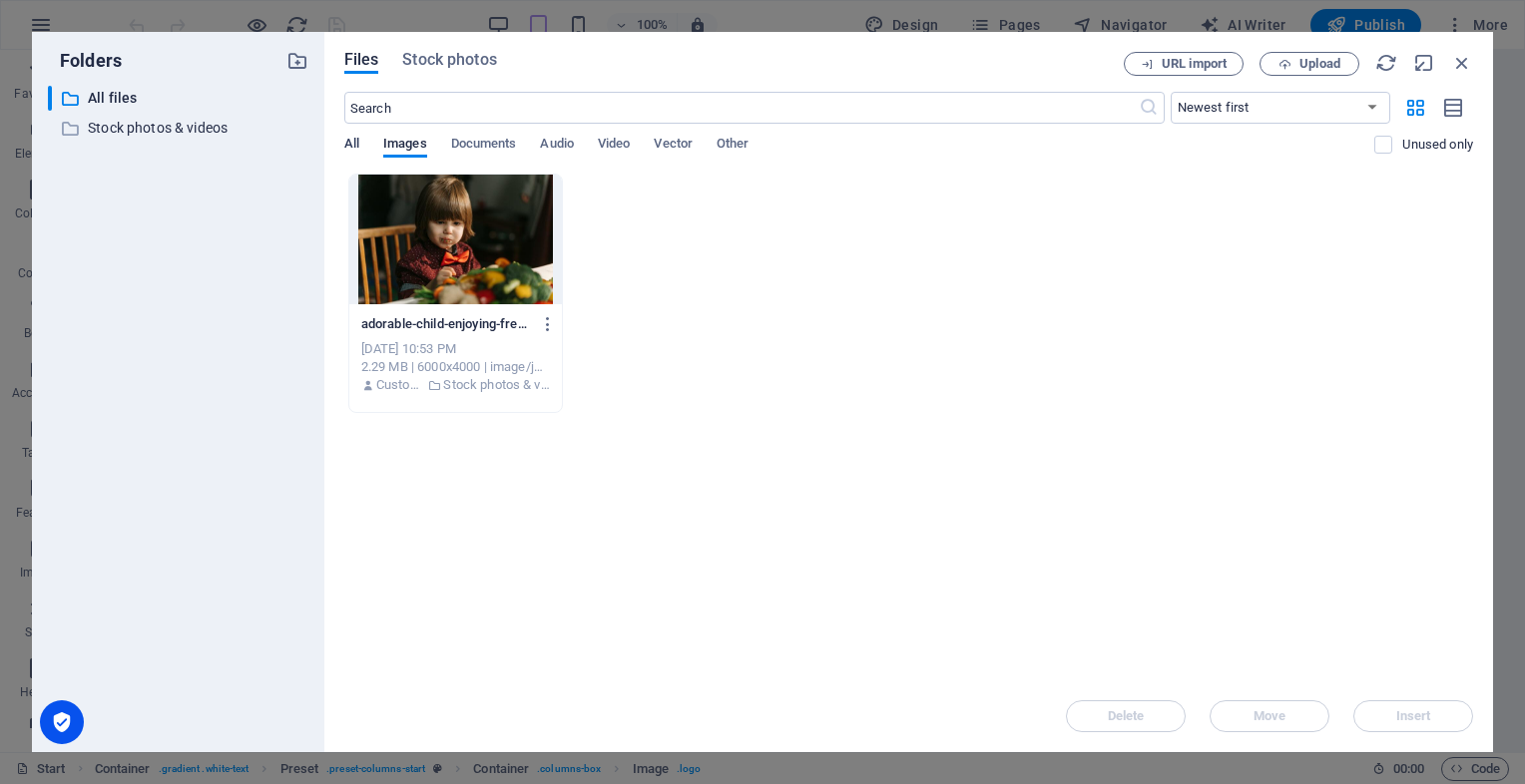 click on "All" at bounding box center [351, 146] 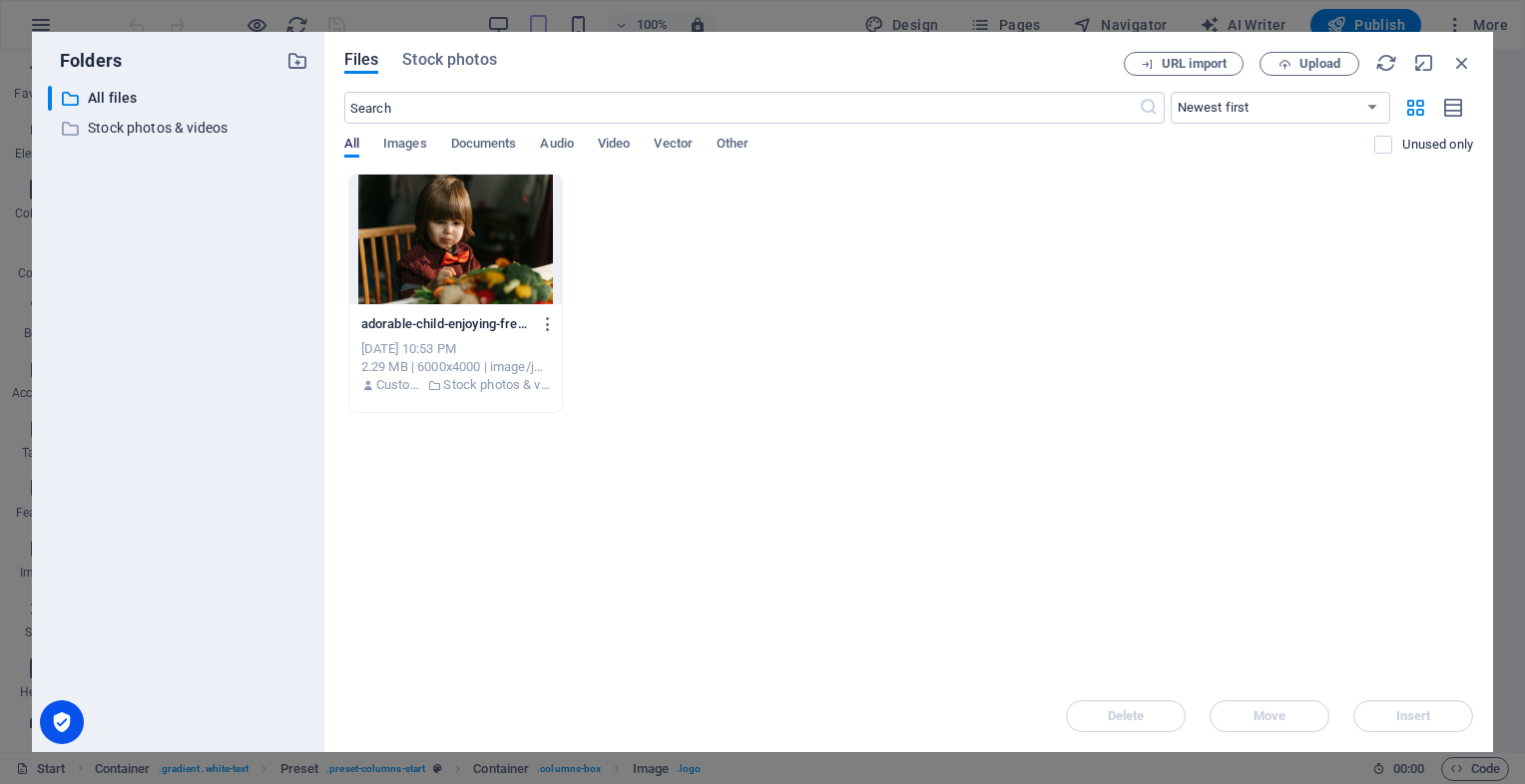 click on "All" at bounding box center [351, 146] 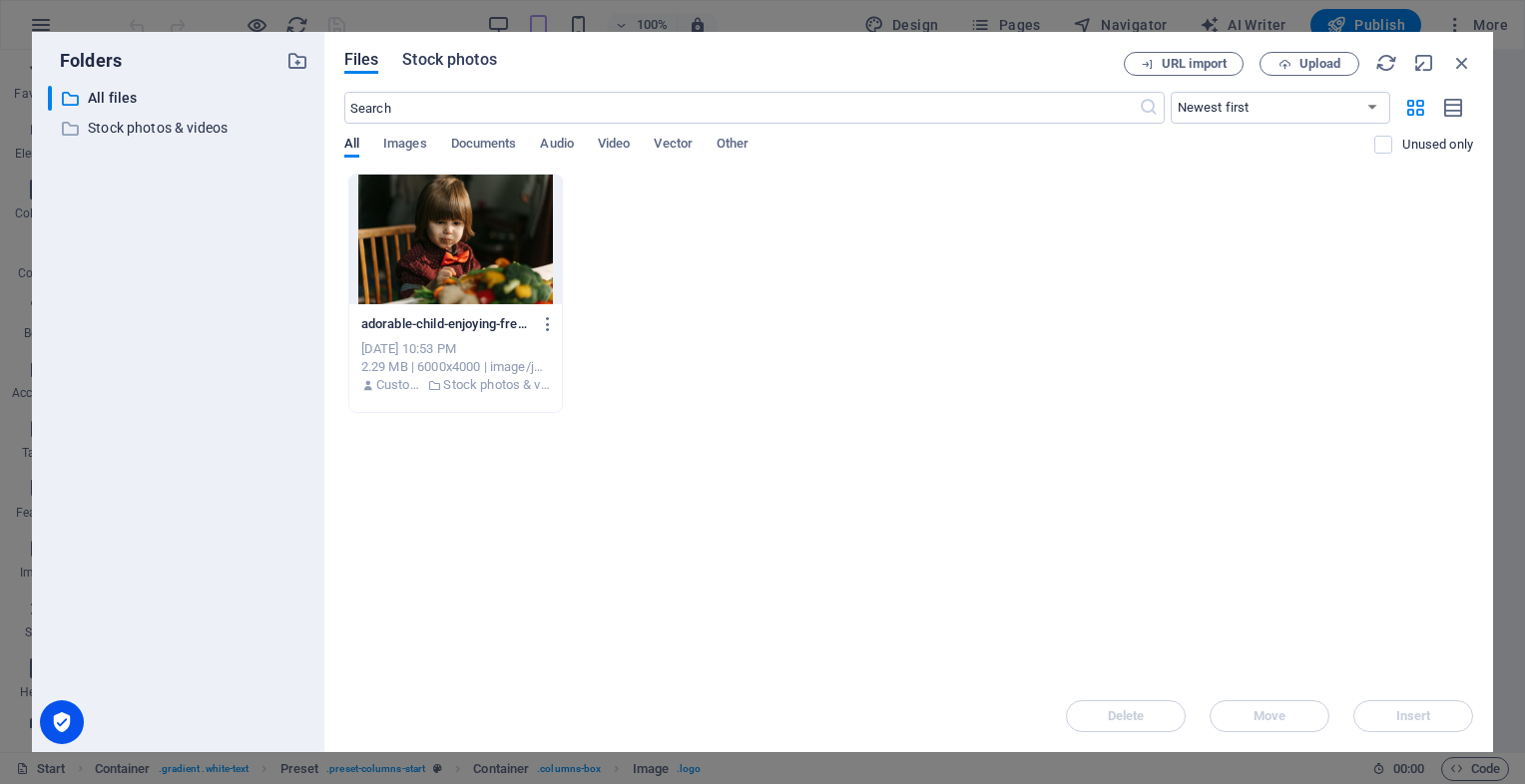 click on "Stock photos" at bounding box center [449, 60] 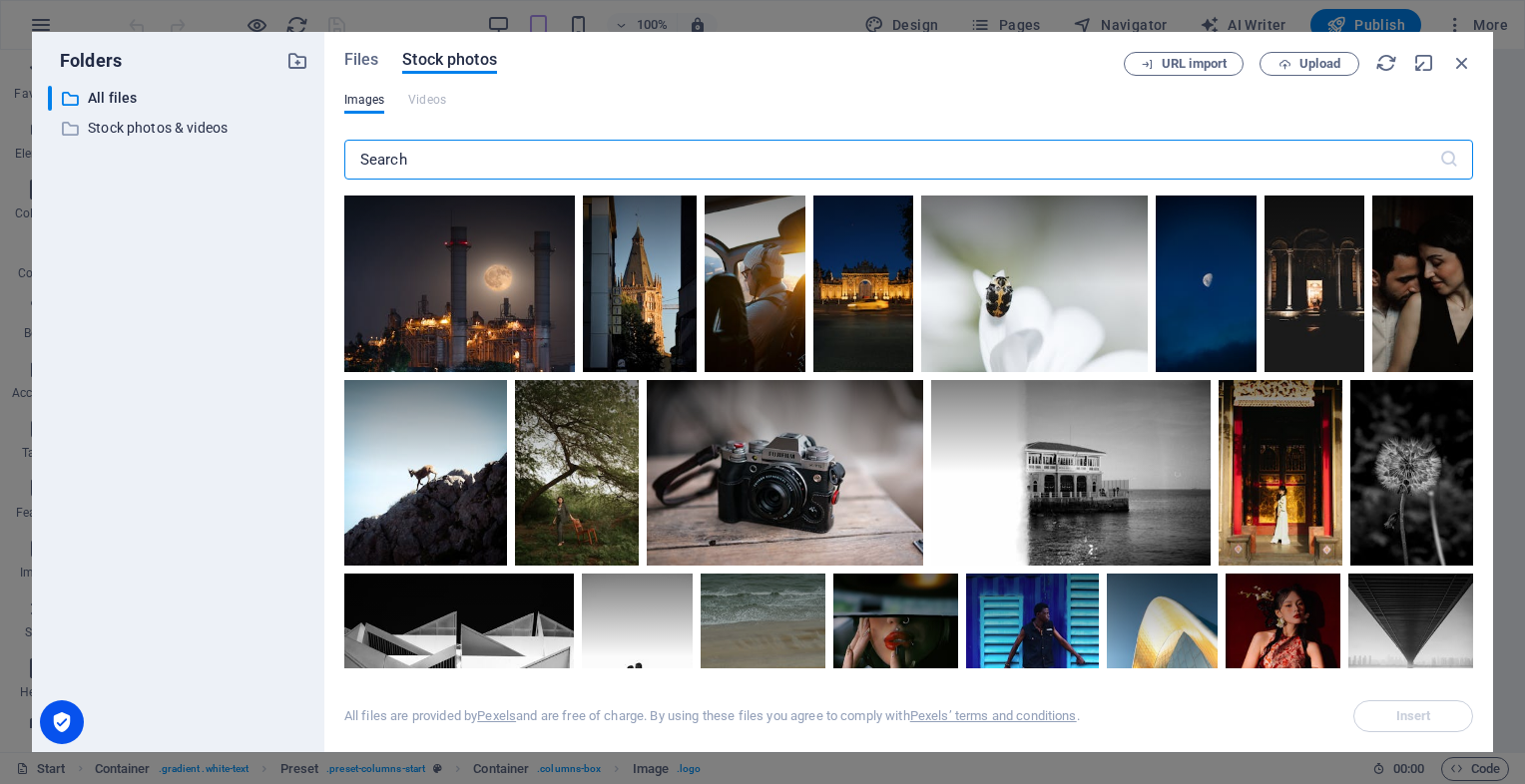 click at bounding box center [891, 160] 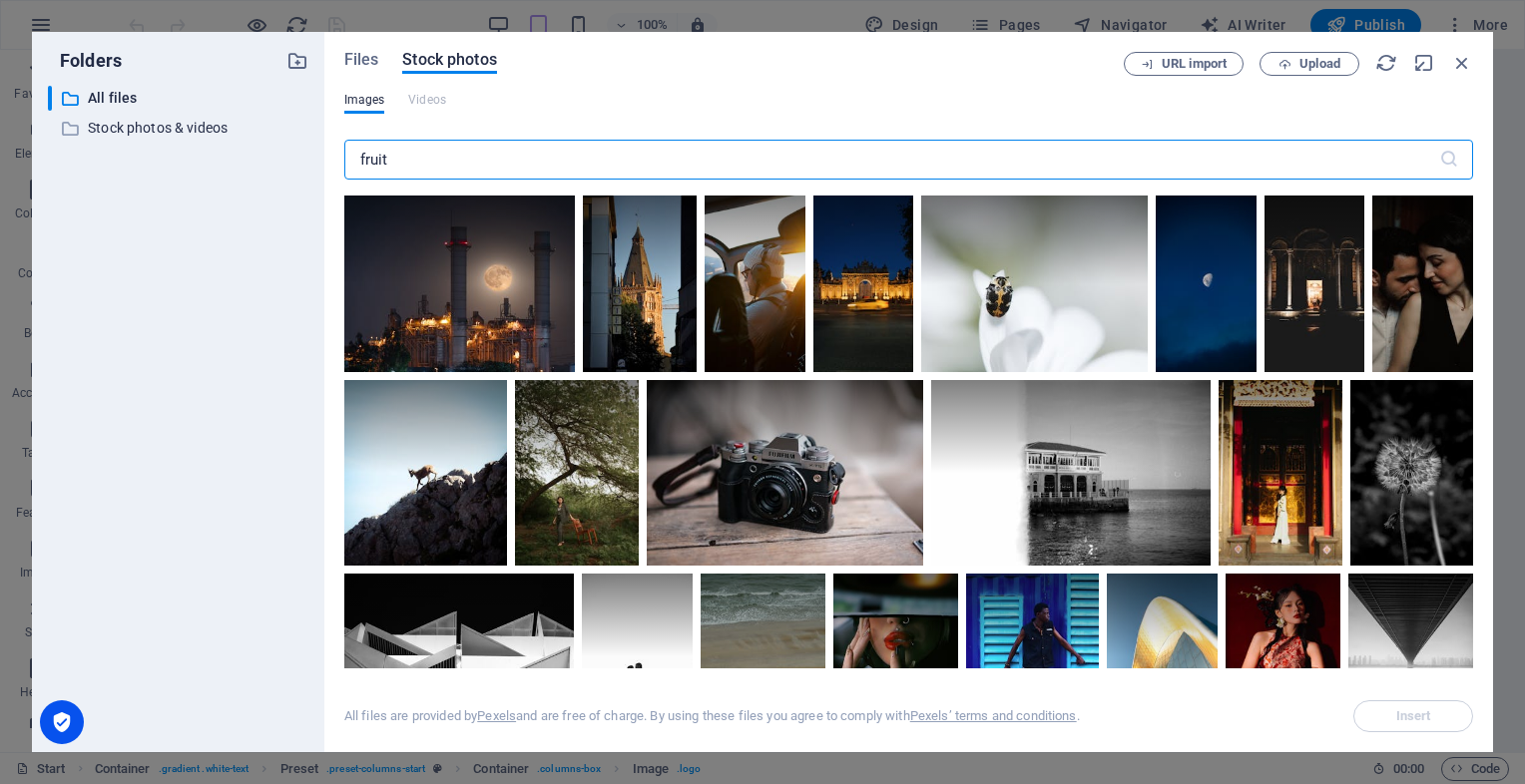 type on "fruit" 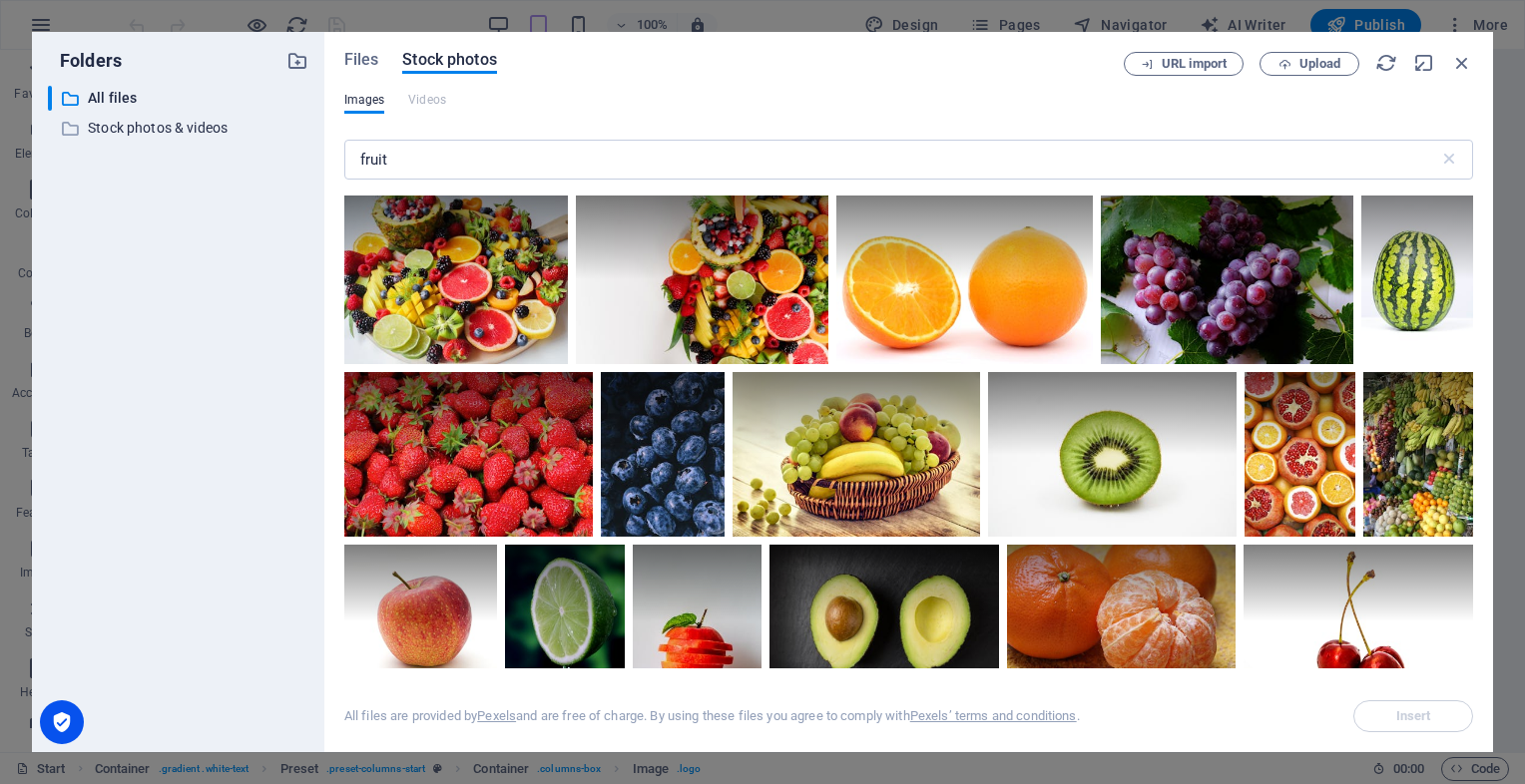 drag, startPoint x: 1473, startPoint y: 253, endPoint x: 1488, endPoint y: 329, distance: 77.46612 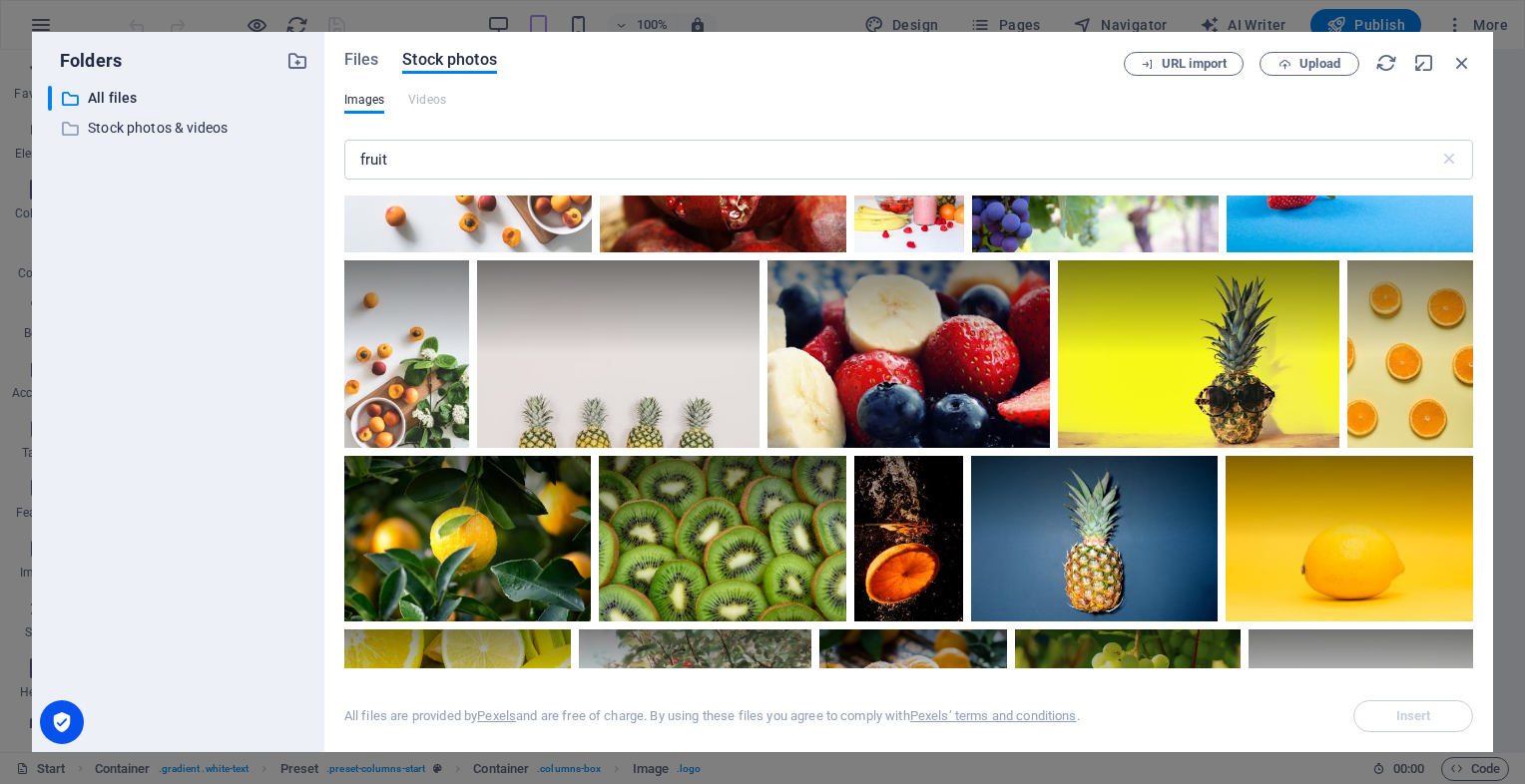 scroll, scrollTop: 0, scrollLeft: 0, axis: both 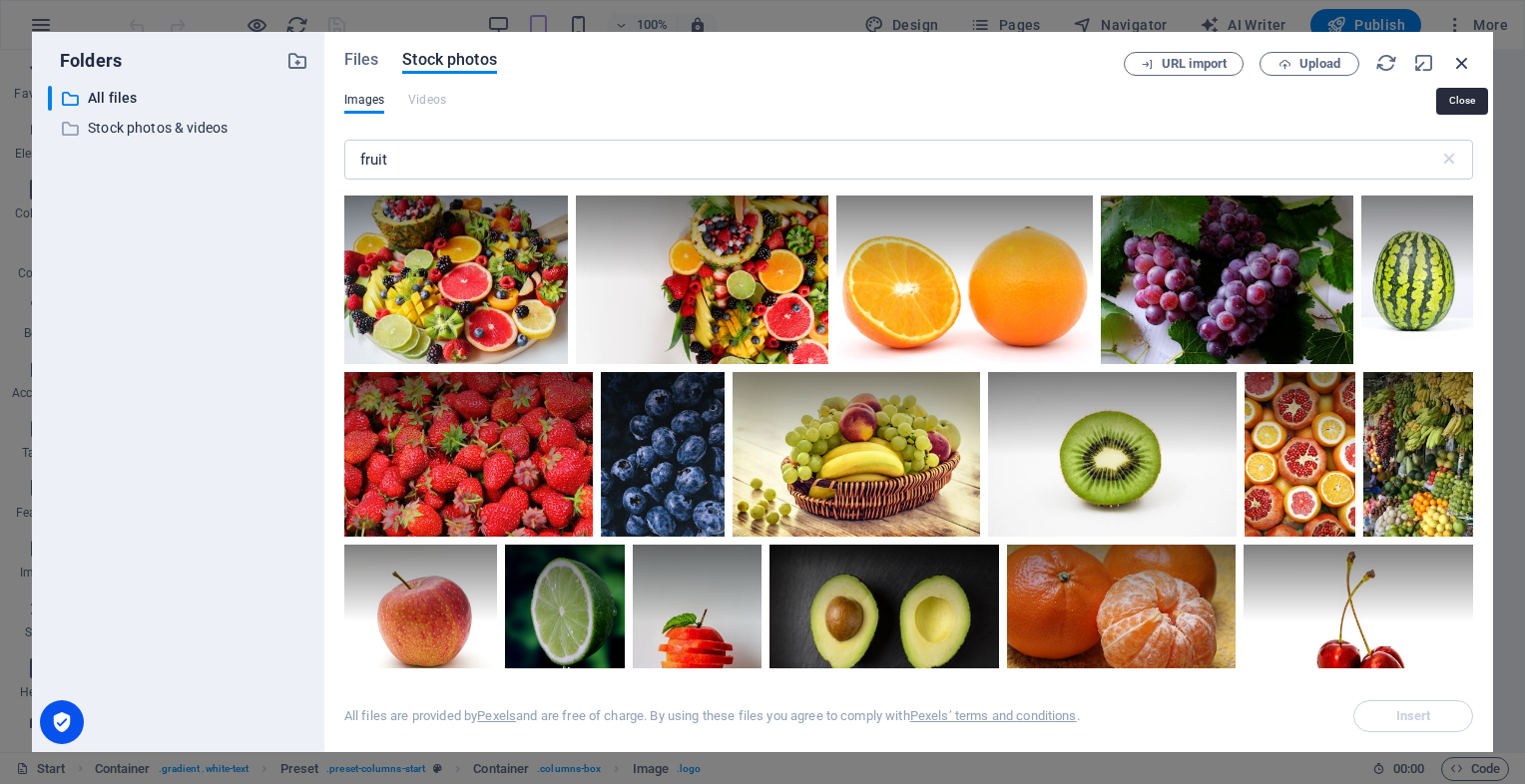 click at bounding box center [1462, 63] 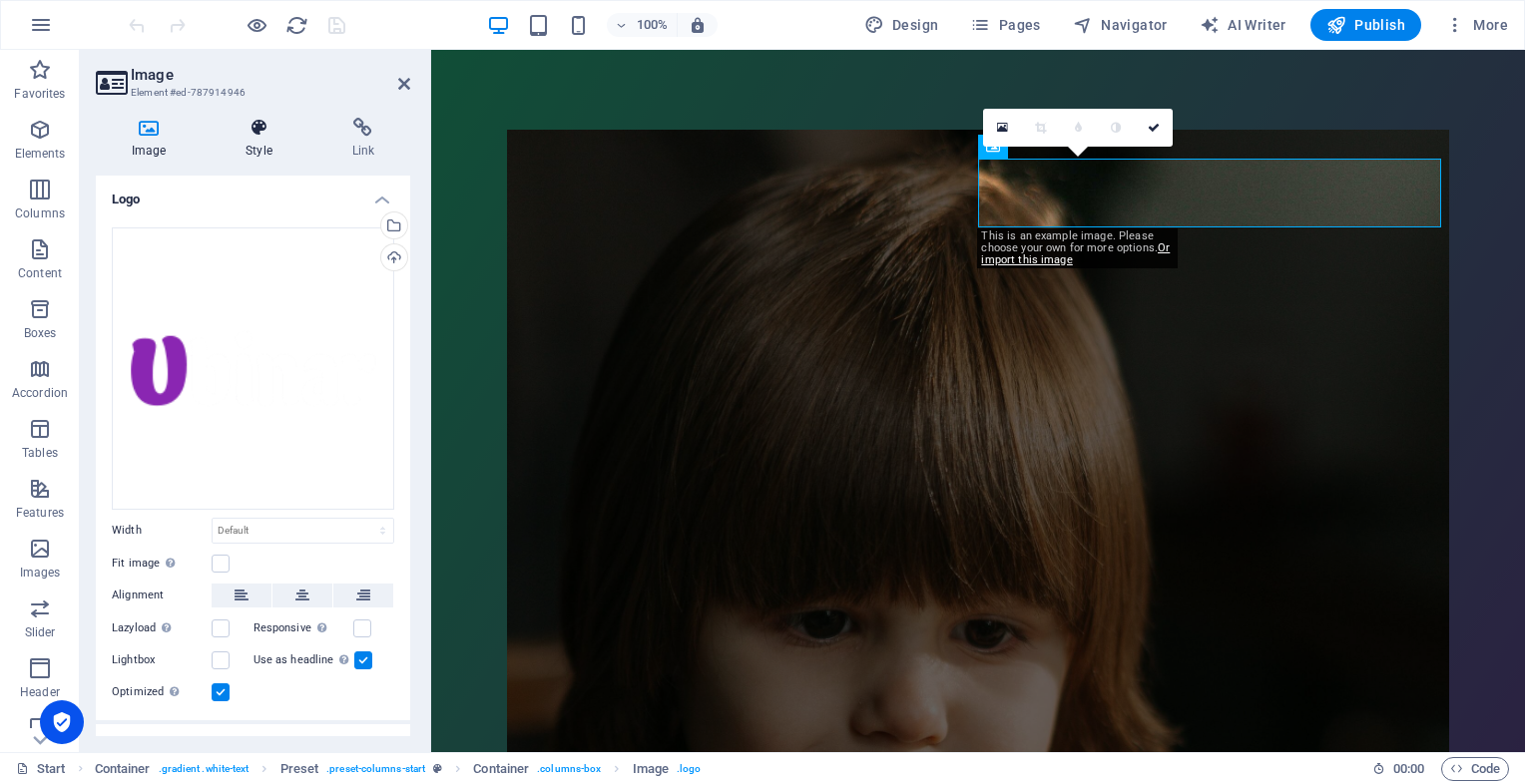 click at bounding box center [258, 128] 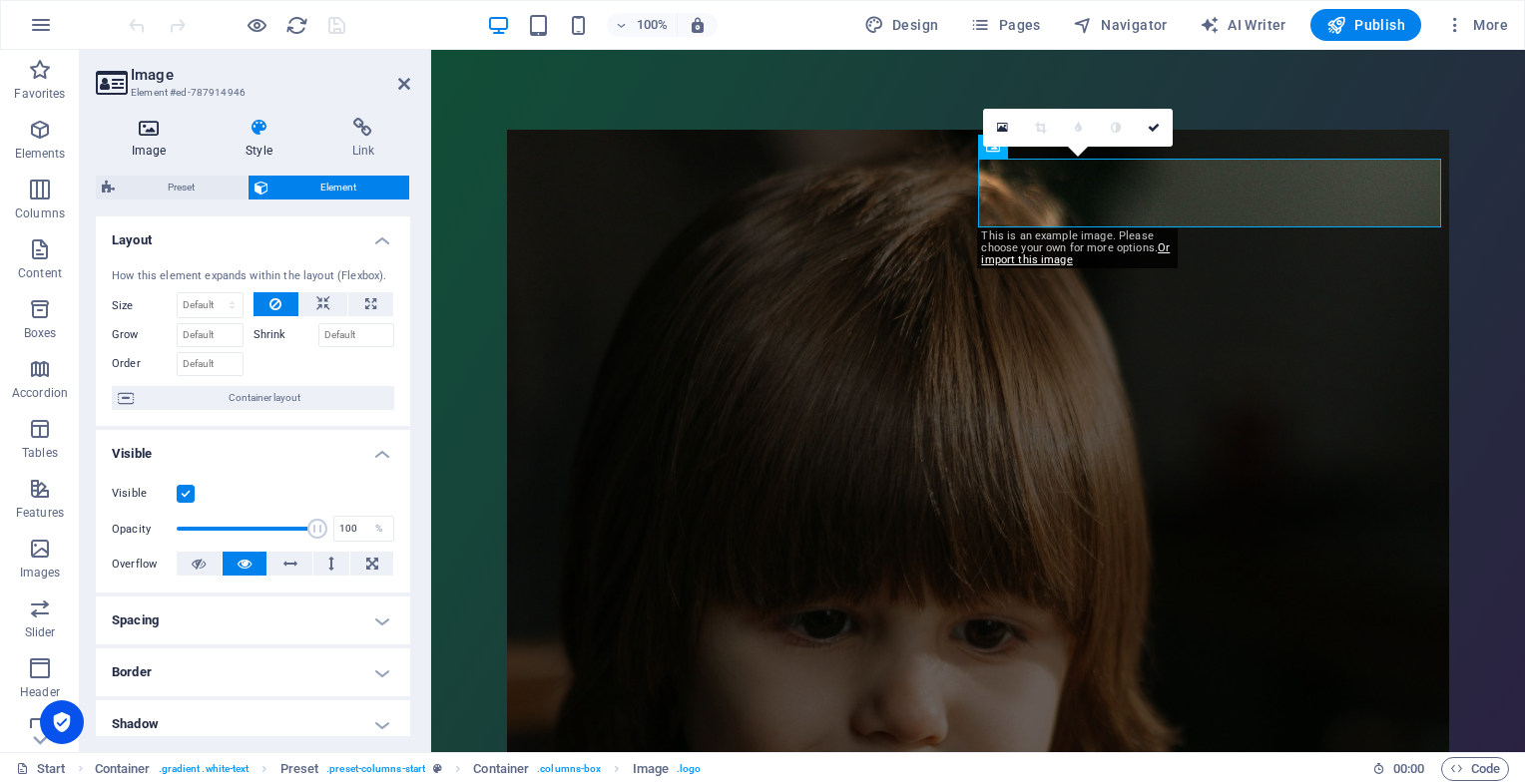click on "Image" at bounding box center (153, 139) 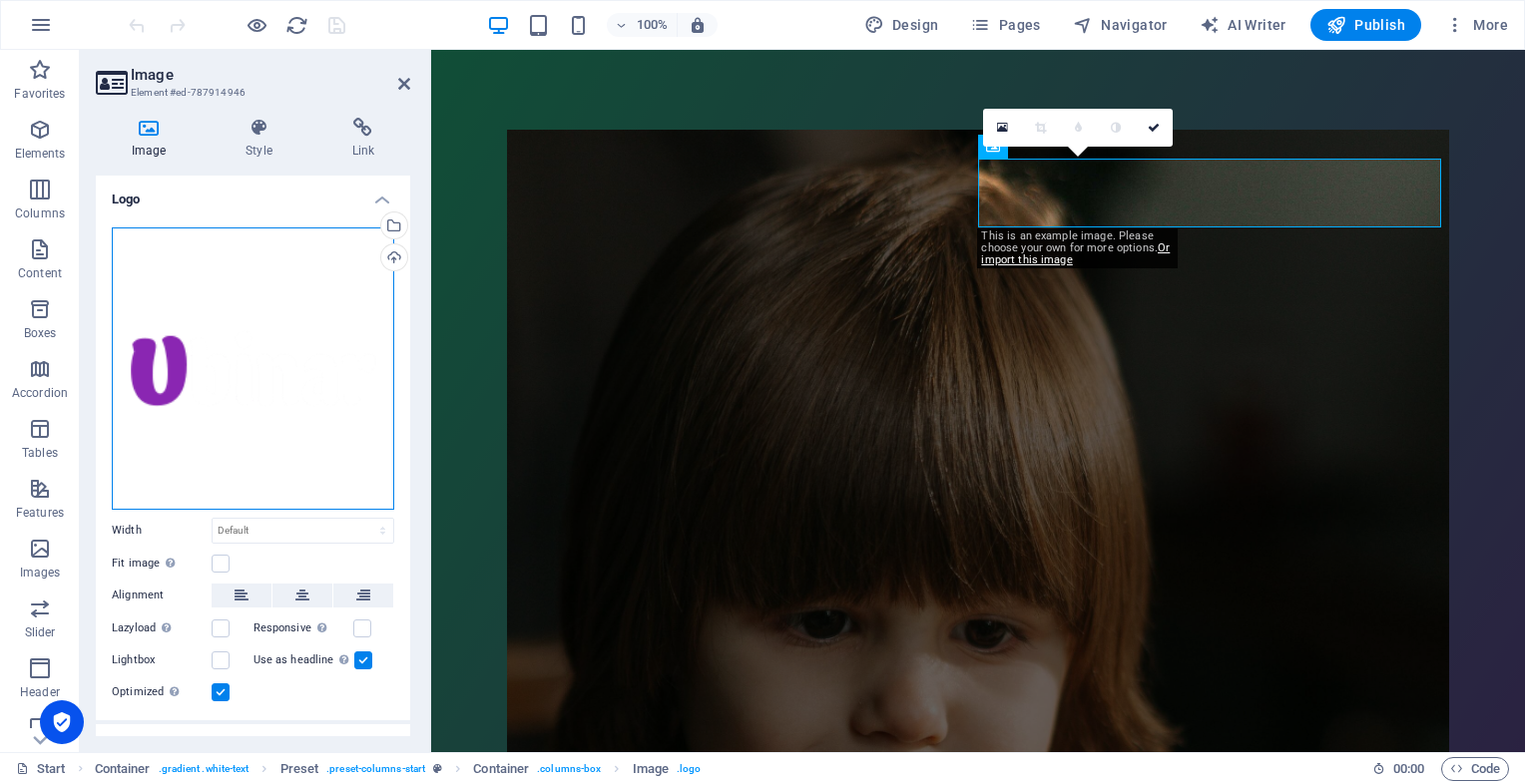 click on "Drag files here, click to choose files or select files from Files or our free stock photos & videos" at bounding box center (253, 368) 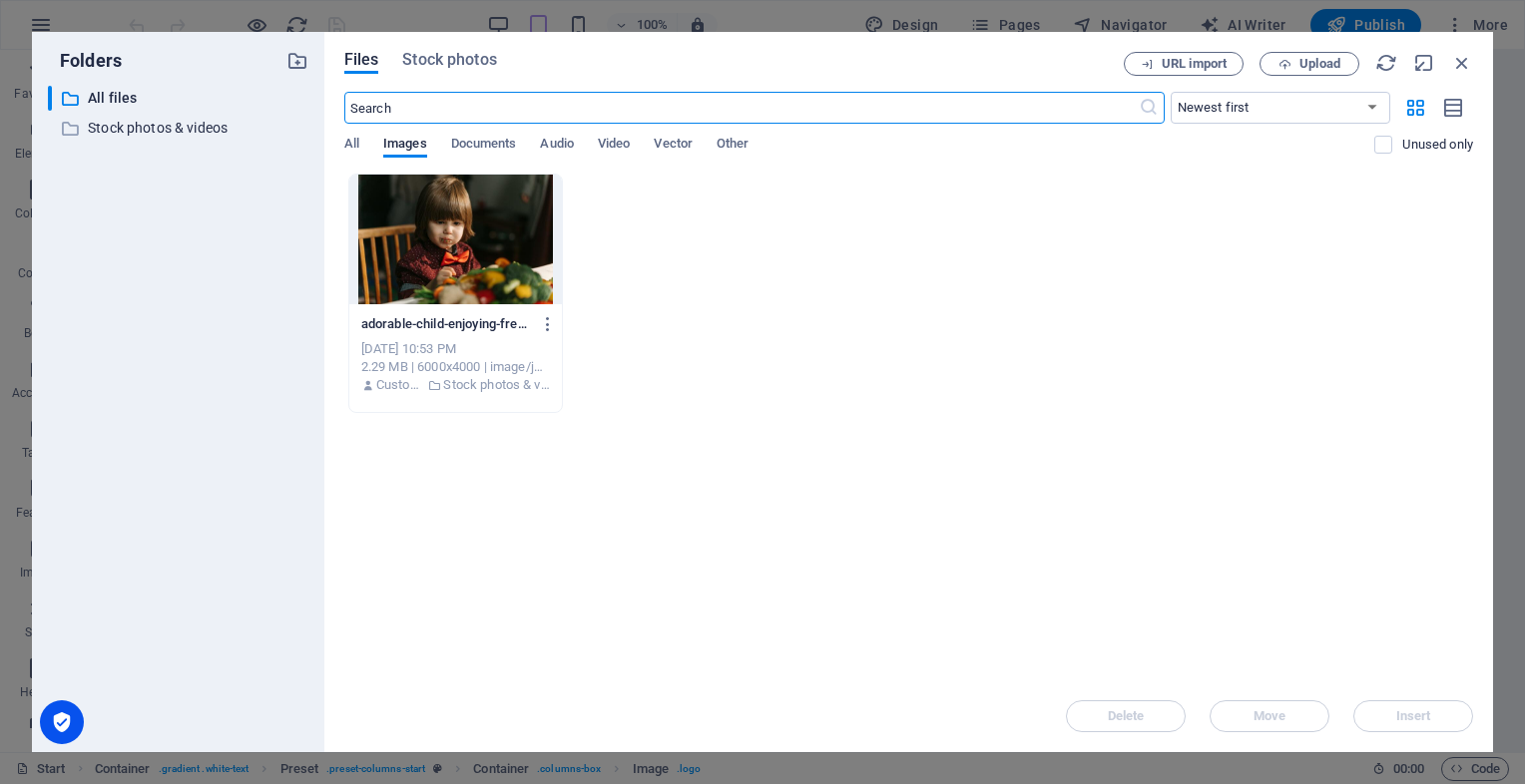 click on "Files Stock photos" at bounding box center (734, 63) 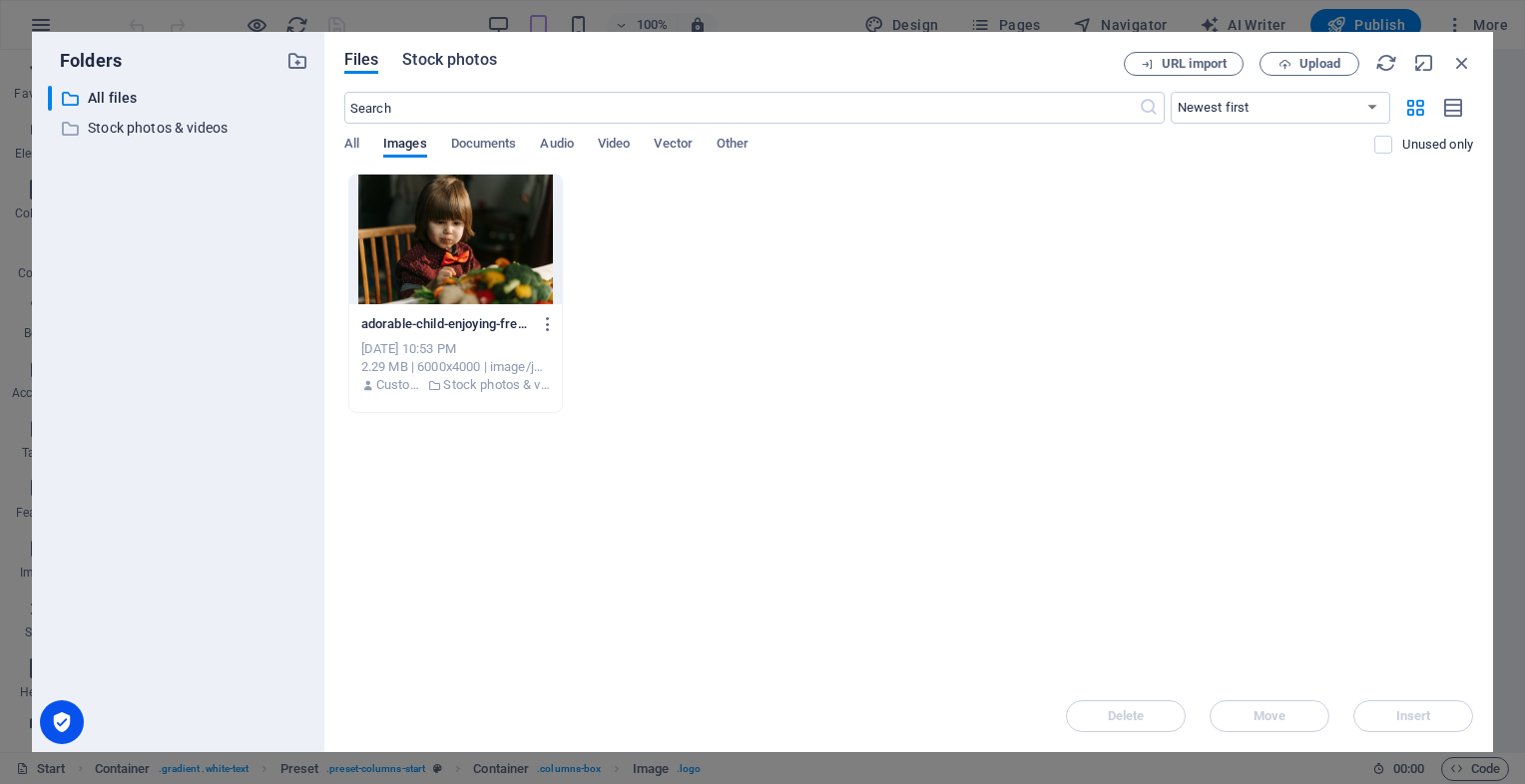 click on "Stock photos" at bounding box center [449, 60] 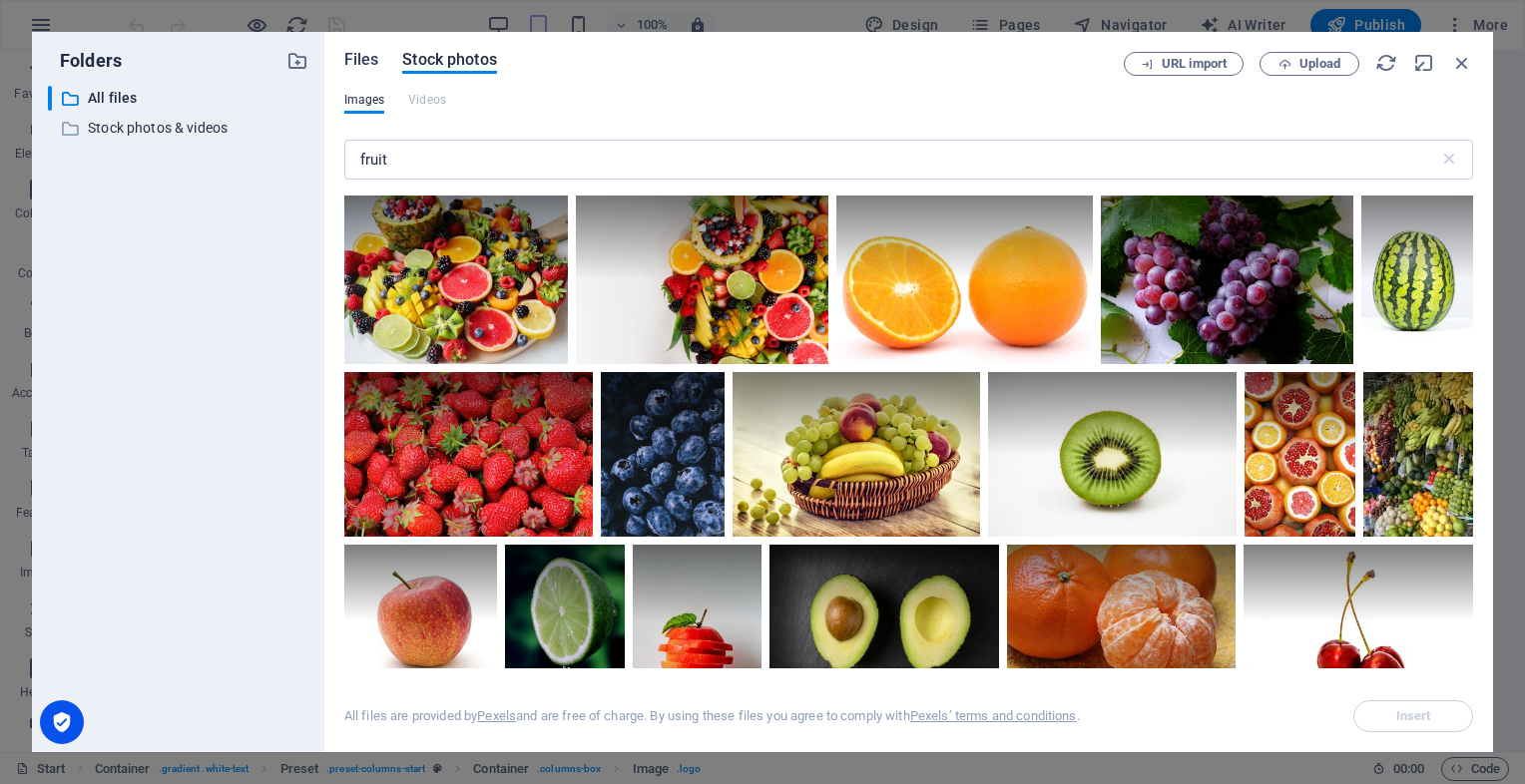 click on "Files" at bounding box center (361, 60) 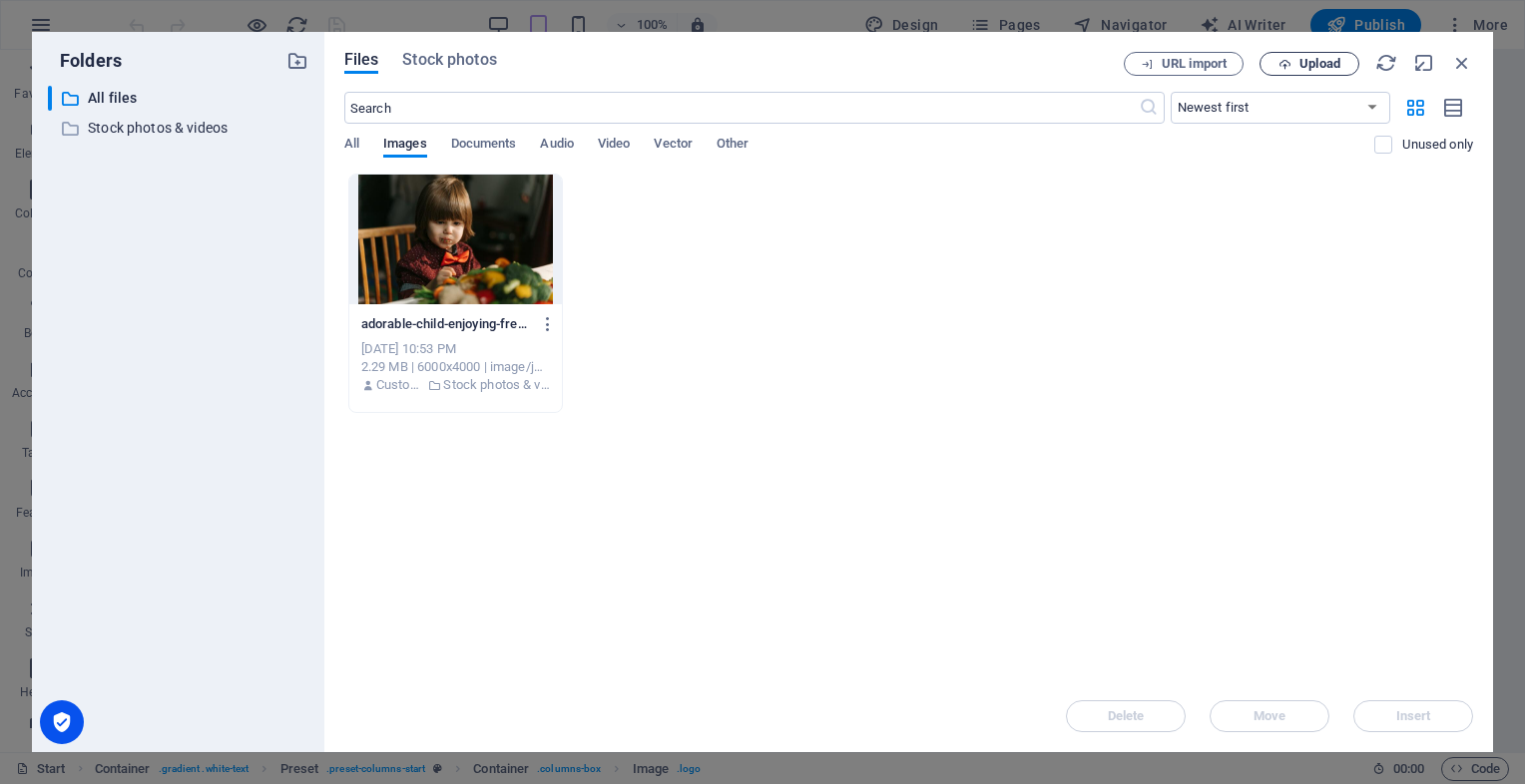 click at bounding box center [1284, 64] 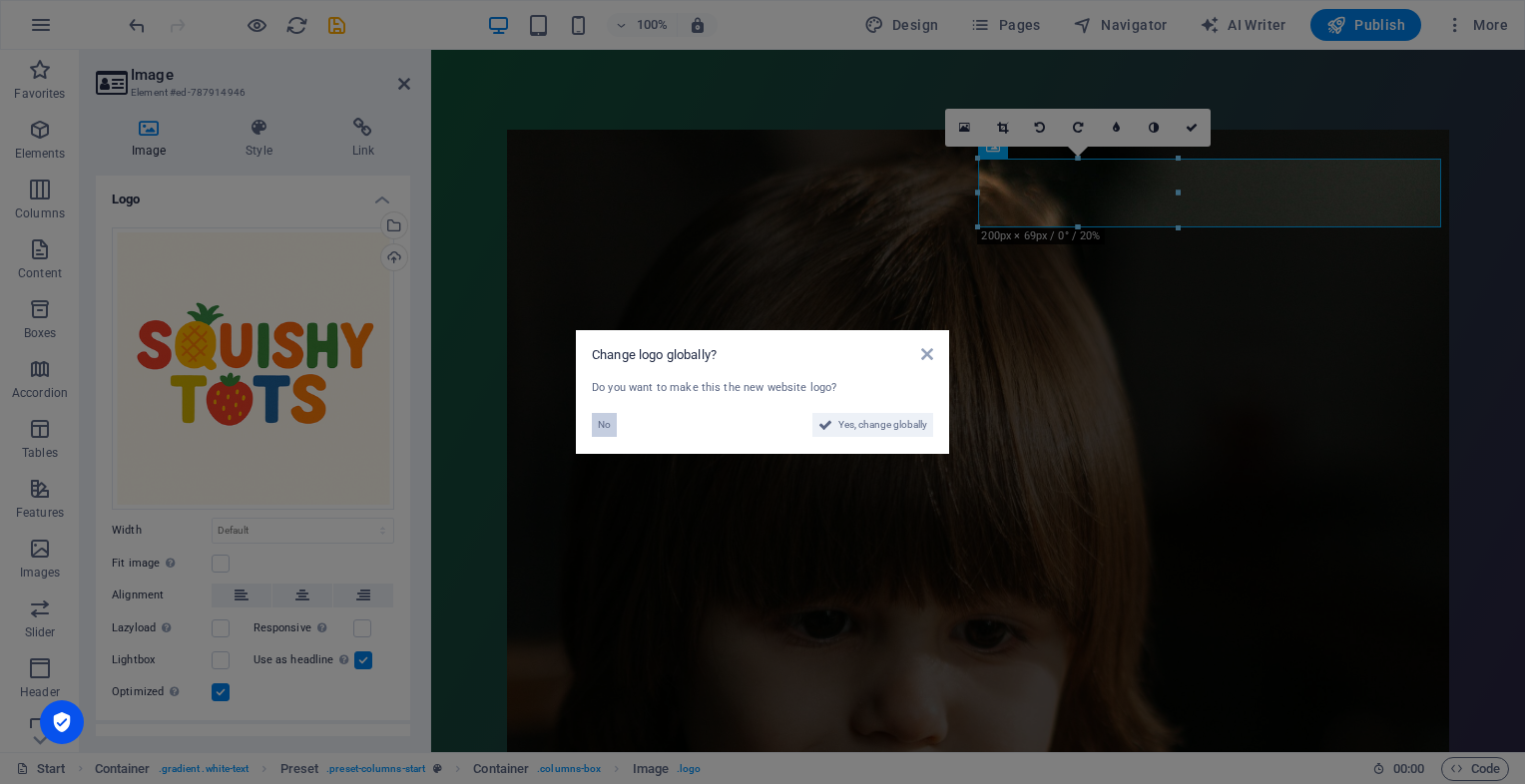 click on "No" at bounding box center (604, 425) 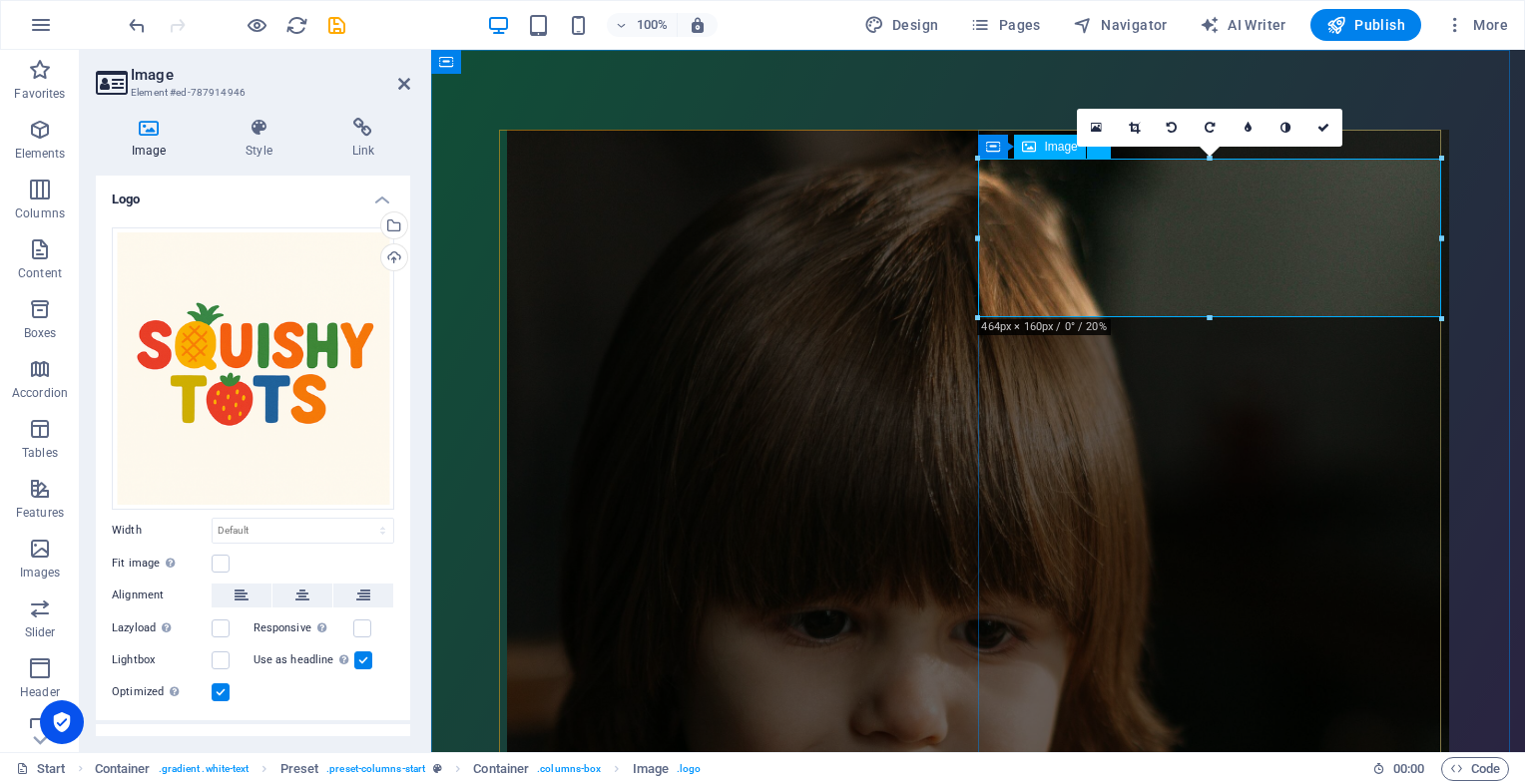click at bounding box center (978, 1757) 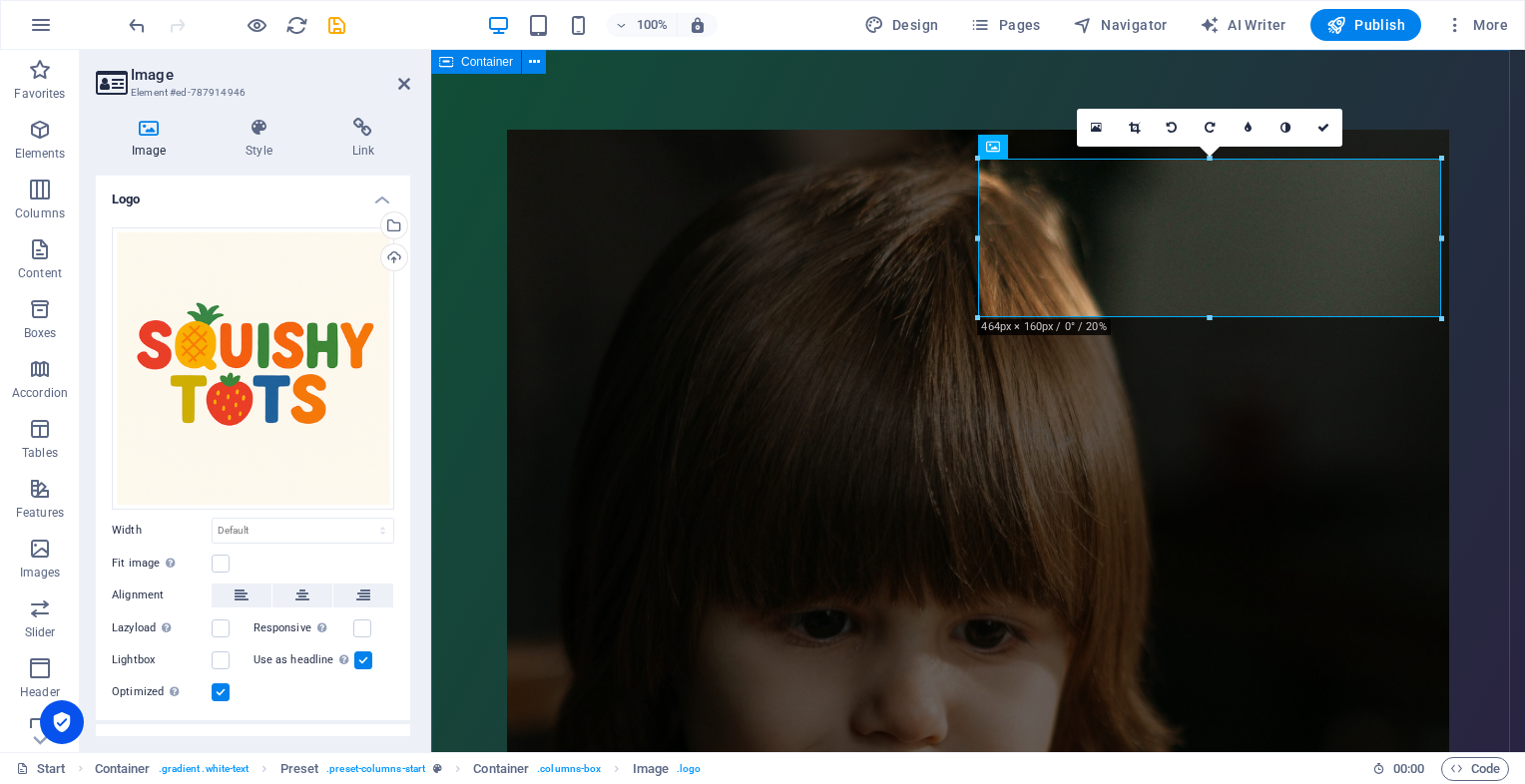 click on "New text element Something Squishy is Coming ... A softer, smarter way to feed your little one.  Baby food, reimagined. Simple. Clean. Squeezy." at bounding box center (978, 1119) 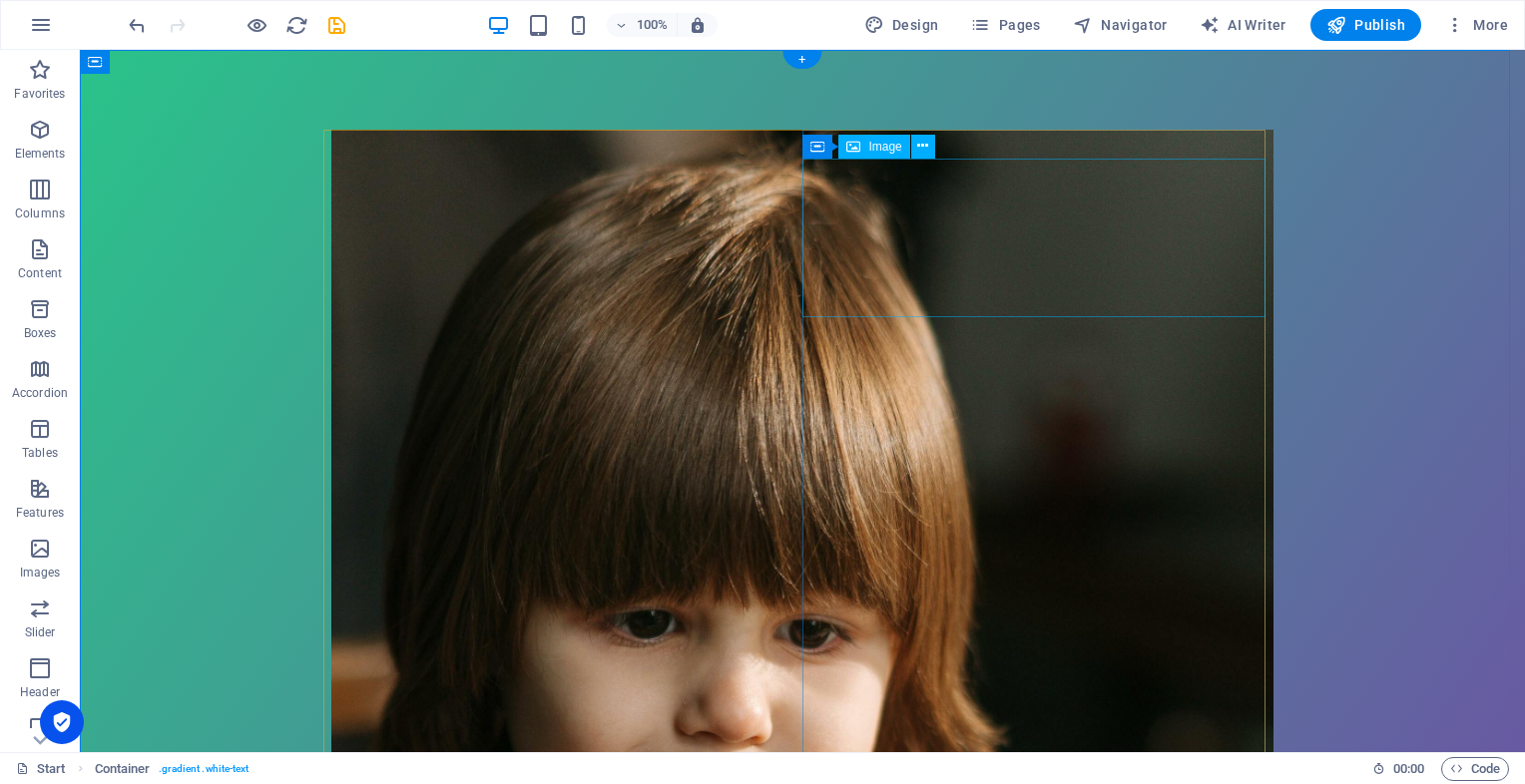 click at bounding box center (802, 1757) 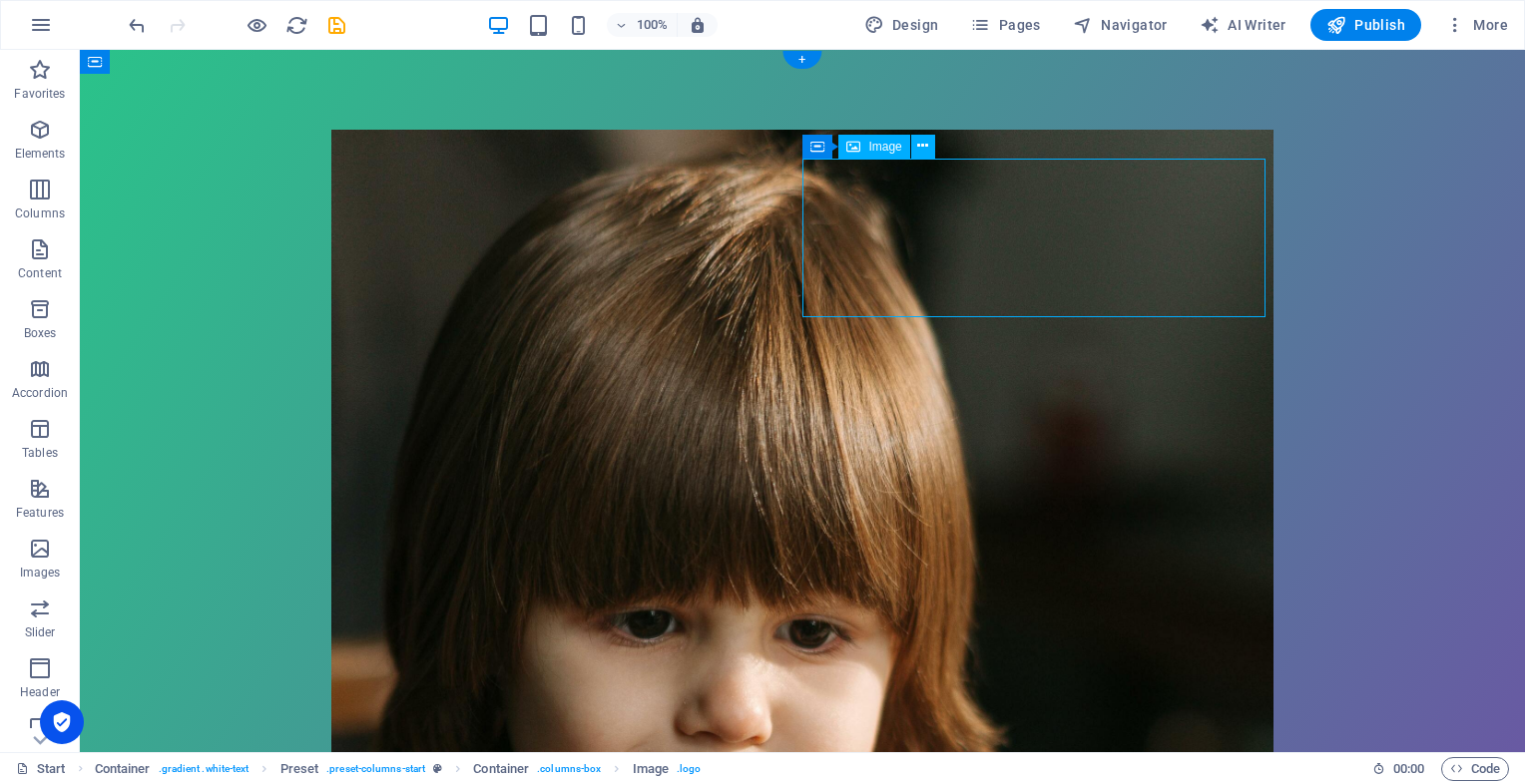 click at bounding box center (802, 1757) 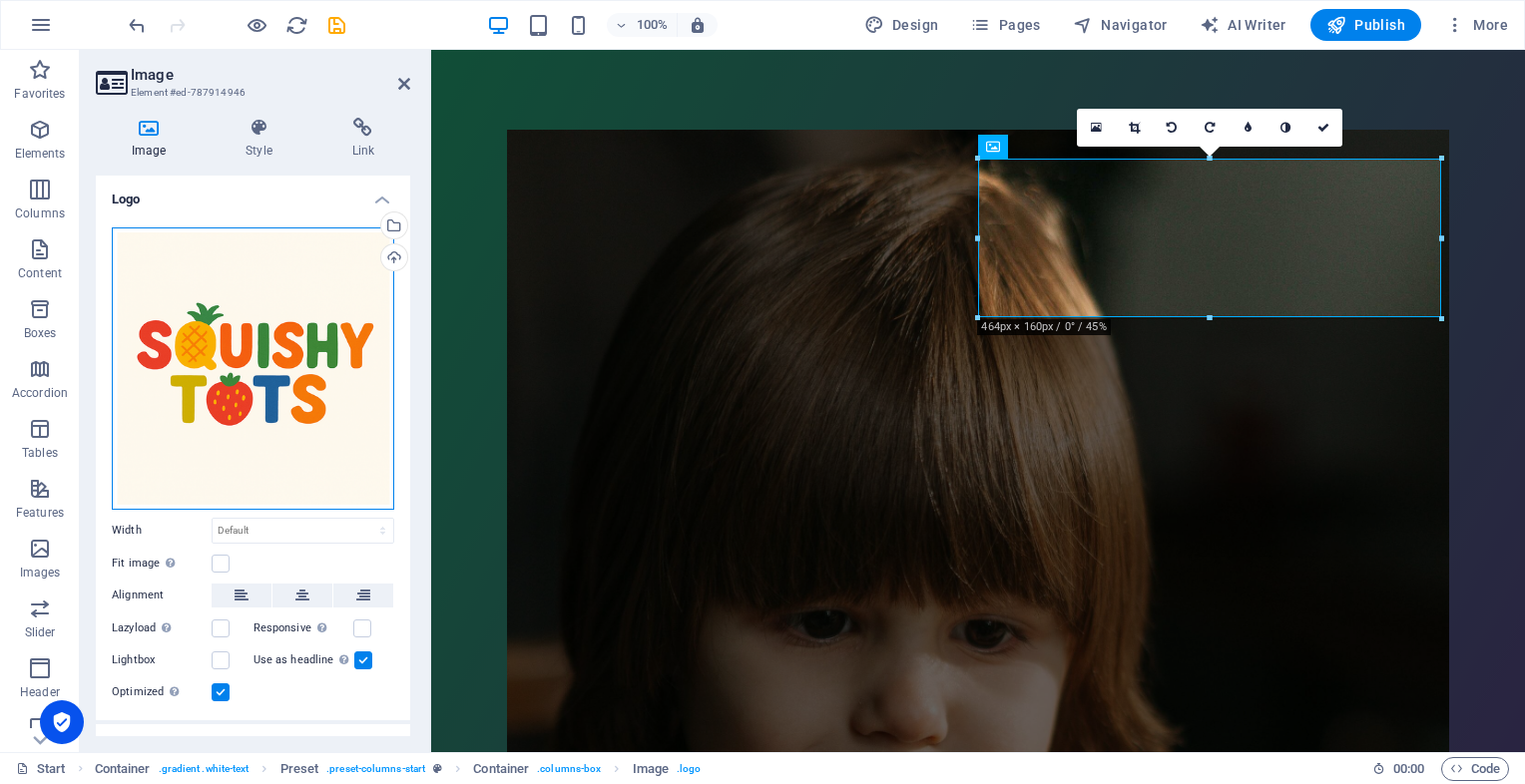 click on "Drag files here, click to choose files or select files from Files or our free stock photos & videos" at bounding box center [253, 368] 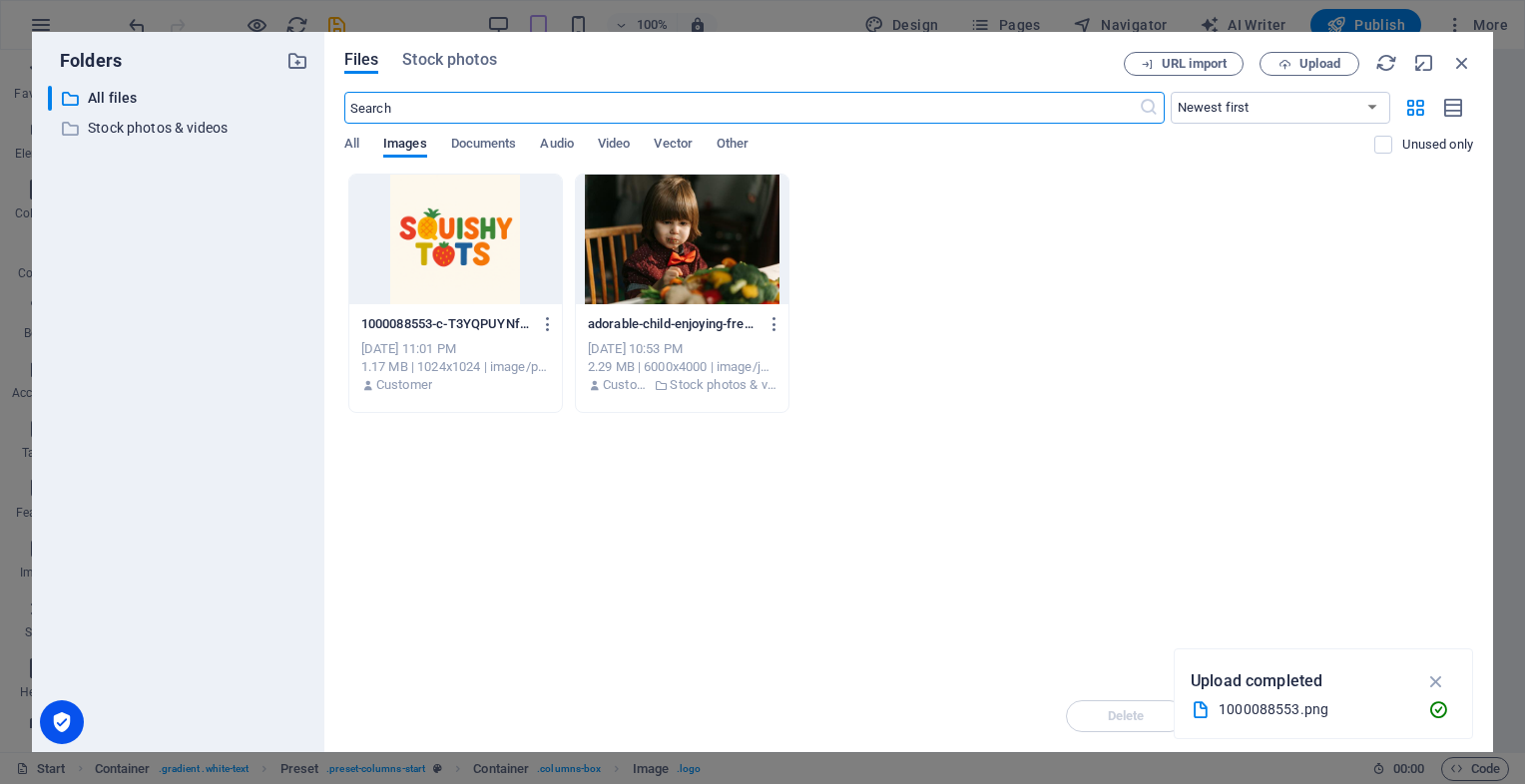 click at bounding box center [455, 239] 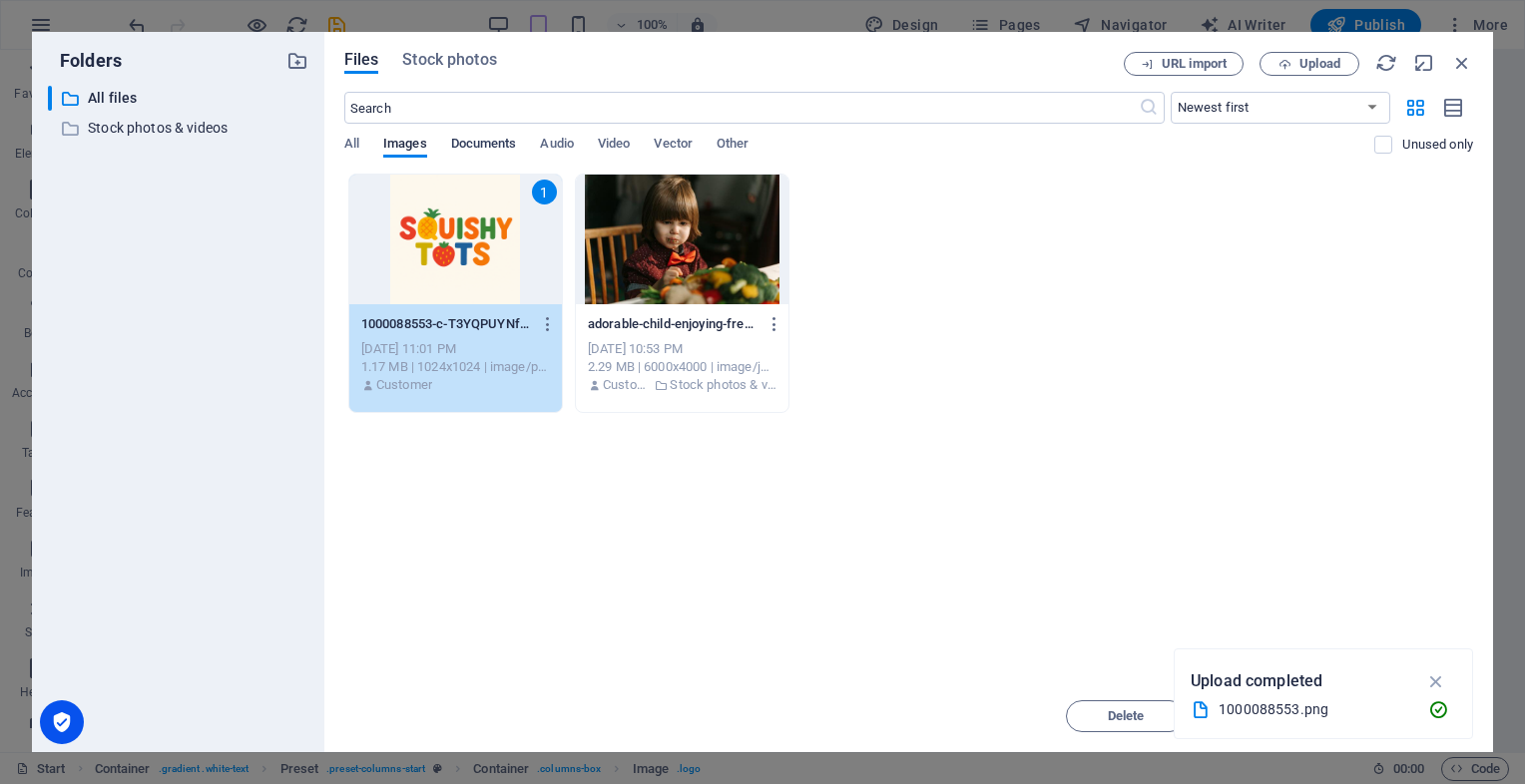 click on "Documents" at bounding box center [484, 146] 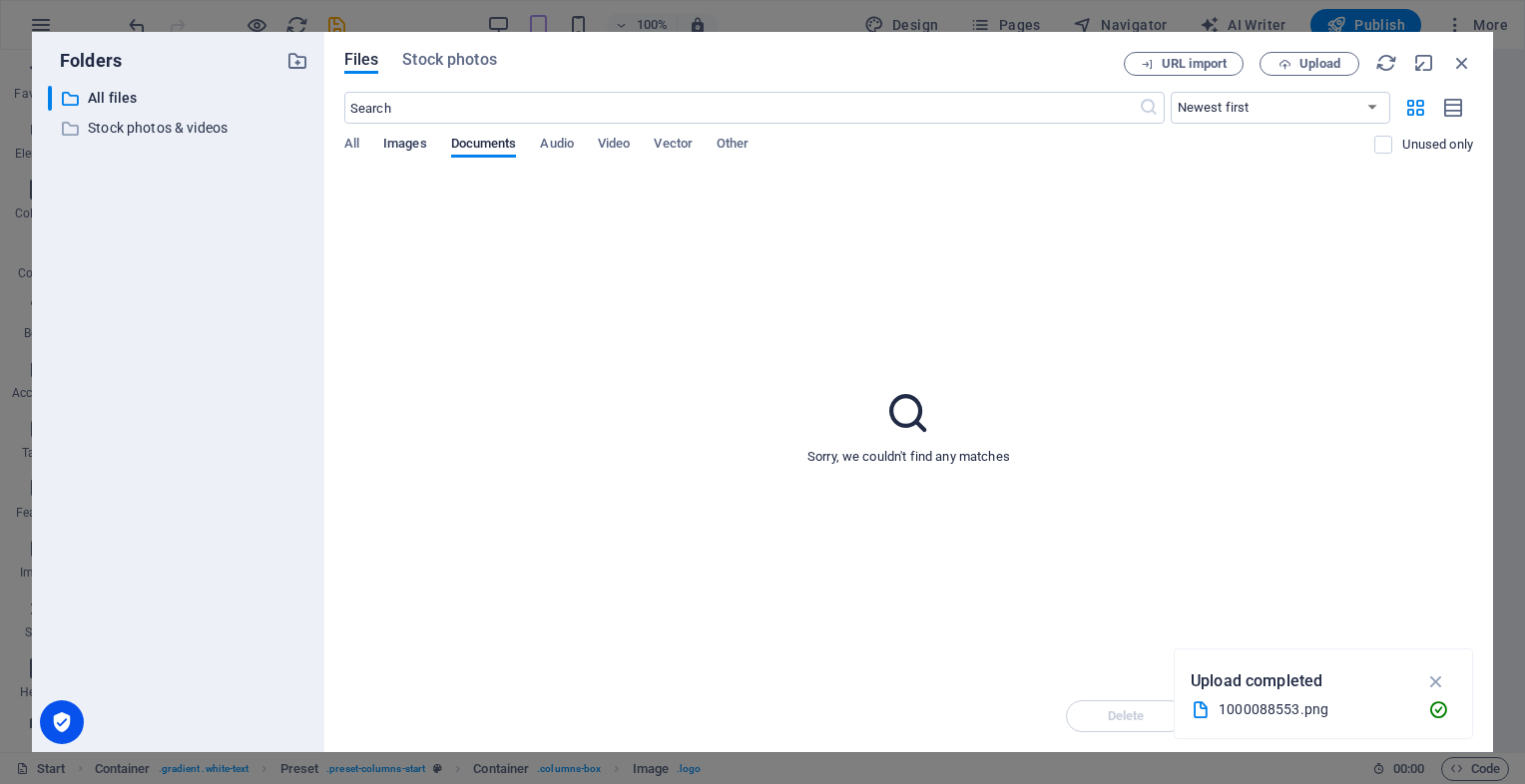 click on "Images" at bounding box center (405, 146) 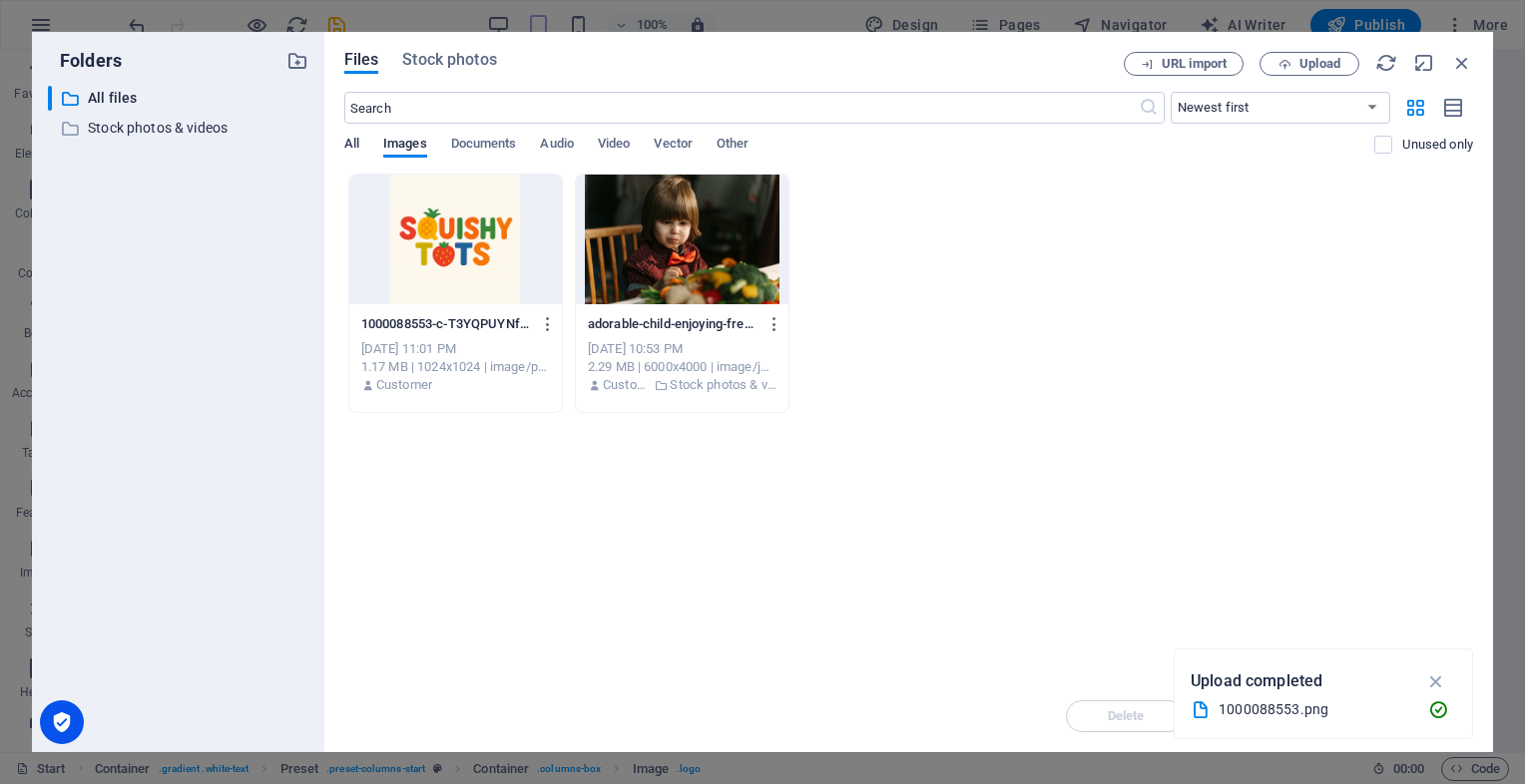 click on "All" at bounding box center [351, 146] 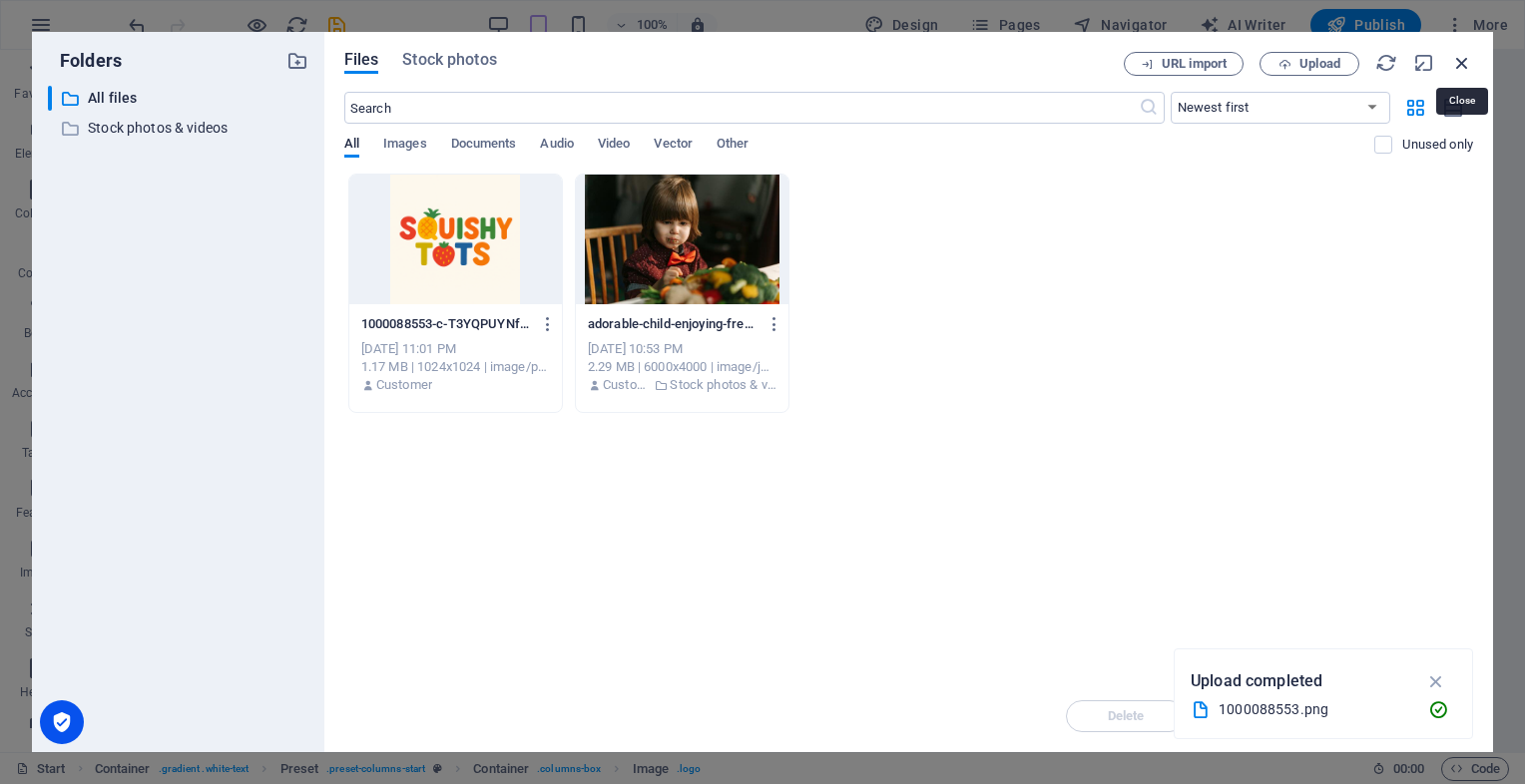 click at bounding box center (1462, 63) 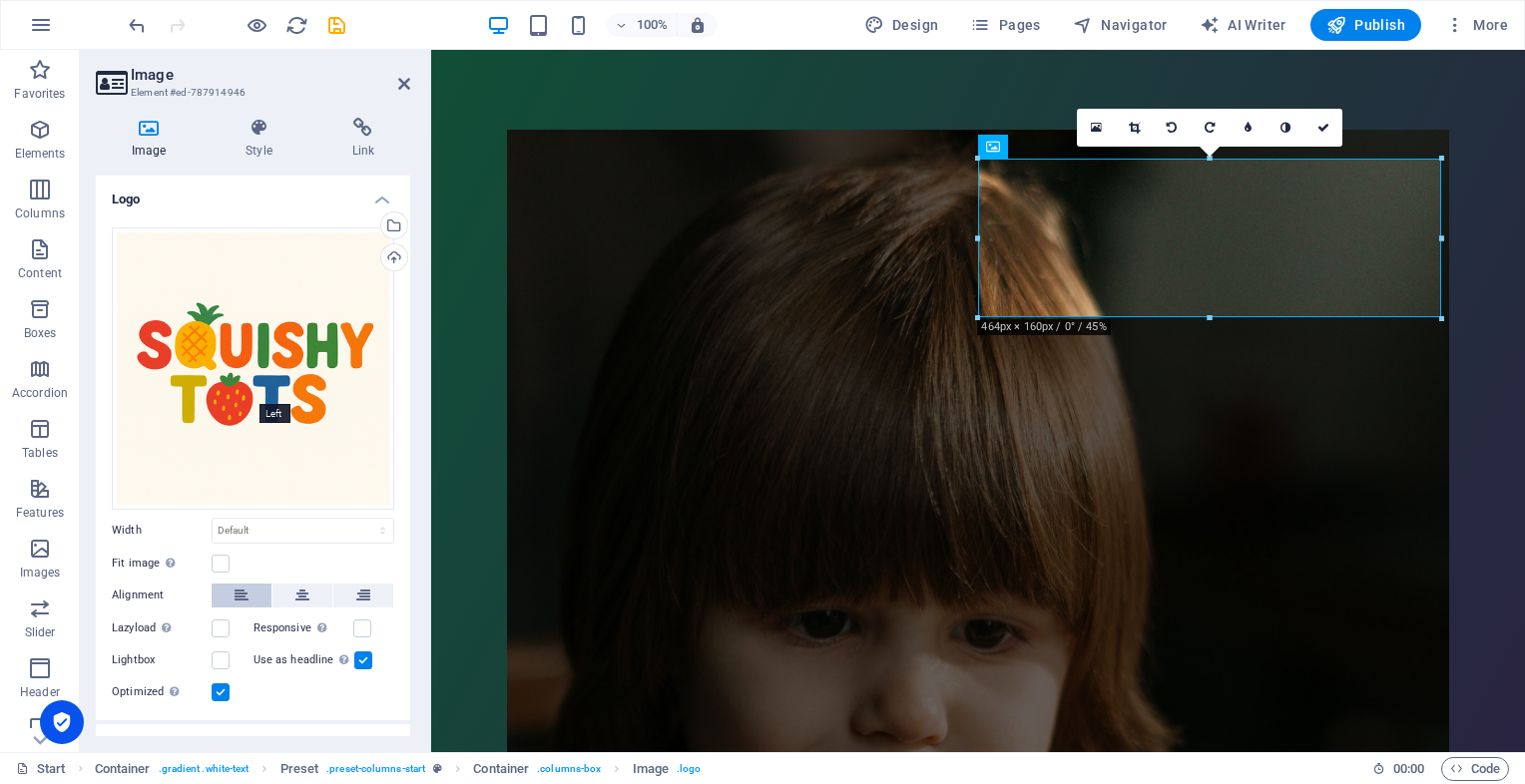 click at bounding box center (242, 595) 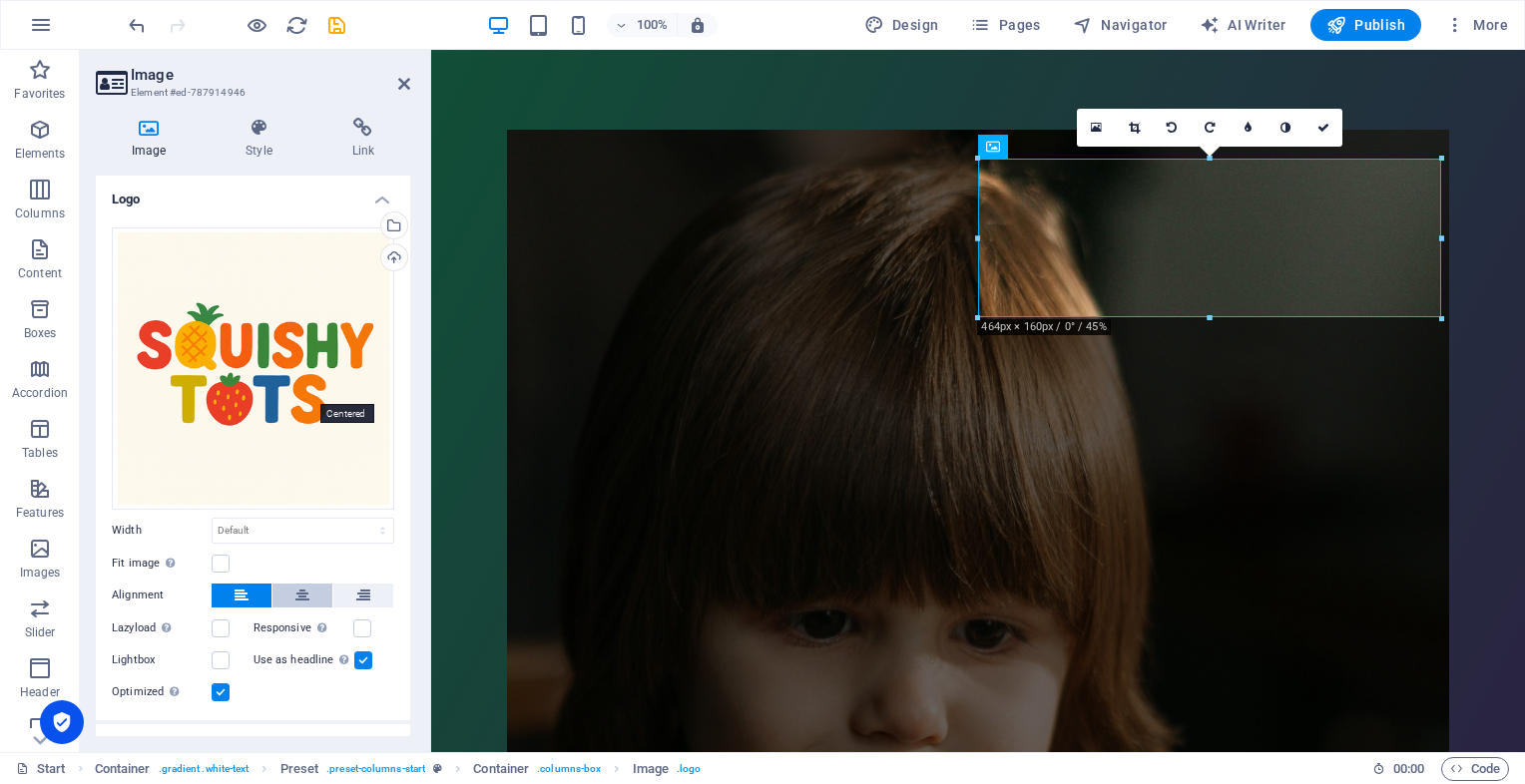 click at bounding box center (302, 595) 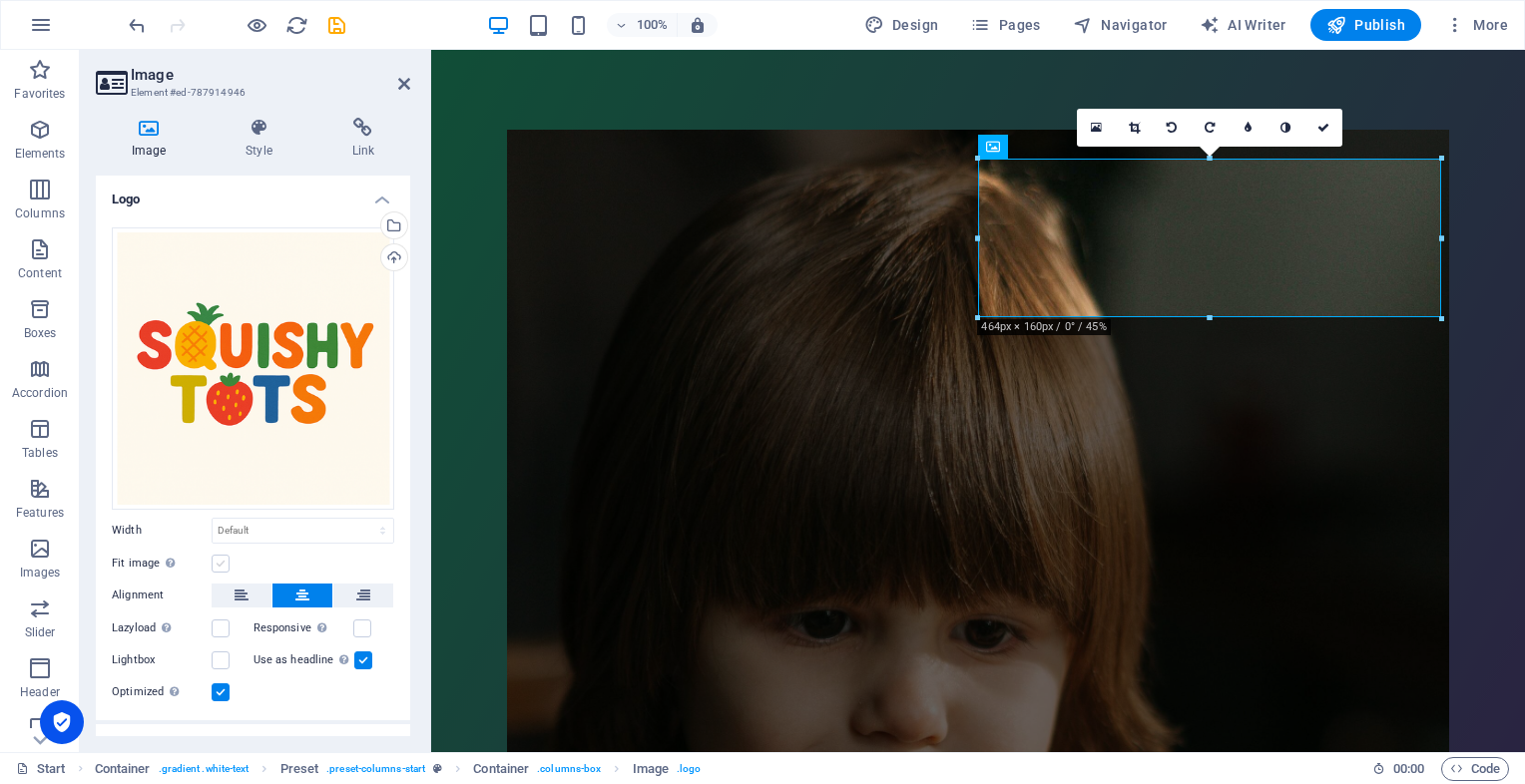 click at bounding box center (221, 564) 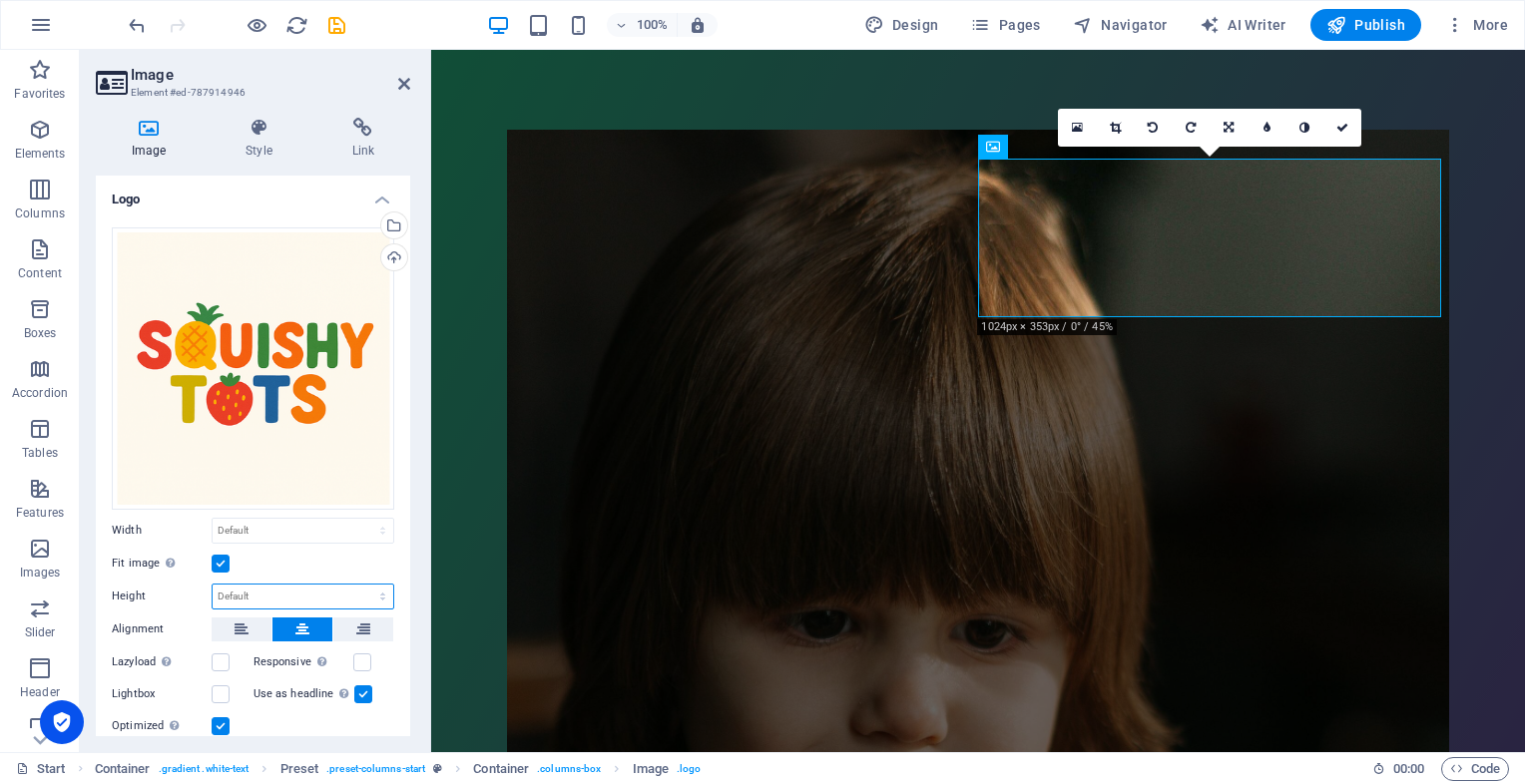 click on "Default auto px" at bounding box center (302, 596) 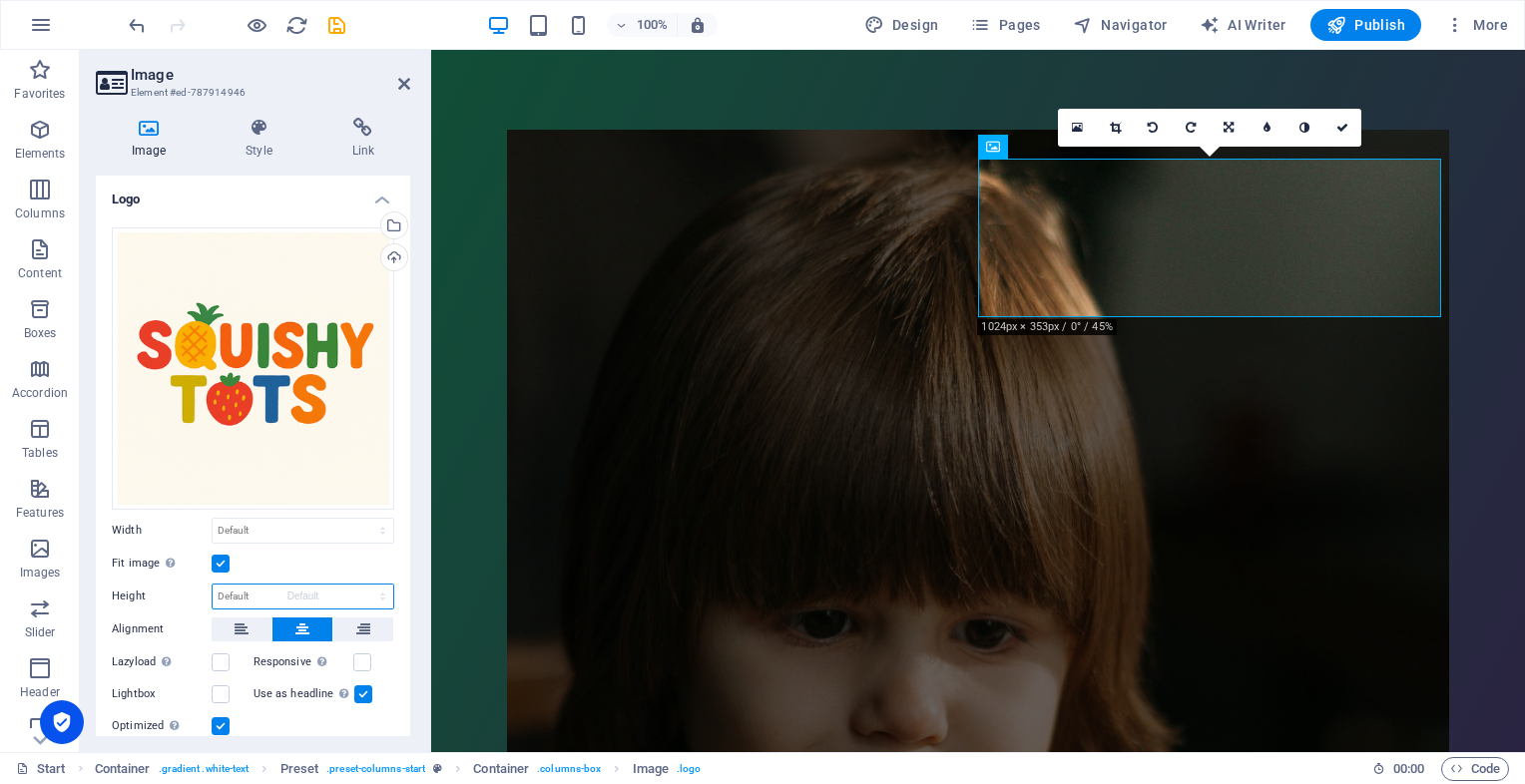 click on "Default auto px" at bounding box center [302, 596] 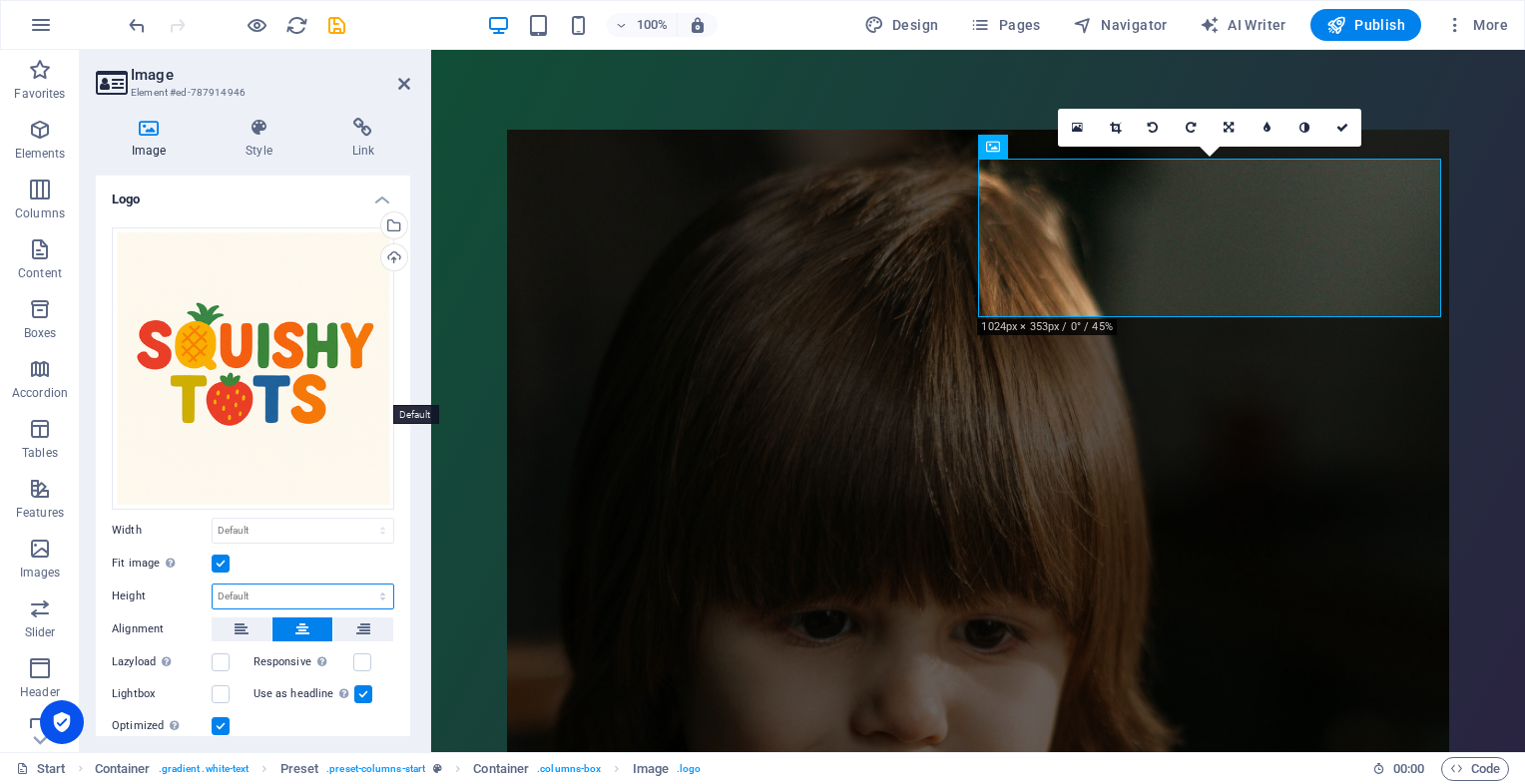 click on "Default auto px" at bounding box center [302, 596] 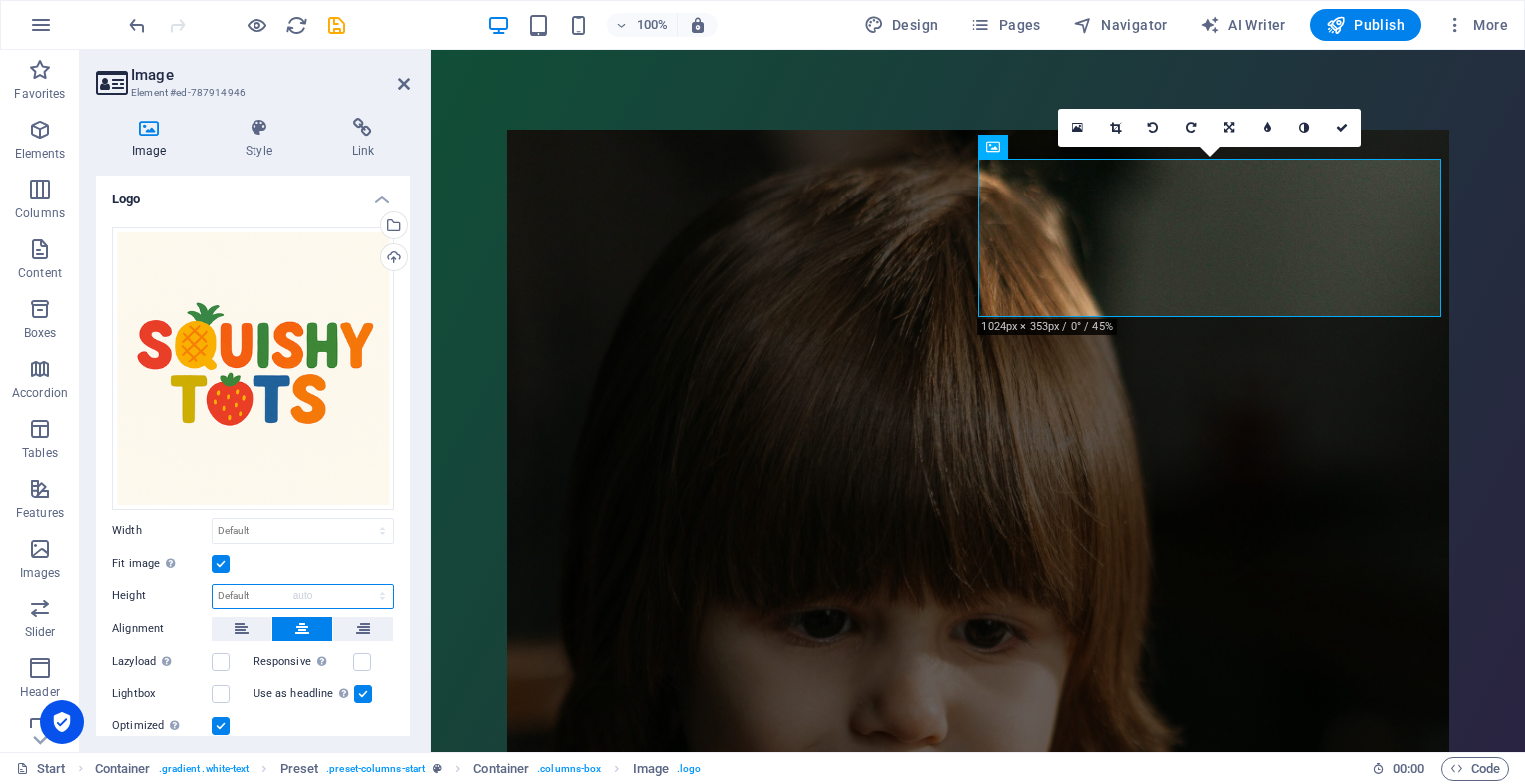 click on "Default auto px" at bounding box center (302, 596) 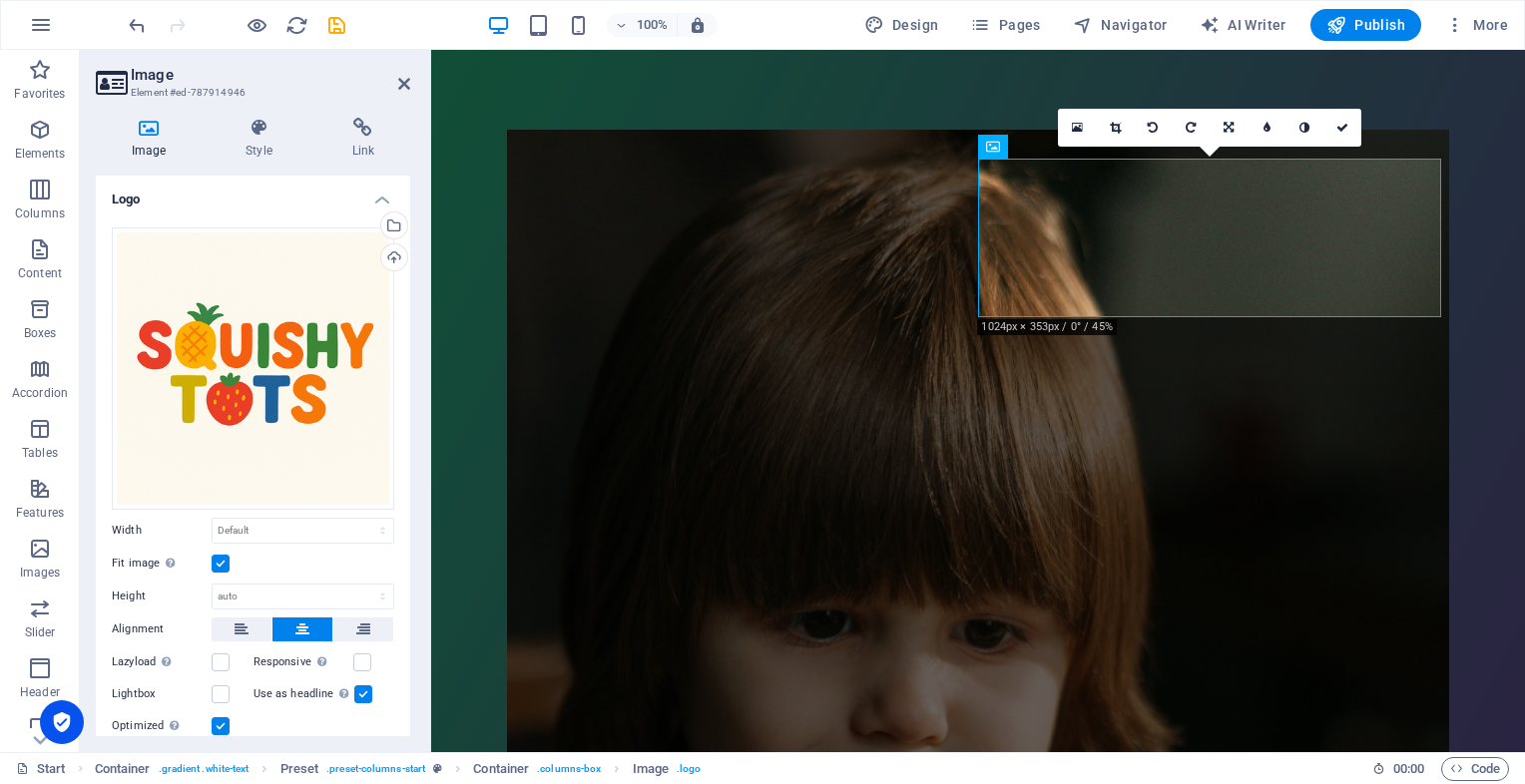 click at bounding box center [221, 564] 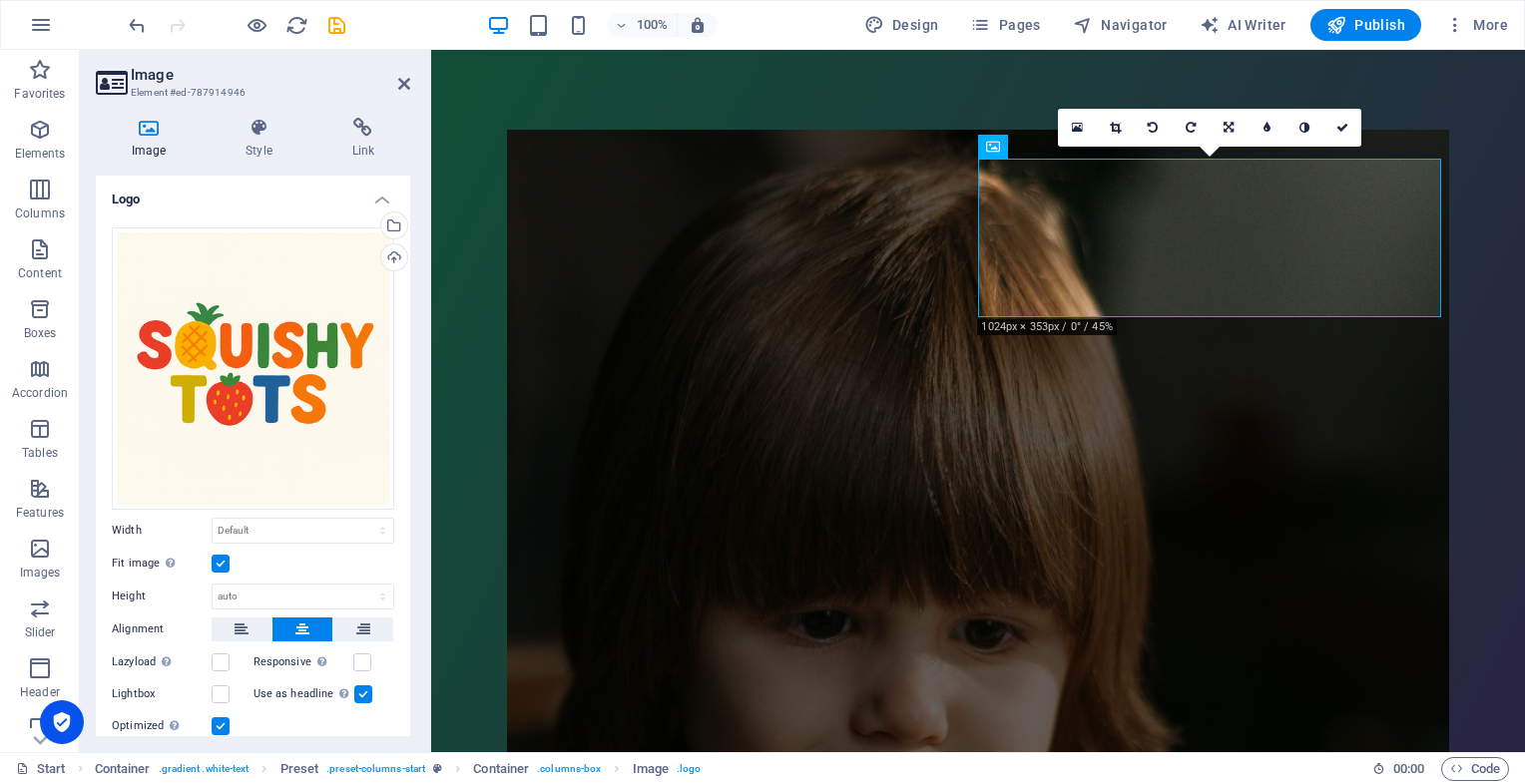 click on "Fit image Automatically fit image to a fixed width and height" at bounding box center [0, 0] 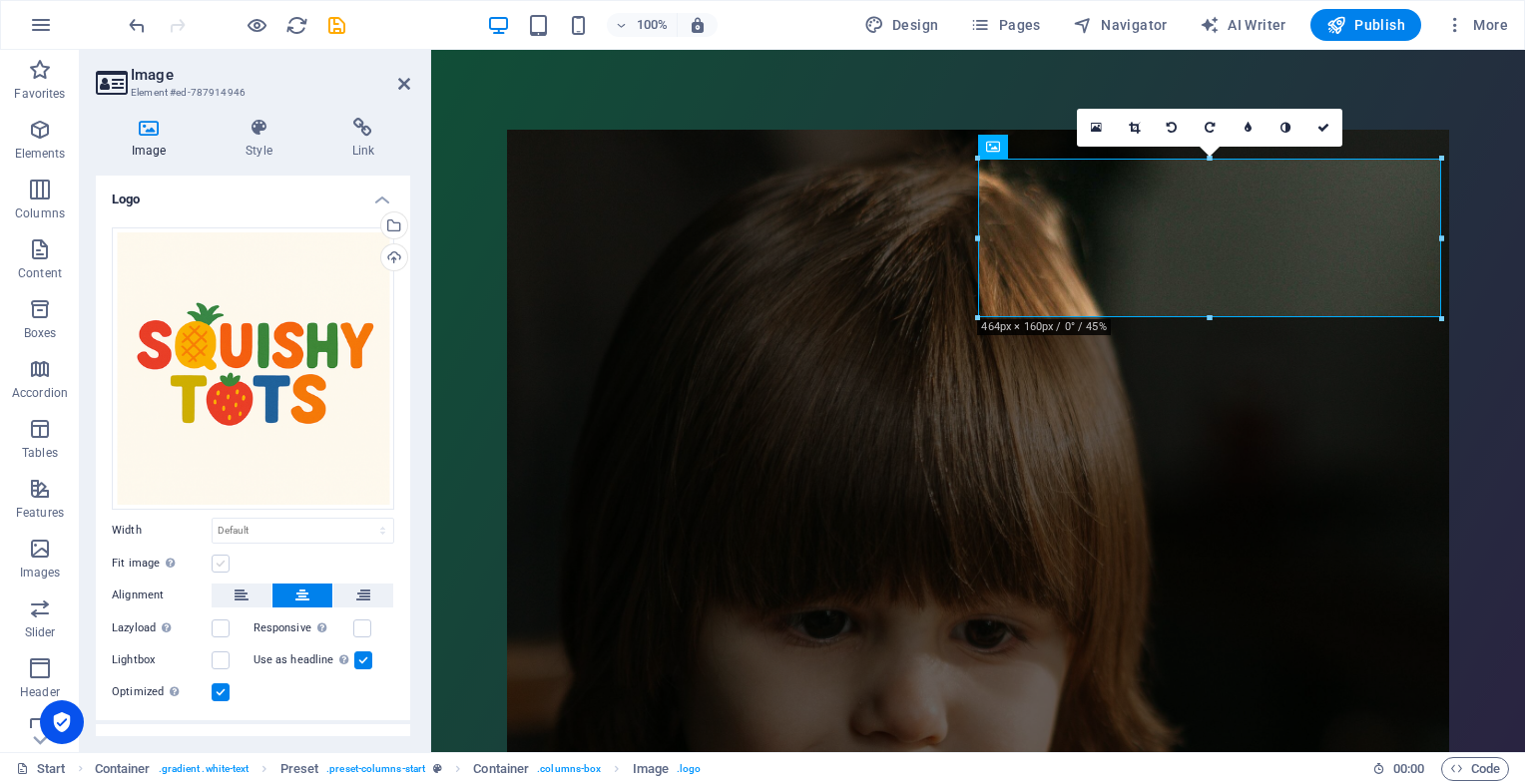 click at bounding box center [221, 564] 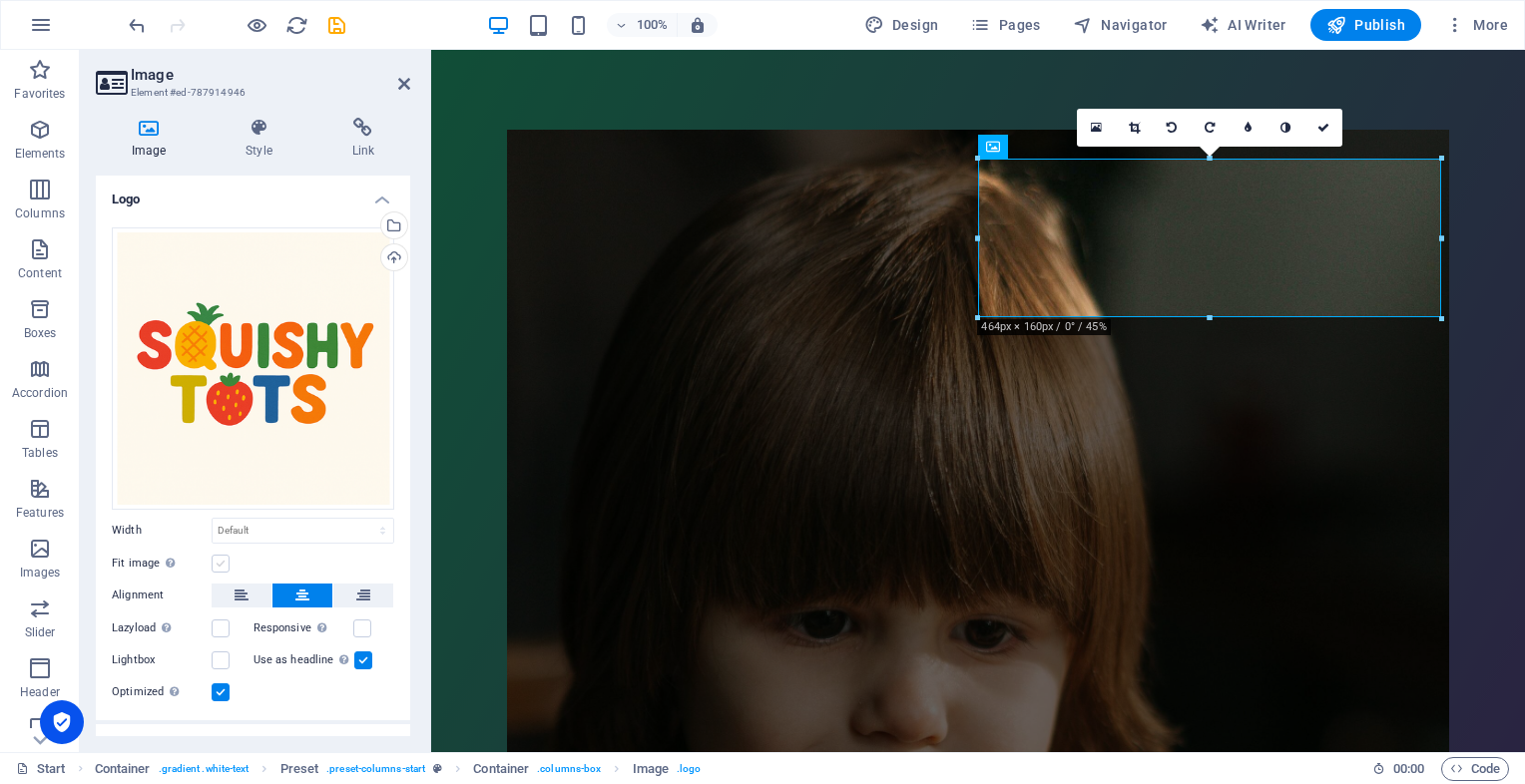 click on "Fit image Automatically fit image to a fixed width and height" at bounding box center [0, 0] 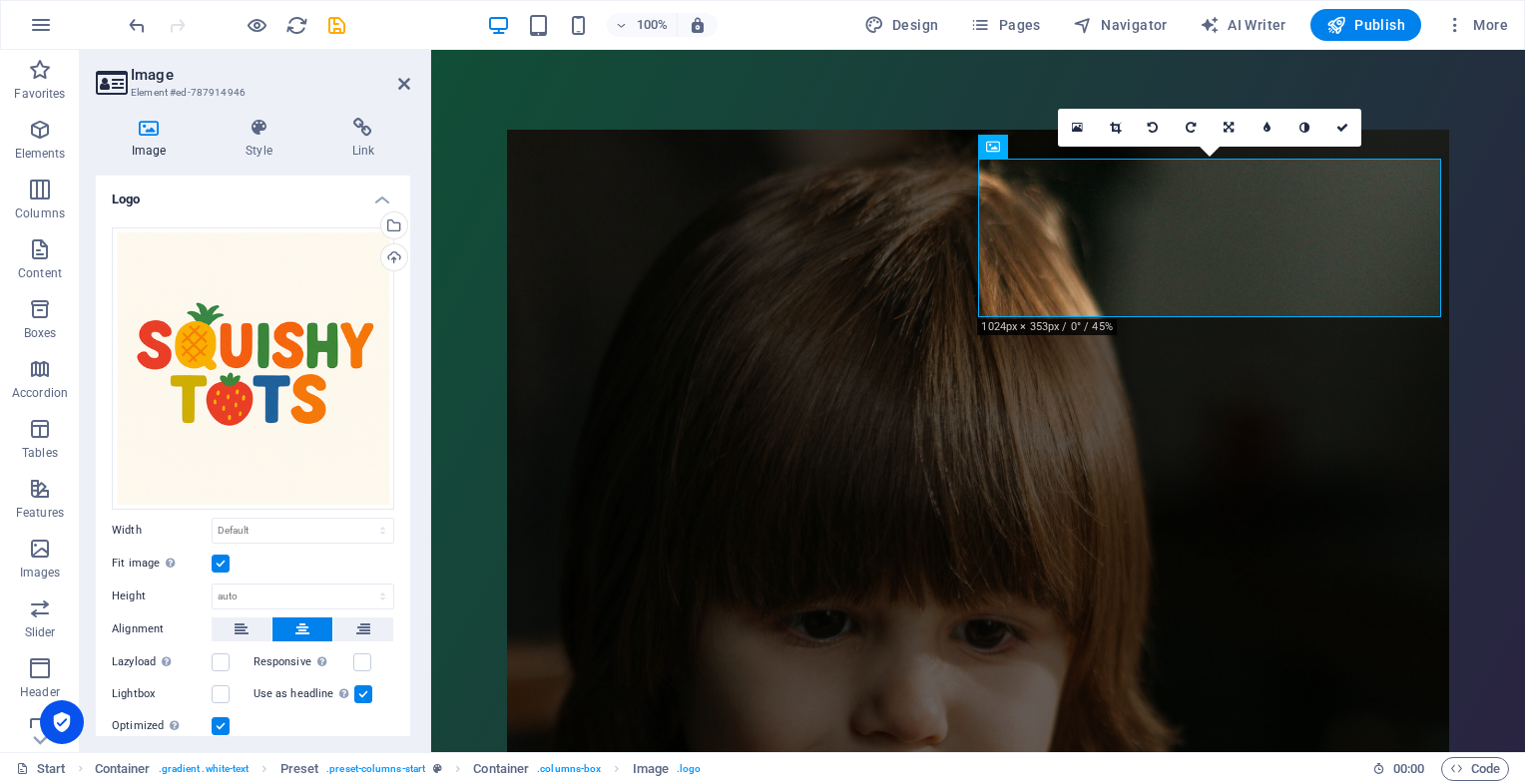 click at bounding box center (221, 564) 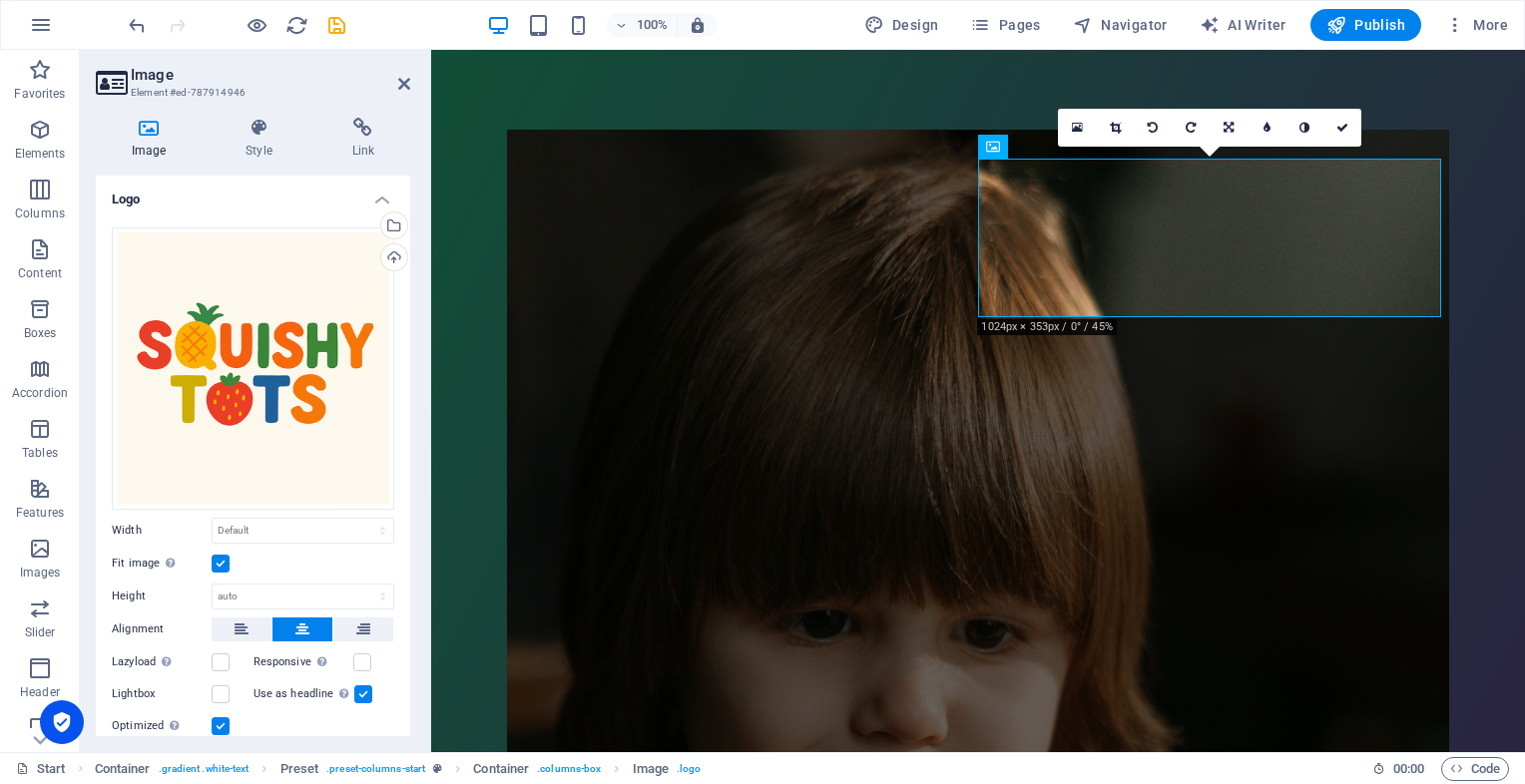 click on "Fit image Automatically fit image to a fixed width and height" at bounding box center (0, 0) 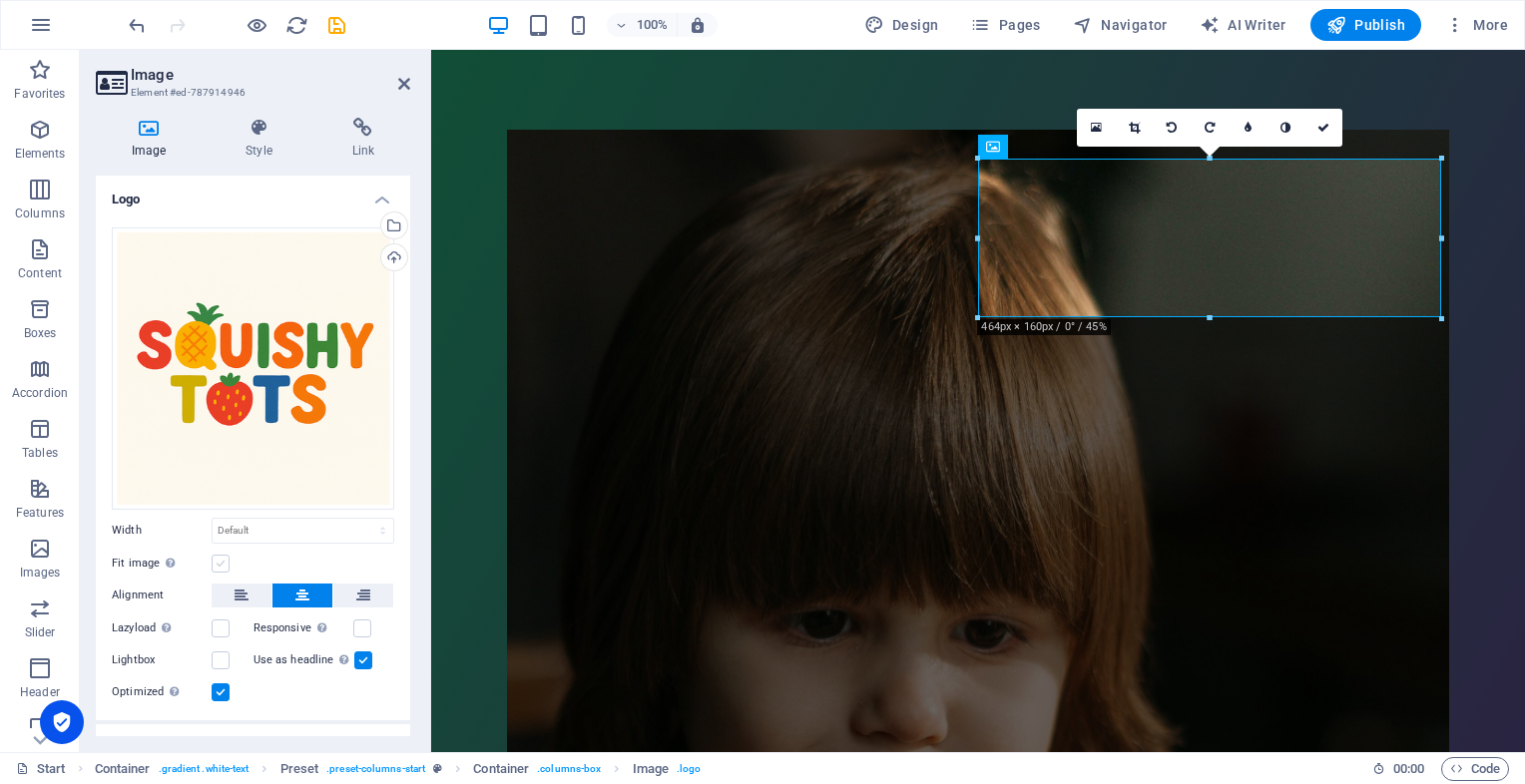 click at bounding box center [221, 564] 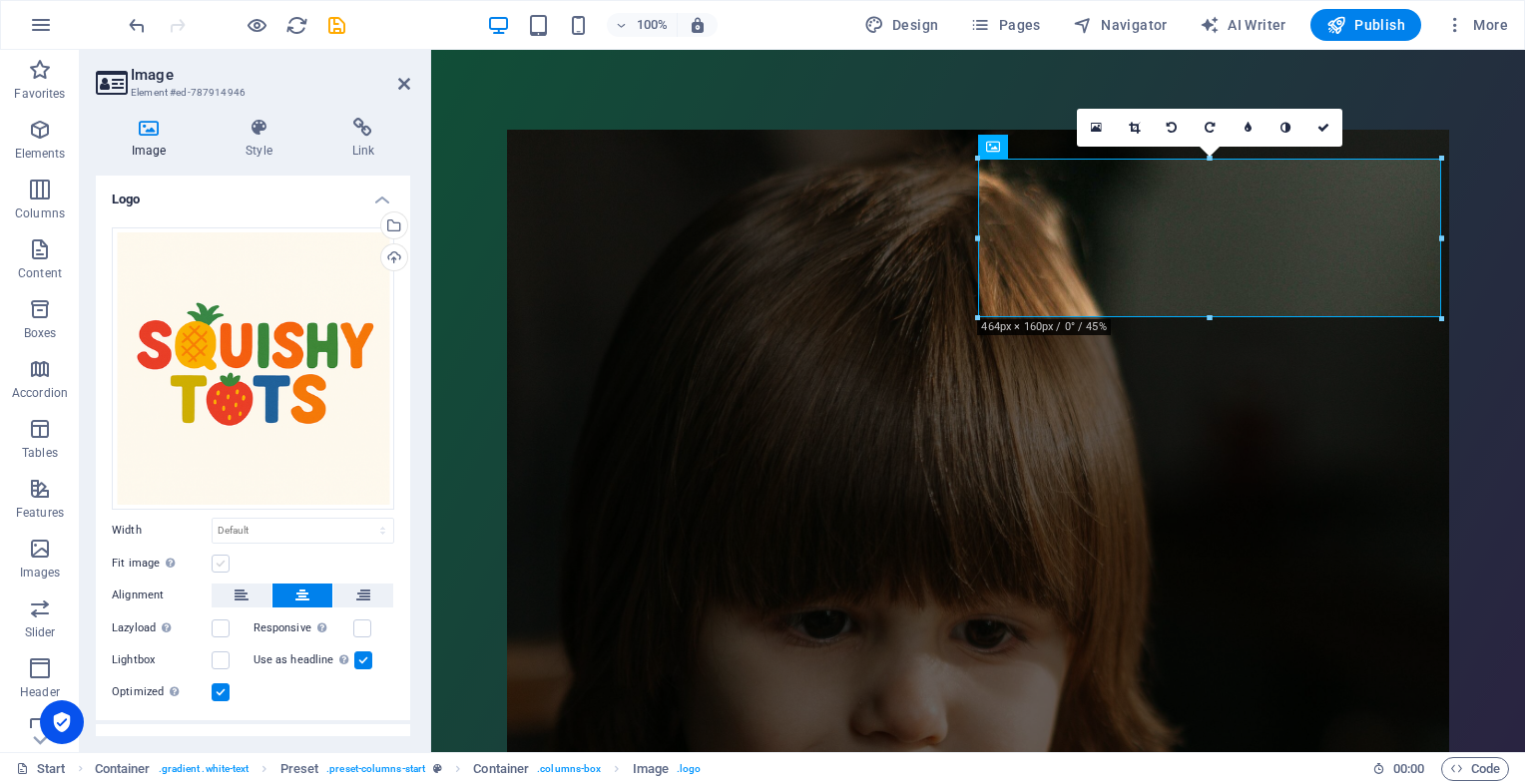click on "Fit image Automatically fit image to a fixed width and height" at bounding box center [0, 0] 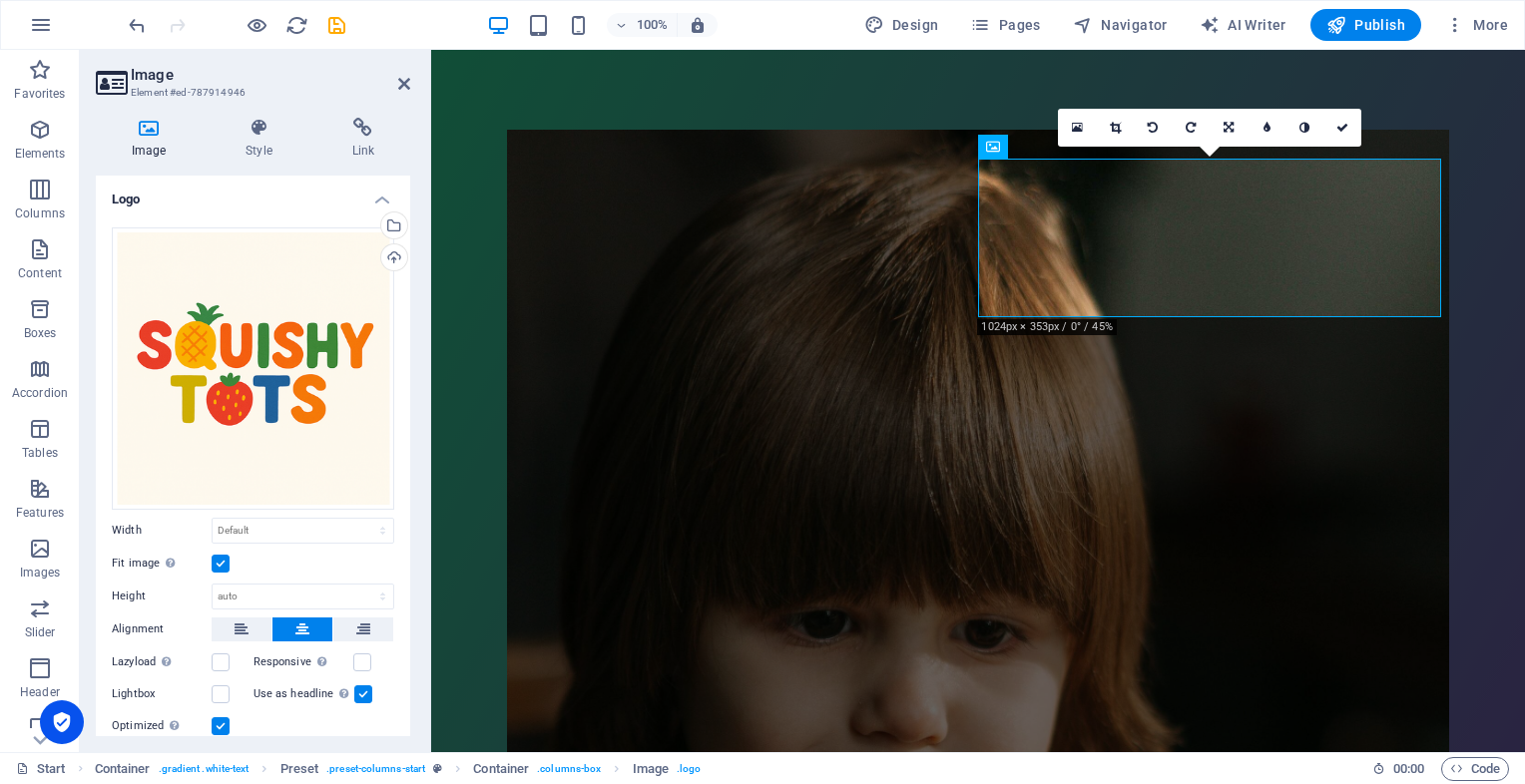click at bounding box center [221, 564] 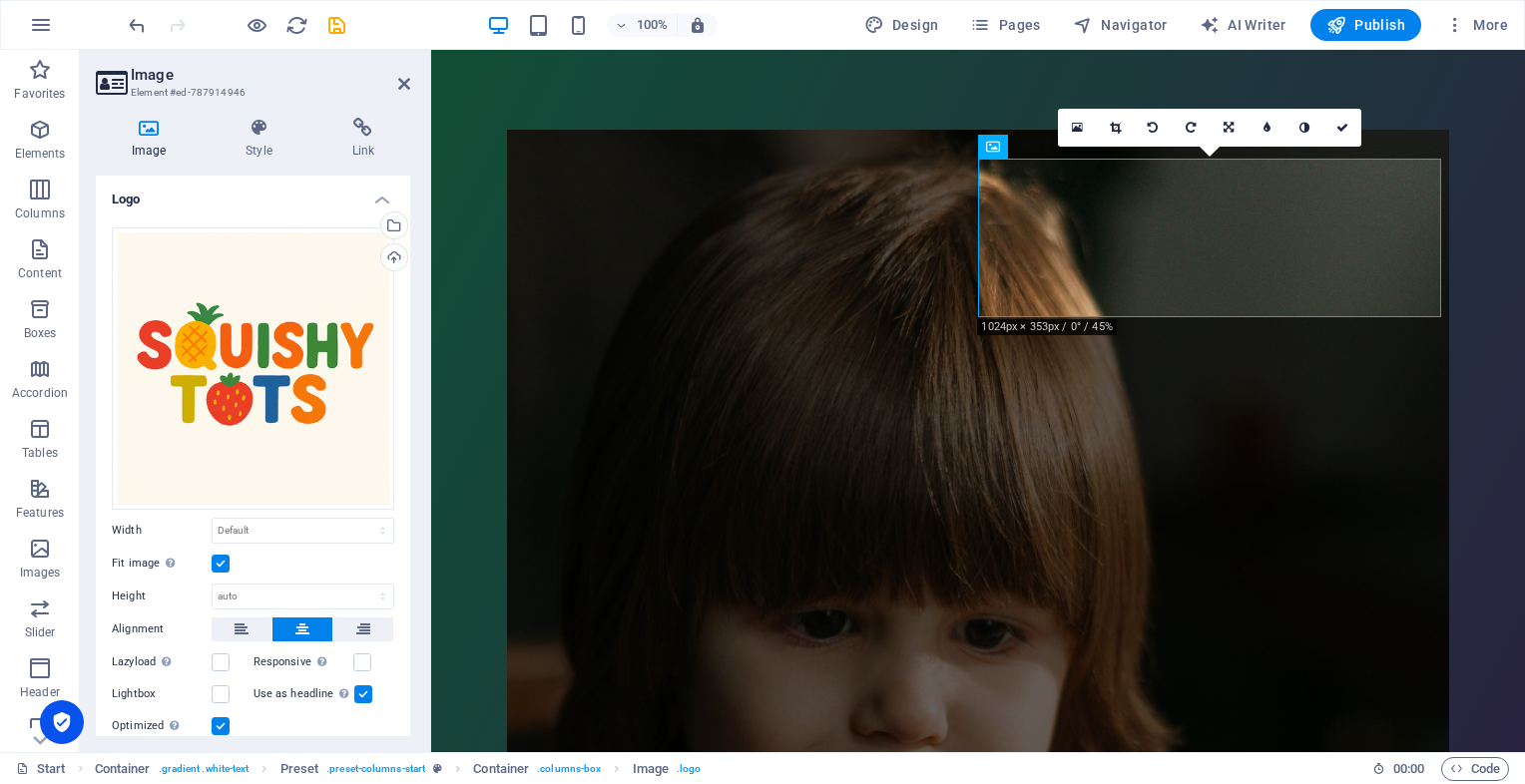 click on "Fit image Automatically fit image to a fixed width and height" at bounding box center (0, 0) 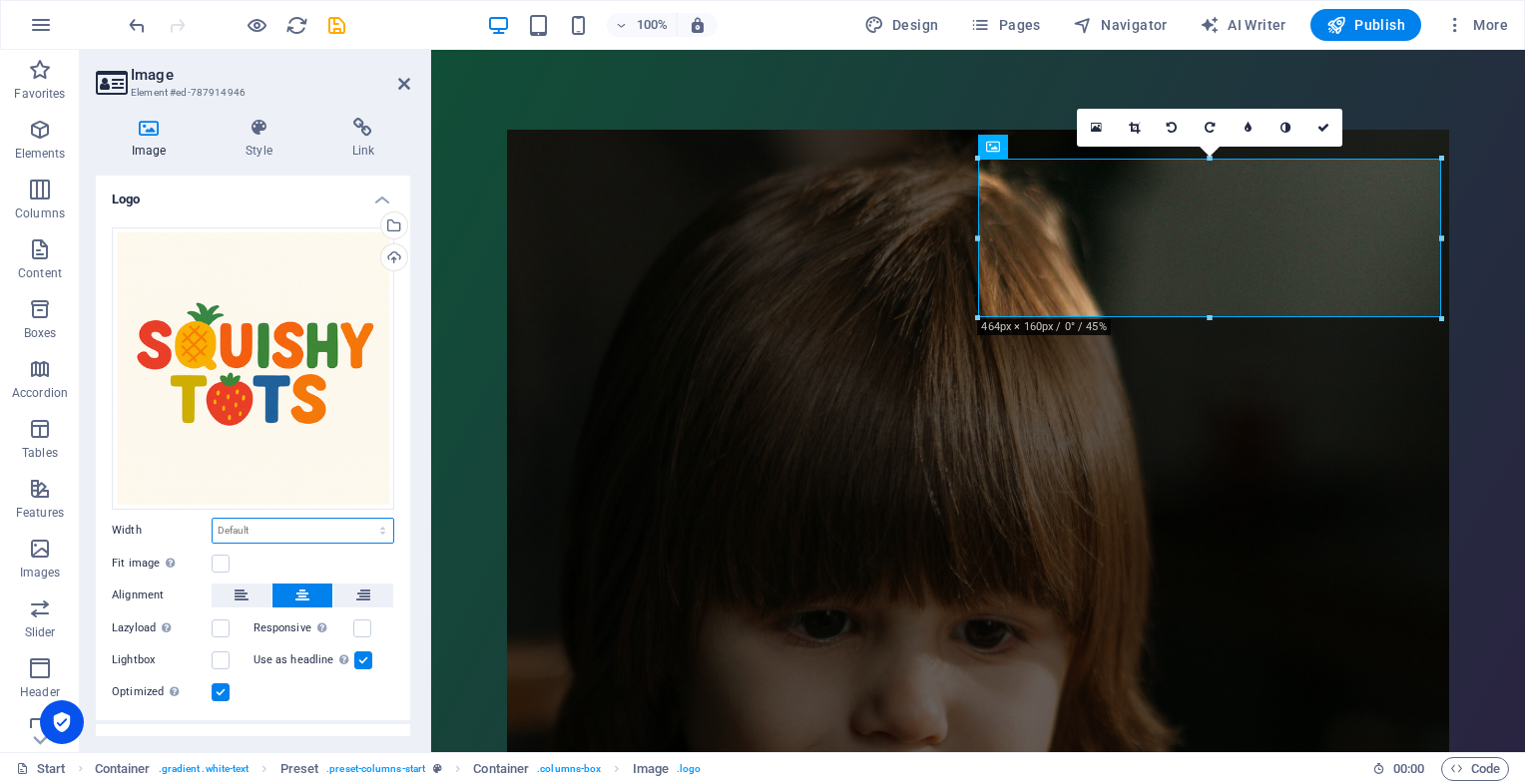 click on "Default auto px rem % em vh vw" at bounding box center (302, 531) 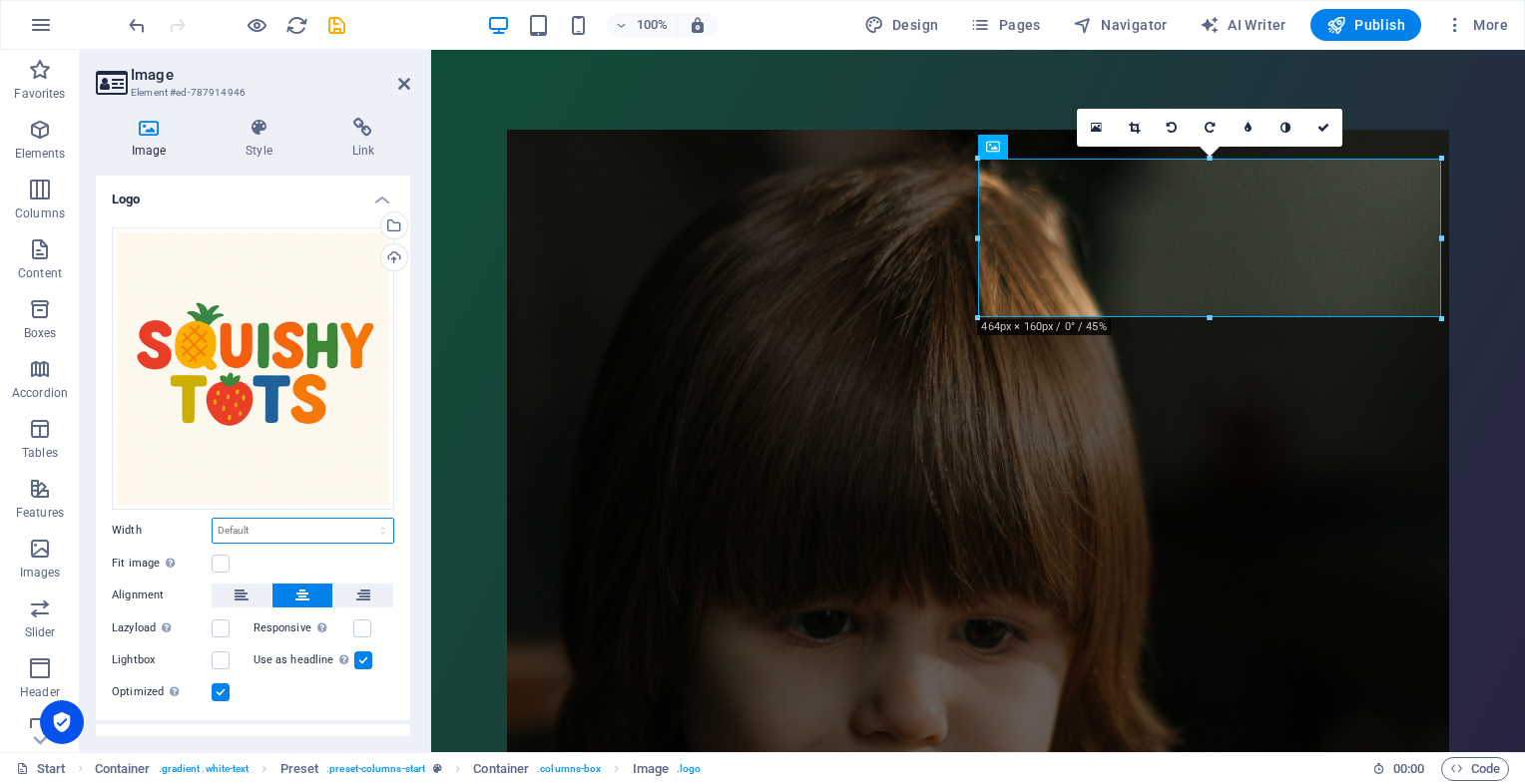 select on "%" 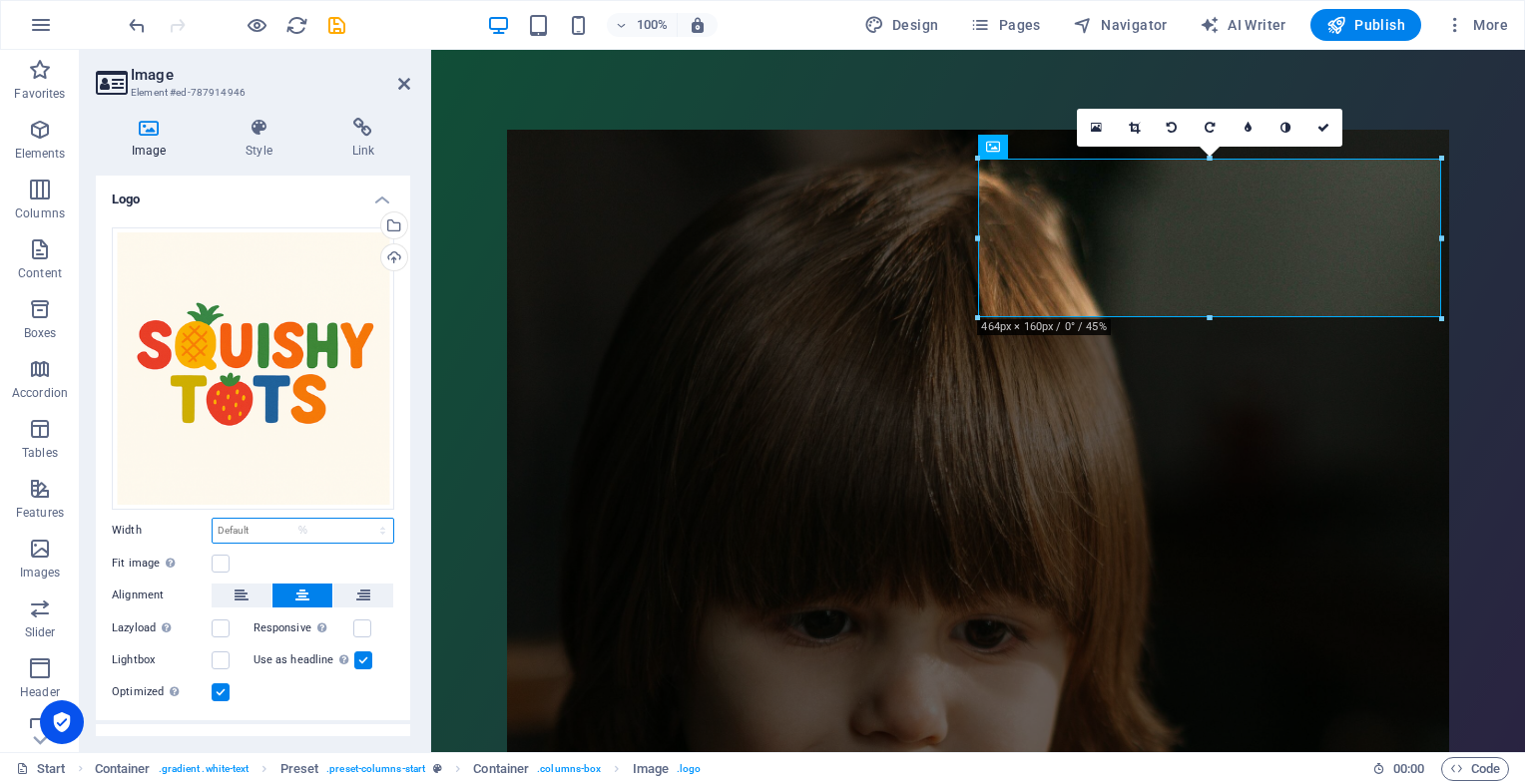 click on "Default auto px rem % em vh vw" at bounding box center [302, 531] 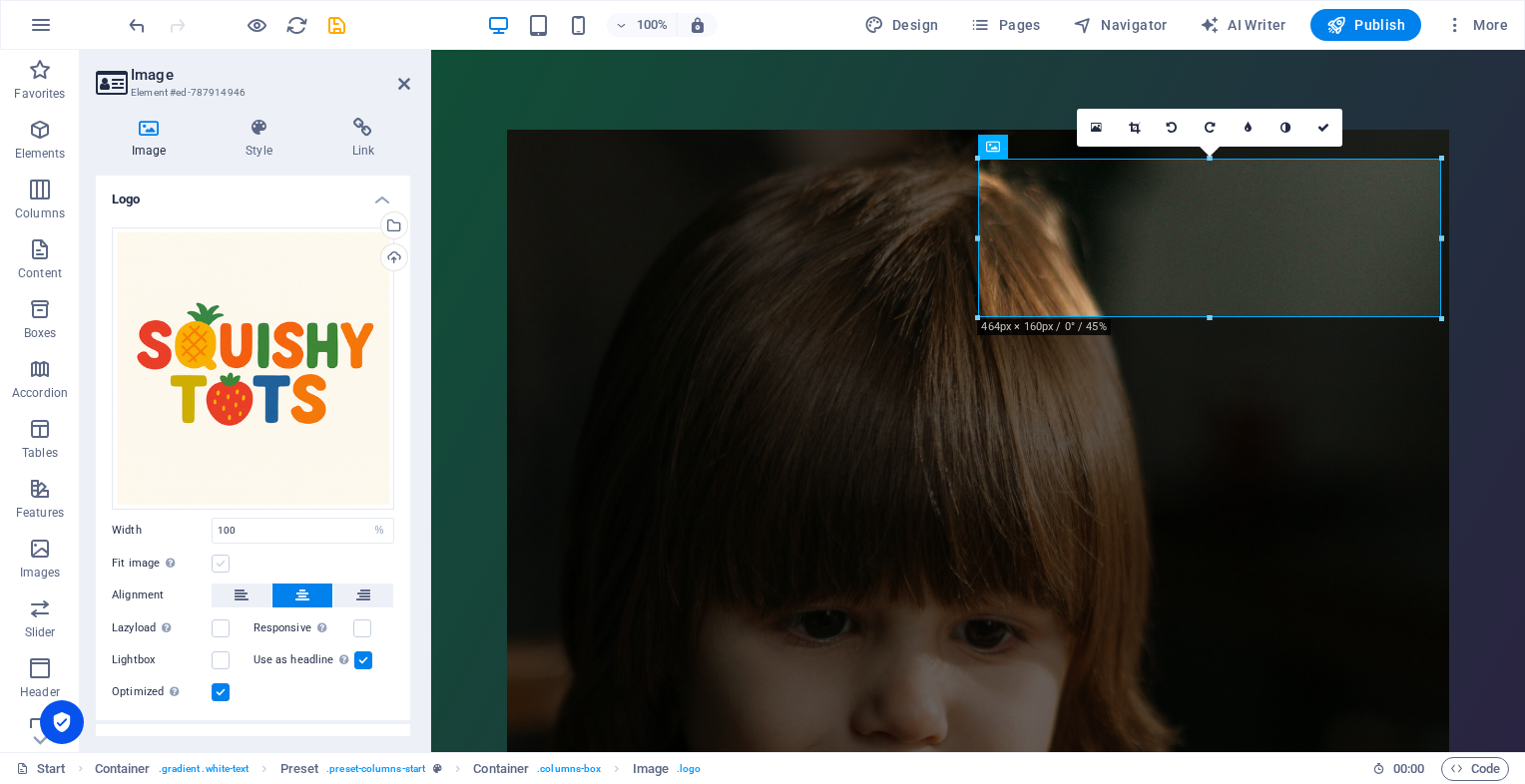 click at bounding box center [221, 564] 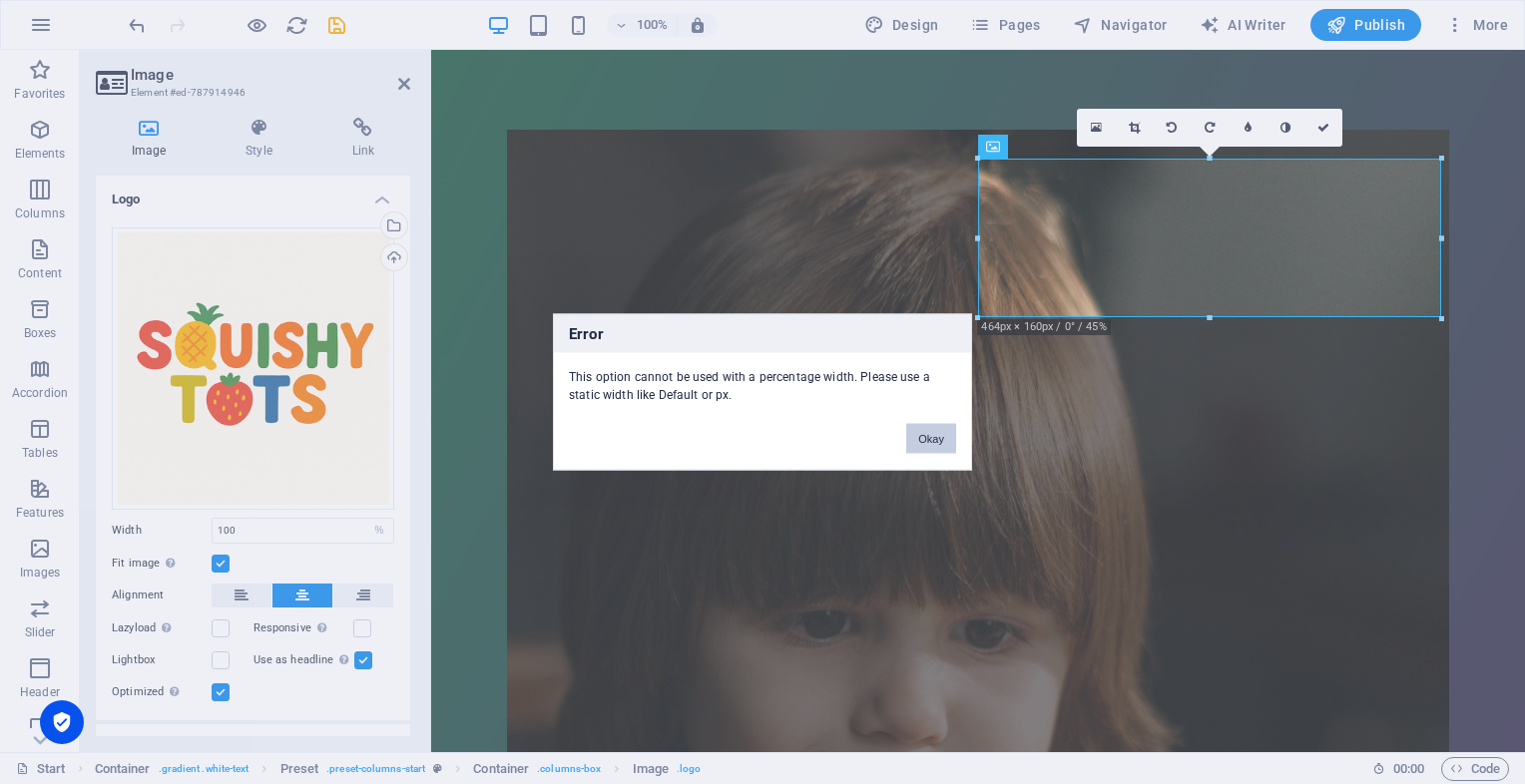 drag, startPoint x: 229, startPoint y: 365, endPoint x: 914, endPoint y: 430, distance: 688.077 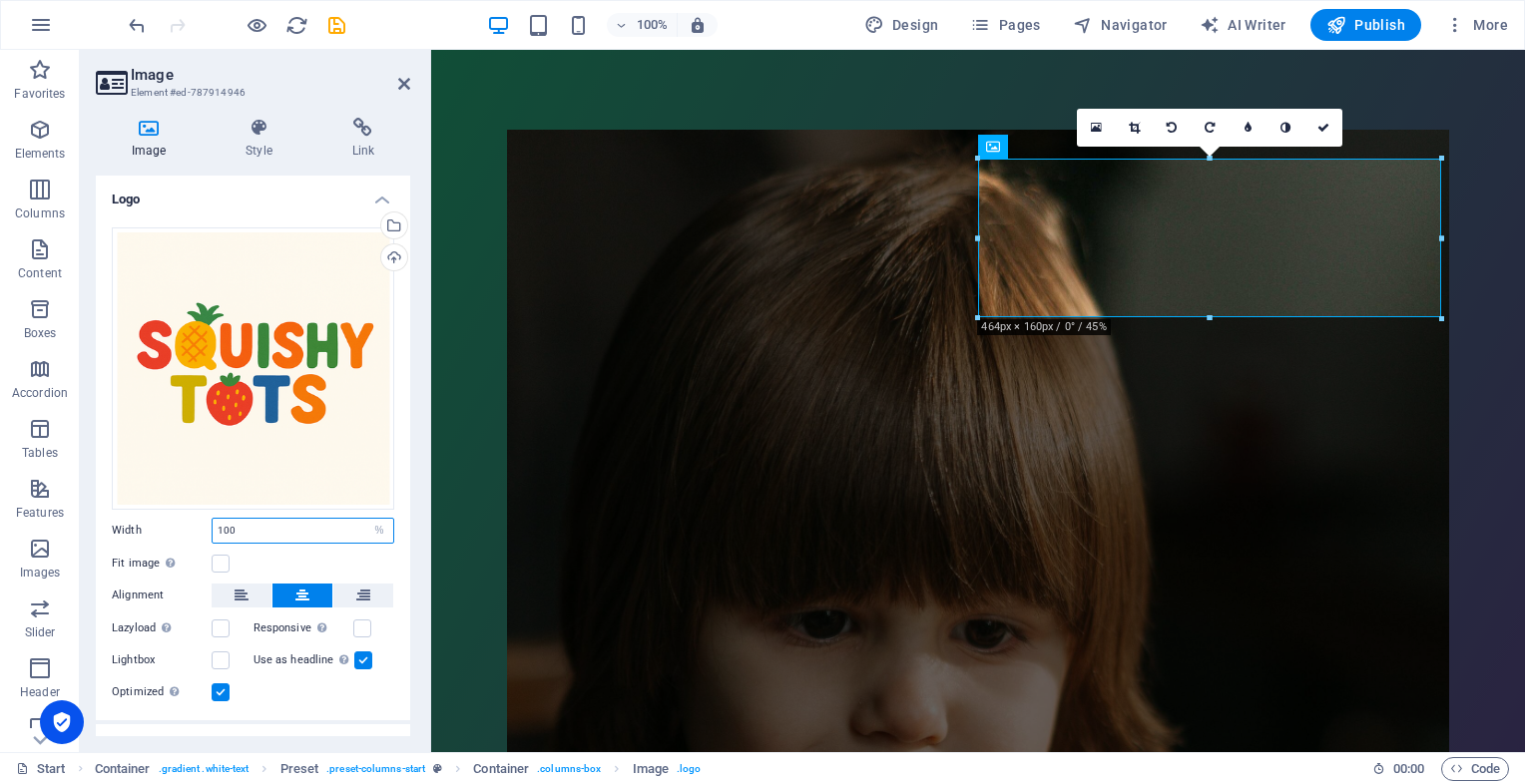 click on "100" at bounding box center [302, 531] 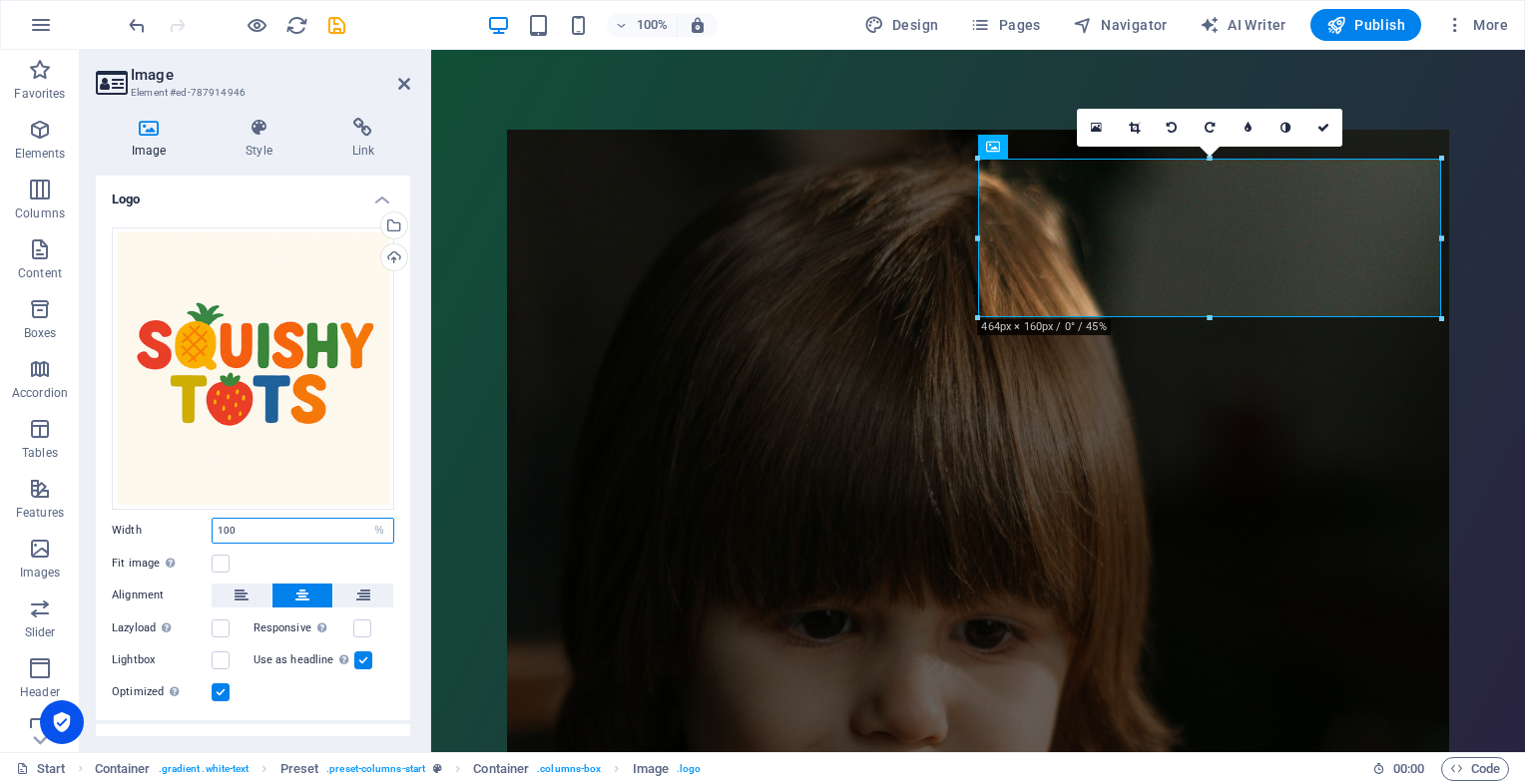 drag, startPoint x: 285, startPoint y: 328, endPoint x: 177, endPoint y: 335, distance: 108.22661 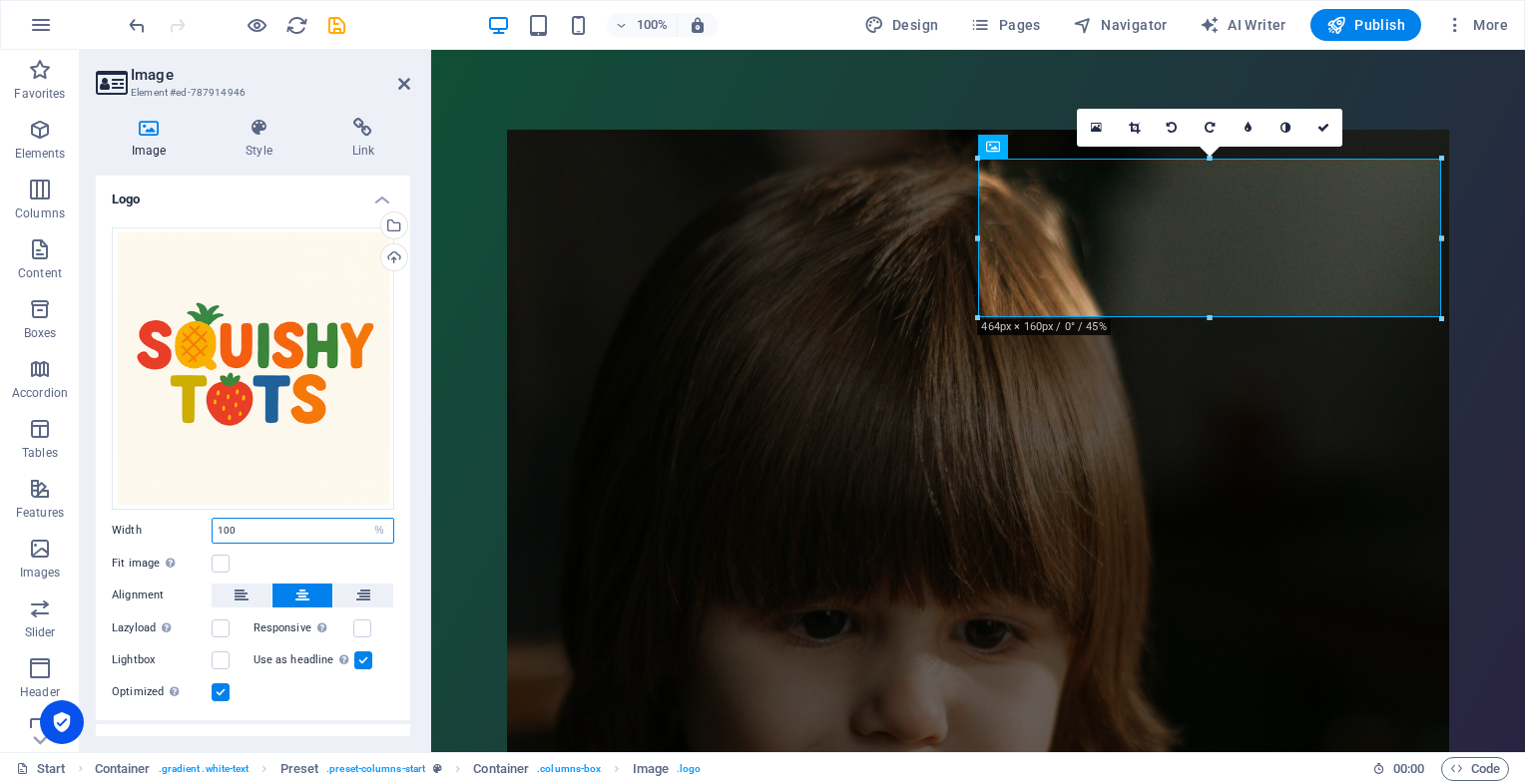 type on "2" 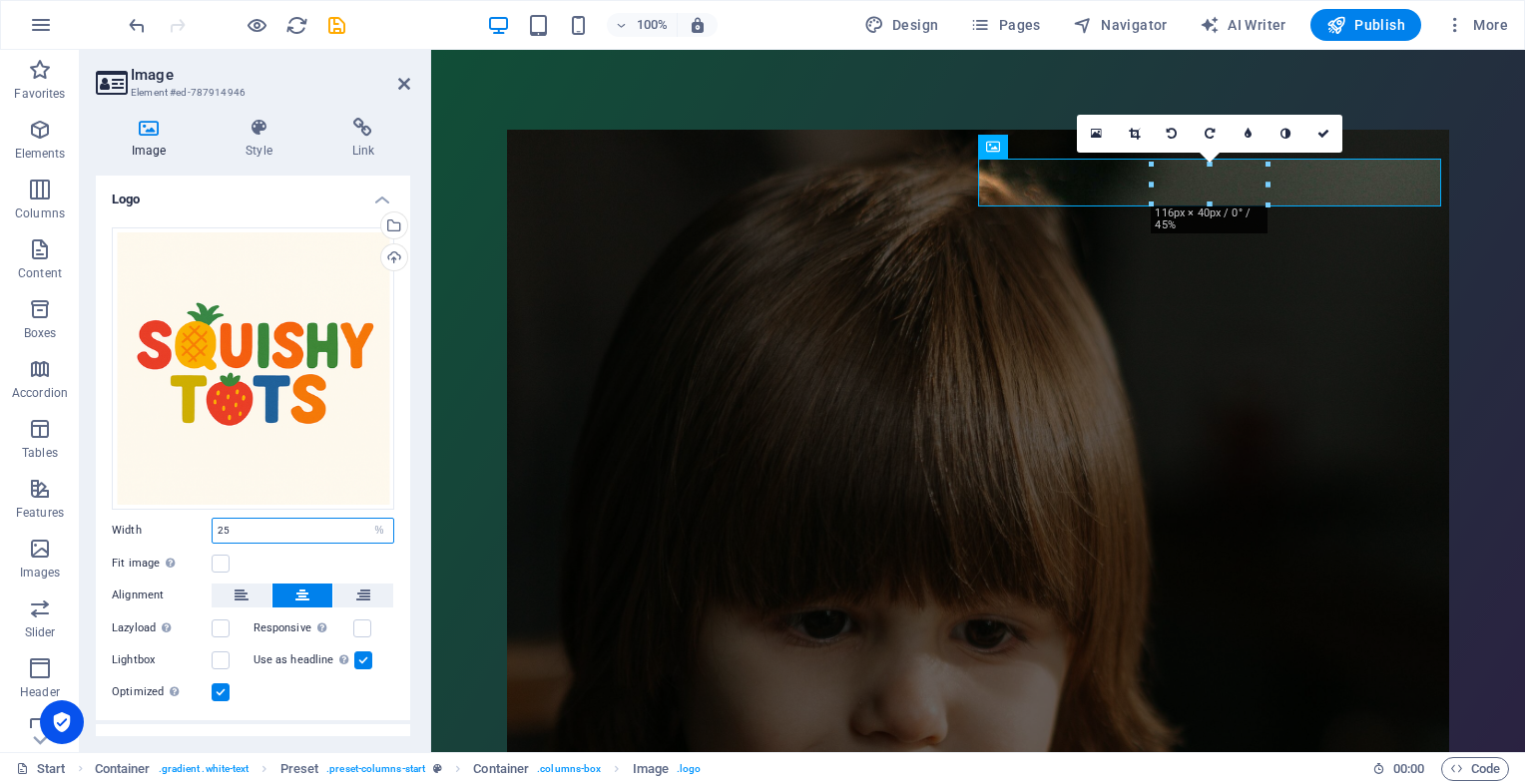 click on "25" at bounding box center (302, 531) 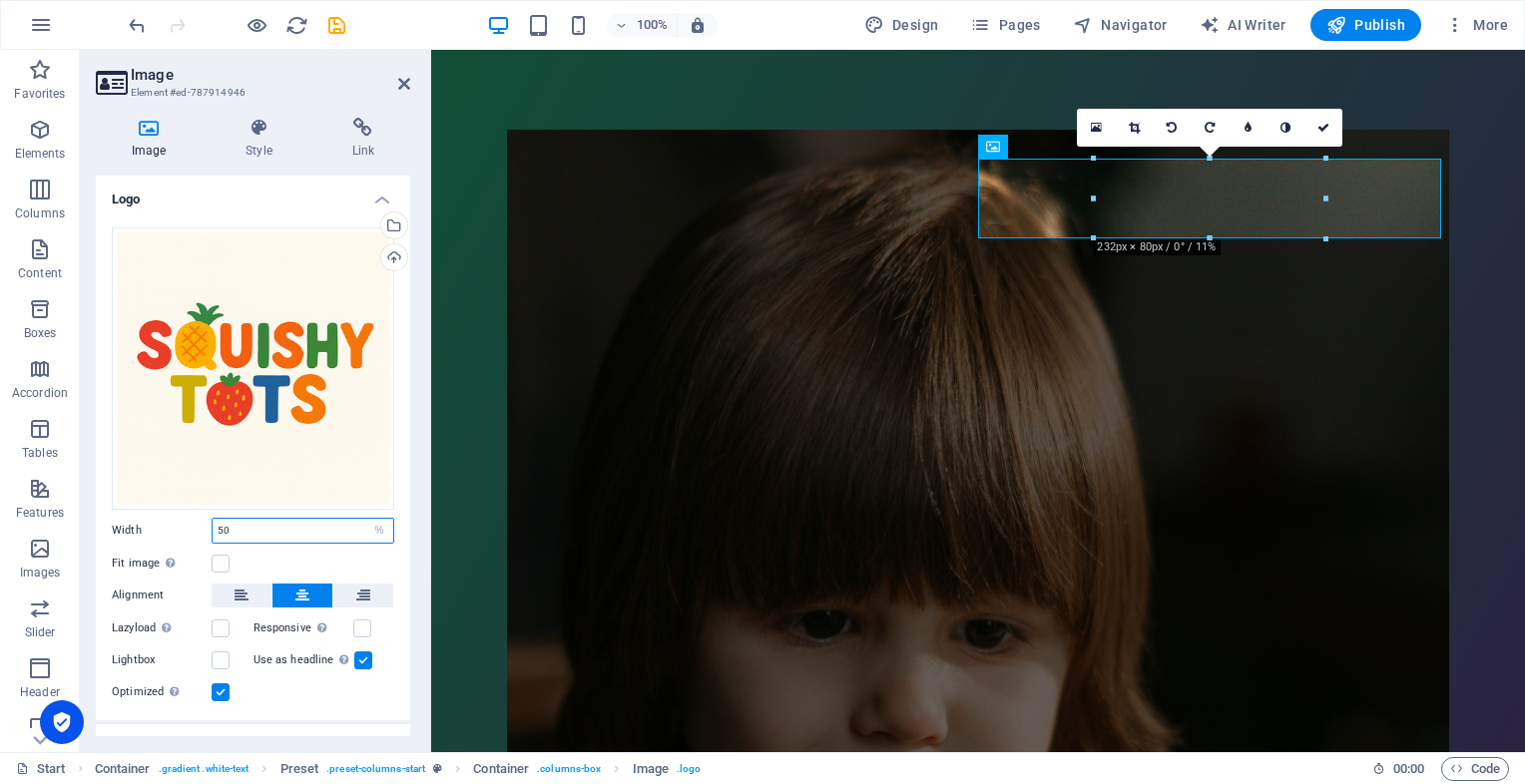 click on "50" at bounding box center (302, 531) 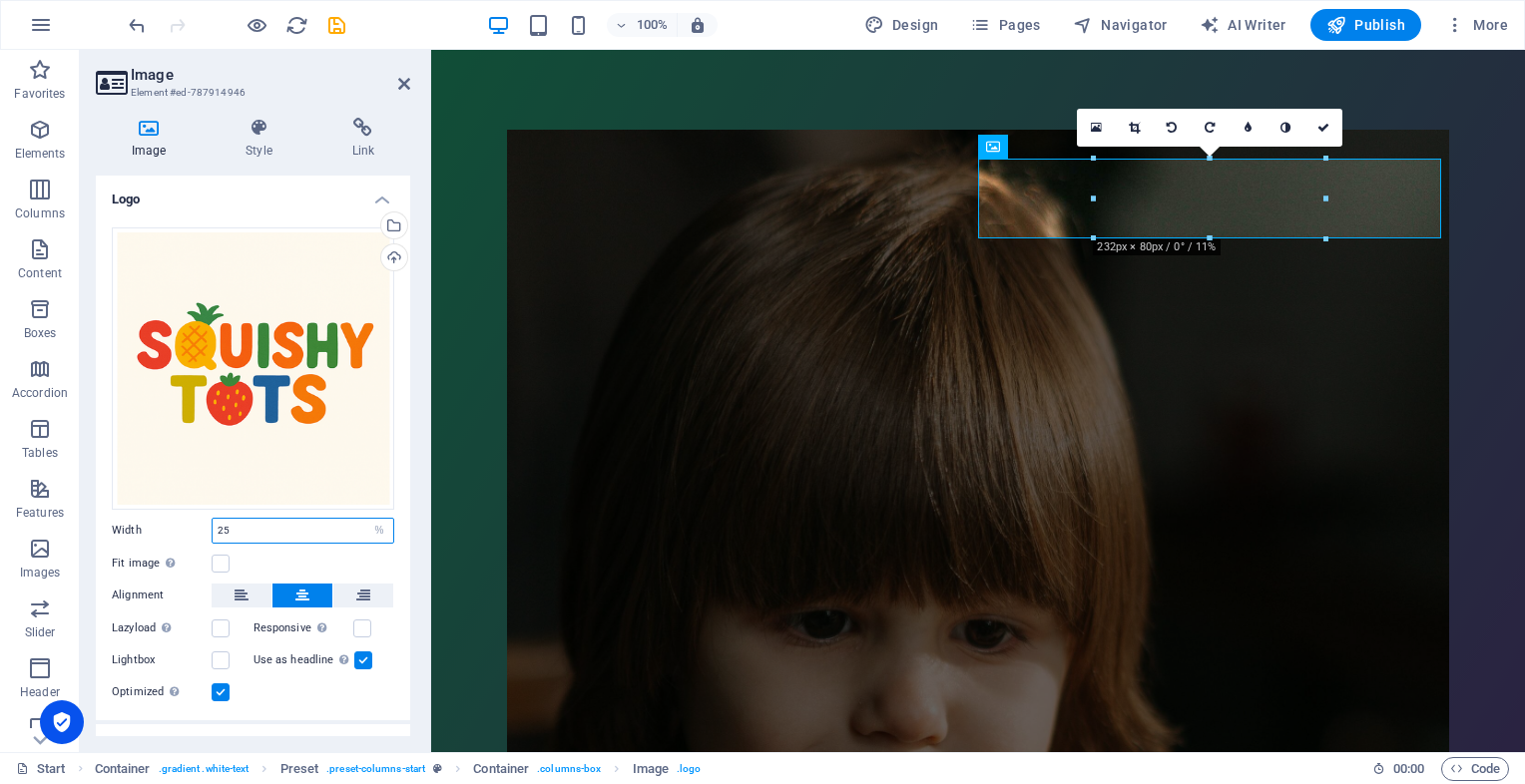 type on "25" 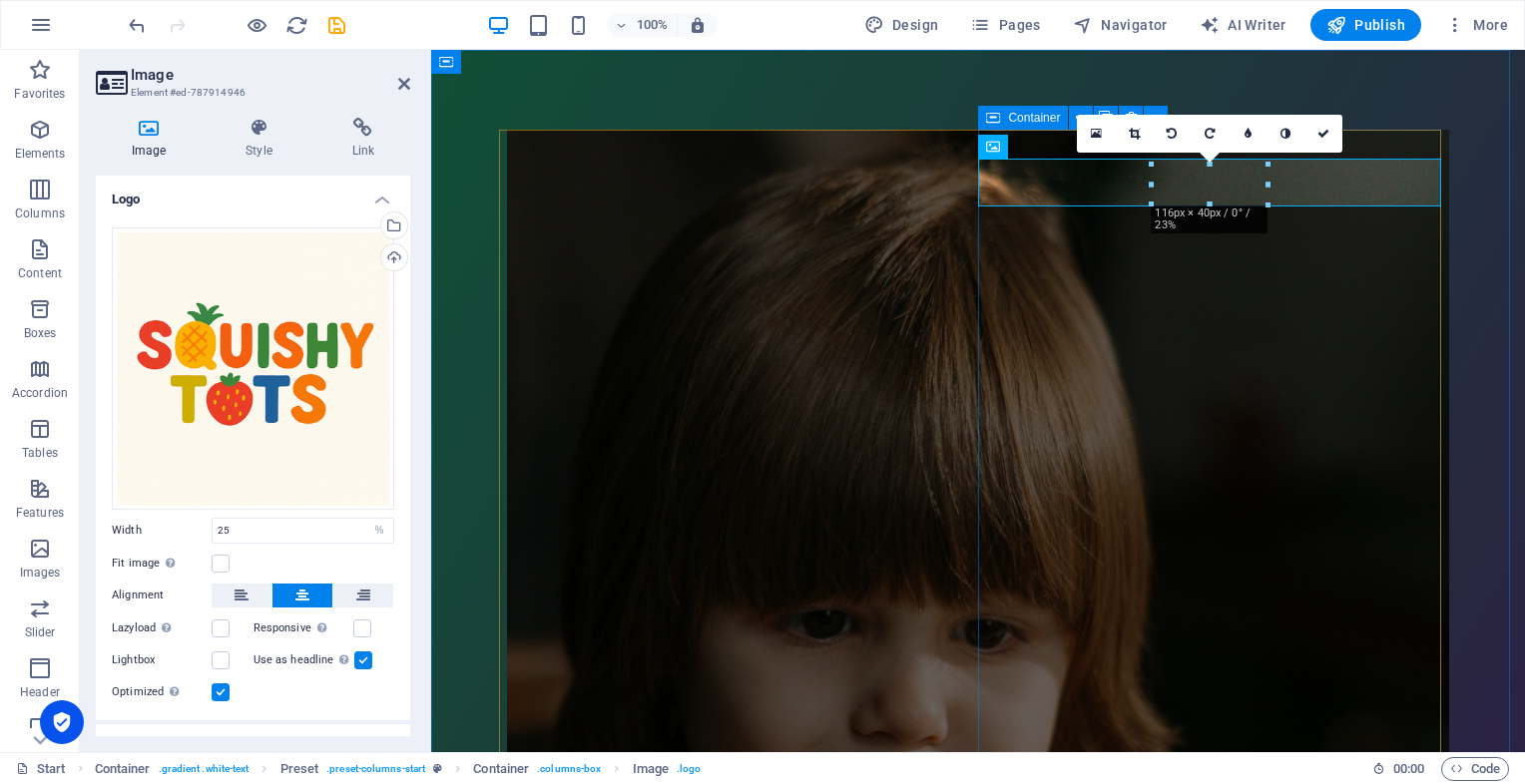 click on "New text element Something Squishy is Coming ... A softer, smarter way to feed your little one.  Baby food, reimagined. Simple. Clean. Squeezy." at bounding box center (978, 1737) 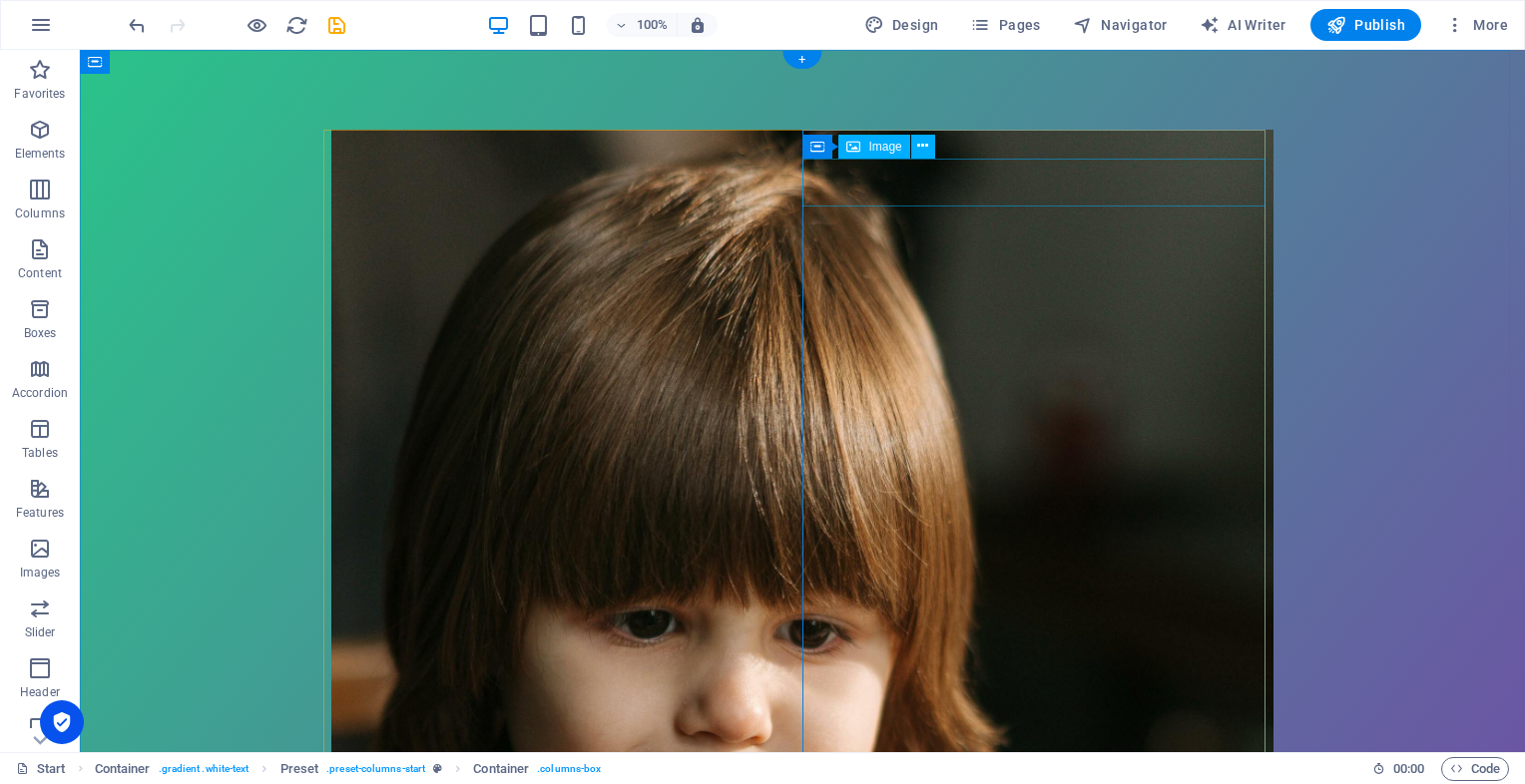 click at bounding box center [802, 1621] 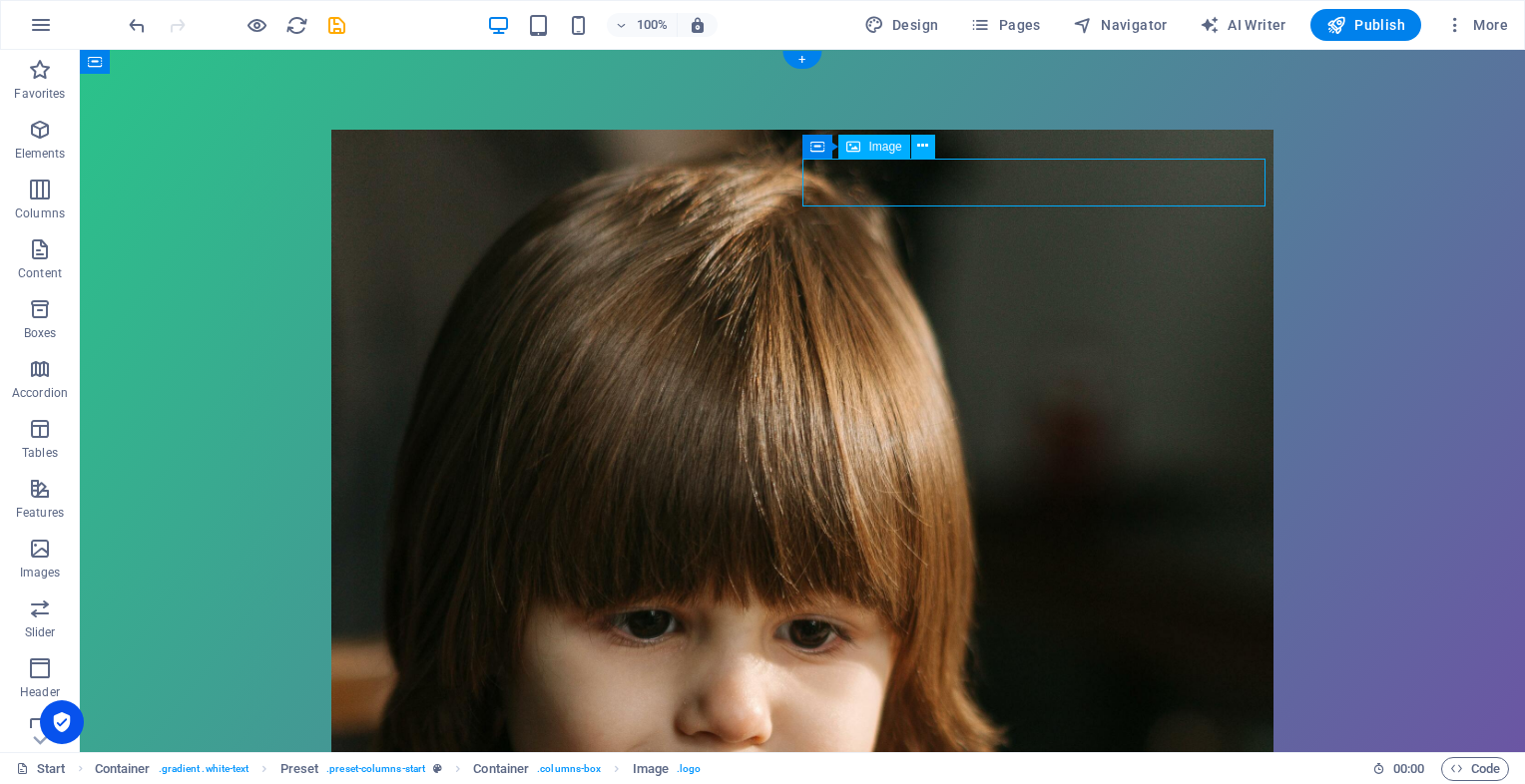 click at bounding box center [802, 1621] 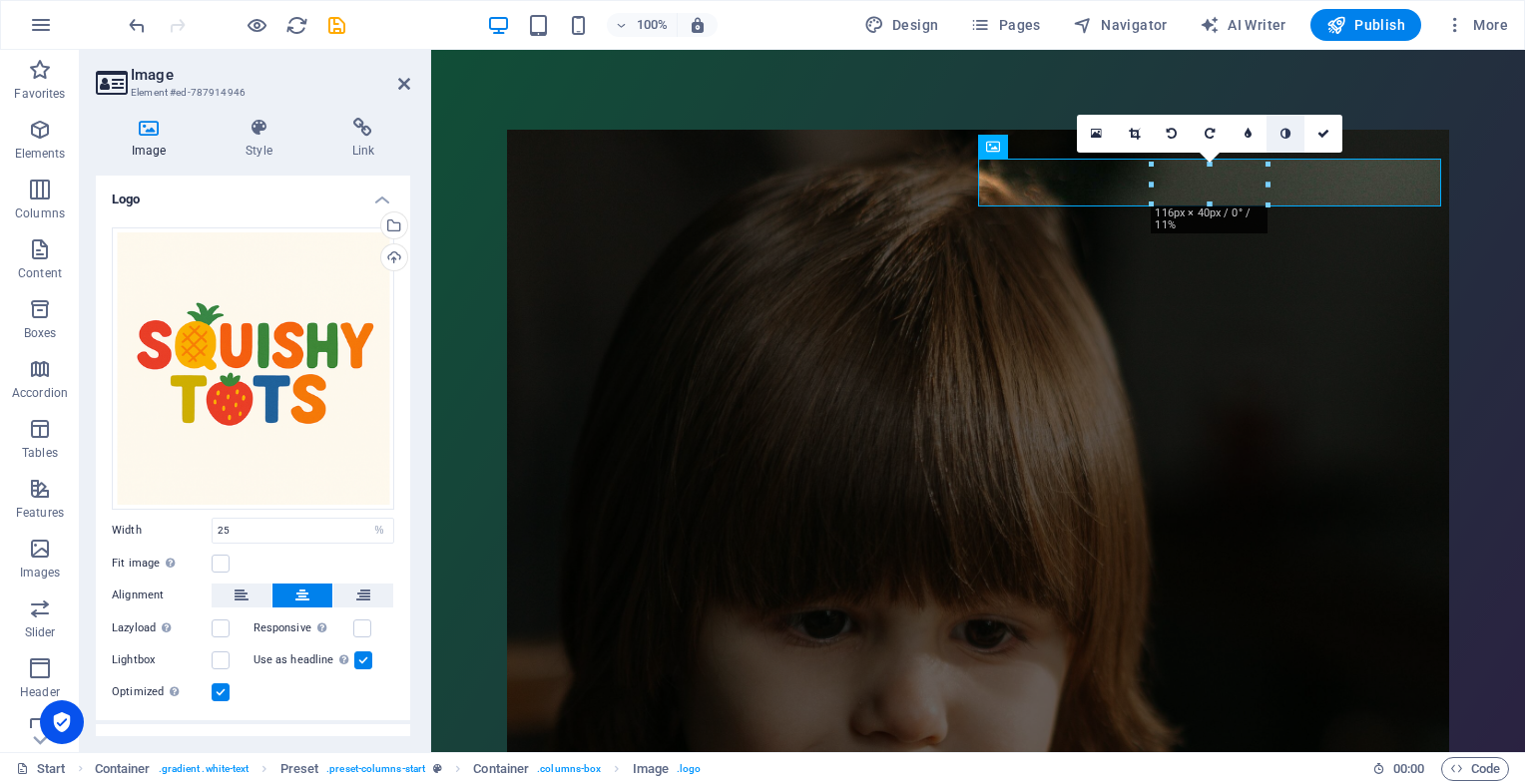 drag, startPoint x: 1269, startPoint y: 166, endPoint x: 1293, endPoint y: 149, distance: 29.410882 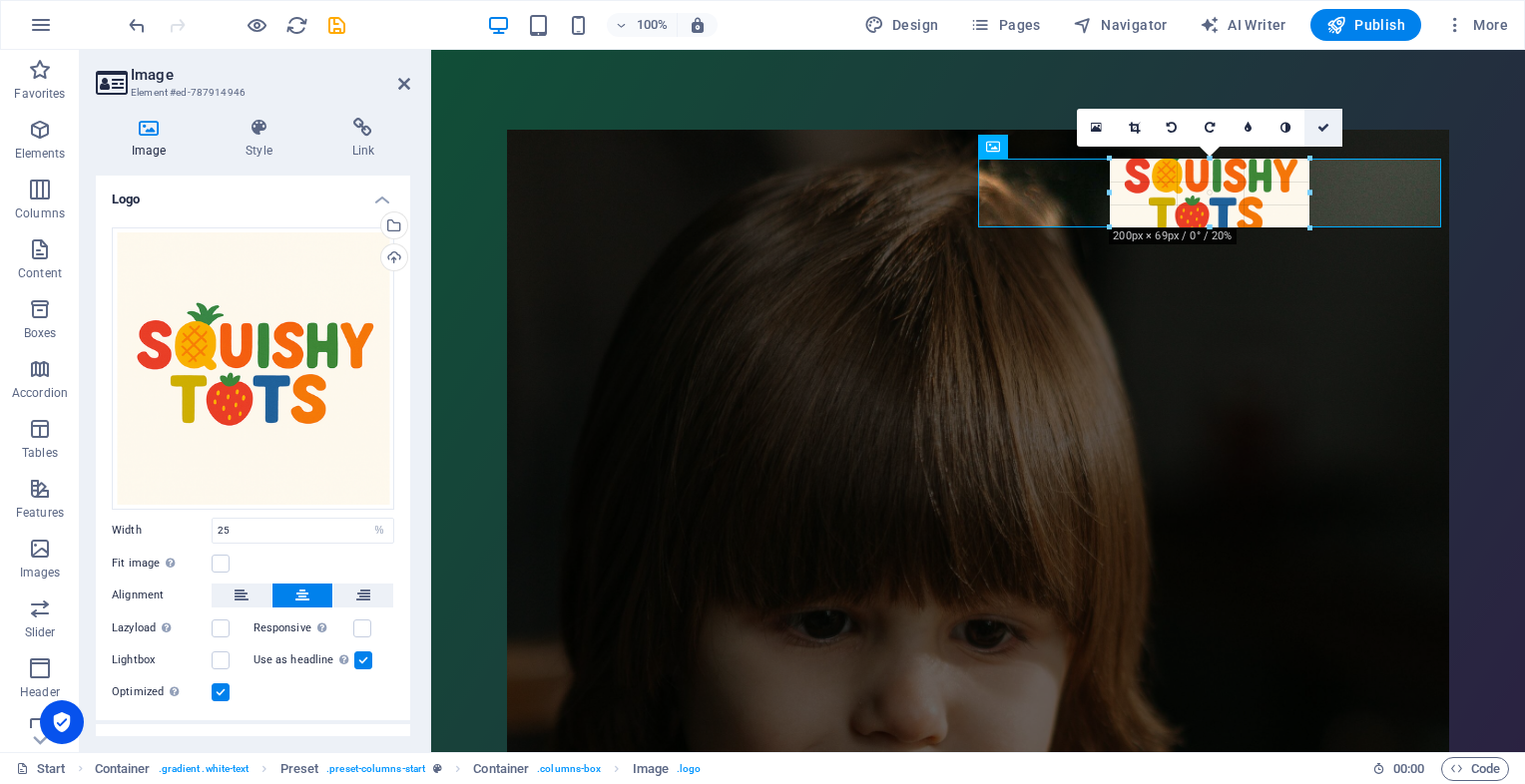 drag, startPoint x: 1264, startPoint y: 168, endPoint x: 1308, endPoint y: 139, distance: 52.697249 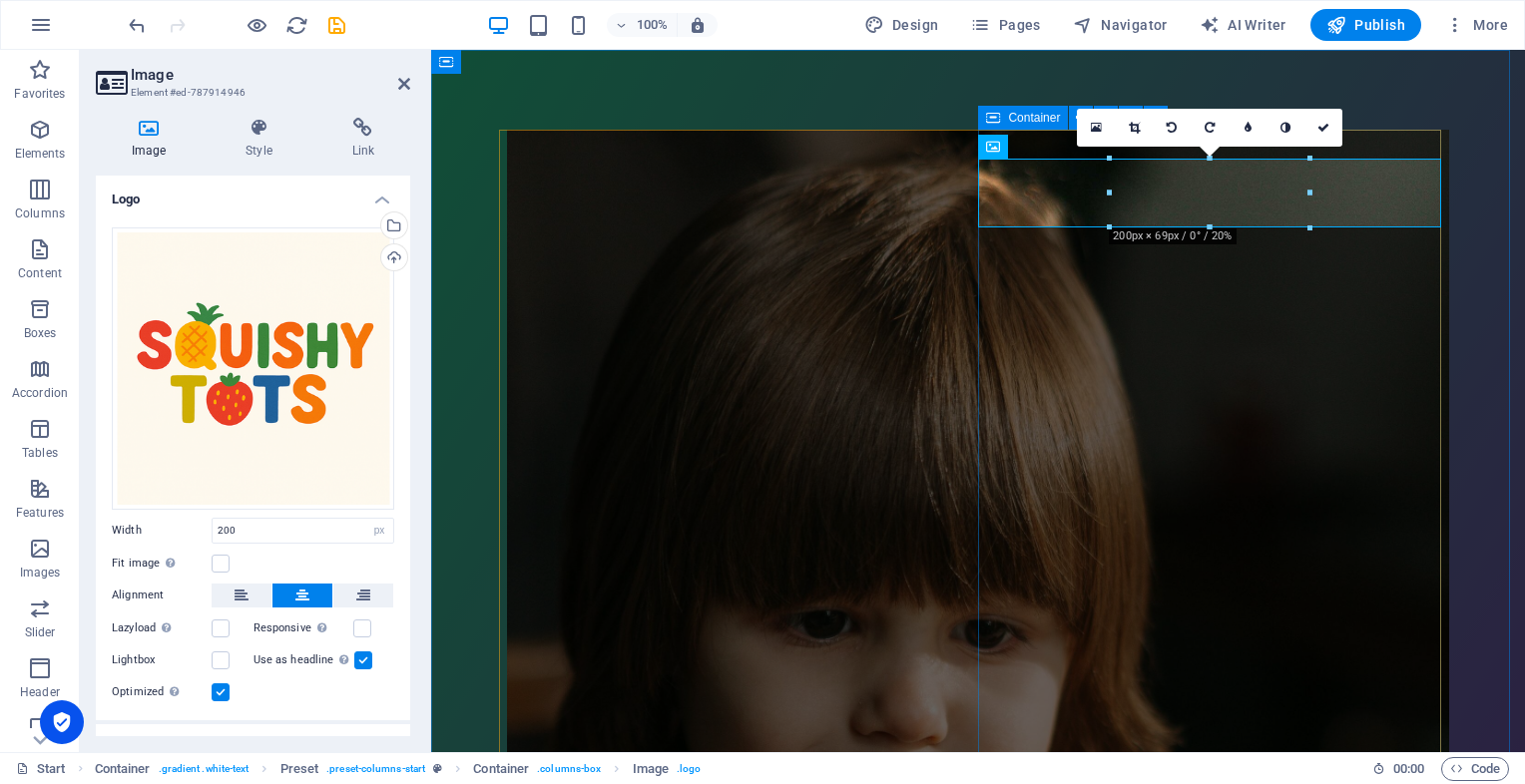 click on "New text element Something Squishy is Coming ... A softer, smarter way to feed your little one.  Baby food, reimagined. Simple. Clean. Squeezy." at bounding box center [978, 1730] 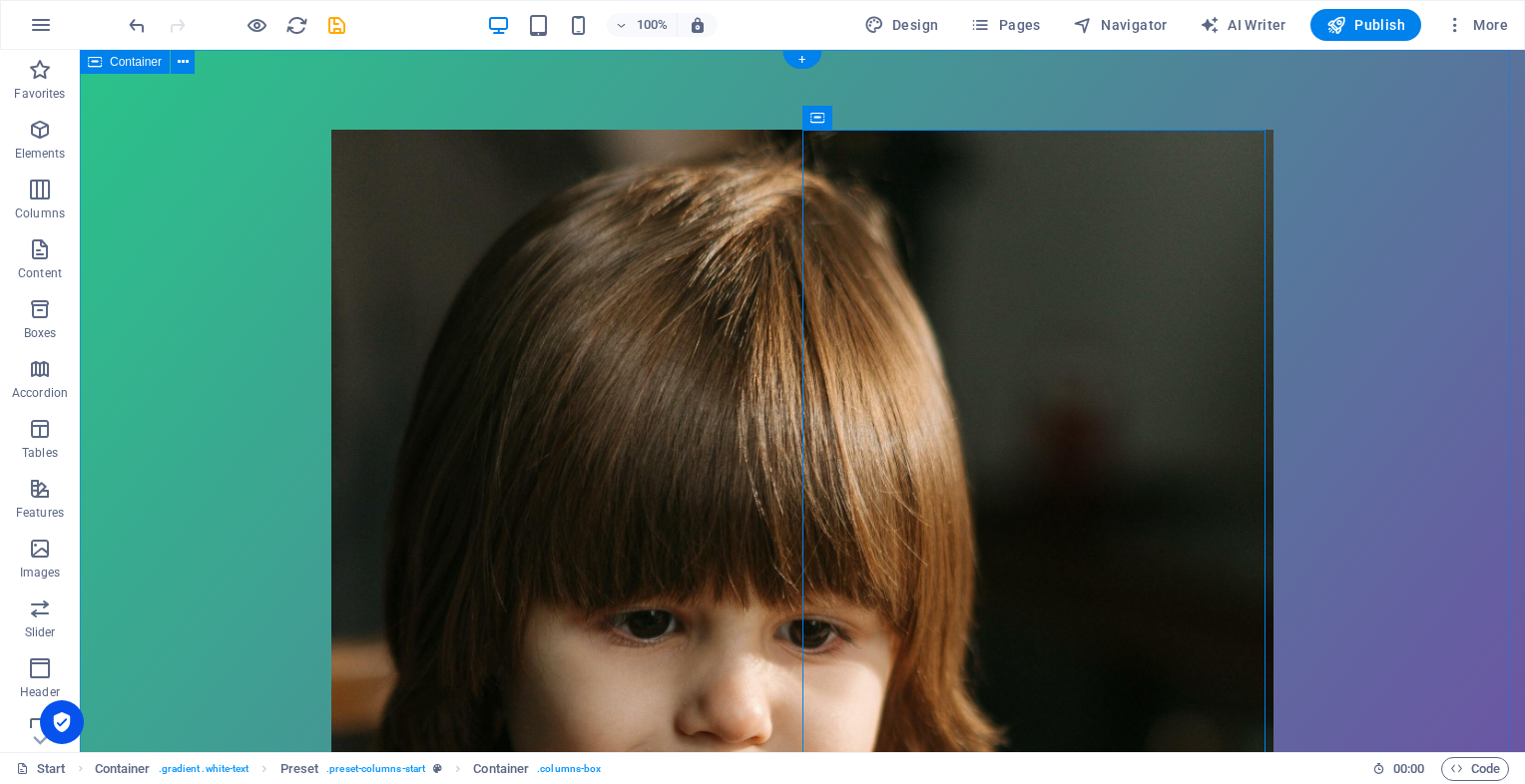 click on "New text element Something Squishy is Coming ... A softer, smarter way to feed your little one.  Baby food, reimagined. Simple. Clean. Squeezy." at bounding box center (802, 979) 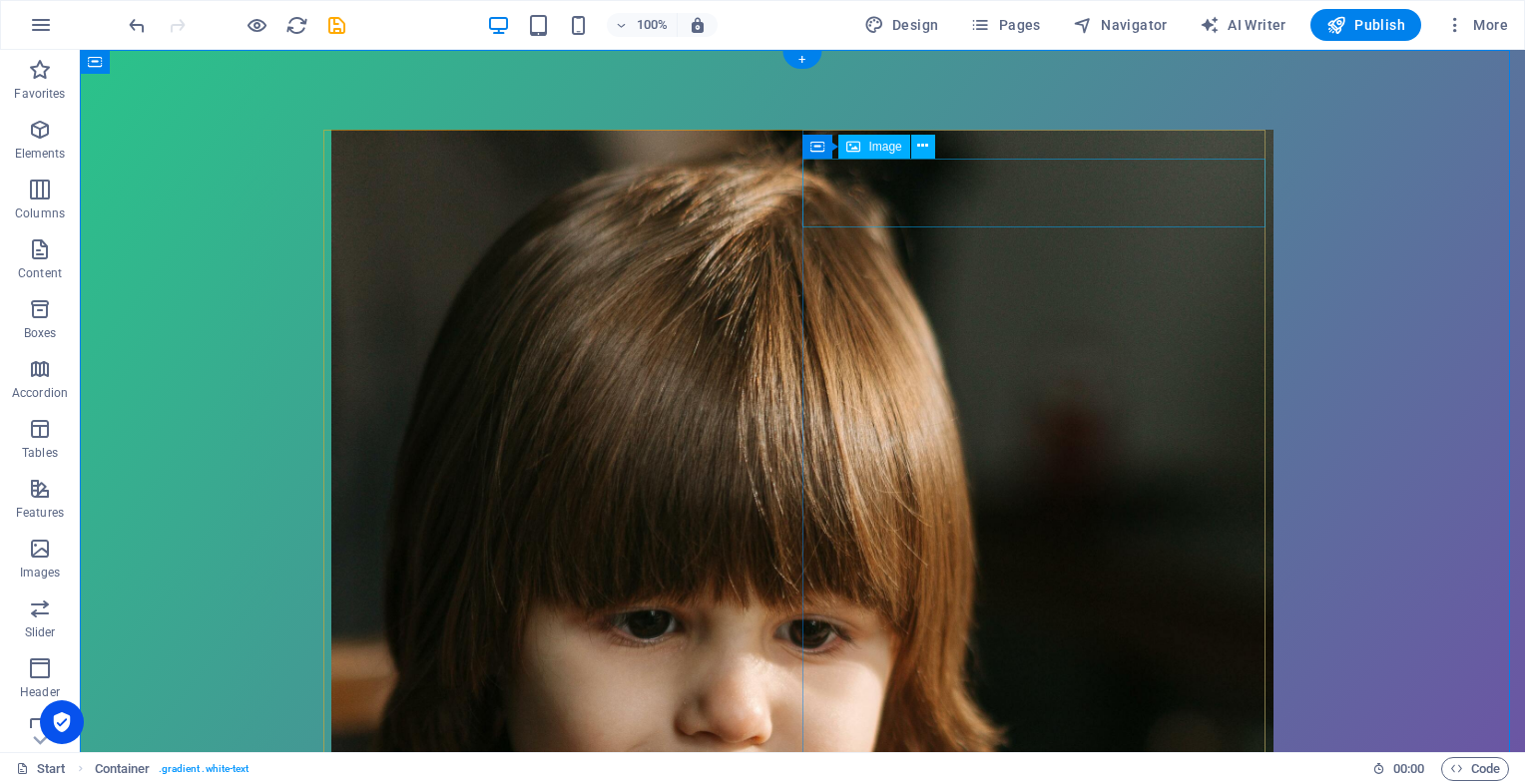 click at bounding box center (802, 1615) 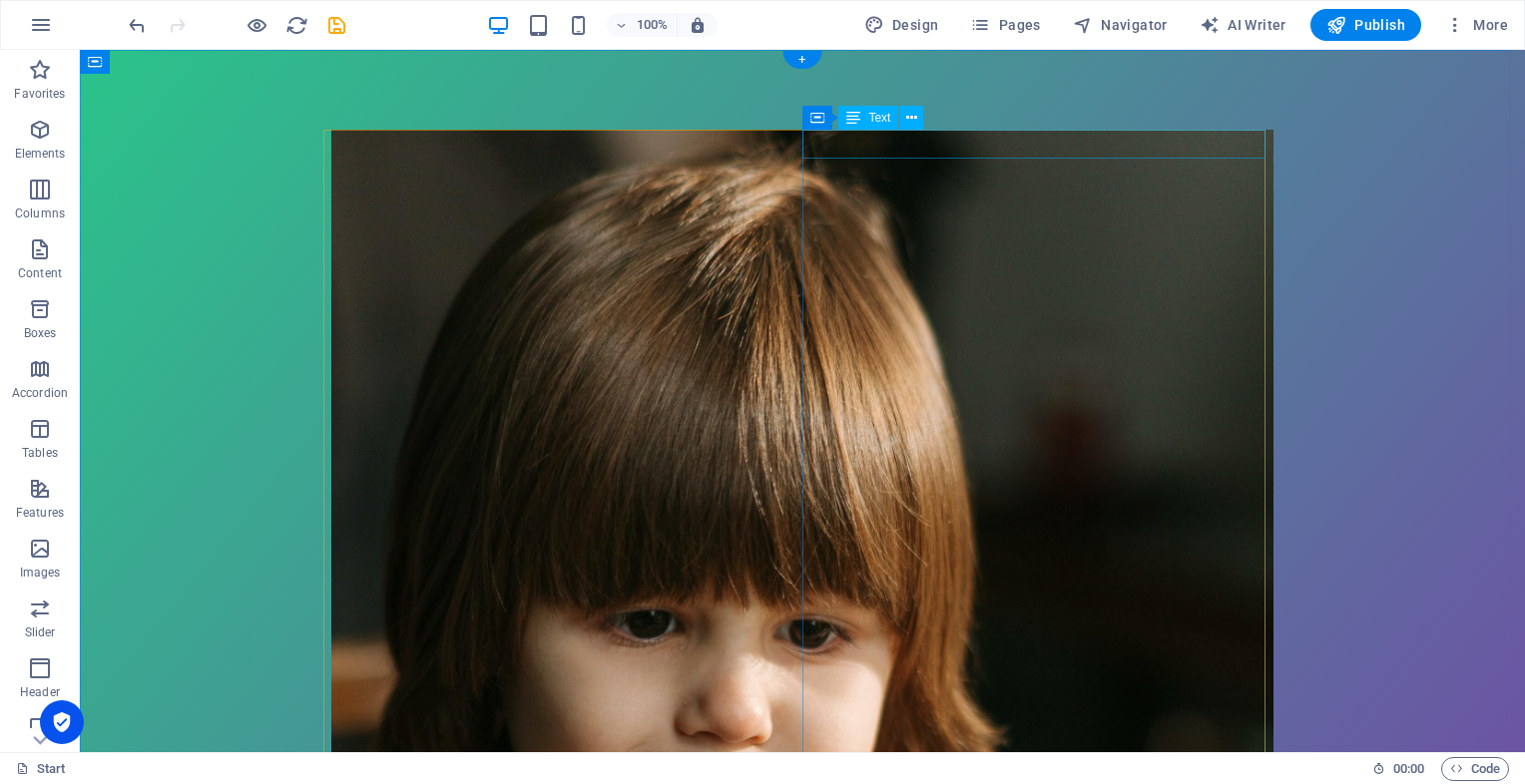 click on "New text element" at bounding box center [802, 1567] 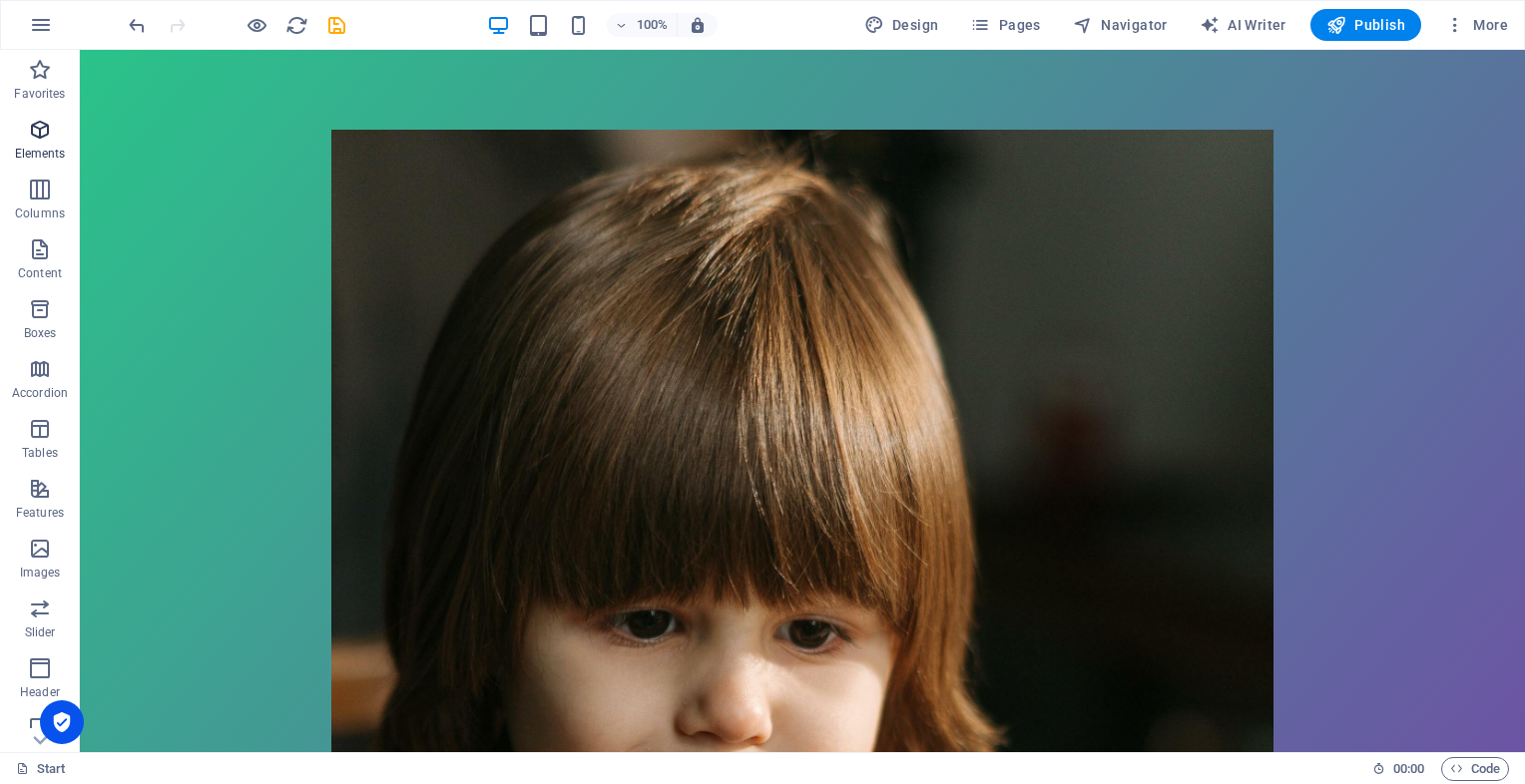 click on "Elements" at bounding box center [40, 154] 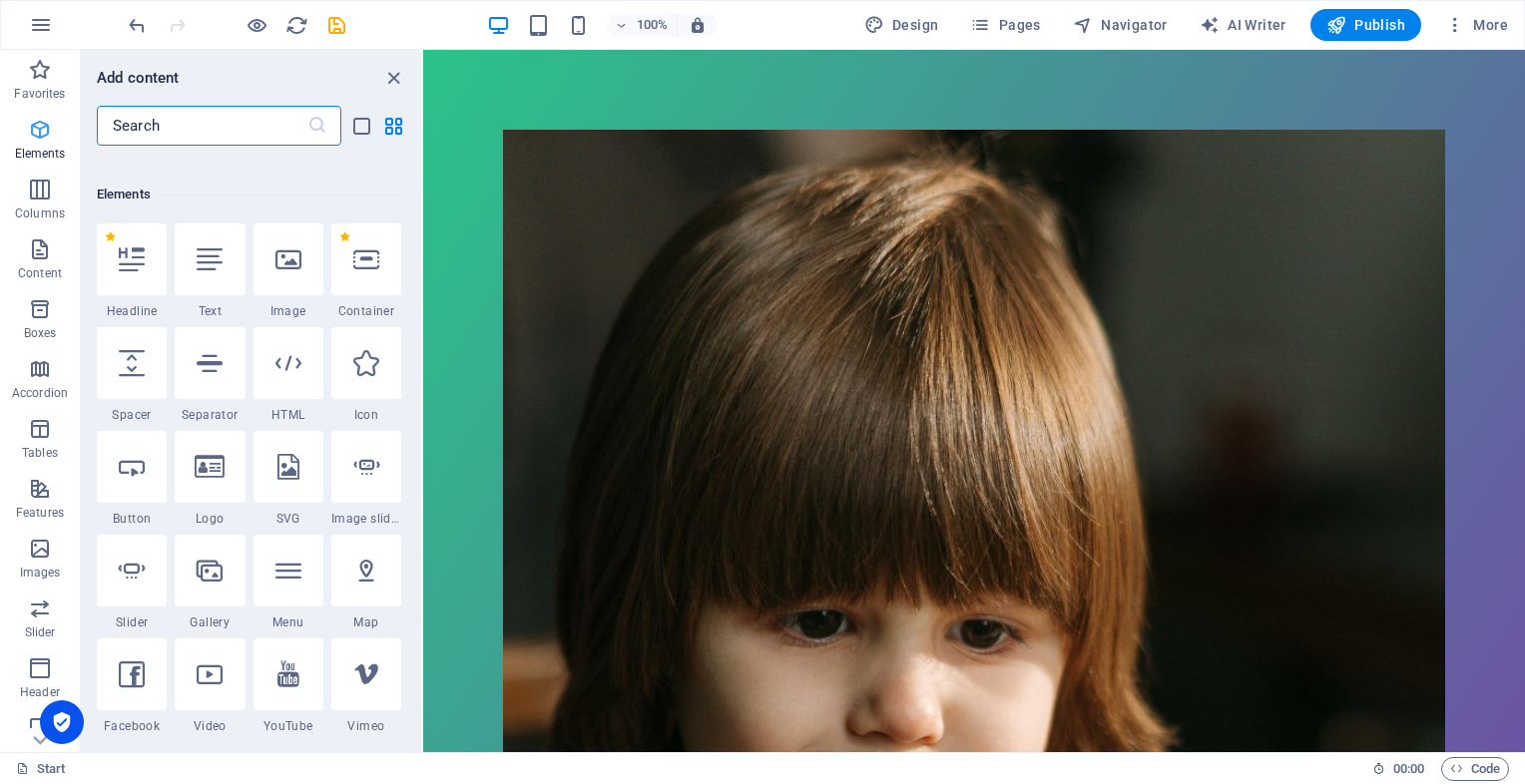 scroll, scrollTop: 211, scrollLeft: 0, axis: vertical 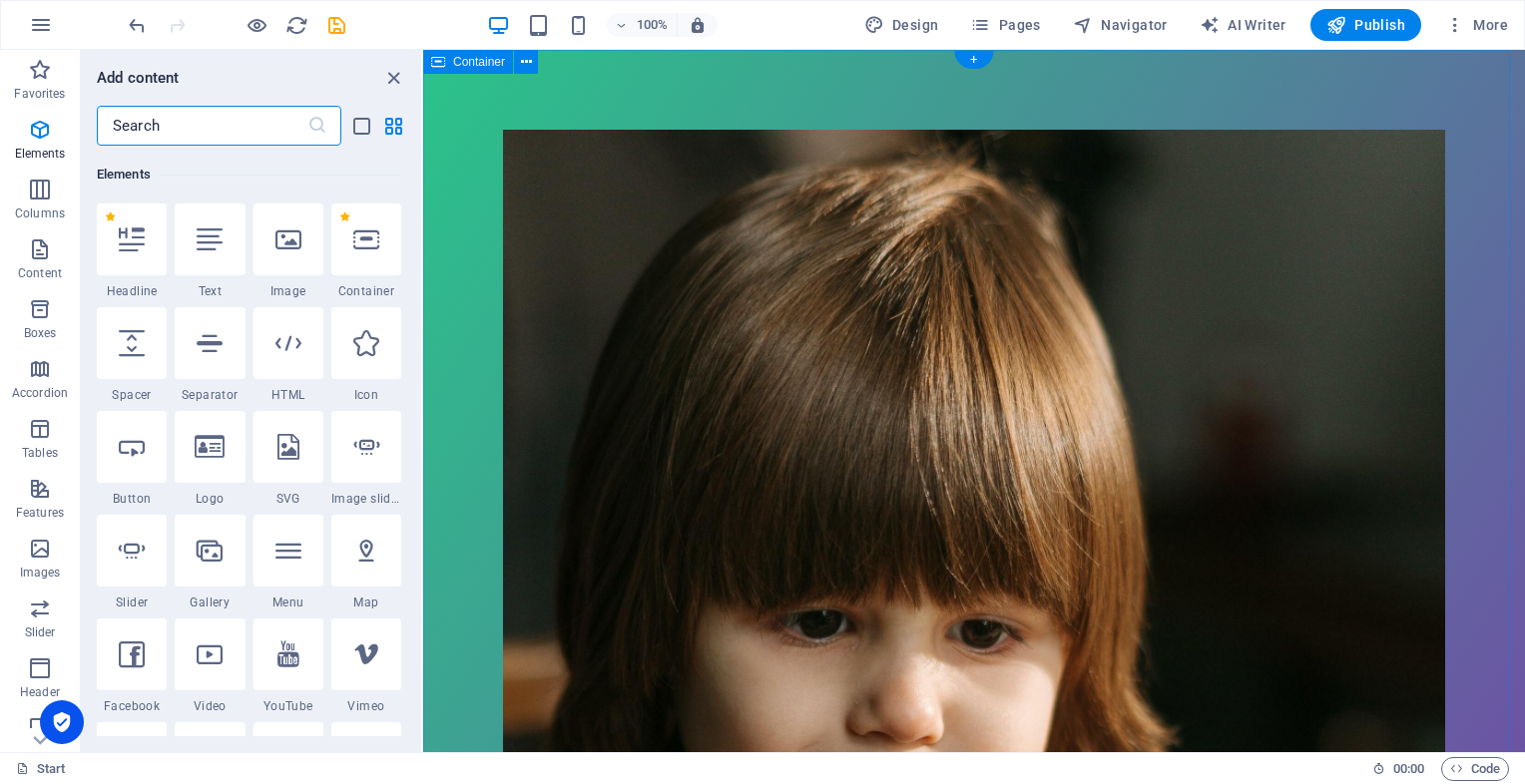 click on "Something Squishy is Coming ... A softer, smarter way to feed your little one.  Baby food, reimagined. Simple. Clean. Squeezy." at bounding box center (974, 930) 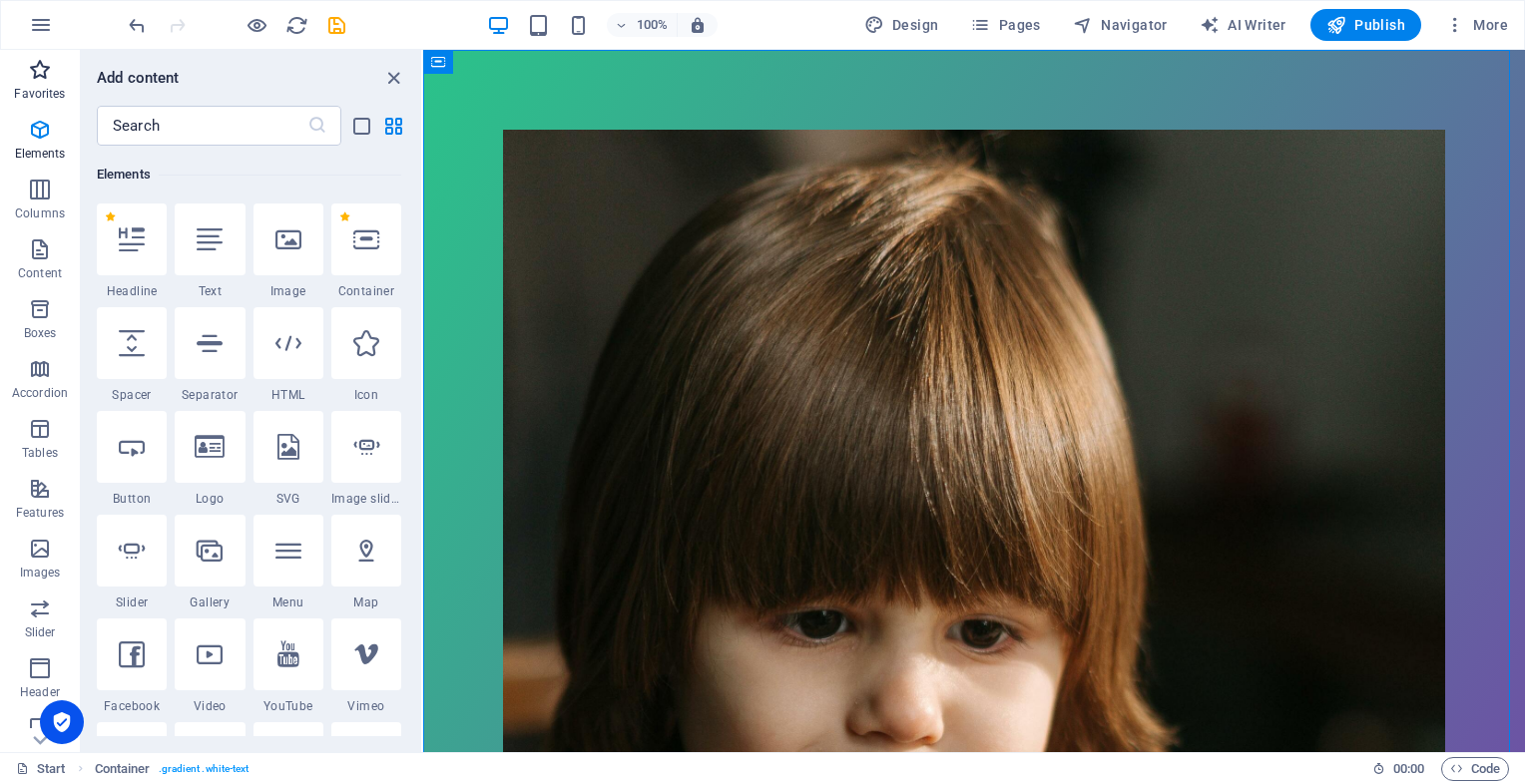 click on "Favorites" at bounding box center [40, 82] 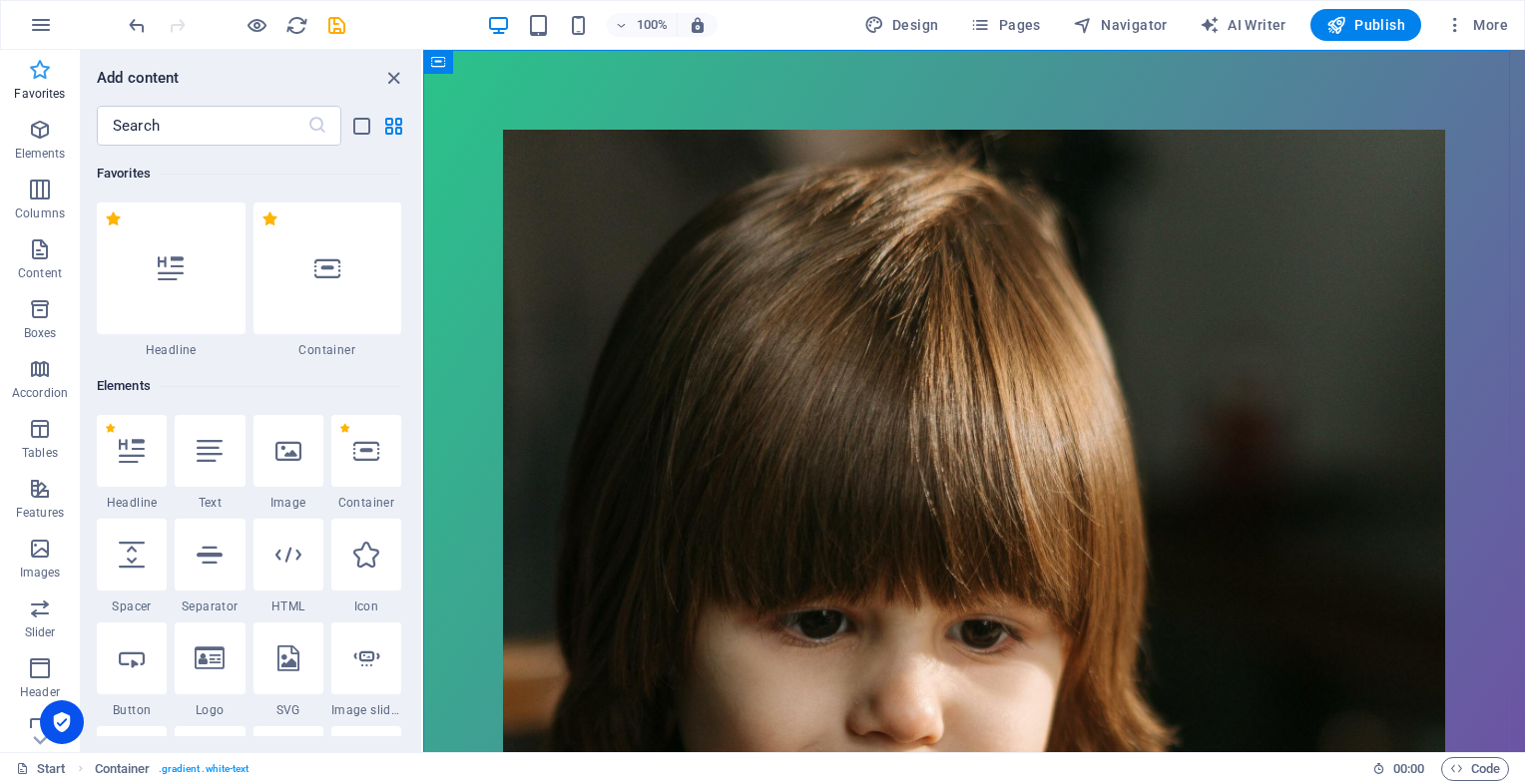 scroll, scrollTop: 0, scrollLeft: 0, axis: both 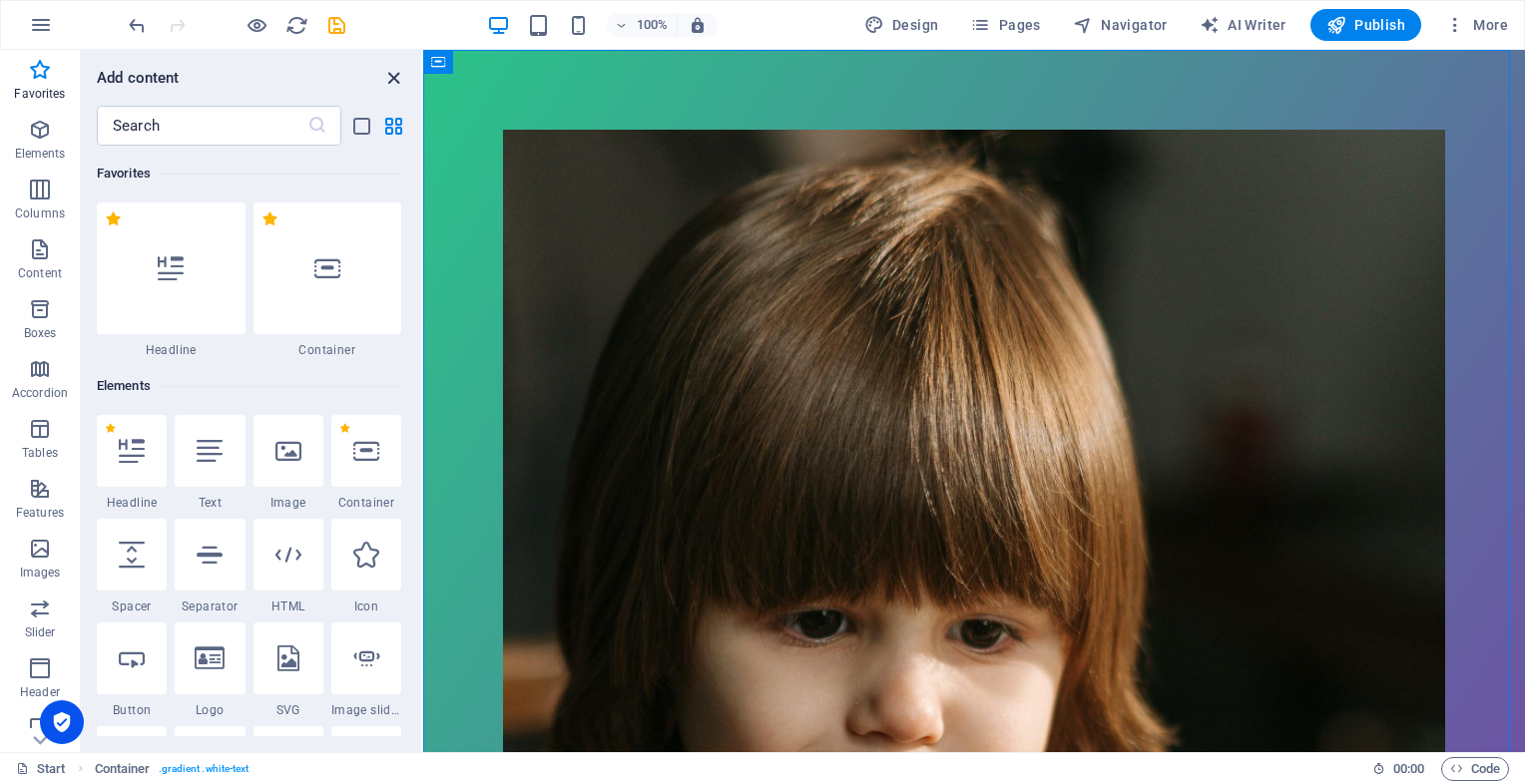 click at bounding box center (393, 78) 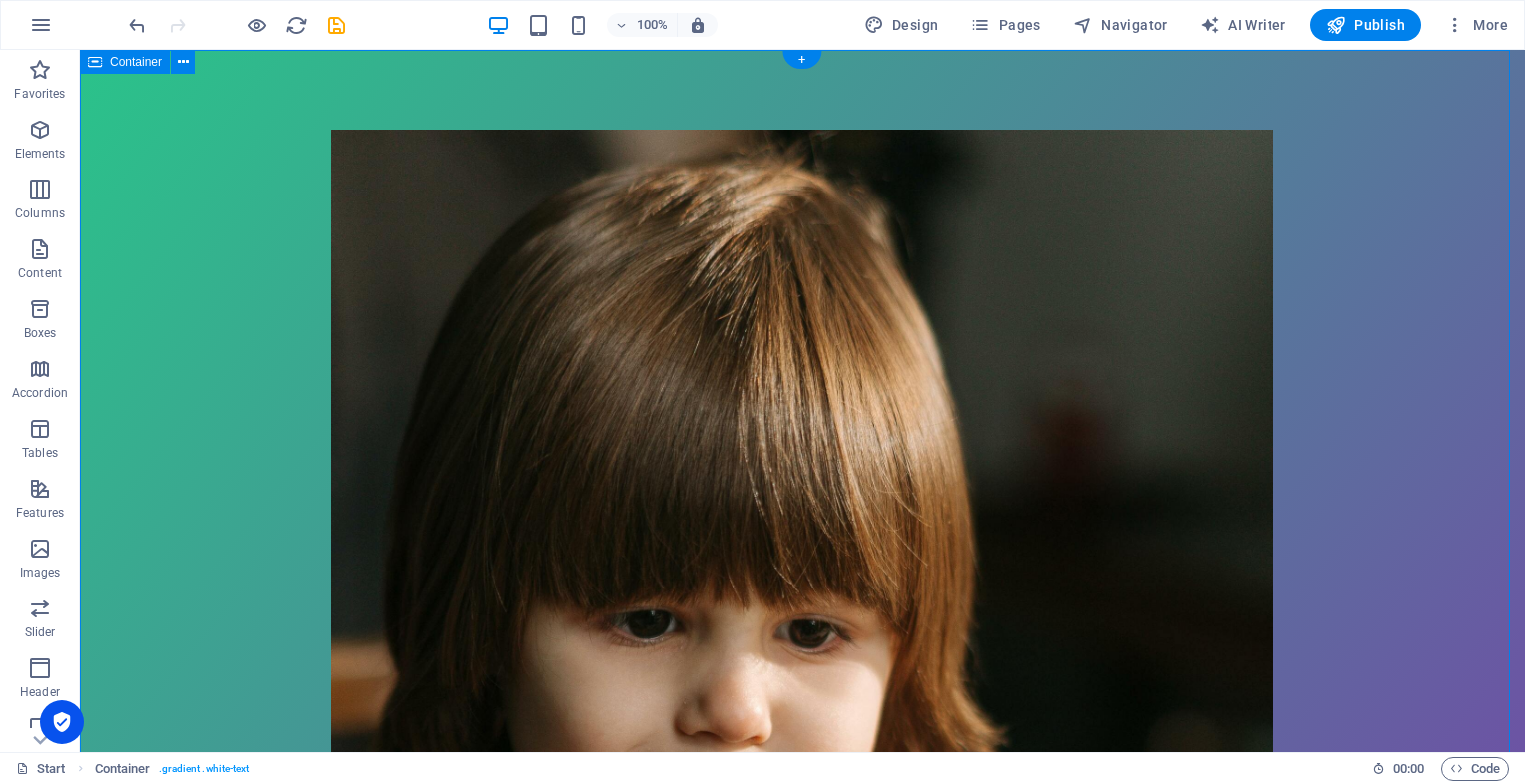 click on "Something Squishy is Coming ... A softer, smarter way to feed your little one.  Baby food, reimagined. Simple. Clean. Squeezy." at bounding box center (802, 930) 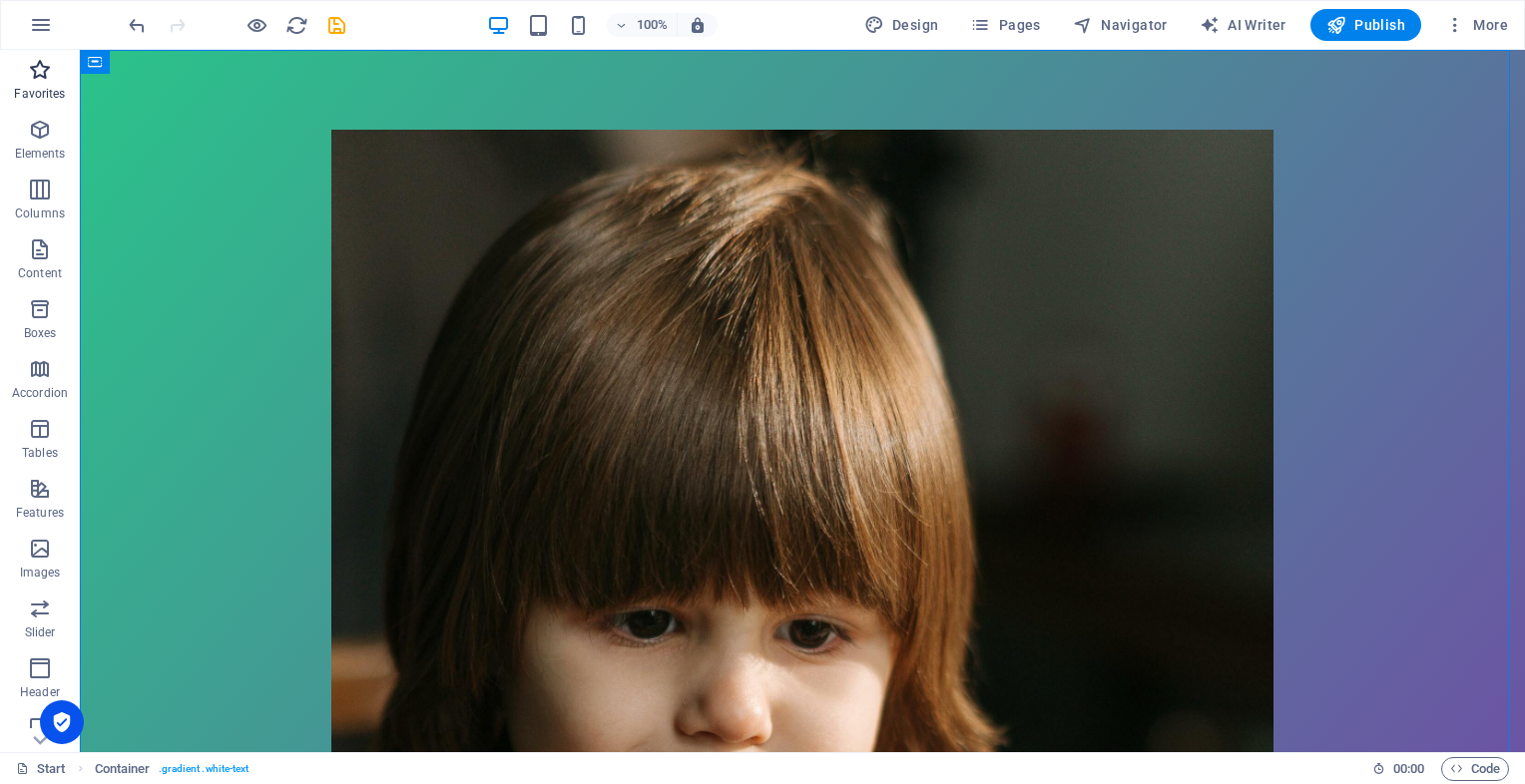 click on "Favorites" at bounding box center [40, 82] 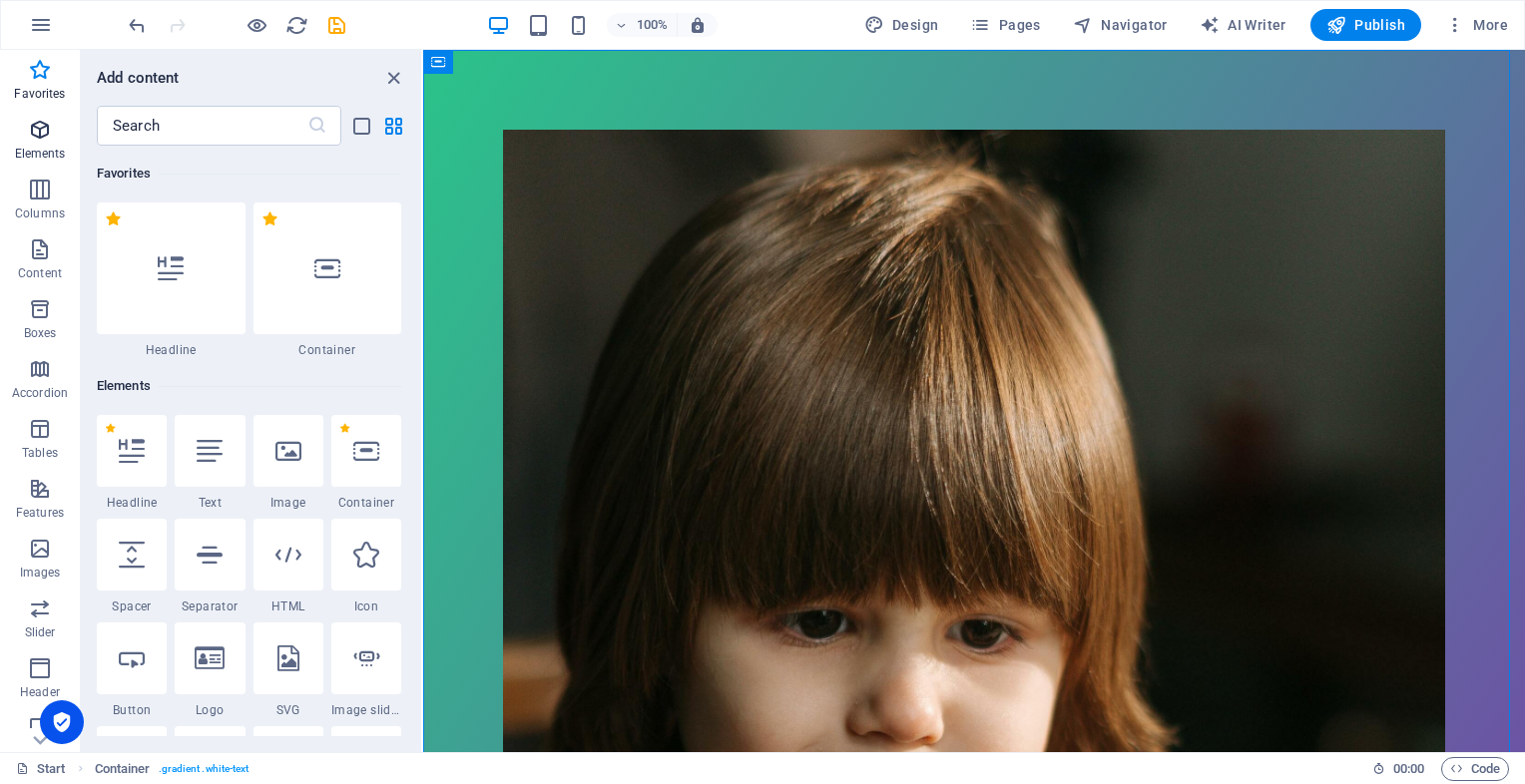 click at bounding box center (40, 130) 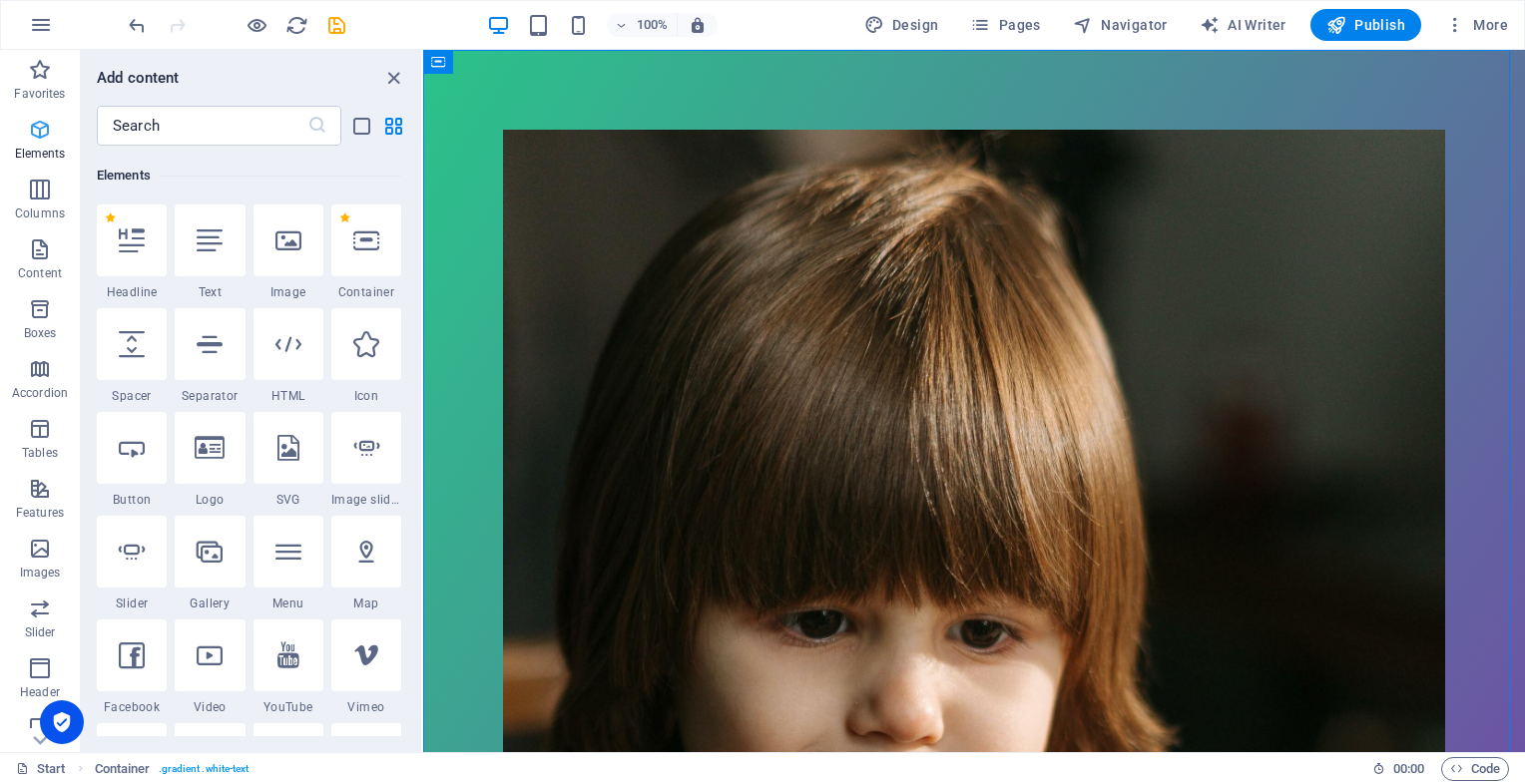 scroll, scrollTop: 211, scrollLeft: 0, axis: vertical 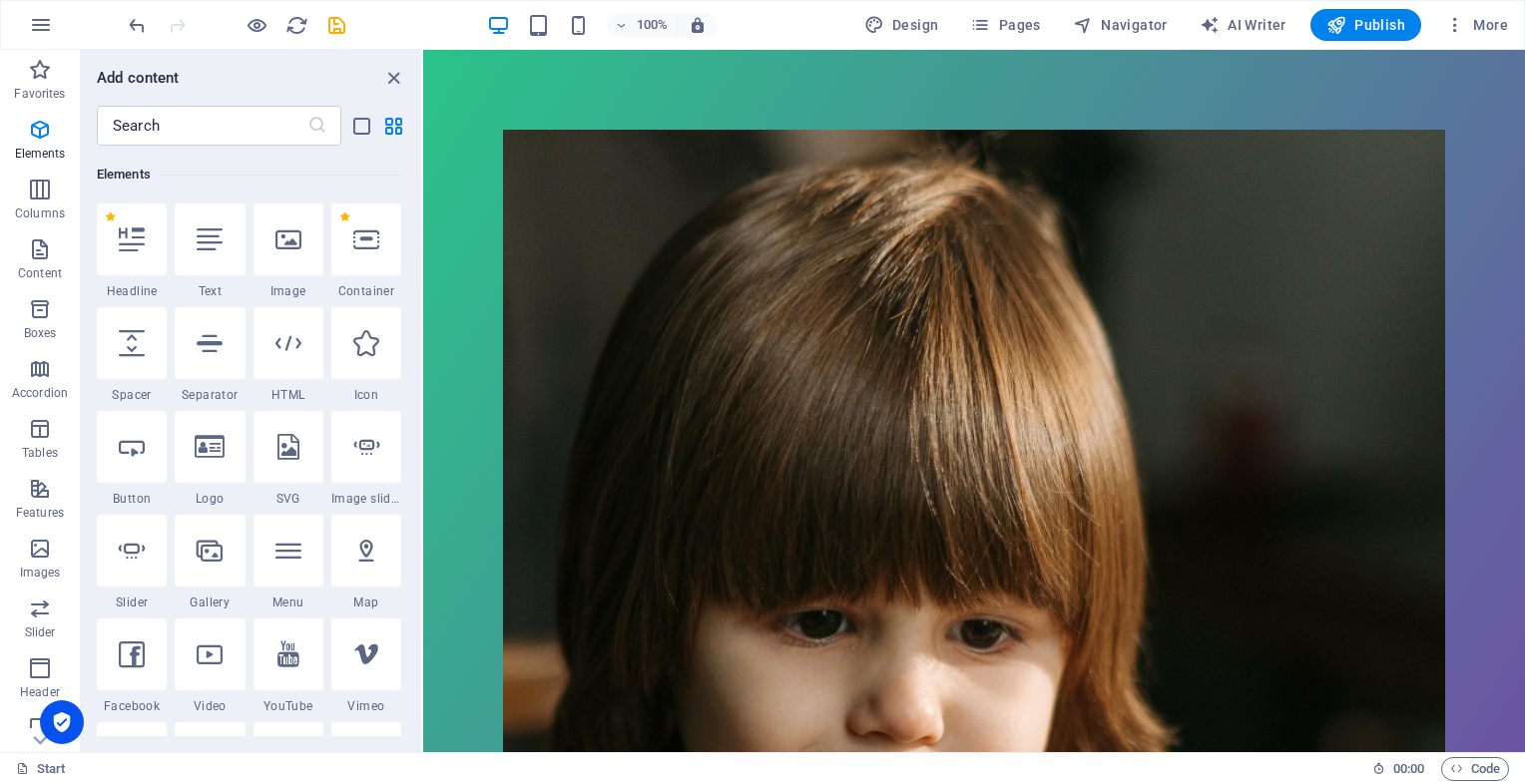 drag, startPoint x: 1517, startPoint y: 137, endPoint x: 1763, endPoint y: 57, distance: 258.68127 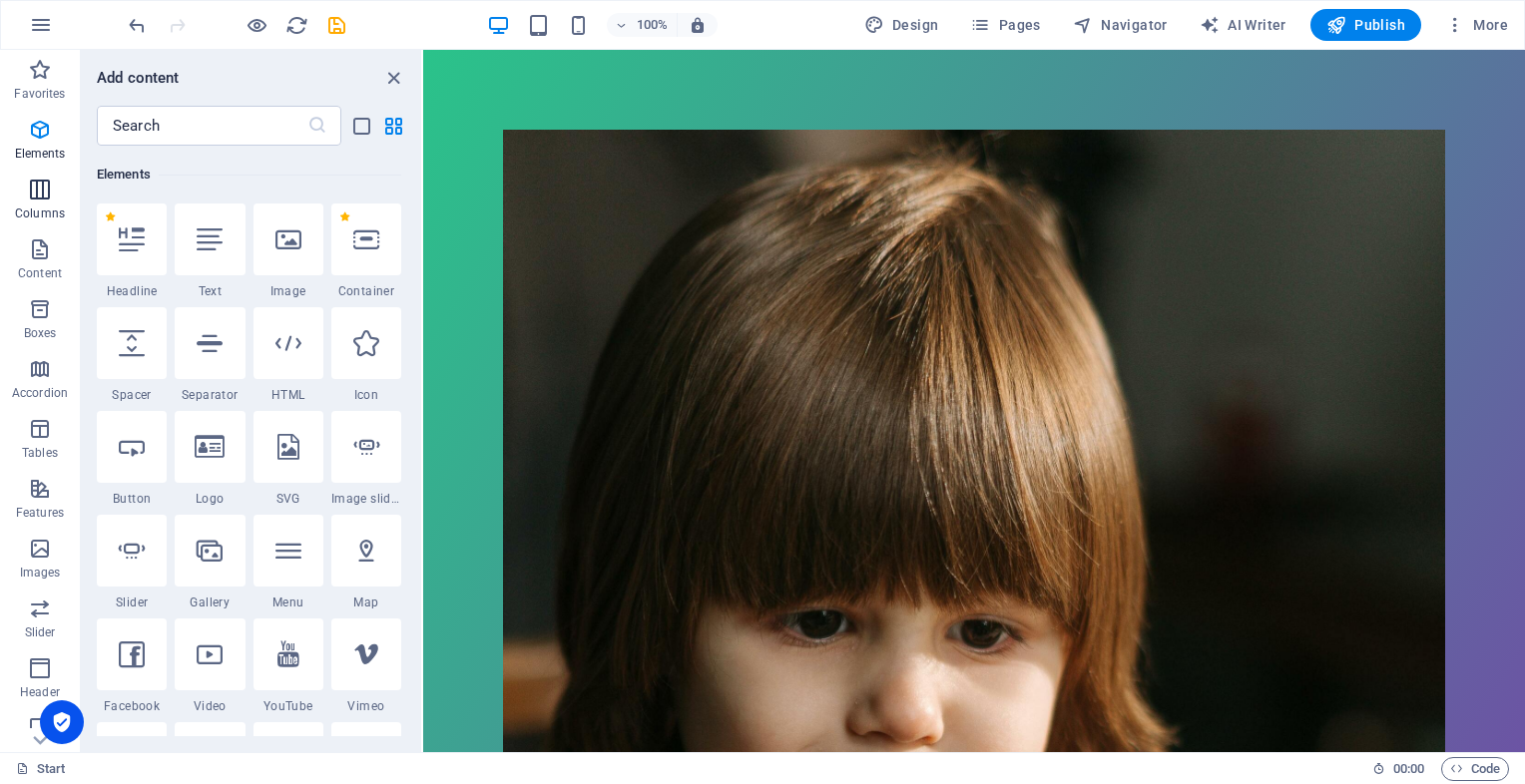 click at bounding box center [40, 190] 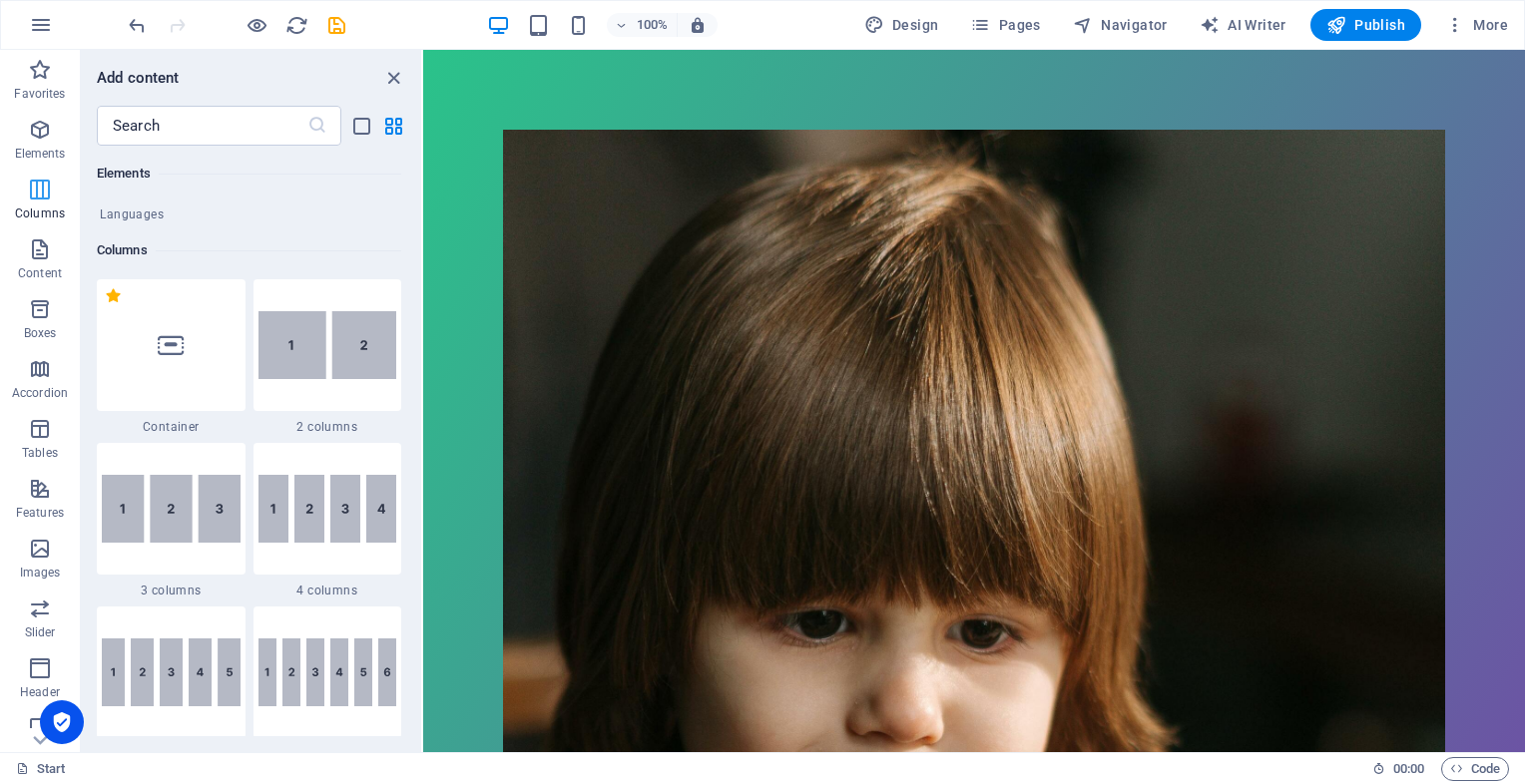 scroll, scrollTop: 986, scrollLeft: 0, axis: vertical 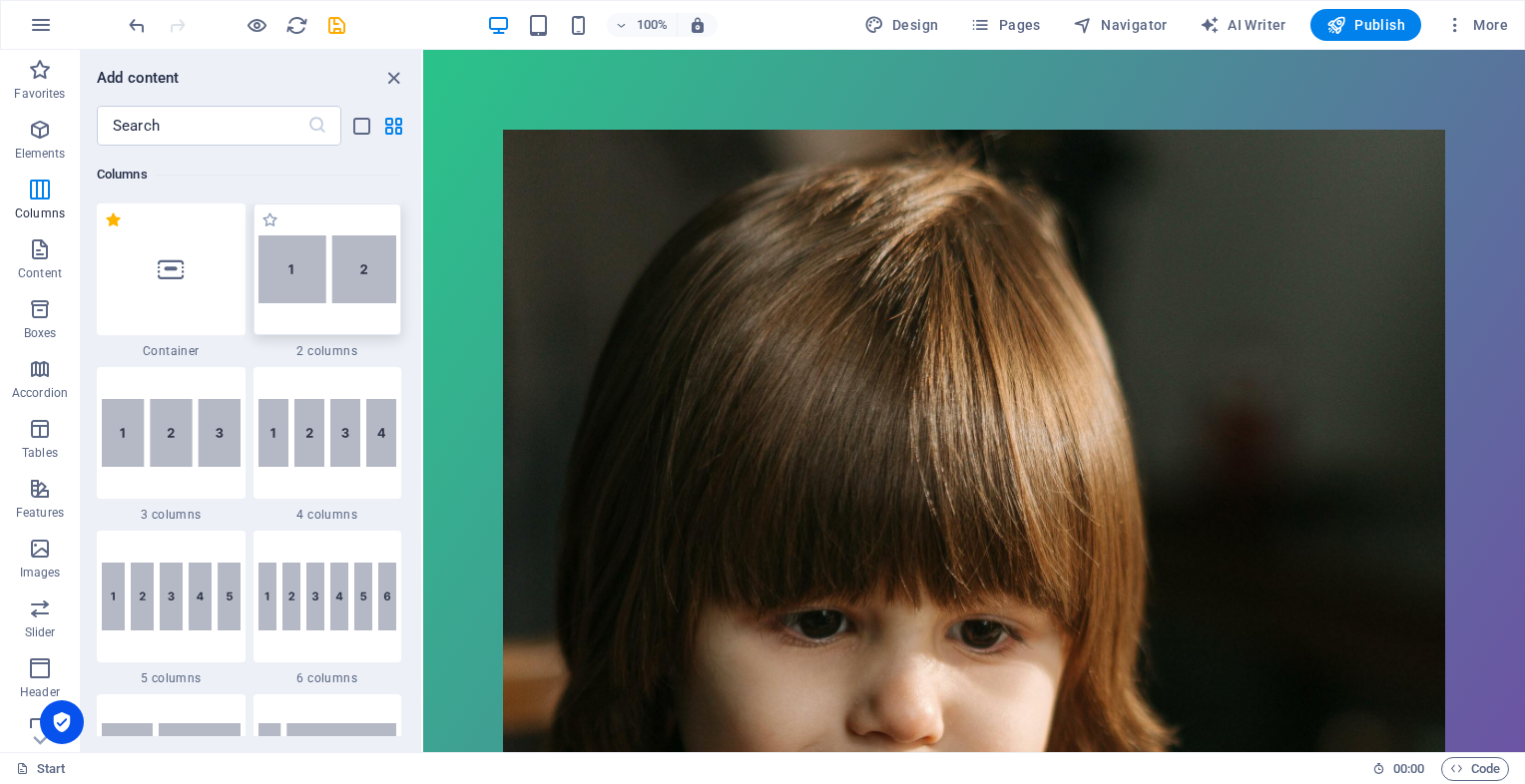 click at bounding box center [327, 269] 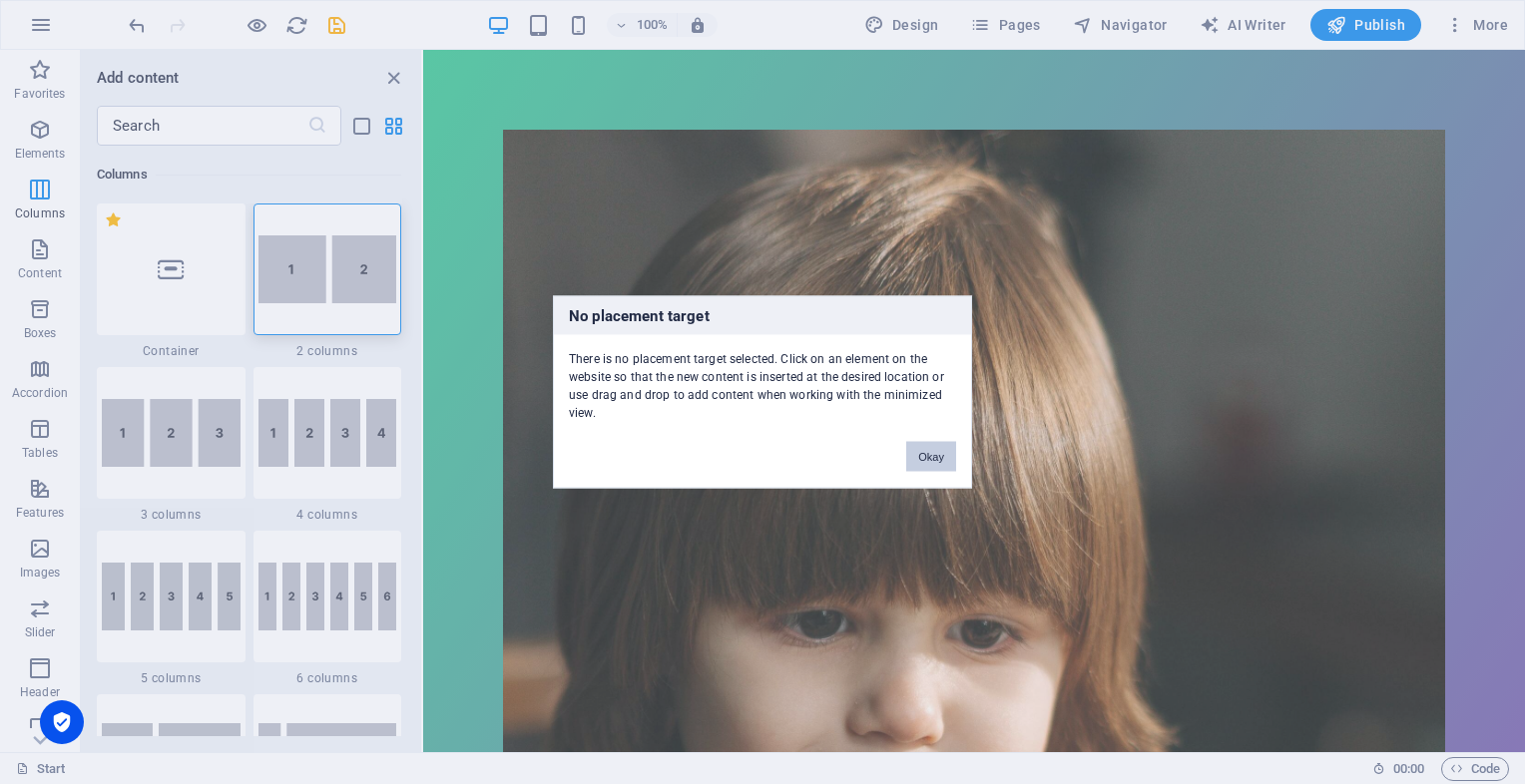 click on "Okay" at bounding box center (931, 457) 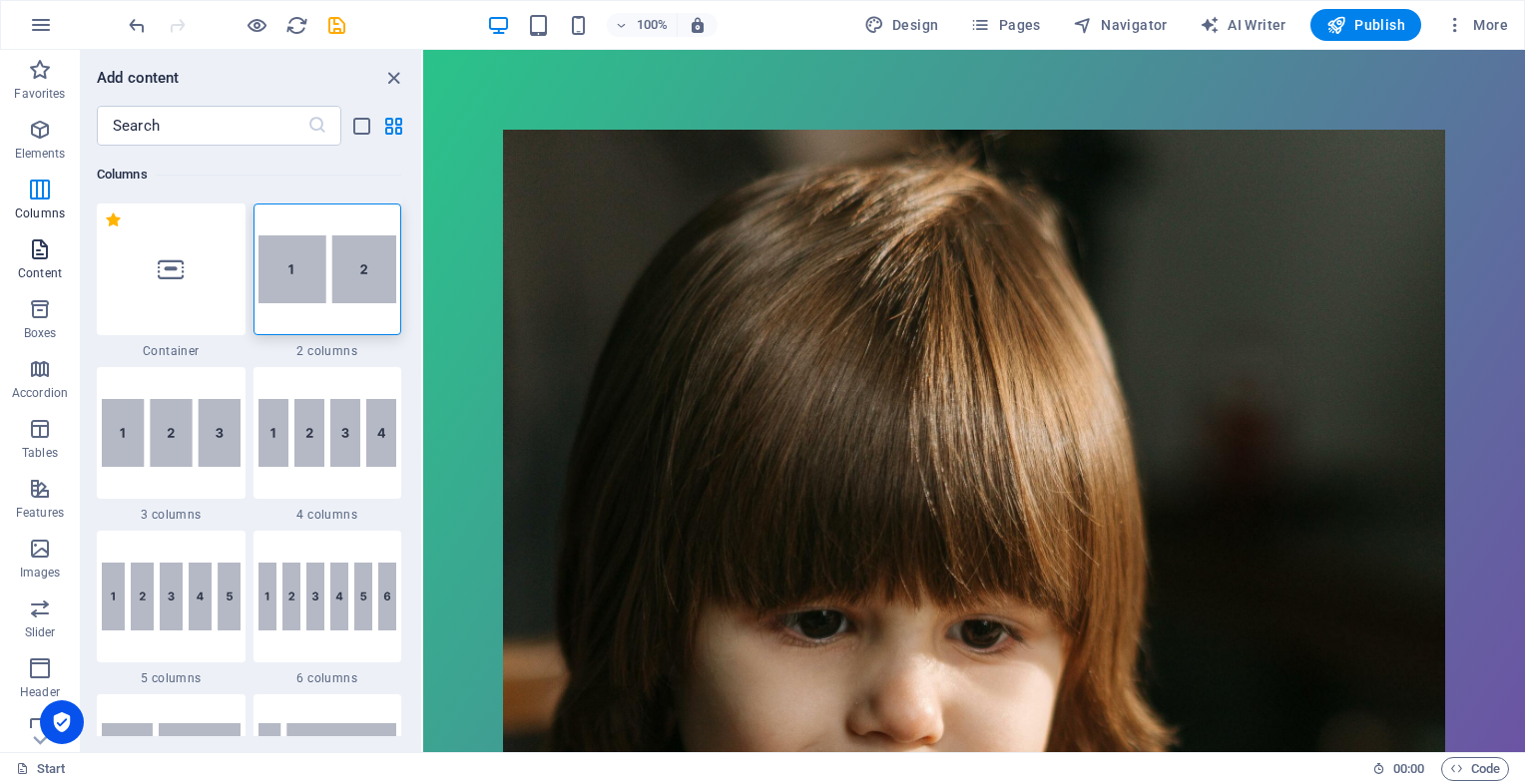 click at bounding box center (40, 249) 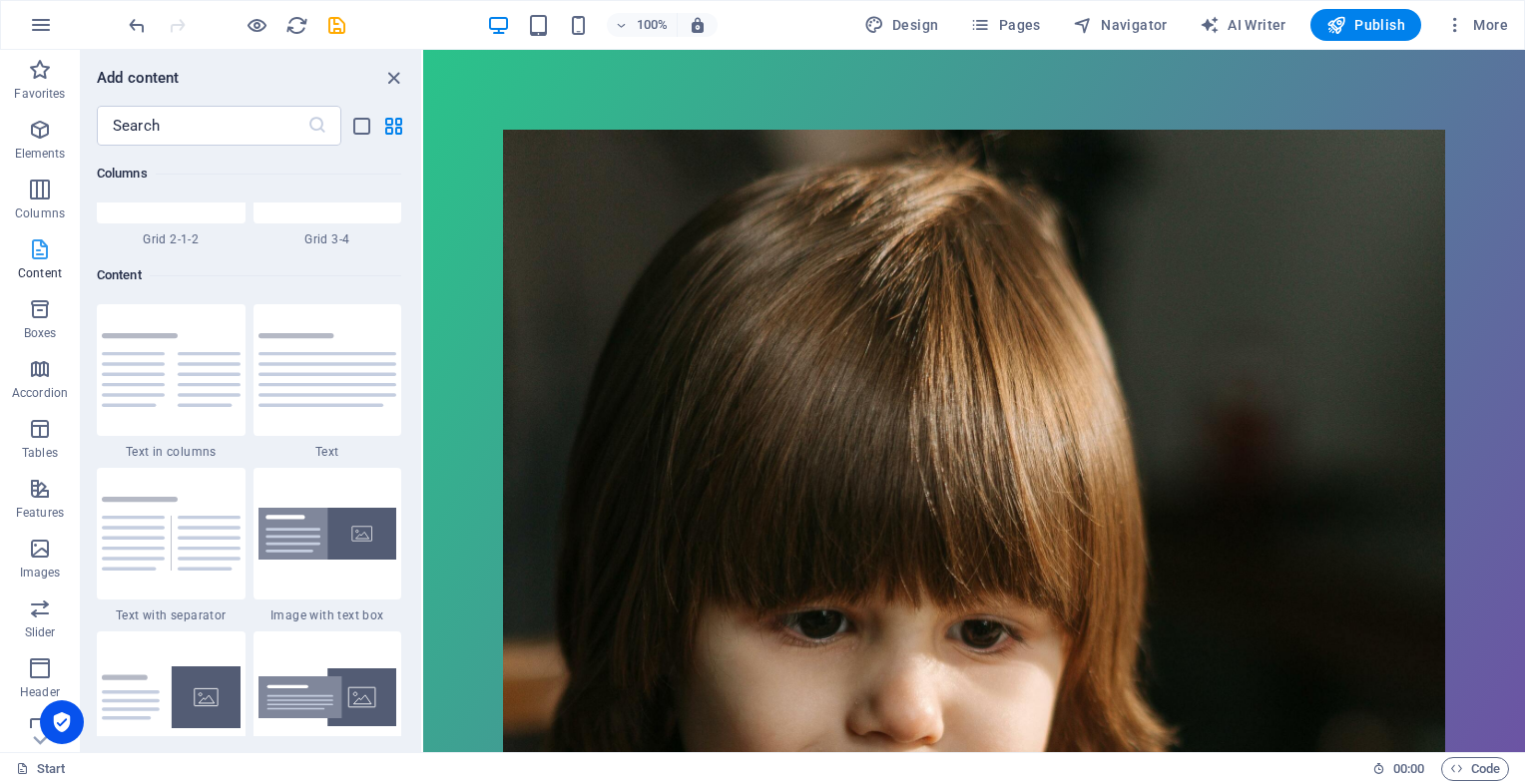 scroll, scrollTop: 3489, scrollLeft: 0, axis: vertical 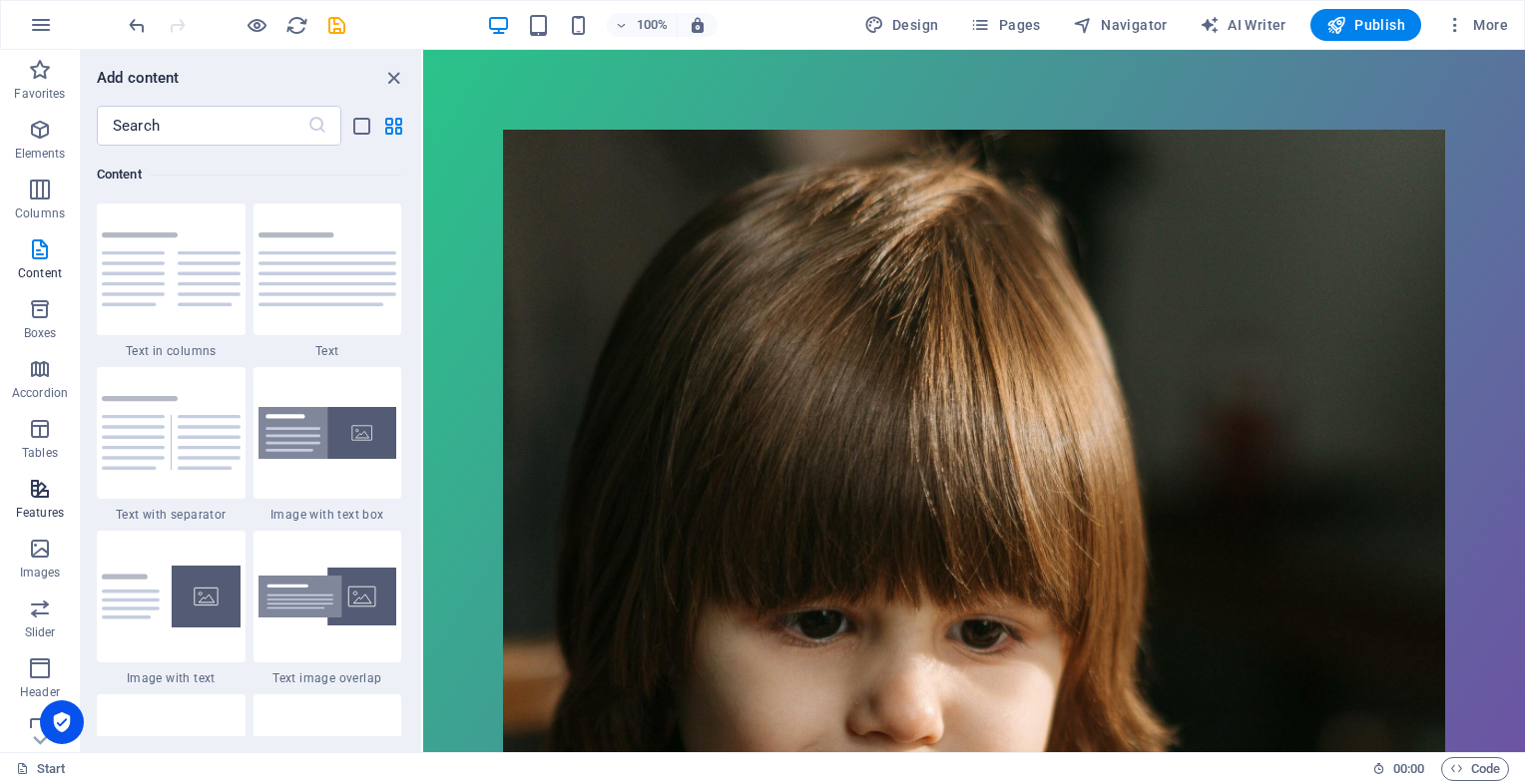 click at bounding box center (40, 489) 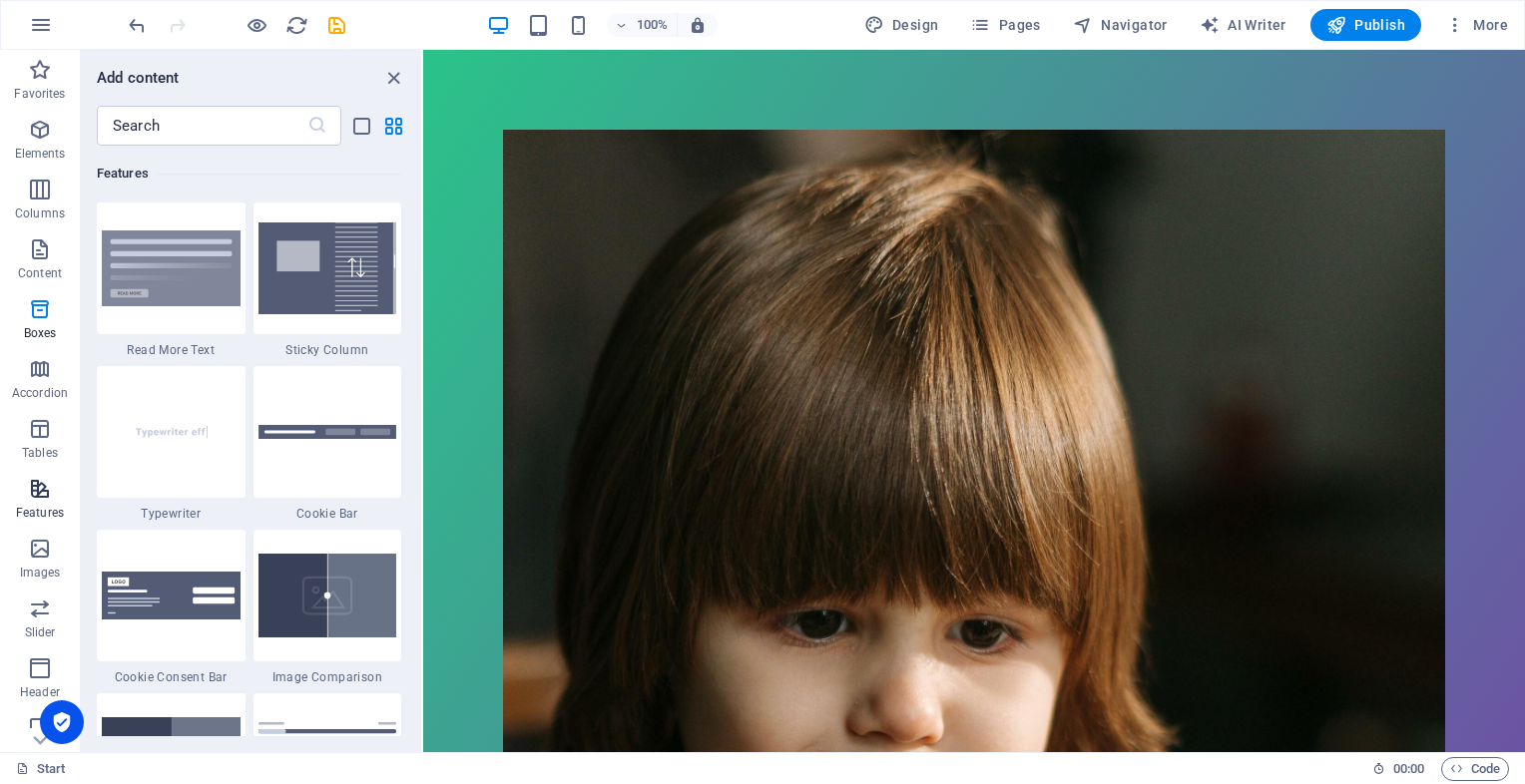 scroll, scrollTop: 7612, scrollLeft: 0, axis: vertical 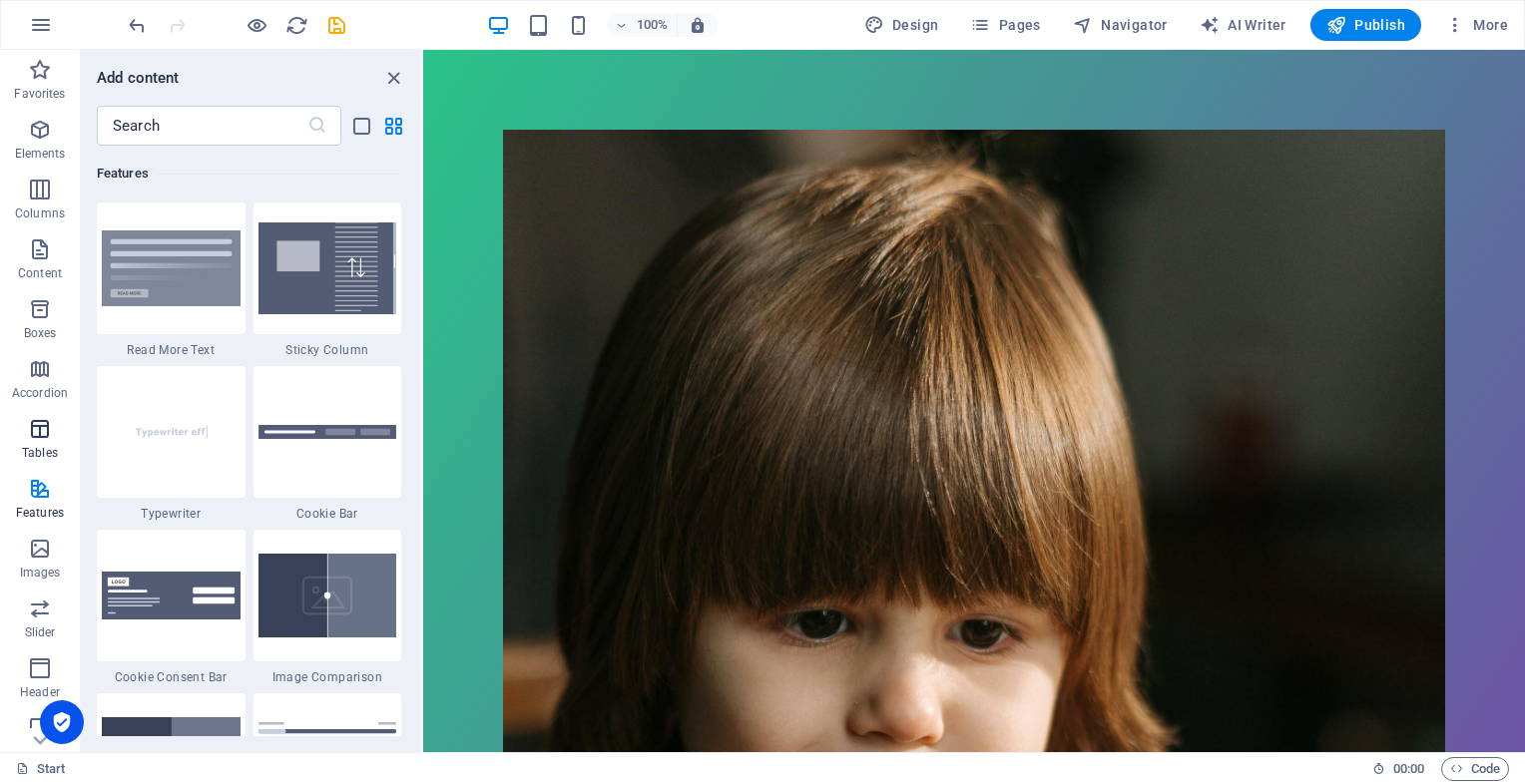click on "Tables" at bounding box center (40, 439) 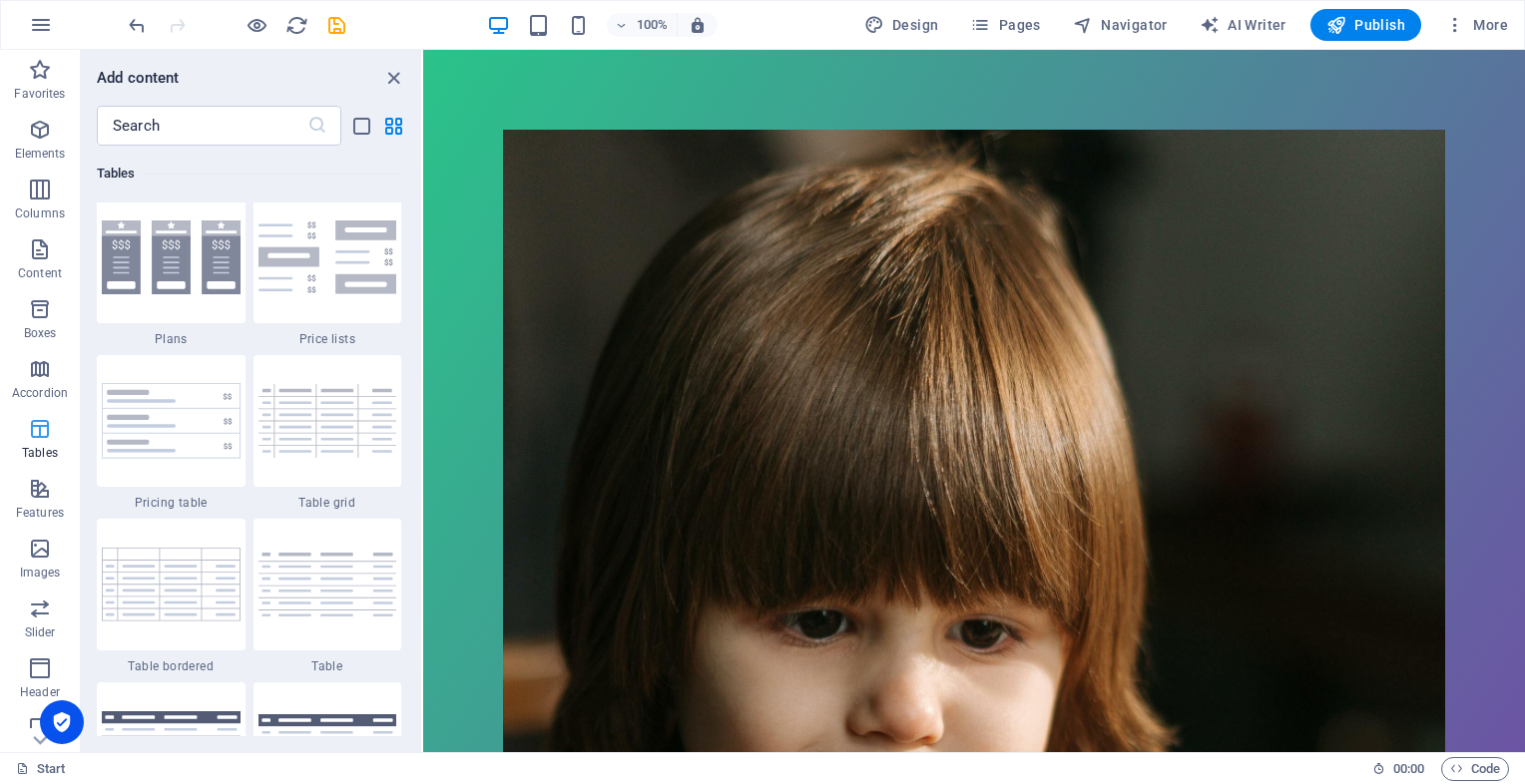 scroll, scrollTop: 6745, scrollLeft: 0, axis: vertical 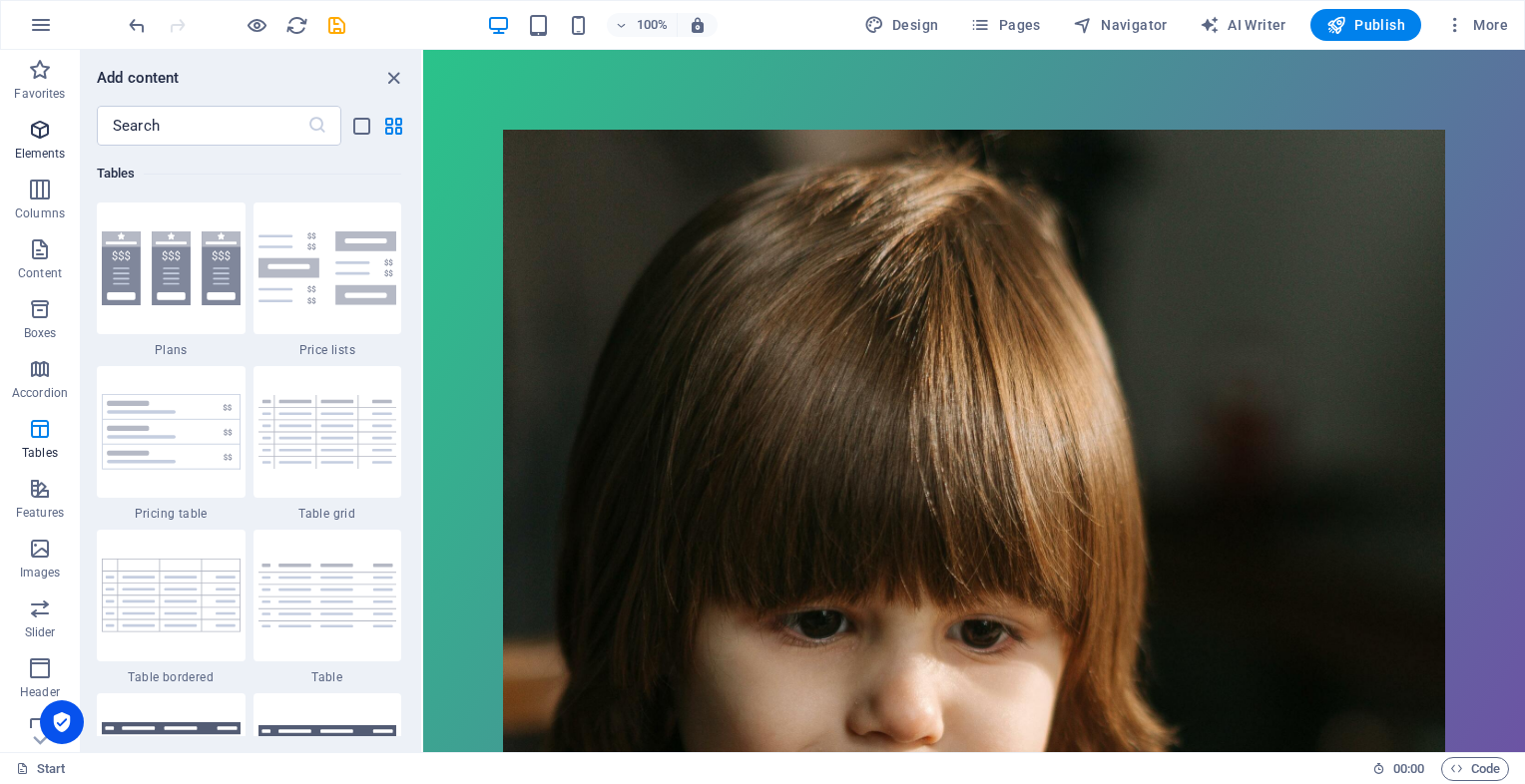 click at bounding box center [40, 130] 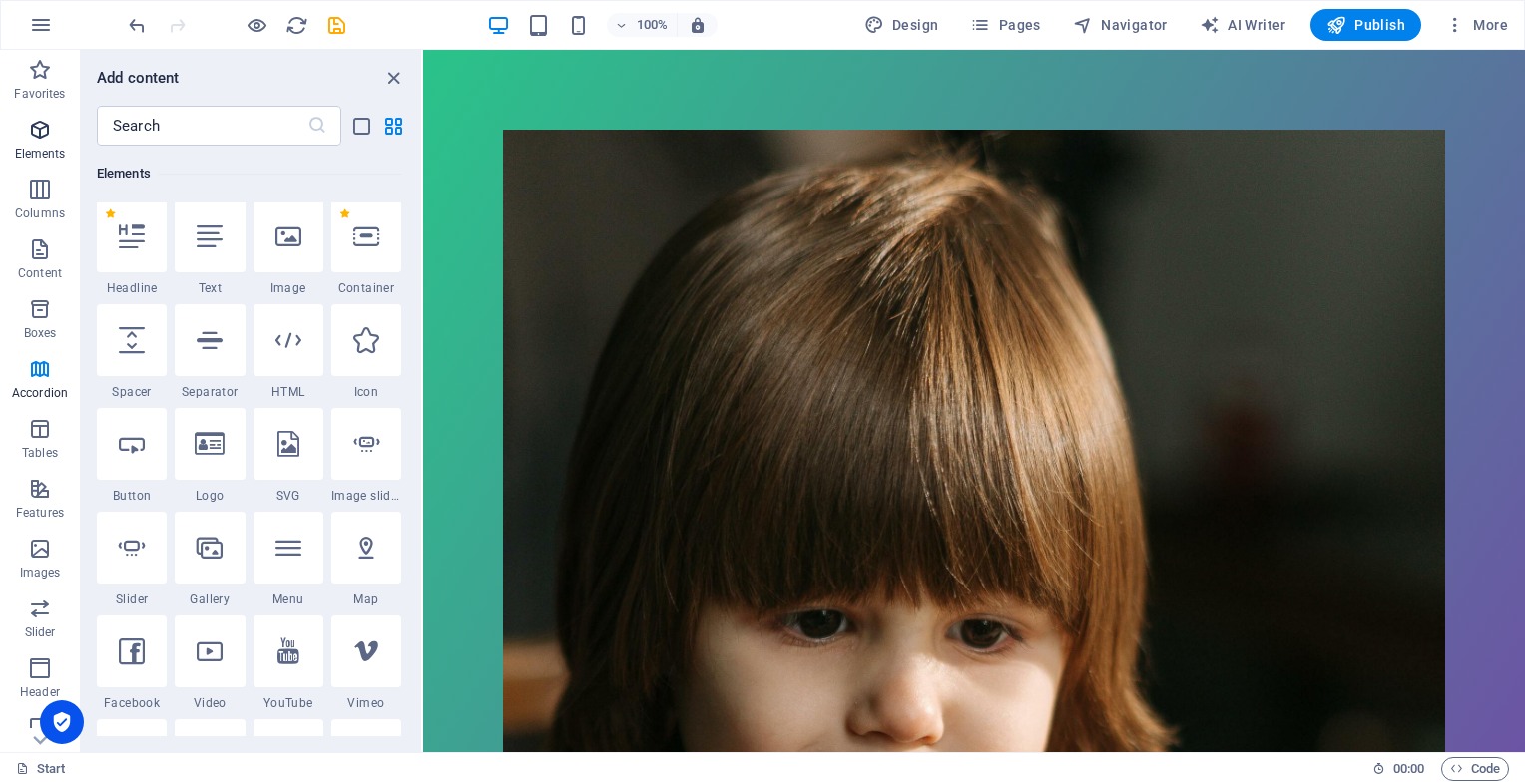 scroll, scrollTop: 212, scrollLeft: 0, axis: vertical 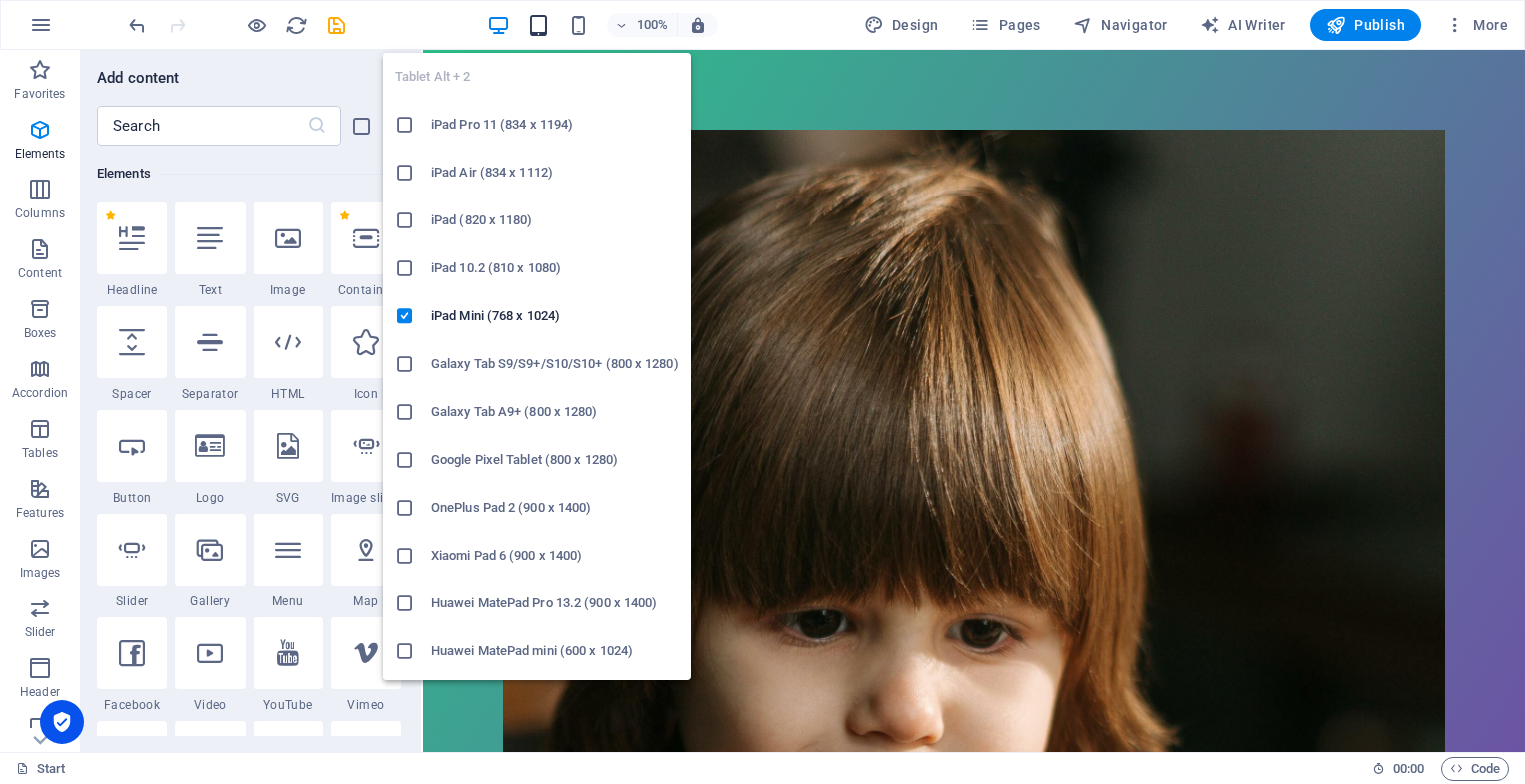 click at bounding box center [538, 25] 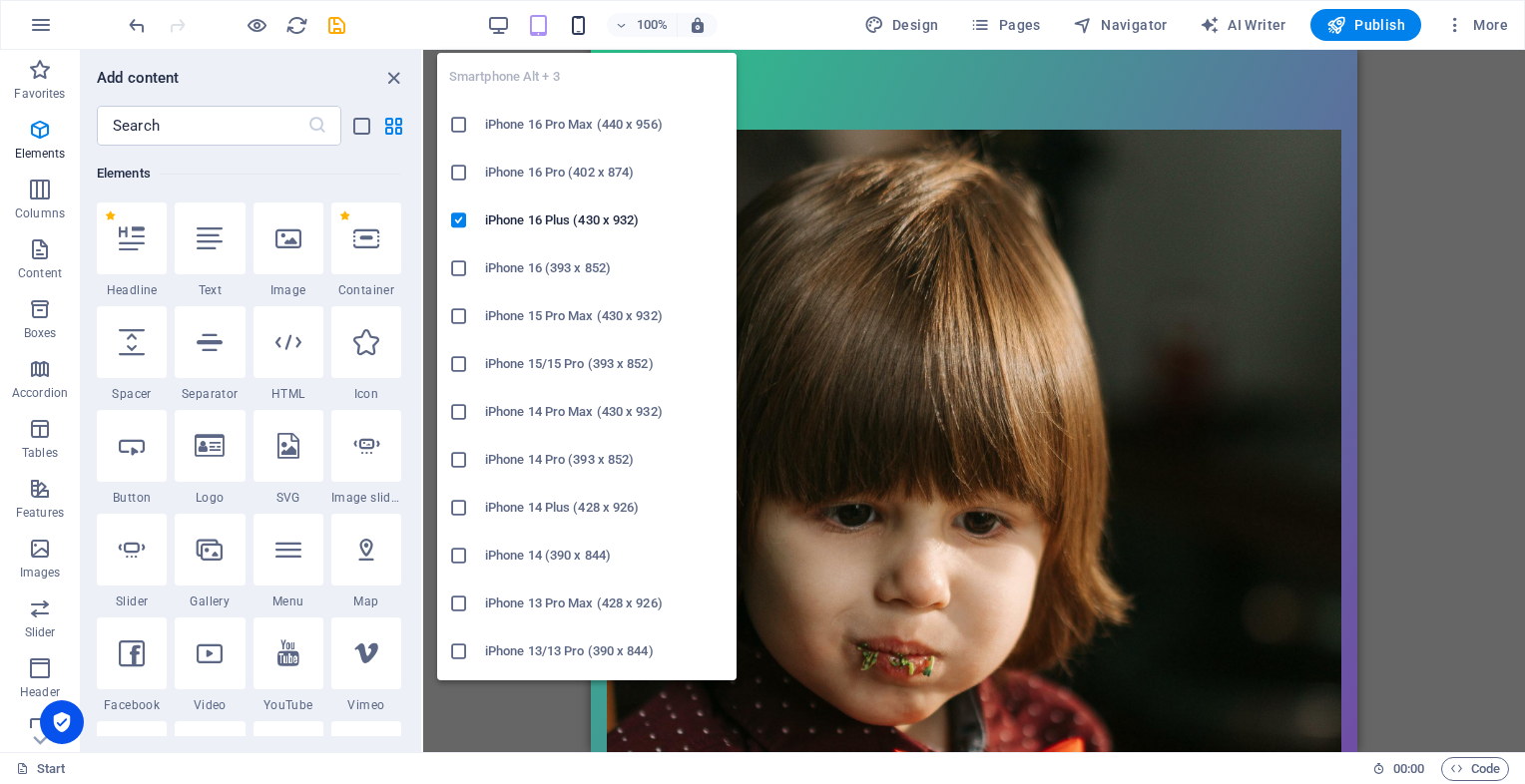 click at bounding box center [578, 25] 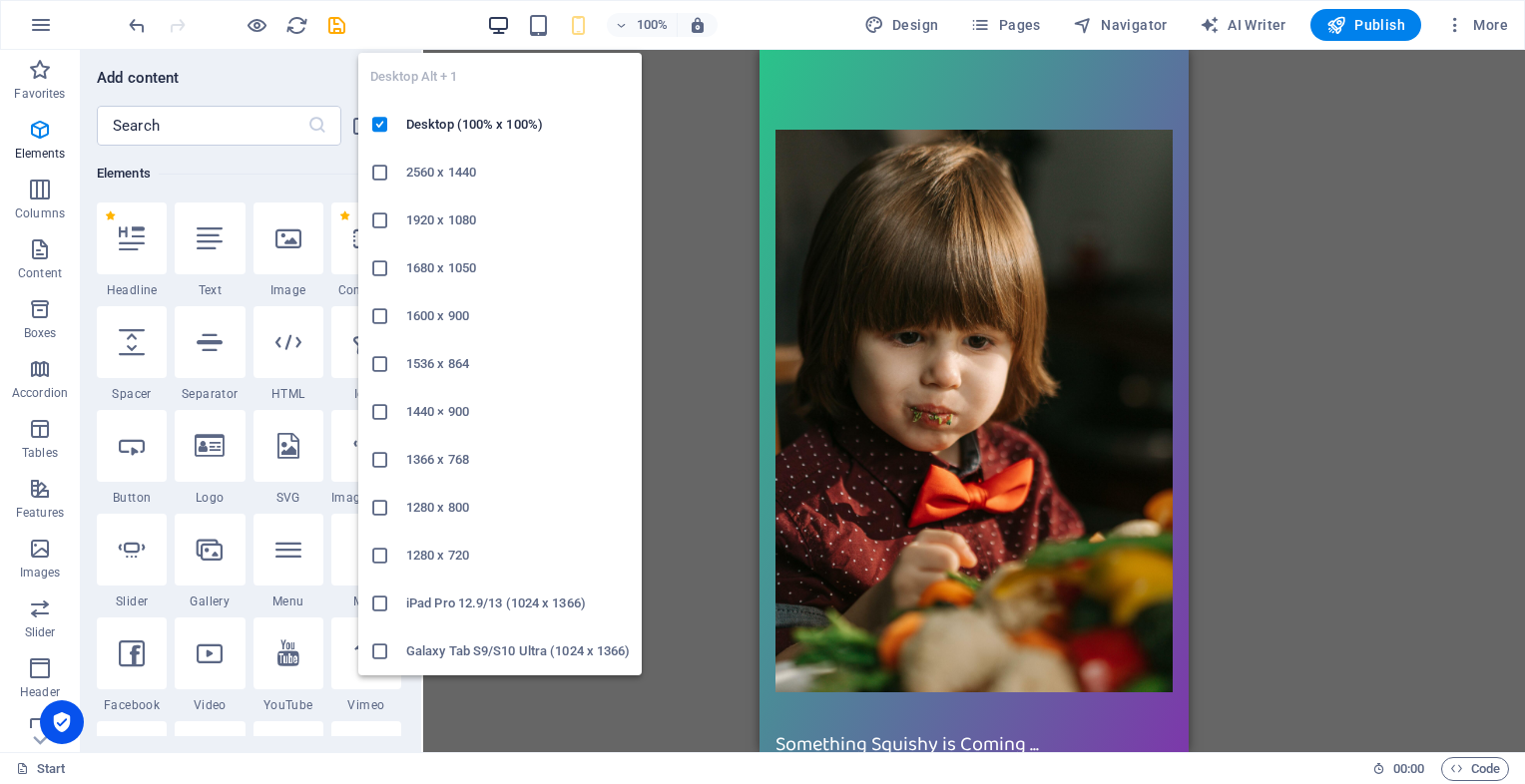 click at bounding box center (498, 25) 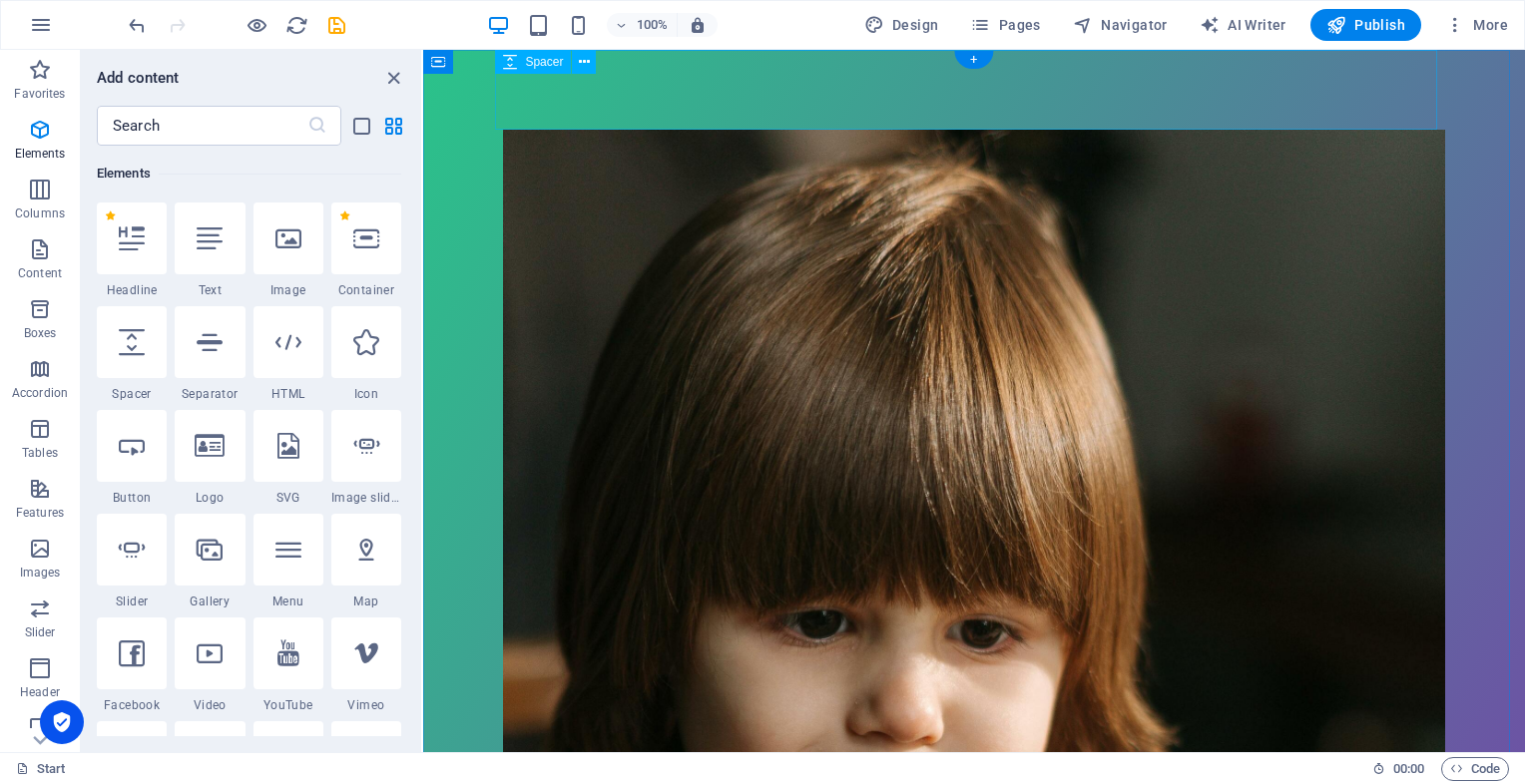click at bounding box center [974, 90] 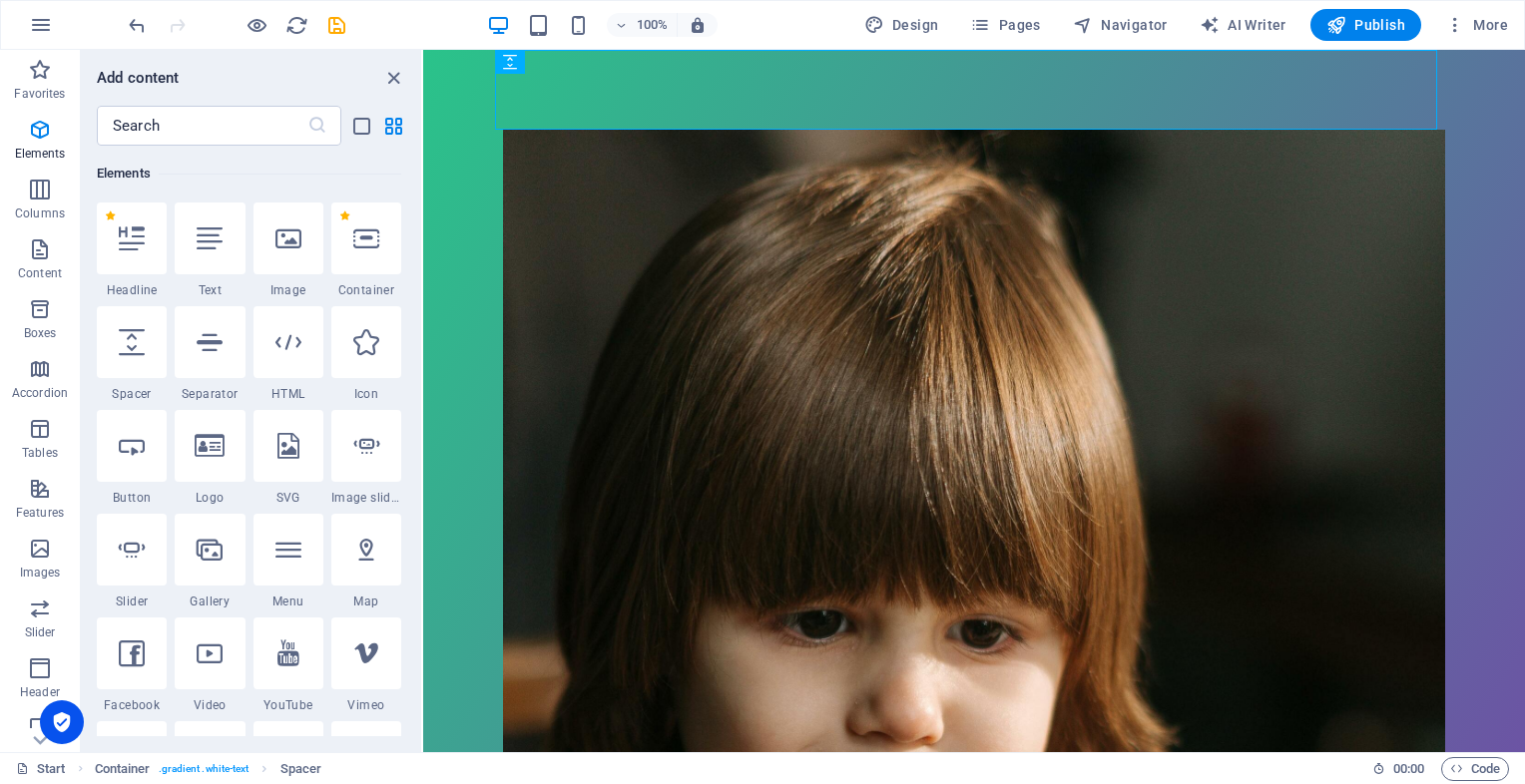 click on "Add content ​ Favorites 1 Star Headline 1 Star Container Elements 1 Star Headline 1 Star Text 1 Star Image 1 Star Container 1 Star Spacer 1 Star Separator 1 Star HTML 1 Star Icon 1 Star Button 1 Star Logo 1 Star SVG 1 Star Image slider 1 Star Slider 1 Star Gallery 1 Star Menu 1 Star Map 1 Star Facebook 1 Star Video 1 Star YouTube 1 Star Vimeo 1 Star Document 1 Star Audio 1 Star Iframe 1 Star Privacy 1 Star Languages Columns 1 Star Container 1 Star 2 columns 1 Star 3 columns 1 Star 4 columns 1 Star 5 columns 1 Star 6 columns 1 Star 40-60 1 Star 20-80 1 Star 80-20 1 Star 30-70 1 Star 70-30 1 Star Unequal Columns 1 Star 25-25-50 1 Star 25-50-25 1 Star 50-25-25 1 Star 20-60-20 1 Star 50-16-16-16 1 Star 16-16-16-50 1 Star Grid 2-1 1 Star Grid 1-2 1 Star Grid 3-1 1 Star Grid 1-3 1 Star Grid 4-1 1 Star Grid 1-4 1 Star Grid 1-2-1 1 Star Grid 1-1-2 1 Star Grid 2h-2v 1 Star Grid 2v-2h 1 Star Grid 2-1-2 1 Star Grid 3-4 Content 1 Star Text in columns 1 Star Text 1 Star Text with separator 1 Star Image with text box" at bounding box center [251, 401] 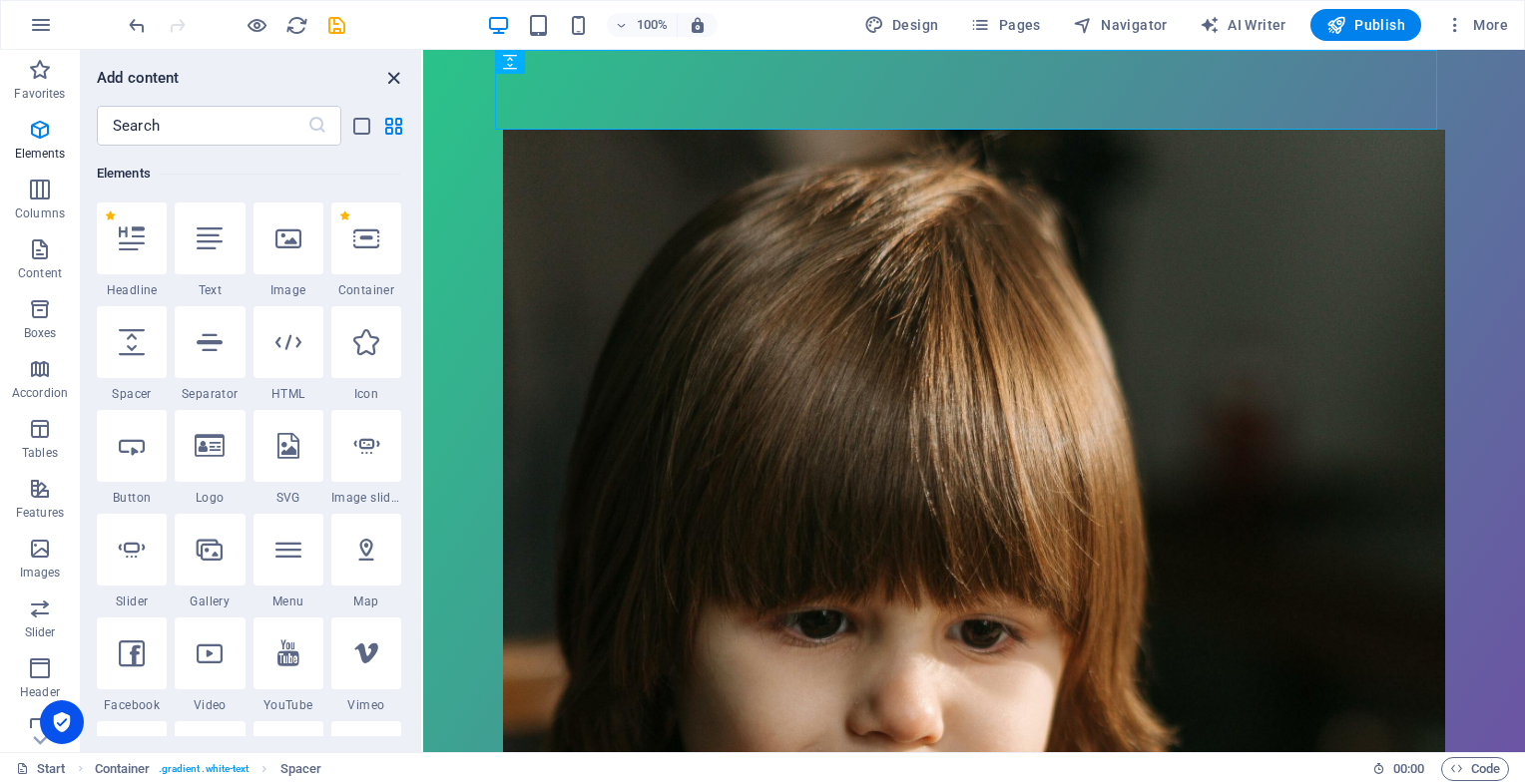 click at bounding box center (393, 78) 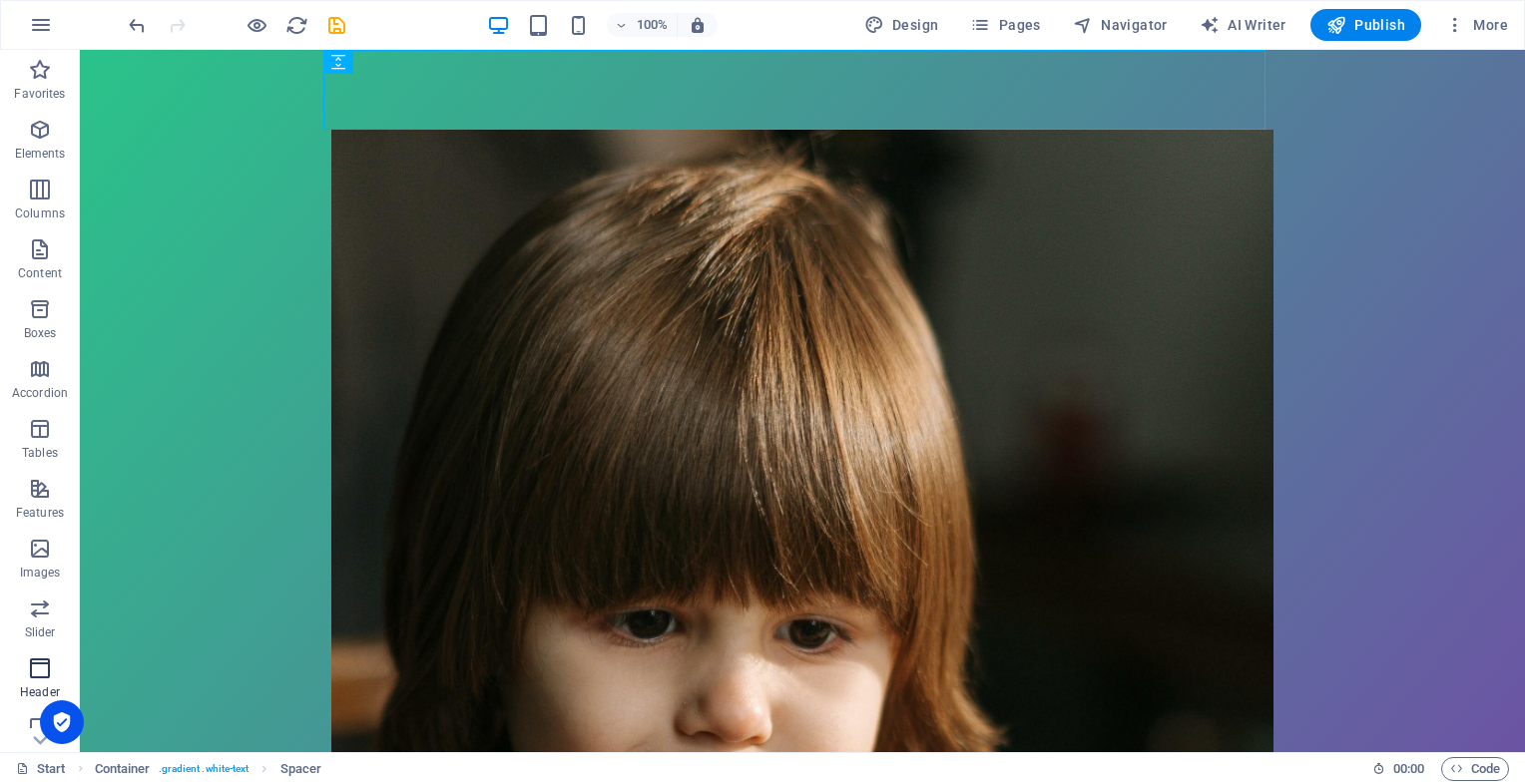 click at bounding box center (40, 668) 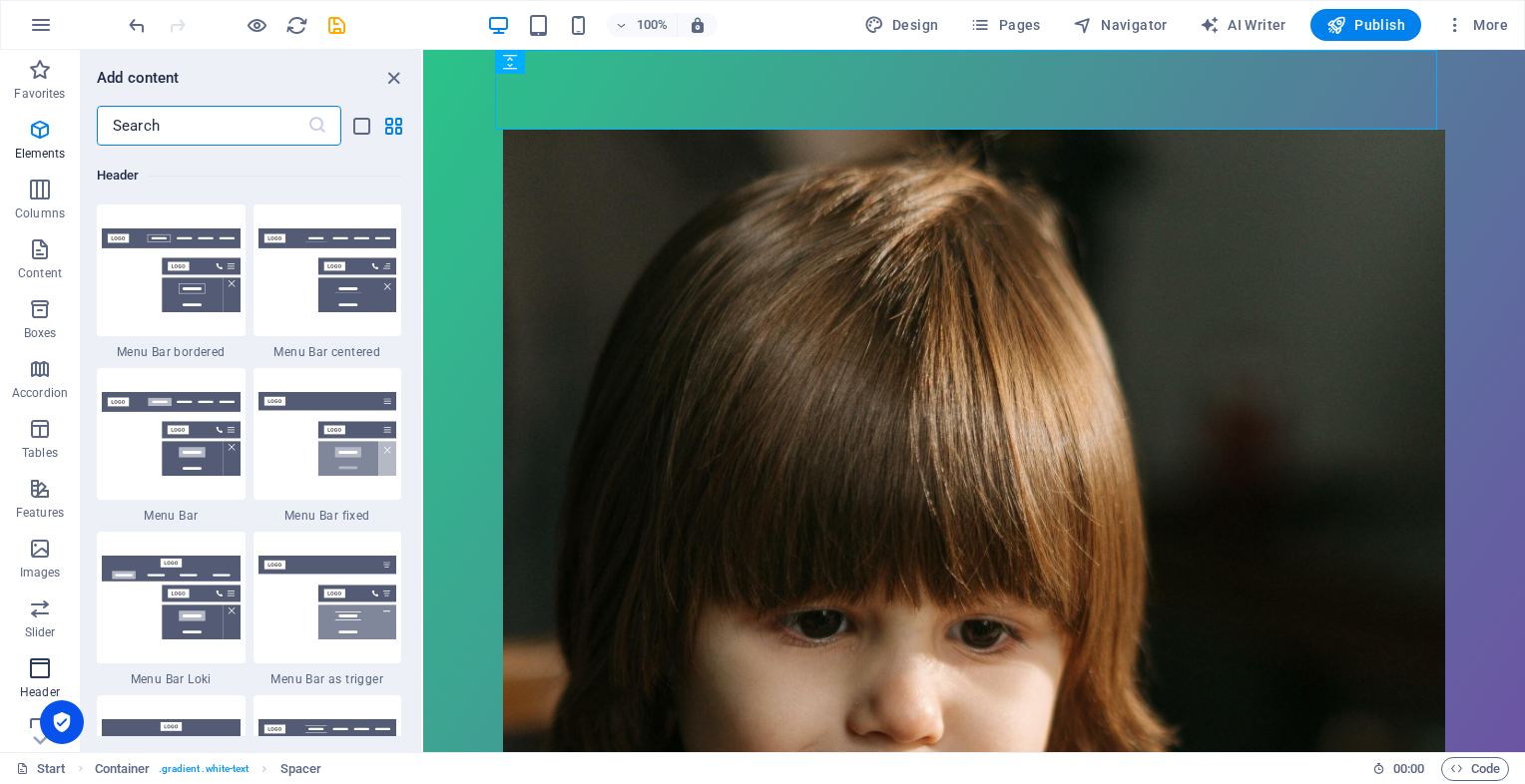 scroll, scrollTop: 11848, scrollLeft: 0, axis: vertical 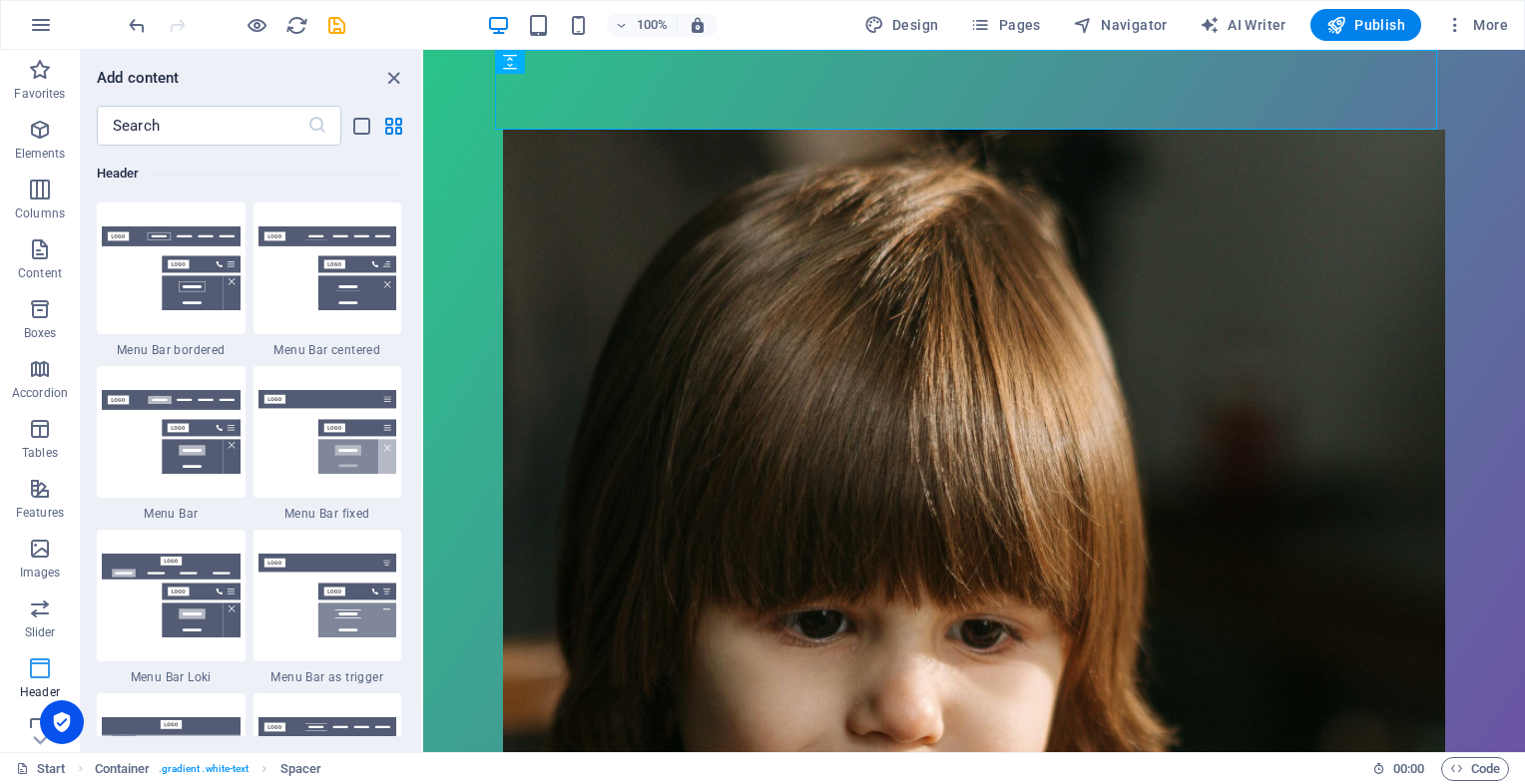 click at bounding box center (40, 668) 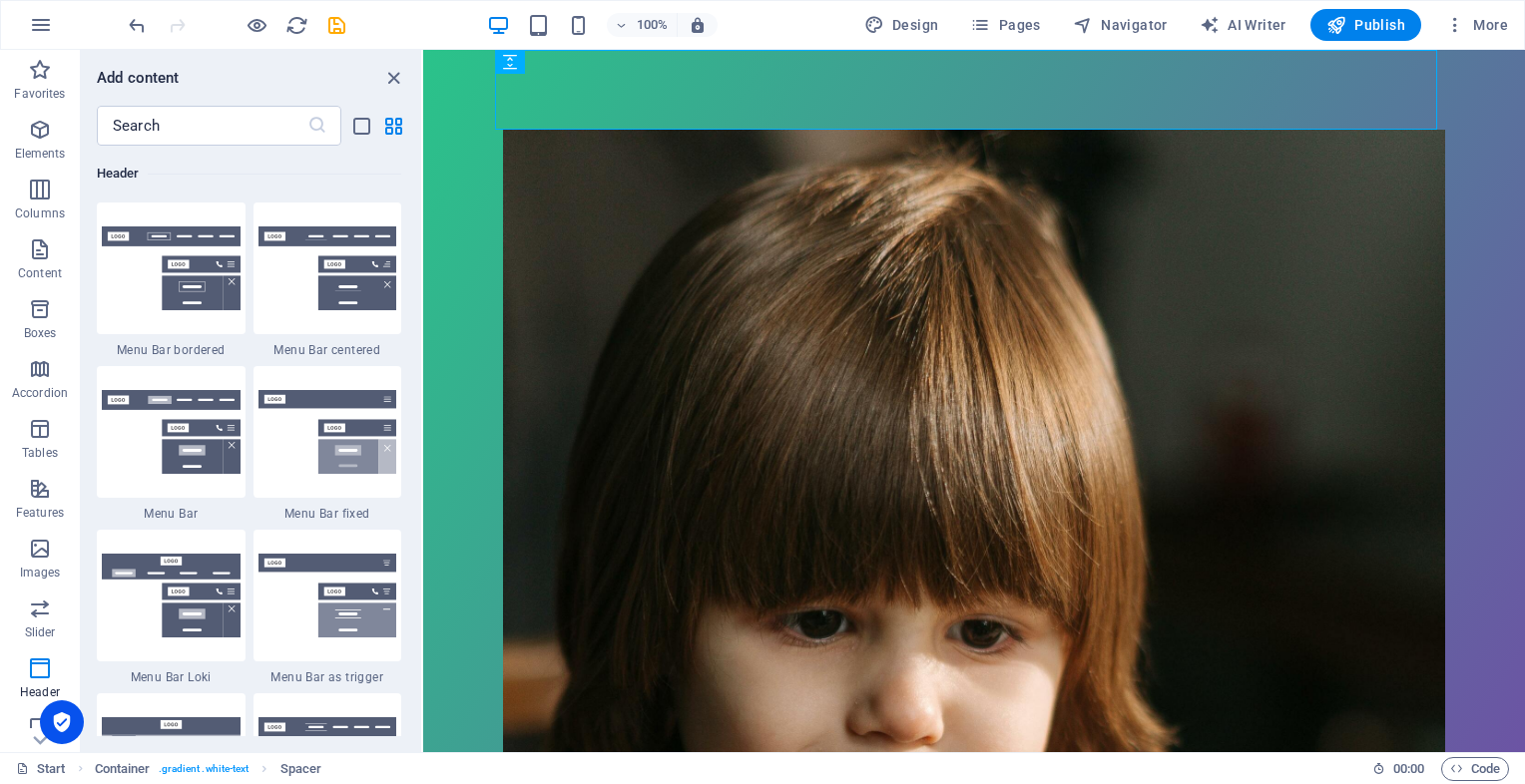 click on "Start Container . gradient .white-text Spacer 00 : 00 Code" at bounding box center [762, 768] 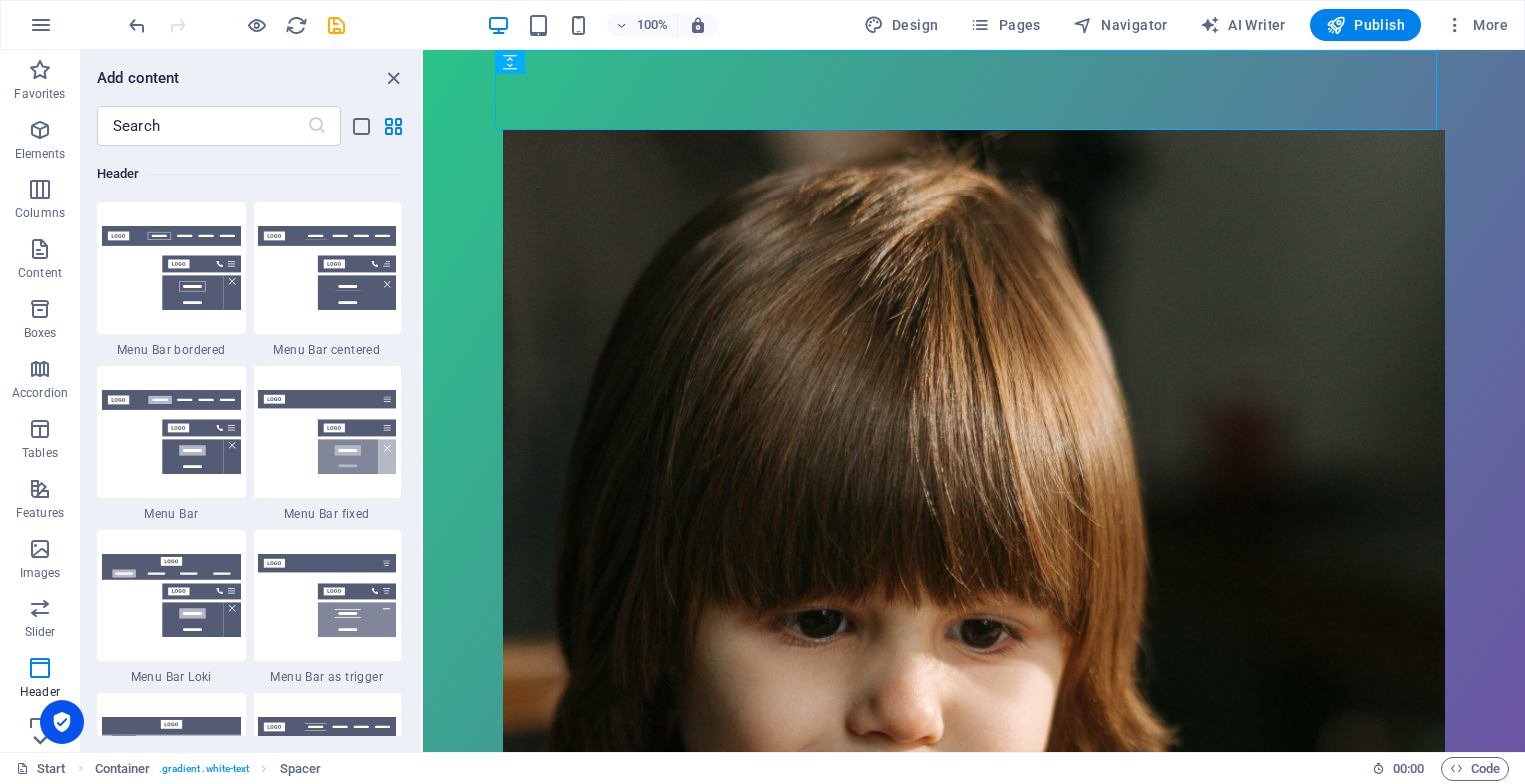 click at bounding box center [40, 740] 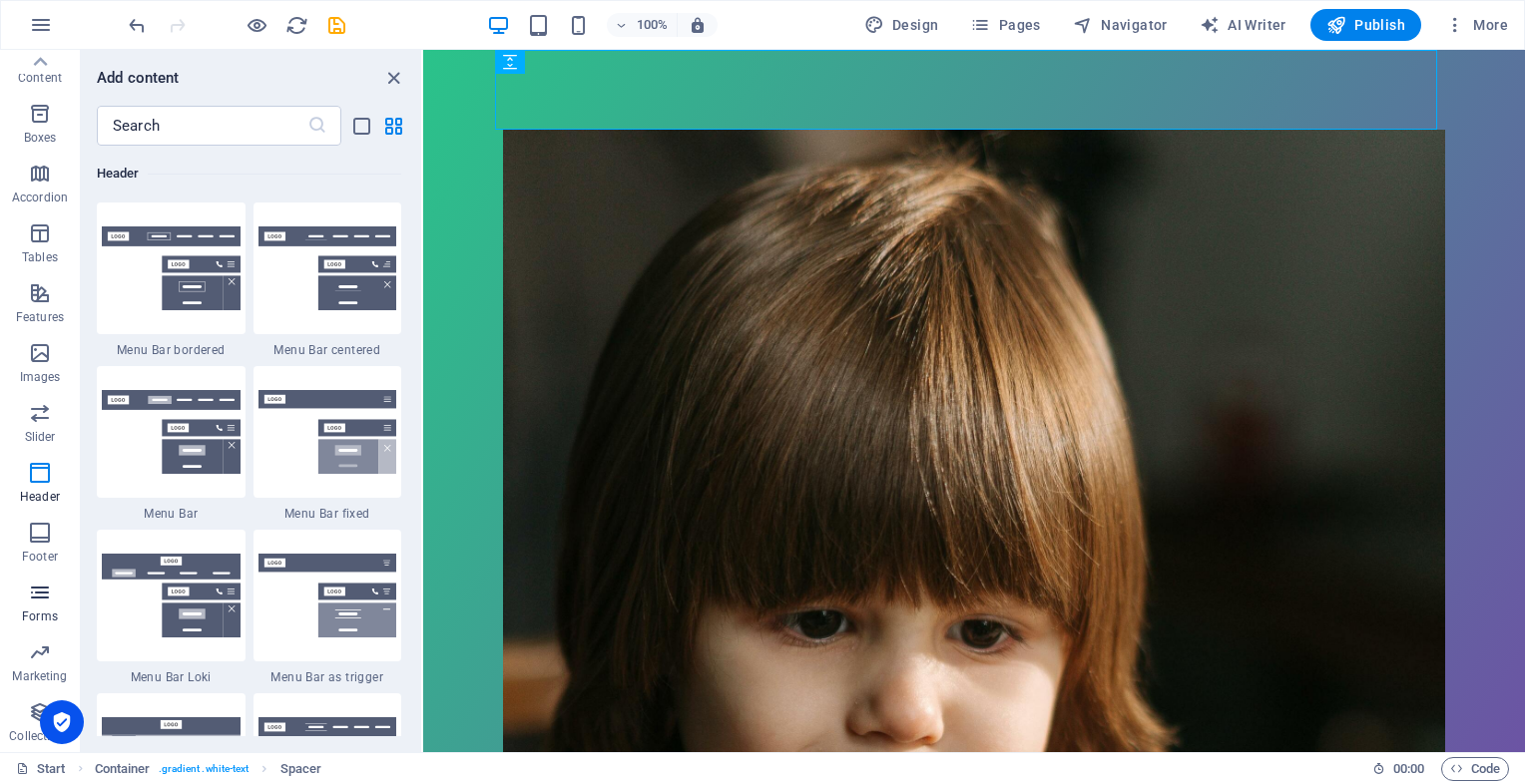 click at bounding box center (40, 592) 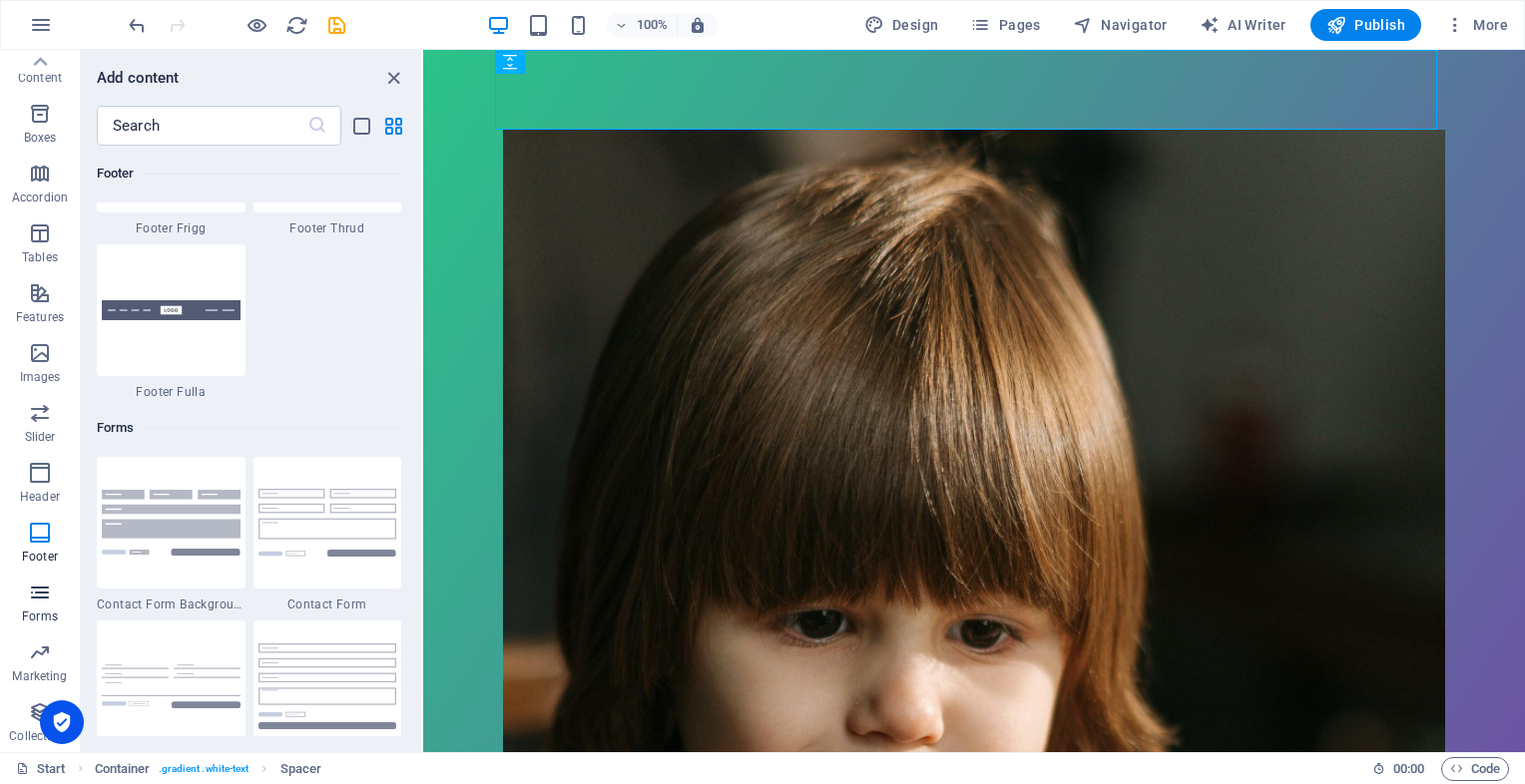 scroll, scrollTop: 14399, scrollLeft: 0, axis: vertical 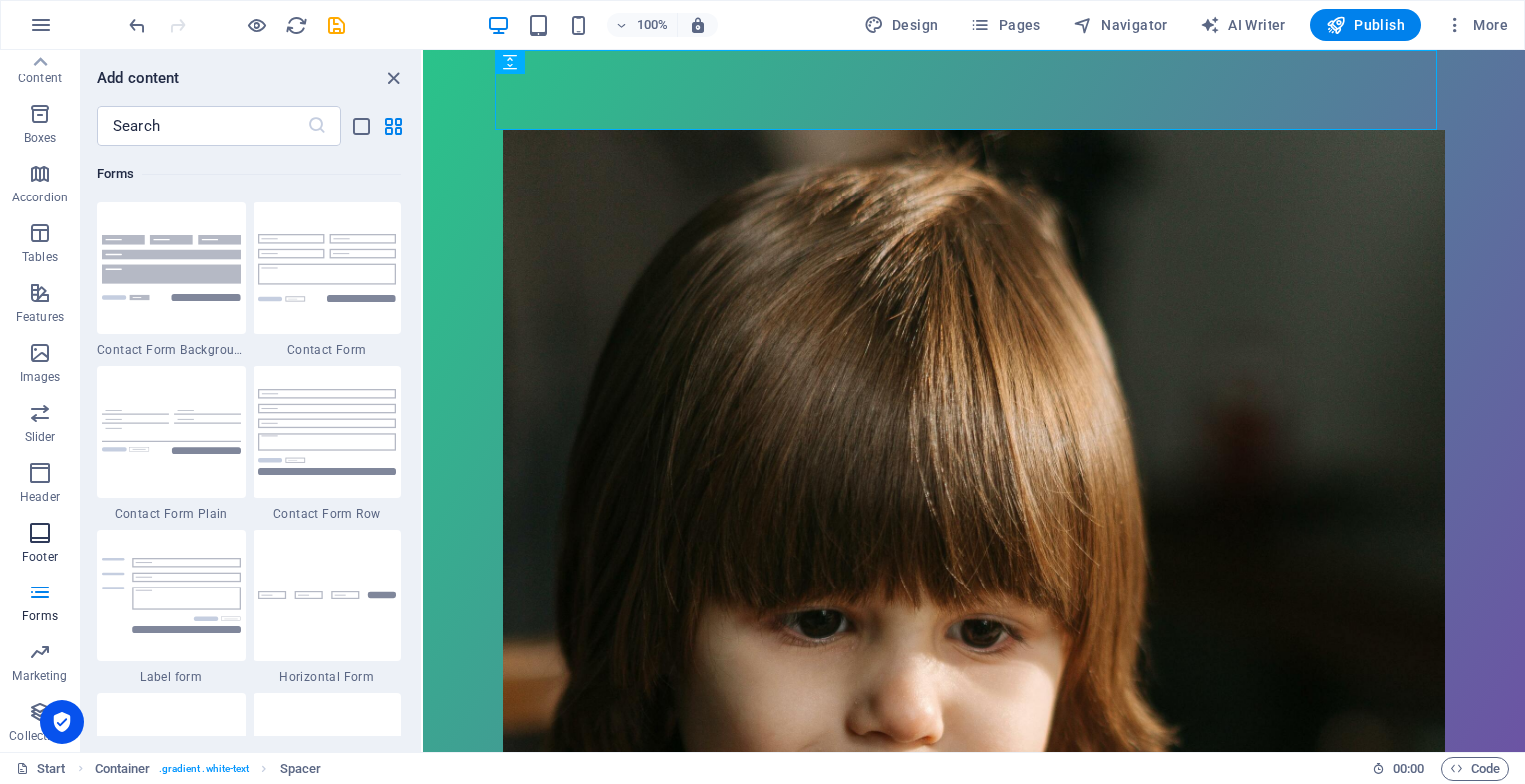 click at bounding box center (40, 533) 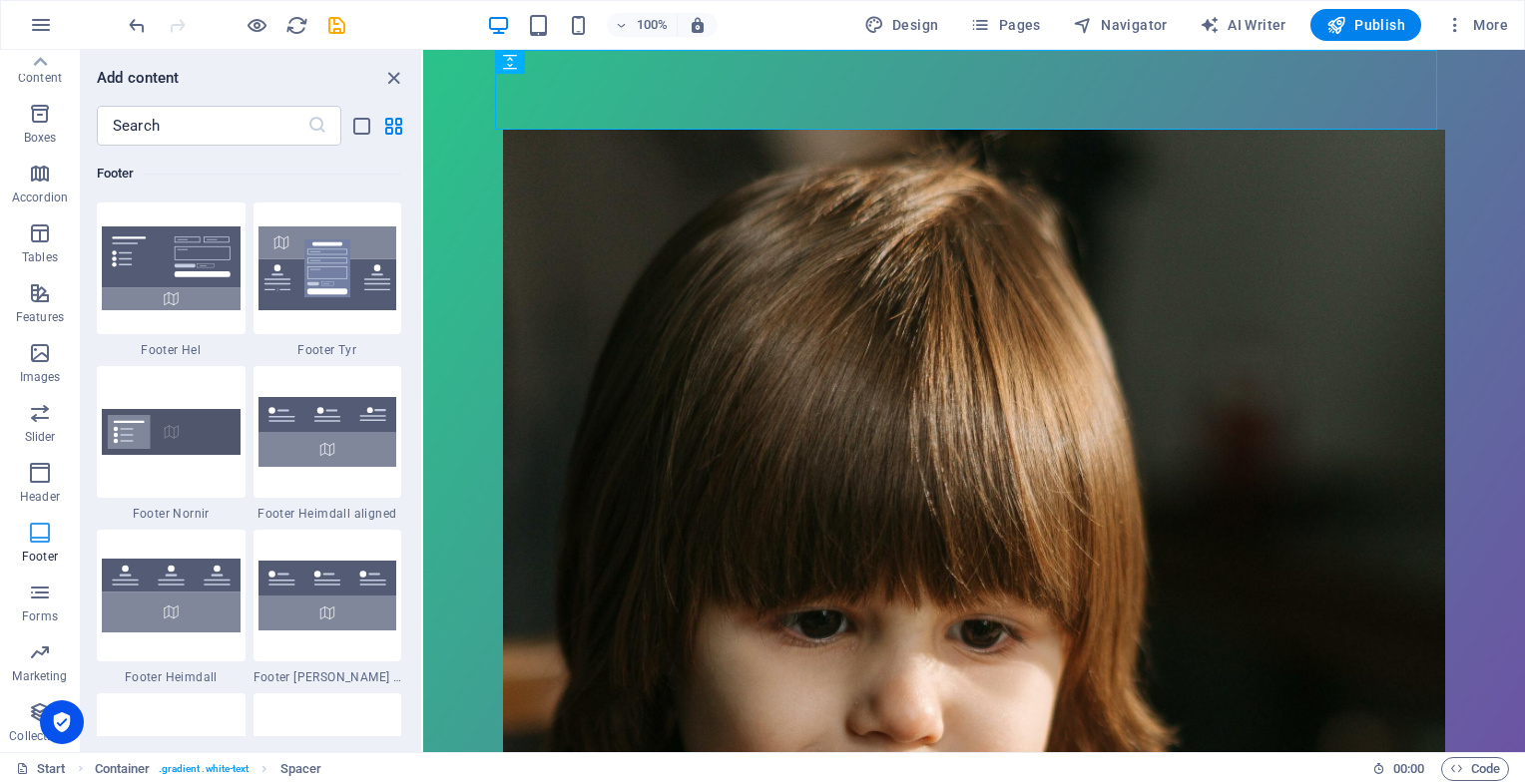 scroll, scrollTop: 13042, scrollLeft: 0, axis: vertical 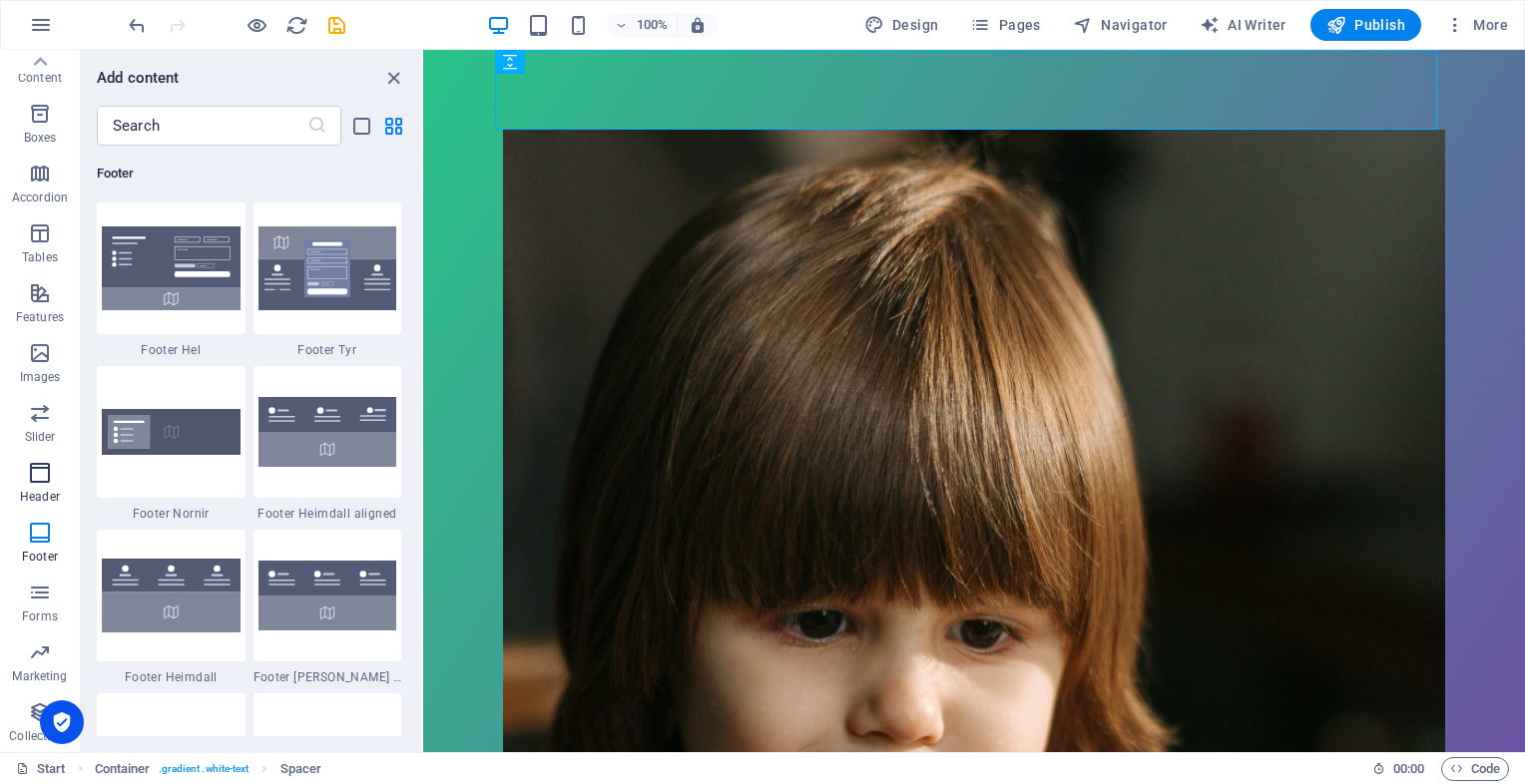 click at bounding box center (40, 473) 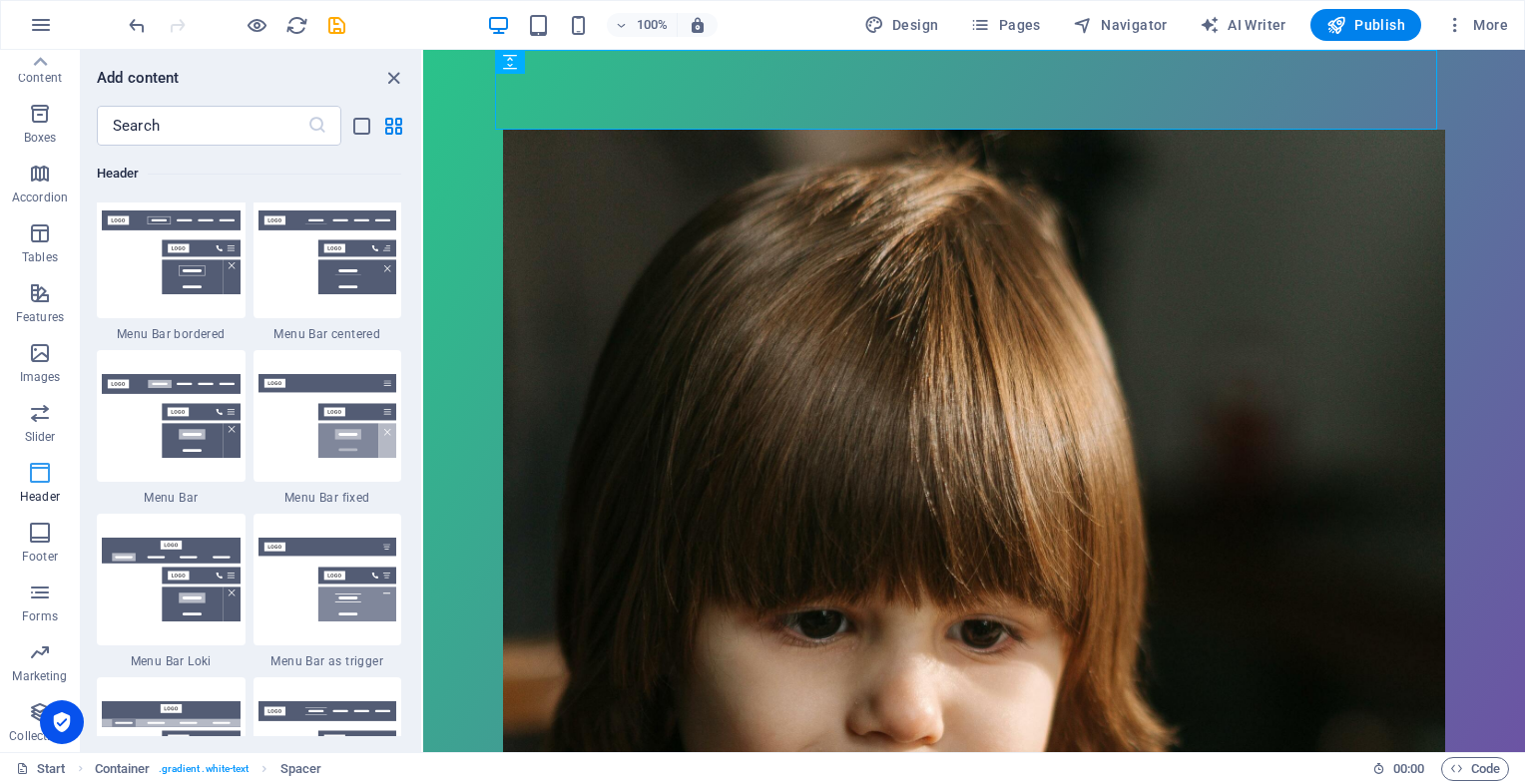 scroll, scrollTop: 11848, scrollLeft: 0, axis: vertical 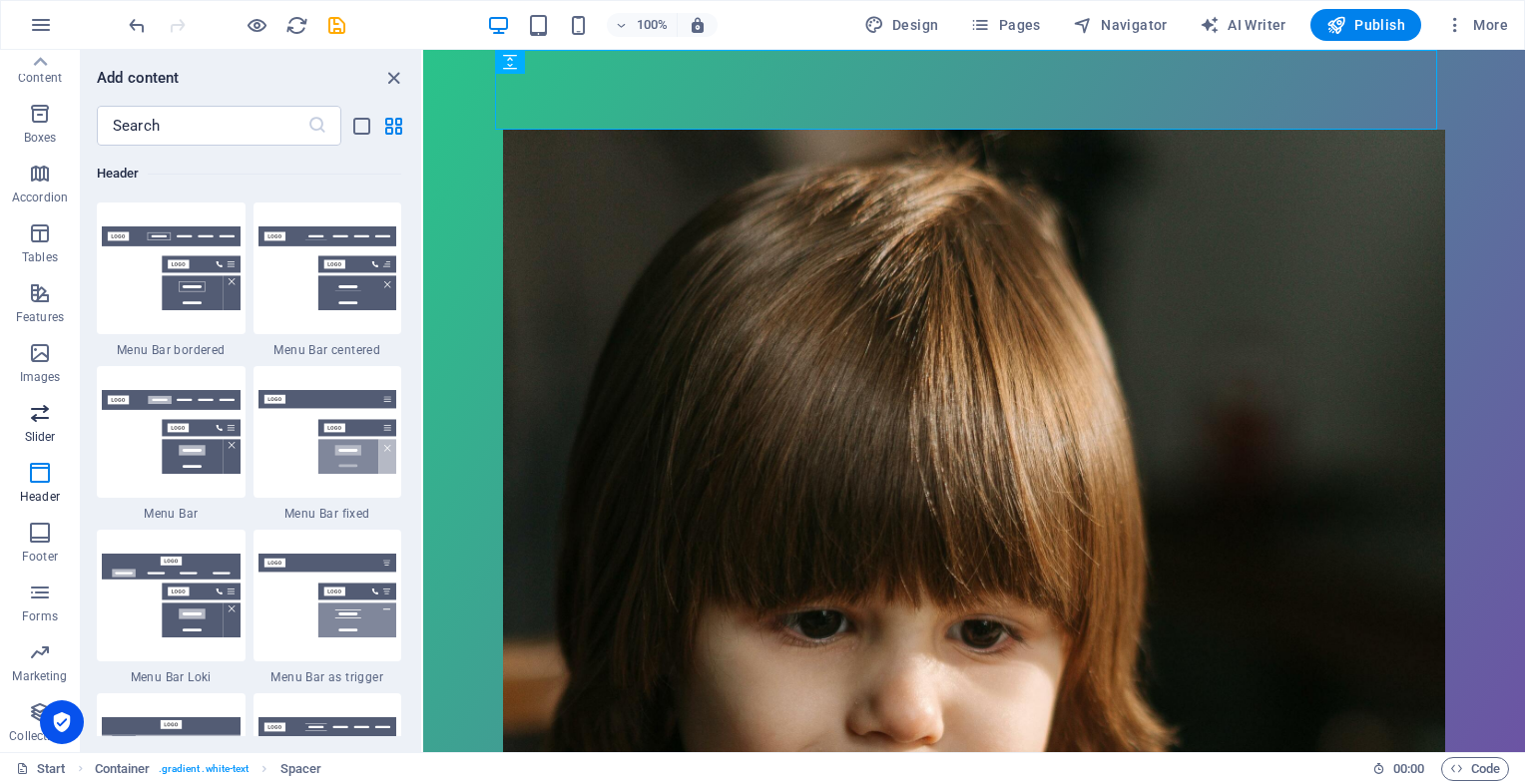 click on "Slider" at bounding box center [40, 423] 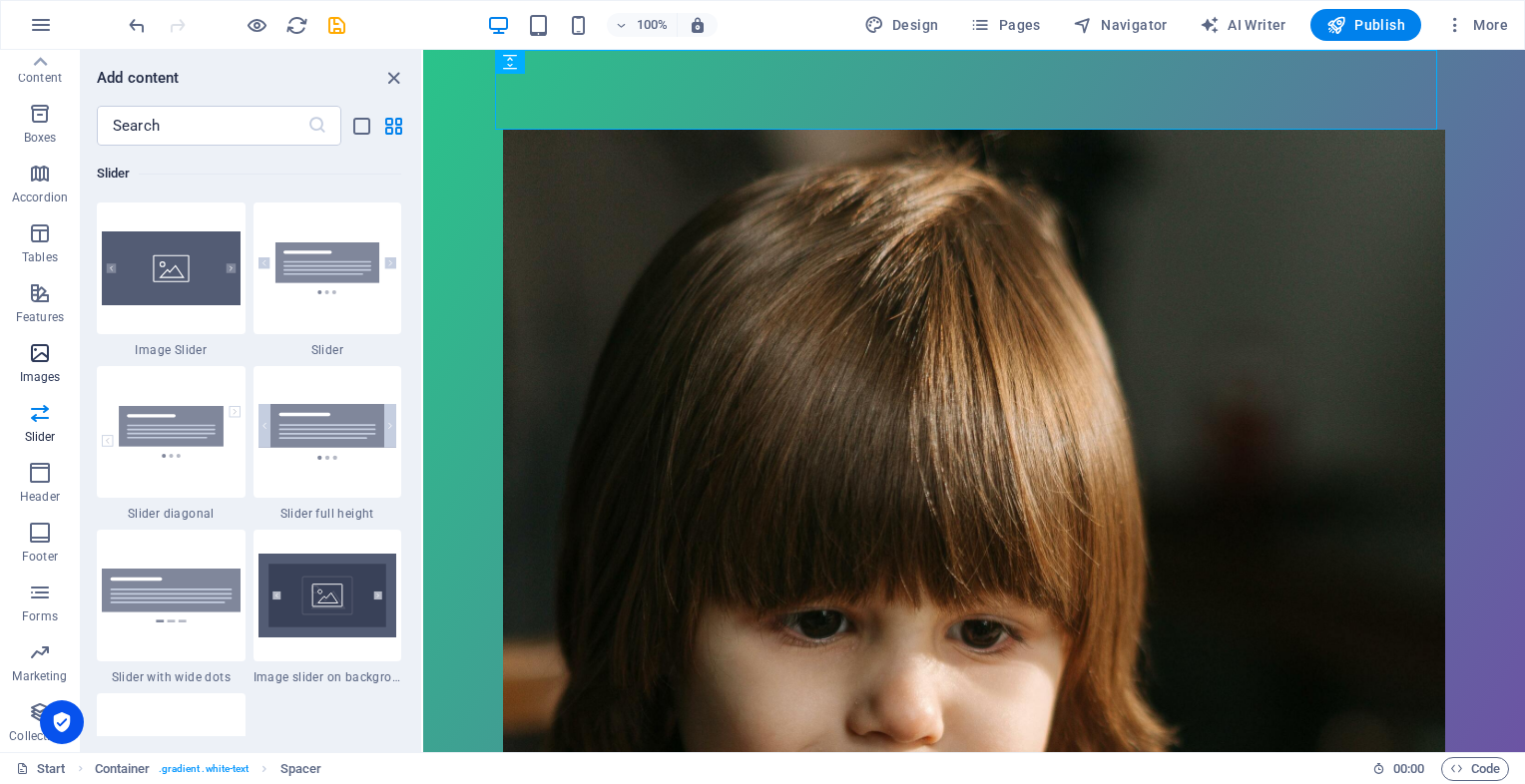 click at bounding box center [40, 353] 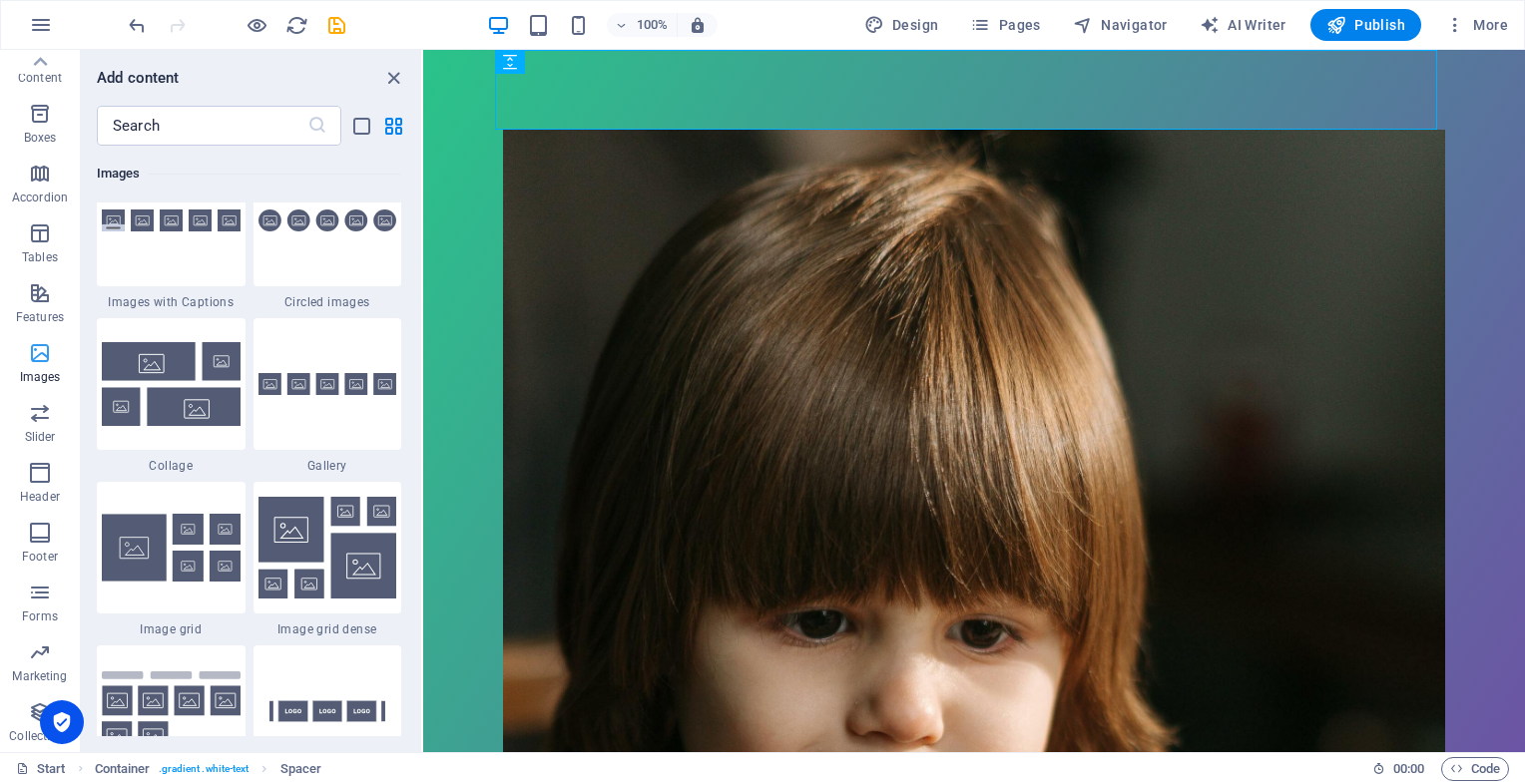 scroll, scrollTop: 9951, scrollLeft: 0, axis: vertical 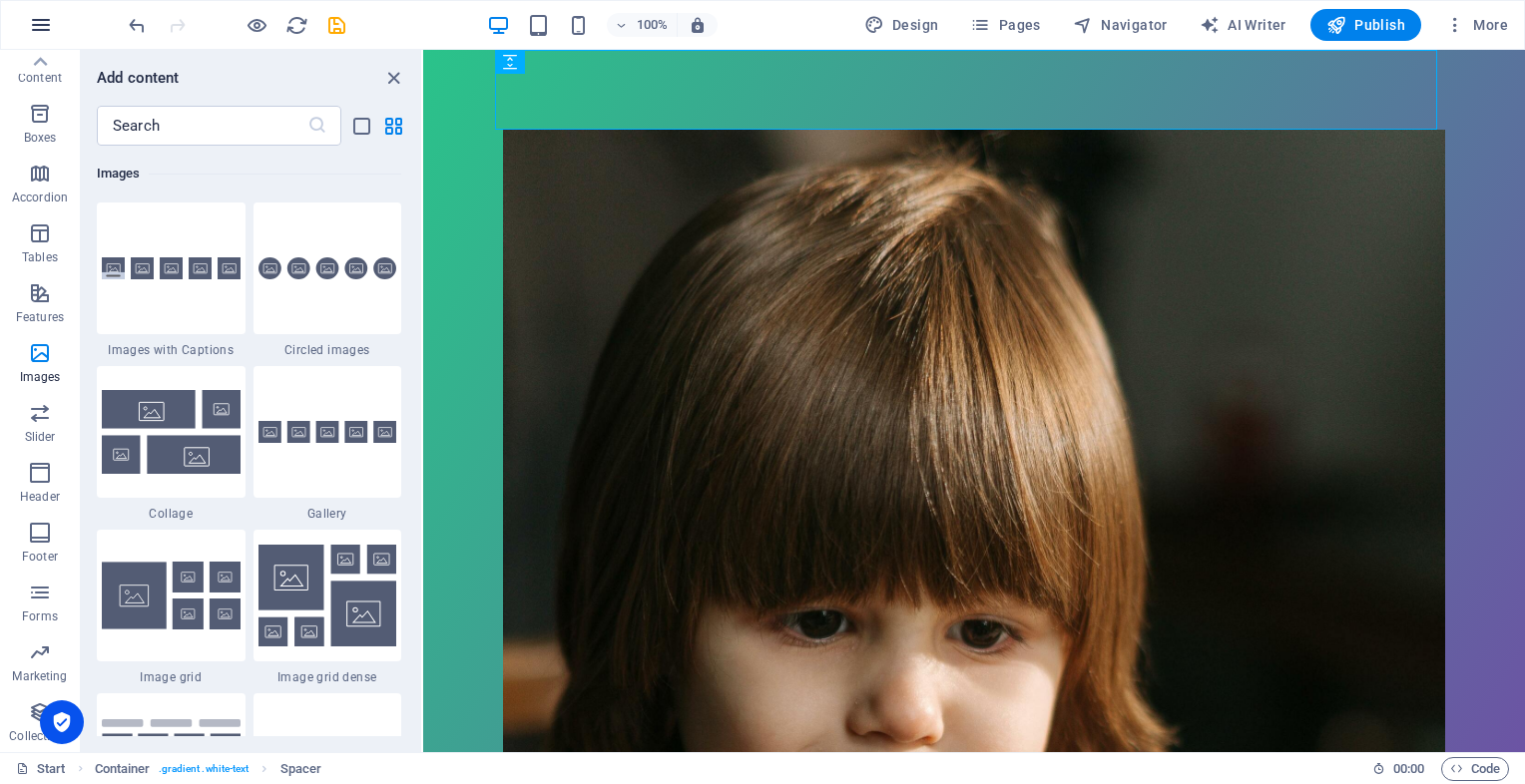 click at bounding box center [41, 25] 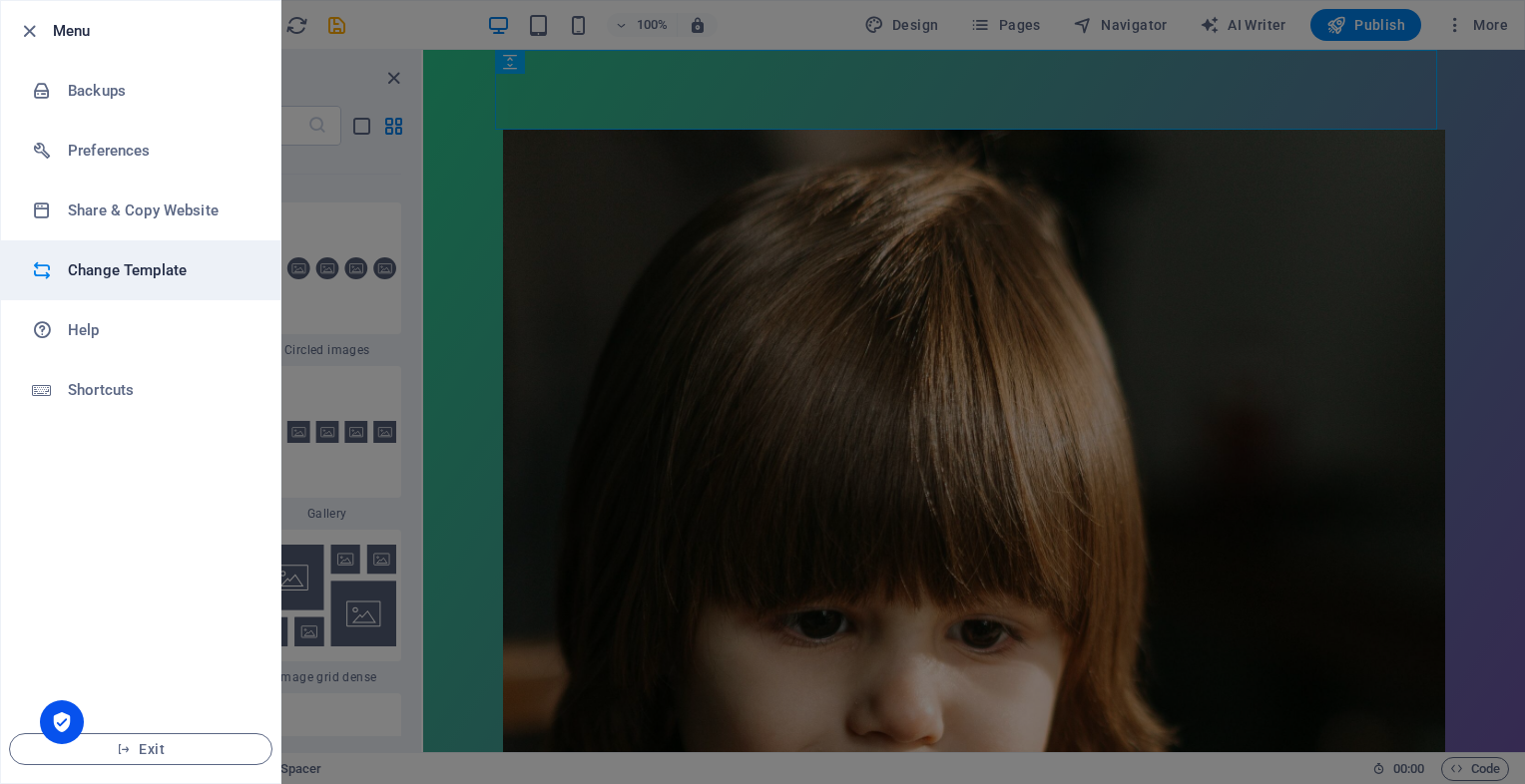 click on "Change Template" at bounding box center (160, 270) 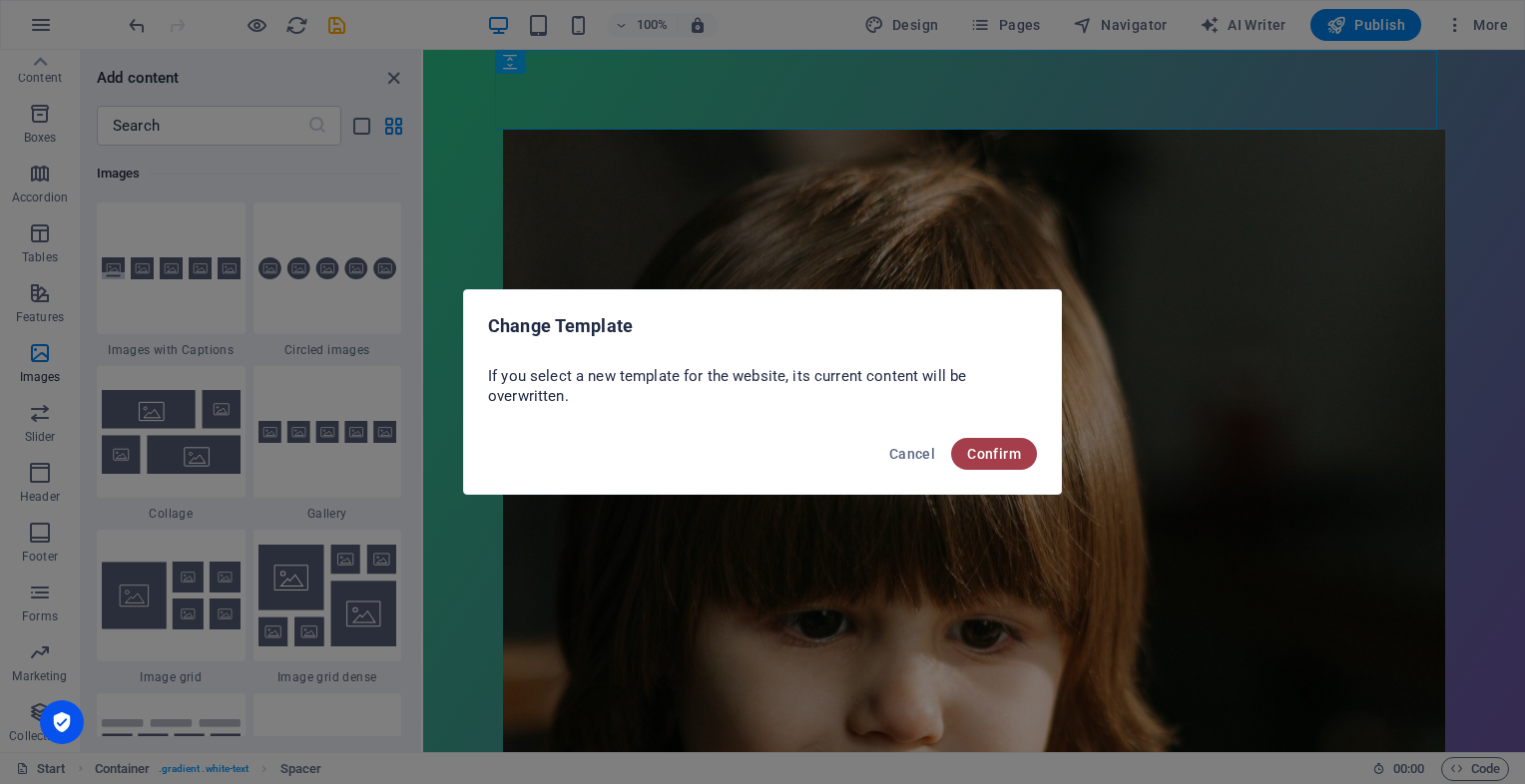 click on "Confirm" at bounding box center [994, 454] 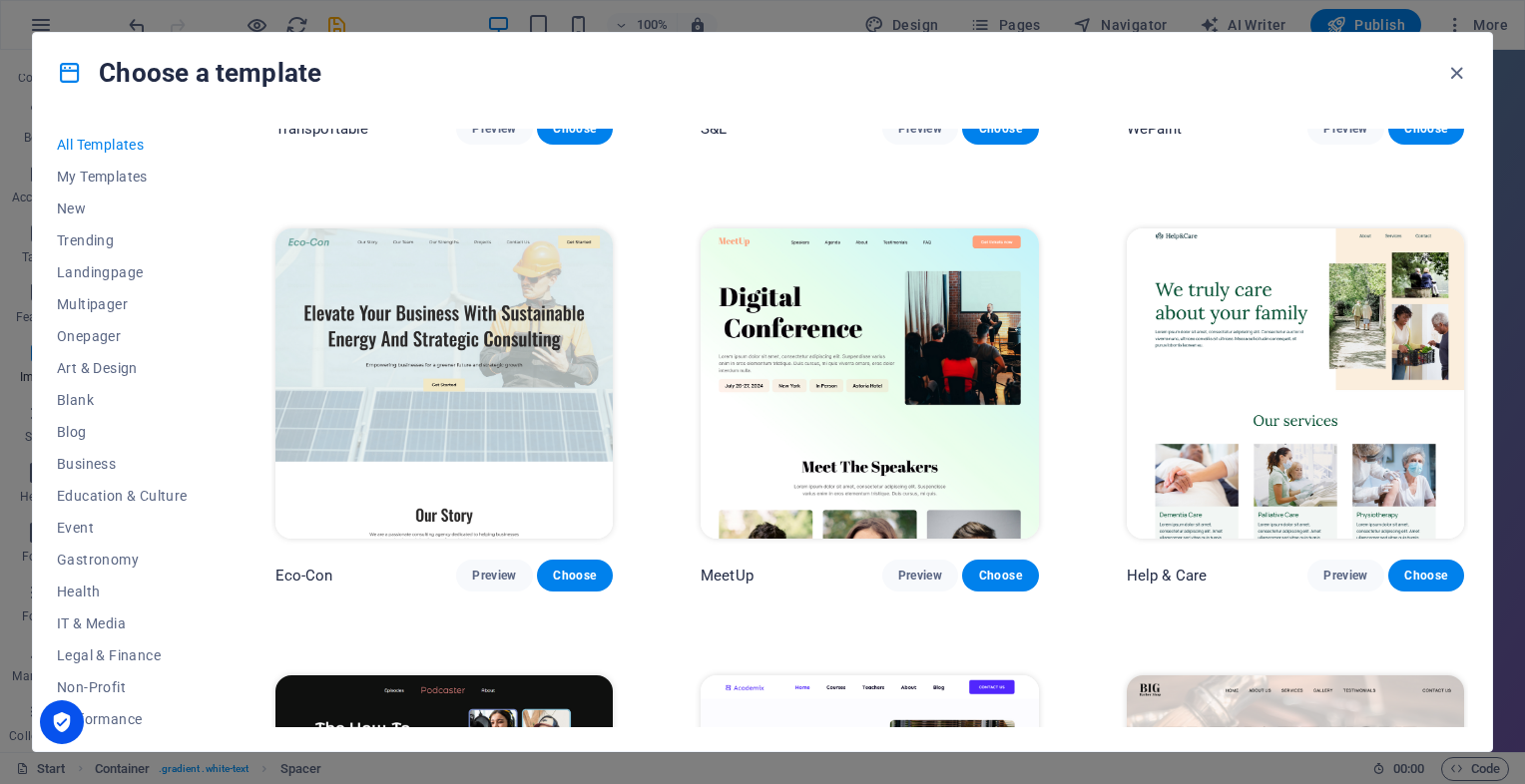 scroll, scrollTop: 767, scrollLeft: 0, axis: vertical 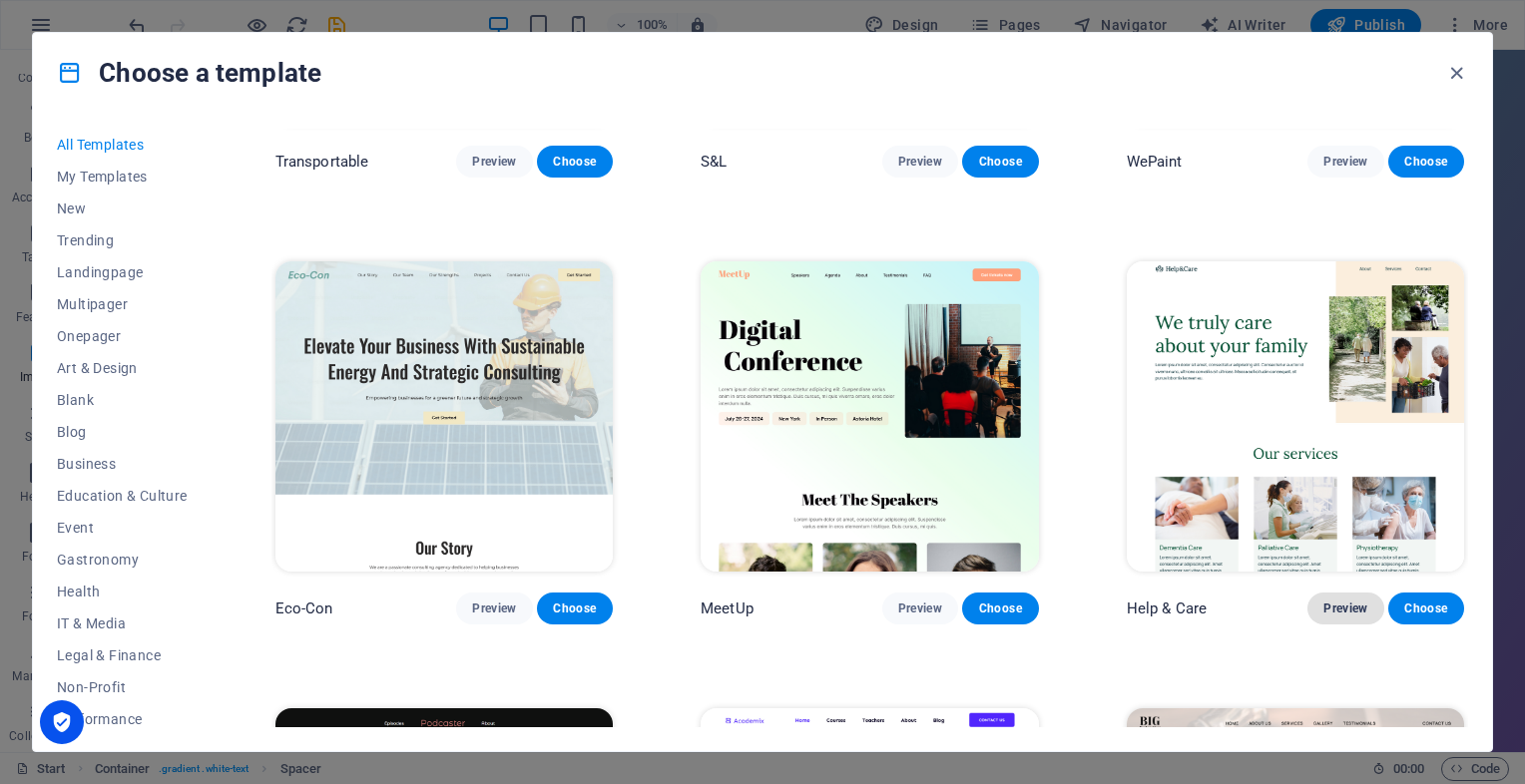 click on "Preview" at bounding box center (1345, 608) 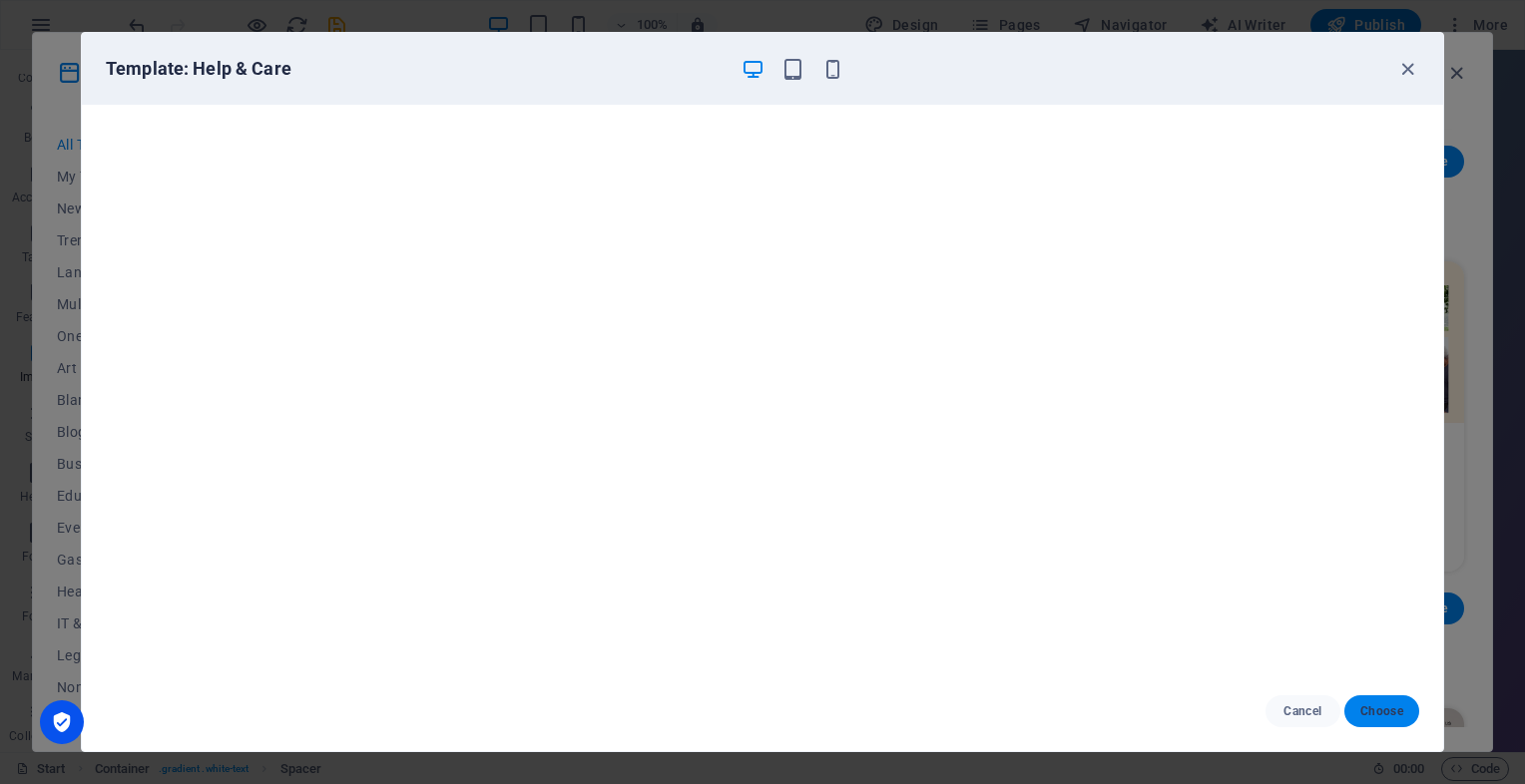 click on "Choose" at bounding box center (1381, 711) 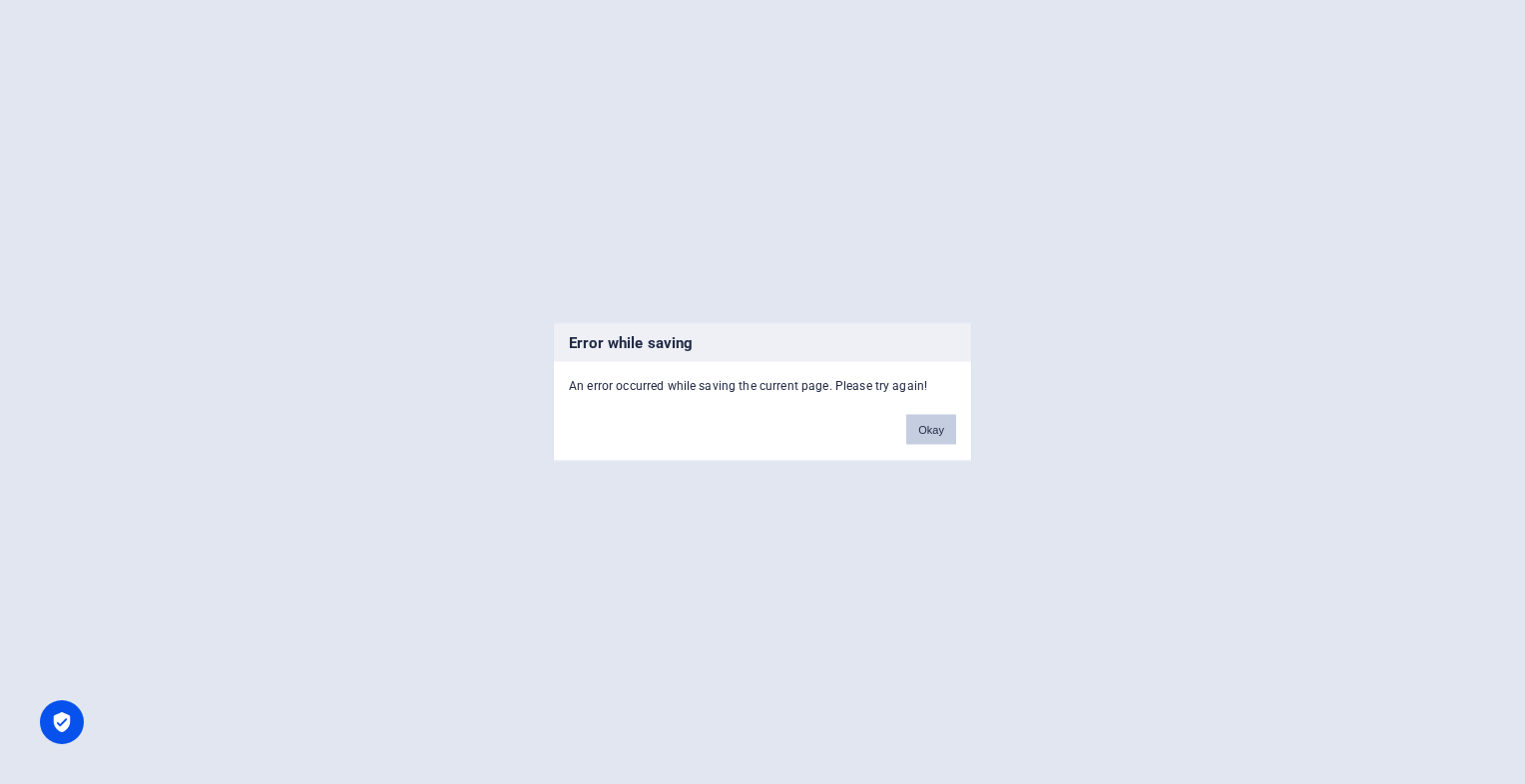 click on "Okay" at bounding box center [931, 430] 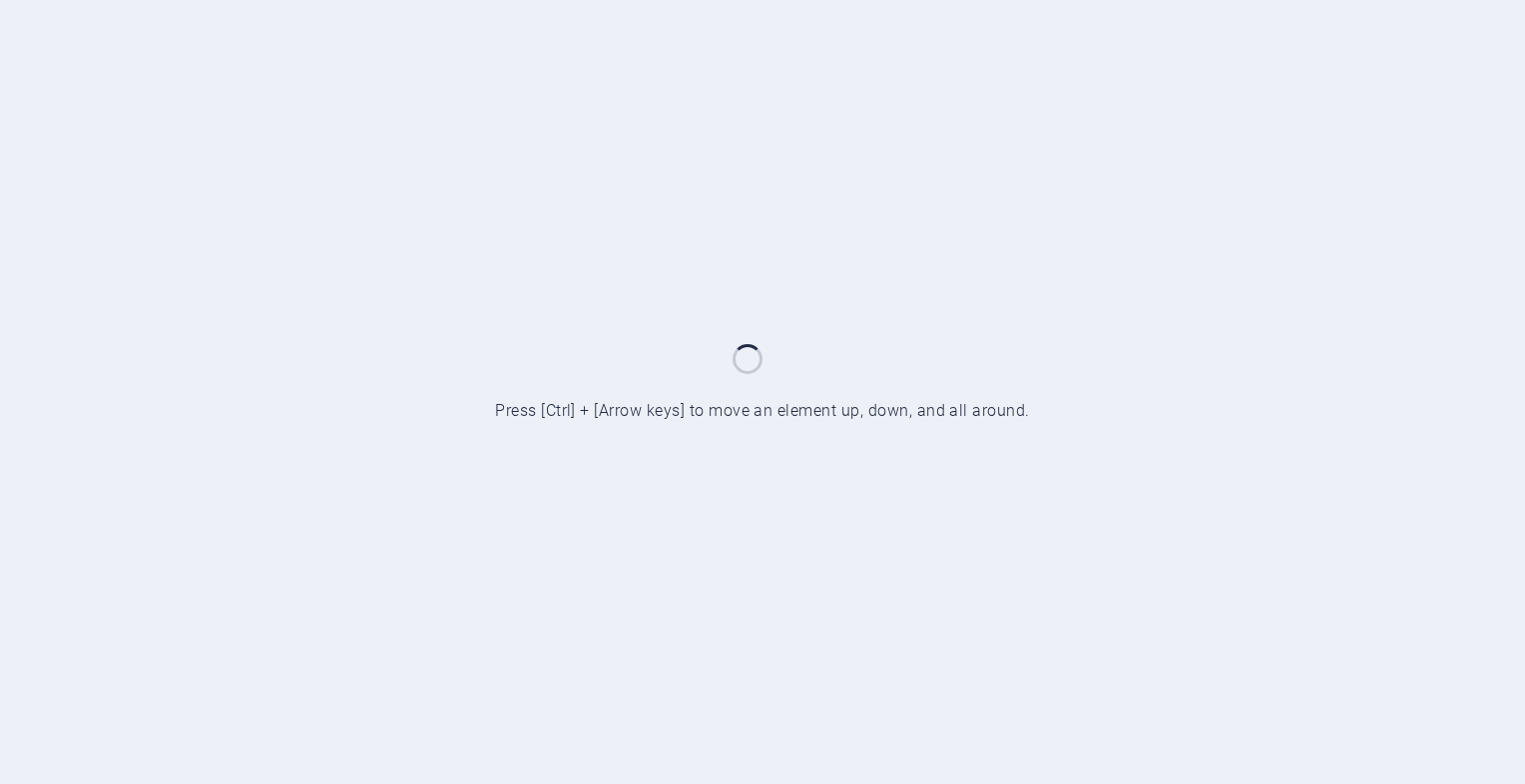 scroll, scrollTop: 0, scrollLeft: 0, axis: both 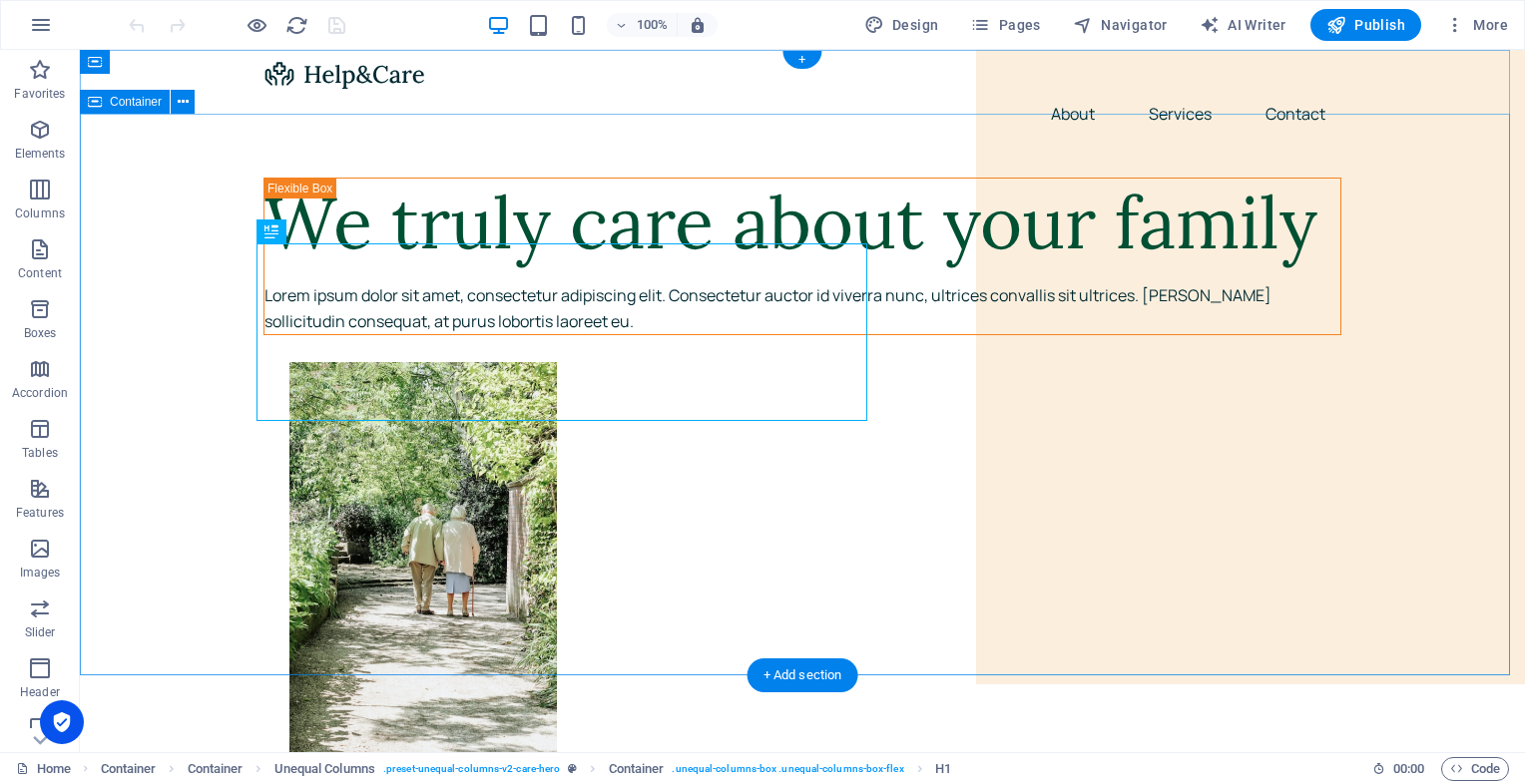 click on "We truly care about your family Lorem ipsum dolor sit amet, consectetur adipiscing elit. Consectetur auctor id viverra nunc, ultrices convallis sit ultrices. [PERSON_NAME] sollicitudin consequat, at purus lobortis laoreet eu." at bounding box center (802, 2027) 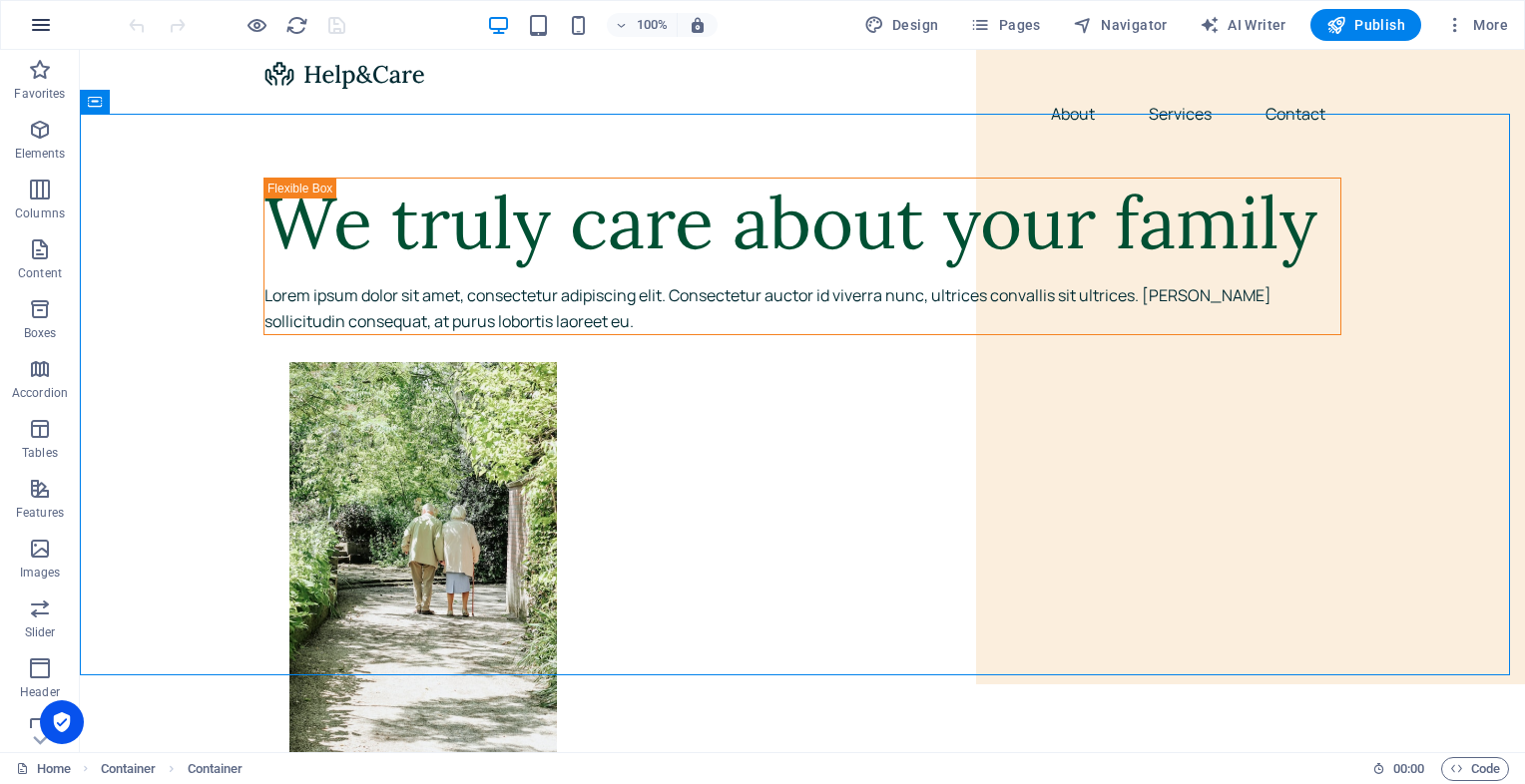 click at bounding box center (41, 25) 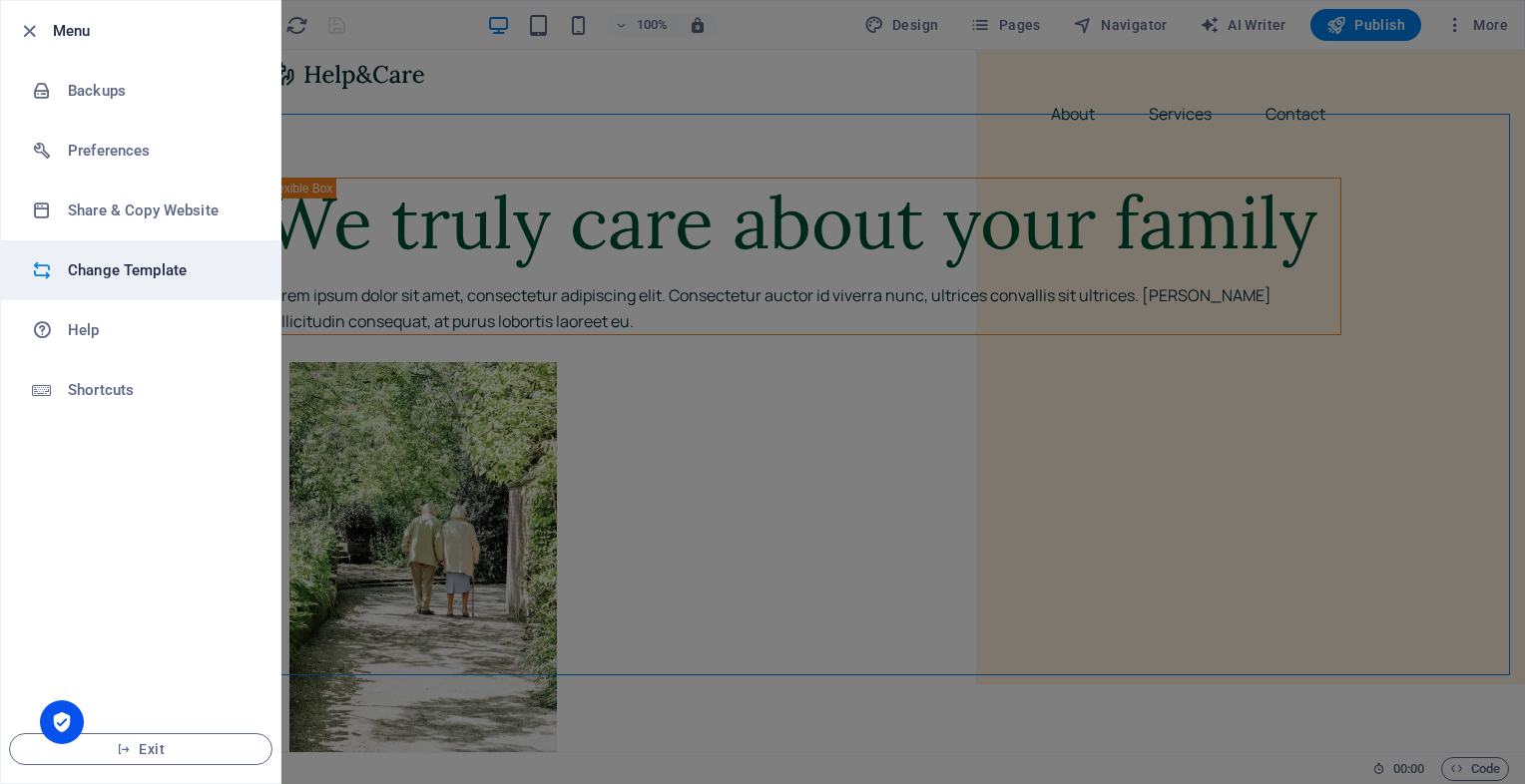 click on "Change Template" at bounding box center (141, 270) 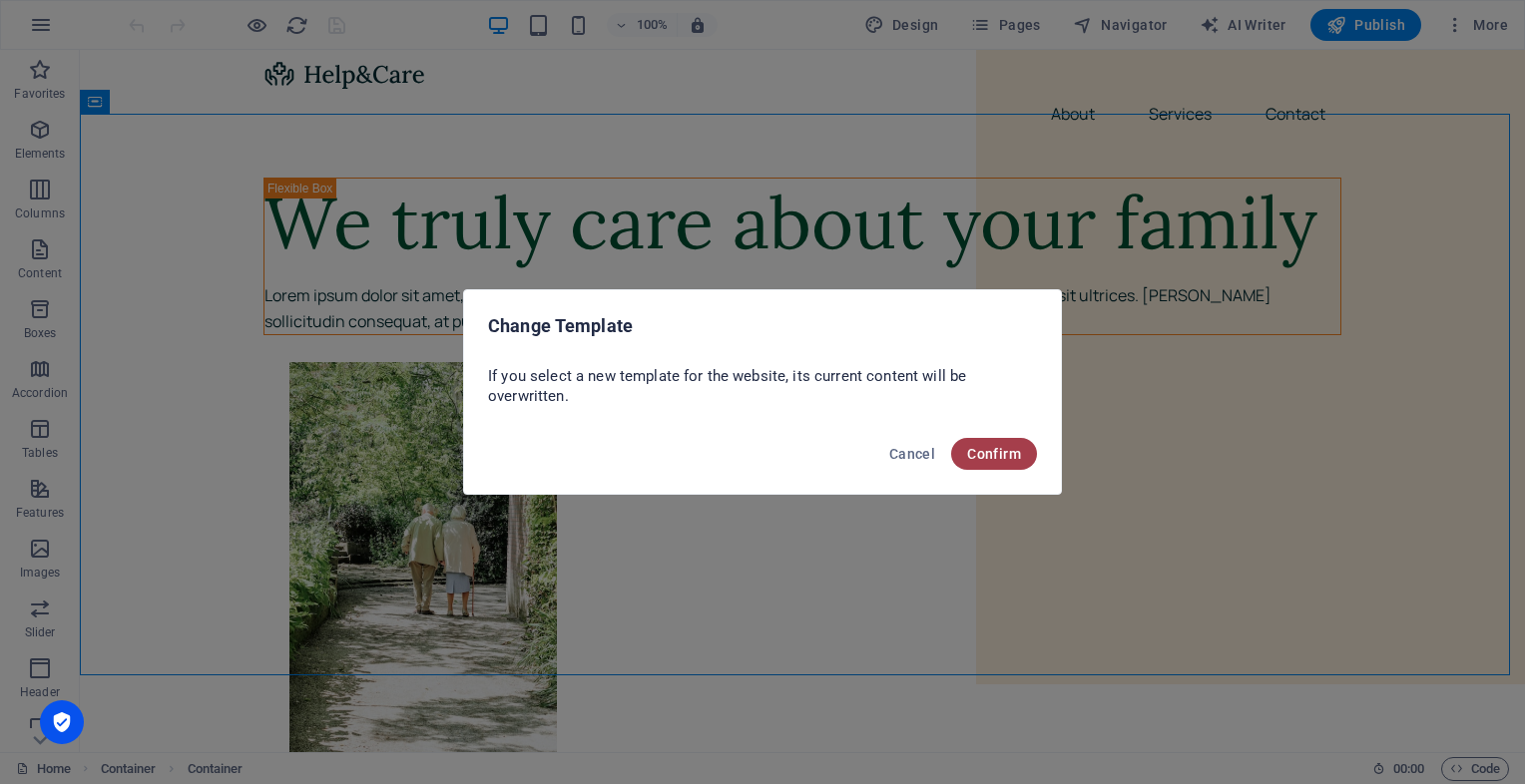 click on "Confirm" at bounding box center [994, 454] 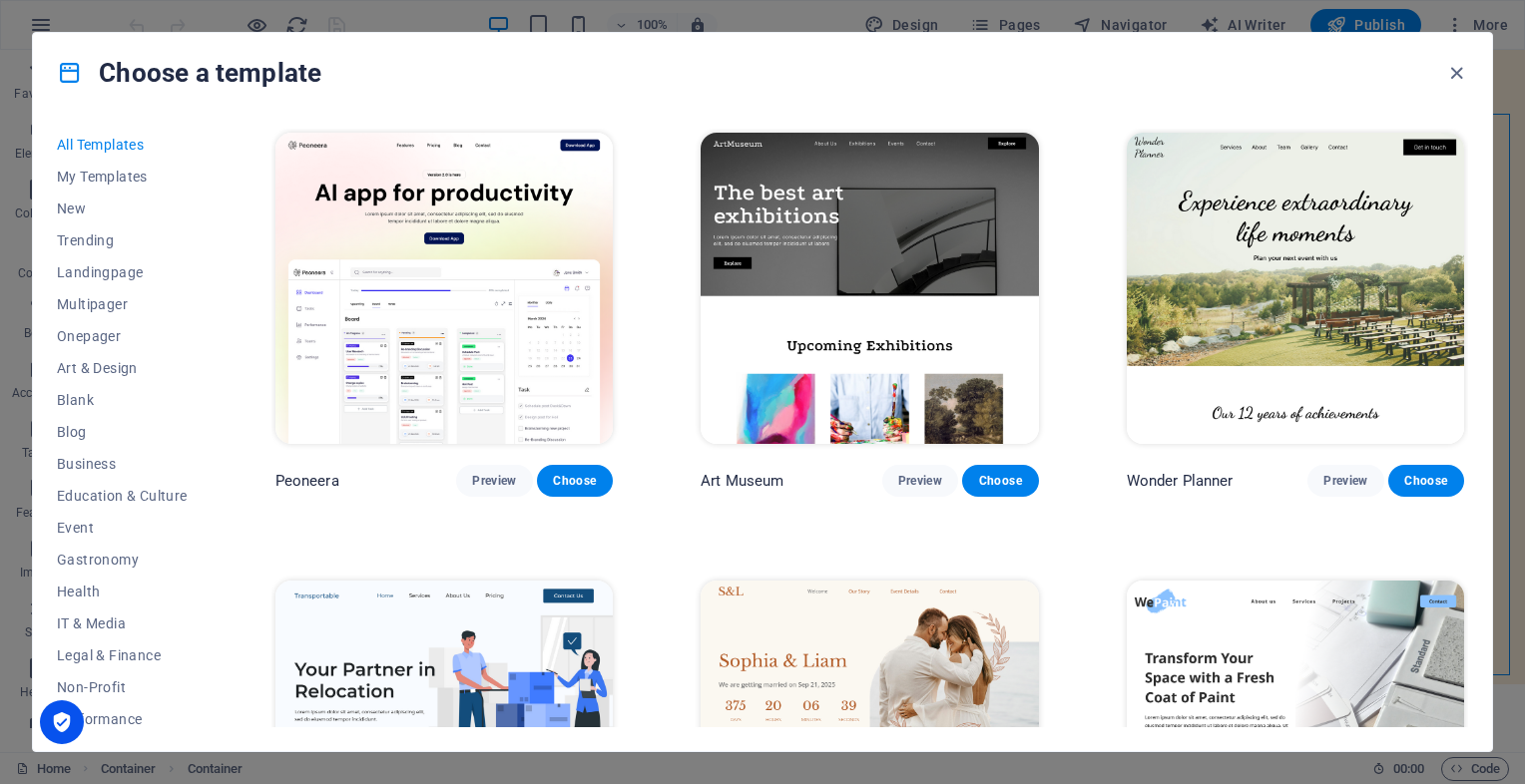 drag, startPoint x: 1468, startPoint y: 135, endPoint x: 1469, endPoint y: 150, distance: 15.033296 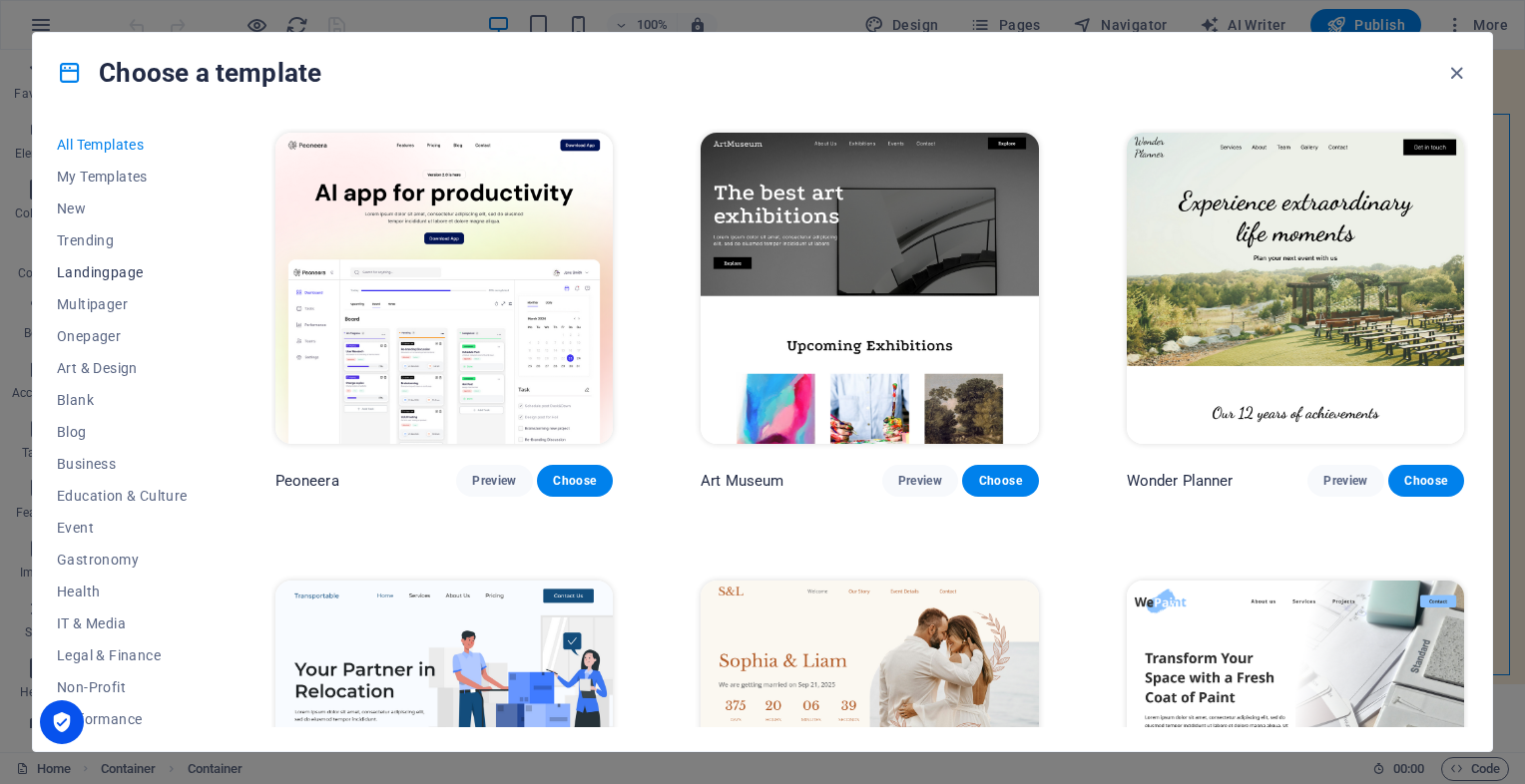 click on "Landingpage" at bounding box center (122, 272) 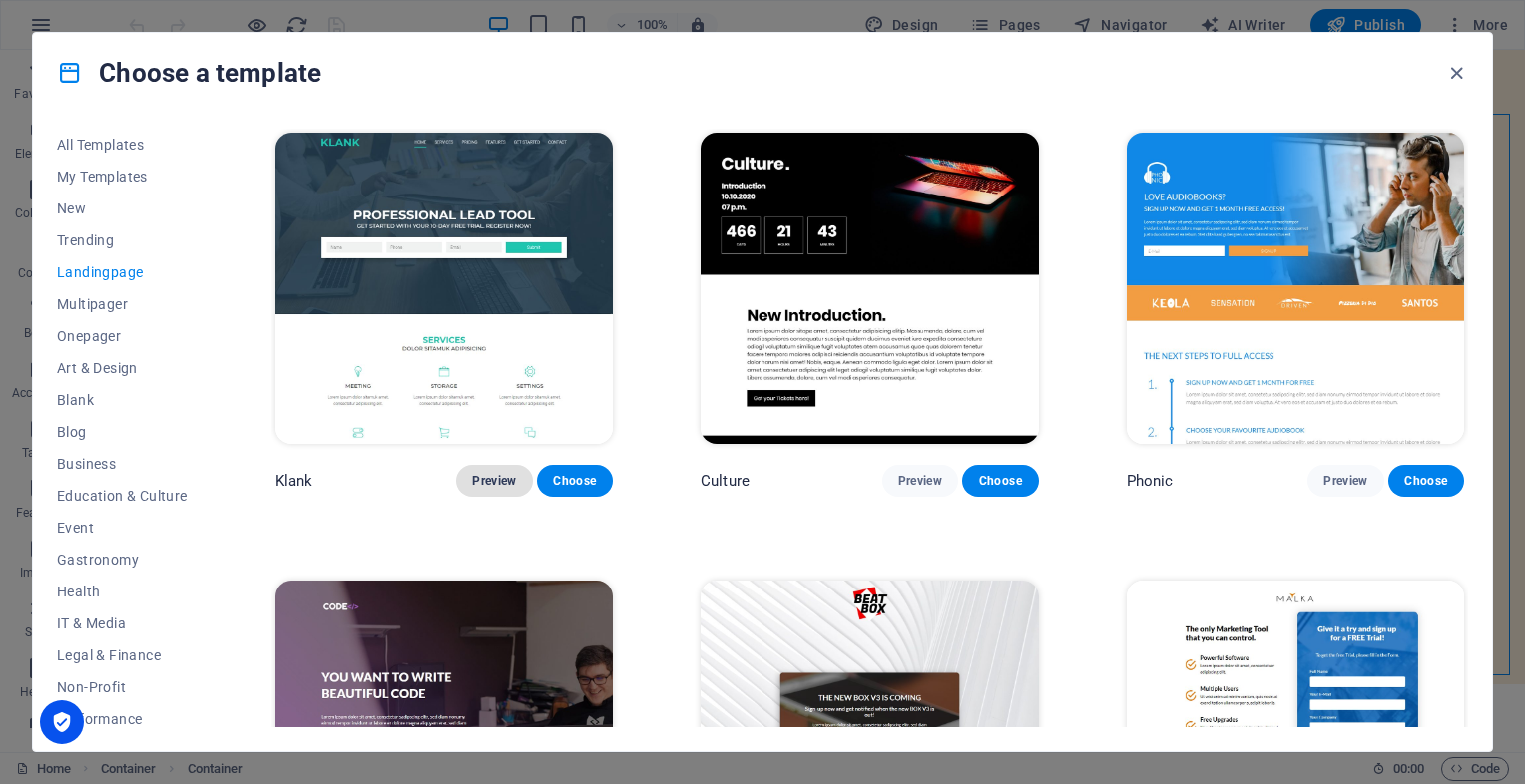 click on "Preview" at bounding box center (494, 481) 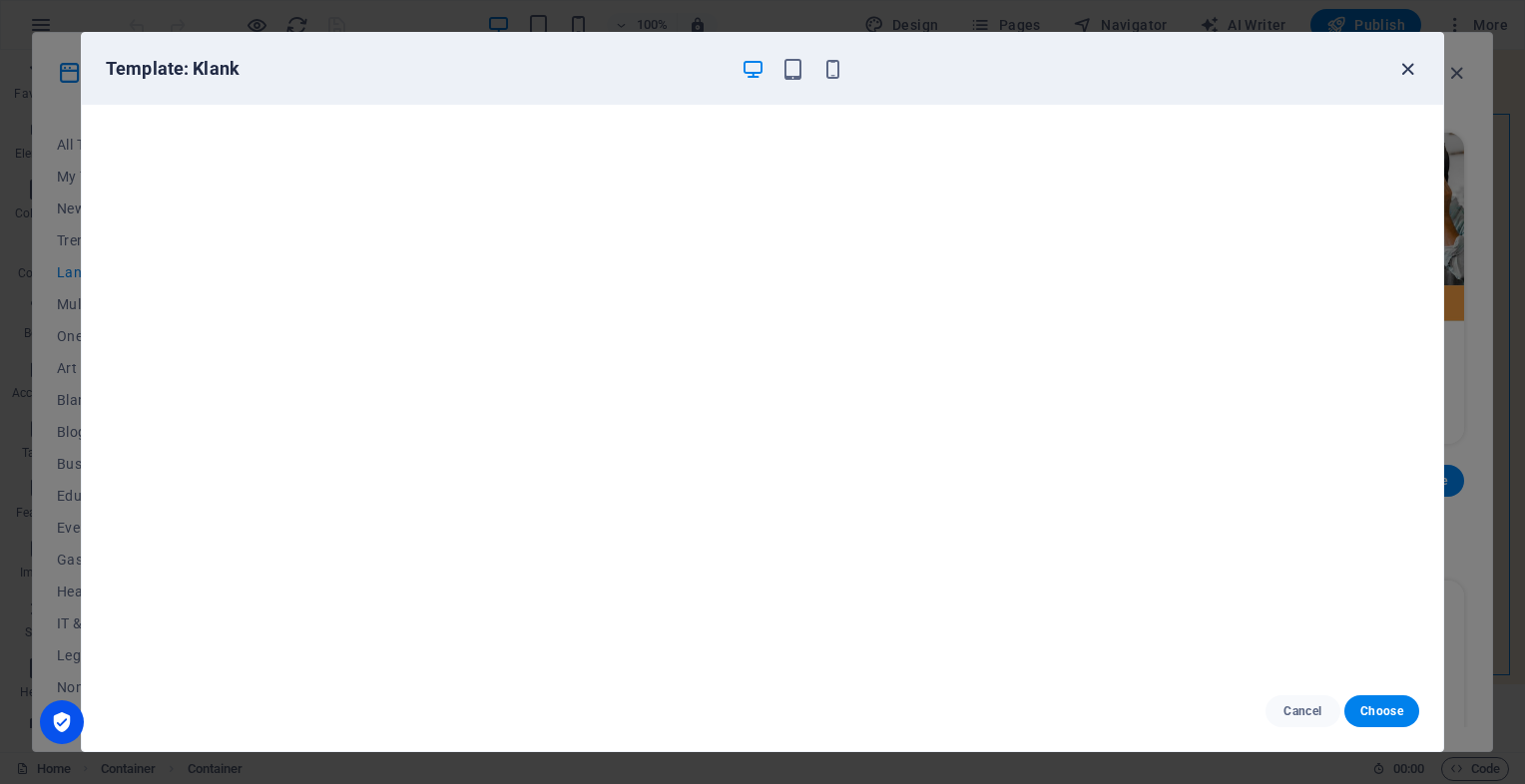 click at bounding box center (1407, 69) 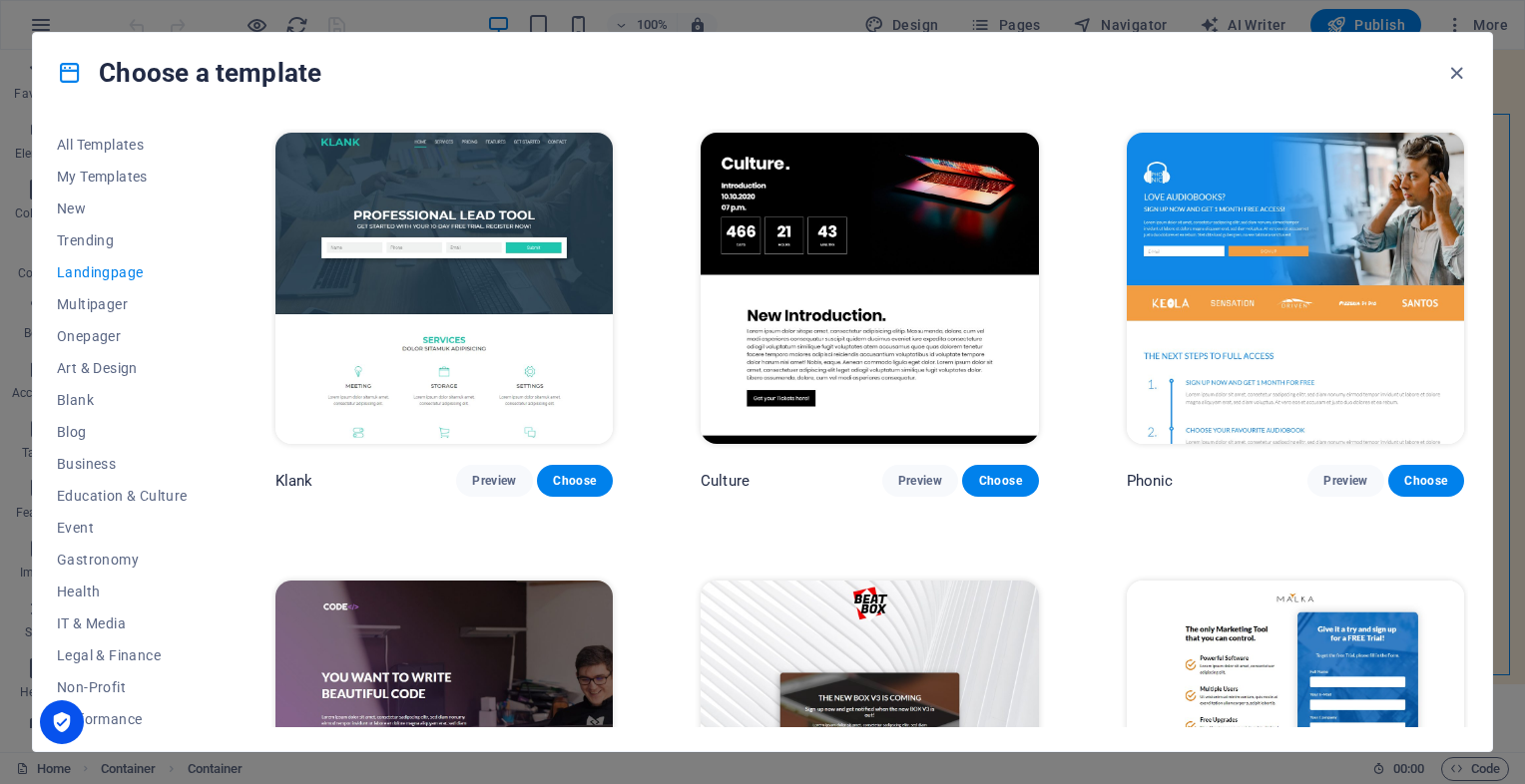 click on "All Templates My Templates New Trending Landingpage Multipager Onepager Art & Design Blank Blog Business Education & Culture Event Gastronomy Health IT & Media Legal & Finance Non-Profit Performance Portfolio Services Sports & Beauty Trades Travel Wireframe" at bounding box center (134, 428) 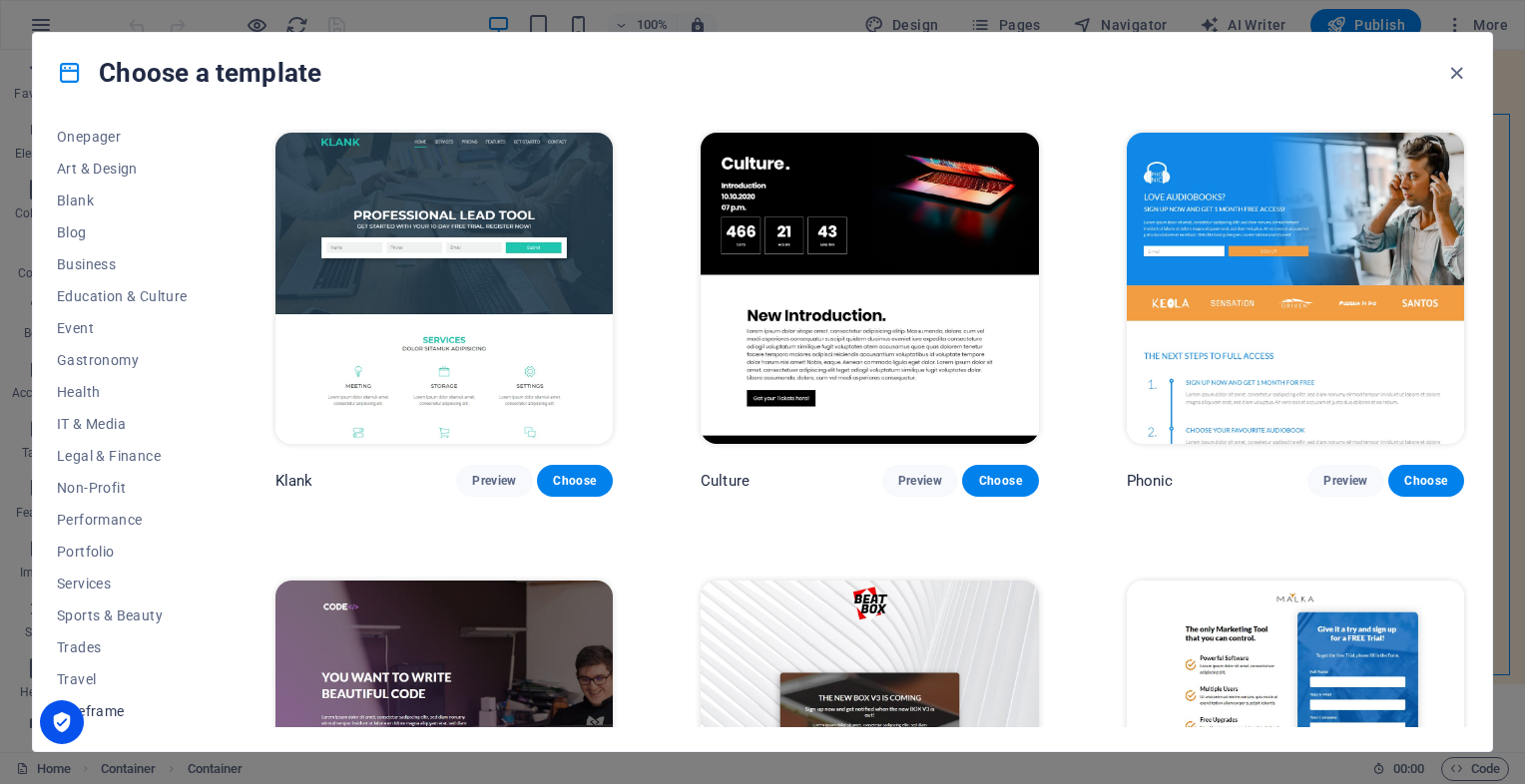 click on "Wireframe" at bounding box center [122, 711] 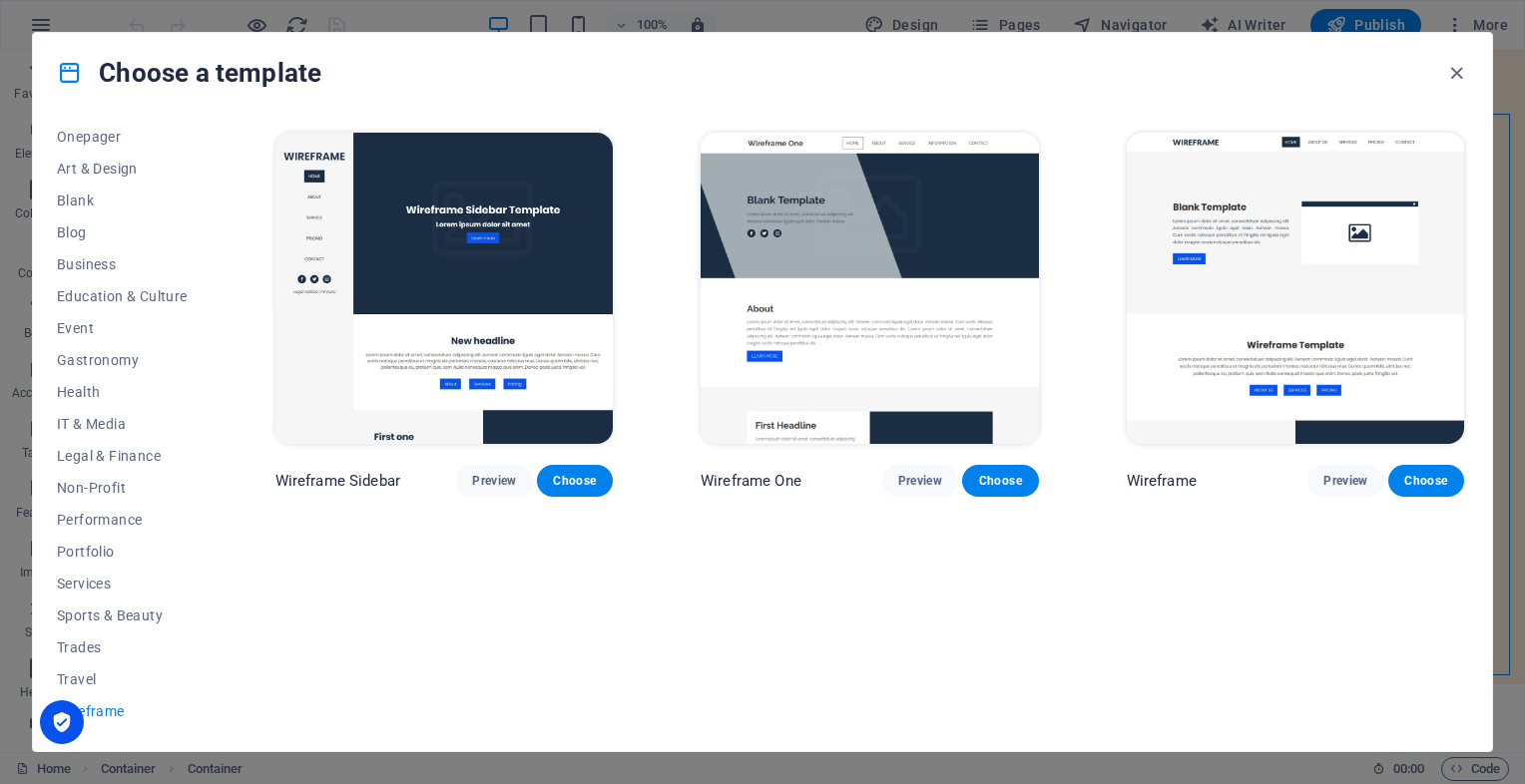 click at bounding box center (1295, 288) 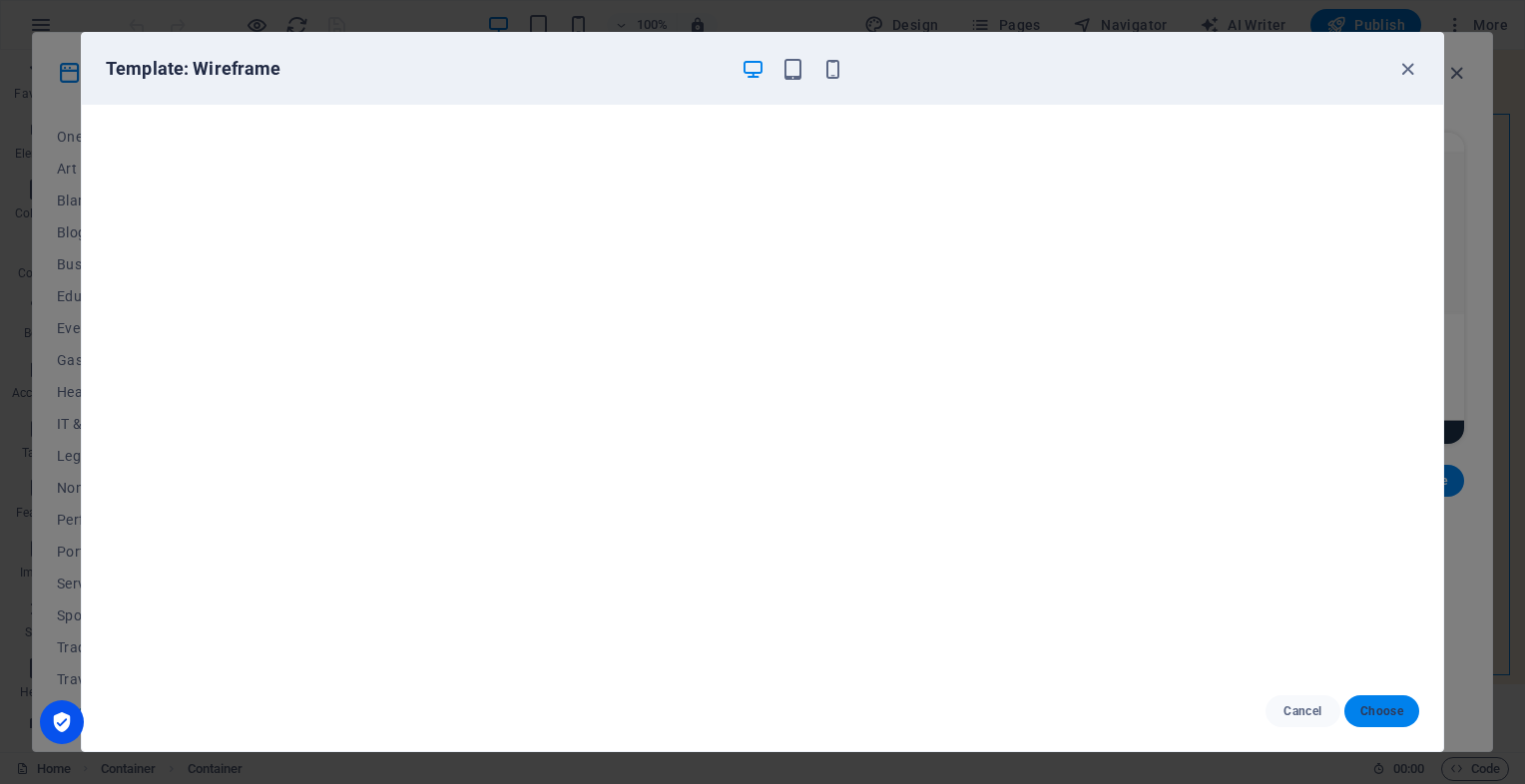 click on "Choose" at bounding box center (1381, 711) 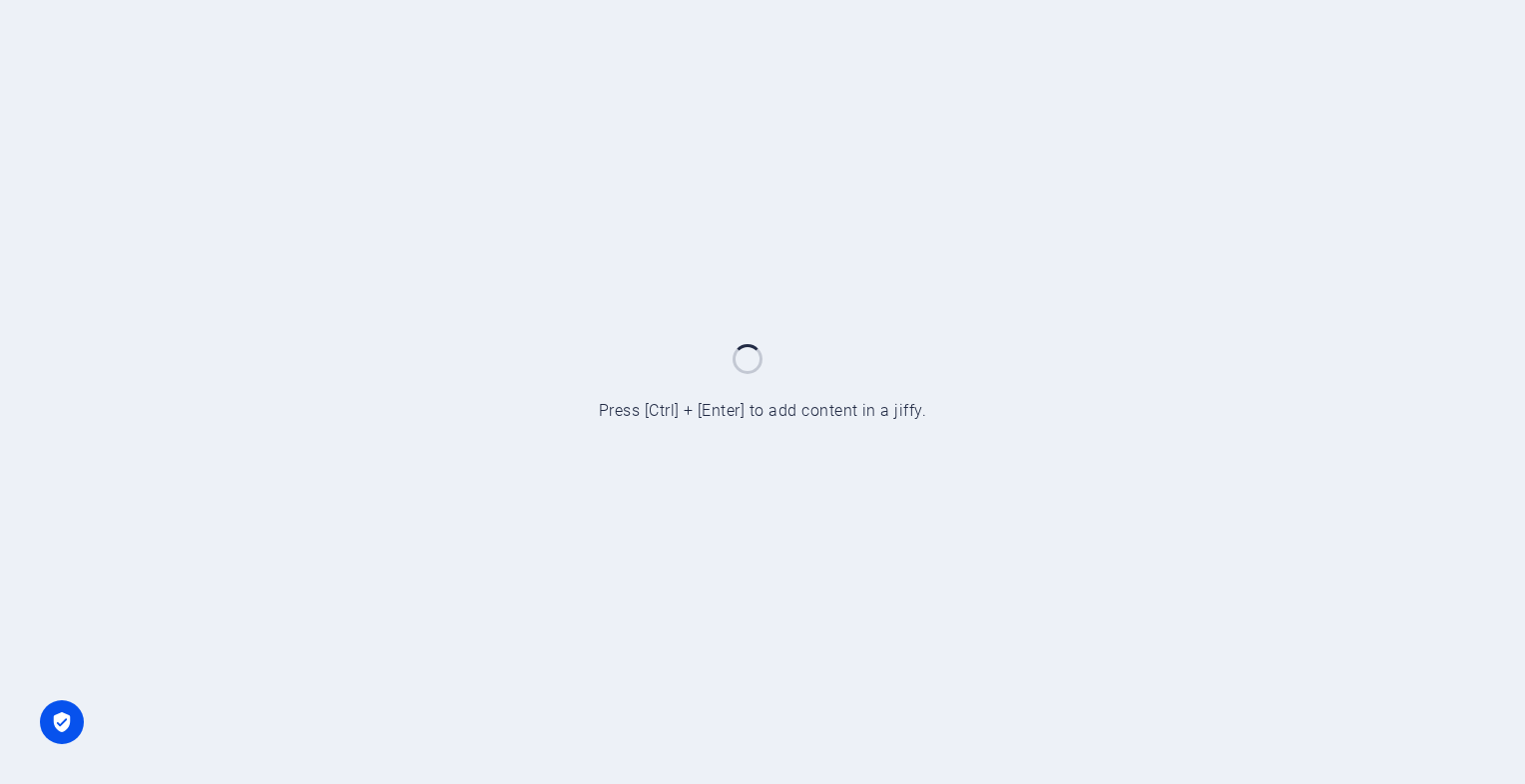 scroll, scrollTop: 0, scrollLeft: 0, axis: both 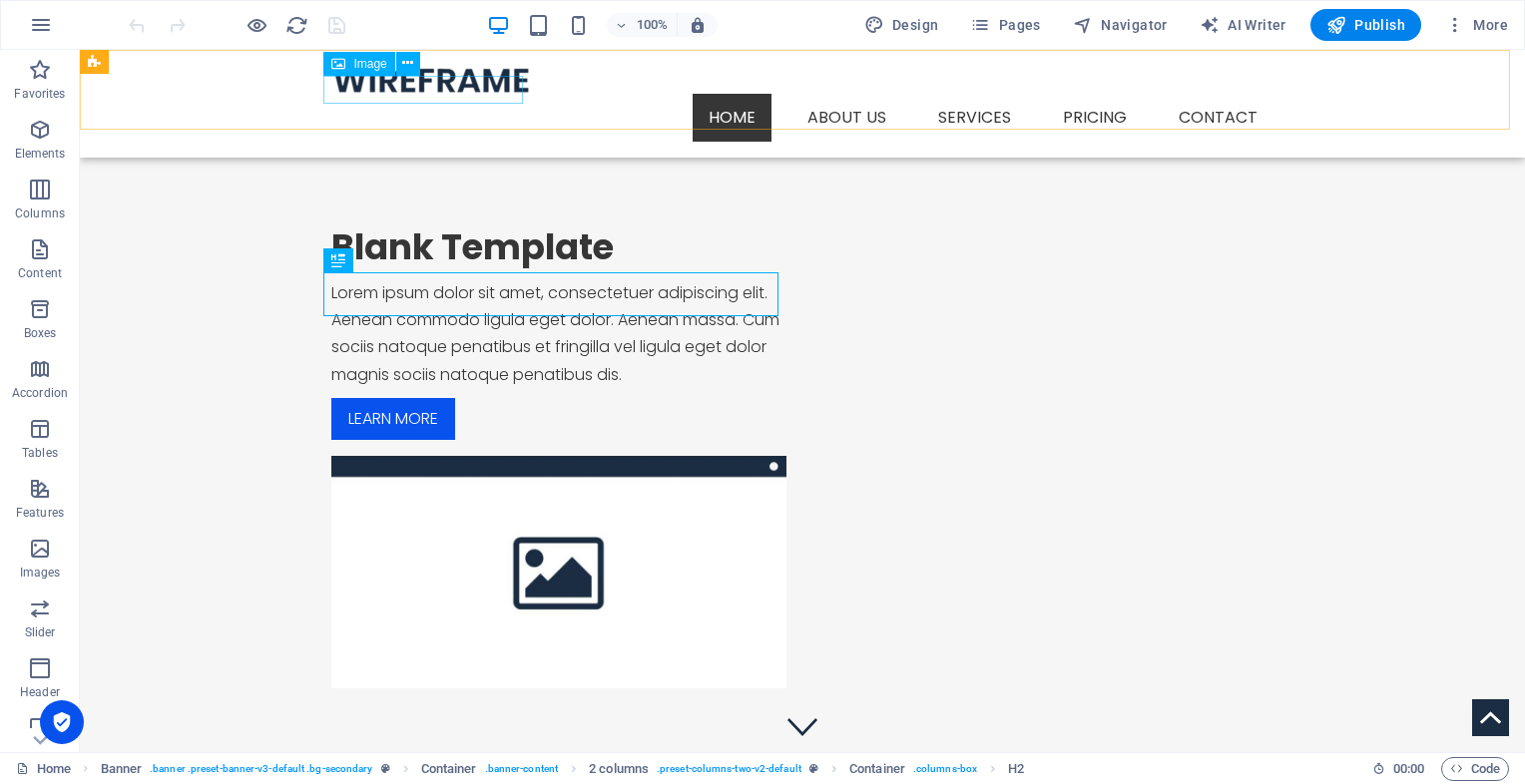 click at bounding box center (802, 80) 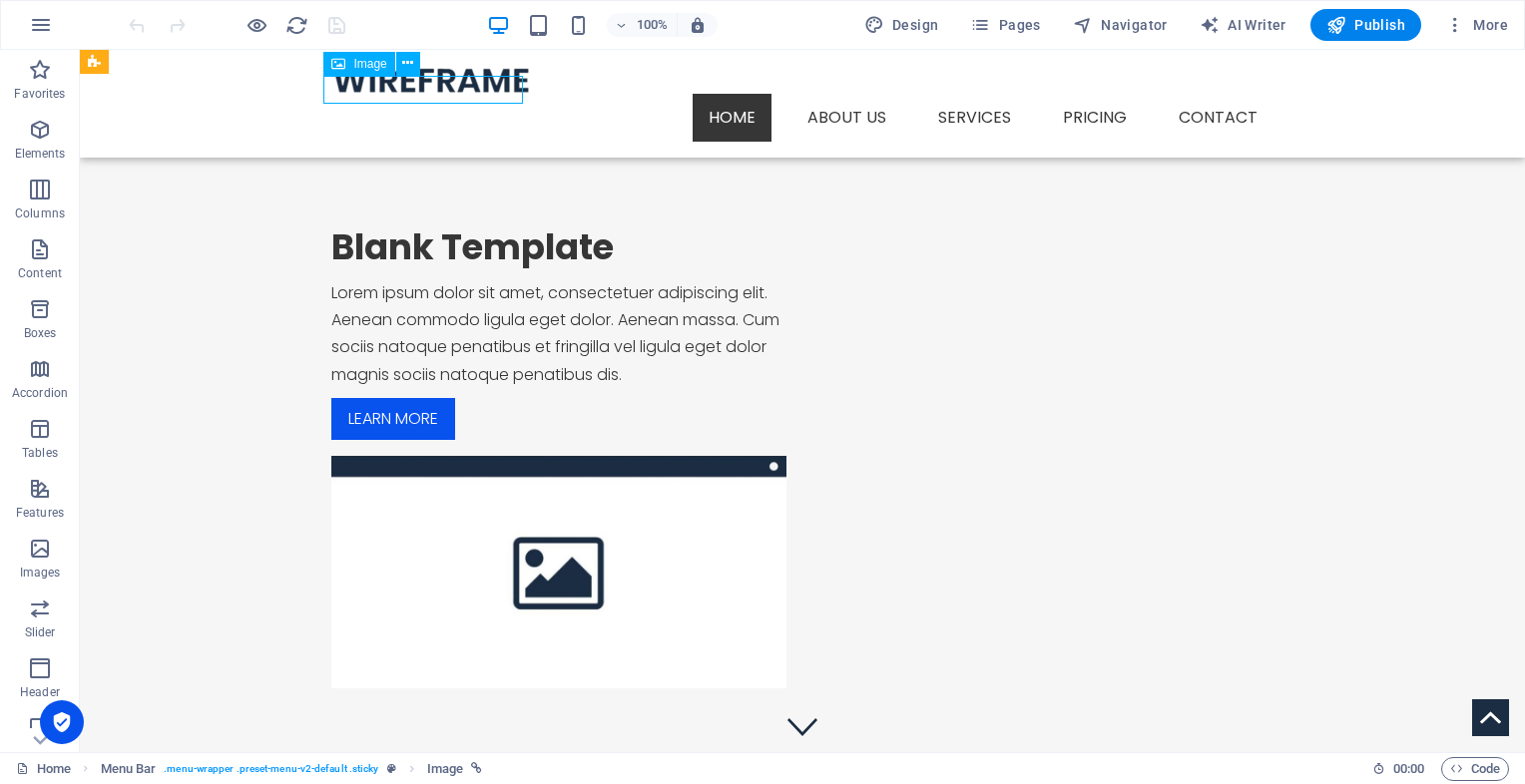click at bounding box center (802, 80) 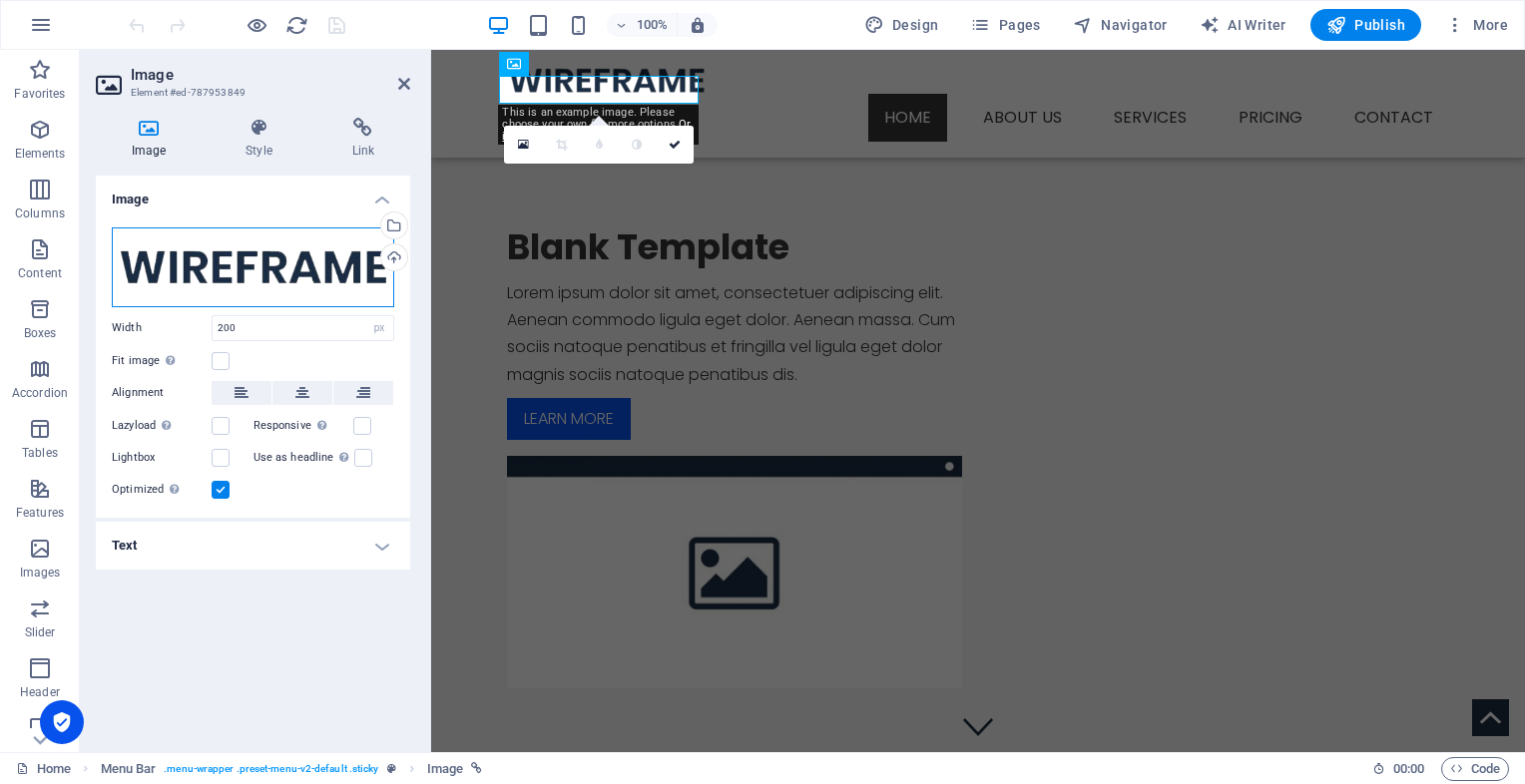 click on "Drag files here, click to choose files or select files from Files or our free stock photos & videos" at bounding box center (253, 267) 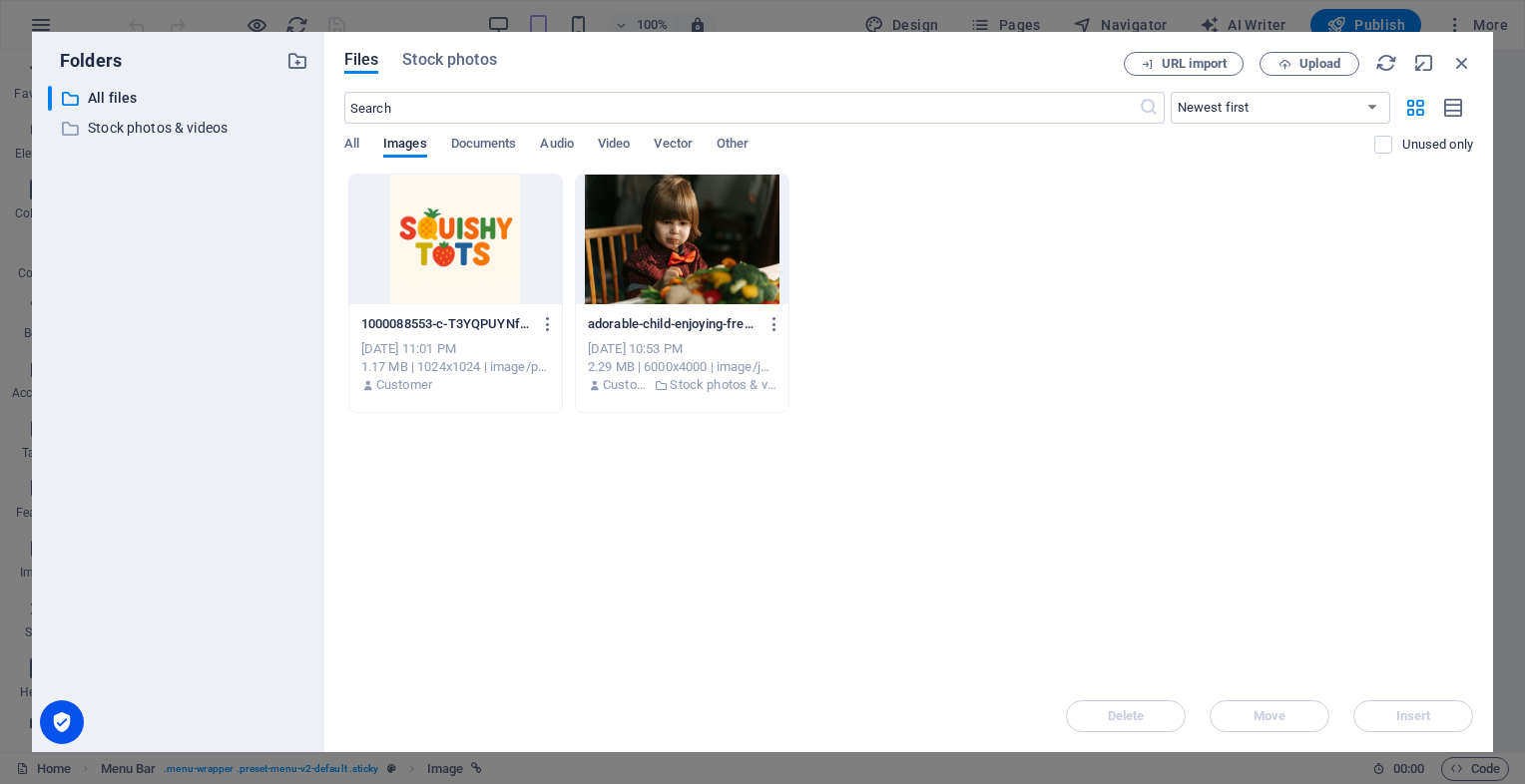 click at bounding box center (455, 239) 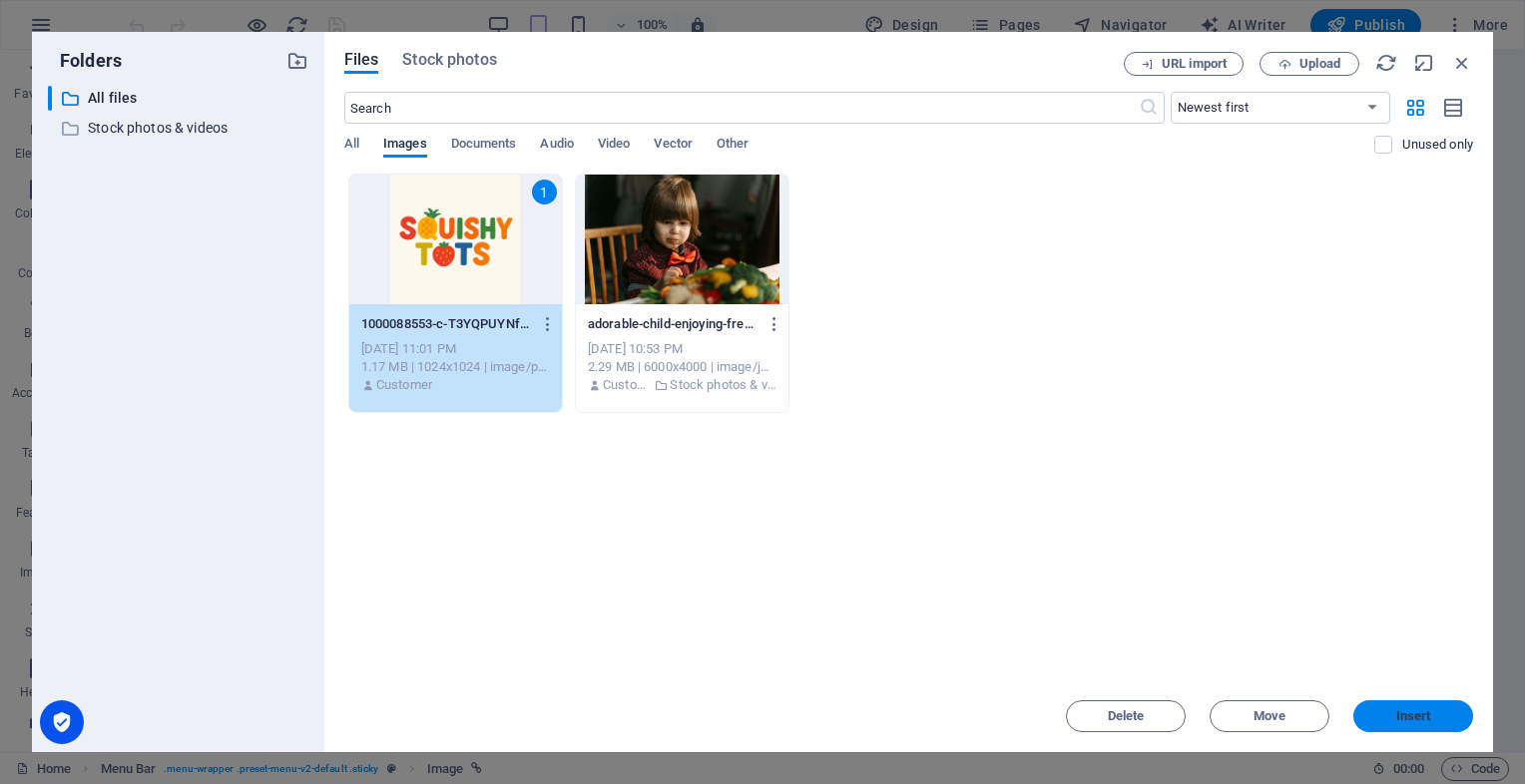 click on "Insert" at bounding box center (1413, 716) 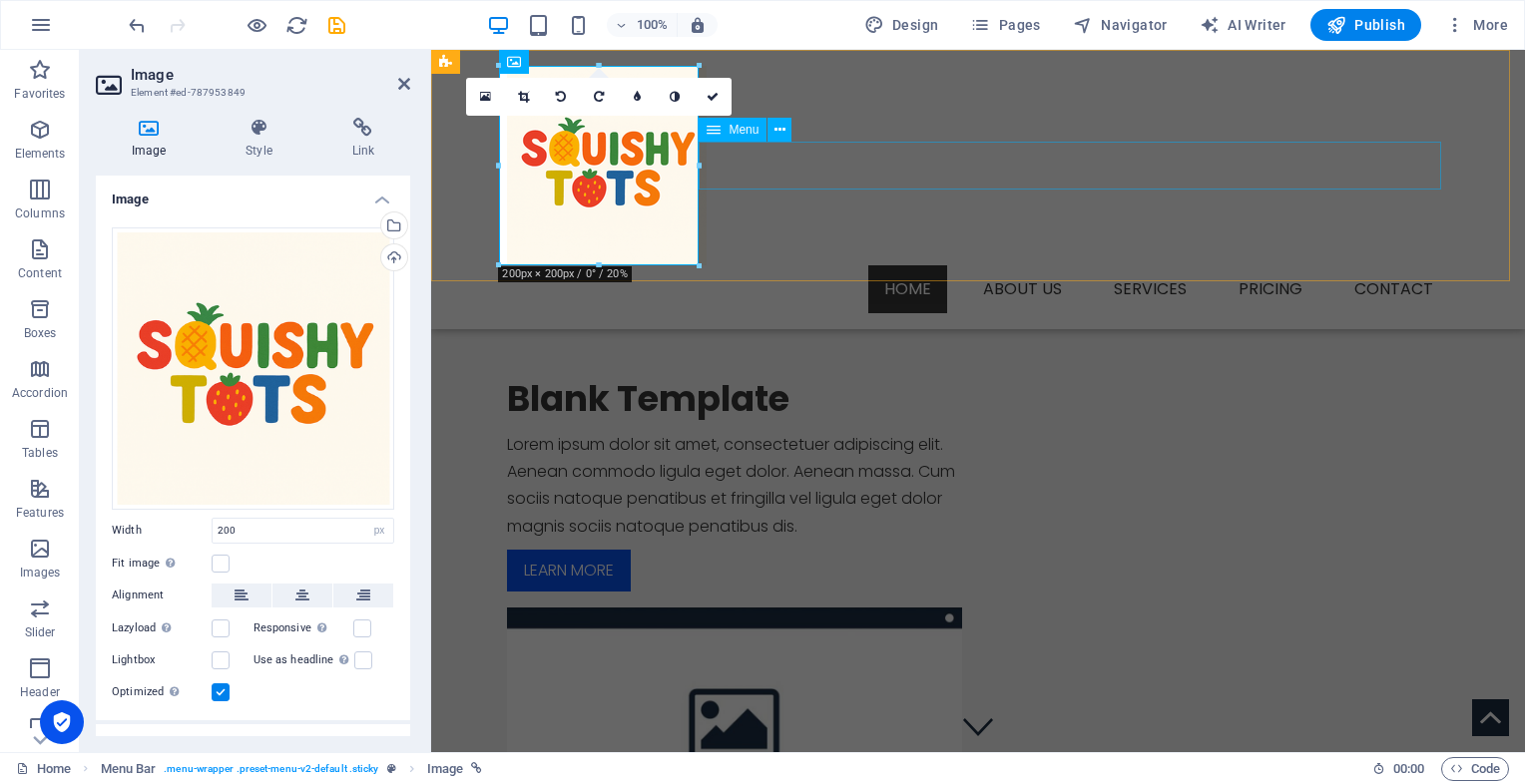 drag, startPoint x: 1132, startPoint y: 215, endPoint x: 765, endPoint y: 165, distance: 370.39033 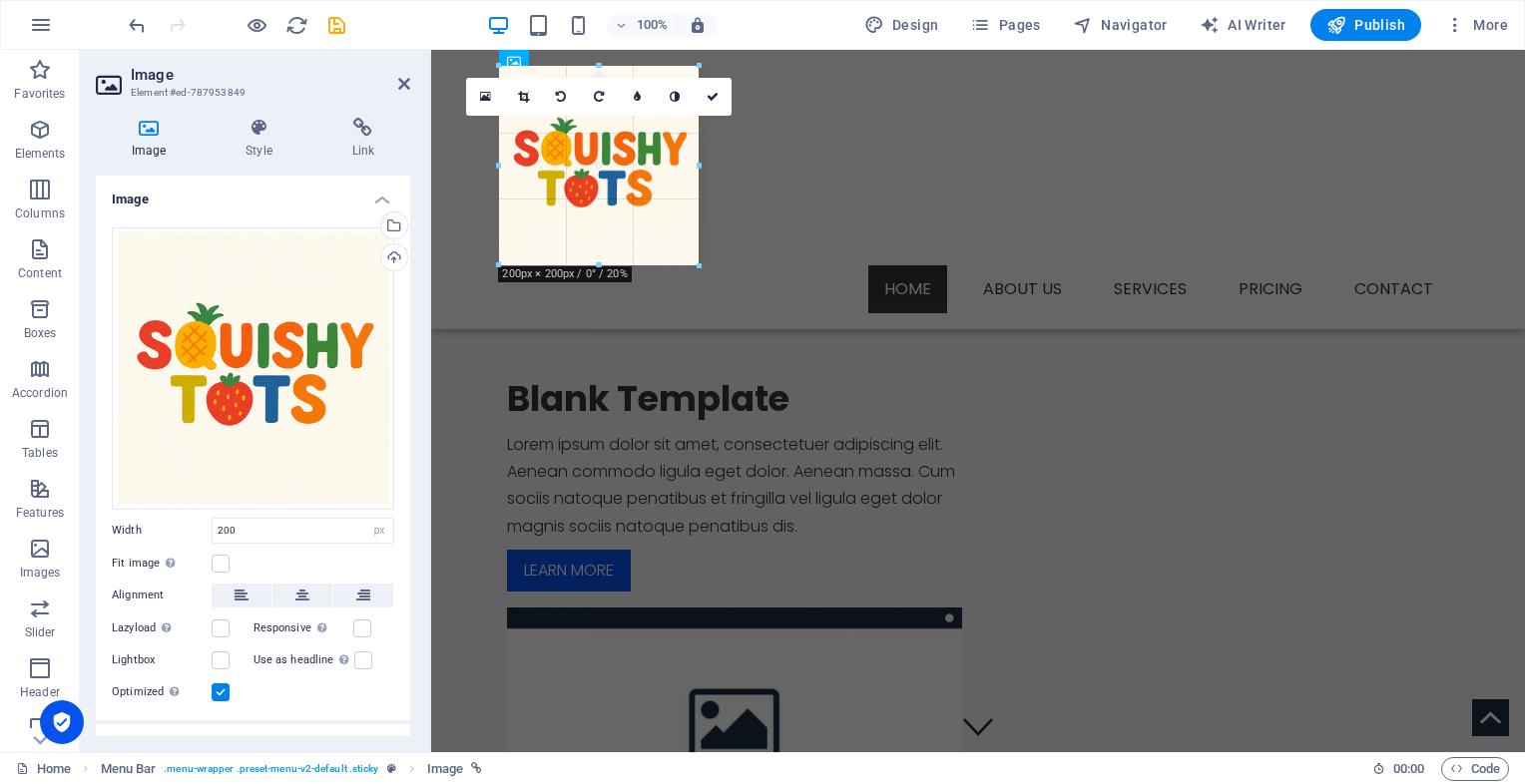 click at bounding box center [970, 166] 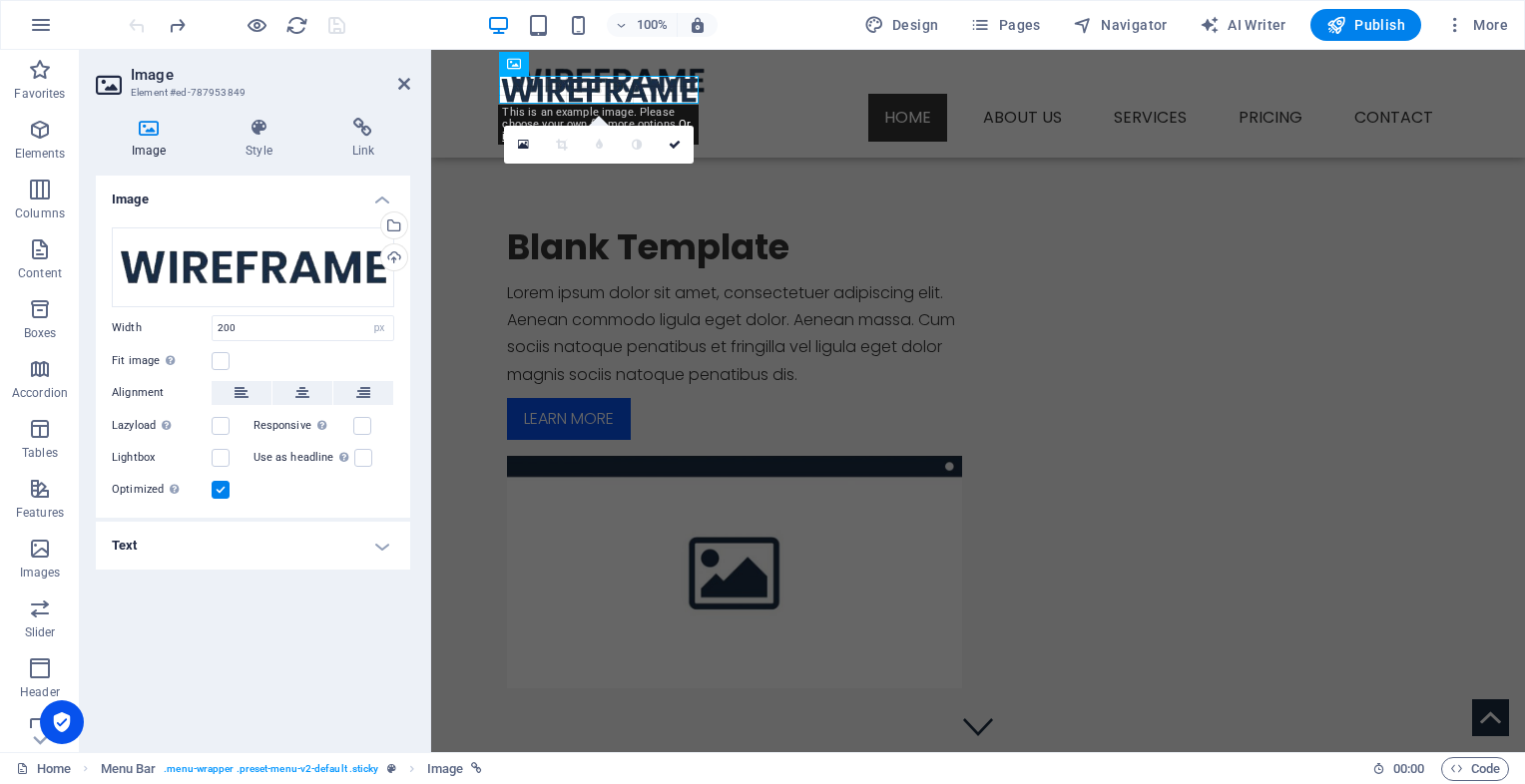 click at bounding box center [970, 348] 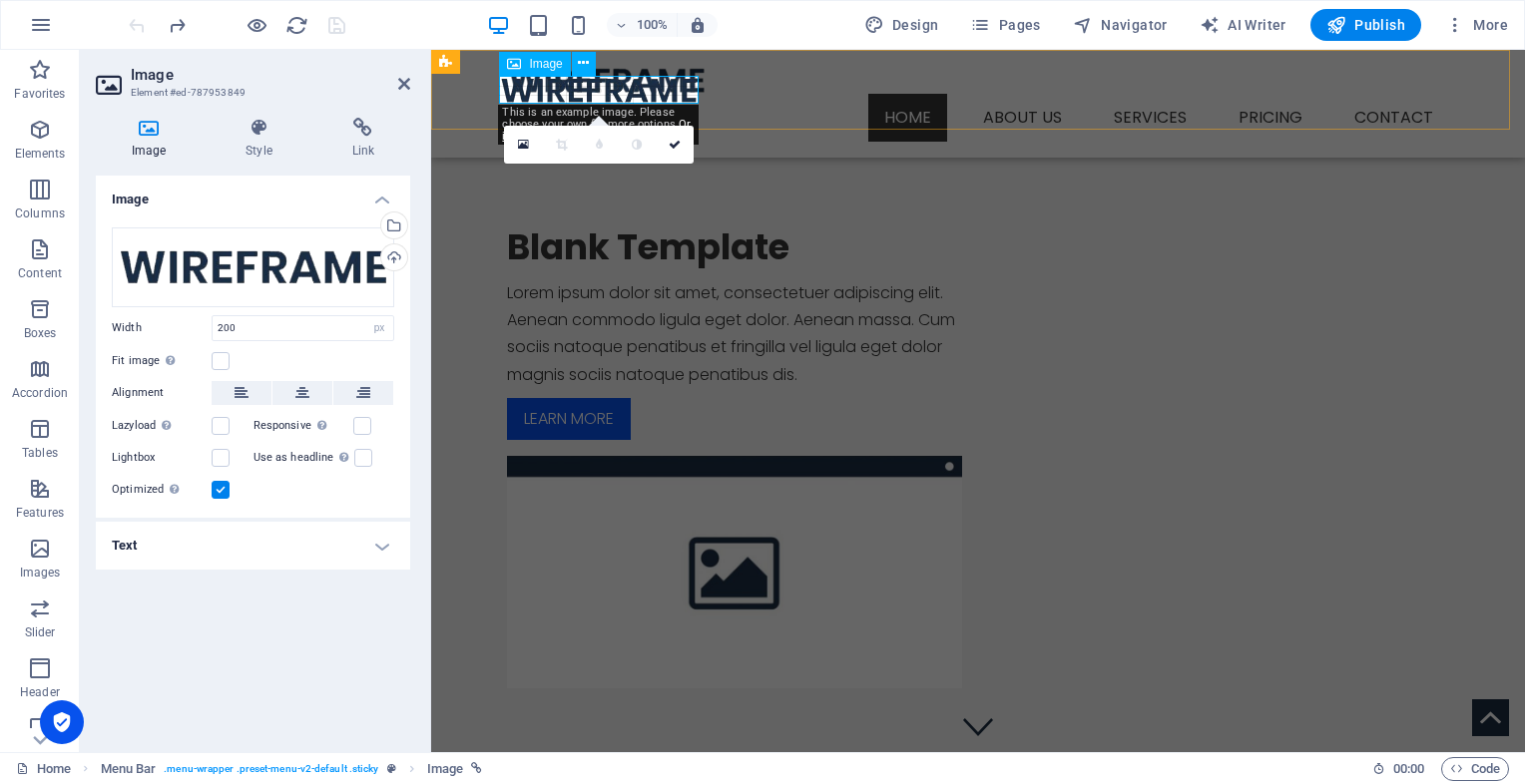 click on "Image" at bounding box center [545, 64] 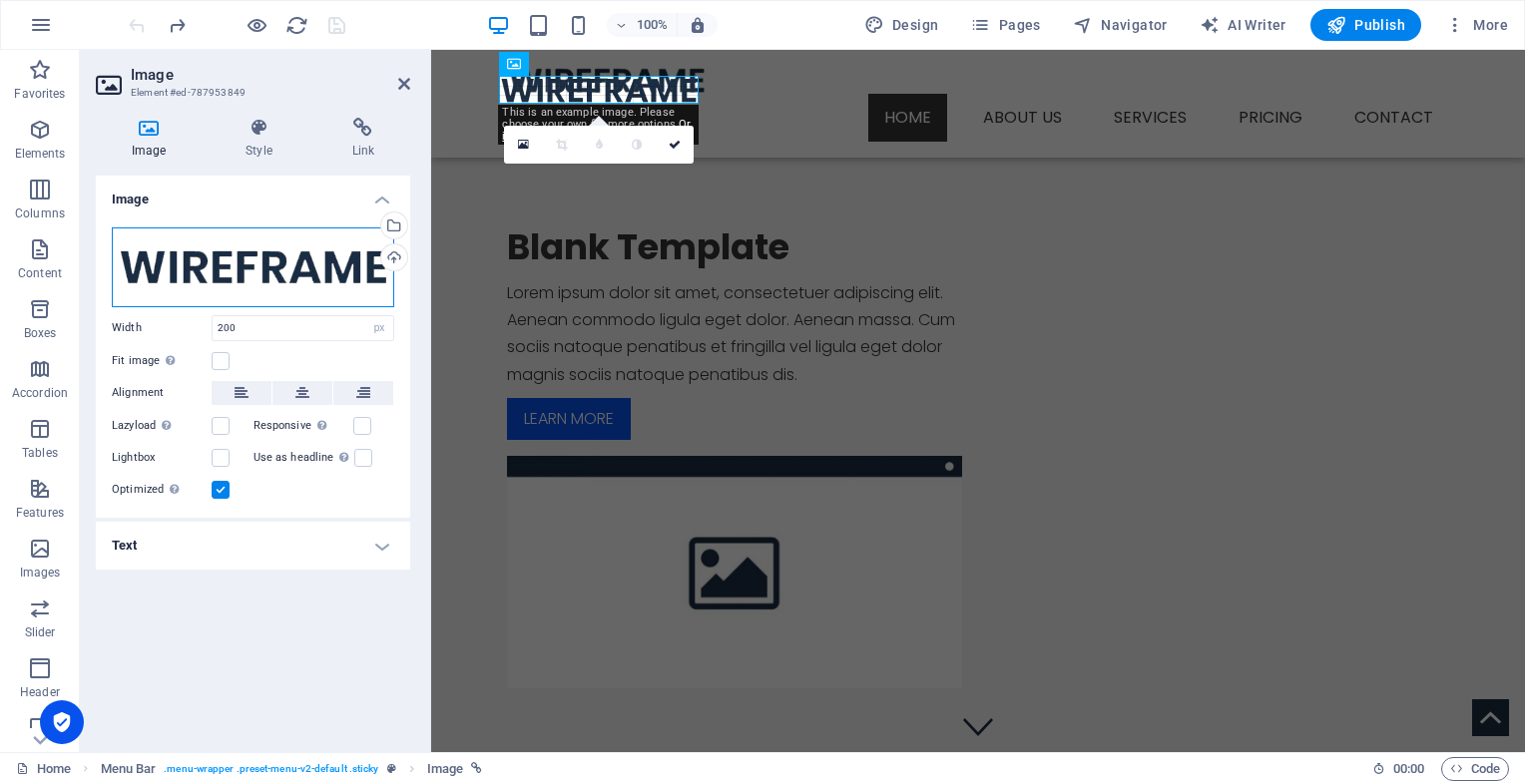 click on "Drag files here, click to choose files or select files from Files or our free stock photos & videos" at bounding box center [253, 267] 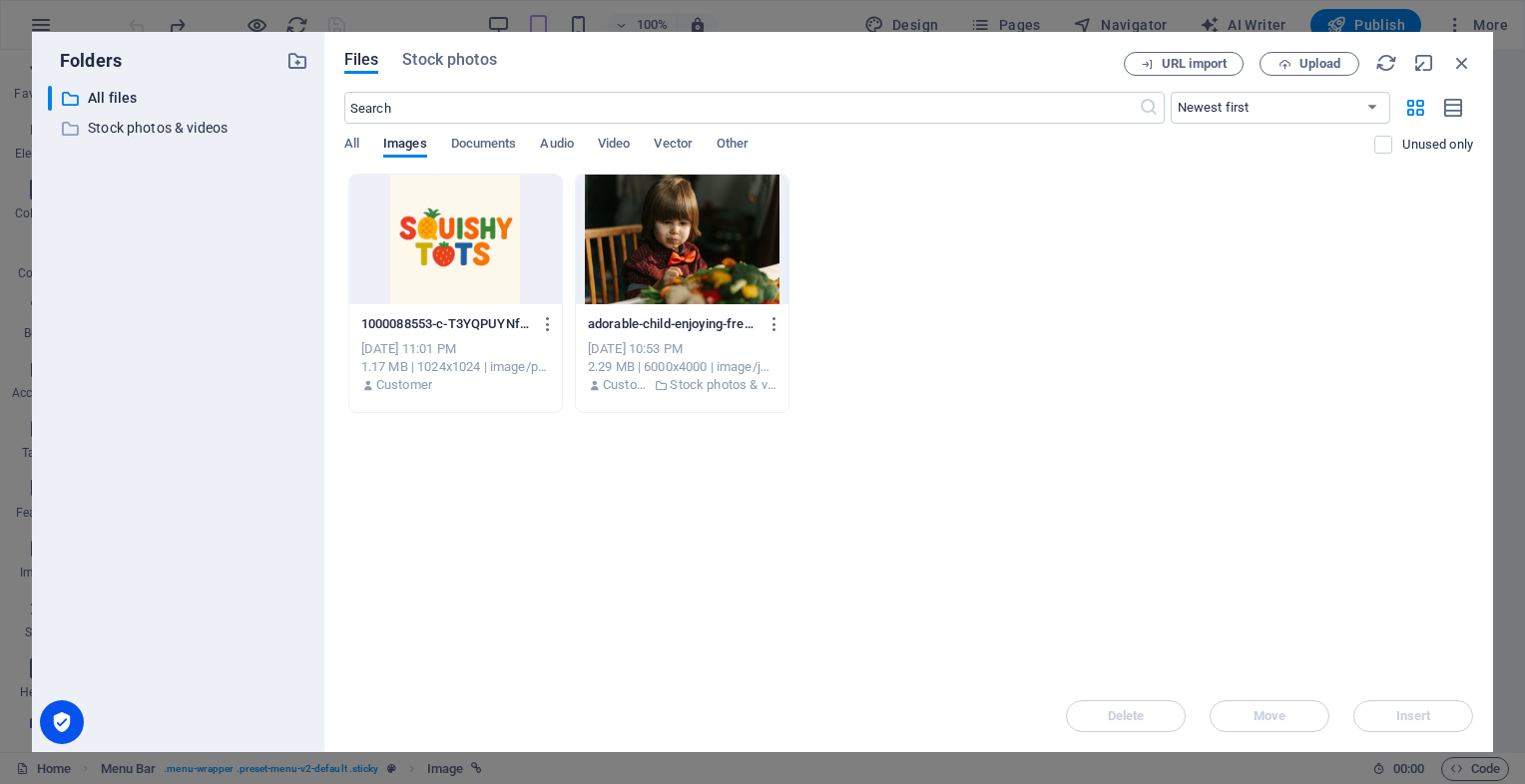click at bounding box center [455, 239] 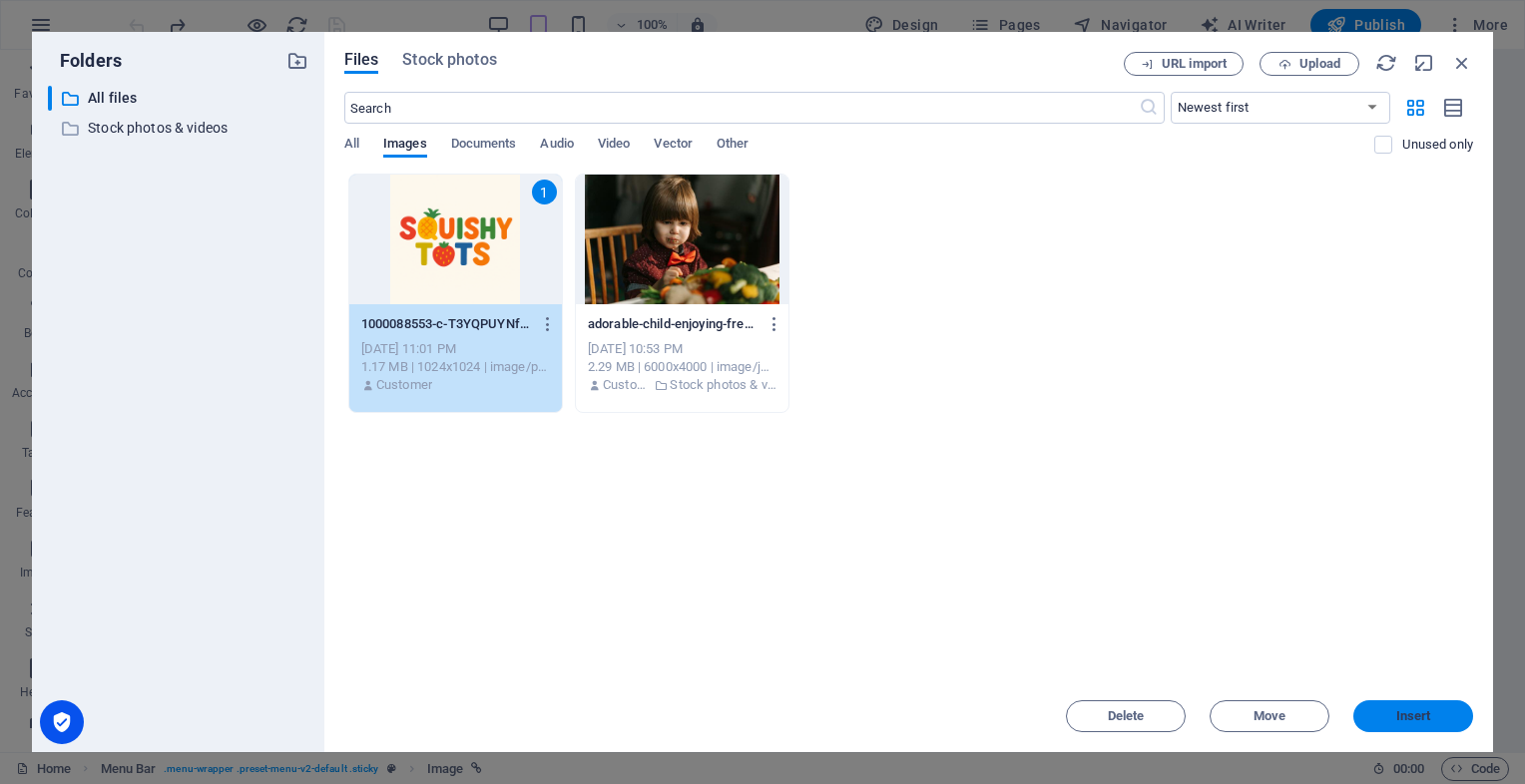 click on "Insert" at bounding box center (1413, 716) 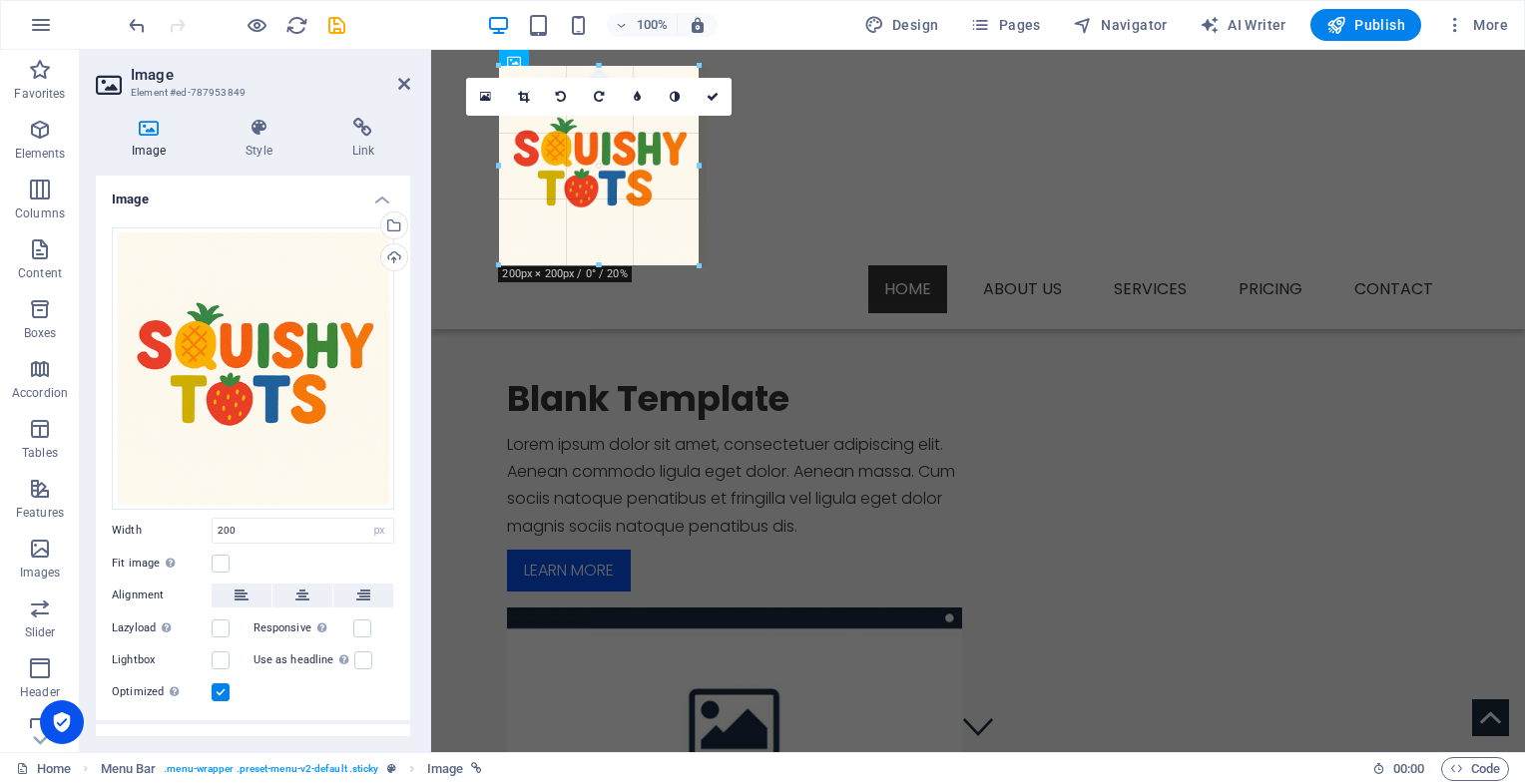 click at bounding box center [970, 377] 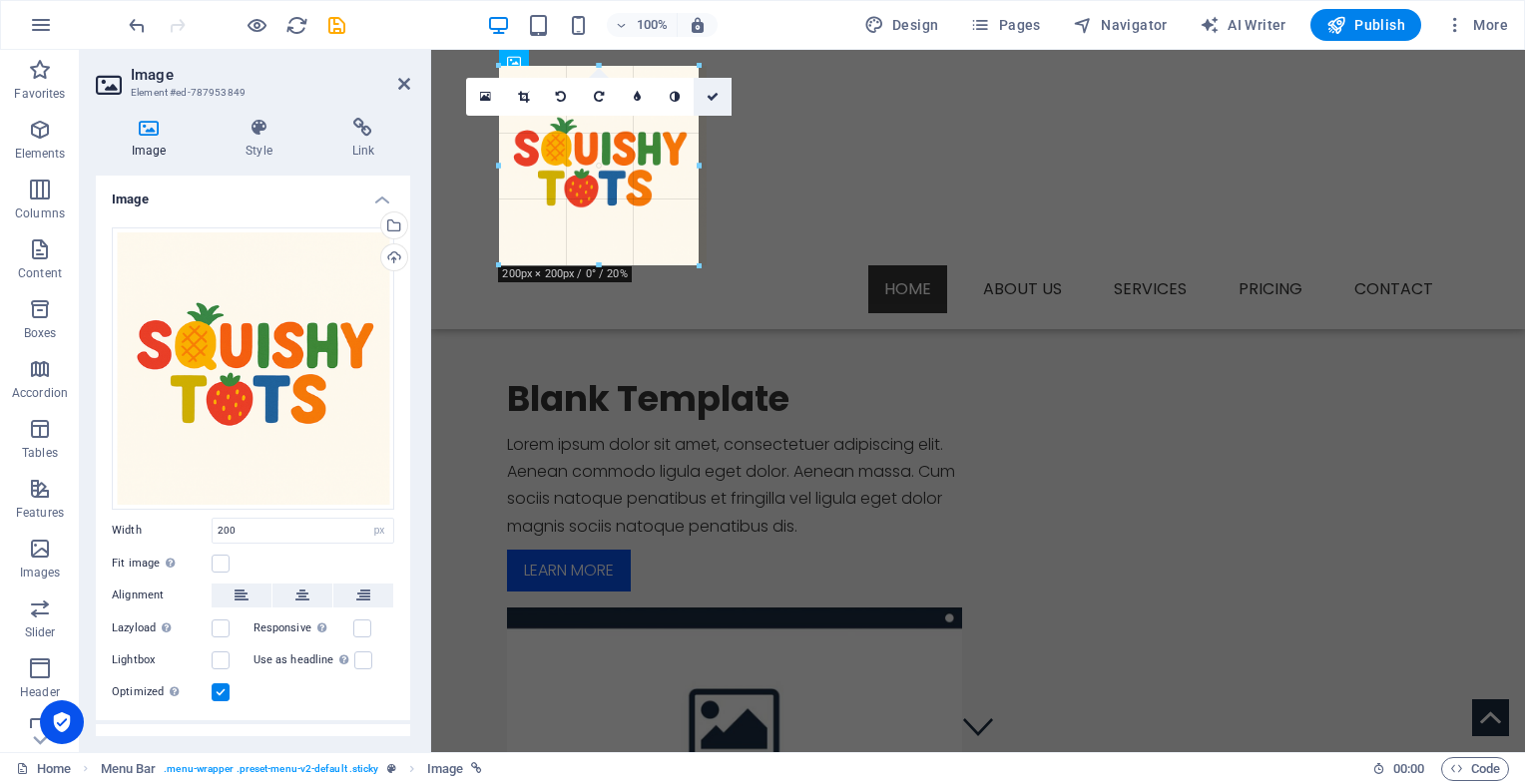 click at bounding box center [713, 97] 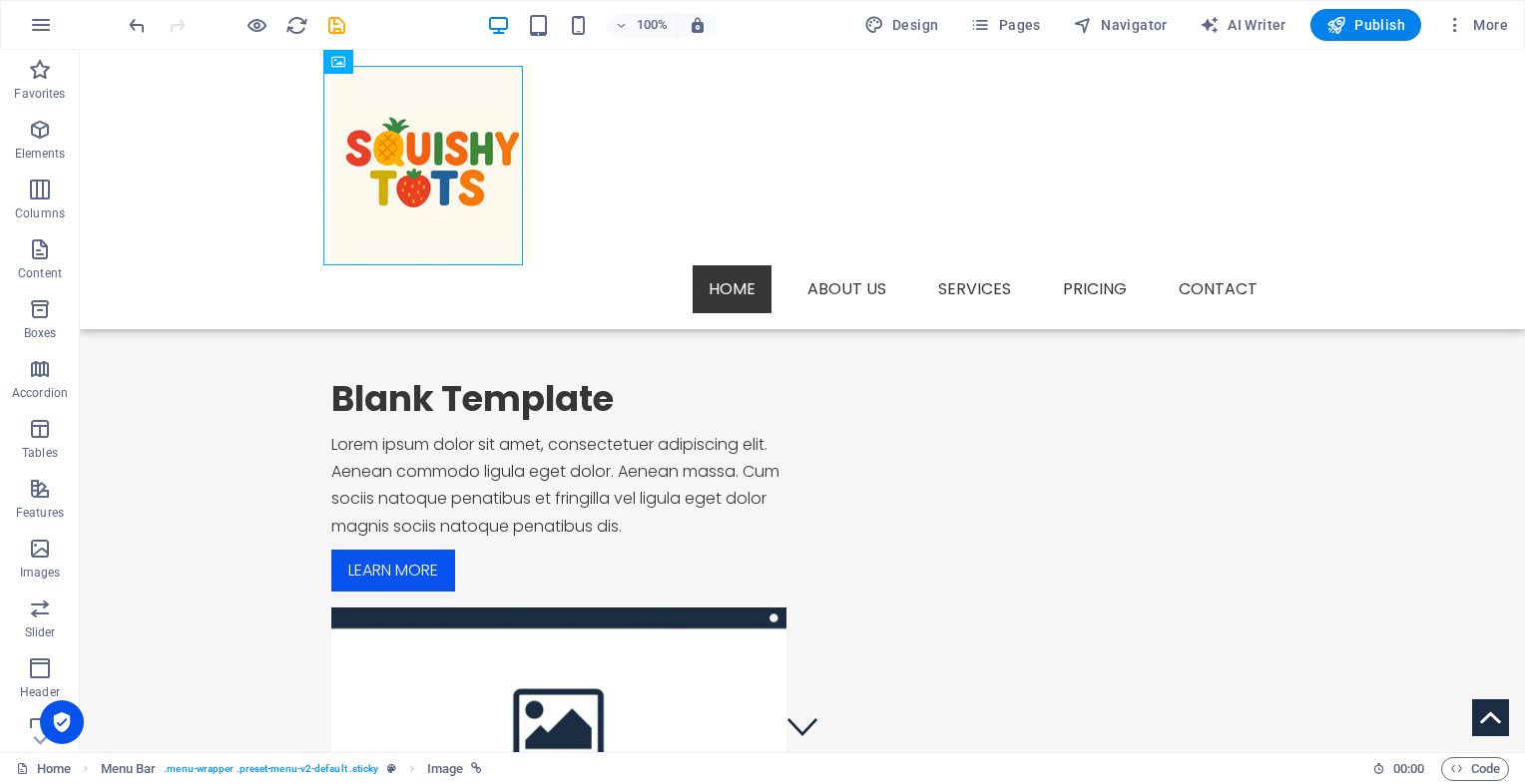 click at bounding box center [794, 377] 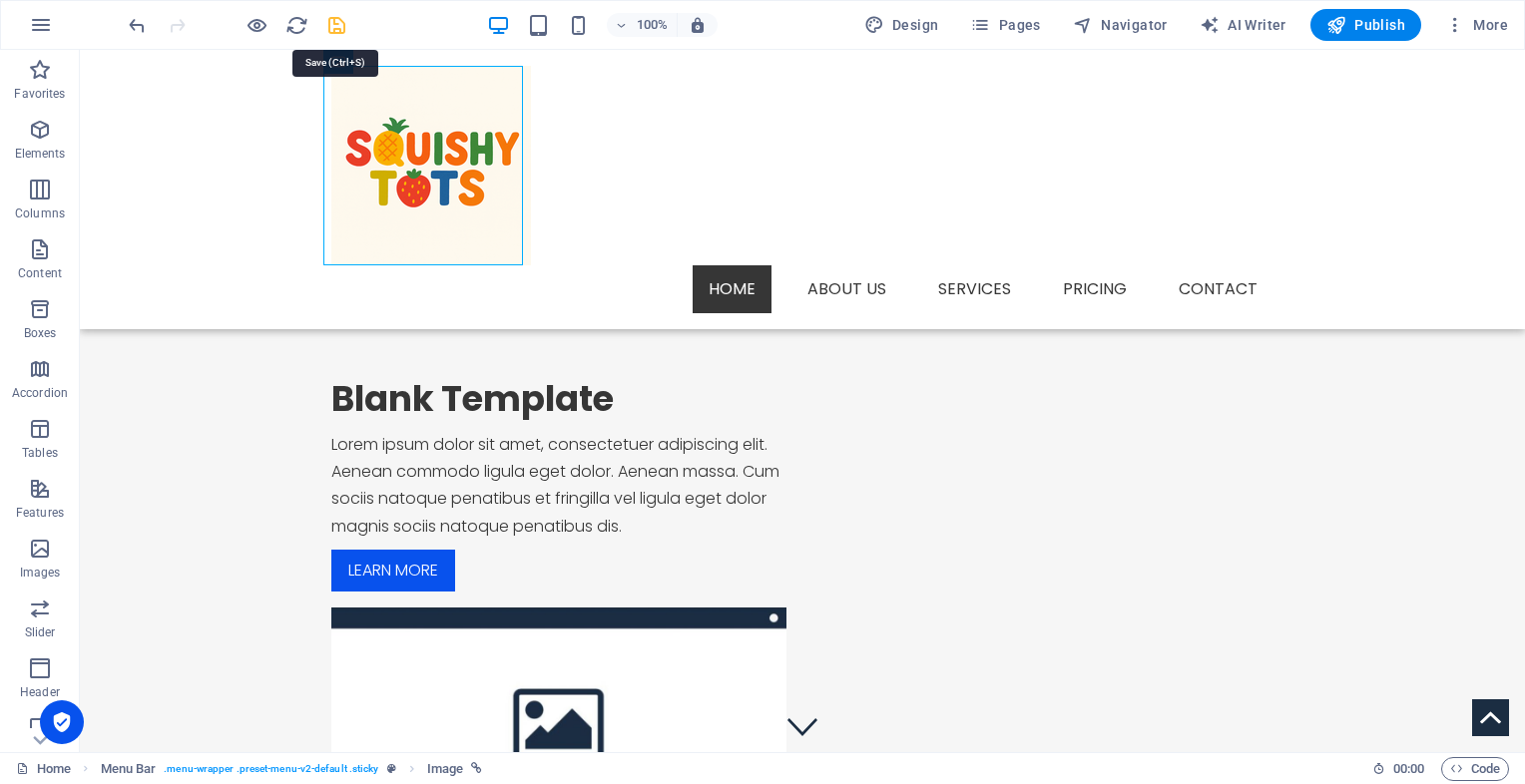 click at bounding box center (336, 25) 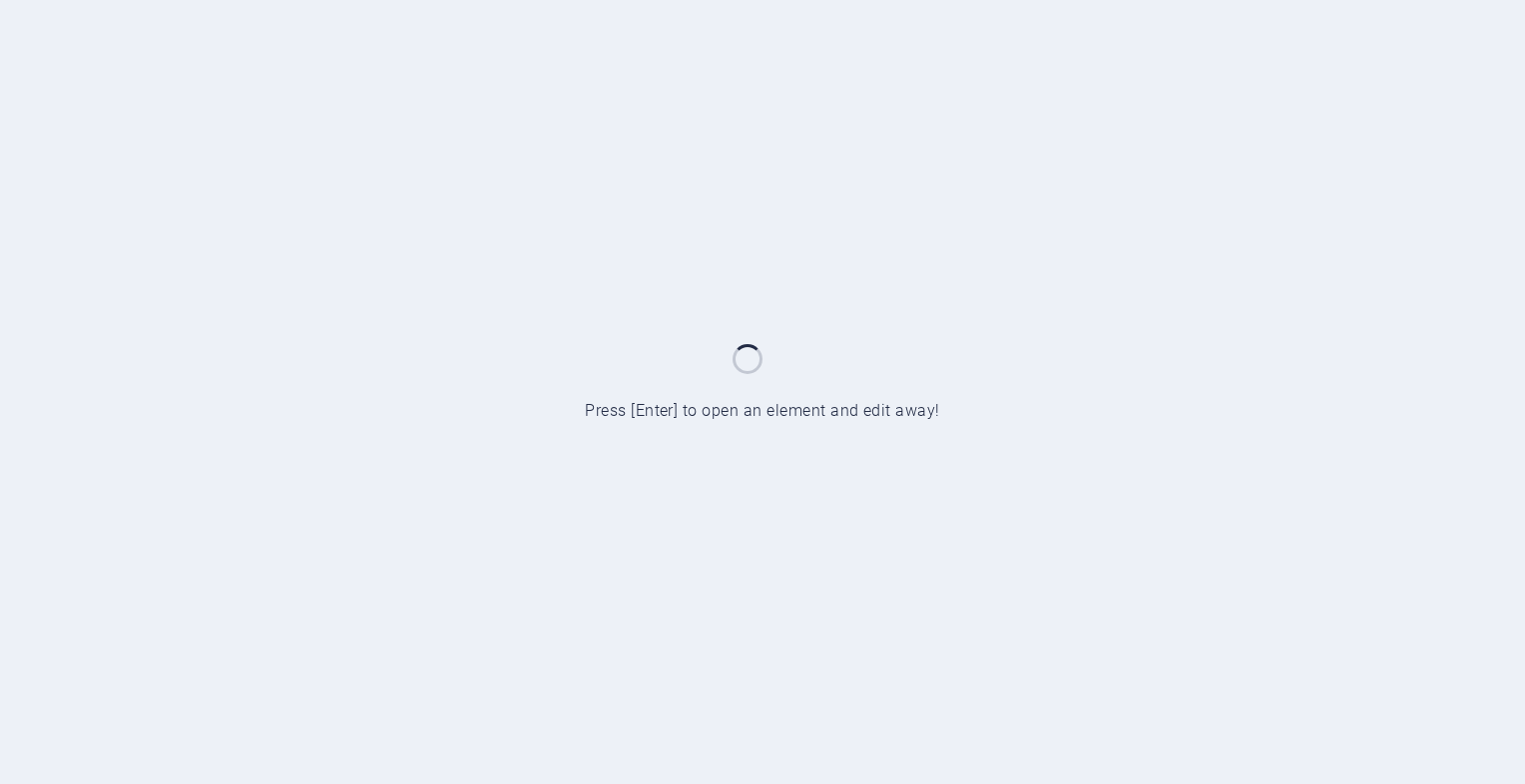 scroll, scrollTop: 0, scrollLeft: 0, axis: both 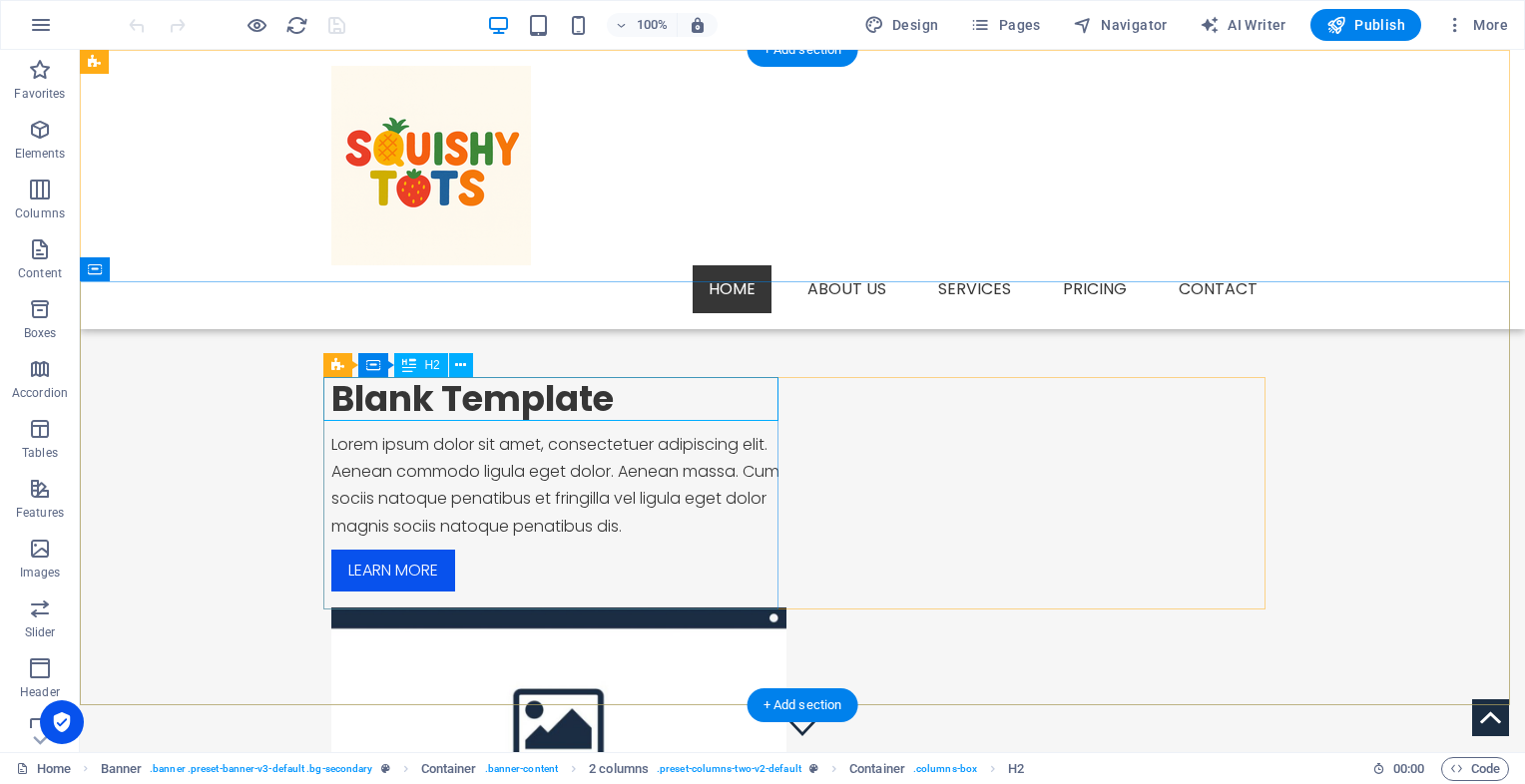 click on "Blank Template" at bounding box center [559, 399] 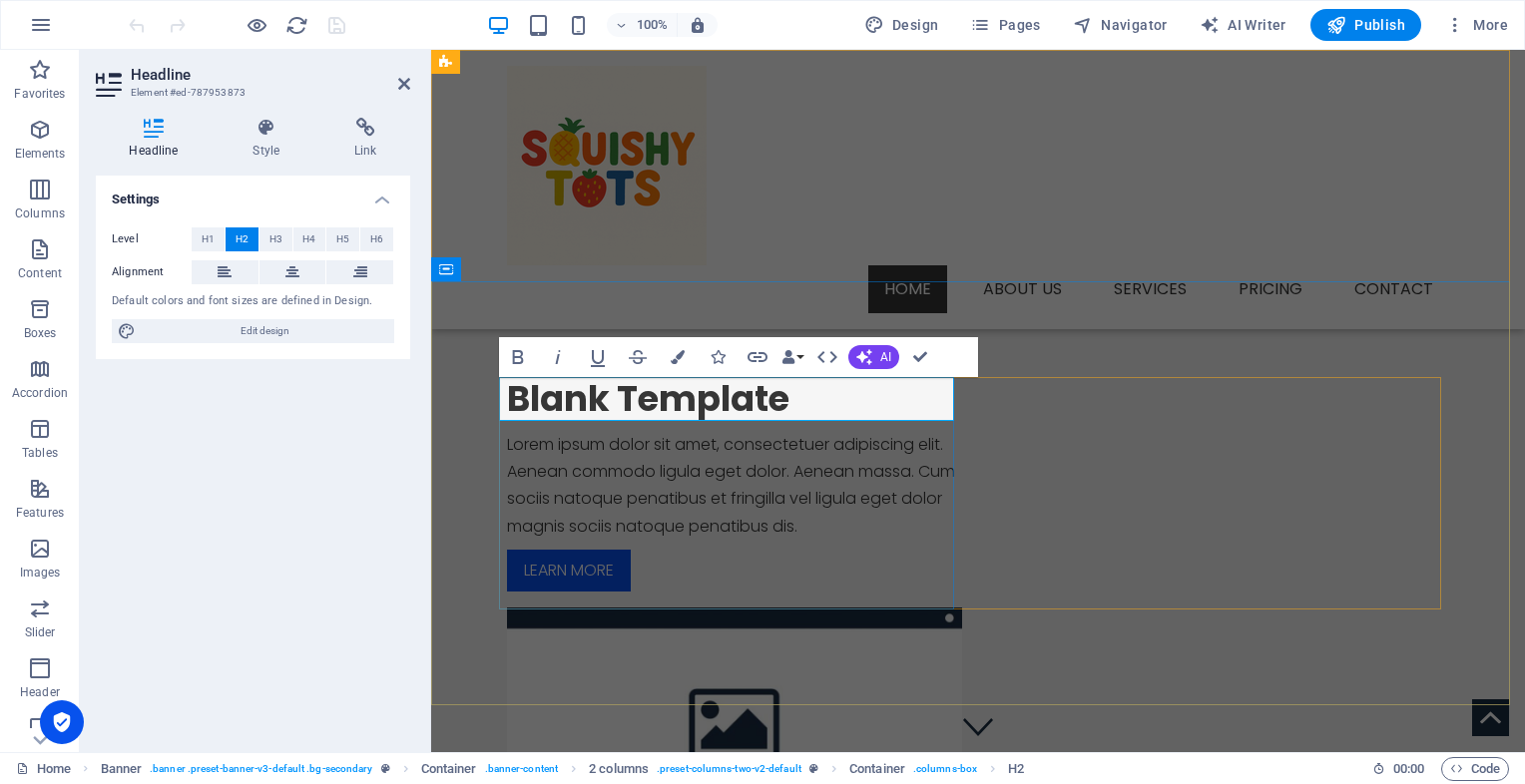 type 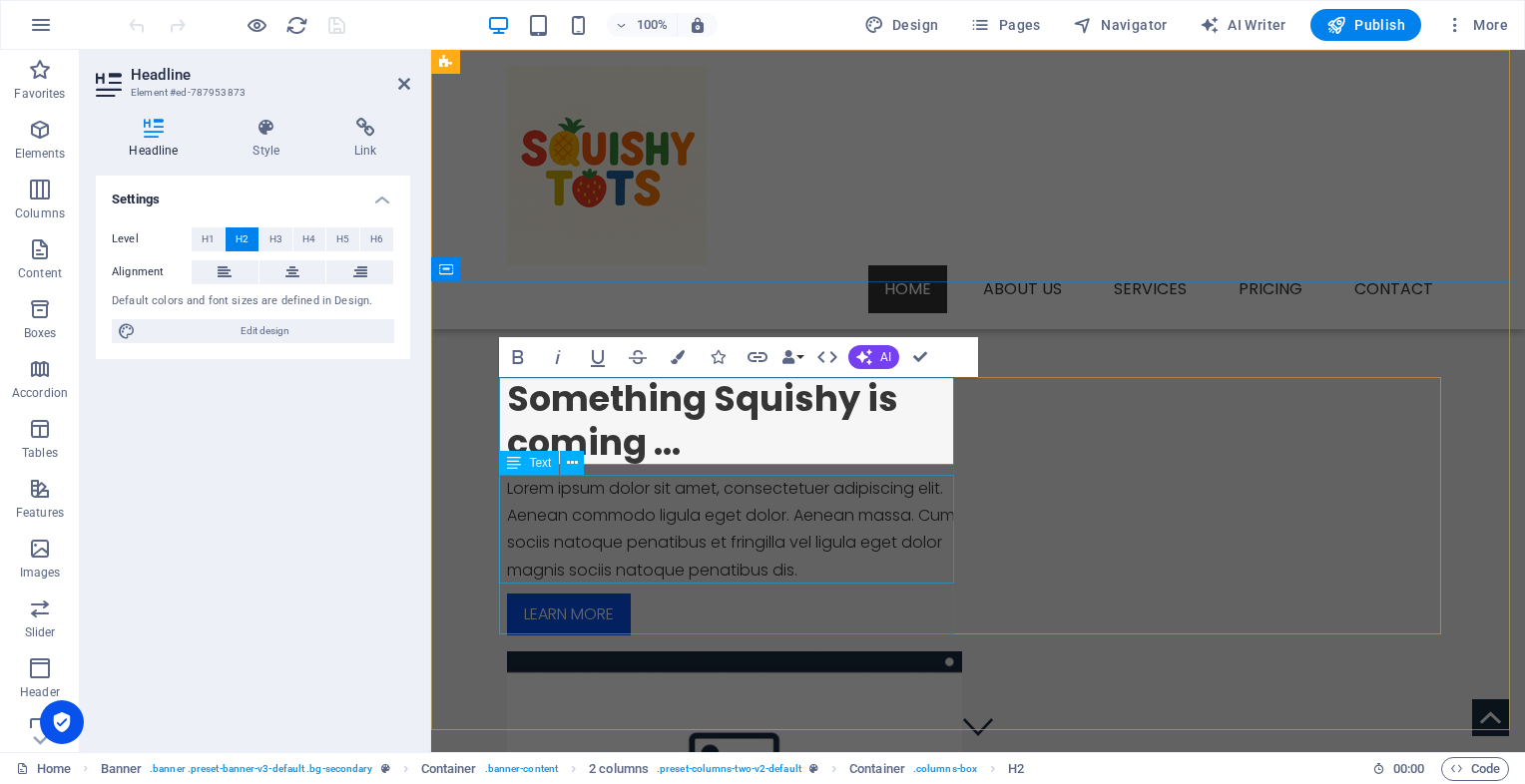 click on "Lorem ipsum dolor sit amet, consectetuer adipiscing elit. Aenean commodo ligula eget dolor. Aenean massa. Cum sociis natoque penatibus et fringilla vel ligula eget dolor magnis sociis natoque penatibus dis." at bounding box center [735, 529] 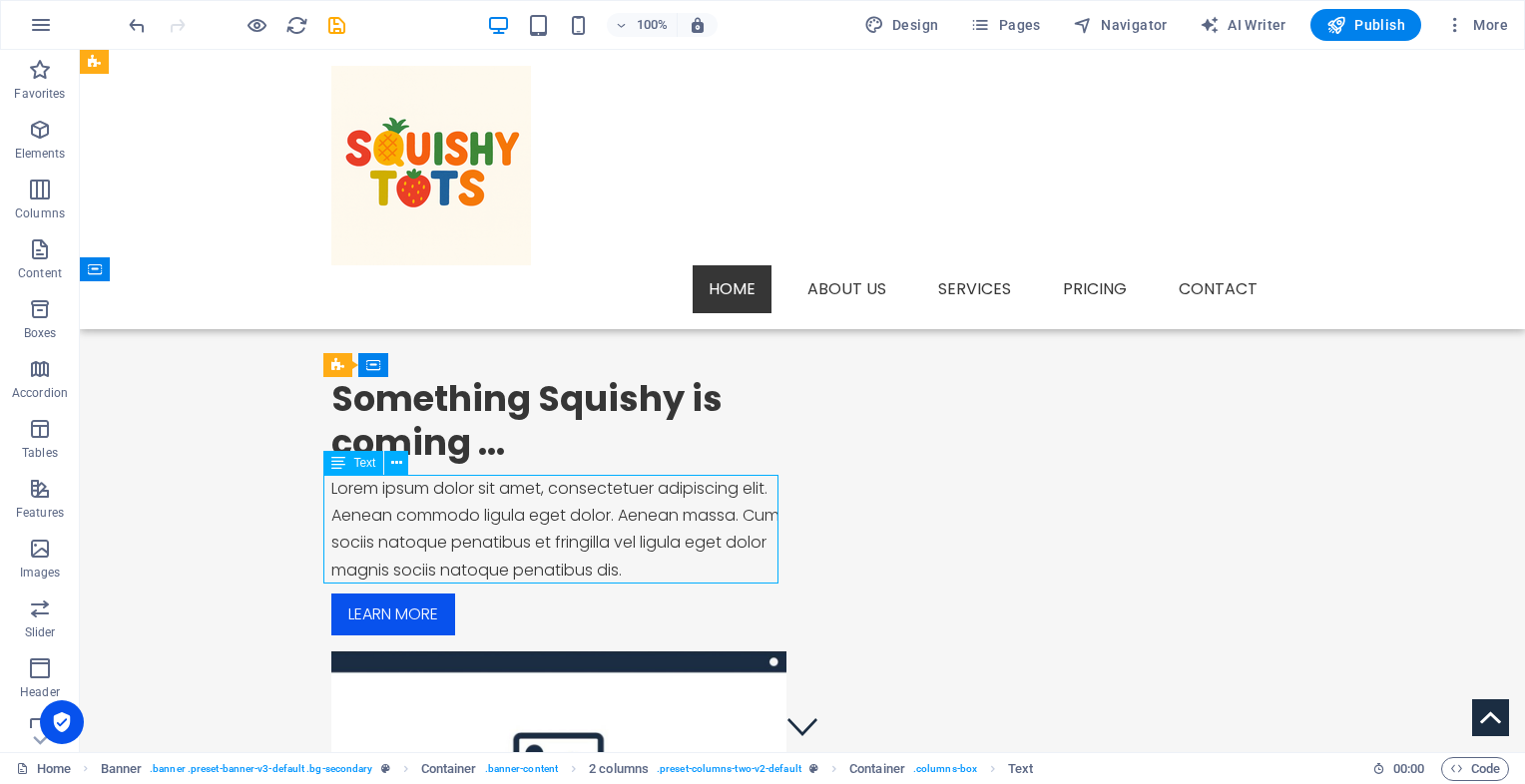 click on "Lorem ipsum dolor sit amet, consectetuer adipiscing elit. Aenean commodo ligula eget dolor. Aenean massa. Cum sociis natoque penatibus et fringilla vel ligula eget dolor magnis sociis natoque penatibus dis." at bounding box center [559, 529] 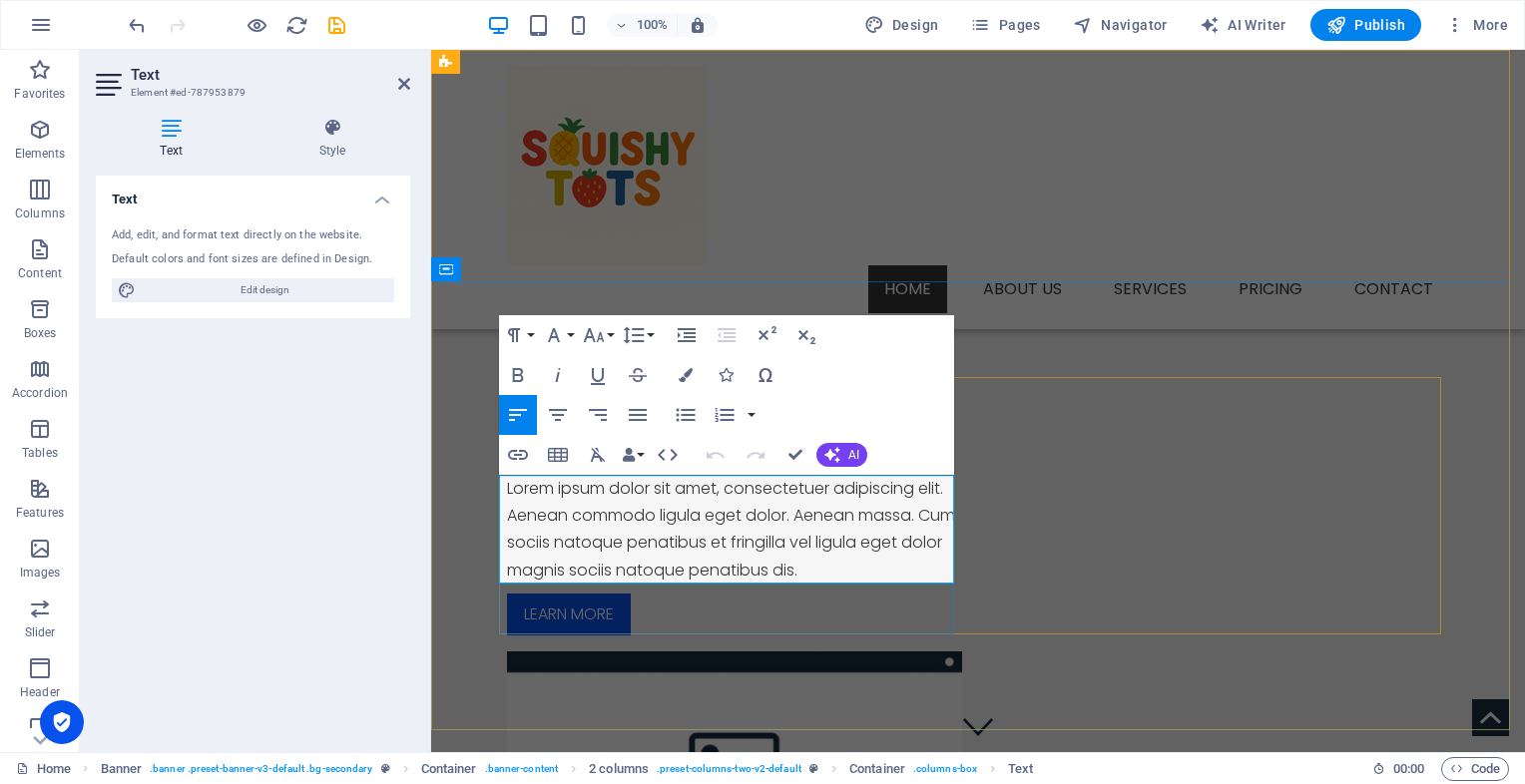 click on "Lorem ipsum dolor sit amet, consectetuer adipiscing elit. Aenean commodo ligula eget dolor. Aenean massa. Cum sociis natoque penatibus et fringilla vel ligula eget dolor magnis sociis natoque penatibus dis." at bounding box center (735, 529) 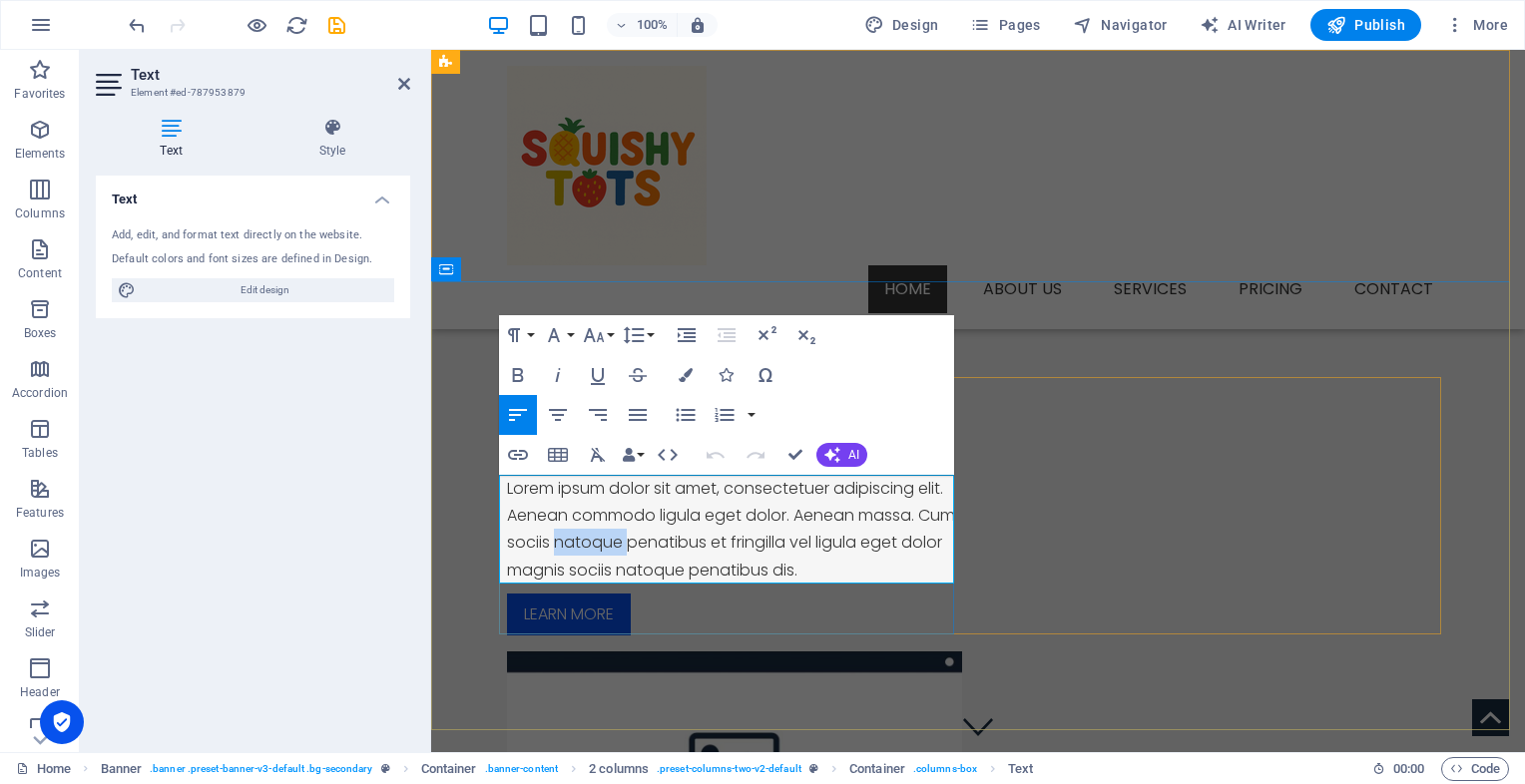 click on "Lorem ipsum dolor sit amet, consectetuer adipiscing elit. Aenean commodo ligula eget dolor. Aenean massa. Cum sociis natoque penatibus et fringilla vel ligula eget dolor magnis sociis natoque penatibus dis." at bounding box center [735, 529] 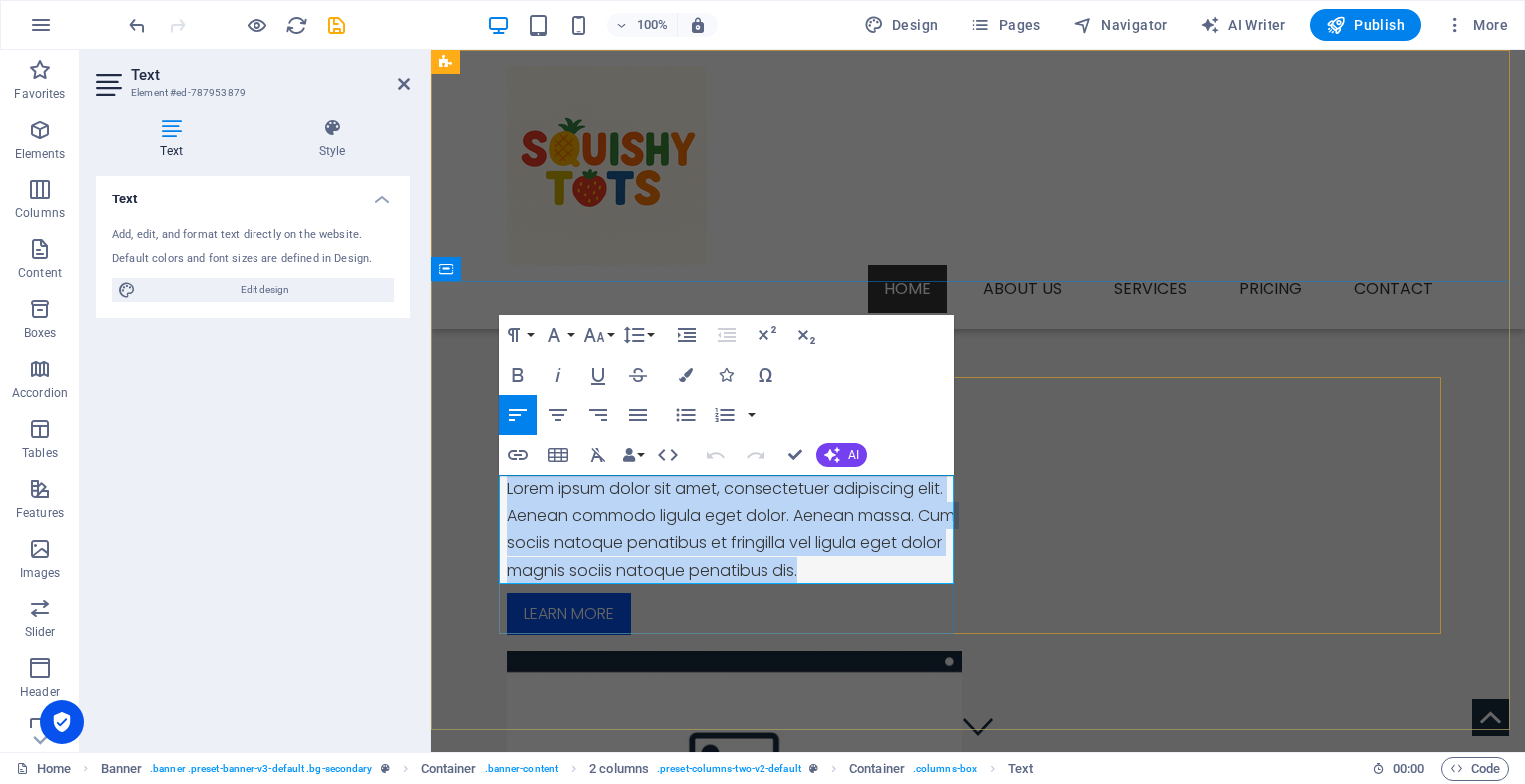 click on "Lorem ipsum dolor sit amet, consectetuer adipiscing elit. Aenean commodo ligula eget dolor. Aenean massa. Cum sociis natoque penatibus et fringilla vel ligula eget dolor magnis sociis natoque penatibus dis." at bounding box center (735, 529) 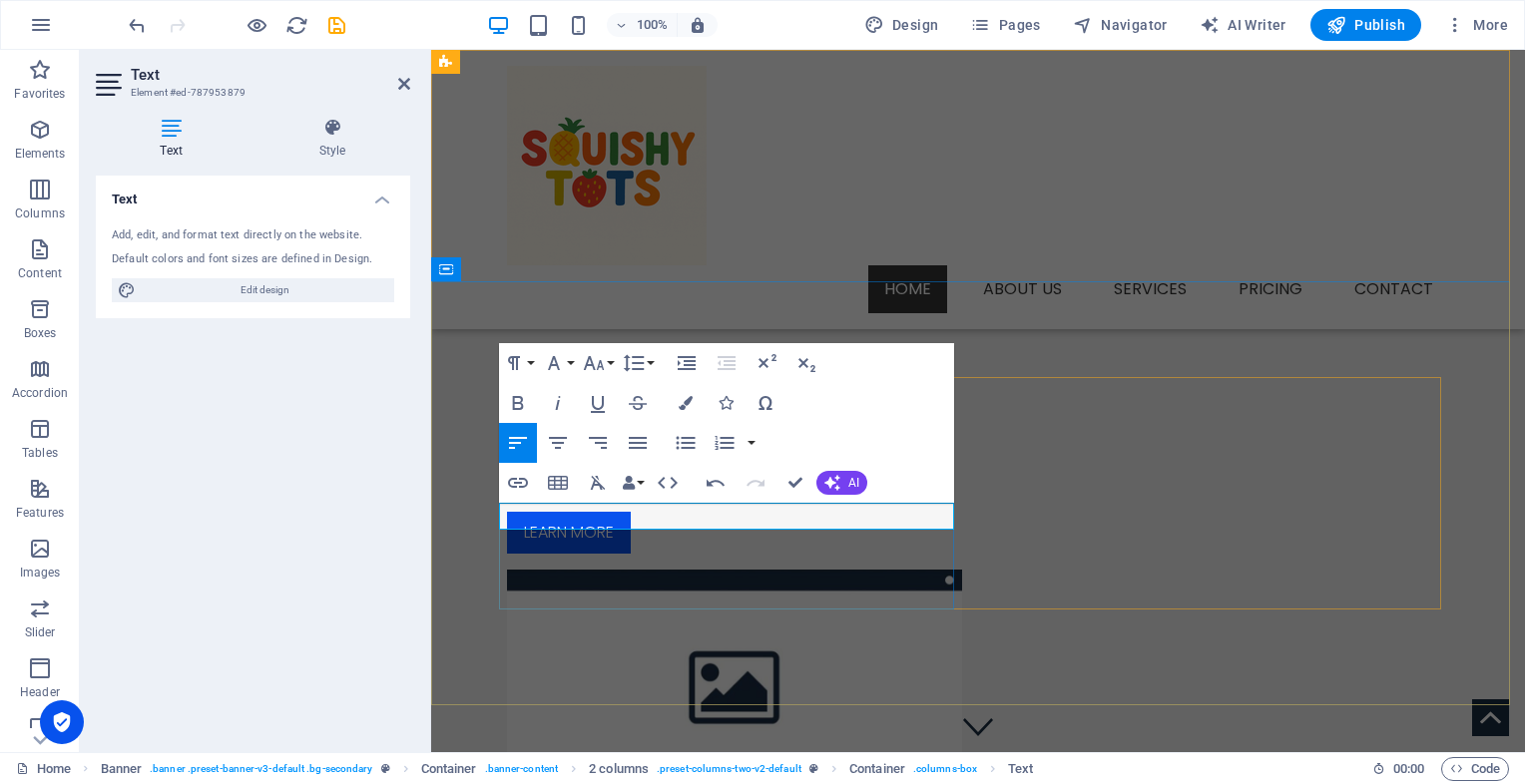type 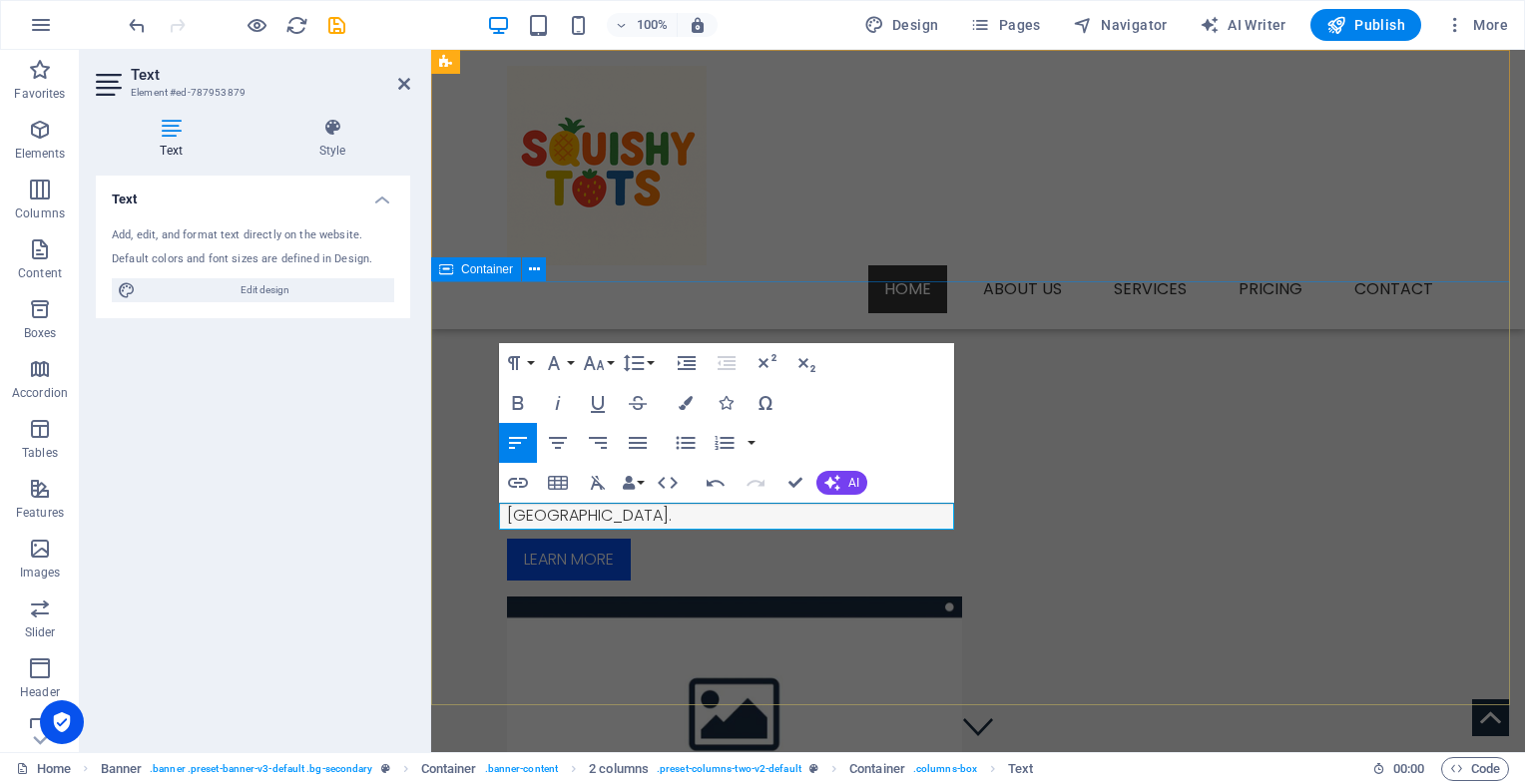 click on "Something Squishy is coming ... Baby food, reimagined. Simple. Clean. [GEOGRAPHIC_DATA]. Learn more" at bounding box center [978, 603] 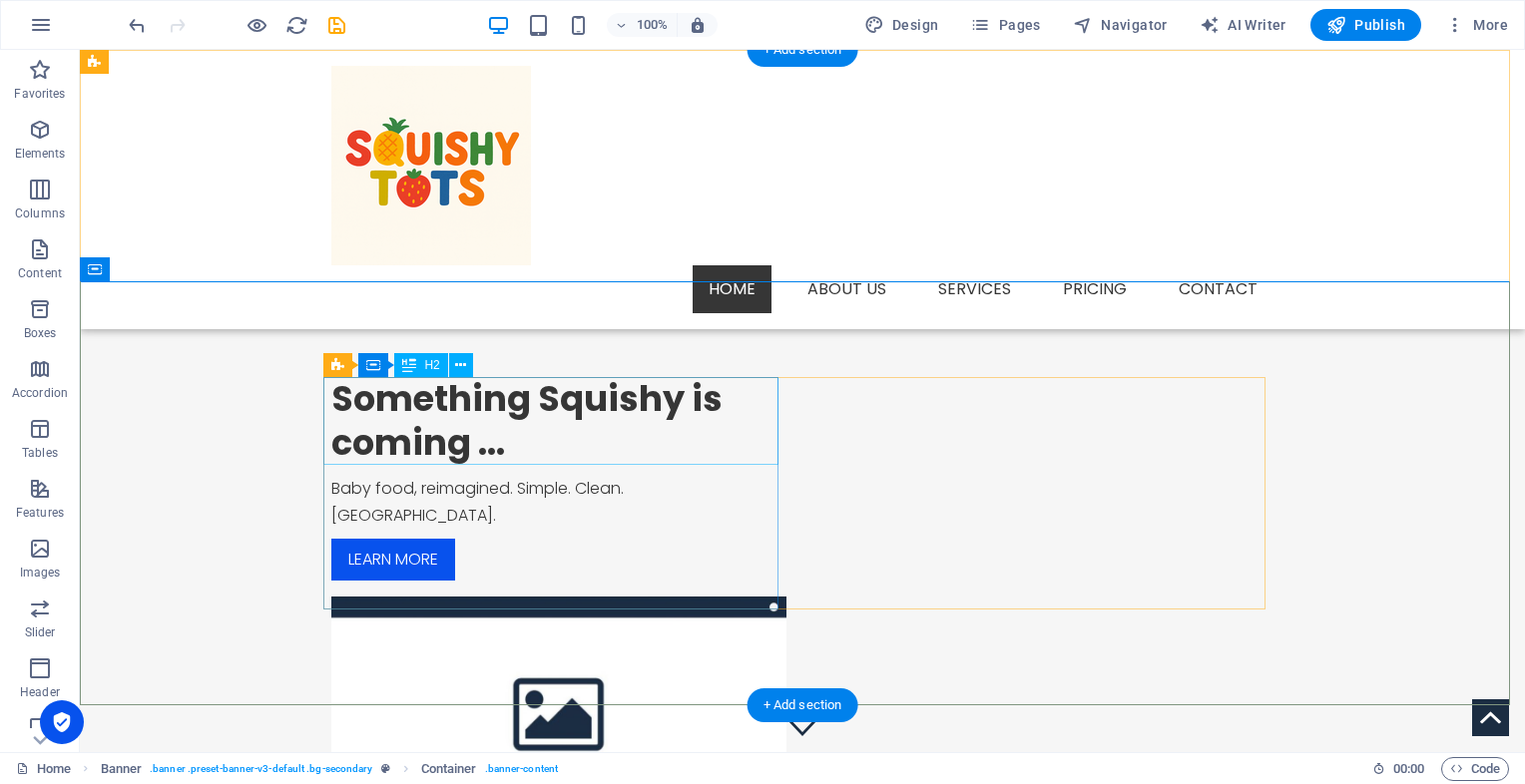 click on "Something Squishy is coming ..." at bounding box center (559, 421) 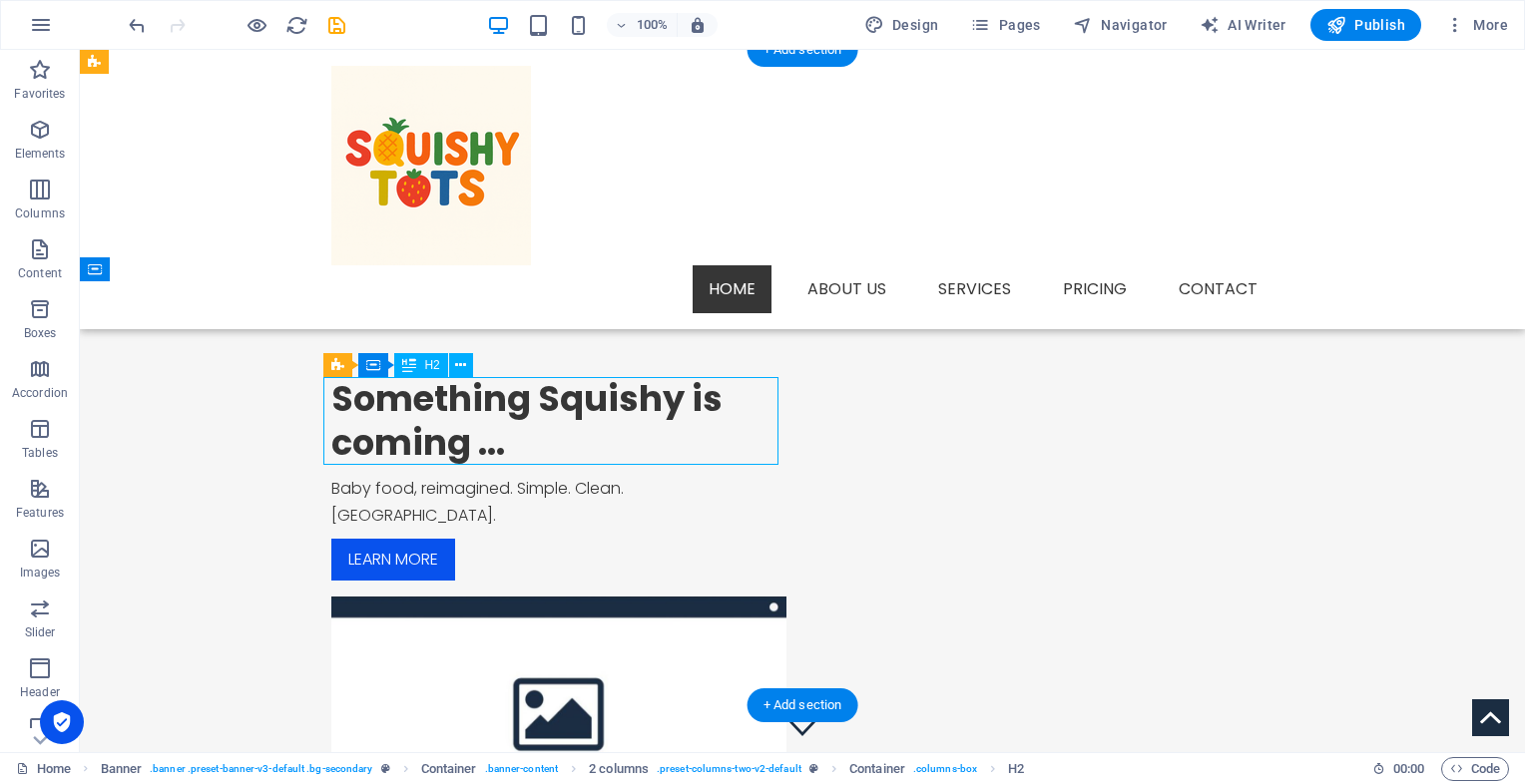 click on "Something Squishy is coming ..." at bounding box center (559, 421) 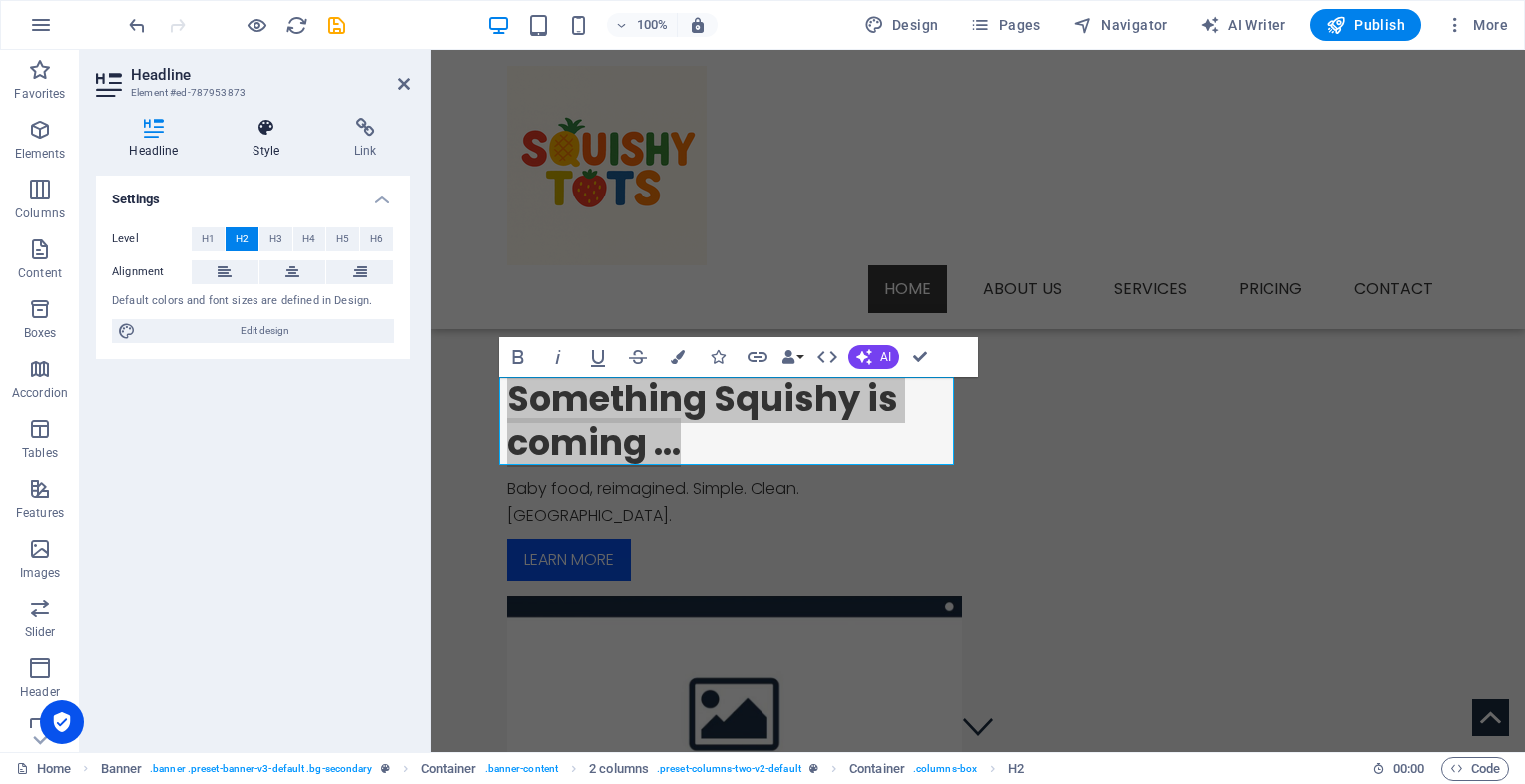click on "Style" at bounding box center [270, 139] 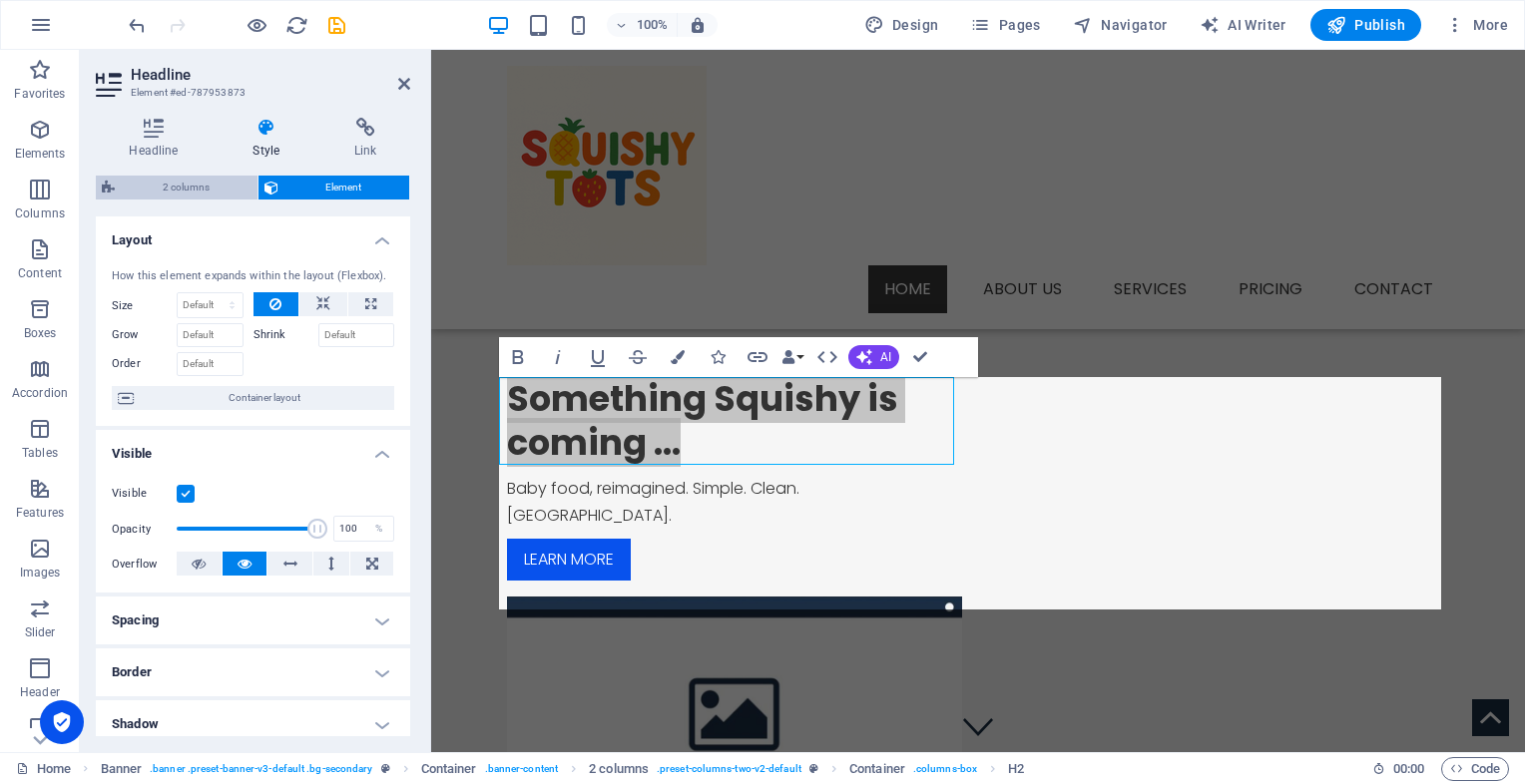 click on "2 columns" at bounding box center (186, 188) 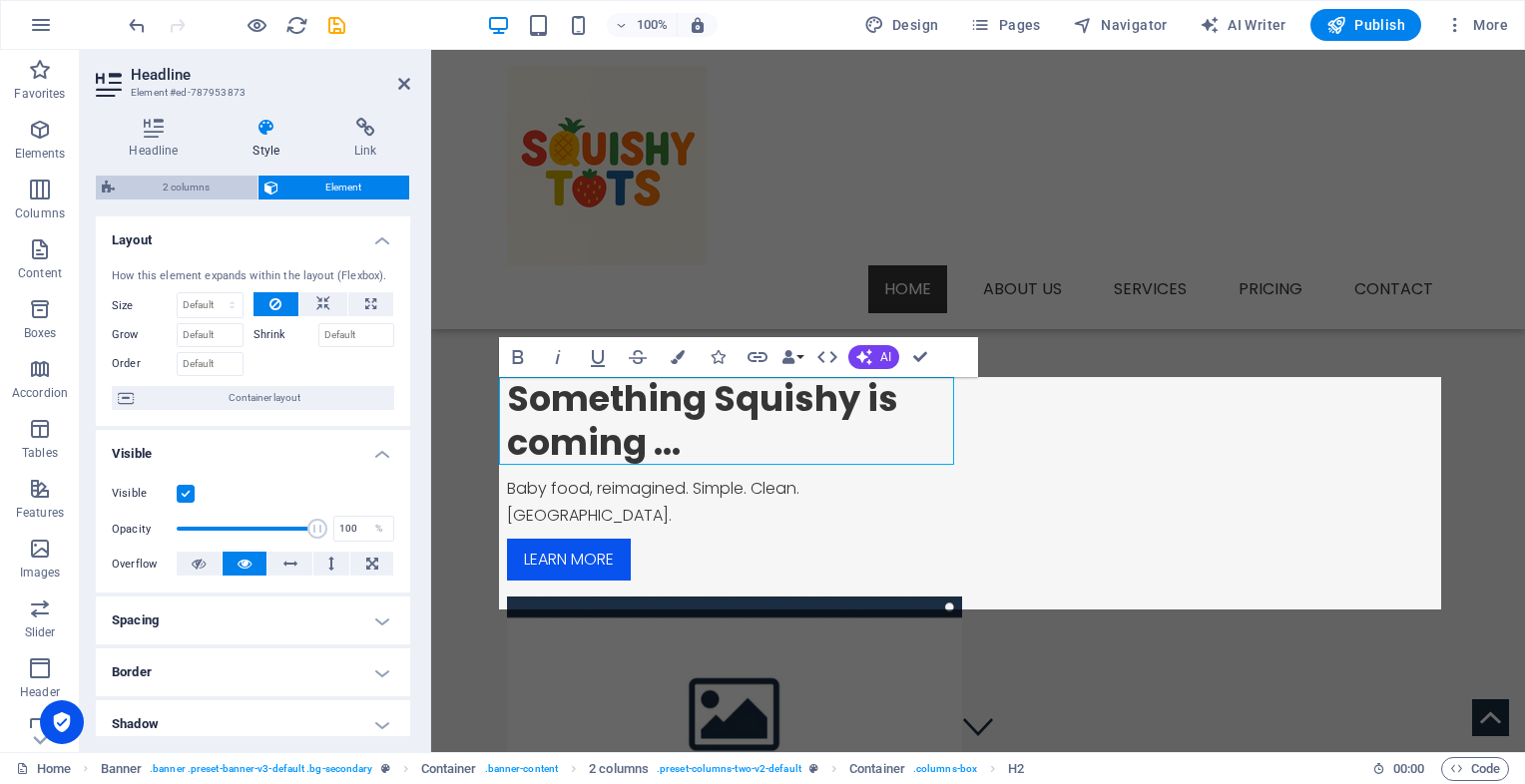 select on "rem" 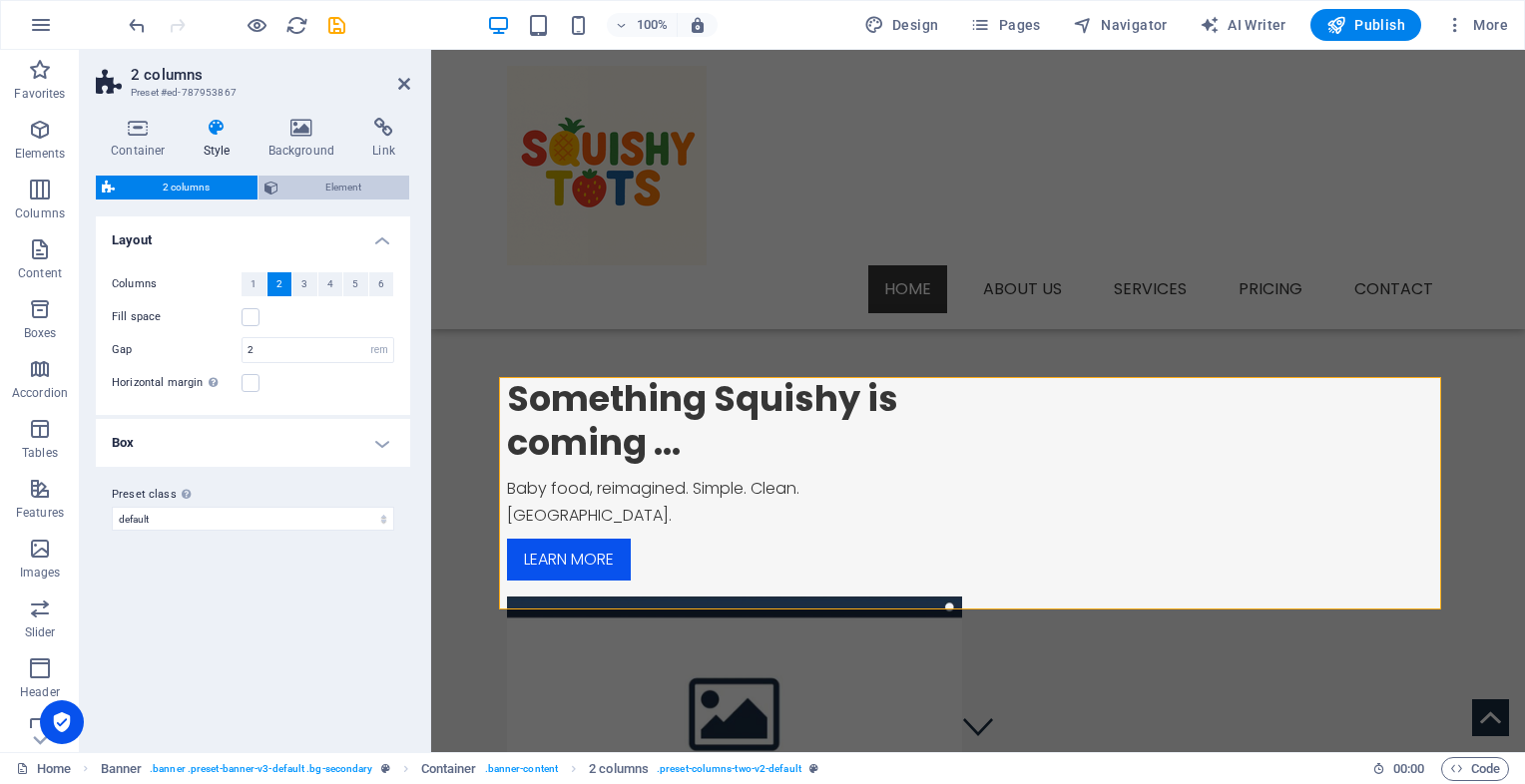 click on "Element" at bounding box center [344, 188] 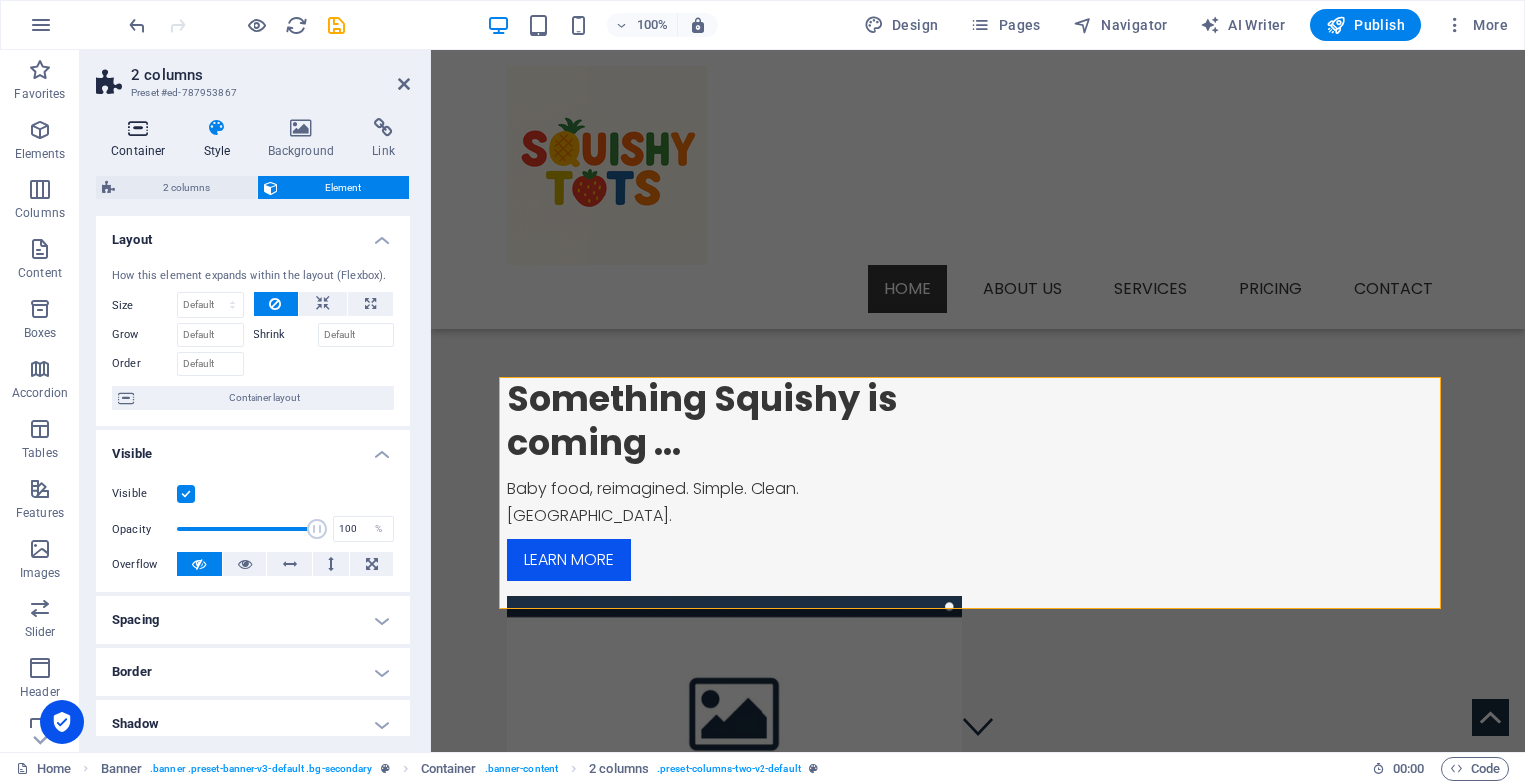 click at bounding box center (138, 128) 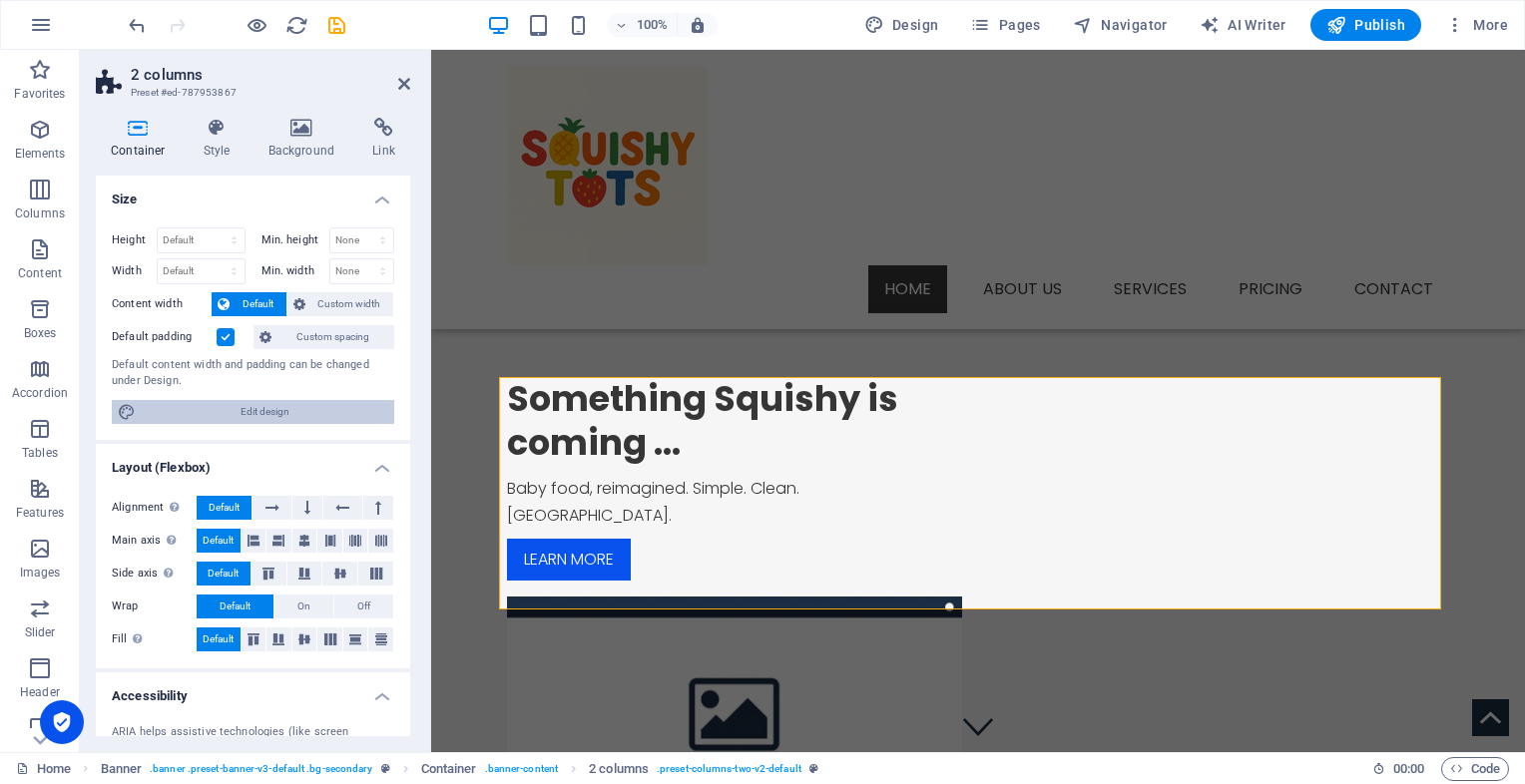 drag, startPoint x: 279, startPoint y: 410, endPoint x: 431, endPoint y: 231, distance: 234.82973 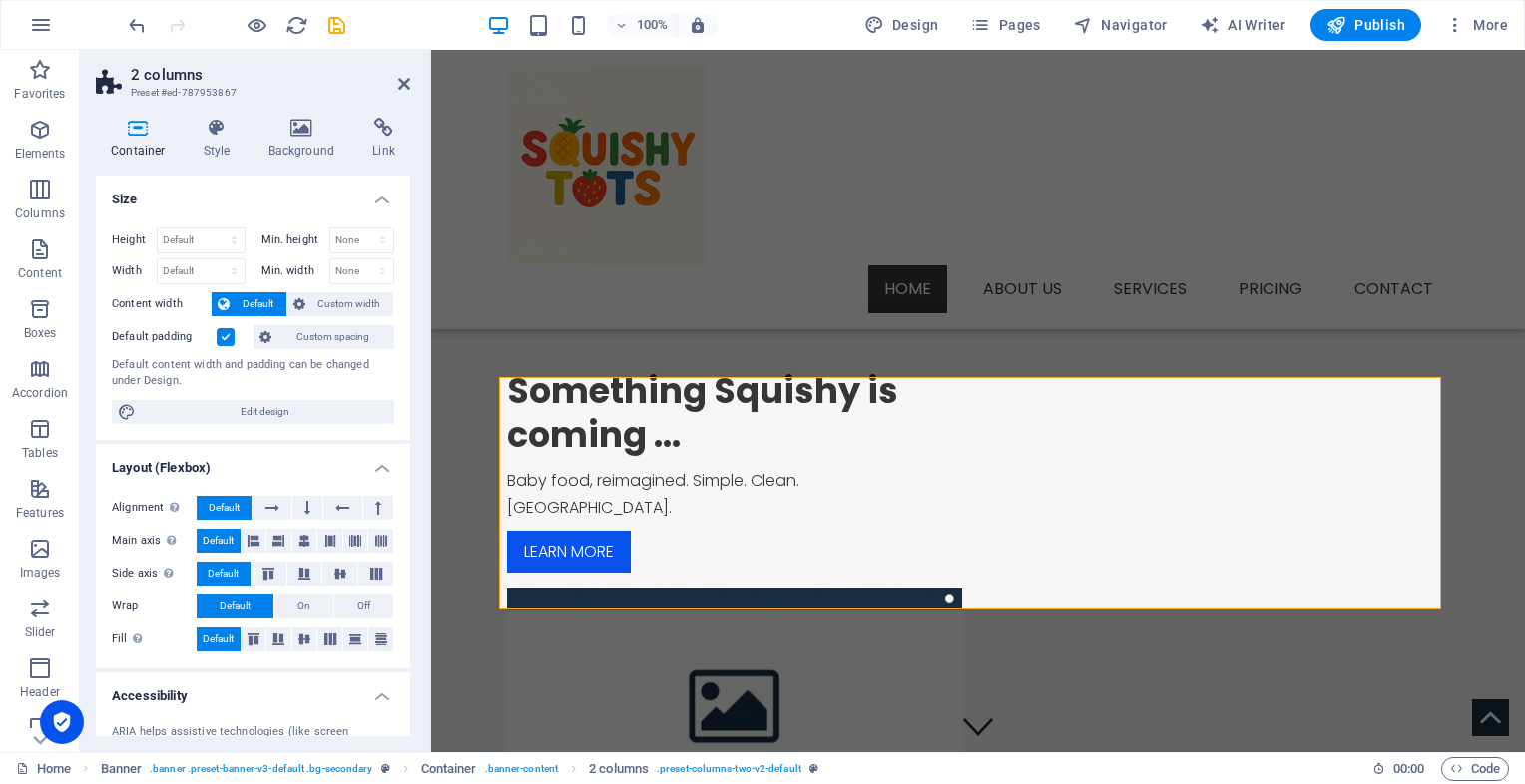 select on "px" 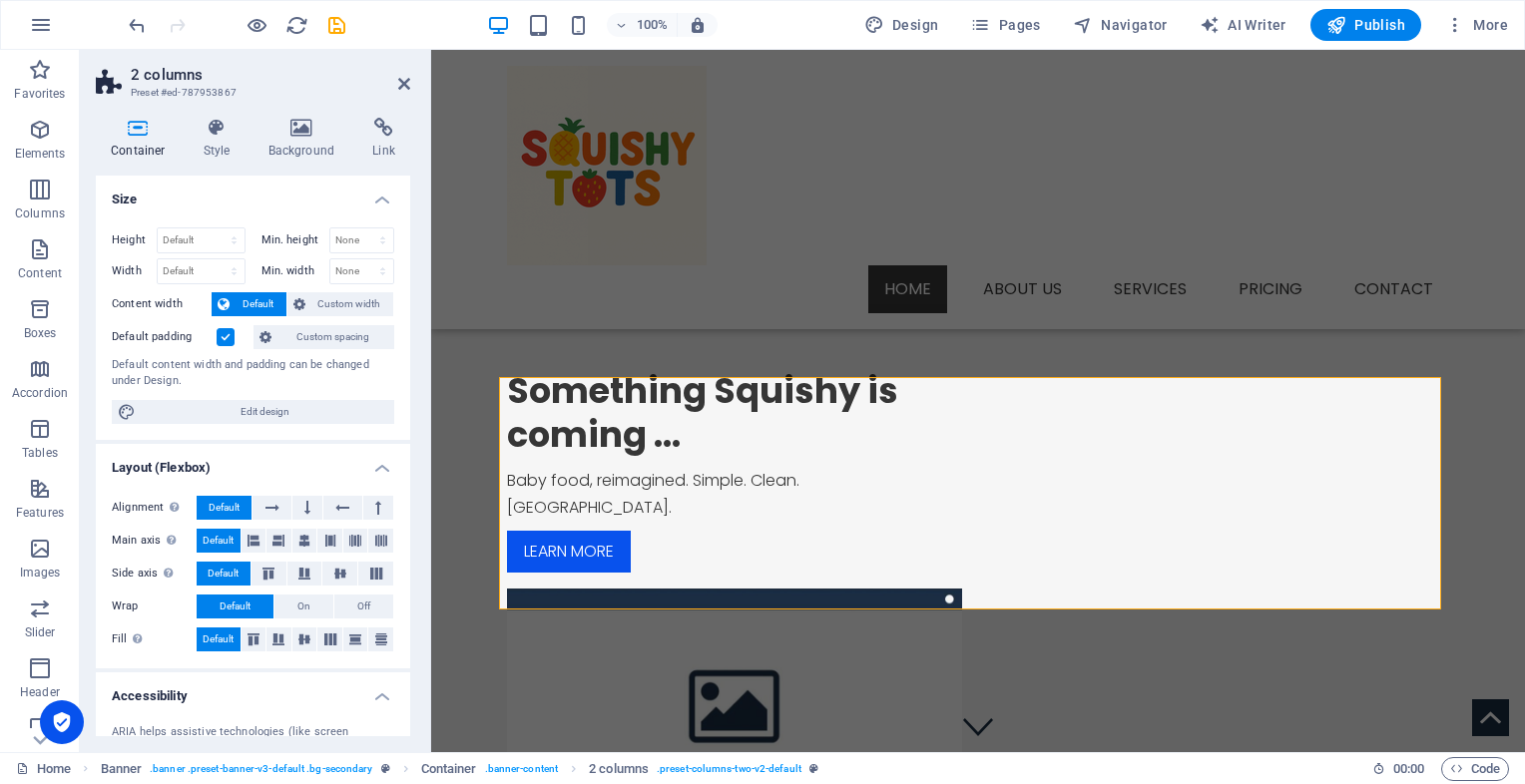 select on "300" 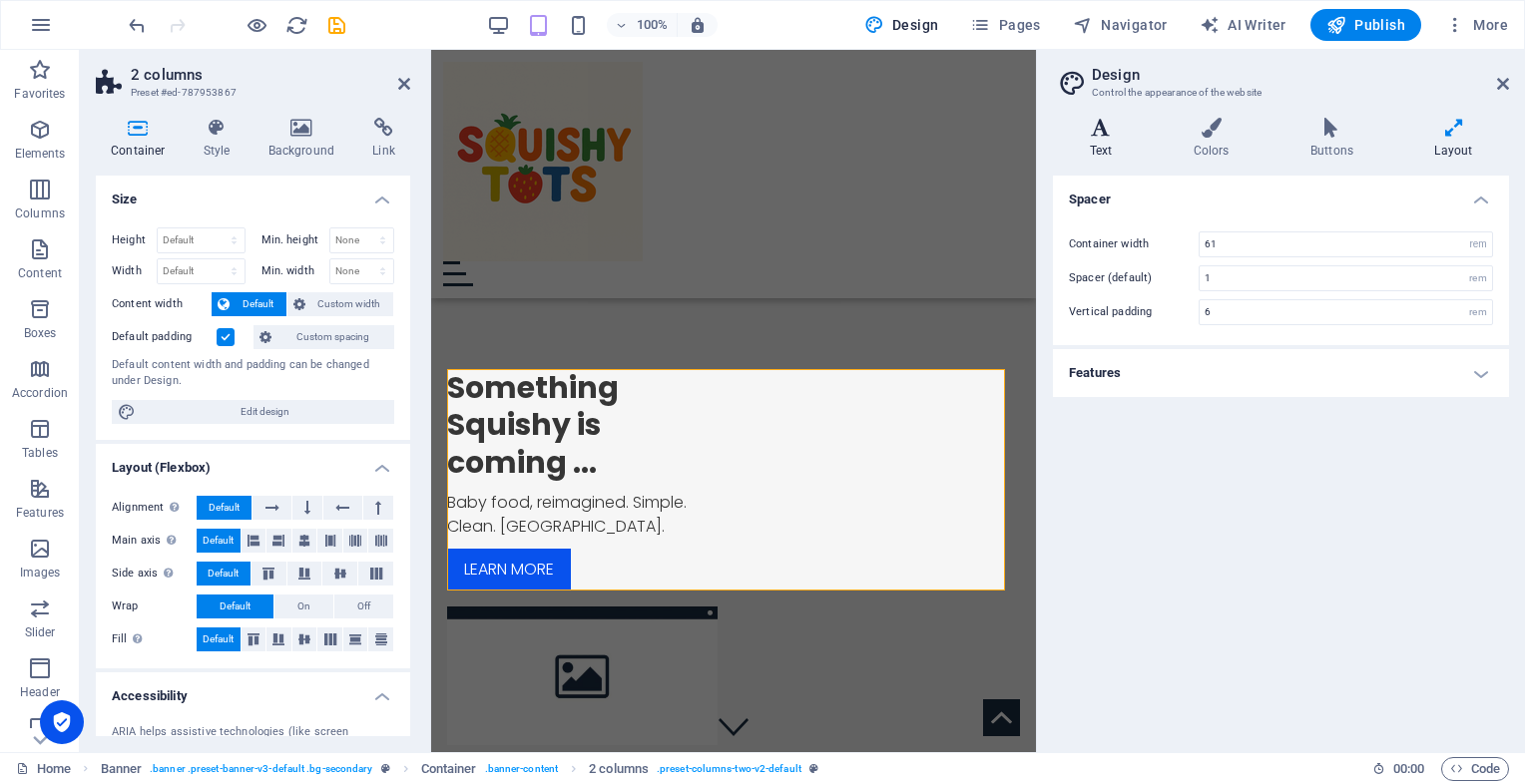 click at bounding box center [1101, 128] 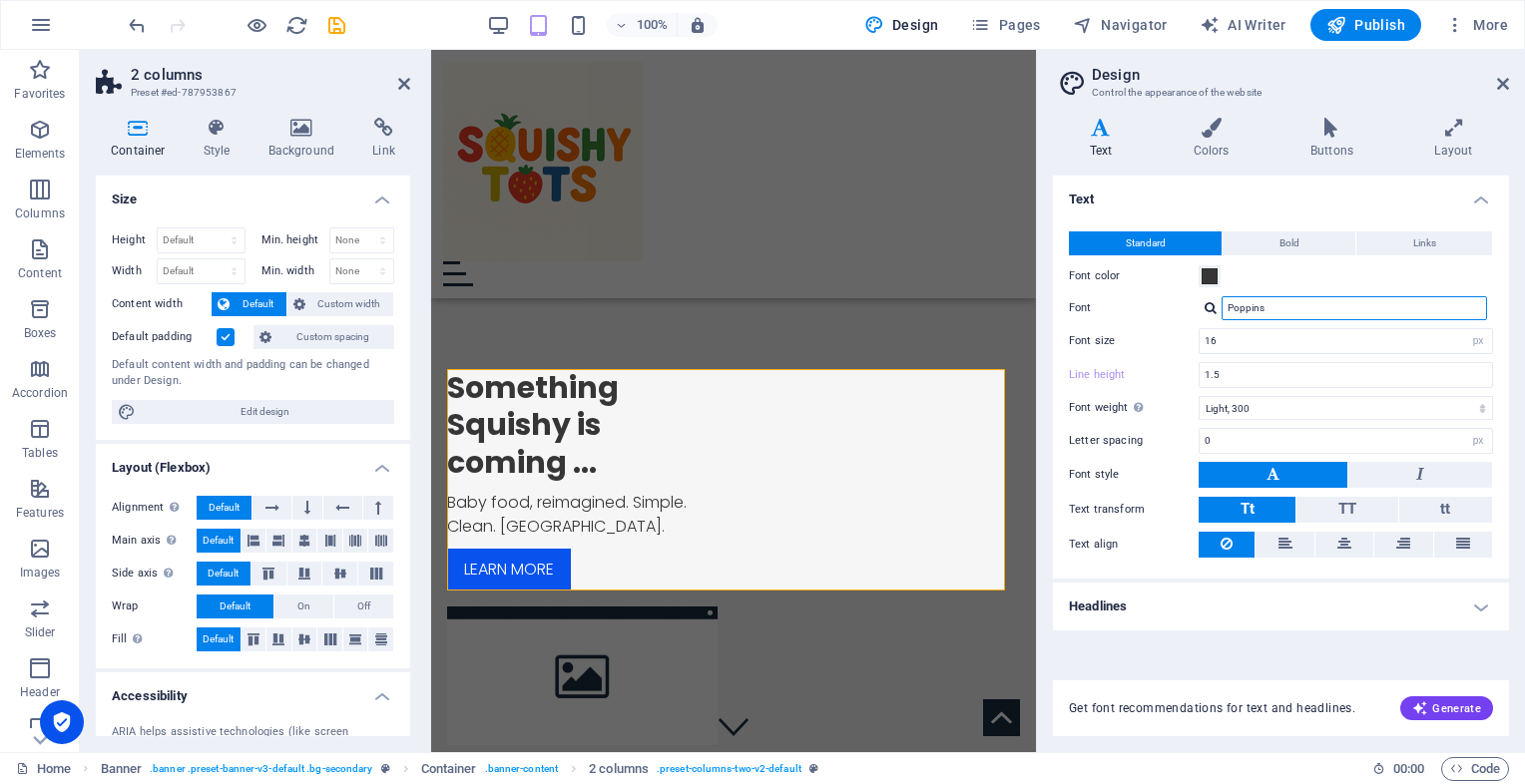 click on "Poppins" at bounding box center [1354, 308] 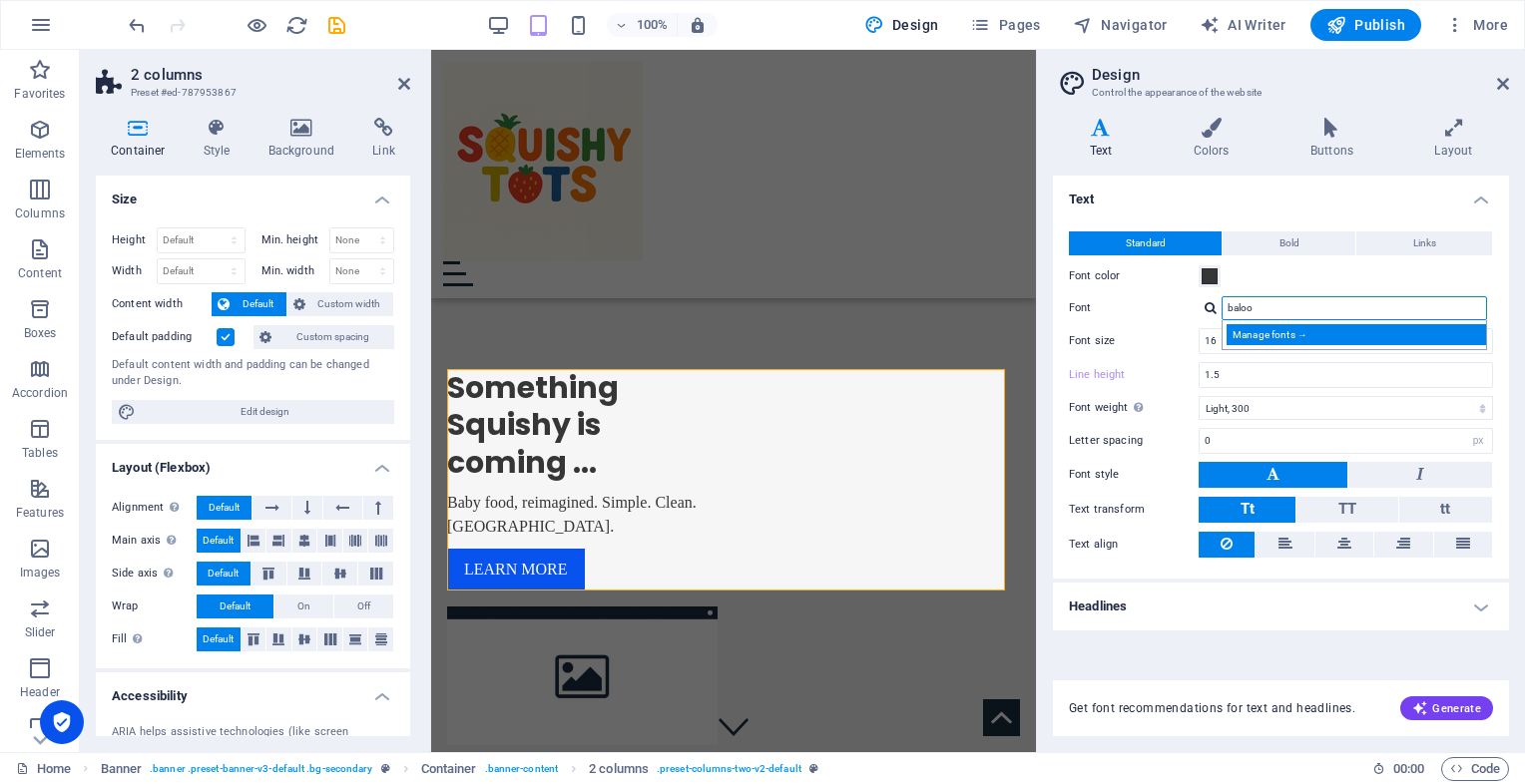 type on "baloo" 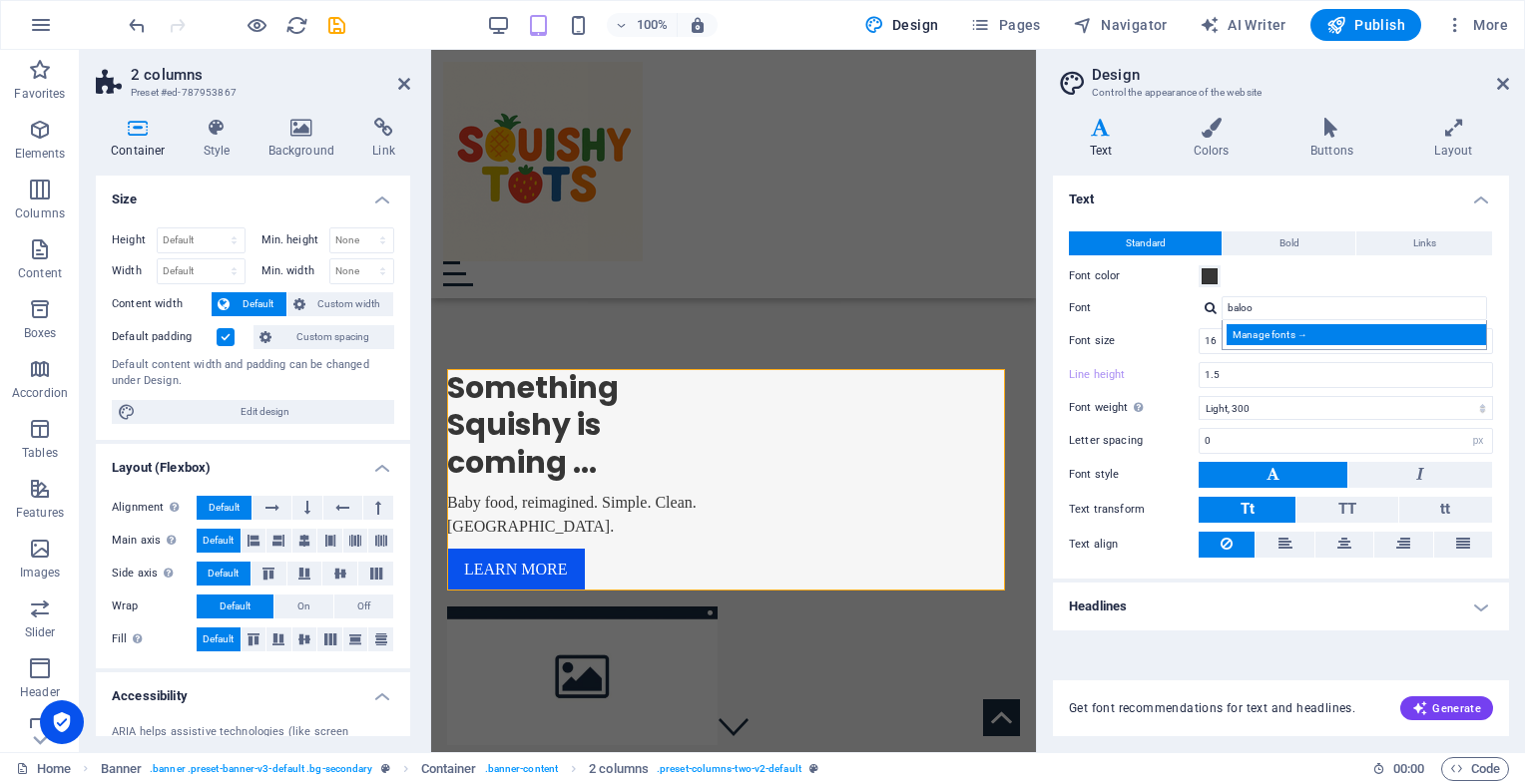 click on "Manage fonts →" at bounding box center (1358, 334) 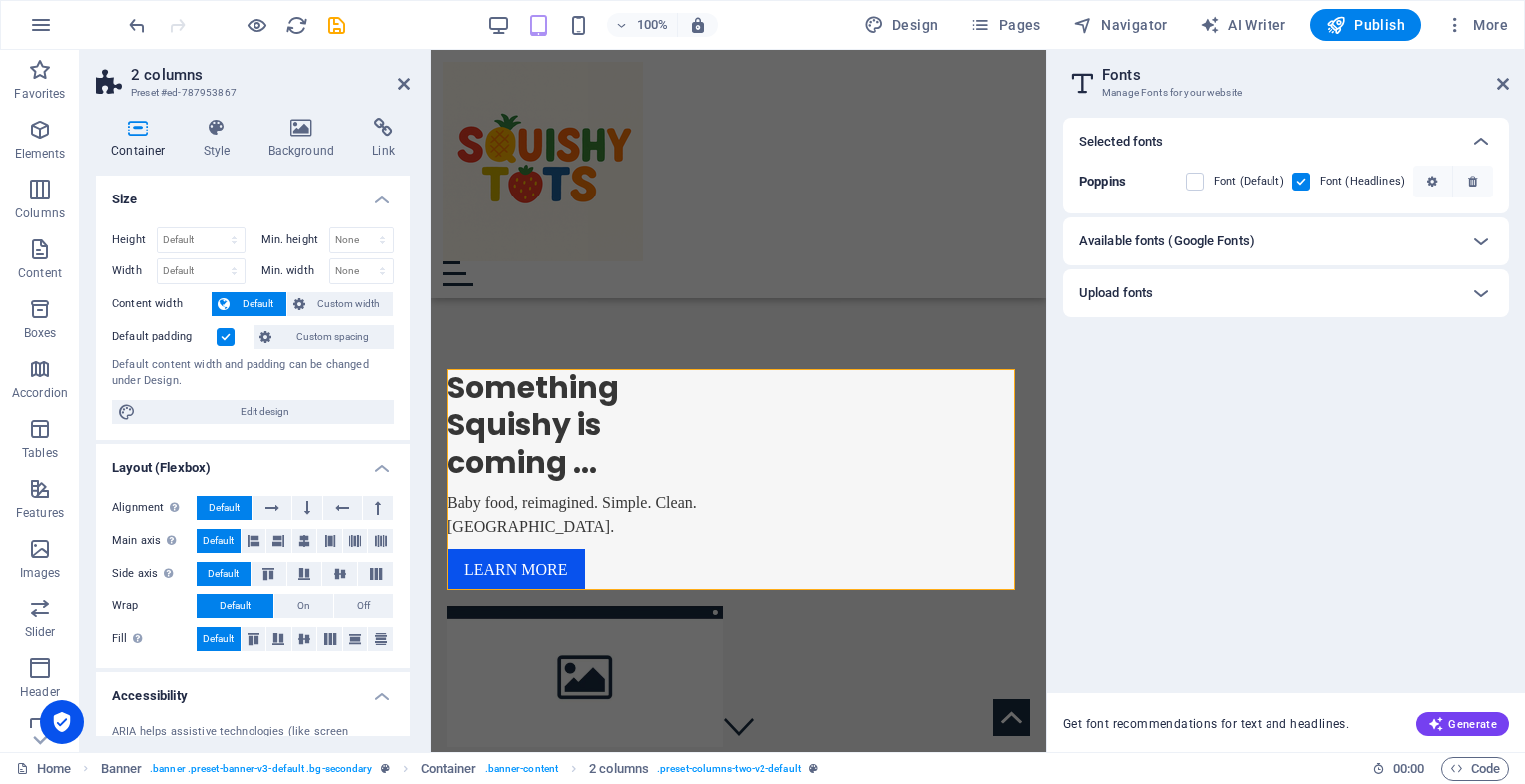 click on "Available fonts (Google Fonts)" at bounding box center [1167, 241] 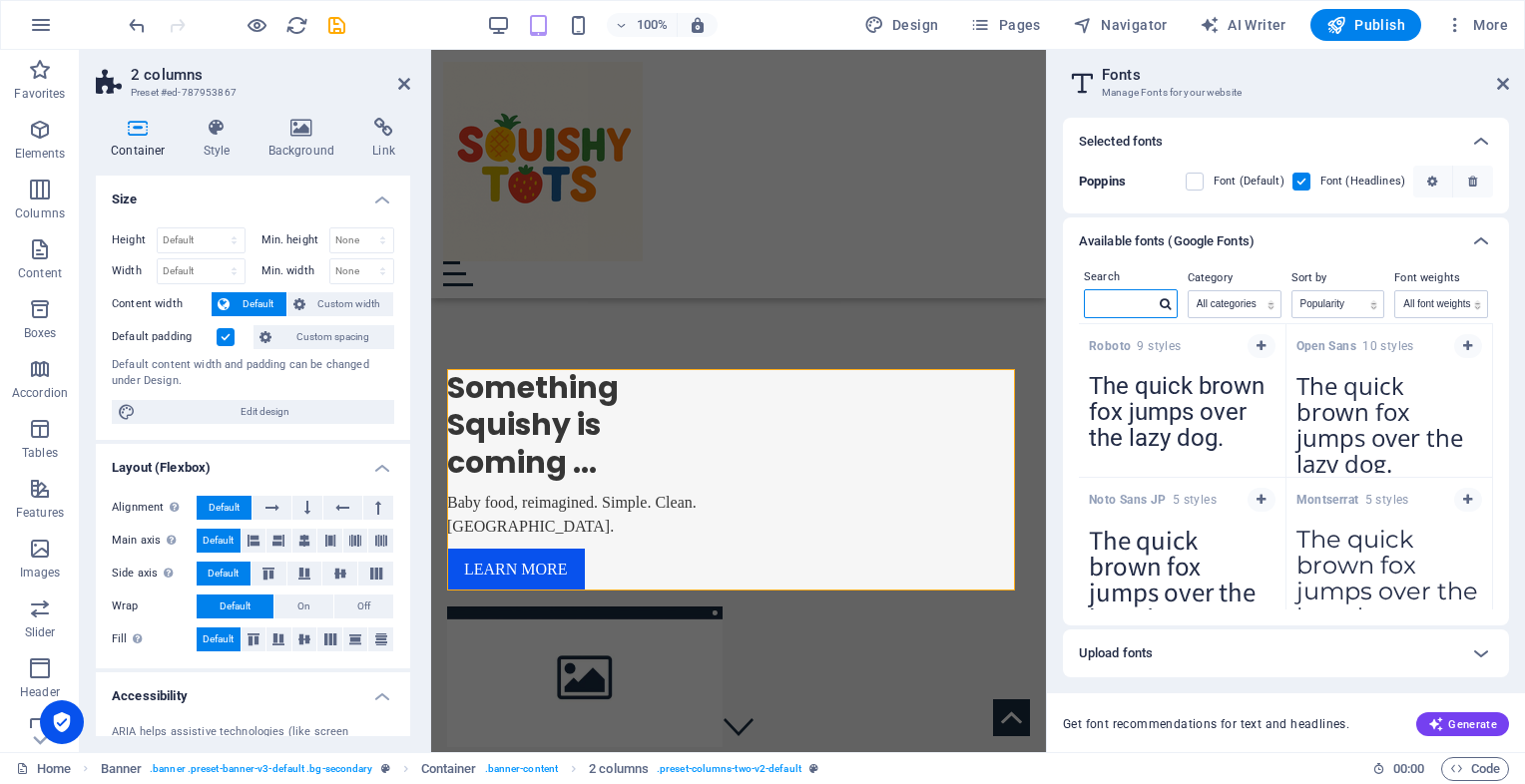click at bounding box center [1120, 303] 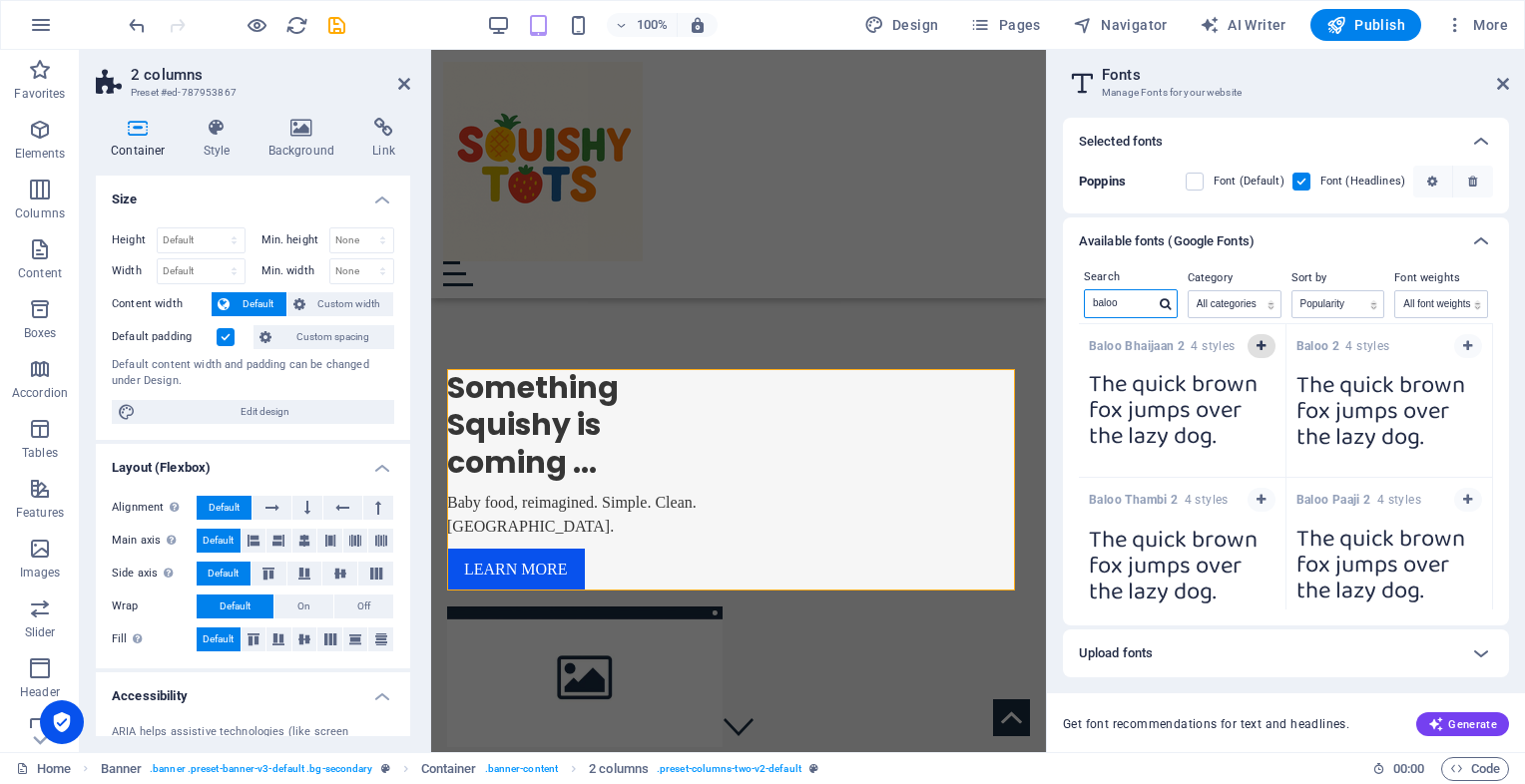 type on "baloo" 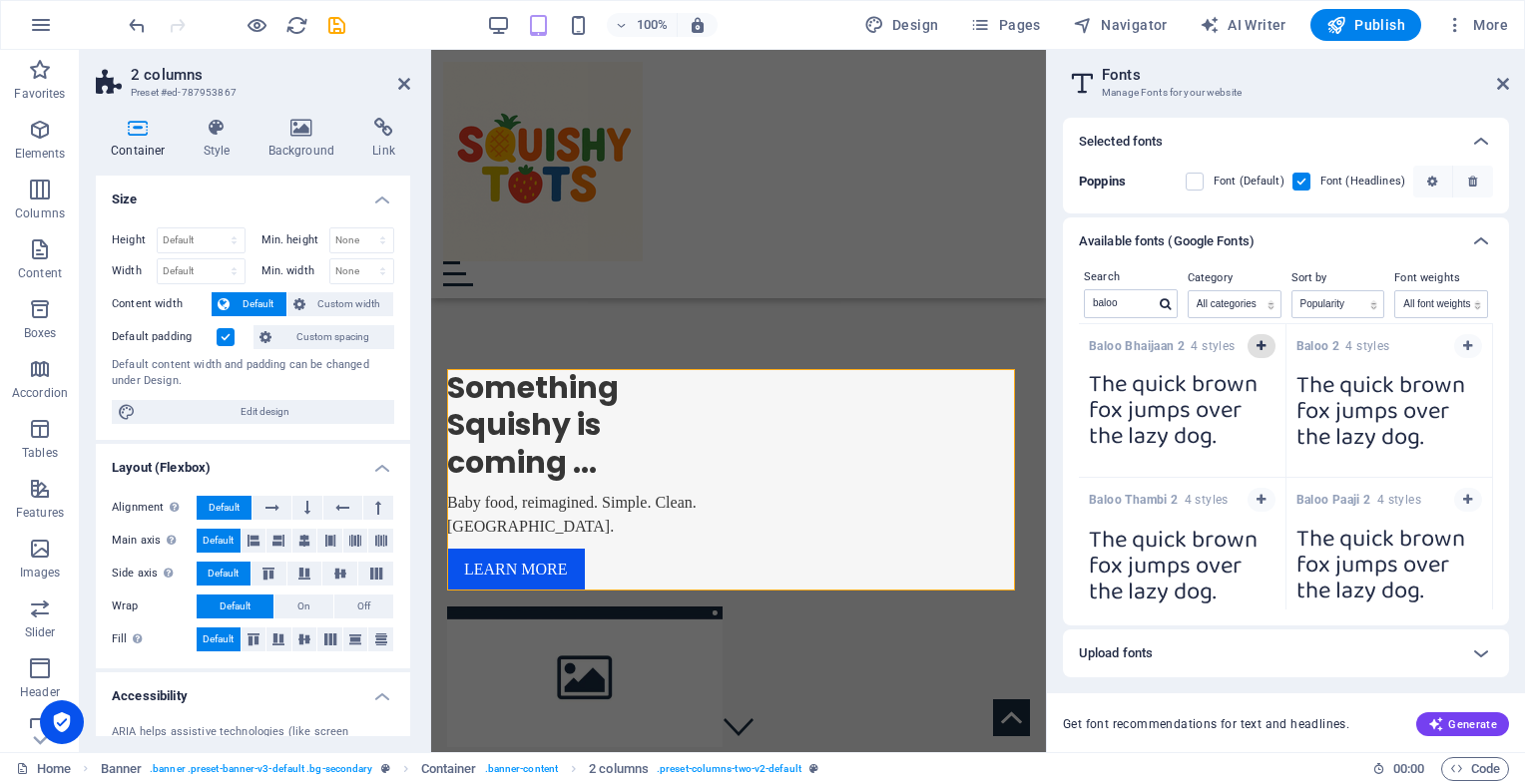 click at bounding box center [1261, 346] 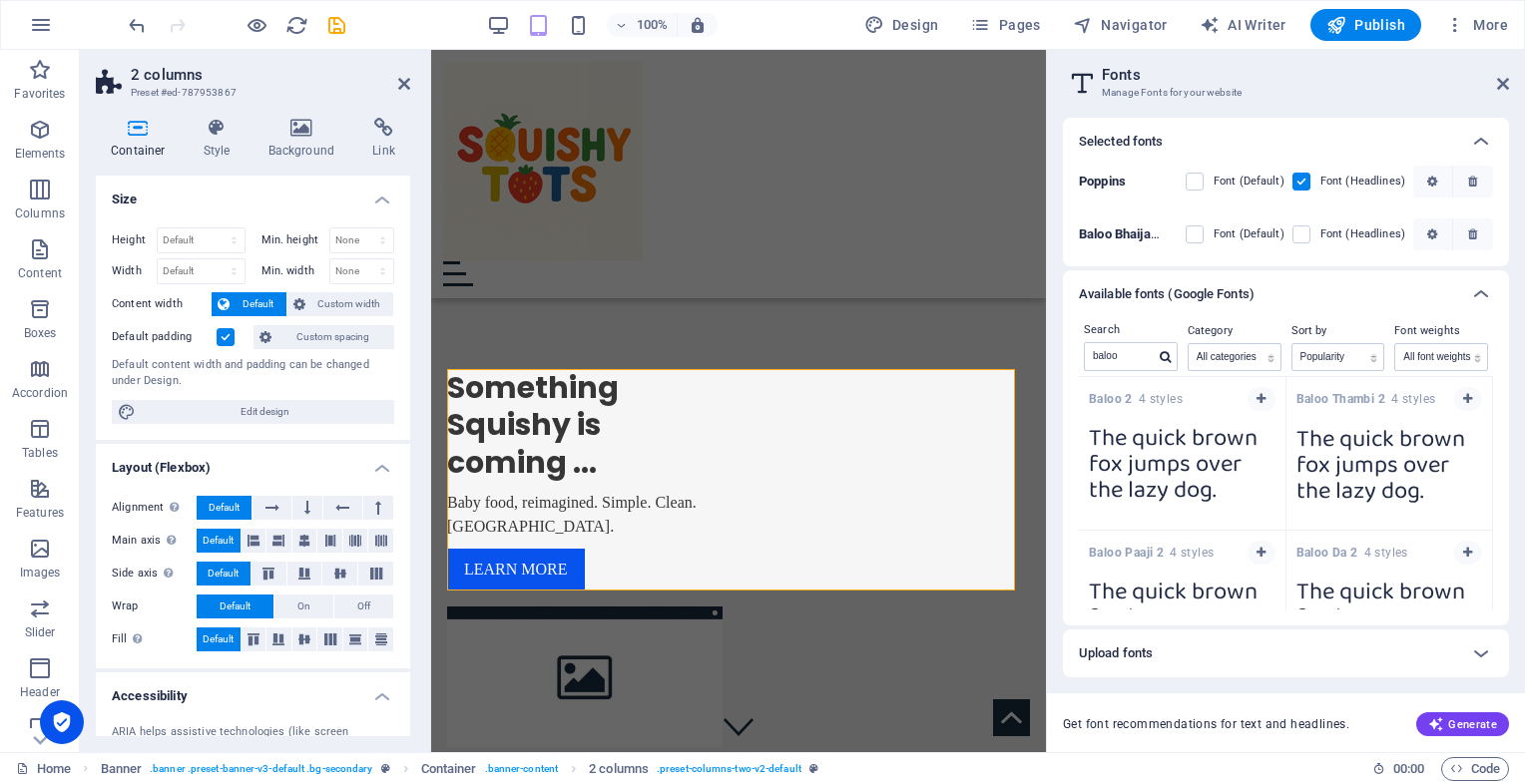 click at bounding box center (1301, 182) 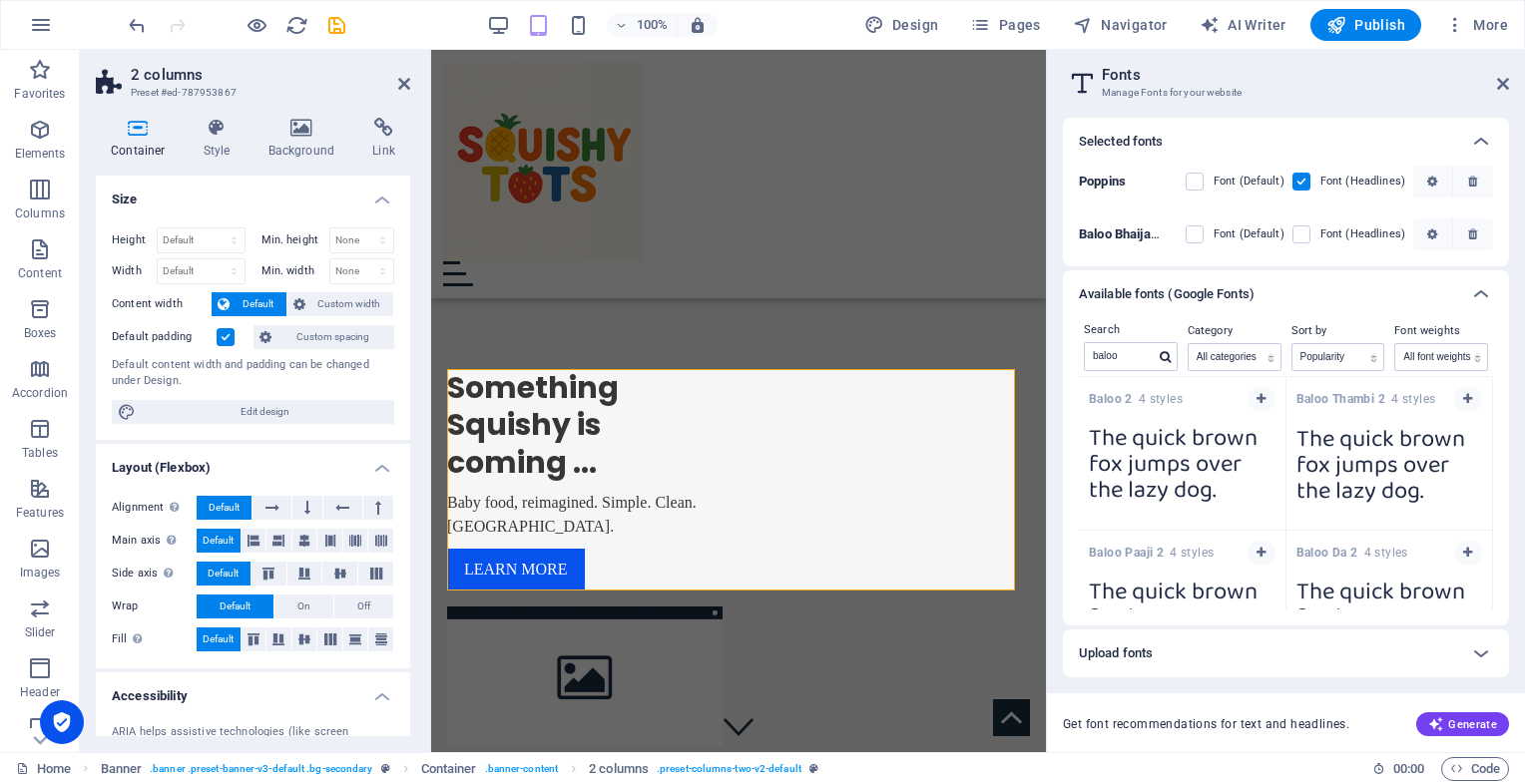 click at bounding box center (0, 0) 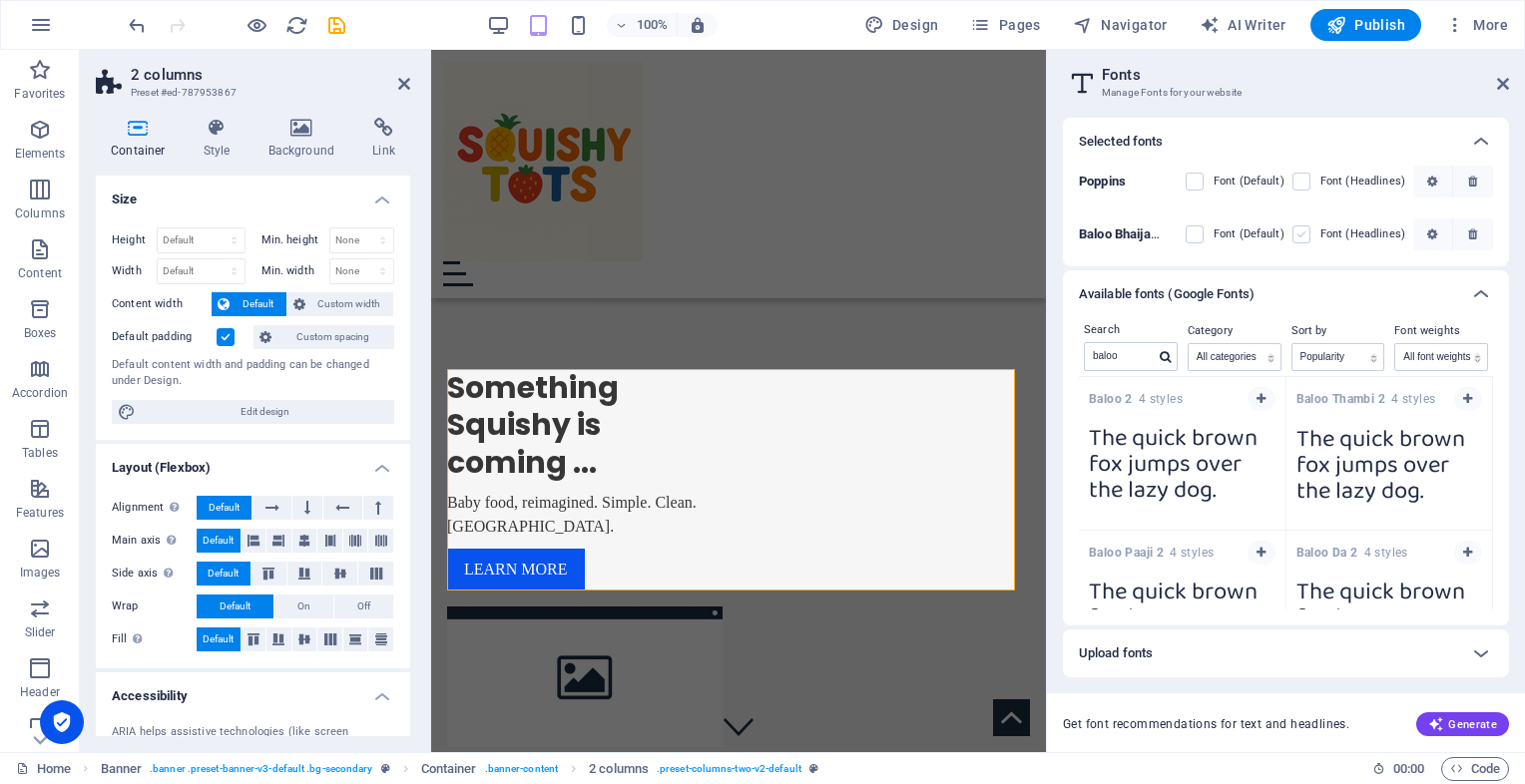 click at bounding box center [1301, 234] 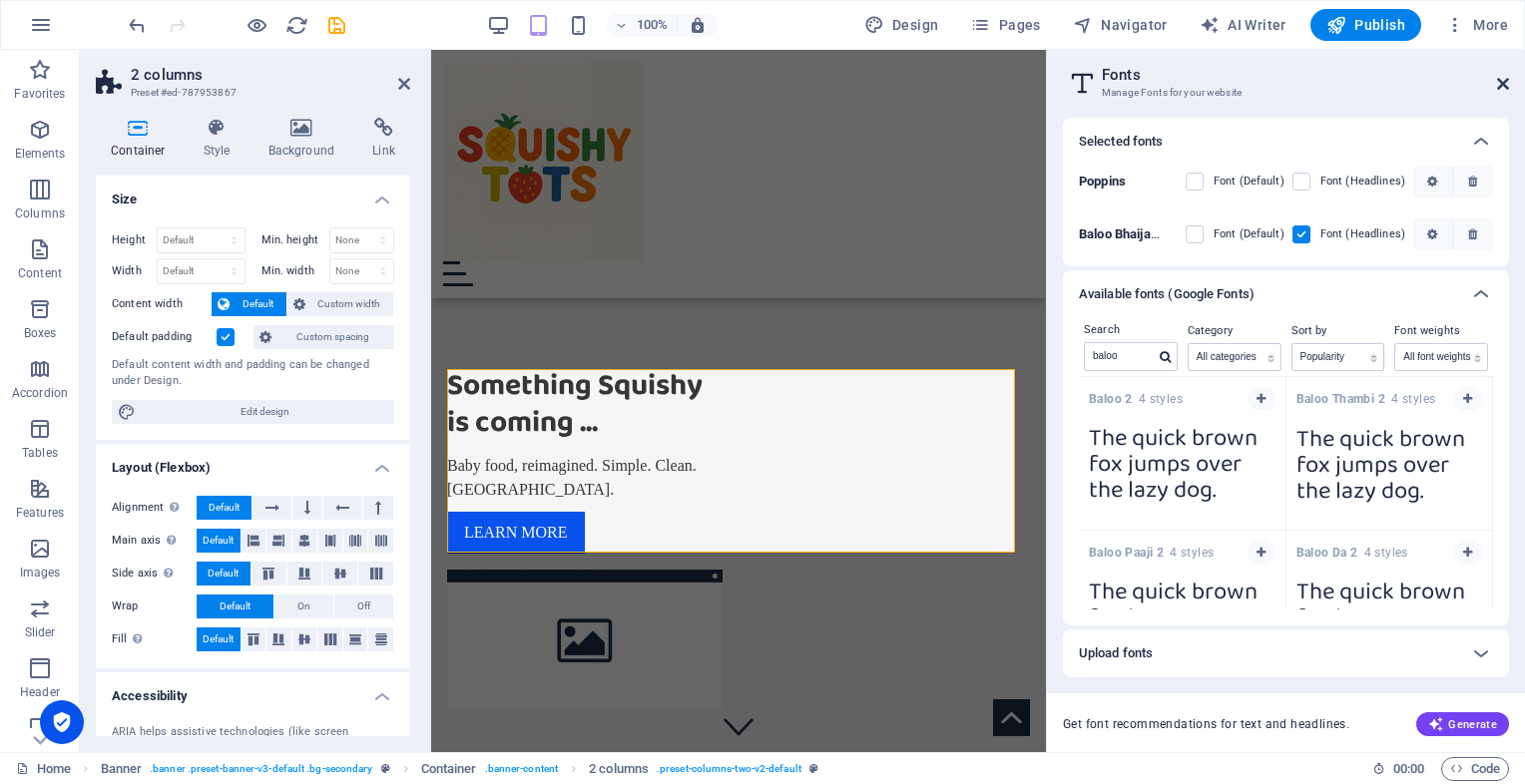 click at bounding box center (1503, 84) 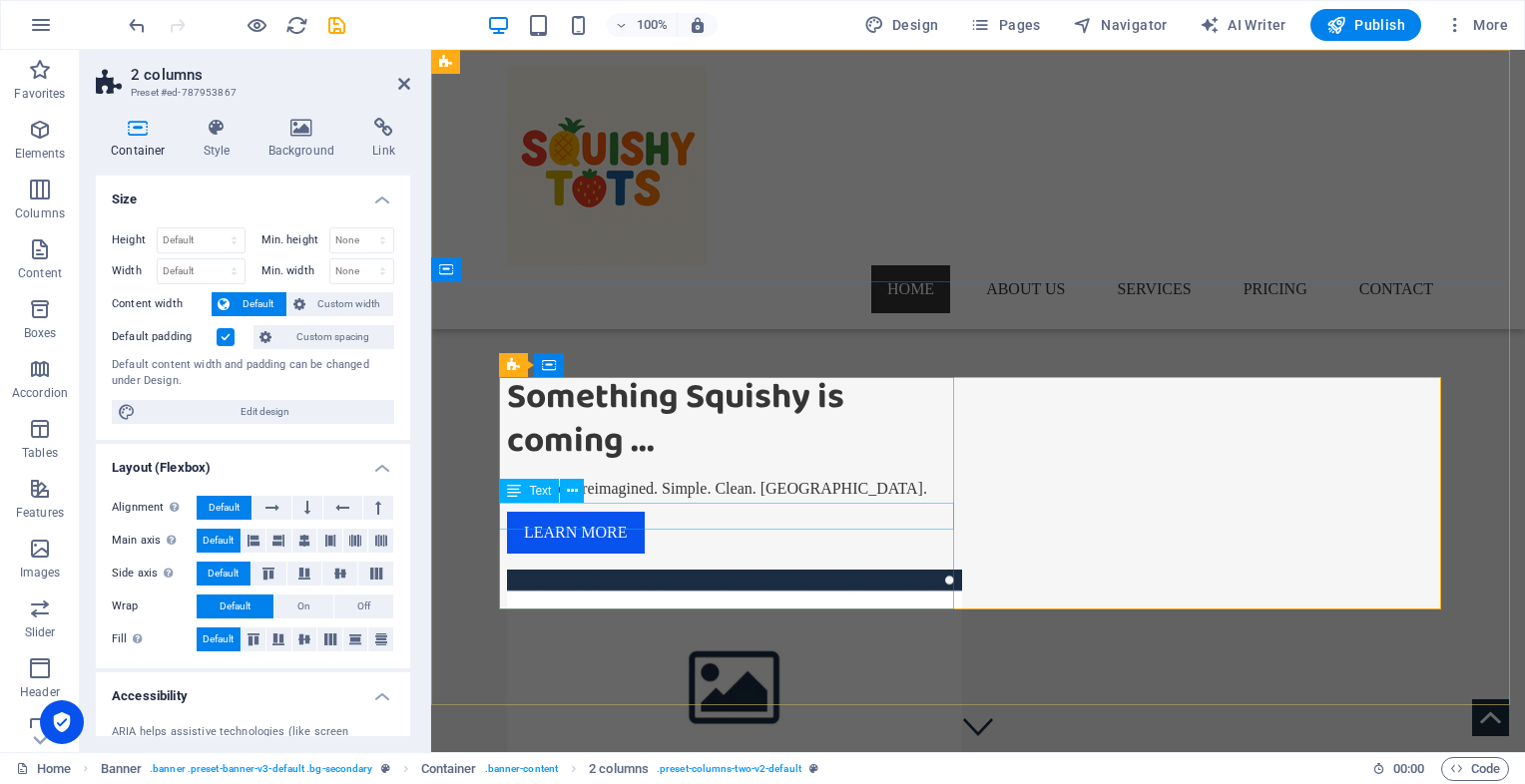 click on "Baby food, reimagined. Simple. Clean. [GEOGRAPHIC_DATA]." at bounding box center [735, 488] 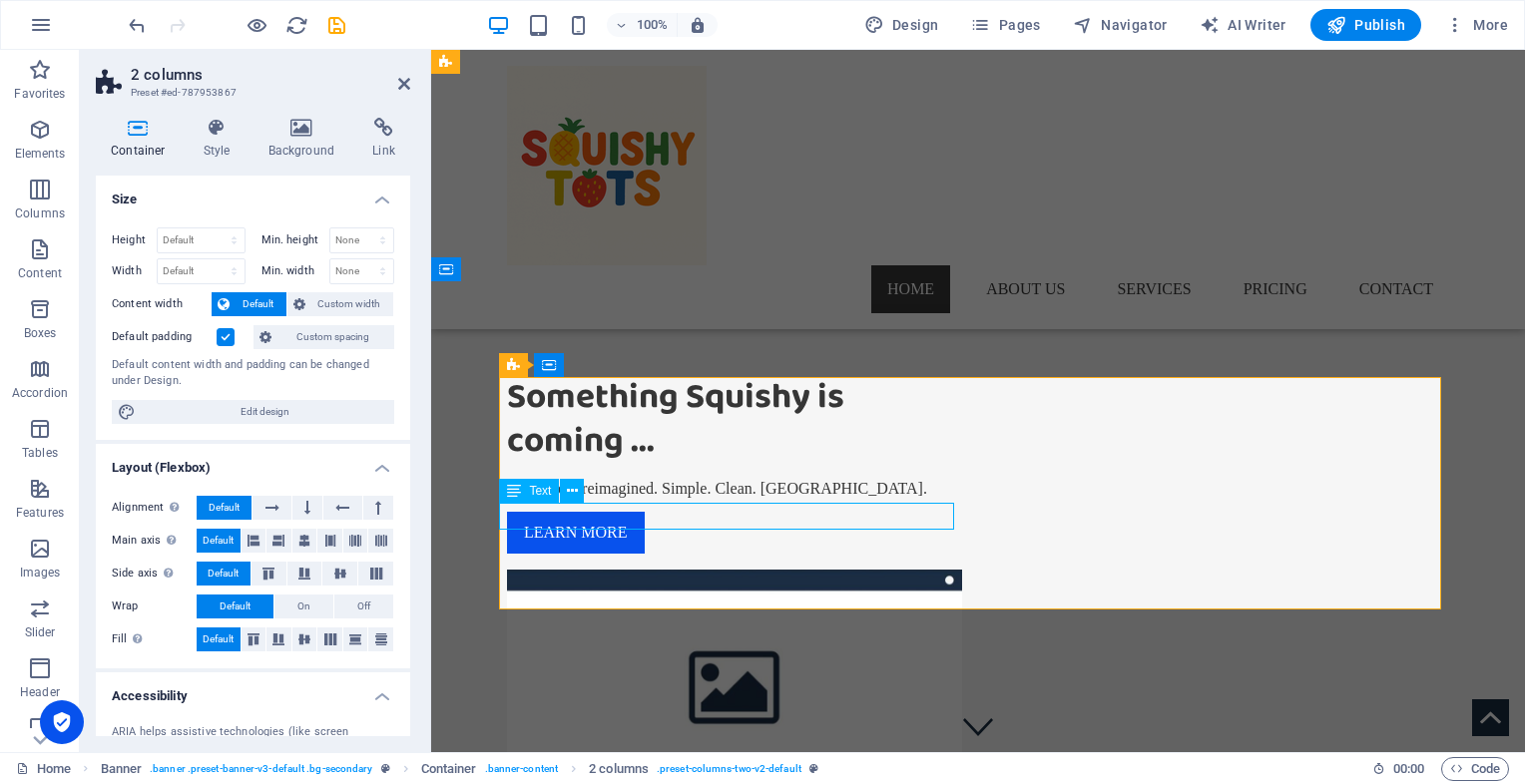 click on "Baby food, reimagined. Simple. Clean. [GEOGRAPHIC_DATA]." at bounding box center (735, 488) 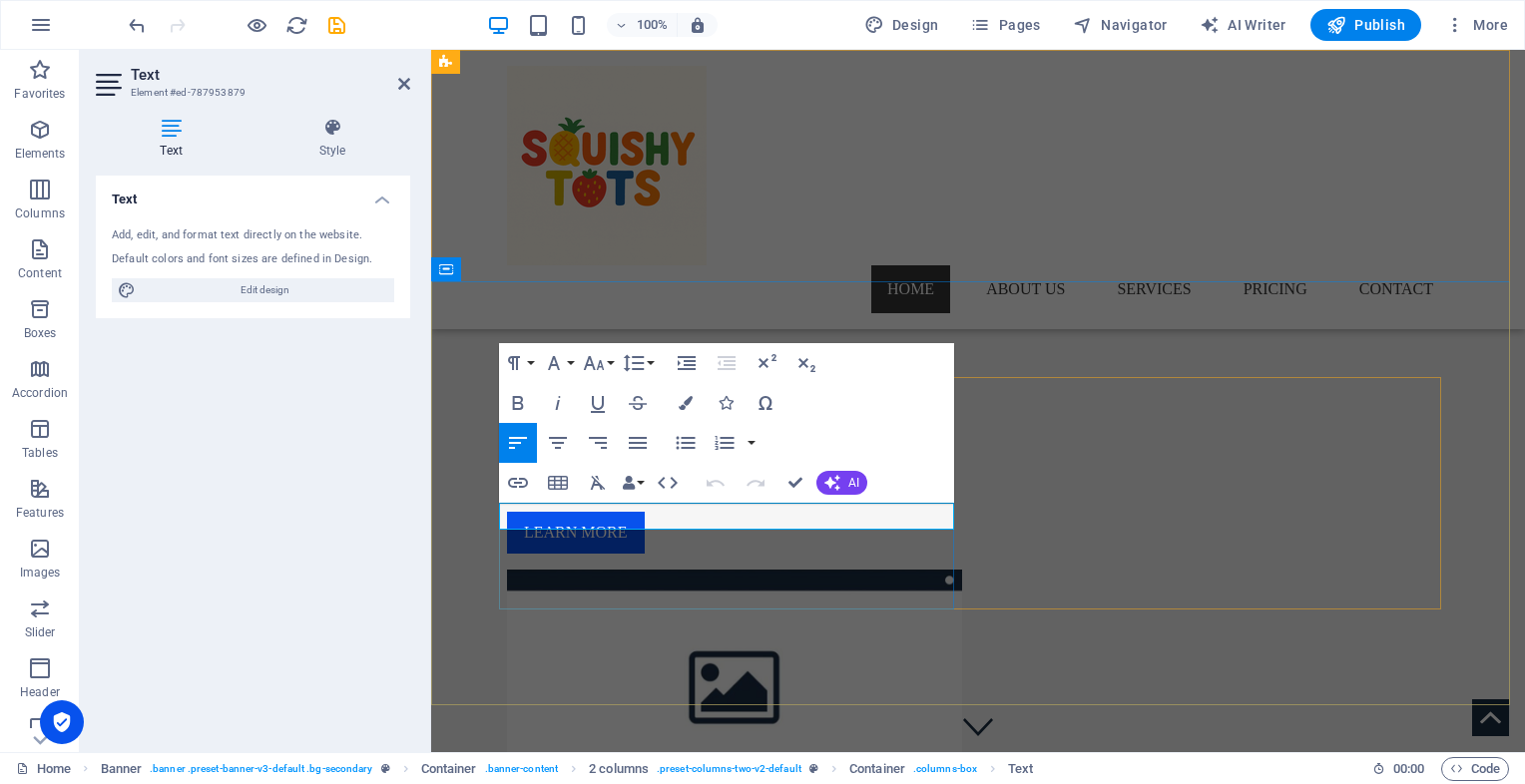 click on "Baby food, reimagined. Simple. Clean. [GEOGRAPHIC_DATA]." at bounding box center (735, 488) 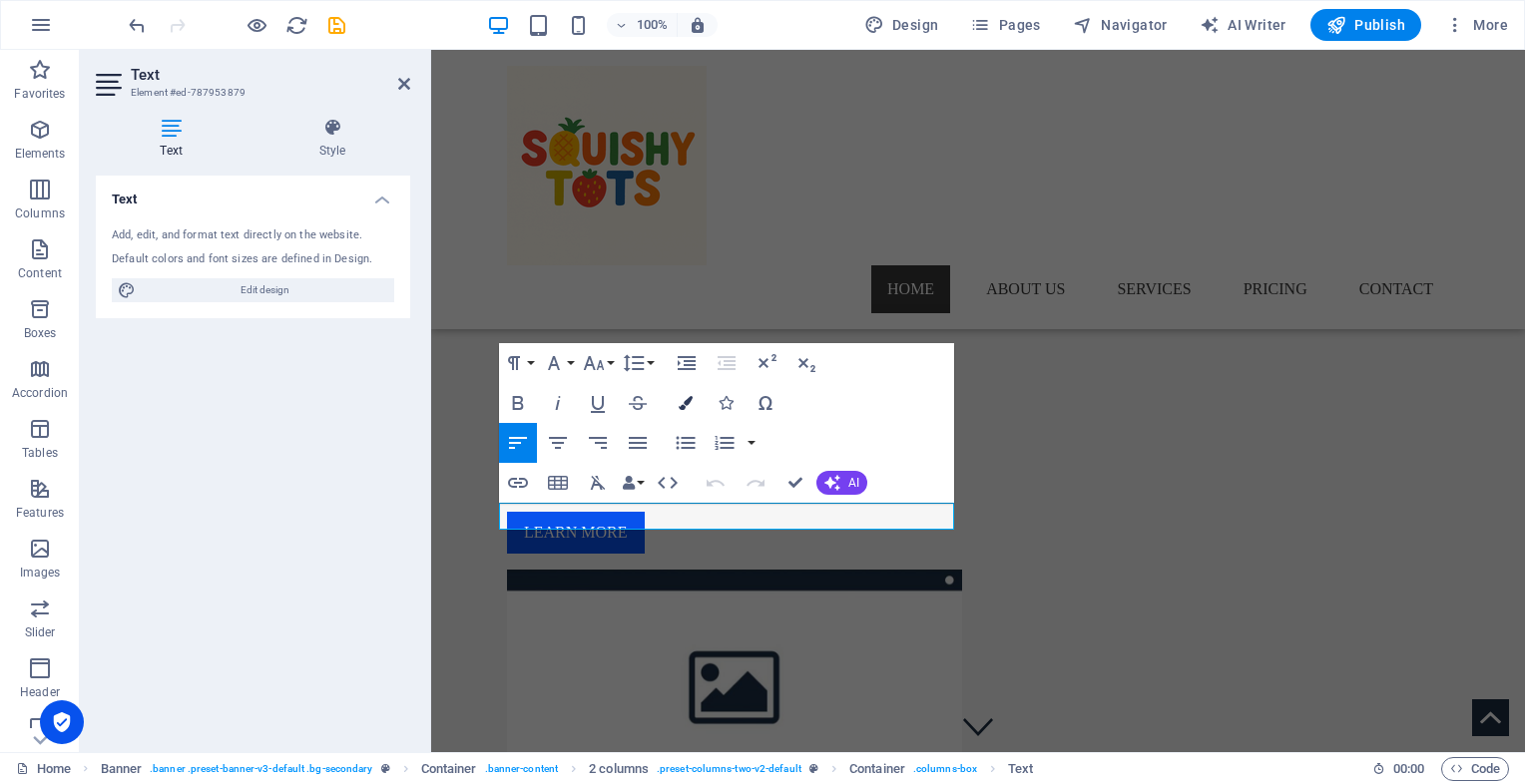 click at bounding box center (686, 403) 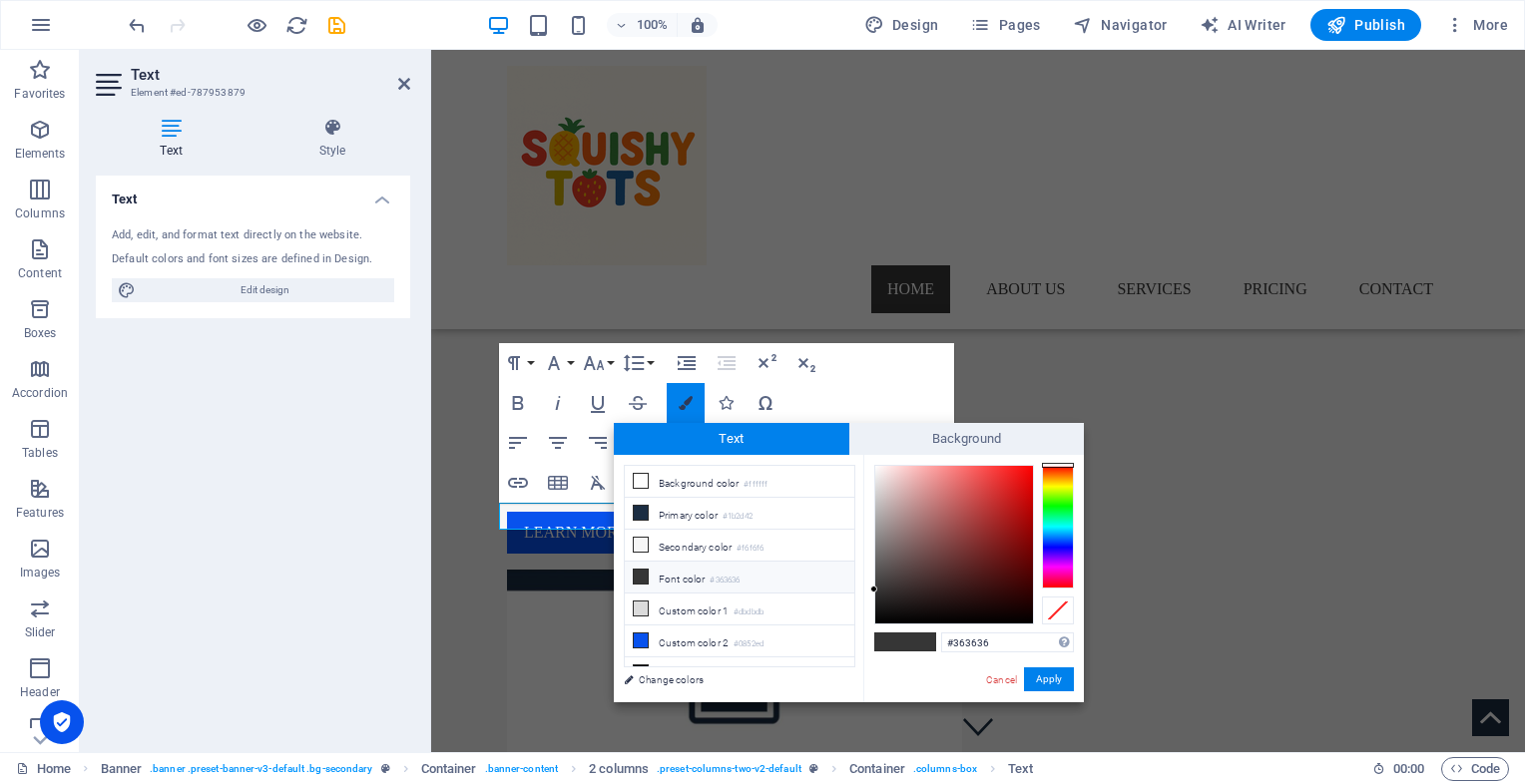 click at bounding box center (686, 403) 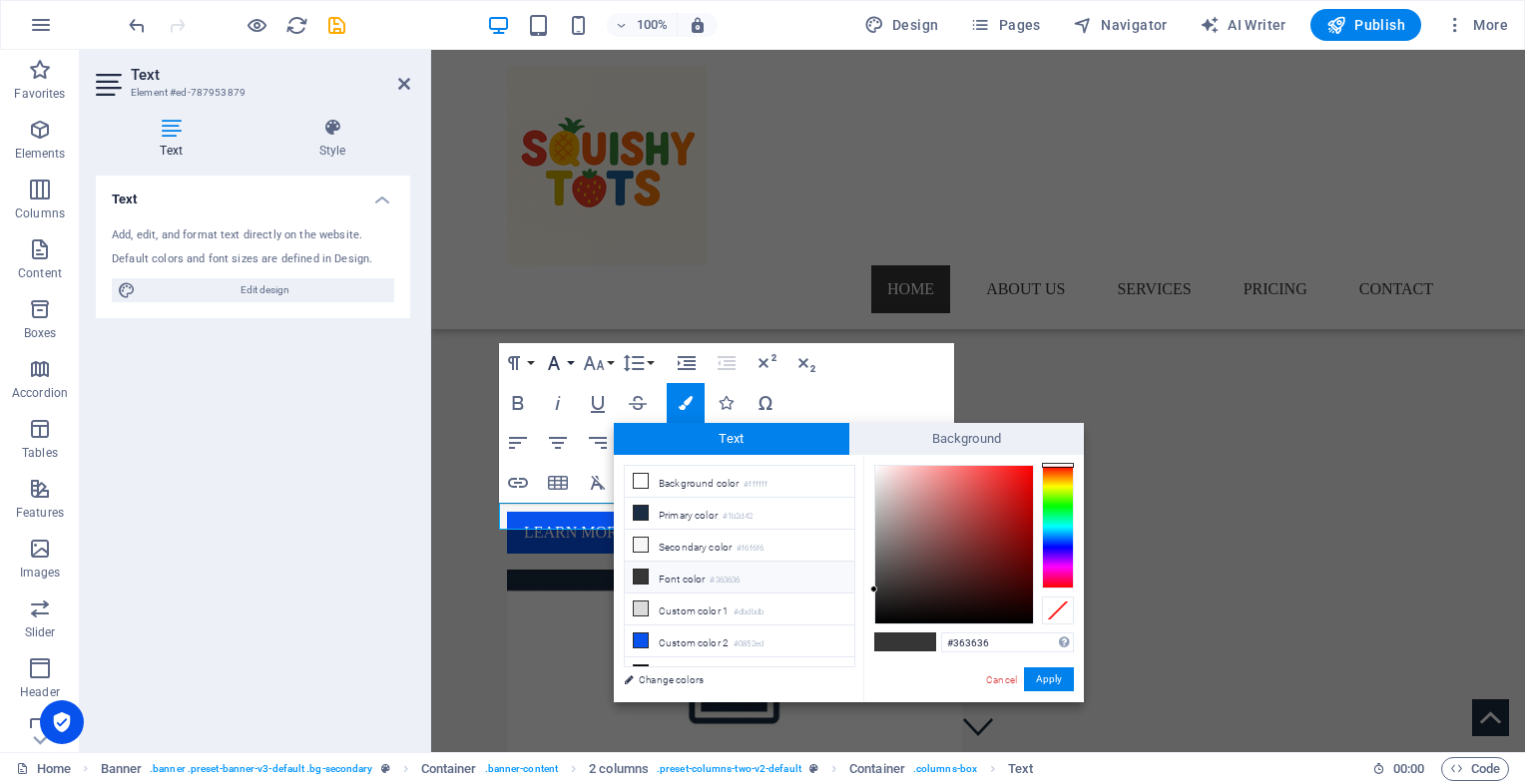 click 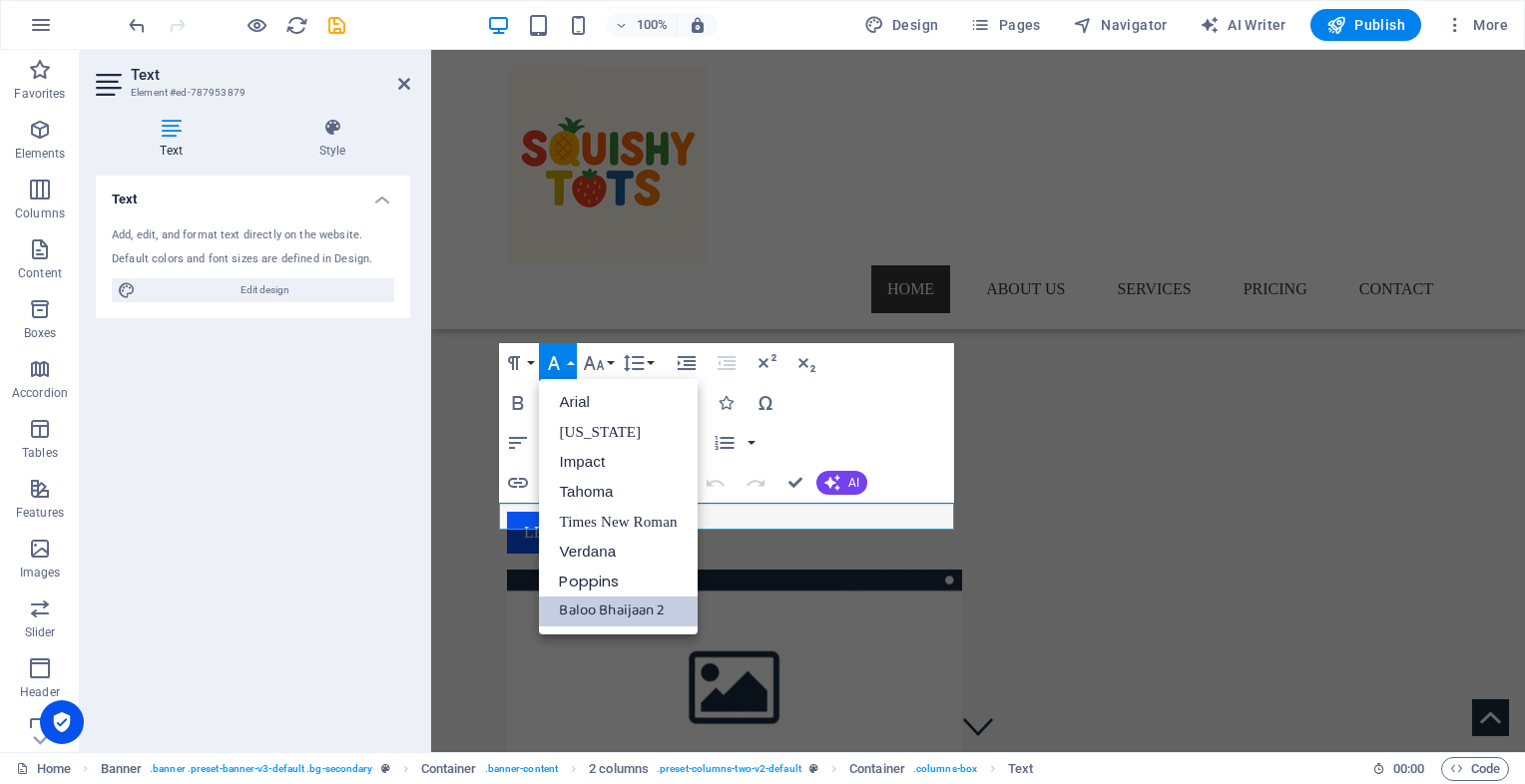 click on "Baloo Bhaijaan 2" at bounding box center (618, 611) 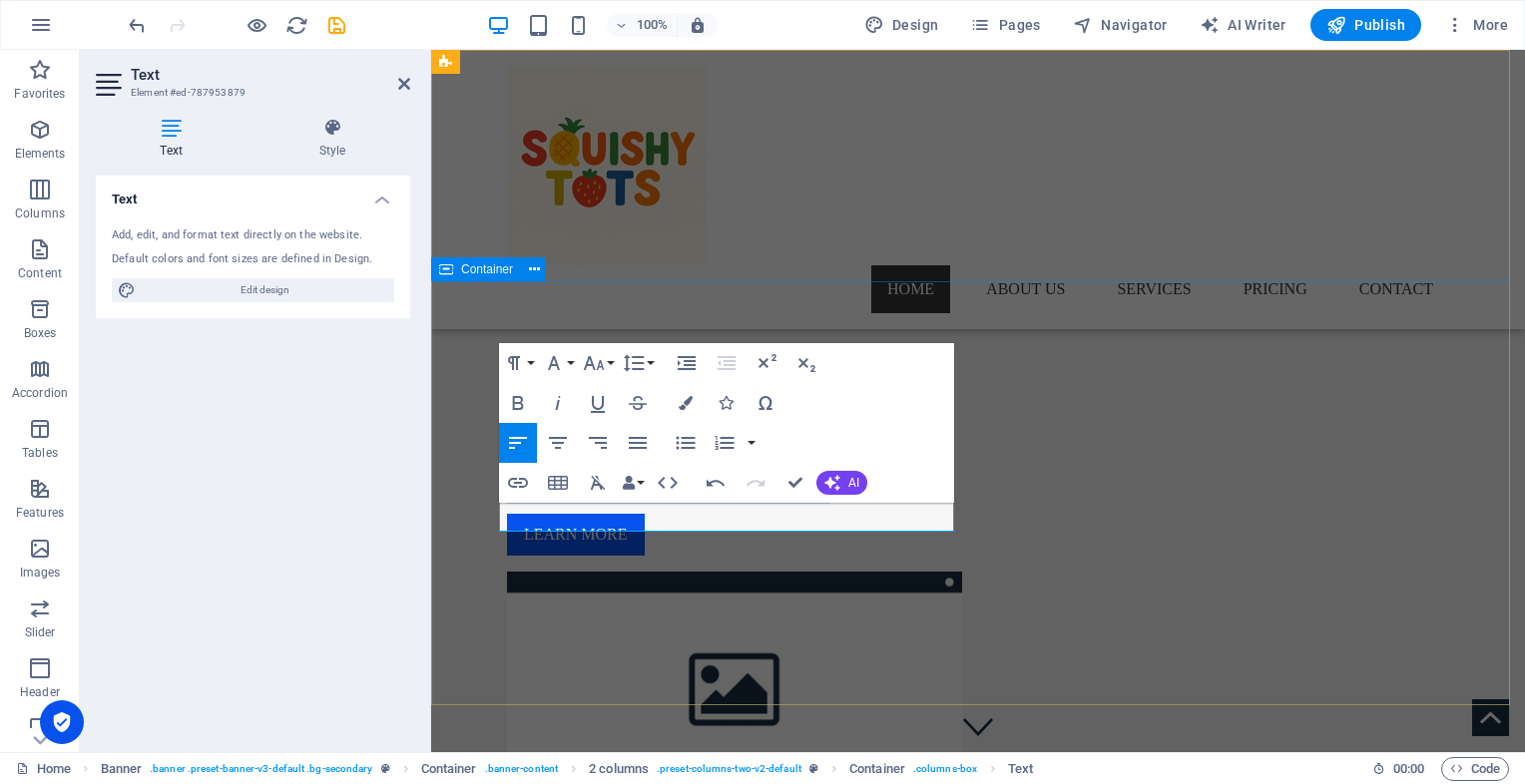 click on "Something Squishy is coming ... Baby food, reimagined. Simple. Clean. [GEOGRAPHIC_DATA]. Learn more" at bounding box center (978, 590) 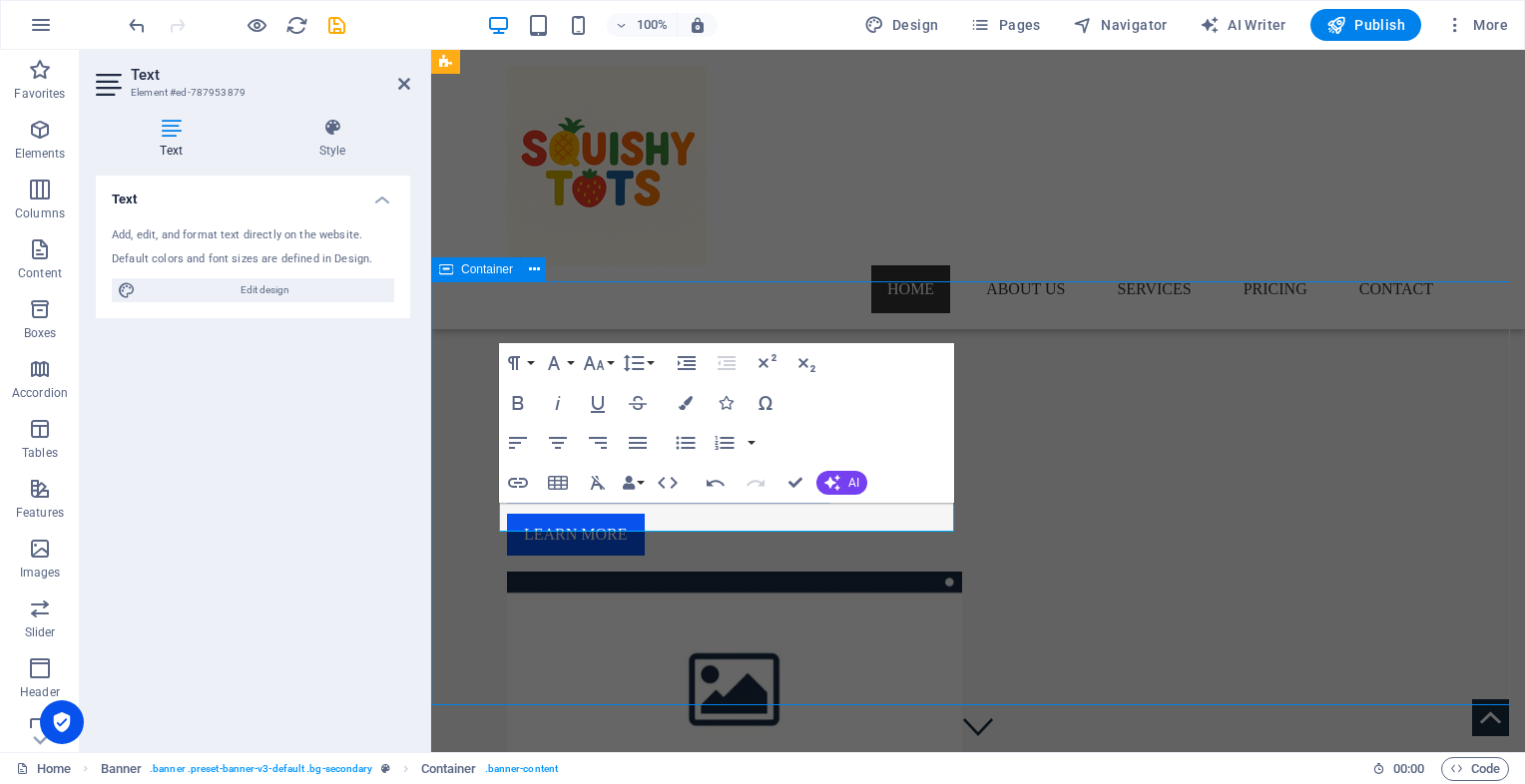 click on "Something Squishy is coming ... Baby food, reimagined. Simple. Clean. [GEOGRAPHIC_DATA]. Learn more" at bounding box center (978, 590) 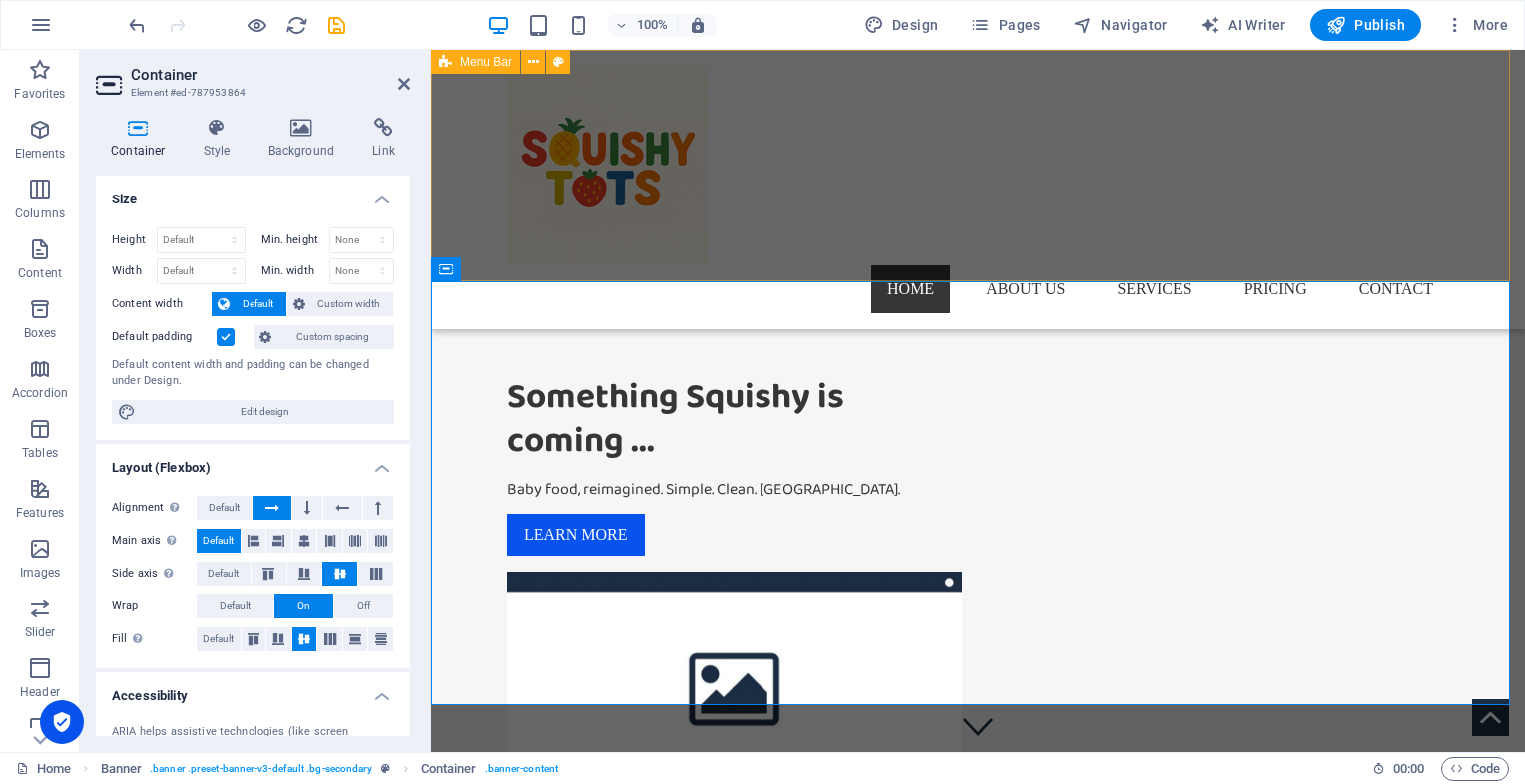 click on "Menu Home About us Services Service Detail Pricing Contact" at bounding box center [978, 190] 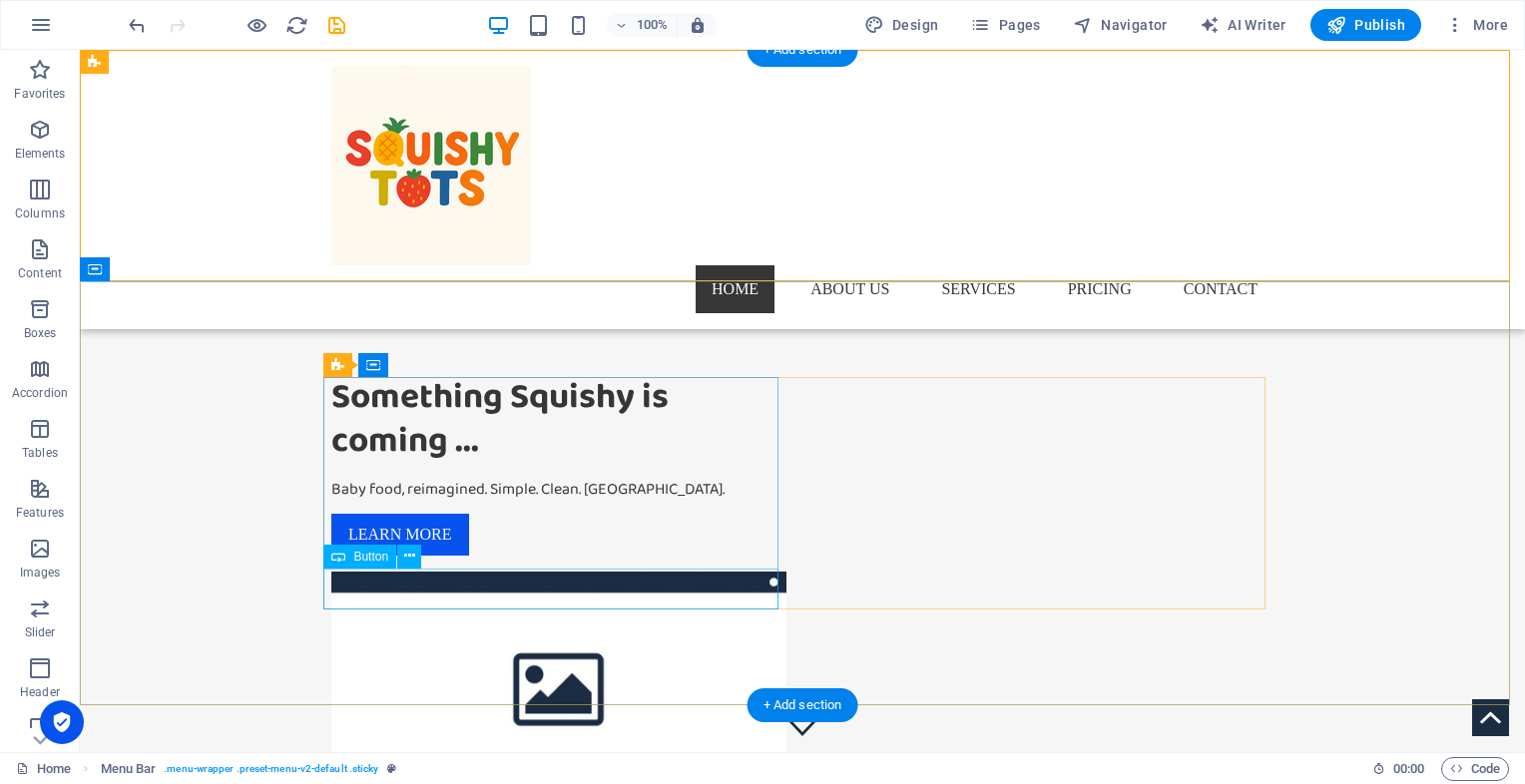 click on "Learn more" at bounding box center [559, 535] 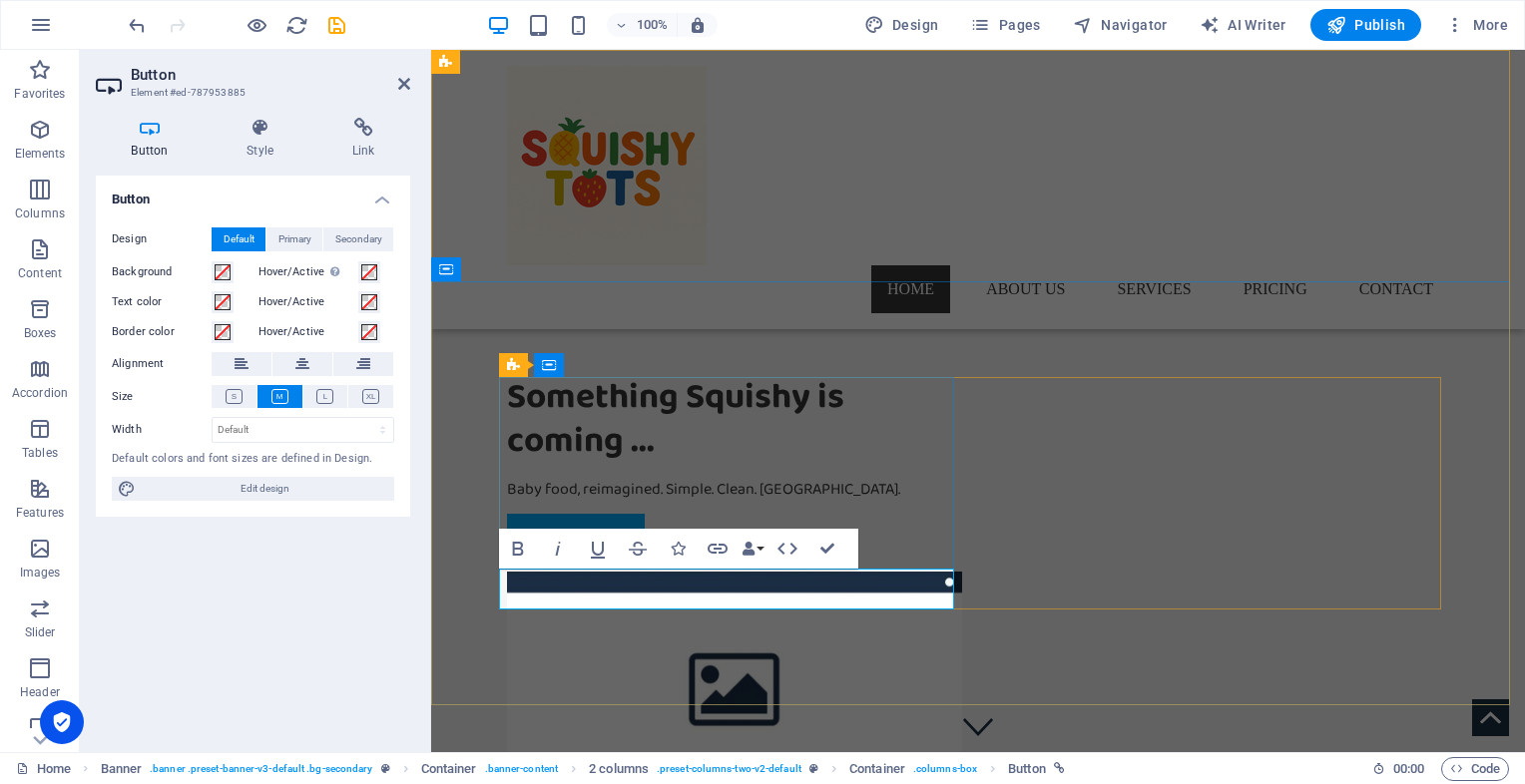 click on "Learn more" at bounding box center [576, 535] 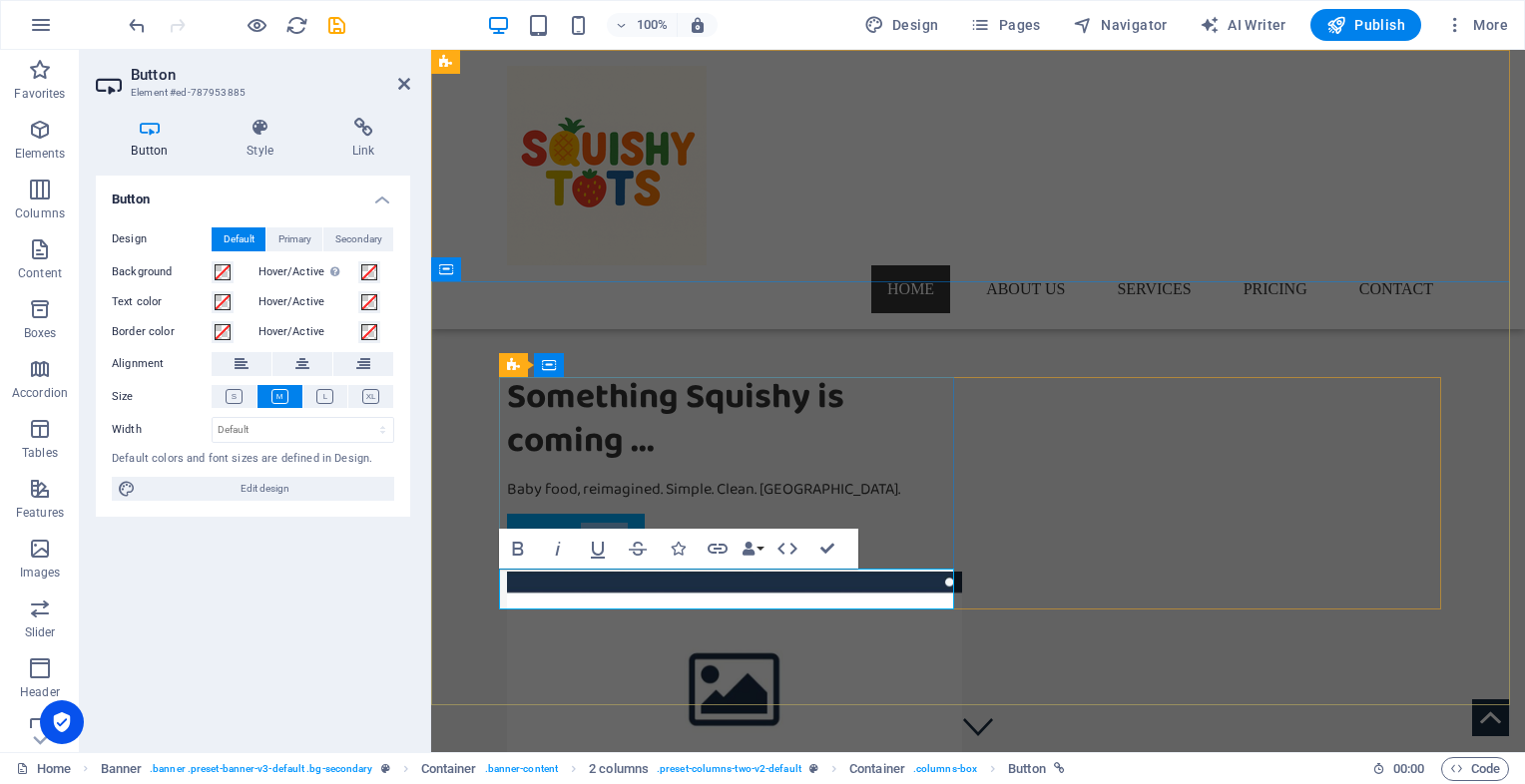 click on "Learn more" at bounding box center (576, 535) 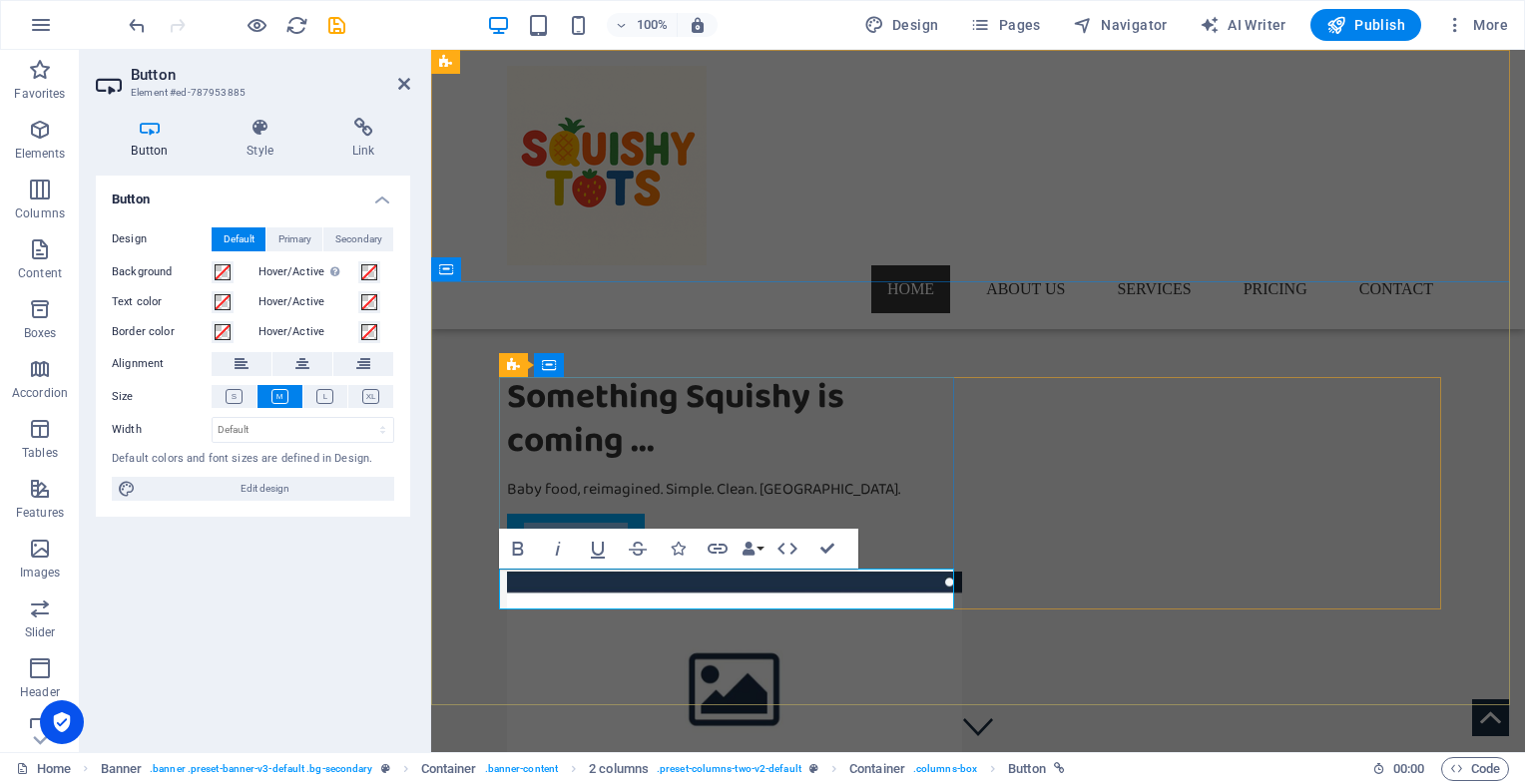 click on "Learn more" at bounding box center [576, 535] 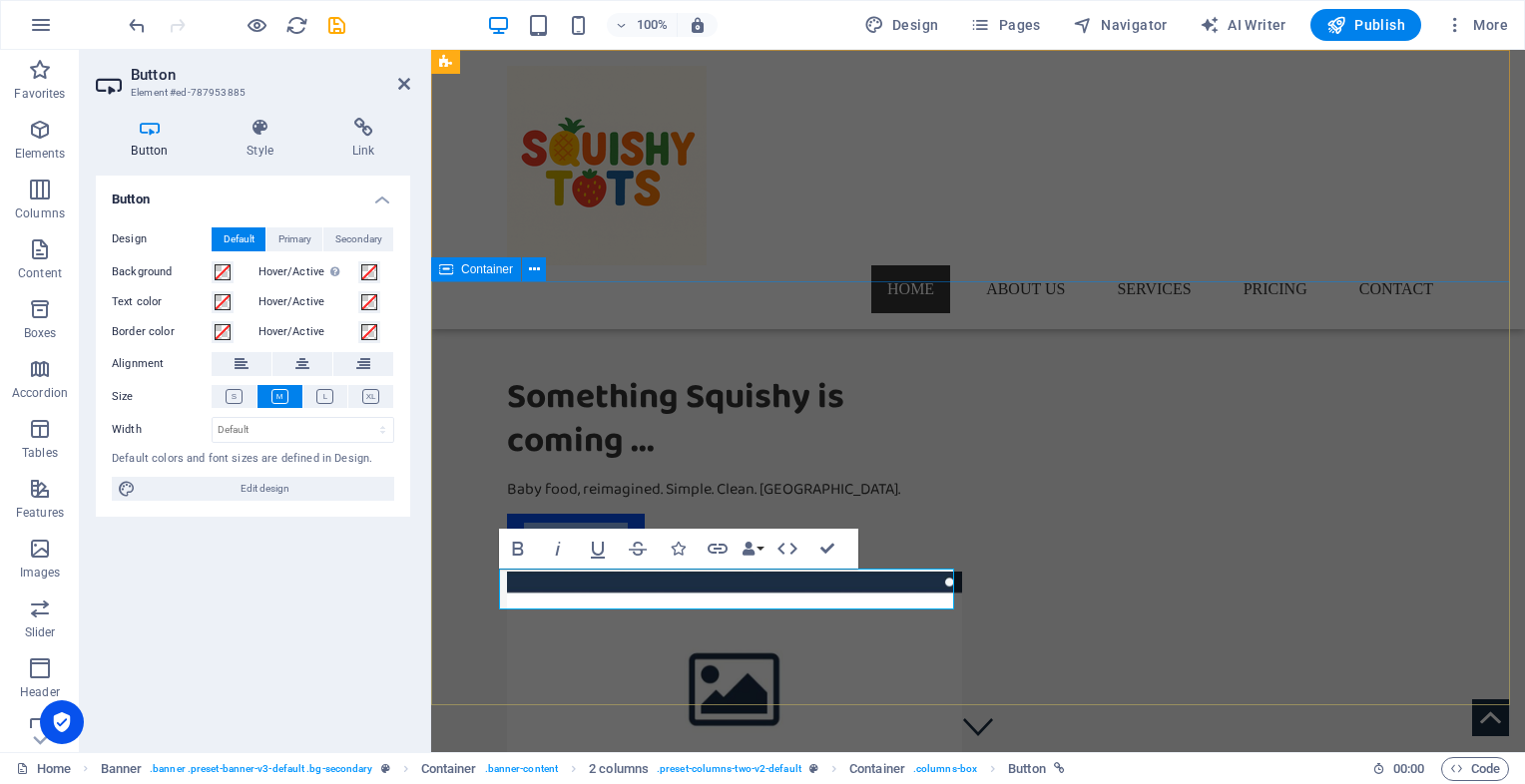 click on "Something Squishy is coming ... Baby food, reimagined. Simple. Clean. [GEOGRAPHIC_DATA]. Learn more" at bounding box center [978, 590] 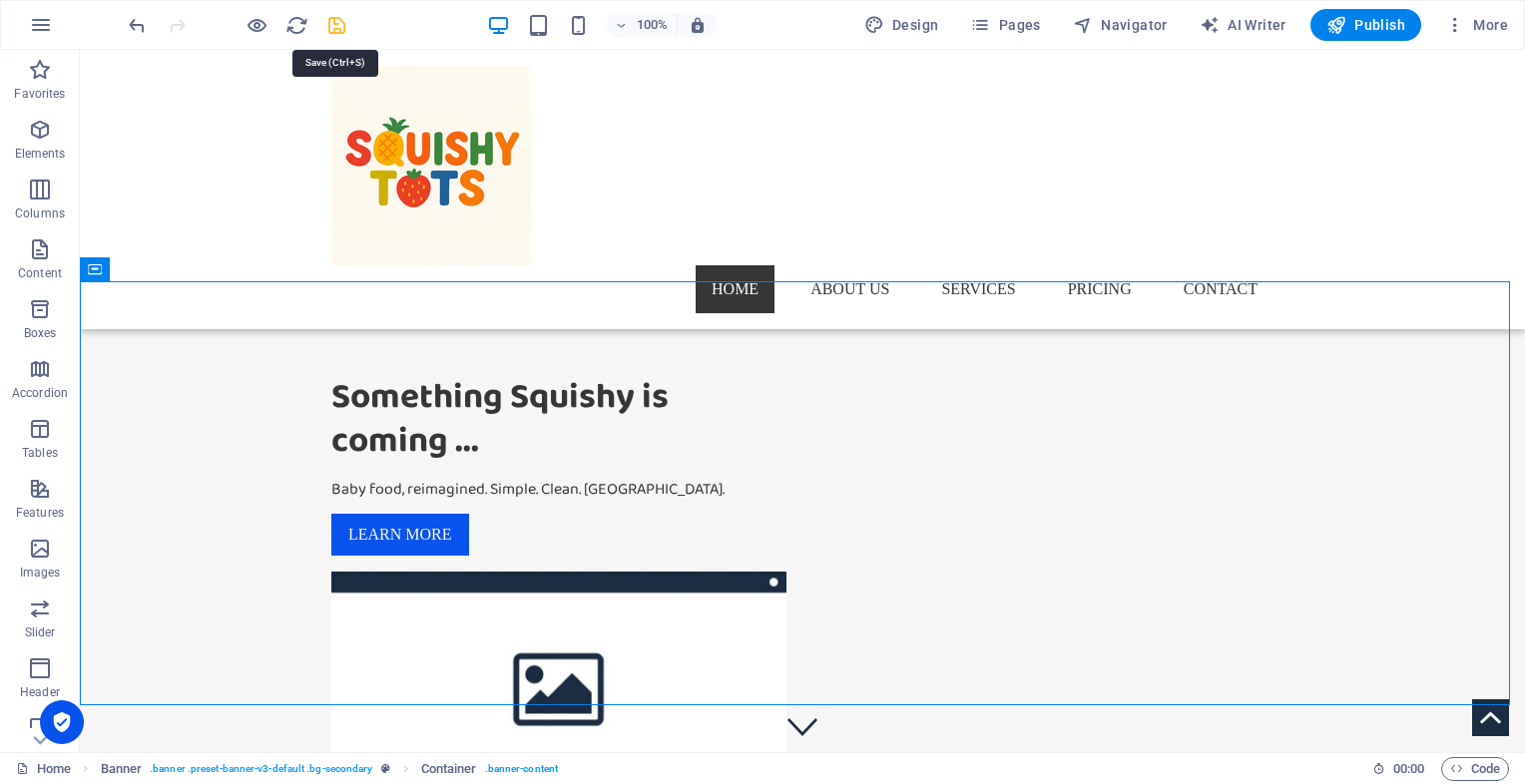 click at bounding box center [336, 25] 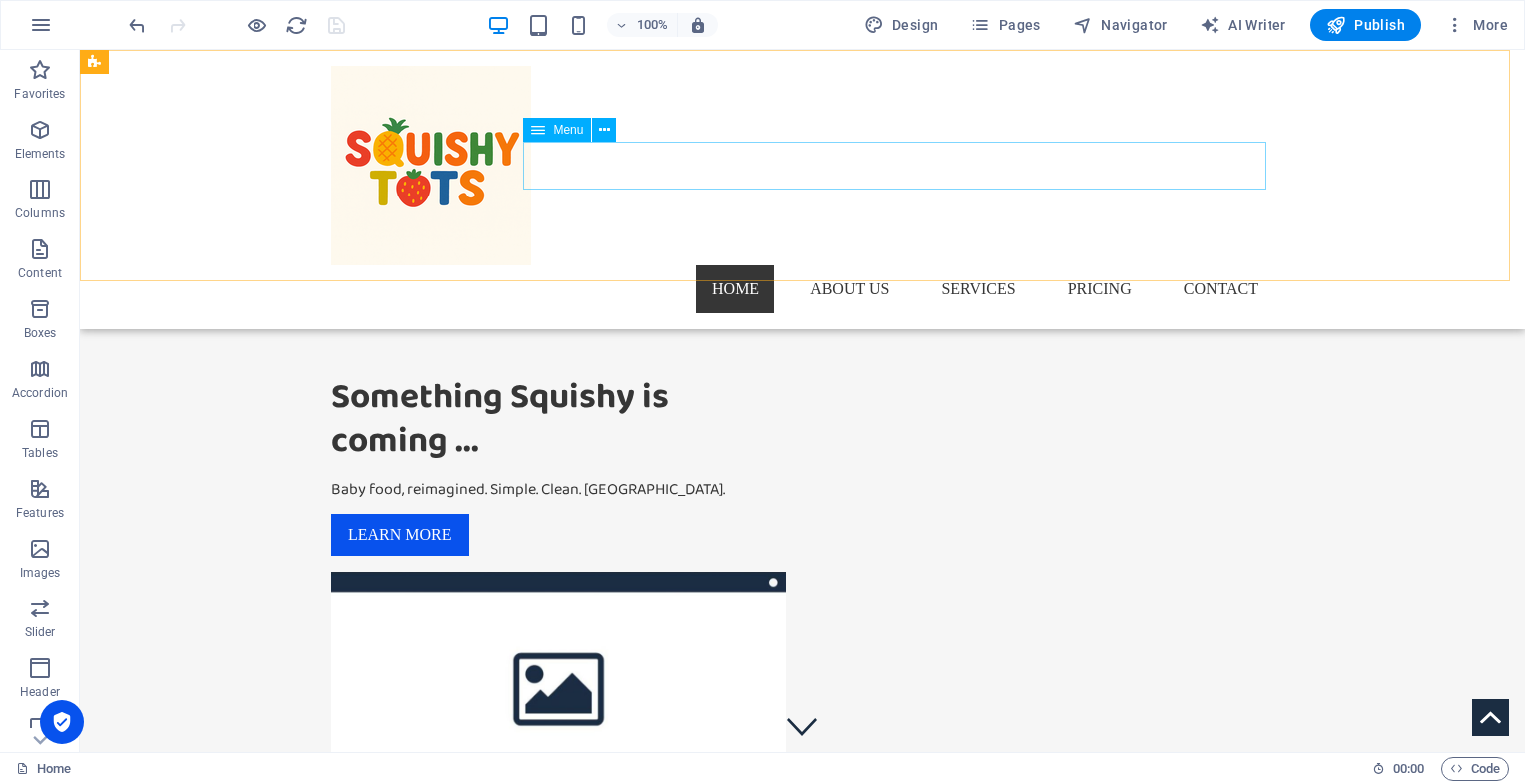 click on "Home About us Services Service Detail Pricing Contact" at bounding box center (802, 289) 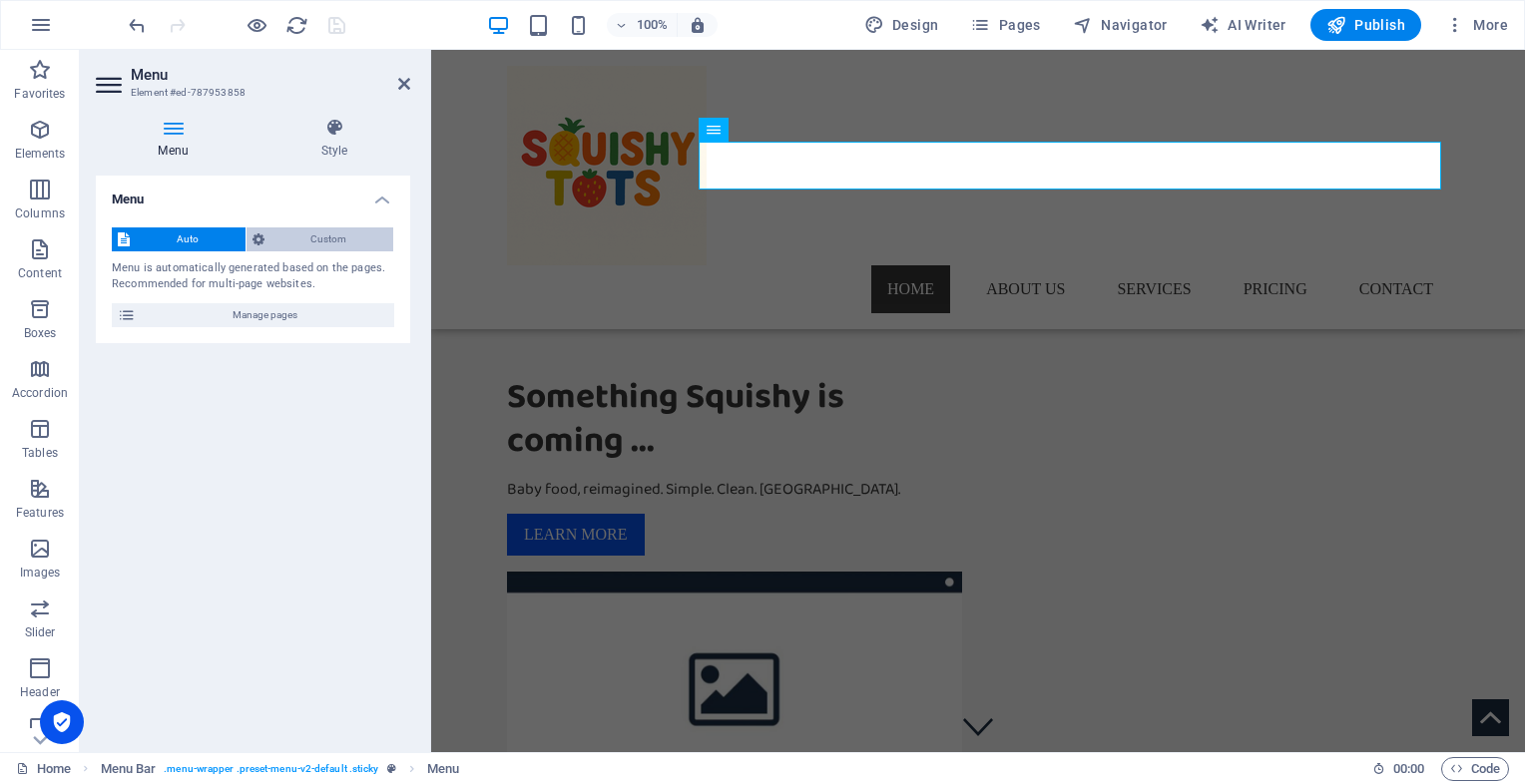 click on "Custom" at bounding box center (329, 239) 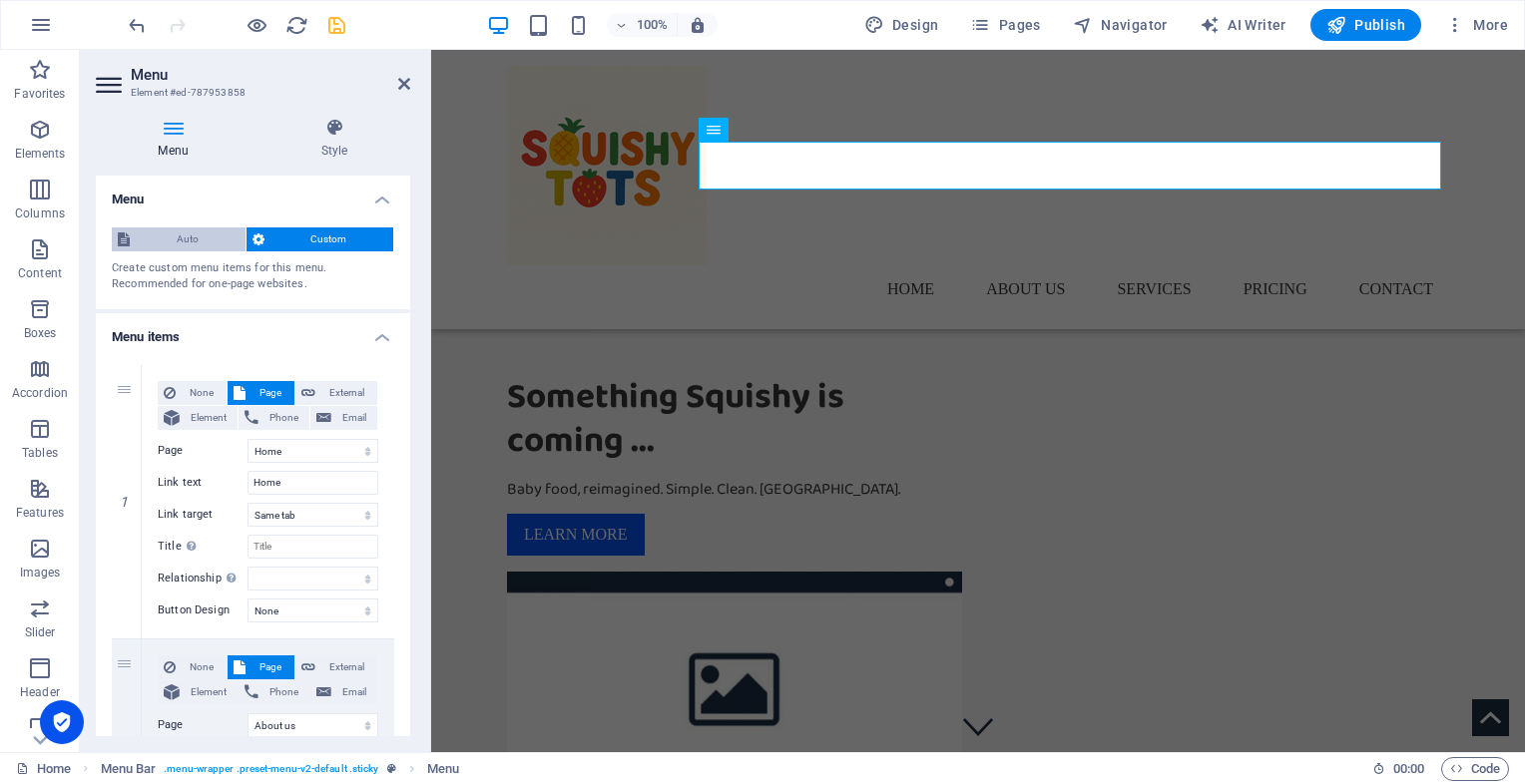 click on "Auto" at bounding box center [188, 239] 